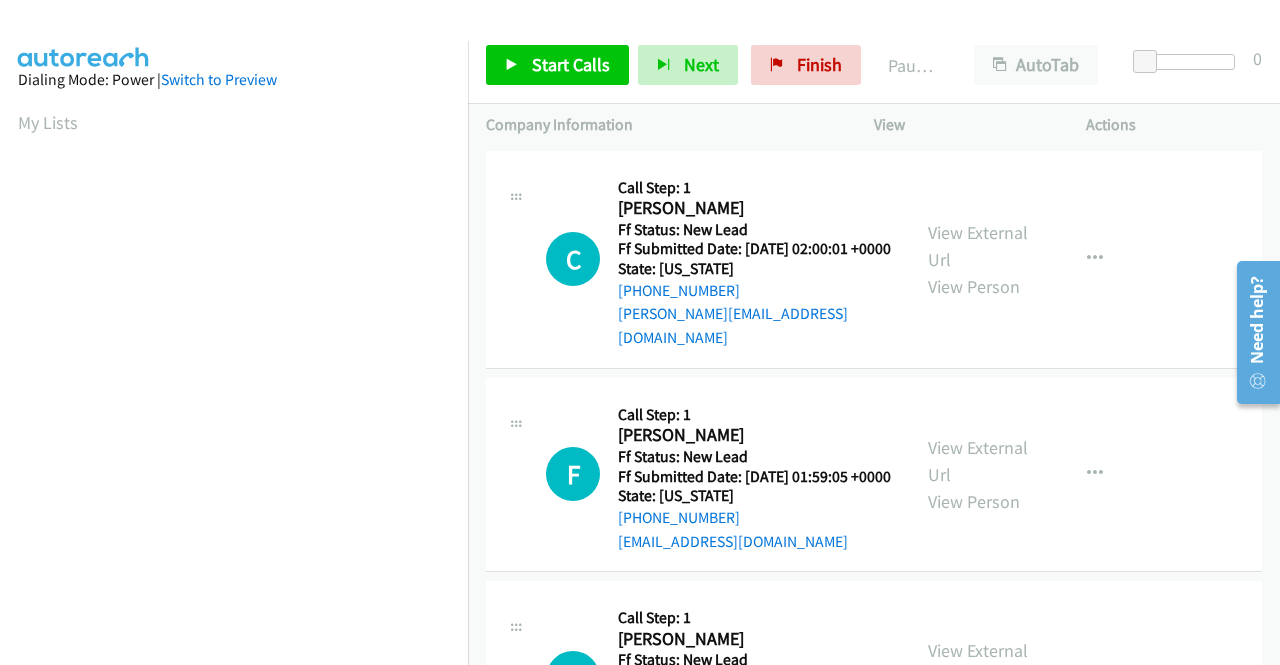 scroll, scrollTop: 0, scrollLeft: 0, axis: both 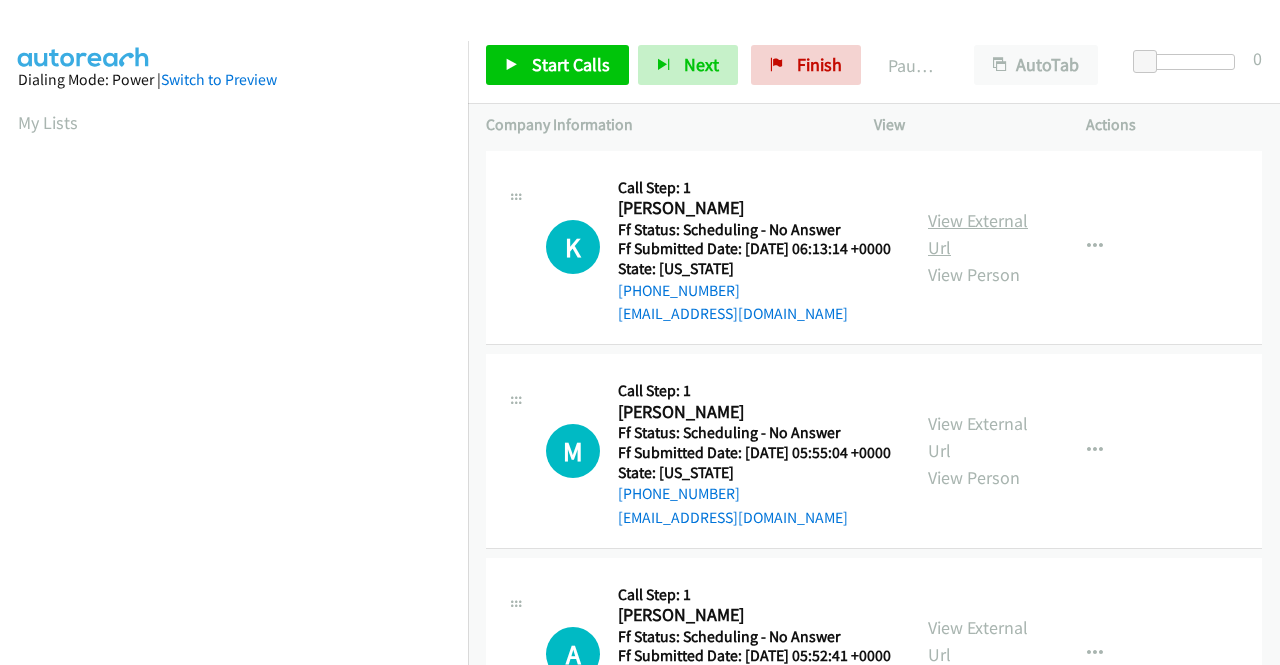 click on "View External Url" at bounding box center [978, 234] 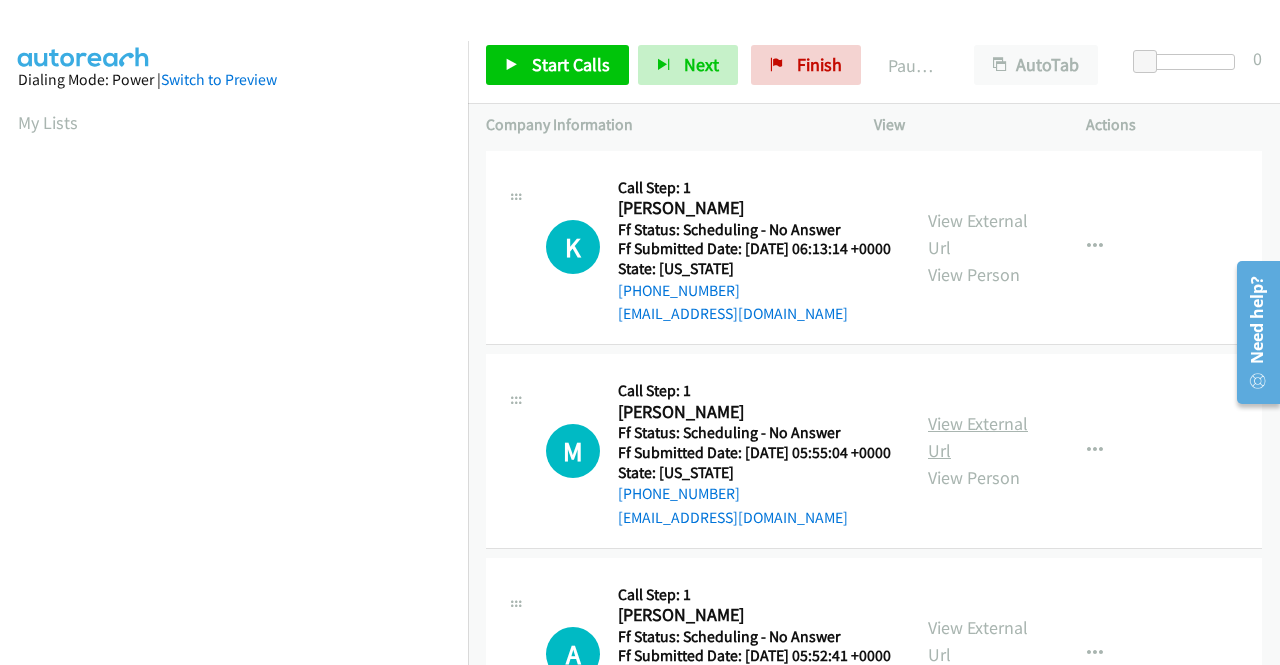 click on "View External Url" at bounding box center (978, 437) 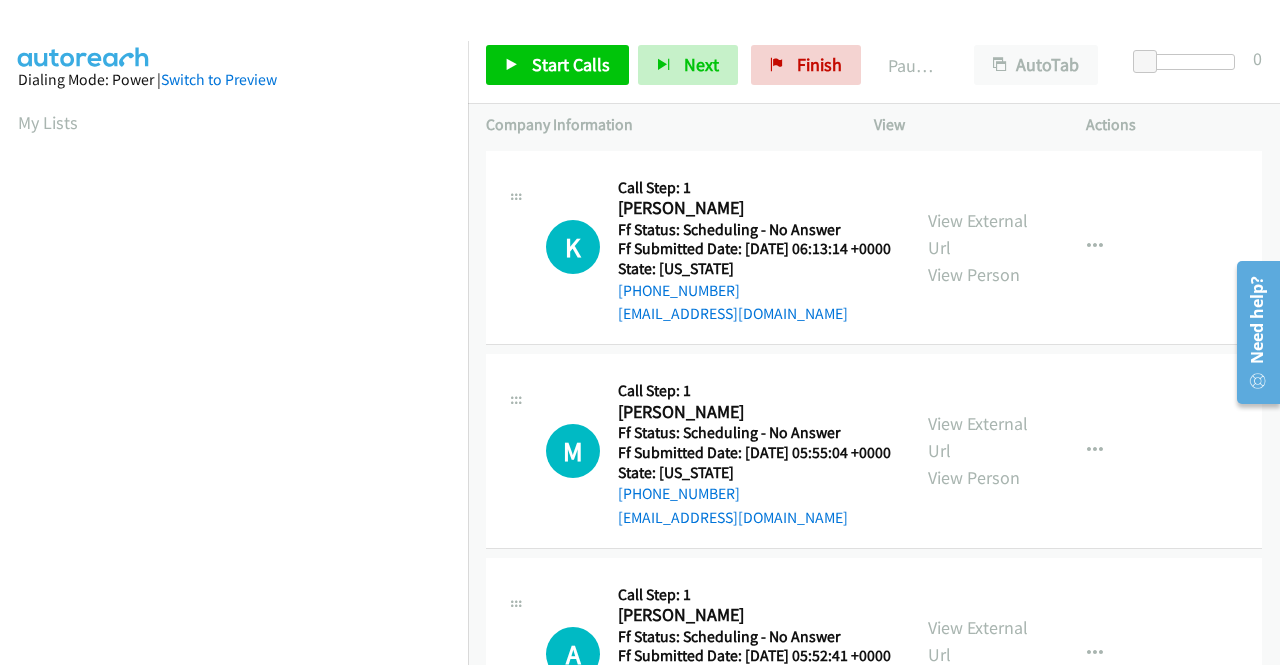 scroll, scrollTop: 200, scrollLeft: 0, axis: vertical 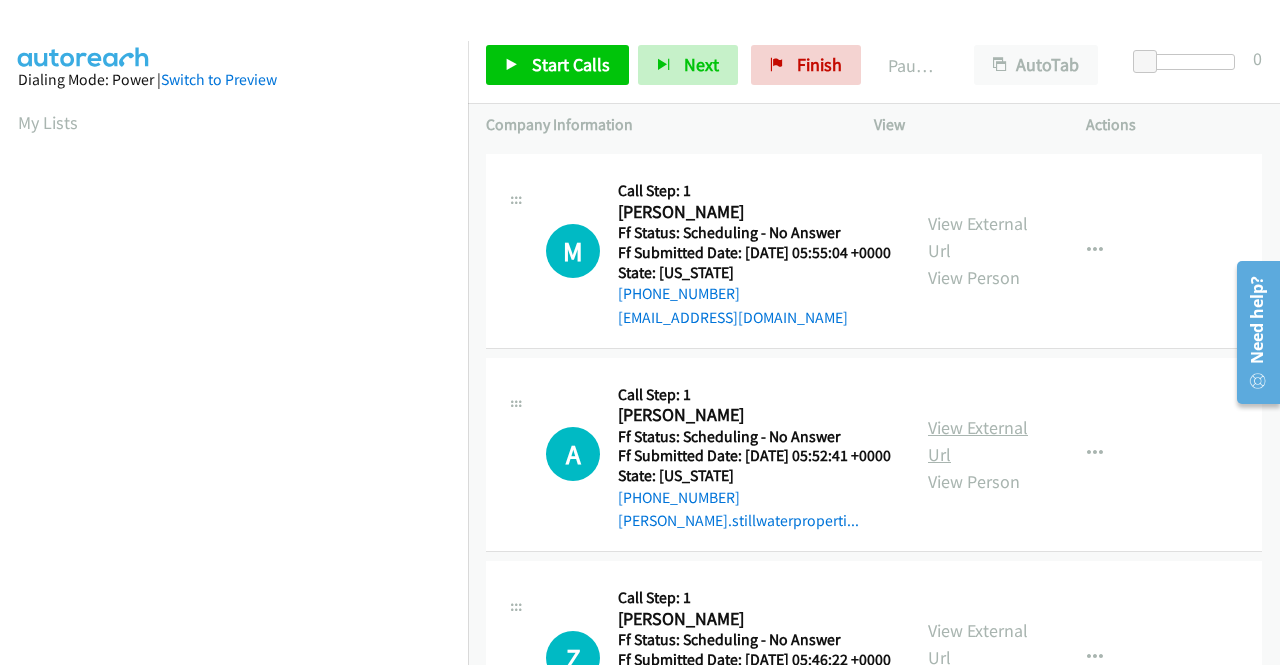 click on "View External Url" at bounding box center (978, 441) 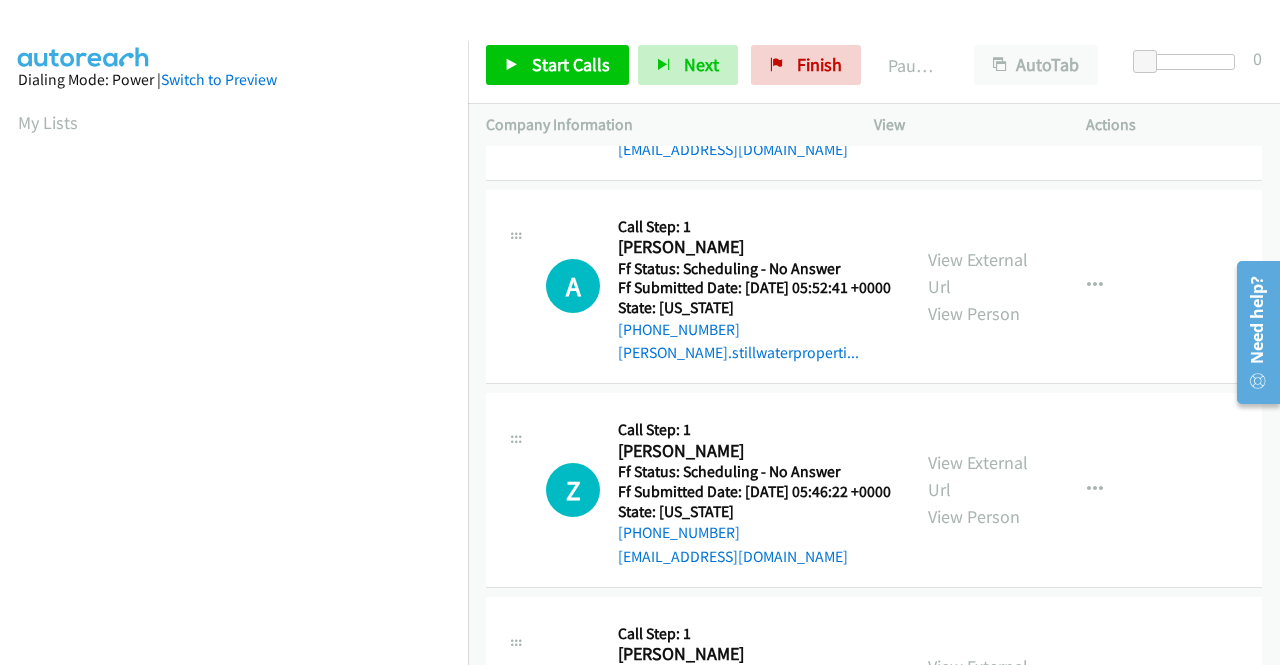 scroll, scrollTop: 400, scrollLeft: 0, axis: vertical 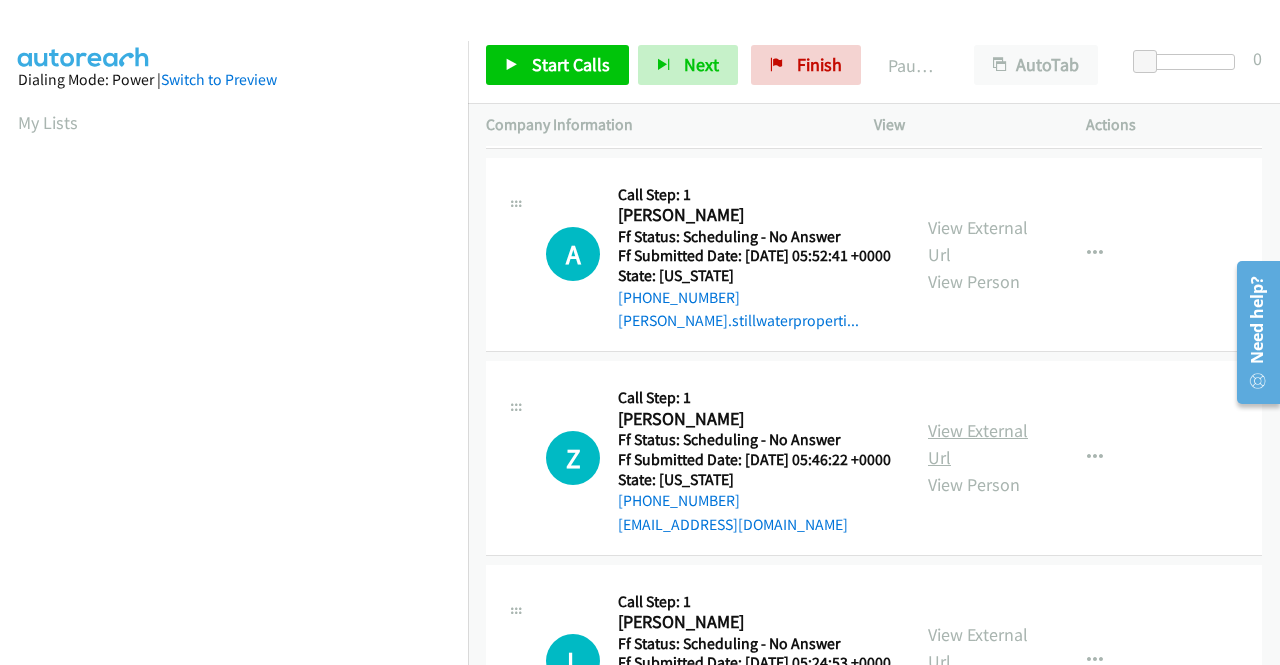click on "View External Url" at bounding box center [978, 444] 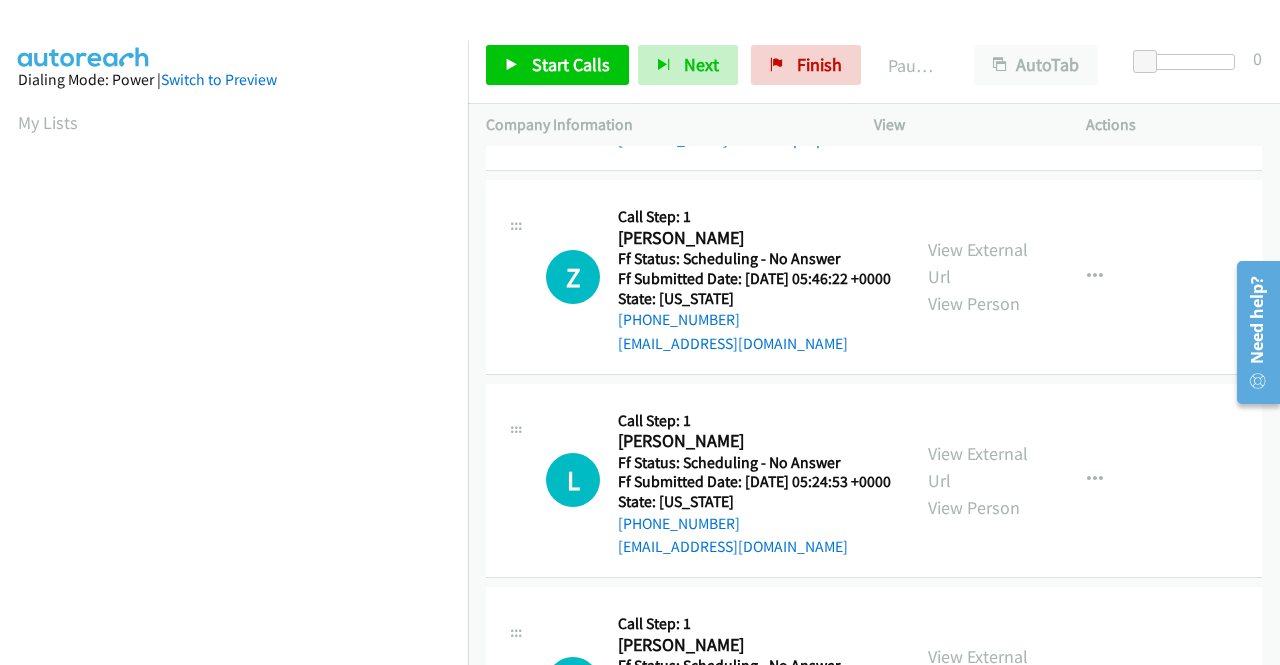 scroll, scrollTop: 600, scrollLeft: 0, axis: vertical 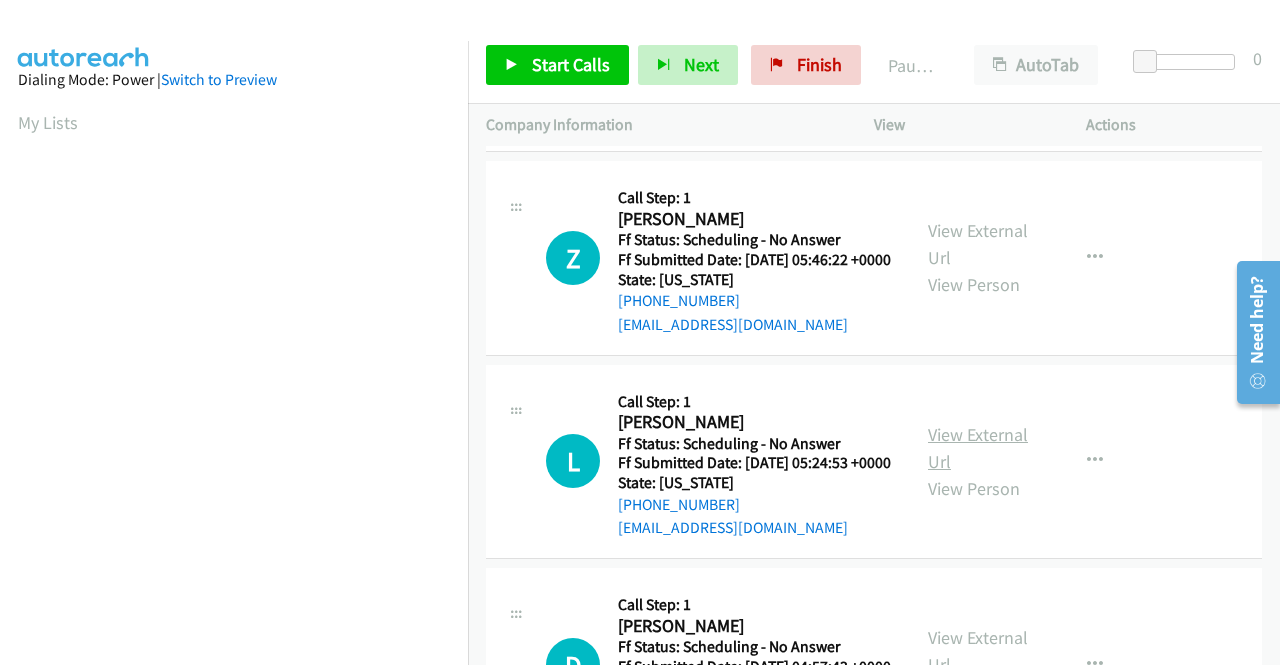 click on "View External Url" at bounding box center (978, 448) 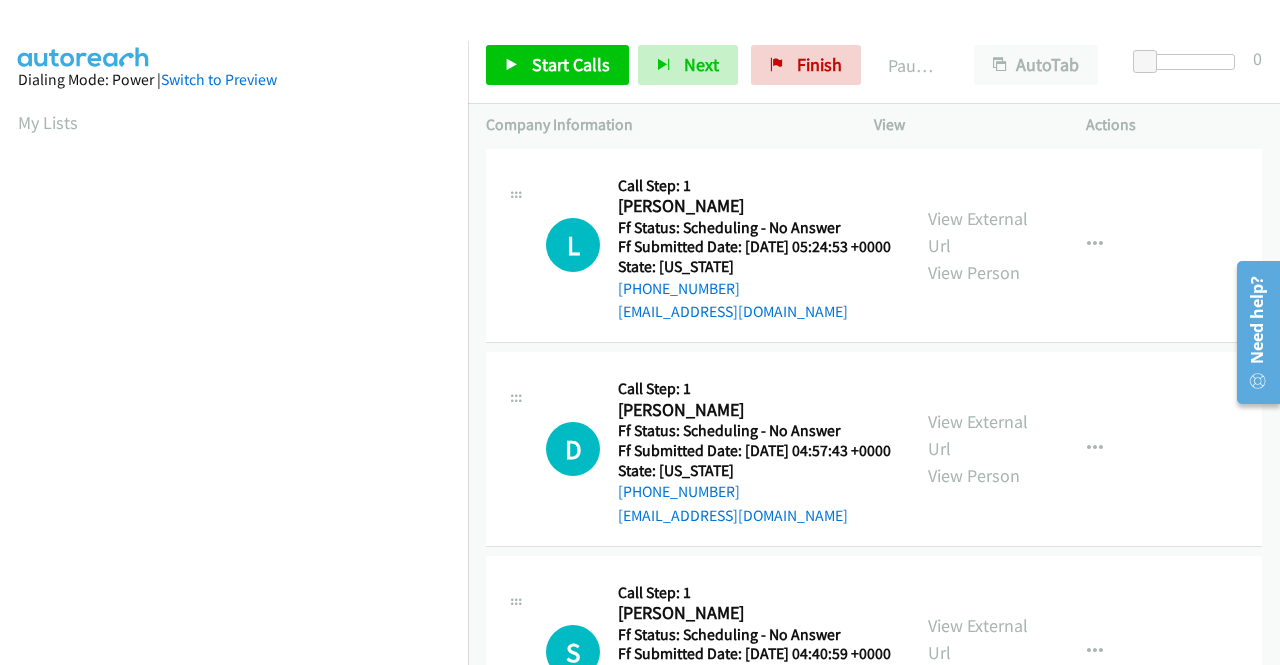 scroll, scrollTop: 900, scrollLeft: 0, axis: vertical 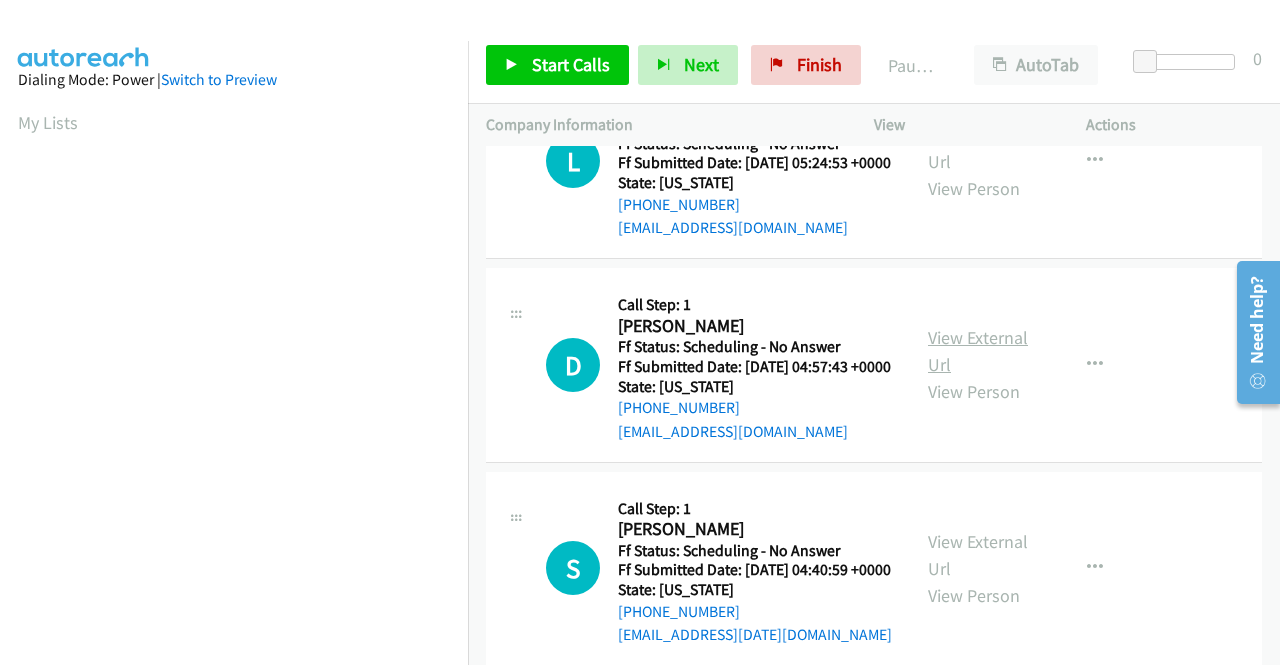 click on "View External Url" at bounding box center [978, 351] 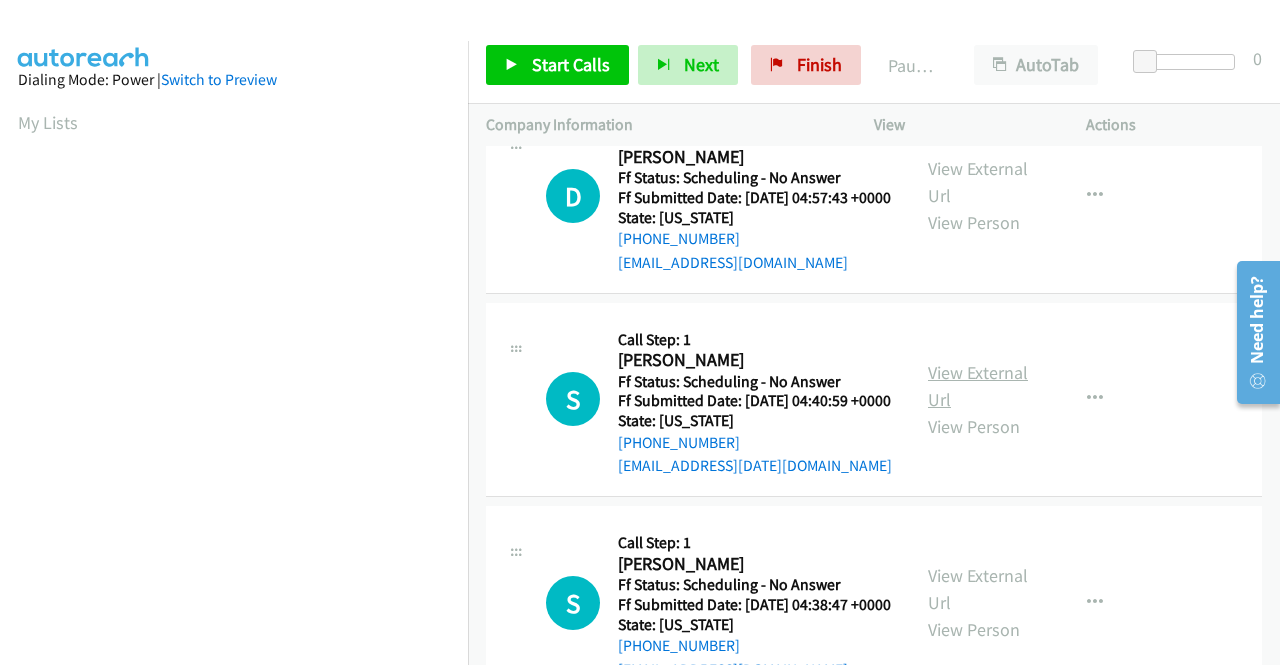 scroll, scrollTop: 1100, scrollLeft: 0, axis: vertical 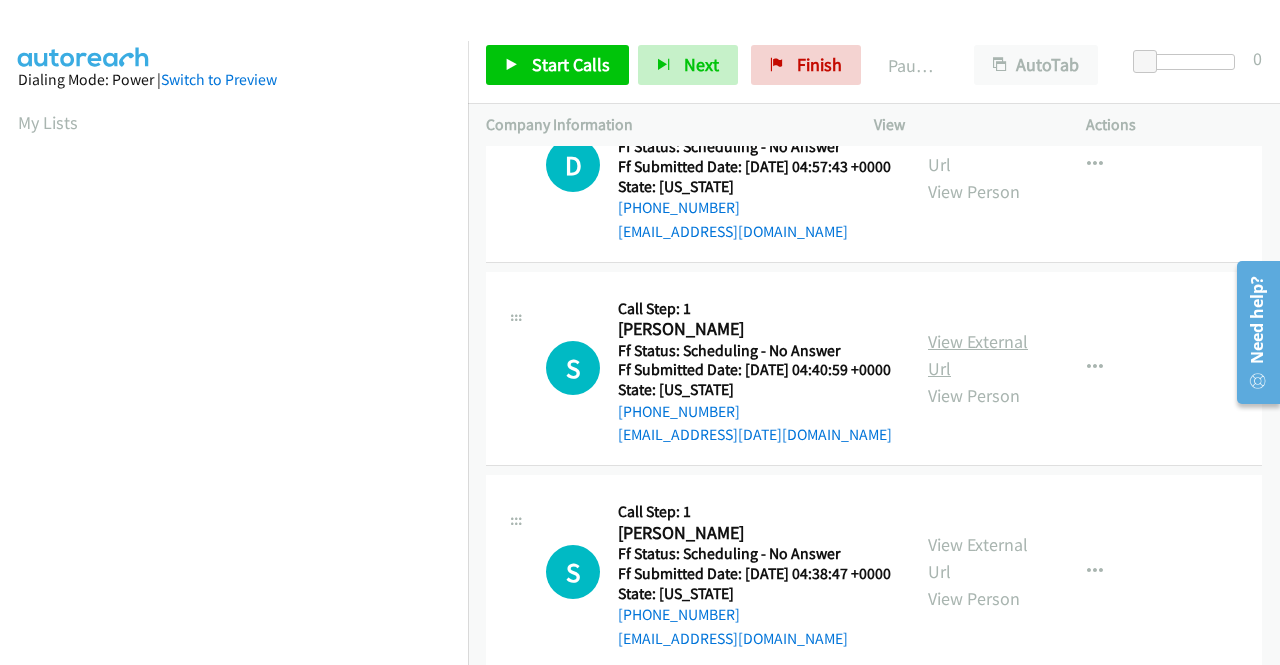 click on "View External Url" at bounding box center (978, 355) 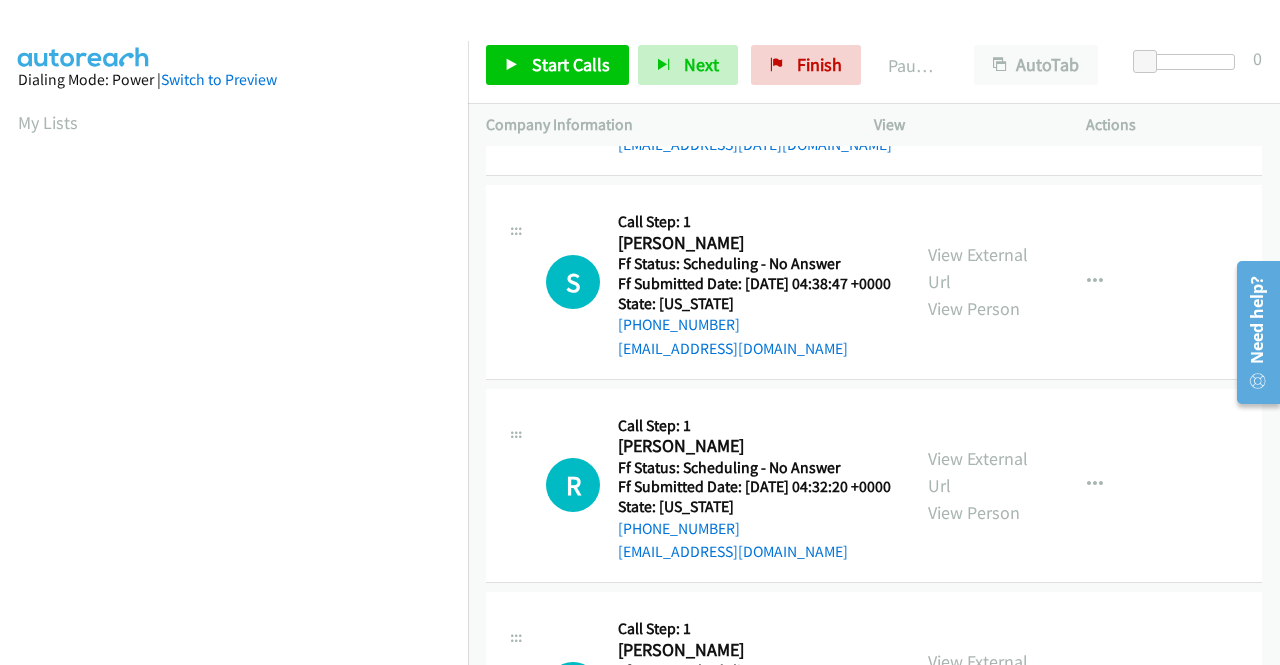 scroll, scrollTop: 1400, scrollLeft: 0, axis: vertical 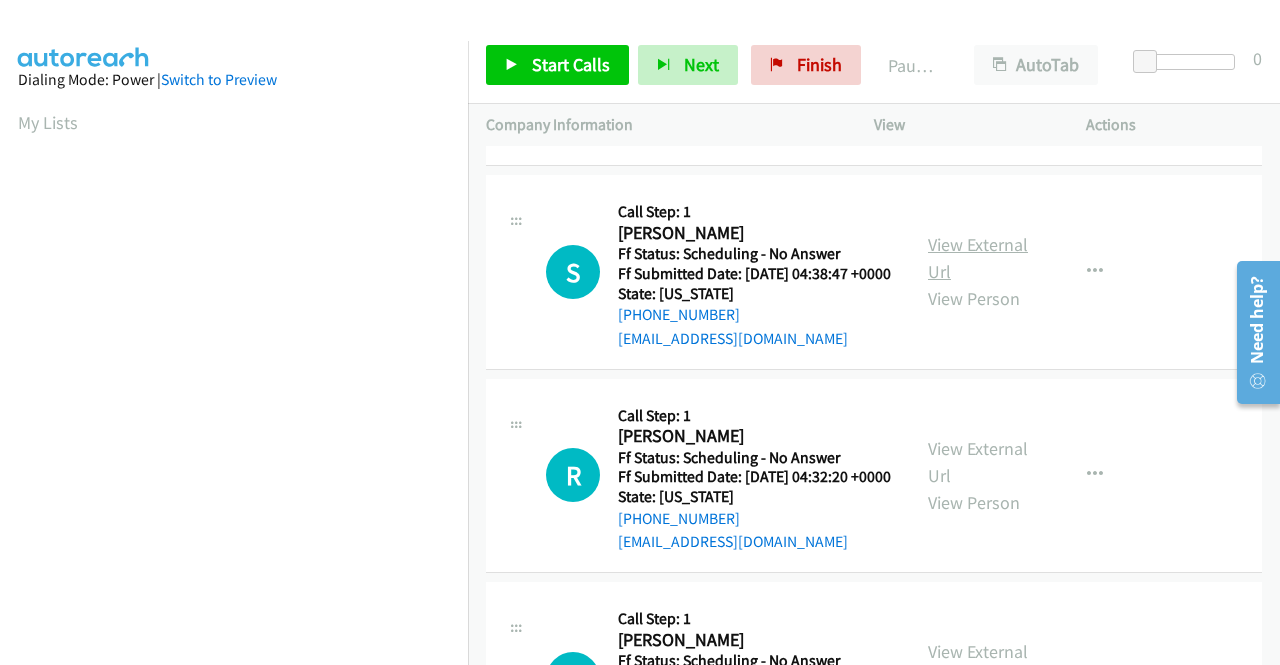 click on "View External Url" at bounding box center (978, 258) 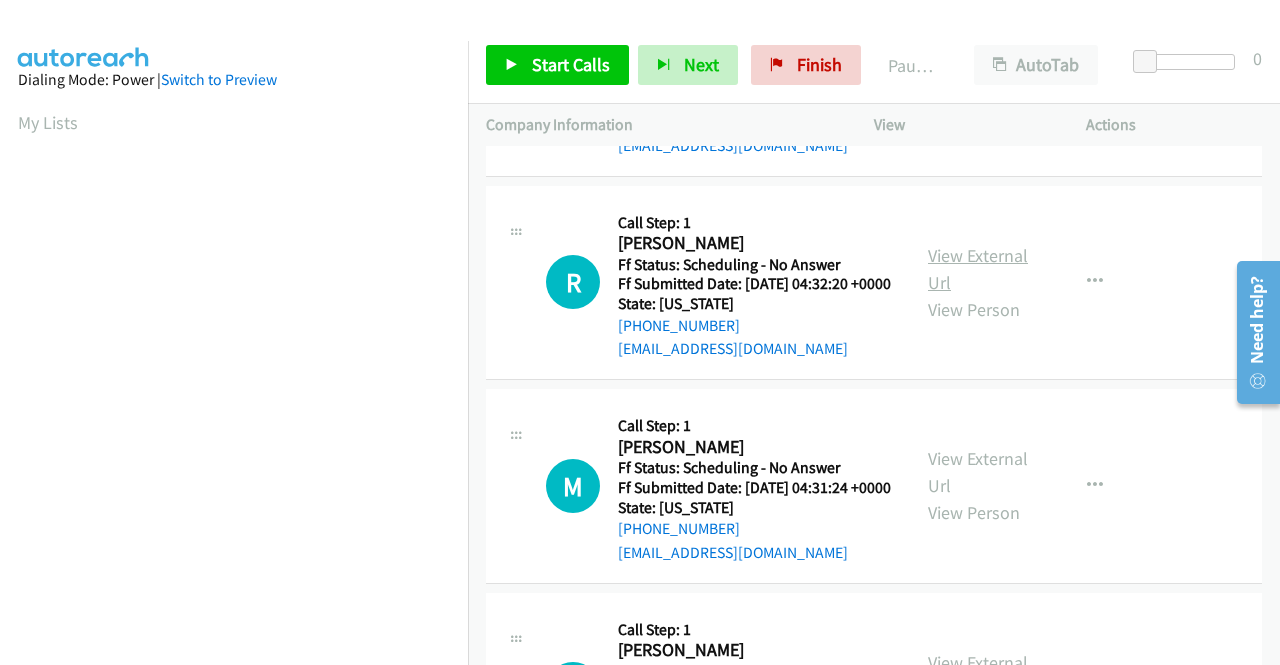 scroll, scrollTop: 1600, scrollLeft: 0, axis: vertical 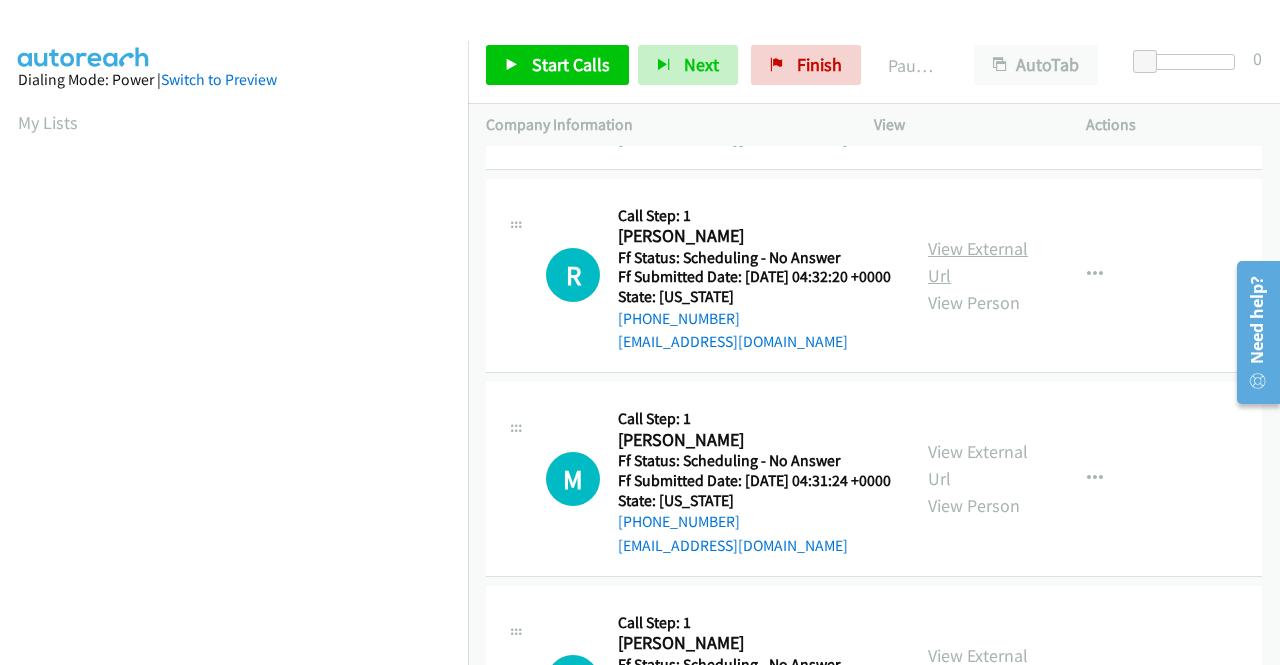 click on "View External Url" at bounding box center [978, 262] 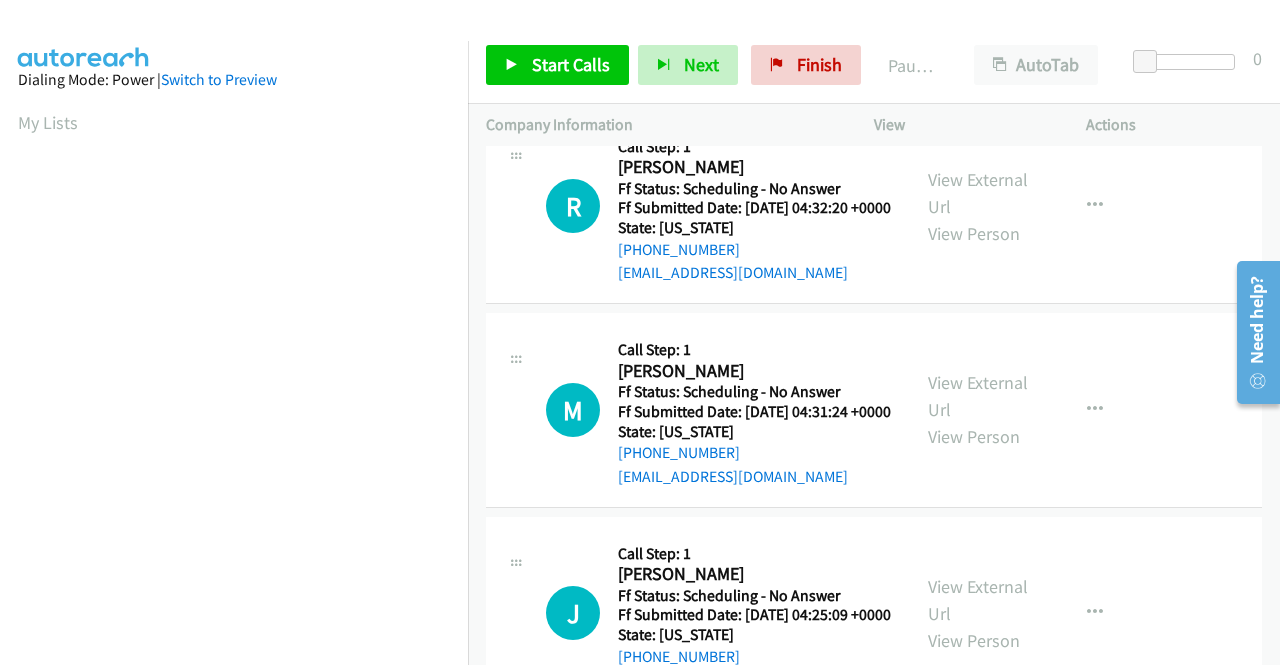 scroll, scrollTop: 1800, scrollLeft: 0, axis: vertical 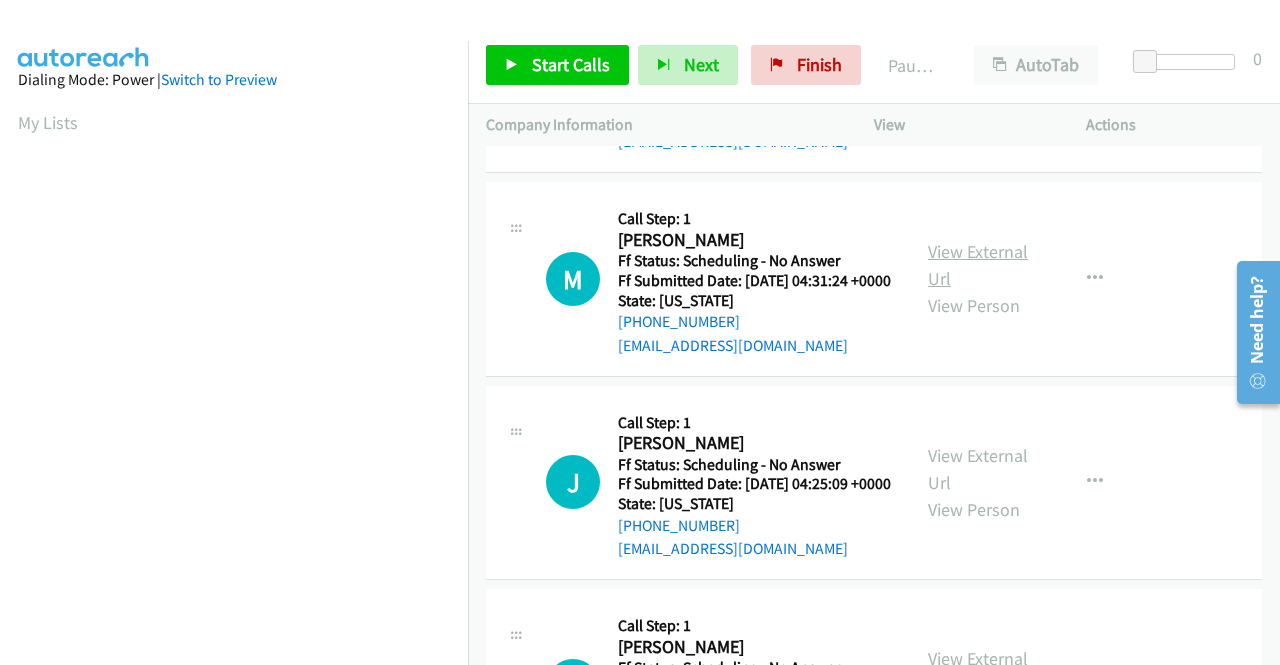 click on "View External Url" at bounding box center (978, 265) 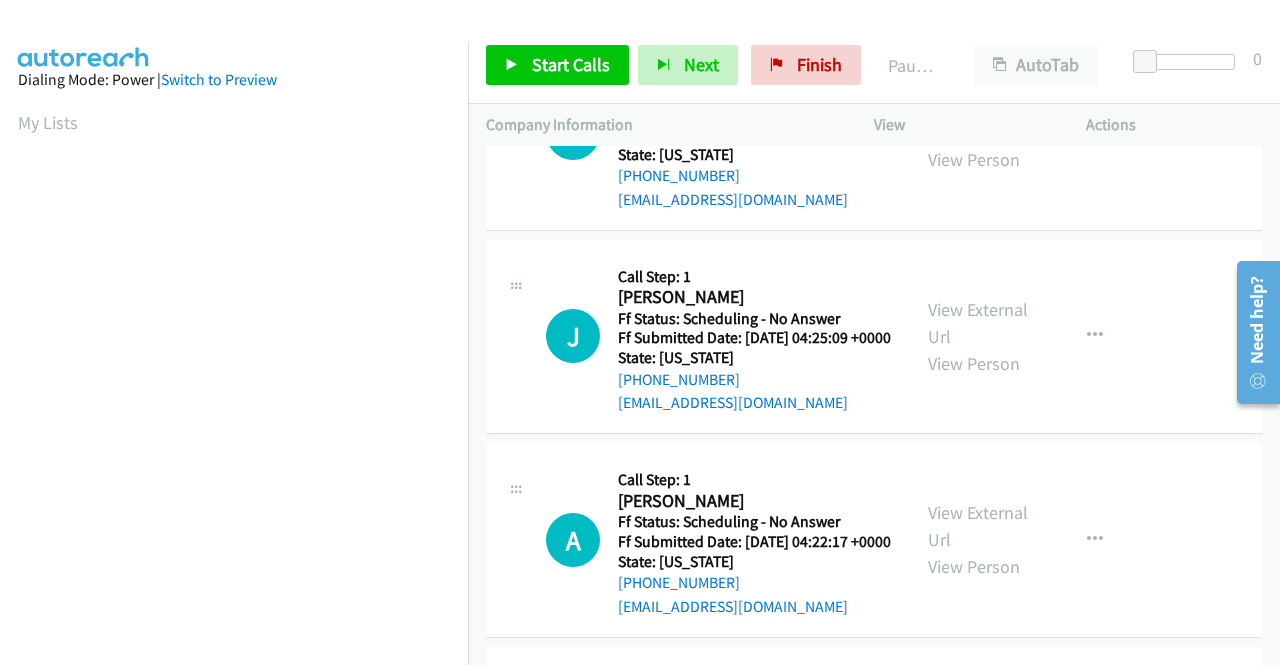 scroll, scrollTop: 2000, scrollLeft: 0, axis: vertical 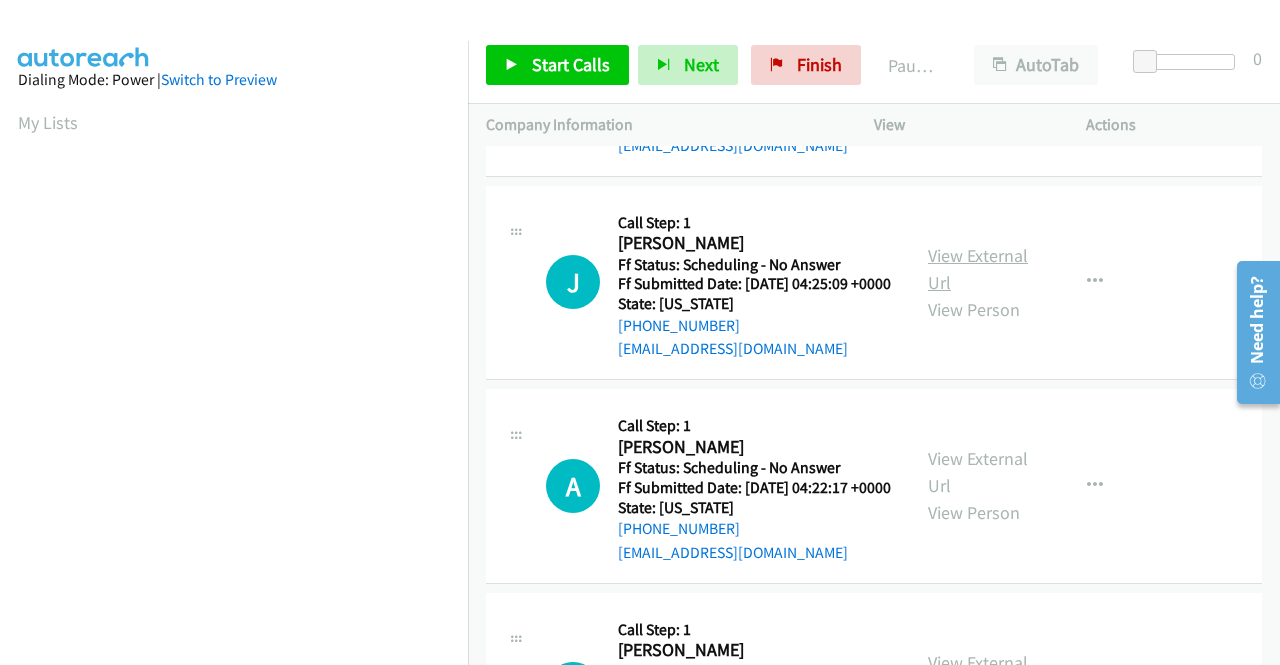 click on "View External Url" at bounding box center [978, 269] 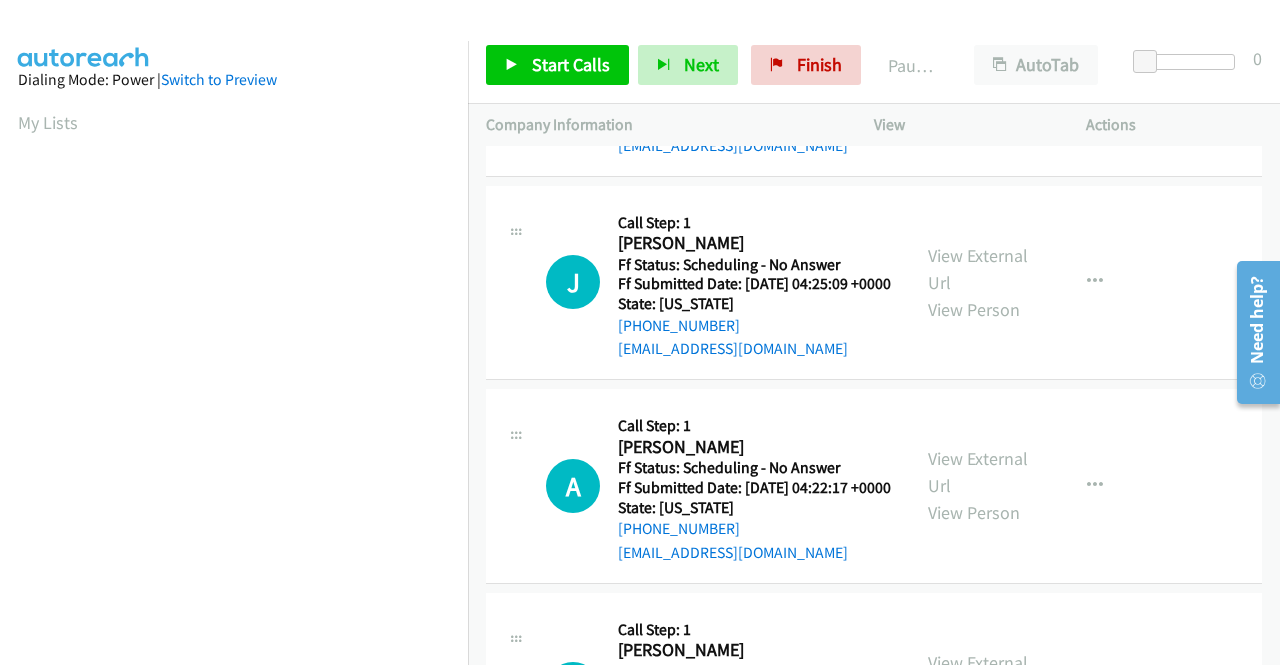 scroll, scrollTop: 2200, scrollLeft: 0, axis: vertical 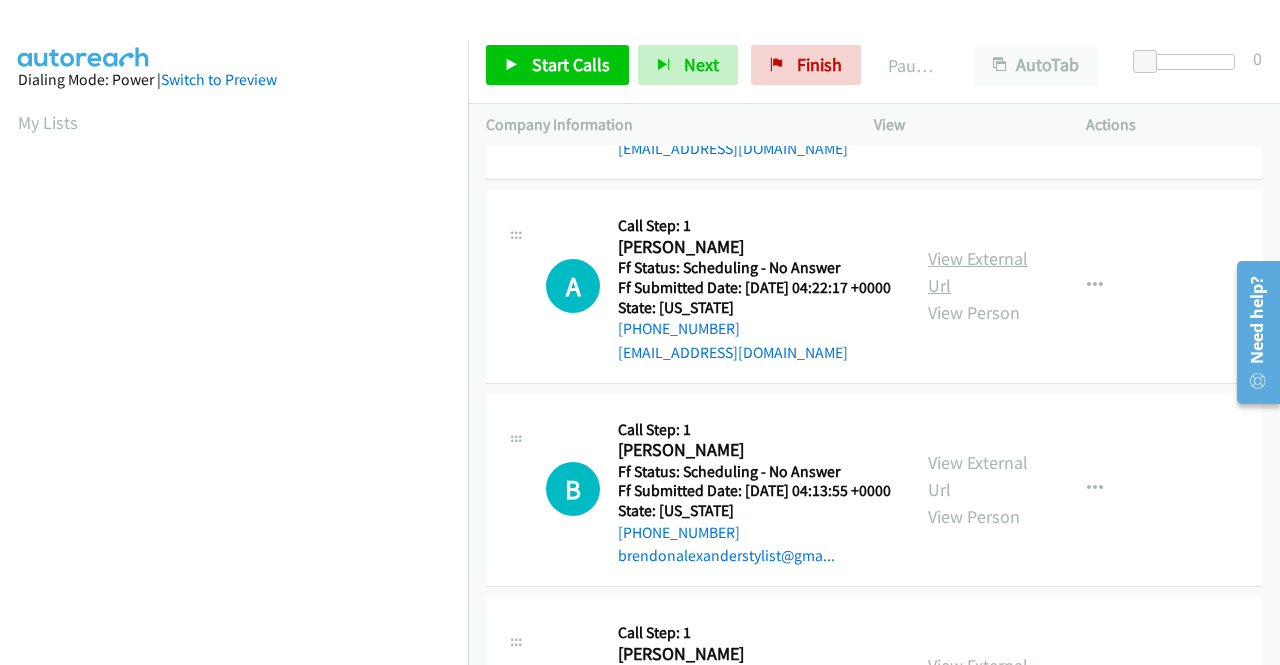 click on "View External Url" at bounding box center [978, 272] 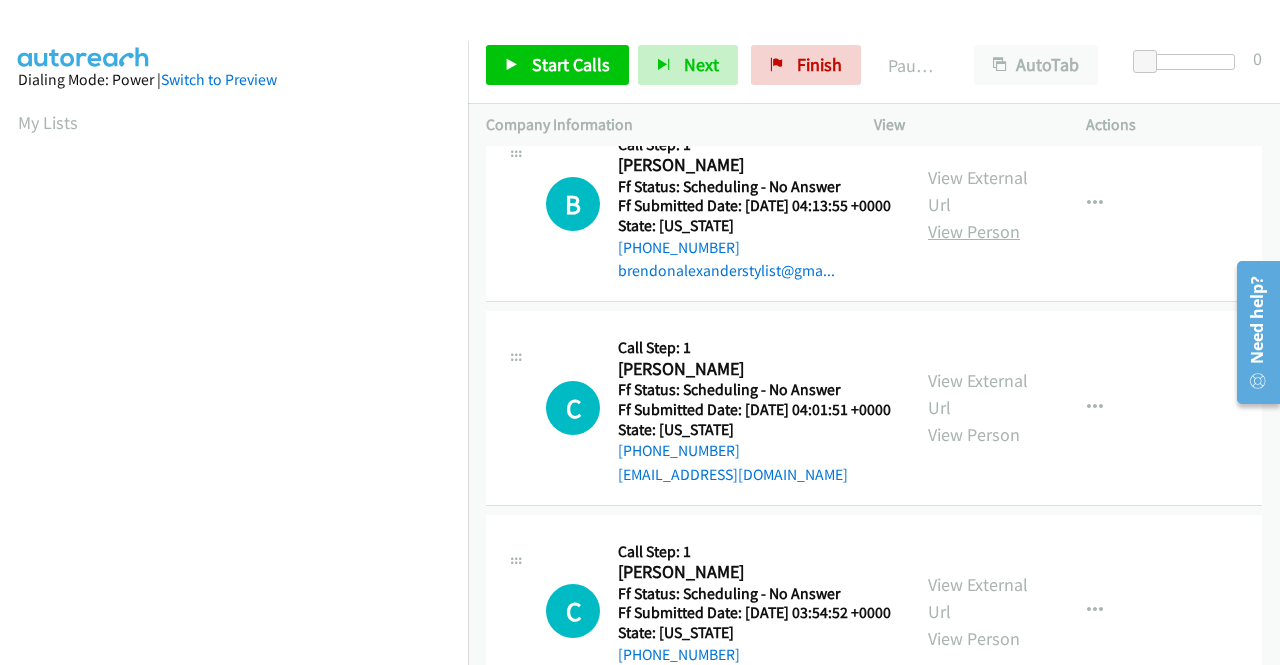 scroll, scrollTop: 2500, scrollLeft: 0, axis: vertical 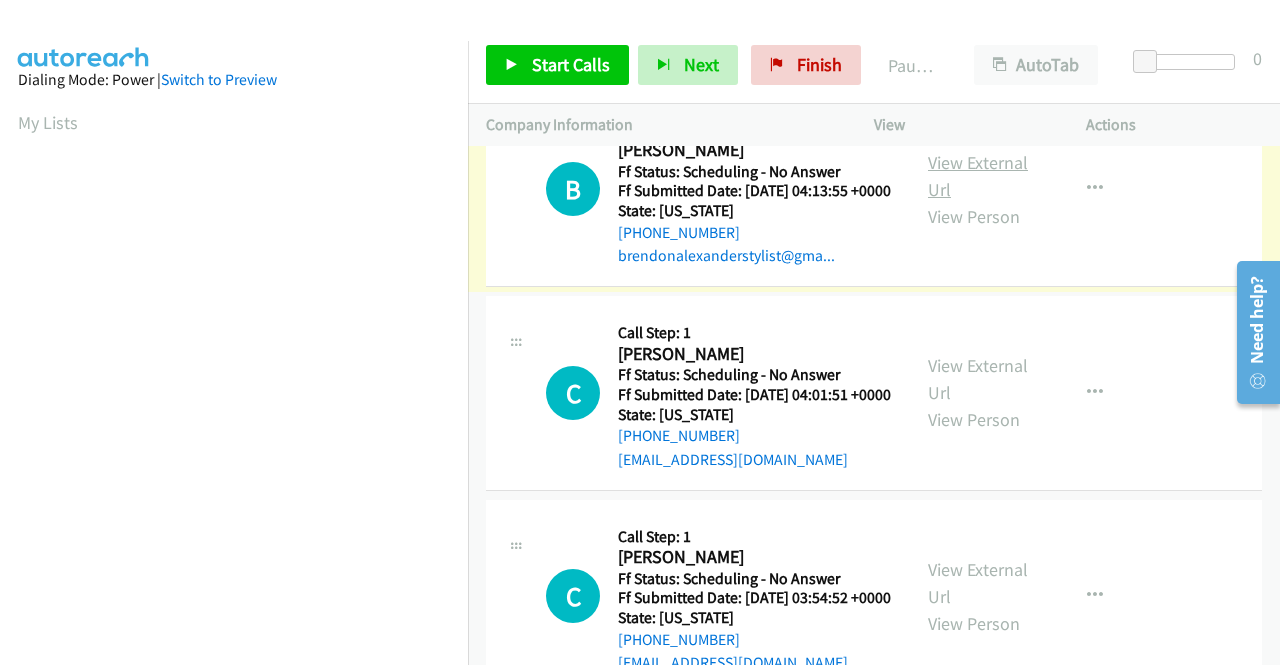 click on "View External Url" at bounding box center (978, 176) 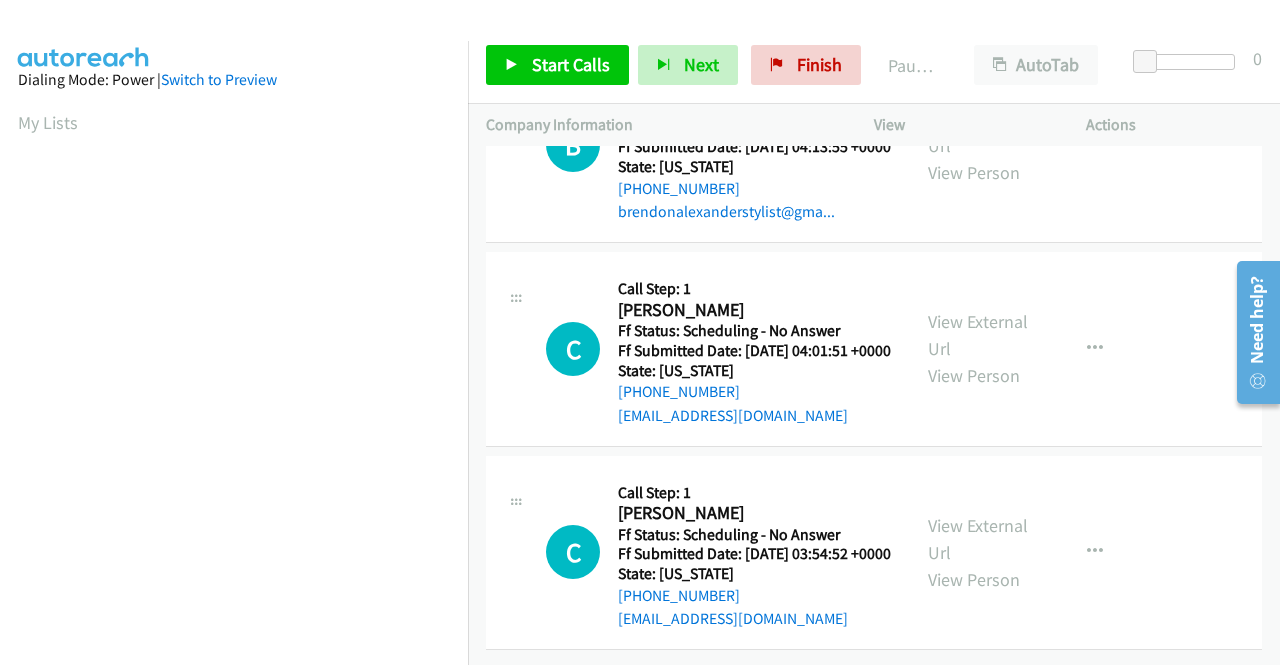 scroll, scrollTop: 2700, scrollLeft: 0, axis: vertical 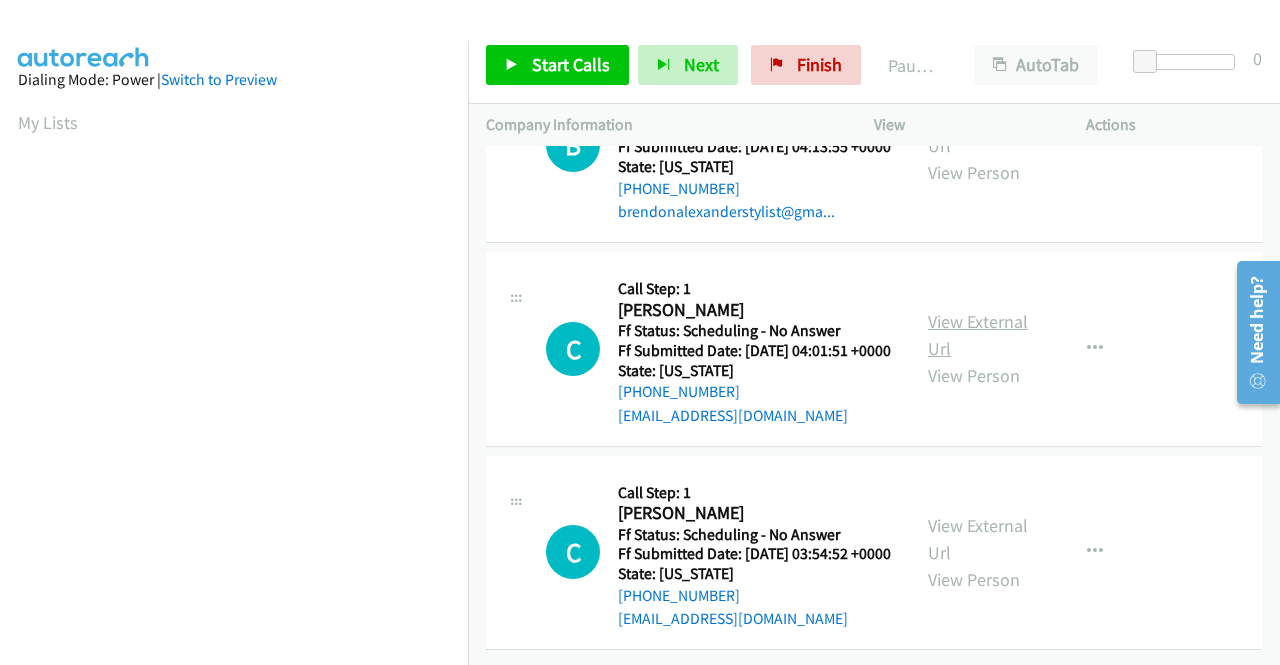 click on "View External Url" at bounding box center (978, 335) 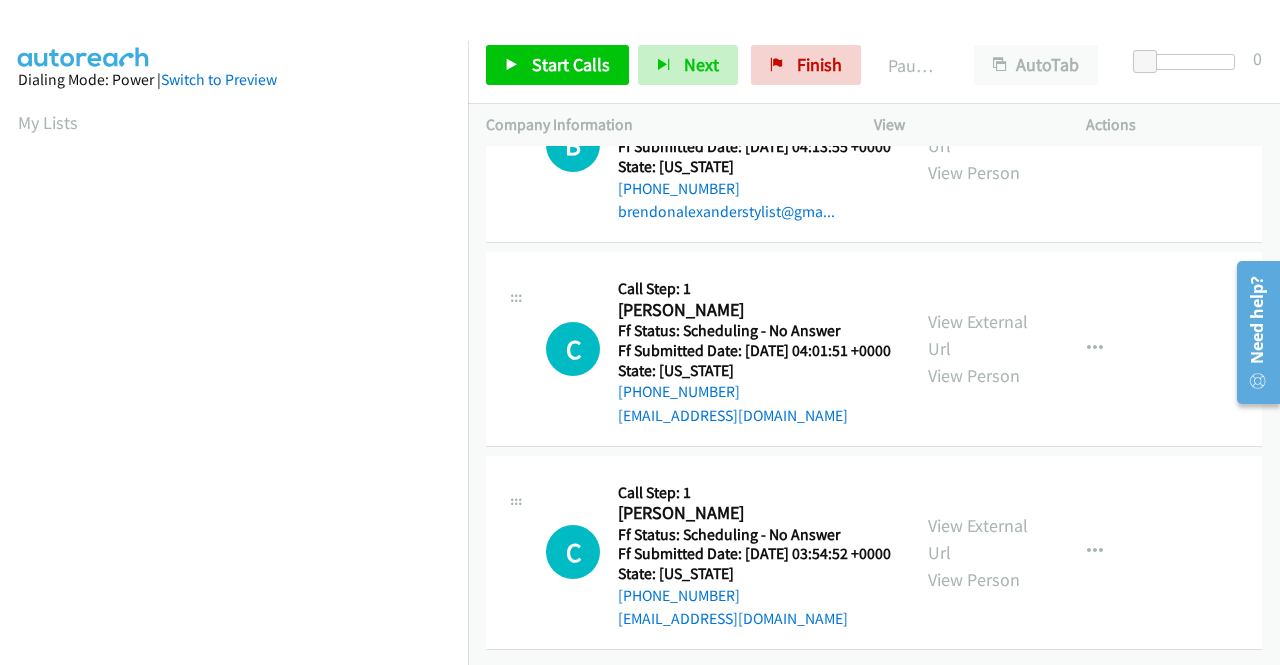 scroll, scrollTop: 2800, scrollLeft: 0, axis: vertical 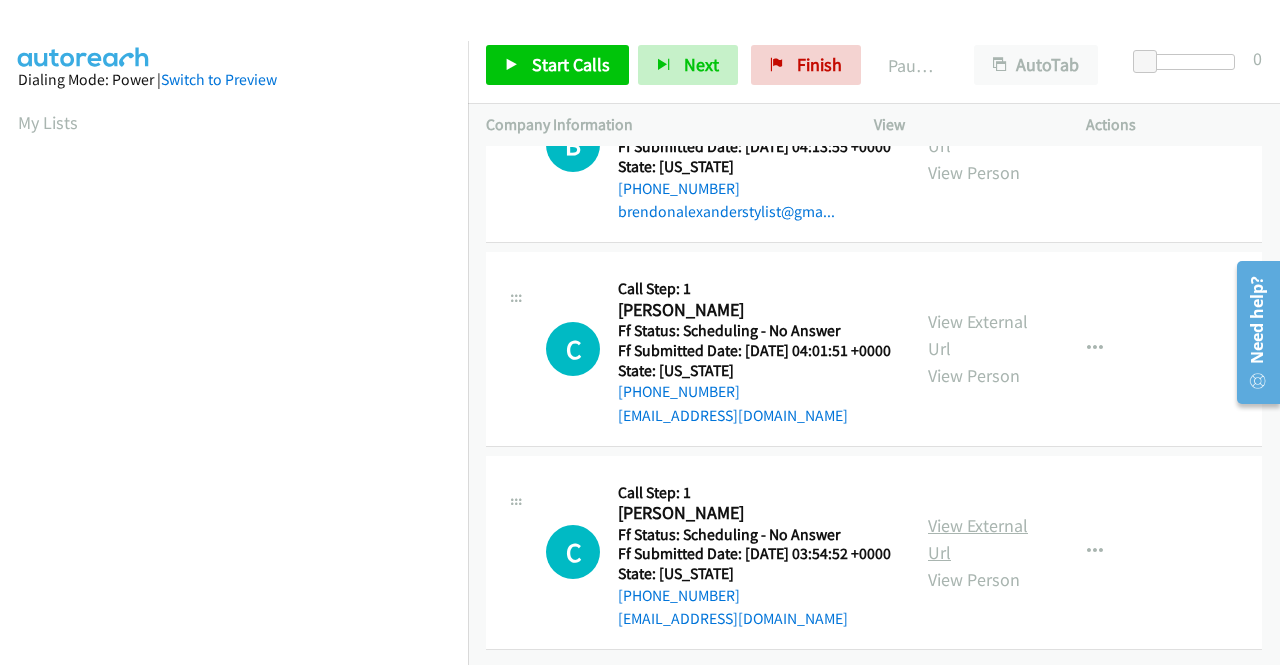 click on "View External Url" at bounding box center (978, 539) 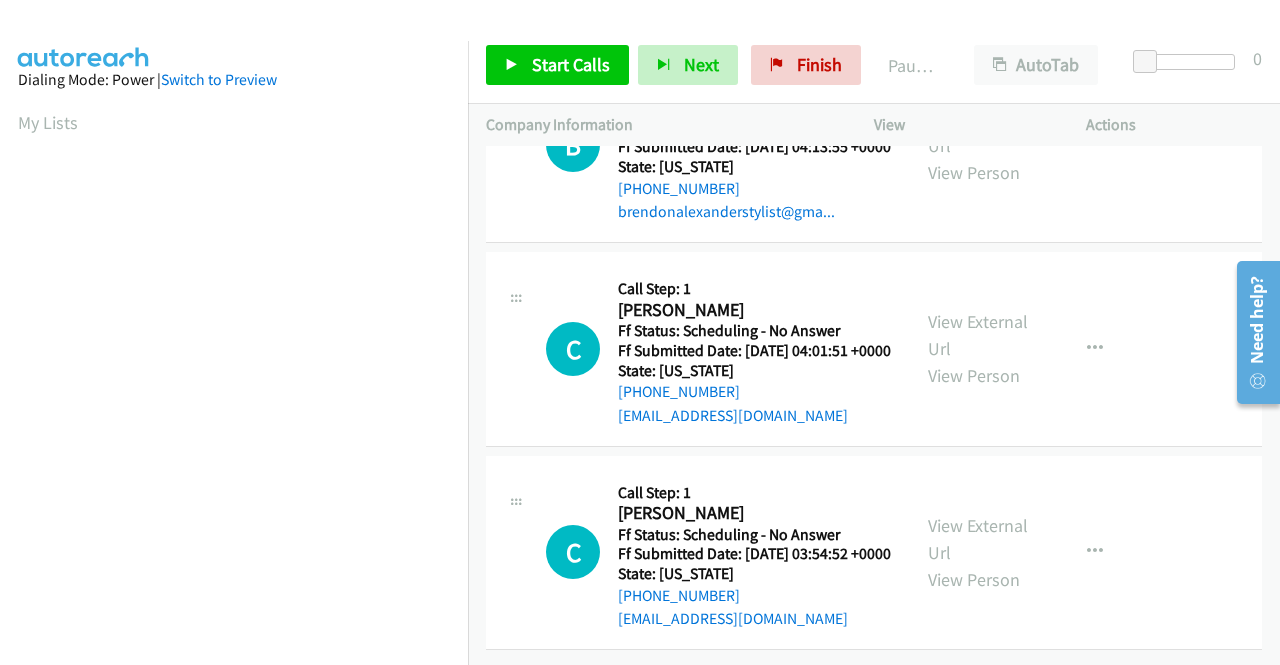 scroll, scrollTop: 2848, scrollLeft: 0, axis: vertical 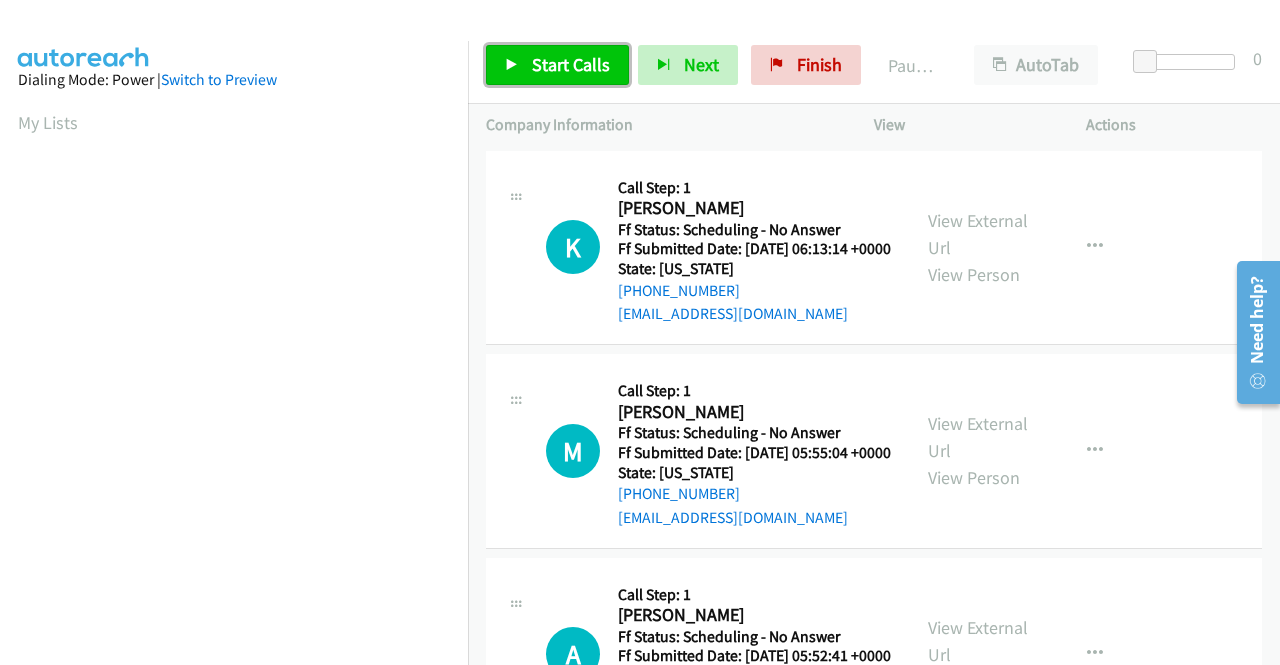 click on "Start Calls" at bounding box center (557, 65) 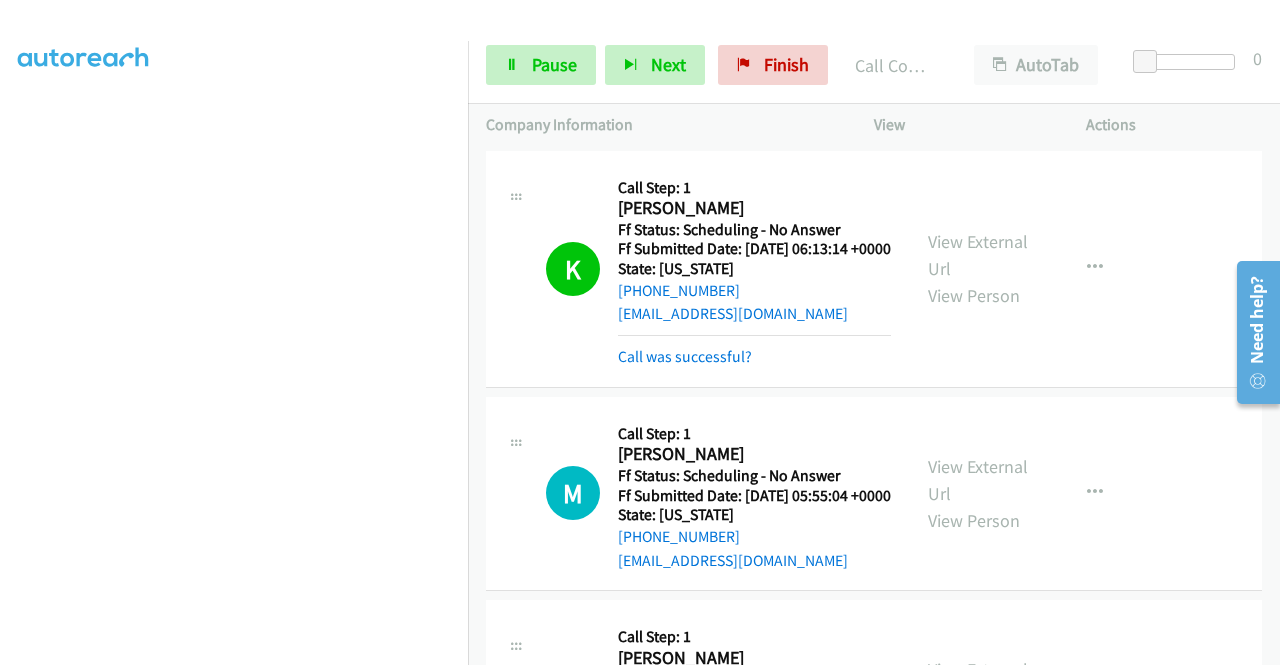 scroll, scrollTop: 0, scrollLeft: 0, axis: both 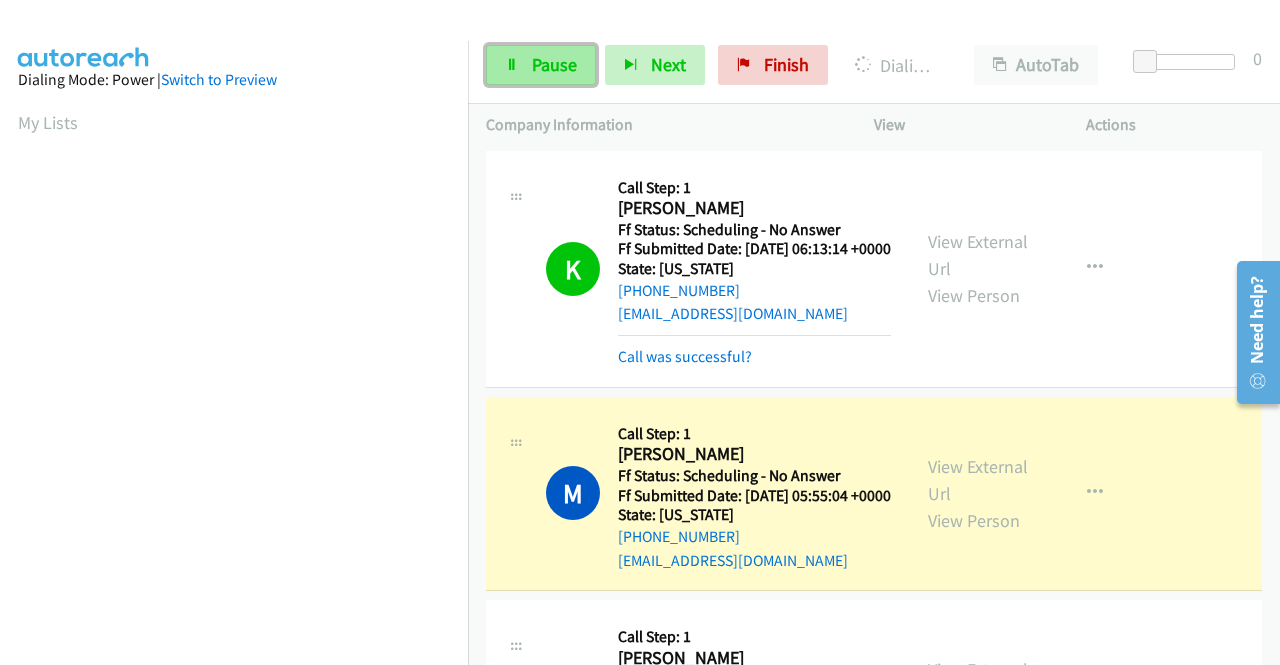 click on "Pause" at bounding box center [554, 64] 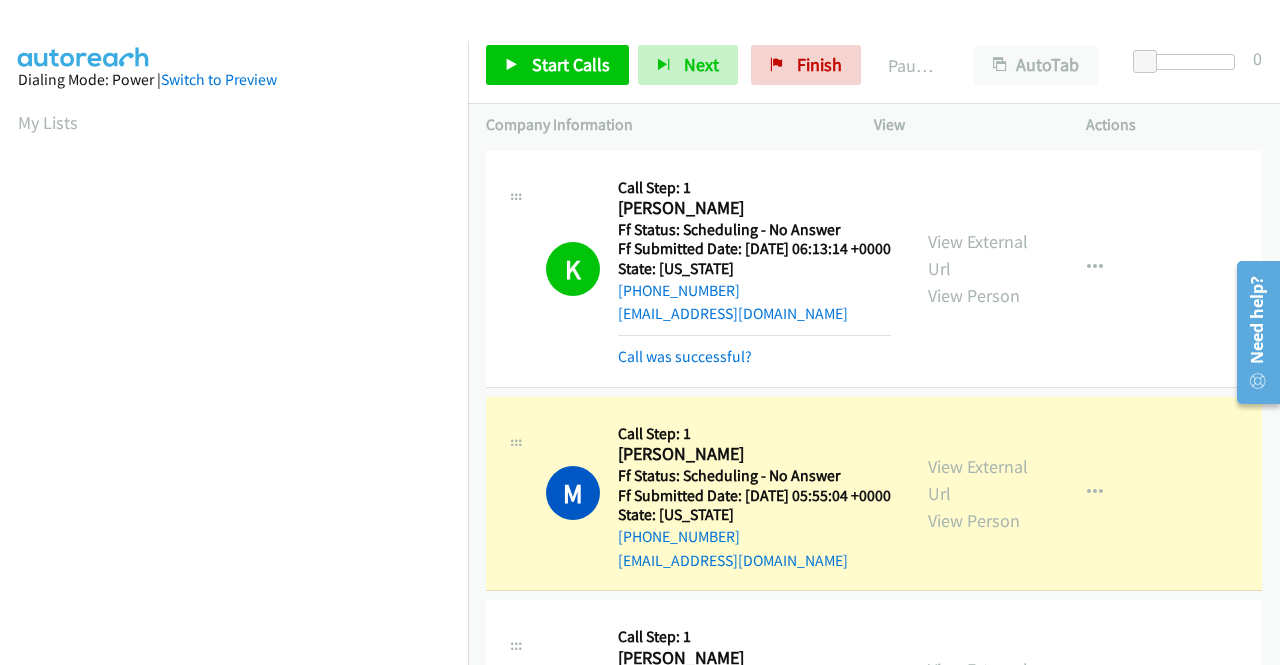 scroll, scrollTop: 456, scrollLeft: 0, axis: vertical 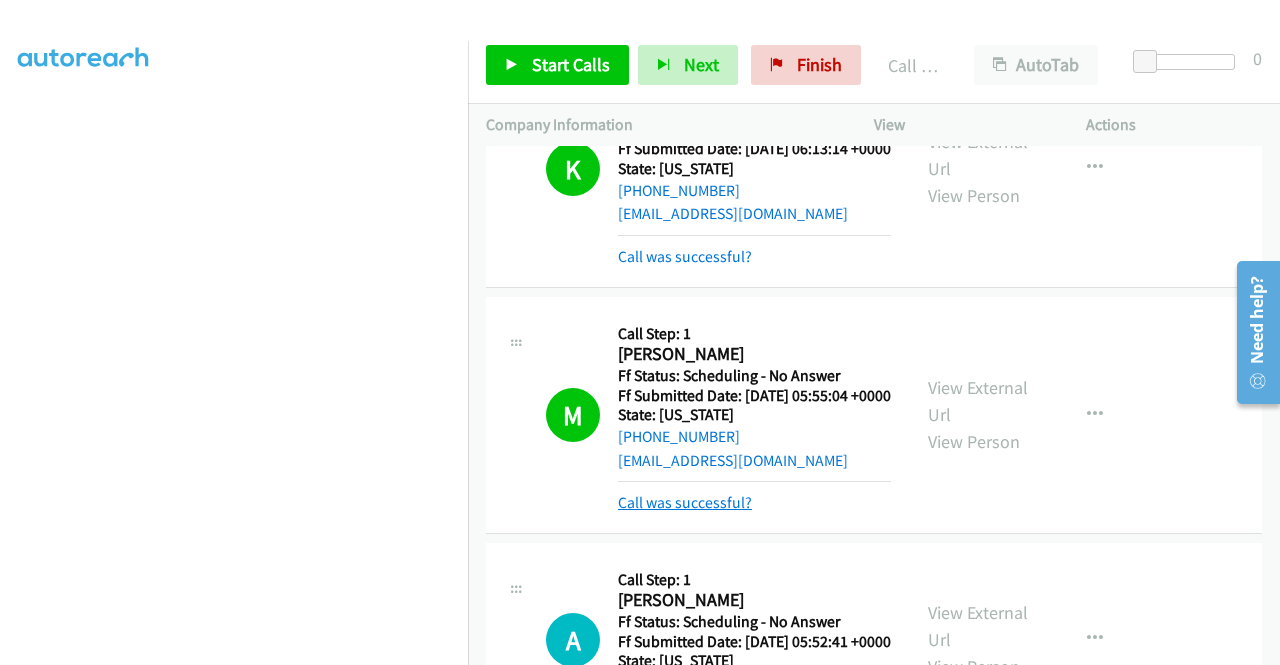 click on "Call was successful?" at bounding box center [685, 502] 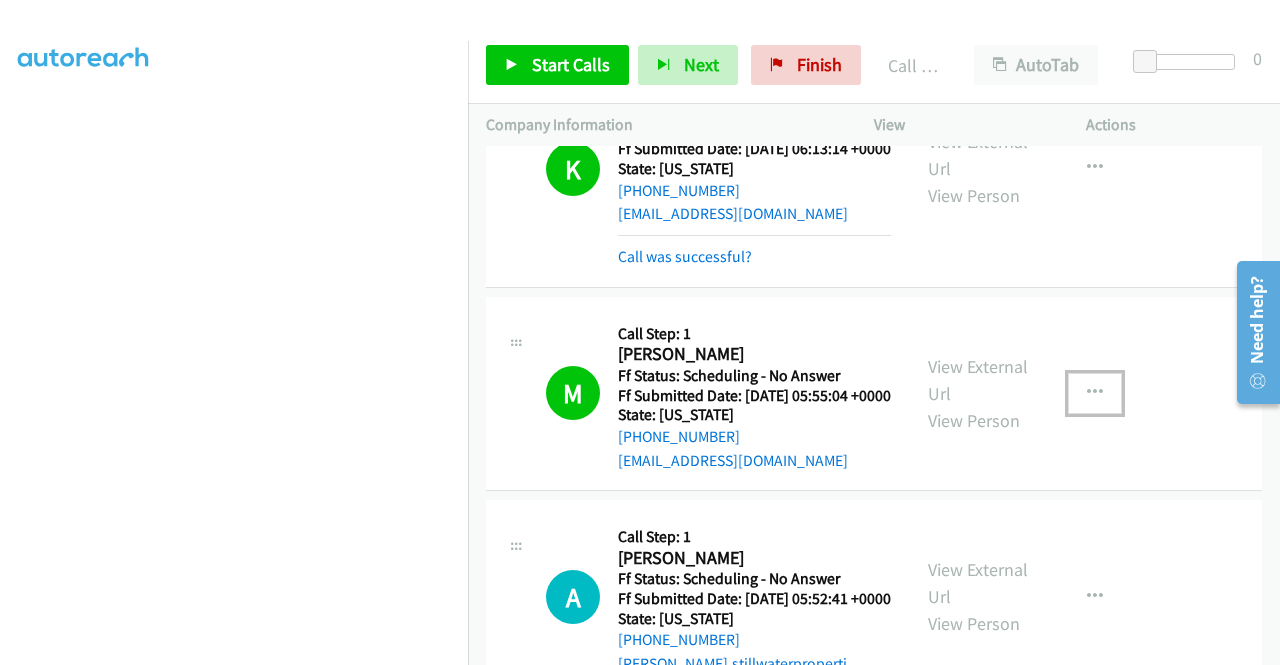 click at bounding box center [1095, 393] 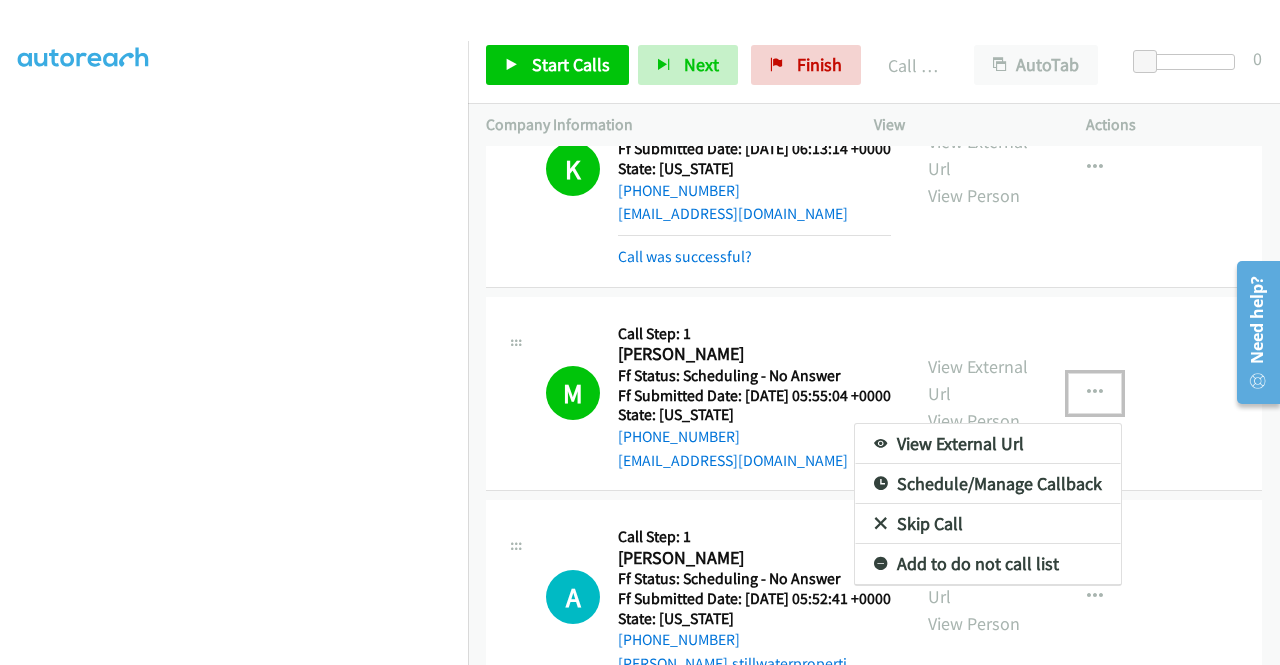 click on "Add to do not call list" at bounding box center [988, 564] 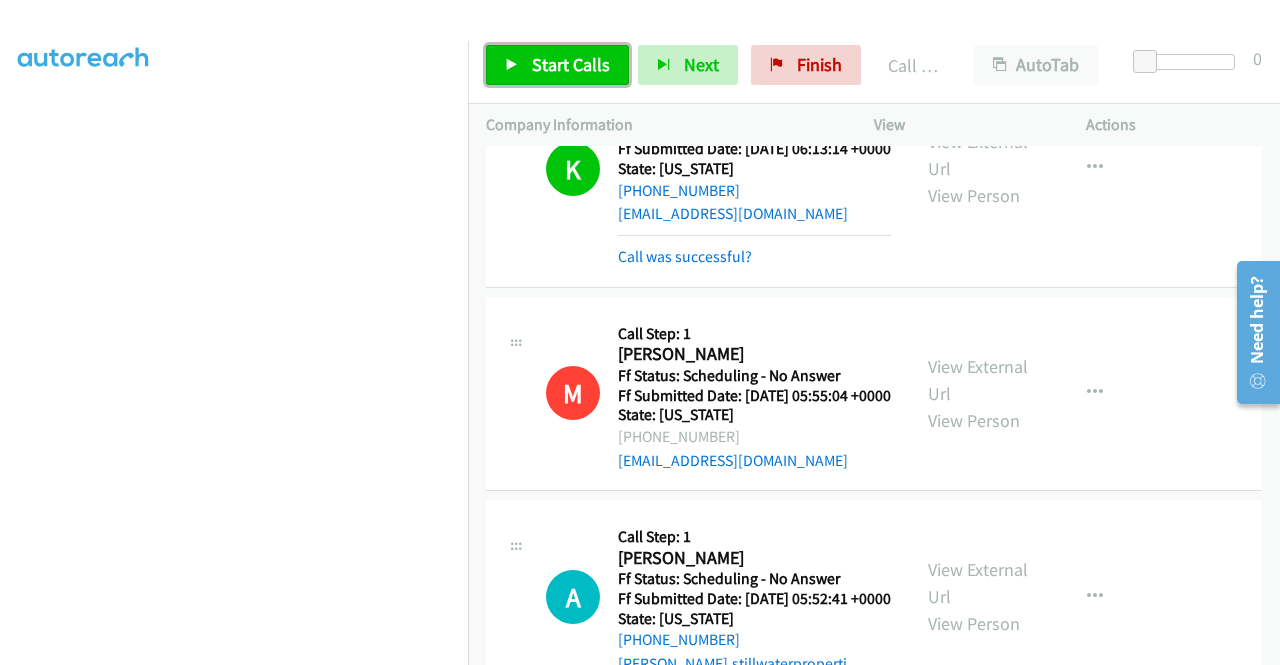 click on "Start Calls" at bounding box center [557, 65] 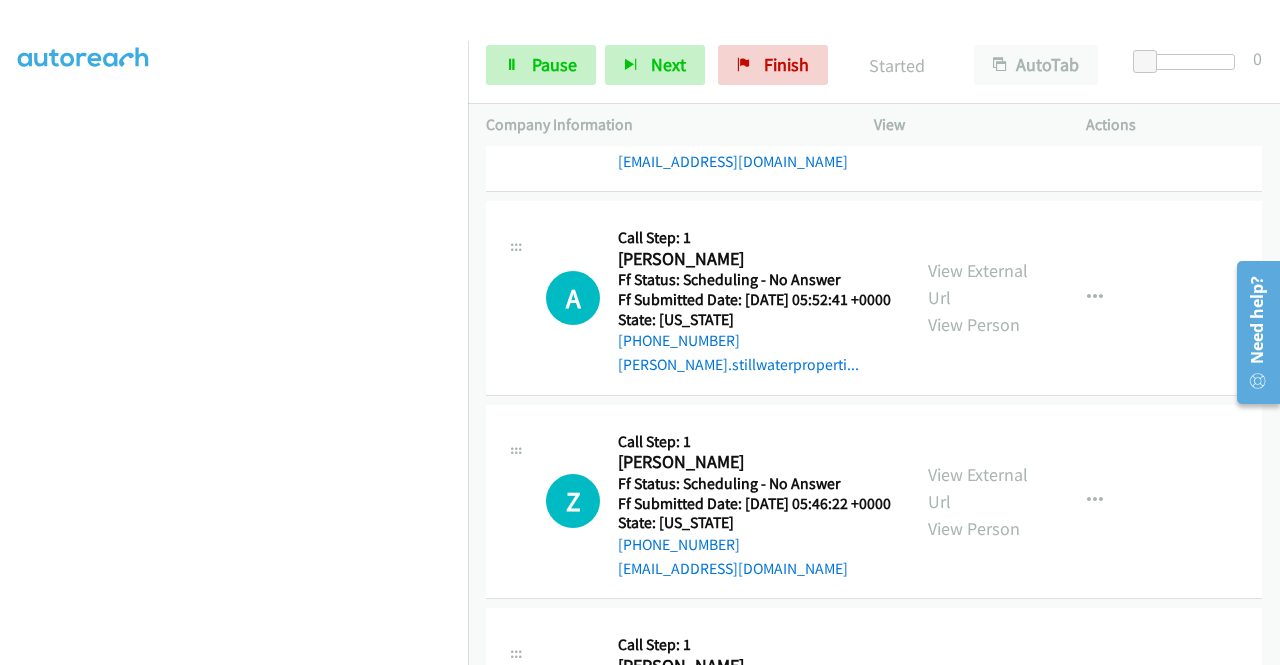 scroll, scrollTop: 400, scrollLeft: 0, axis: vertical 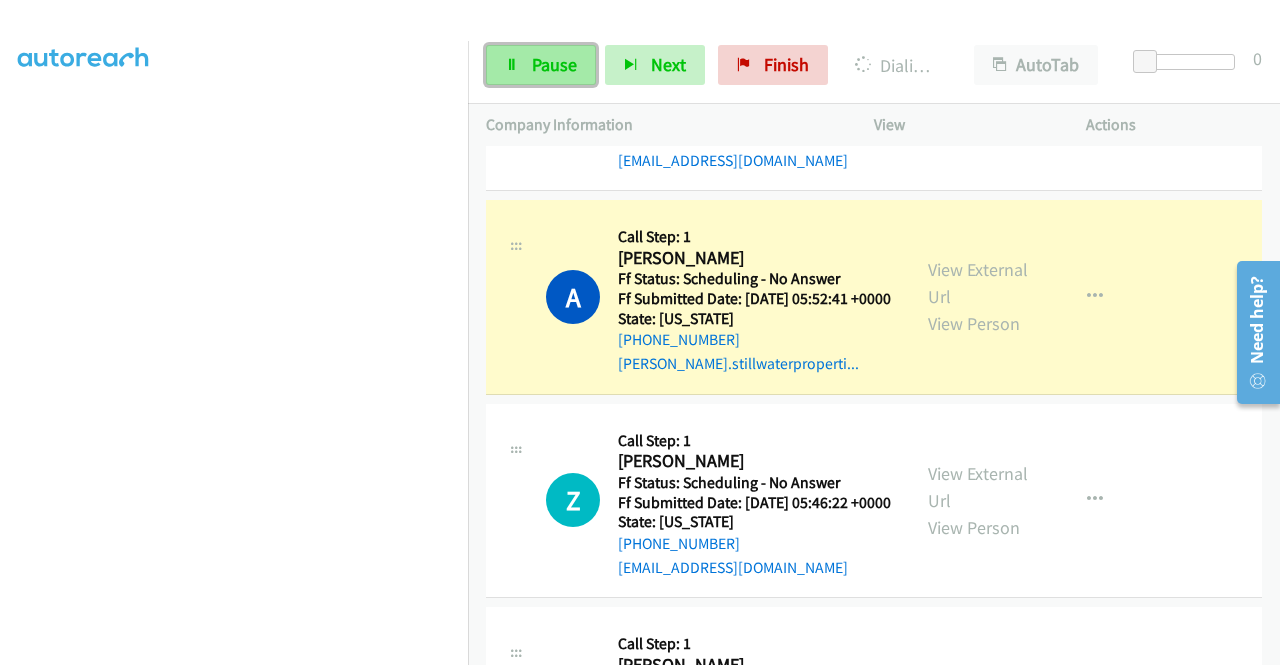 click on "Pause" at bounding box center [554, 64] 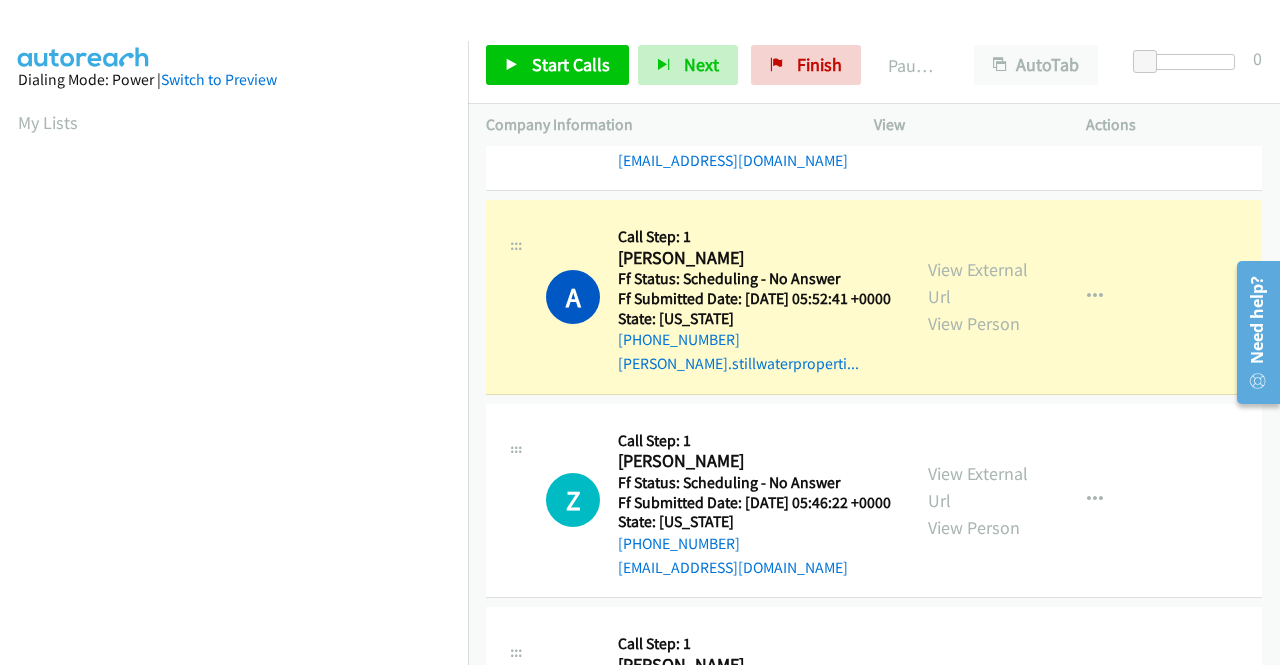scroll, scrollTop: 456, scrollLeft: 0, axis: vertical 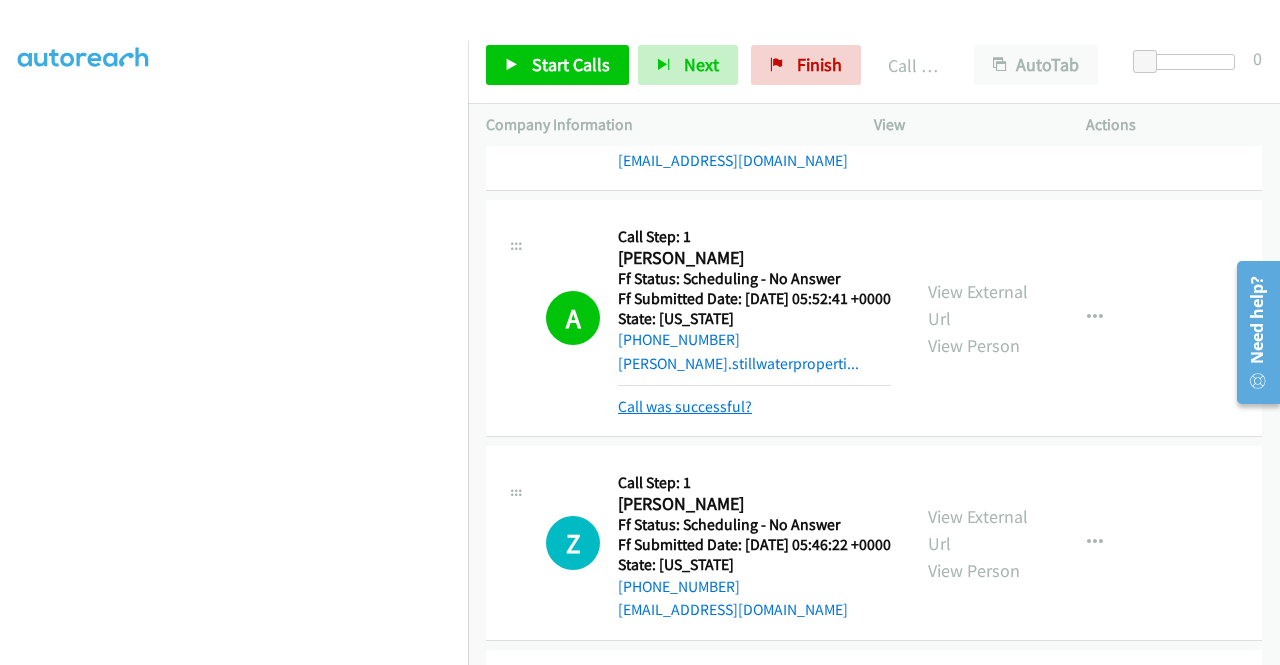 click on "Call was successful?" at bounding box center (685, 406) 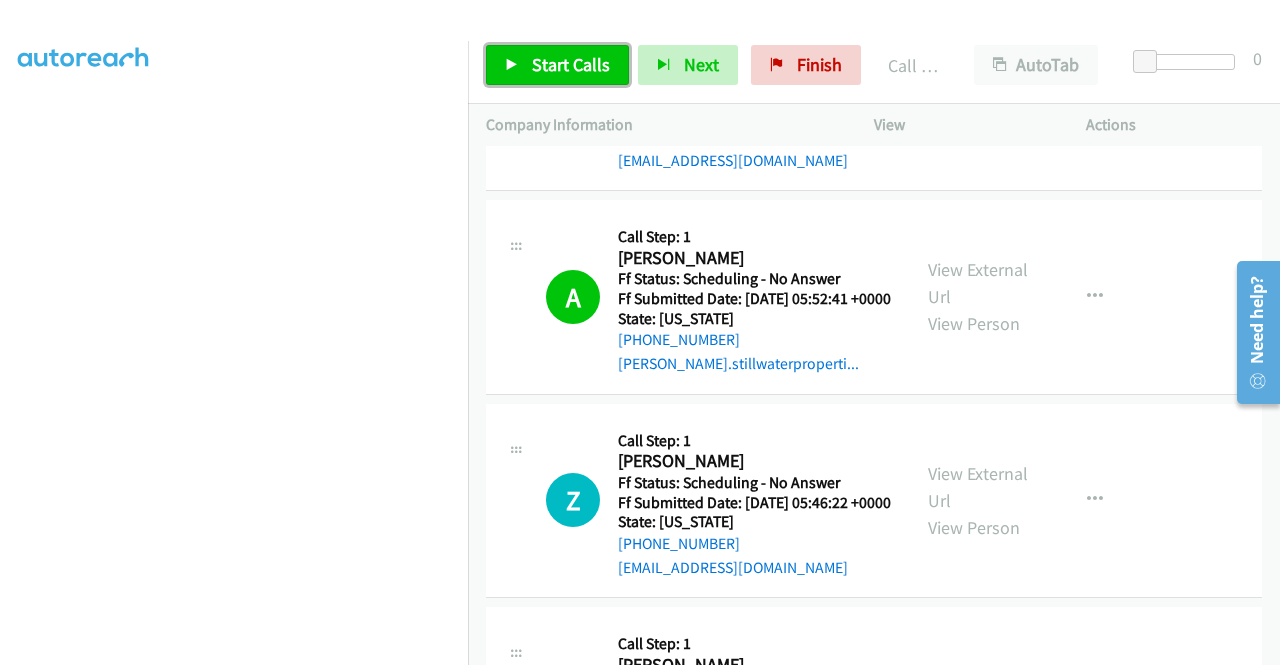 click on "Start Calls" at bounding box center [571, 64] 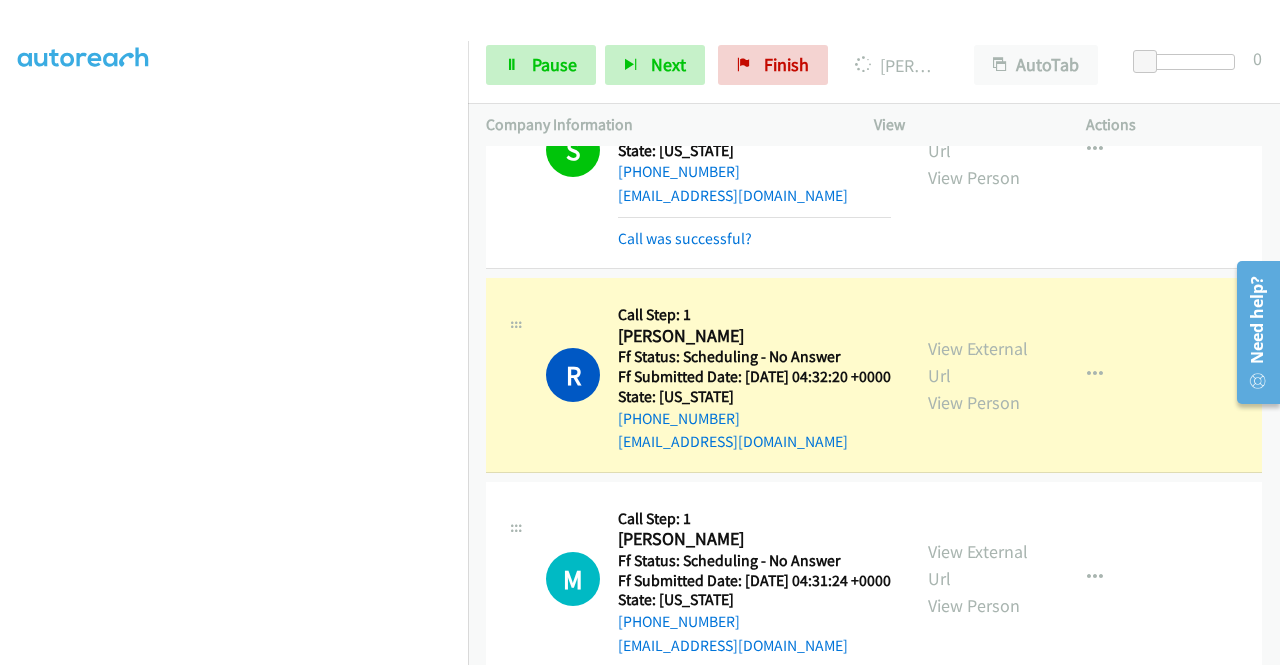scroll, scrollTop: 1800, scrollLeft: 0, axis: vertical 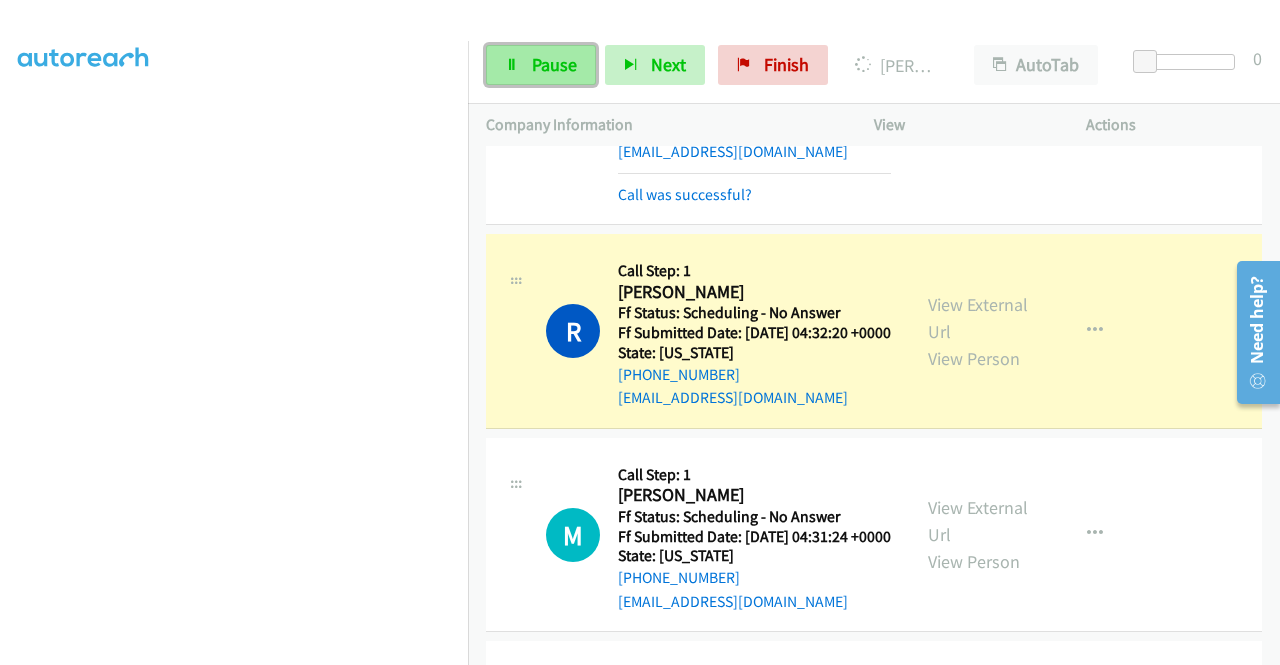 click on "Pause" at bounding box center [554, 64] 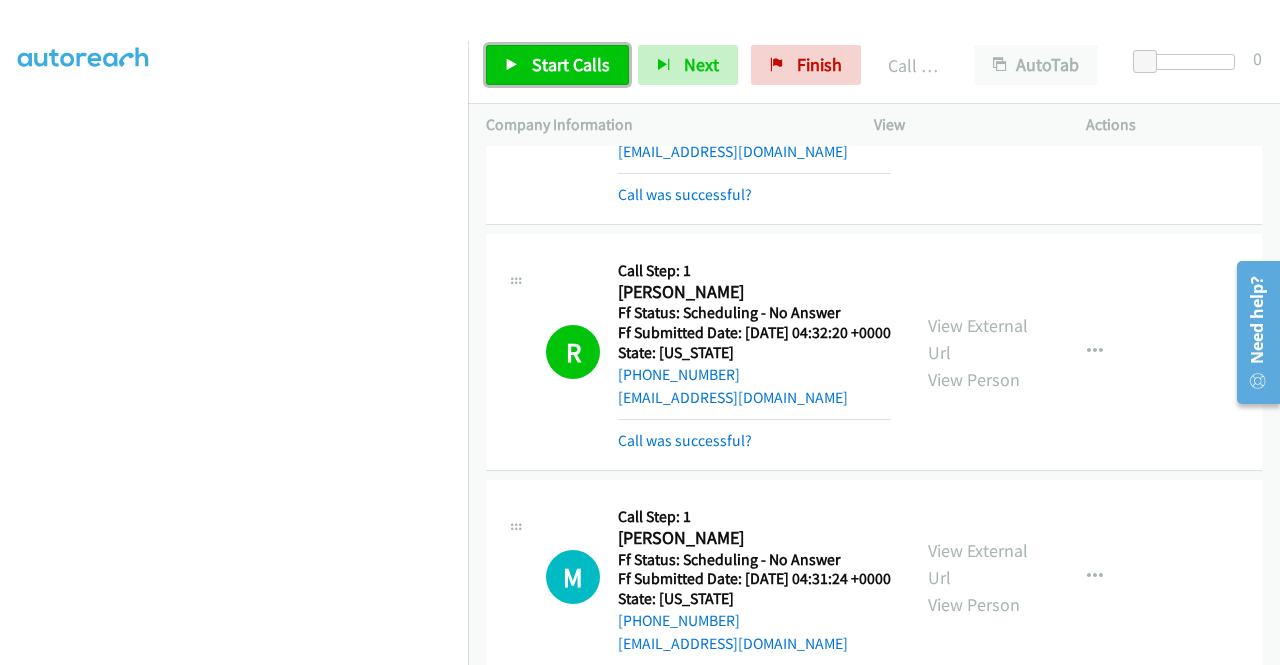 click on "Start Calls" at bounding box center (571, 64) 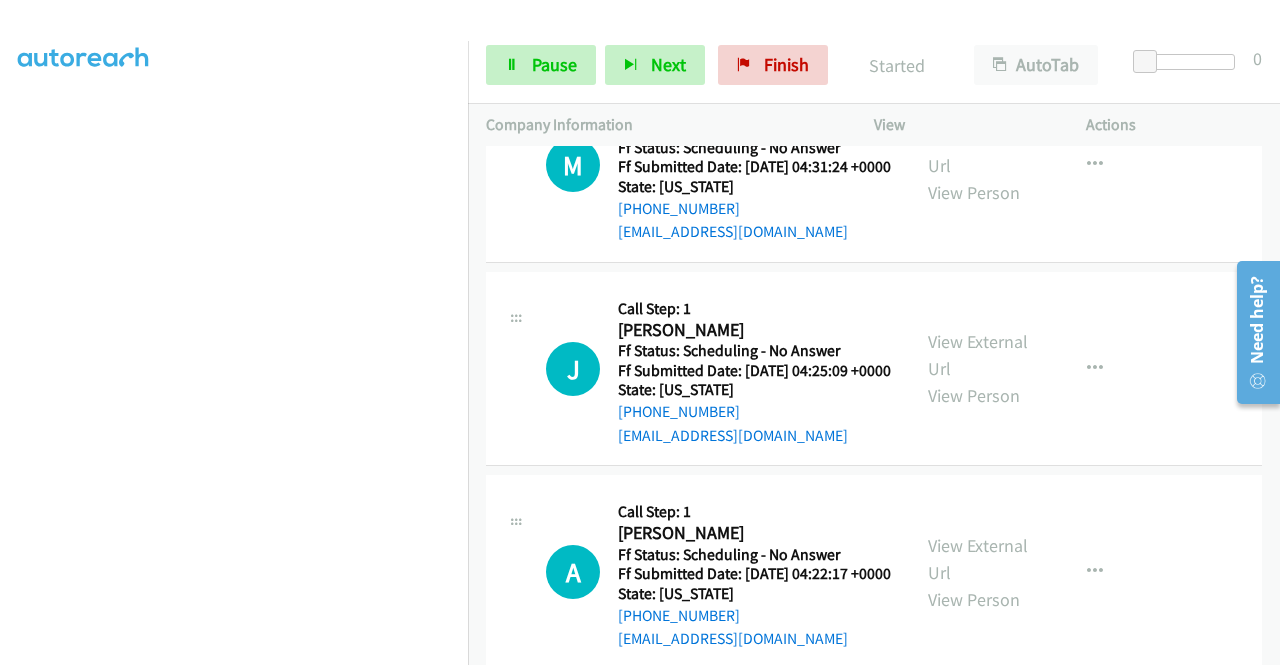 scroll, scrollTop: 2300, scrollLeft: 0, axis: vertical 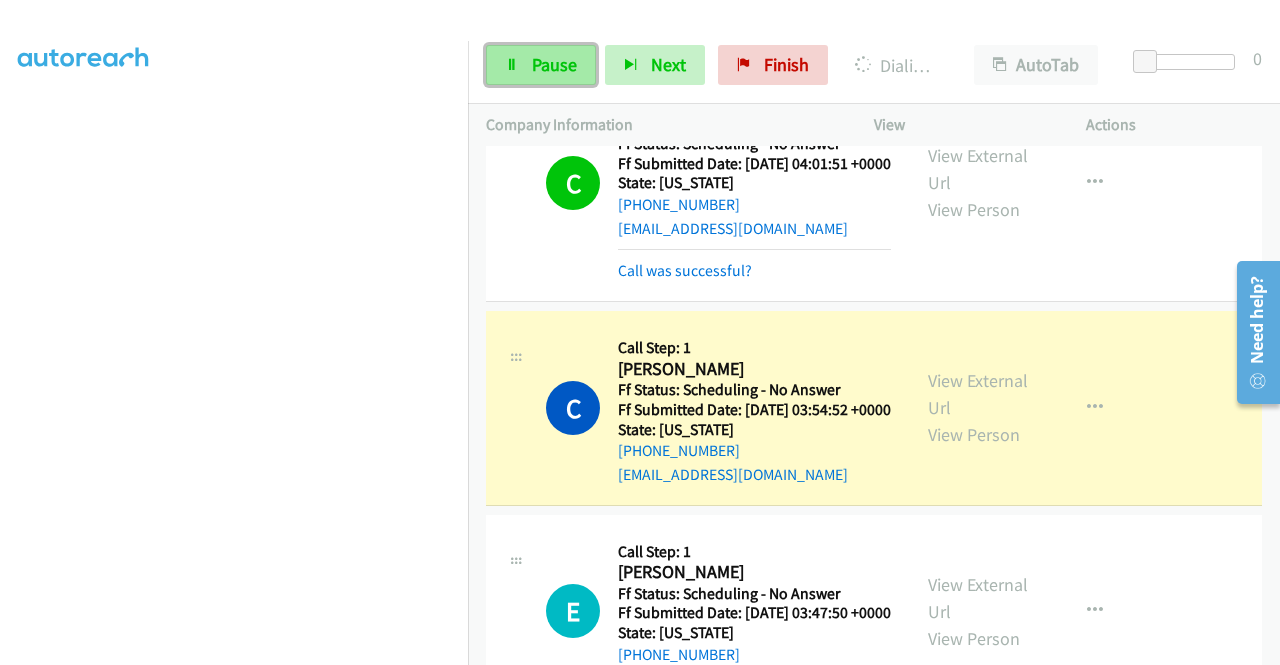 click on "Pause" at bounding box center [554, 64] 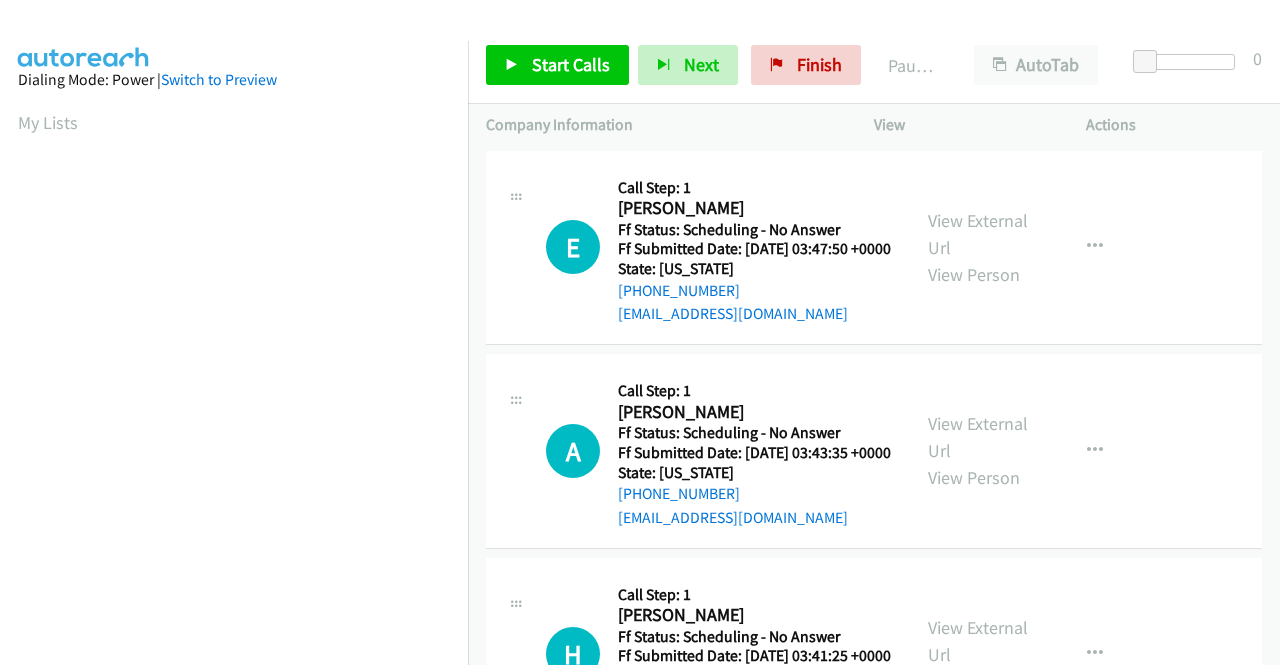 scroll, scrollTop: 0, scrollLeft: 0, axis: both 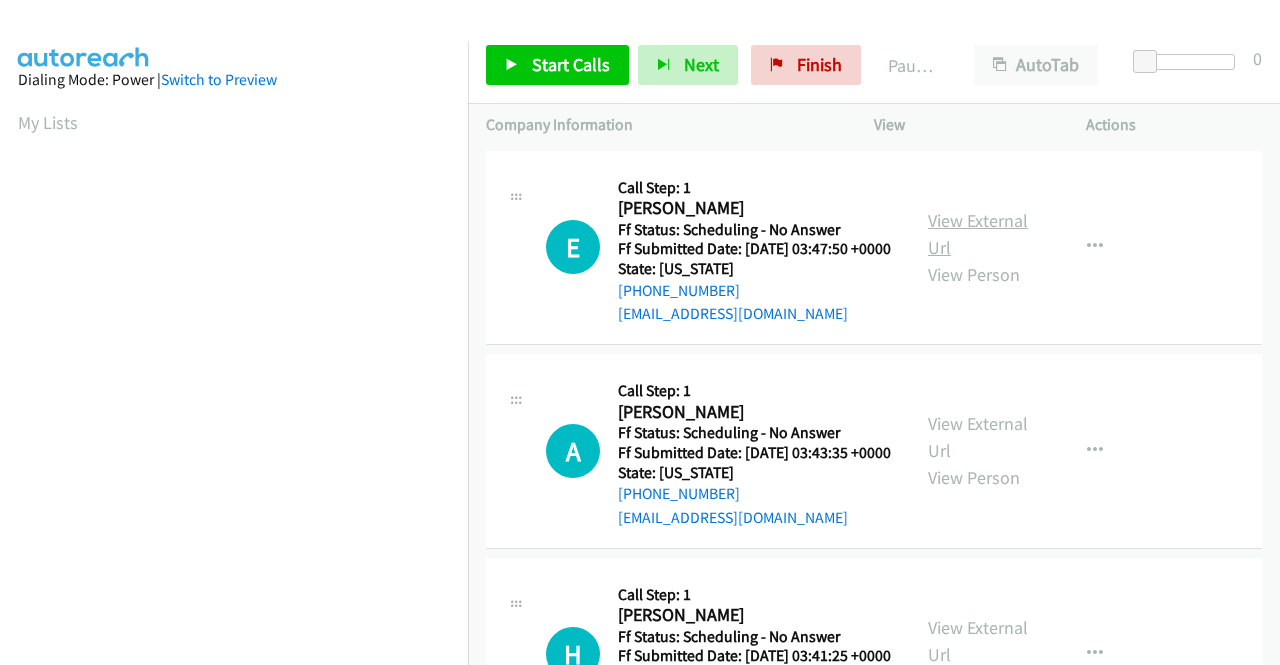 click on "View External Url" at bounding box center (978, 234) 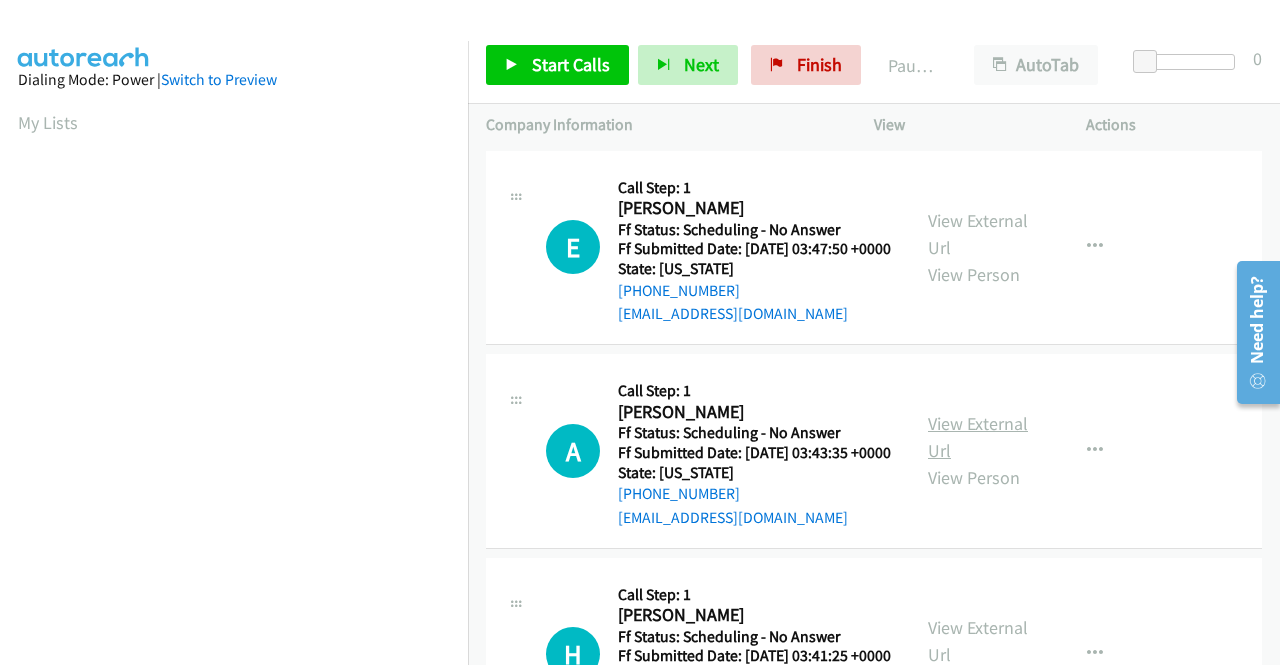 click on "View External Url" at bounding box center [978, 437] 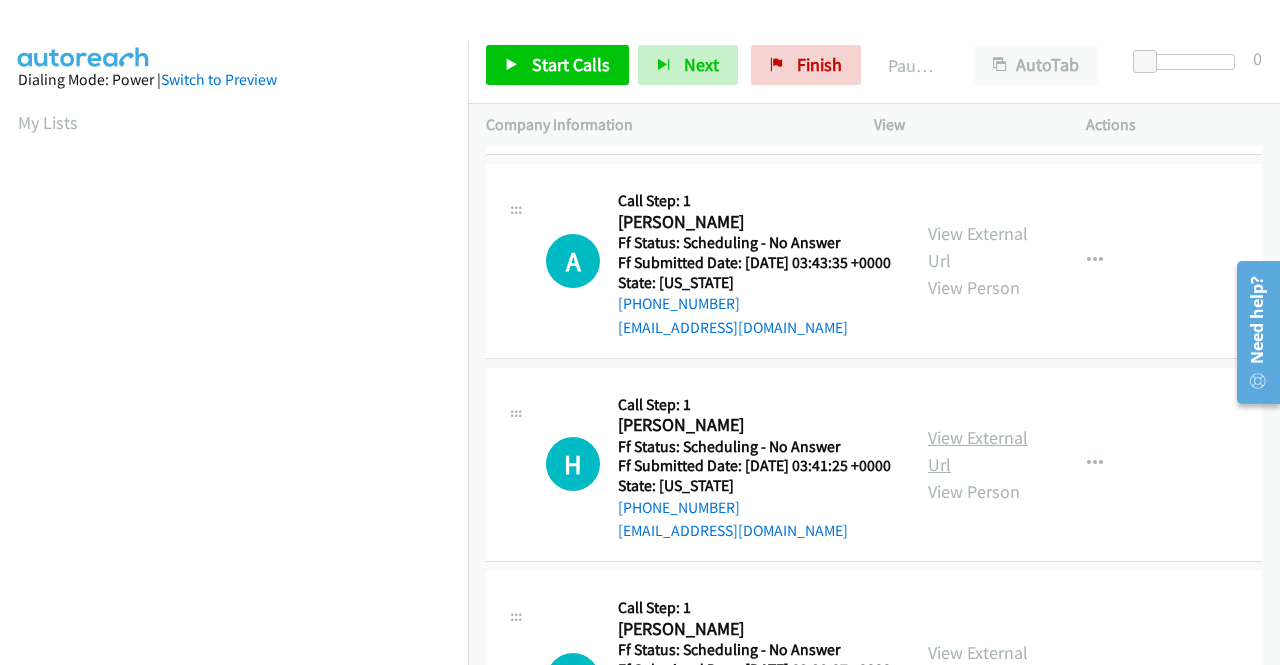 scroll, scrollTop: 200, scrollLeft: 0, axis: vertical 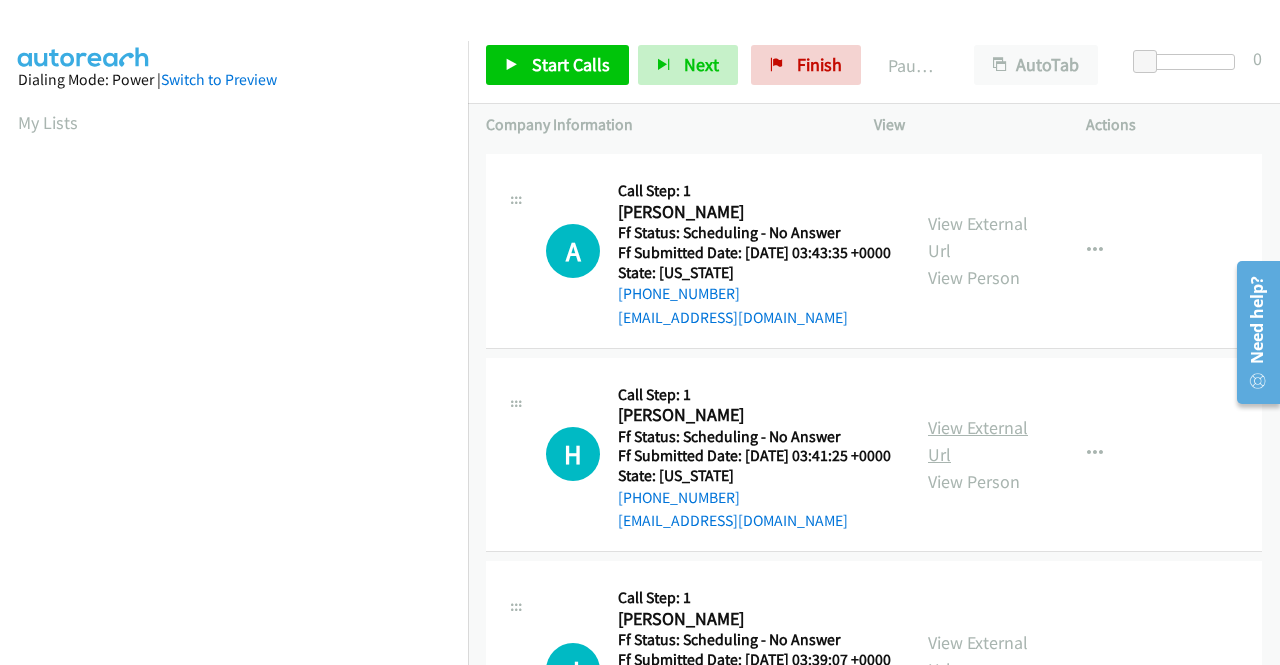 click on "View External Url" at bounding box center [978, 441] 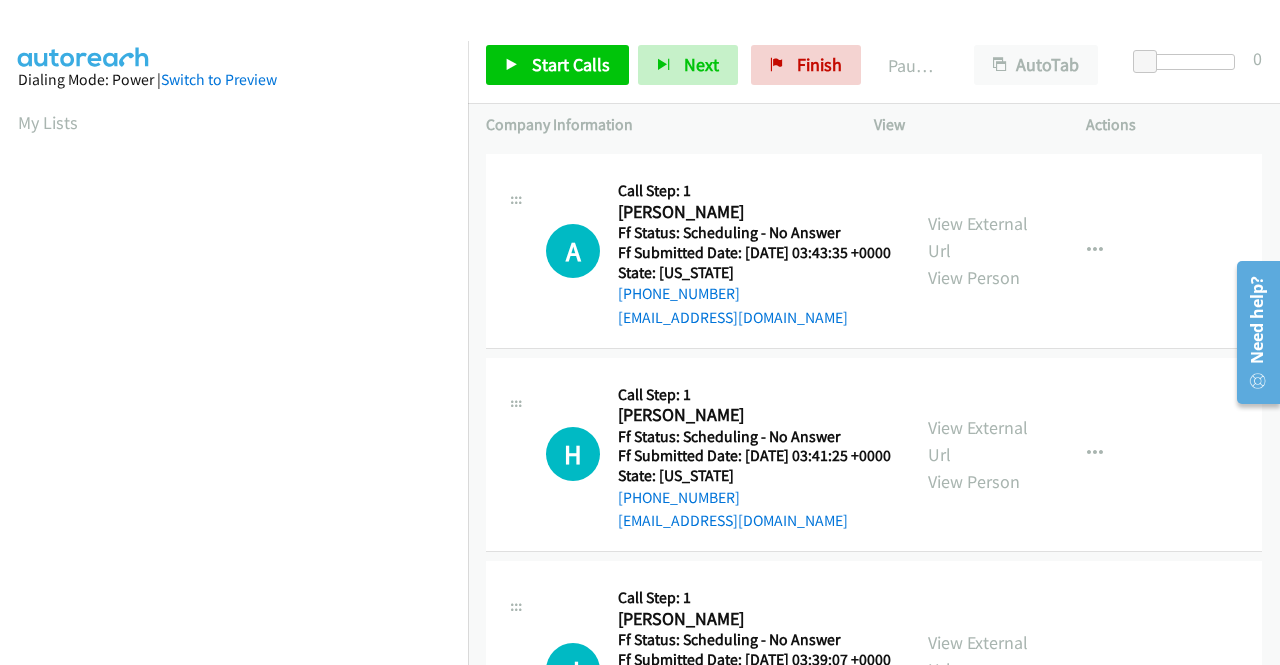 scroll, scrollTop: 300, scrollLeft: 0, axis: vertical 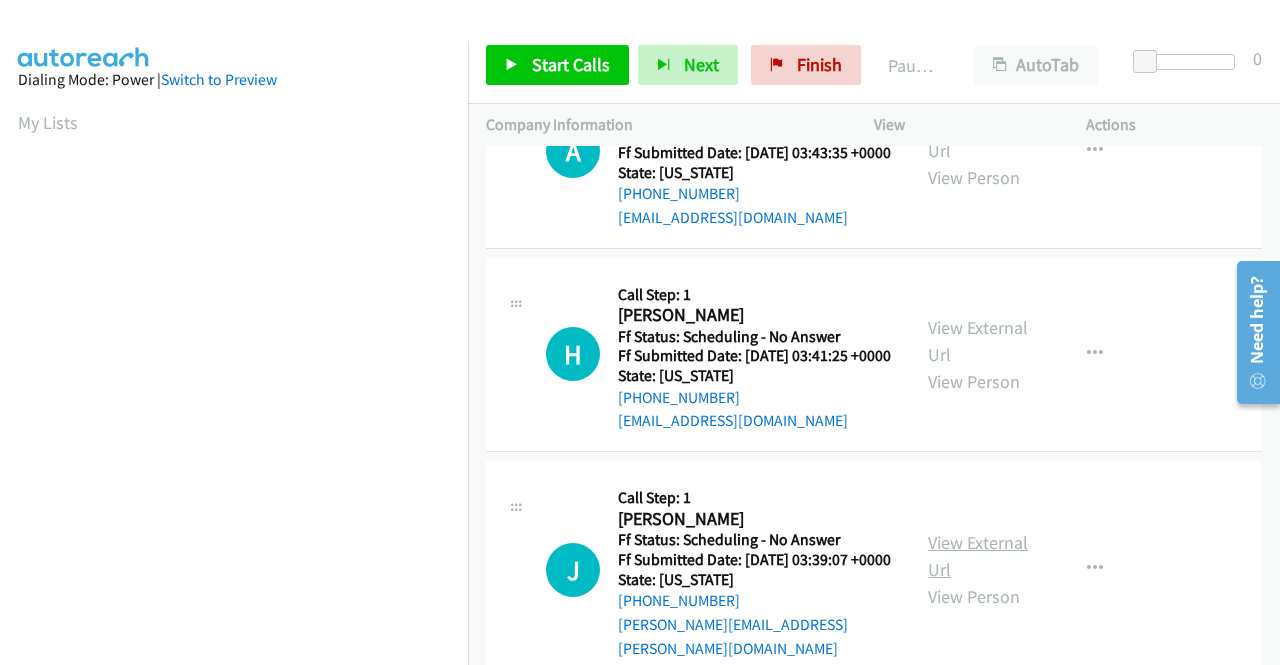 click on "View External Url" at bounding box center [978, 556] 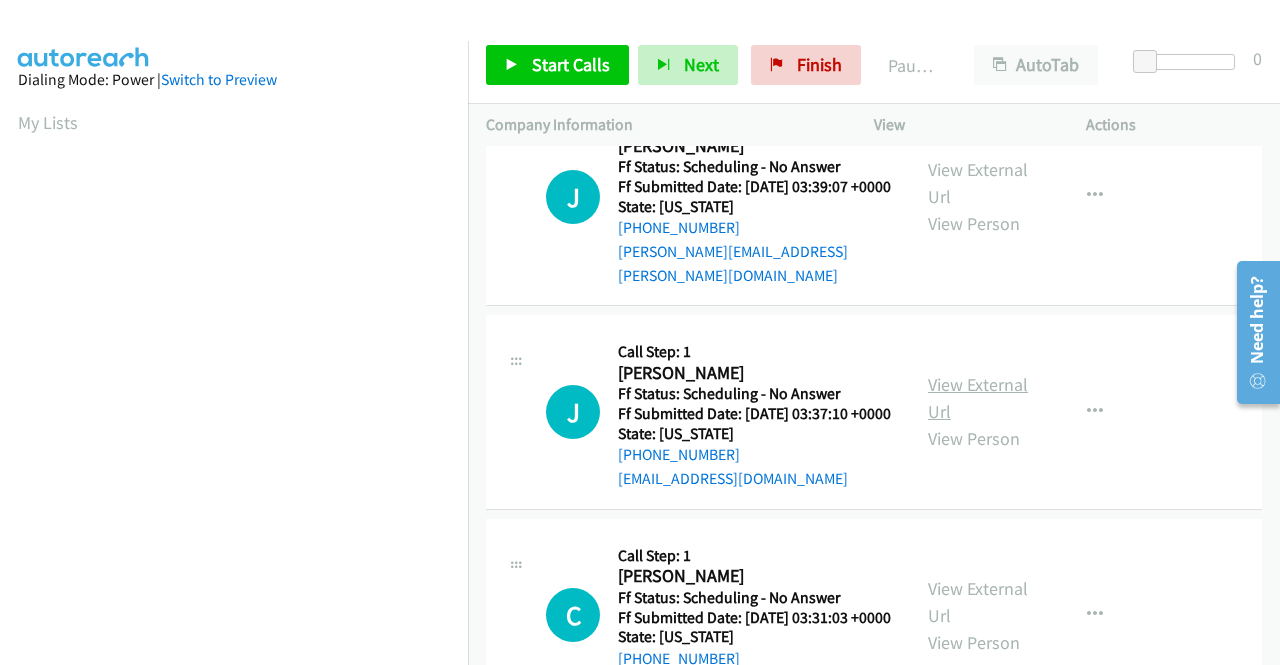 scroll, scrollTop: 700, scrollLeft: 0, axis: vertical 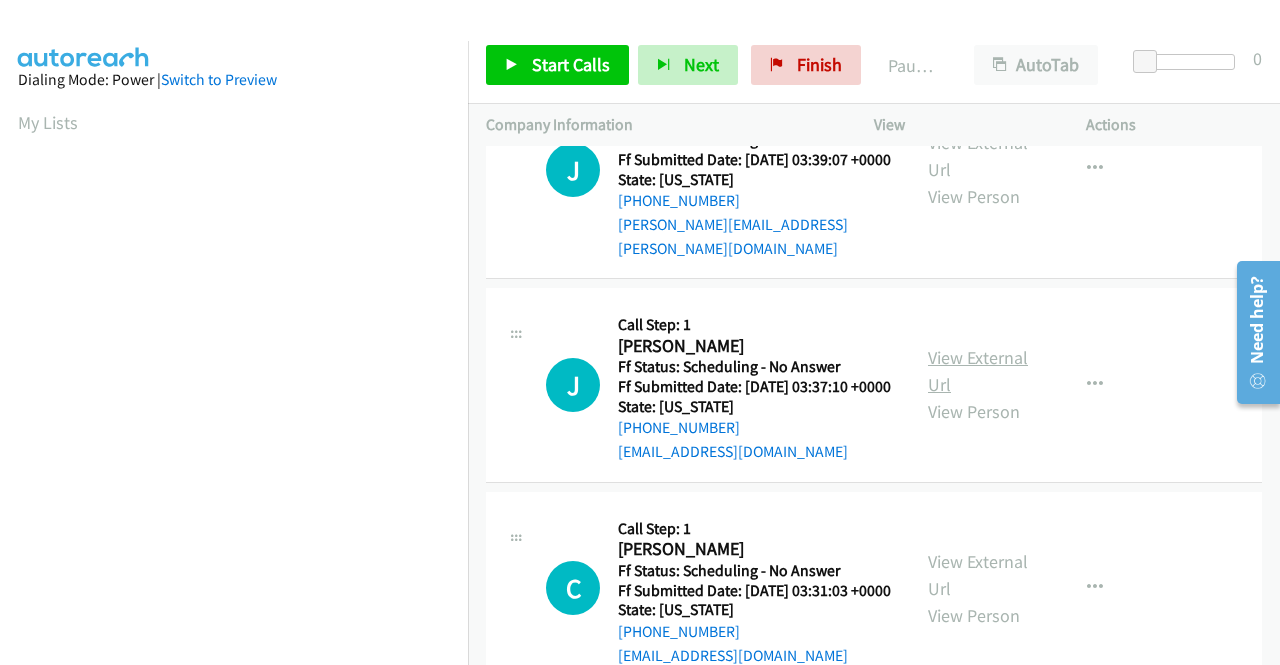 click on "View External Url" at bounding box center (978, 371) 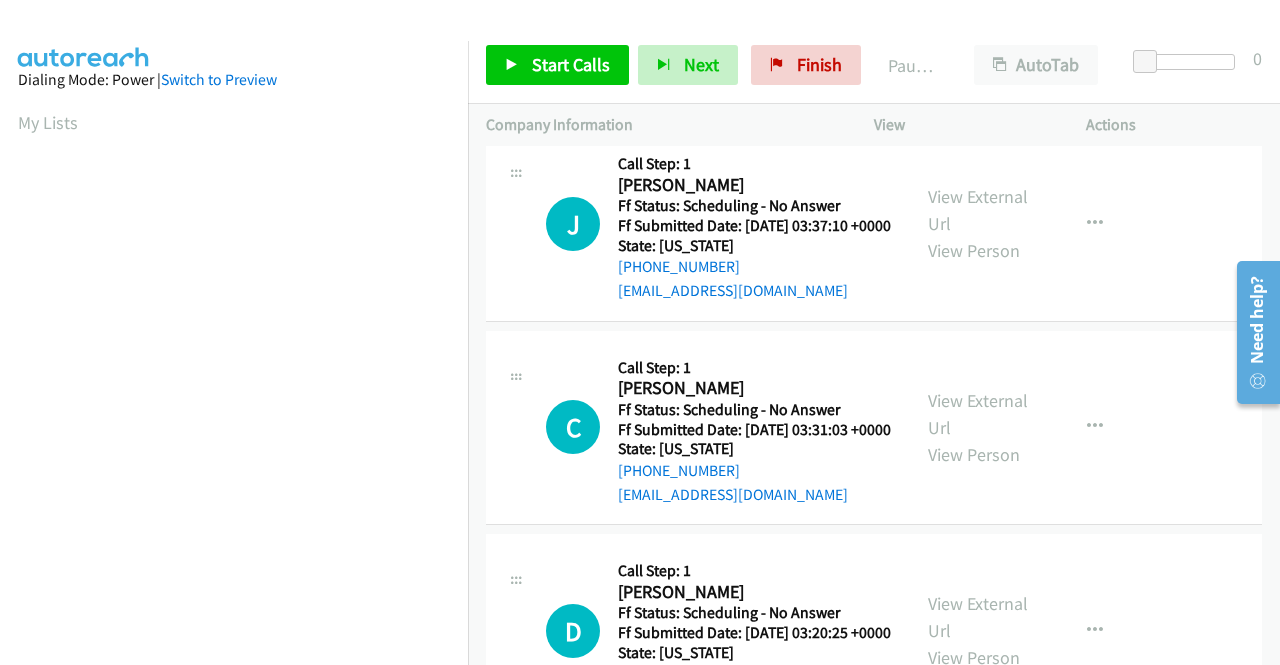 scroll, scrollTop: 900, scrollLeft: 0, axis: vertical 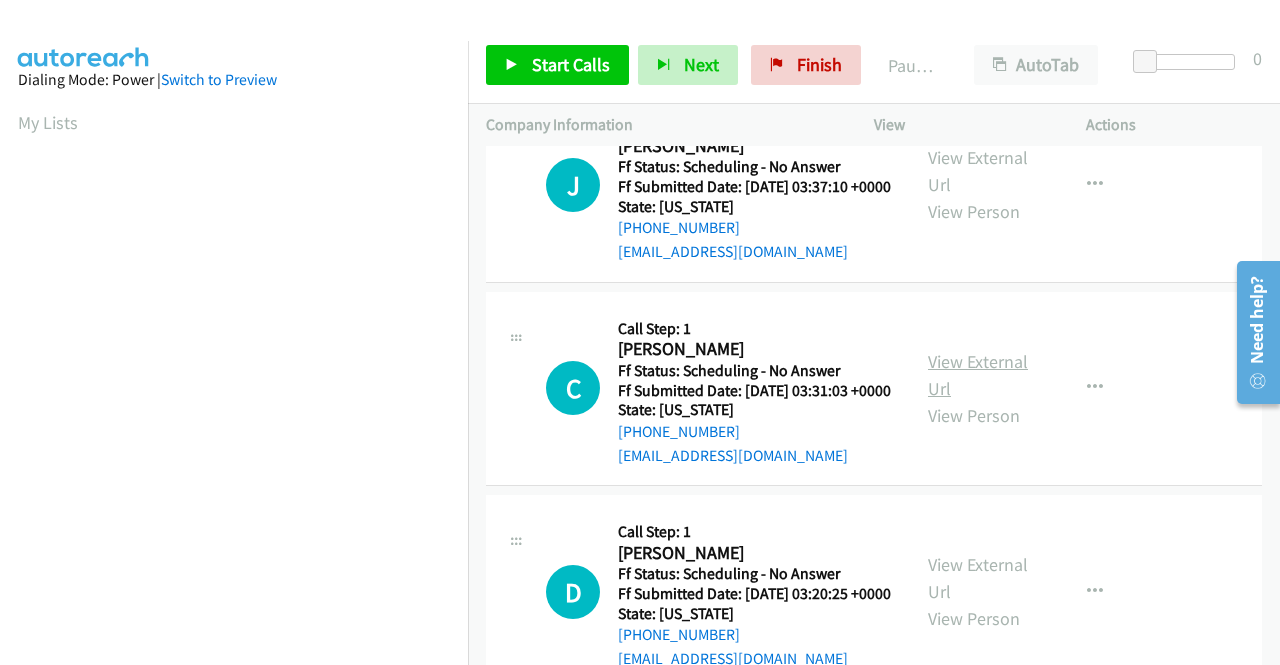 click on "View External Url" at bounding box center [978, 375] 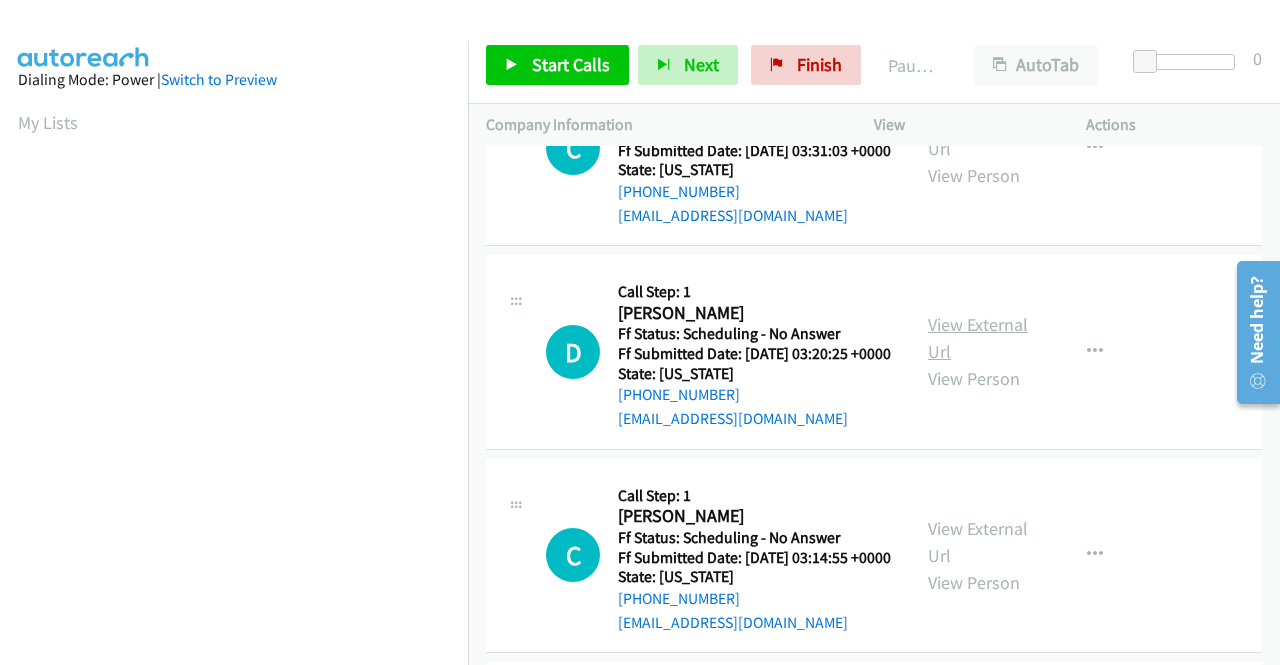 scroll, scrollTop: 1200, scrollLeft: 0, axis: vertical 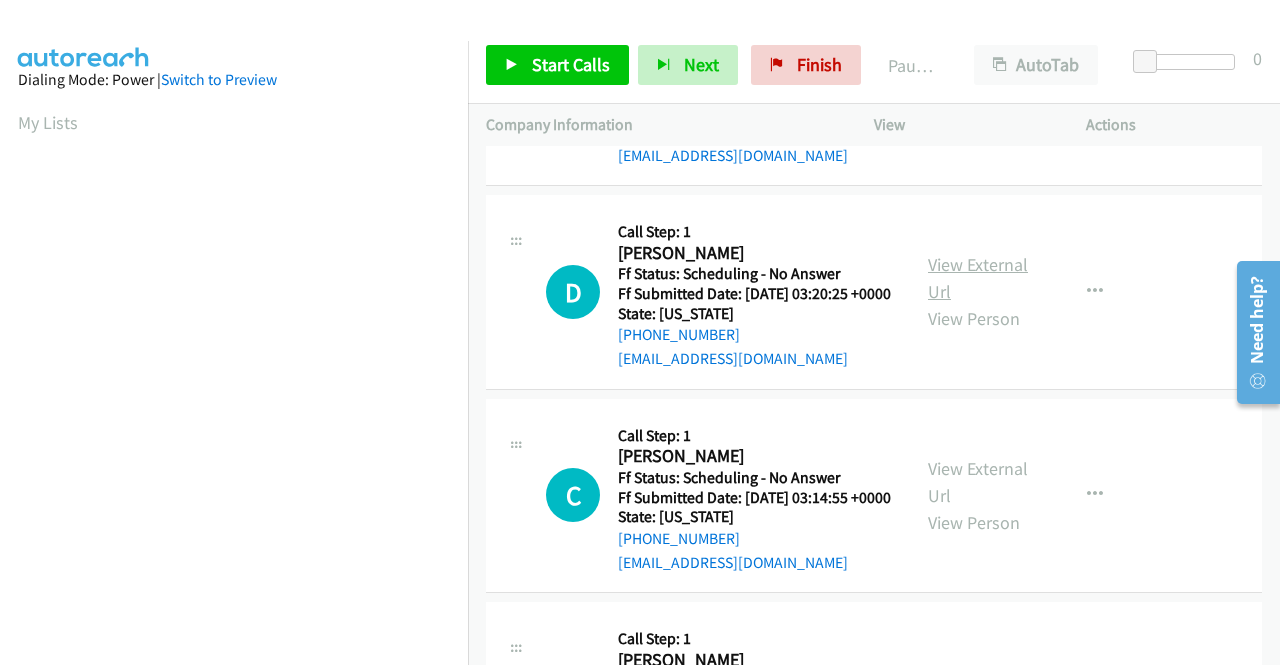 click on "View External Url" at bounding box center [978, 278] 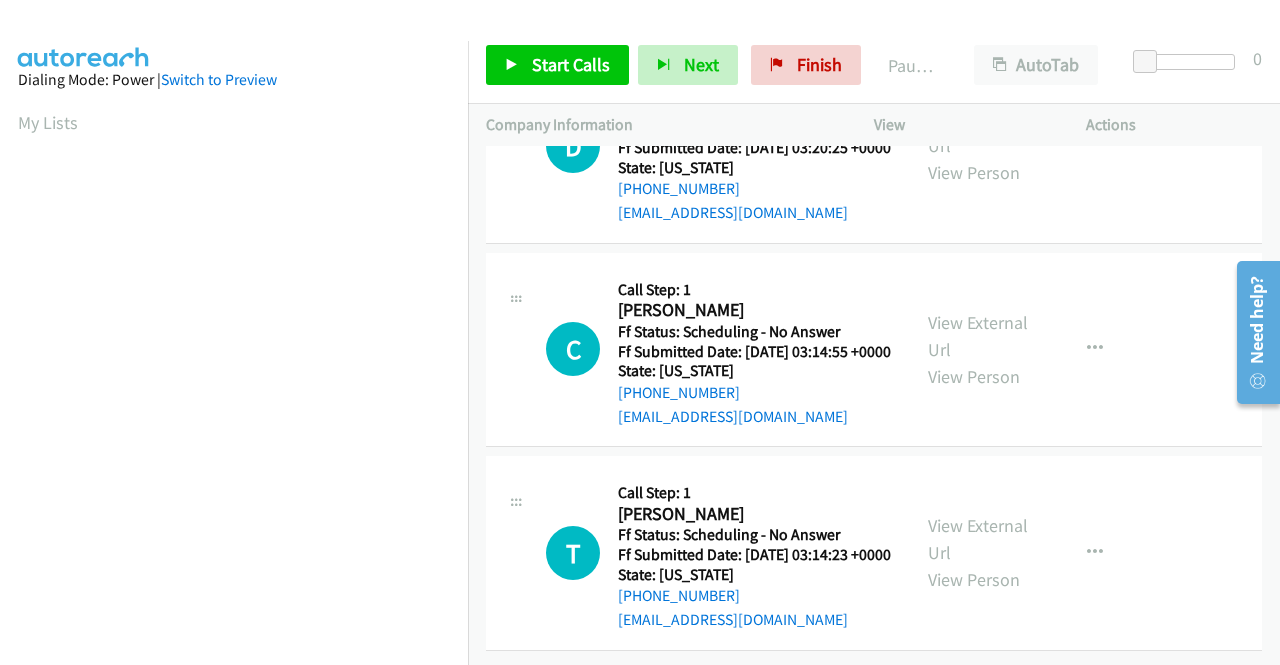 scroll, scrollTop: 1400, scrollLeft: 0, axis: vertical 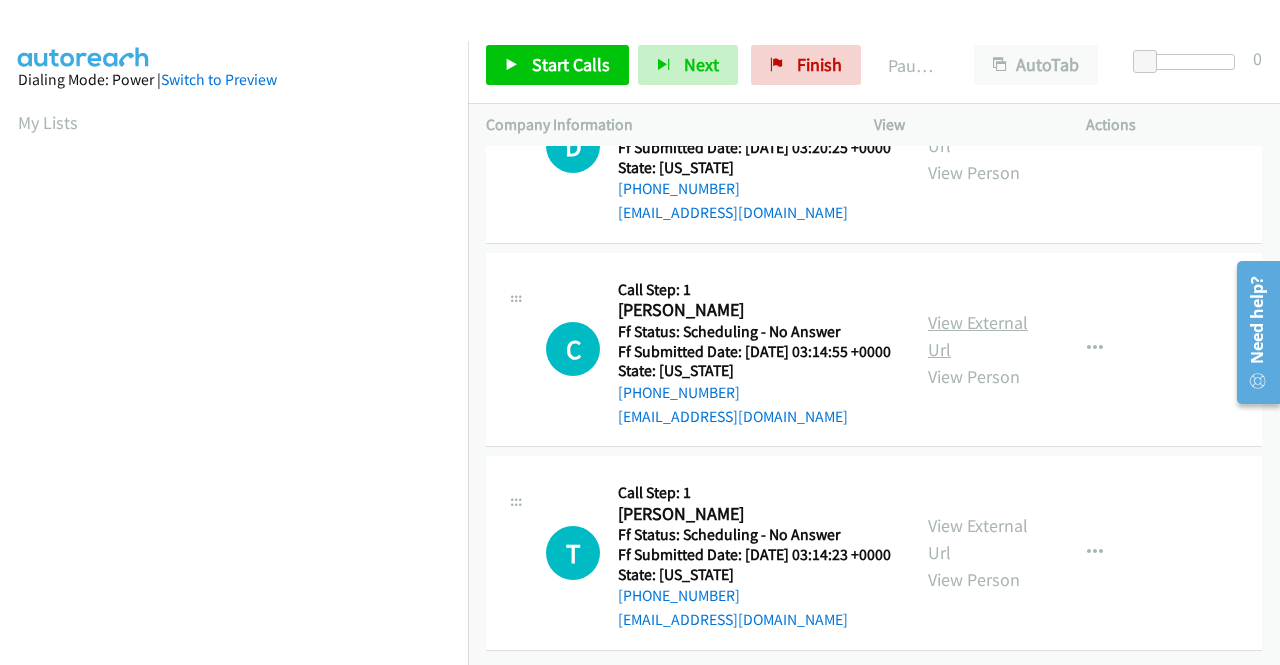 click on "View External Url" at bounding box center [978, 336] 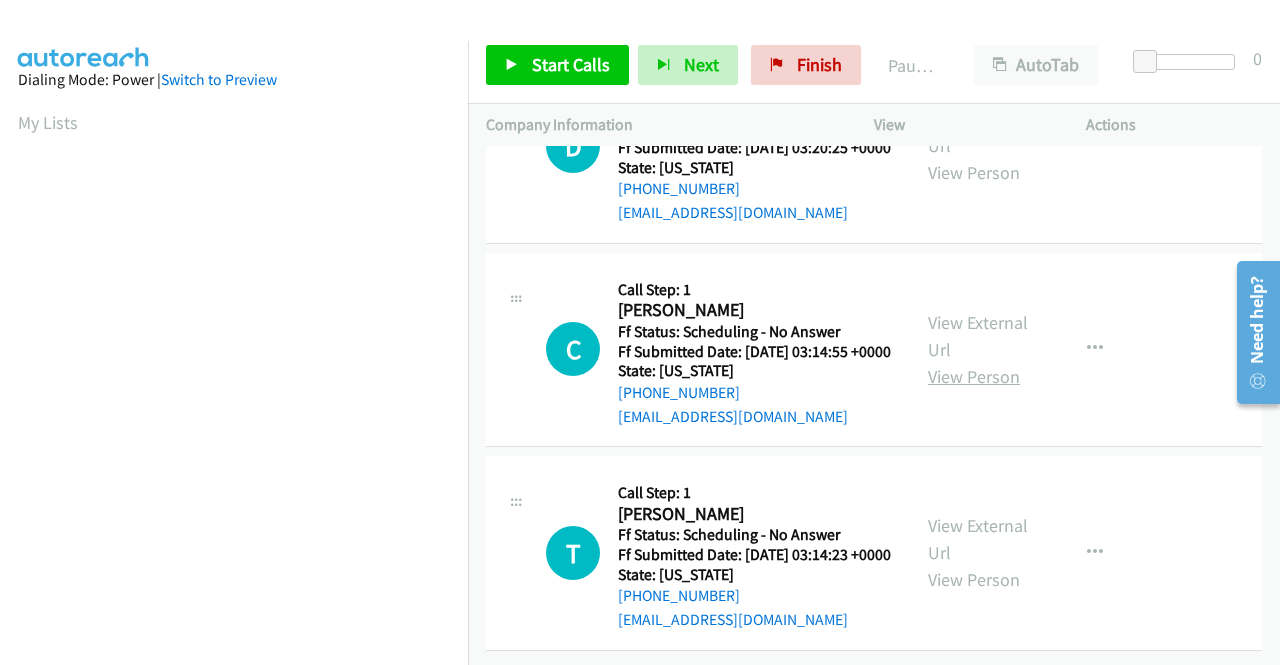 scroll, scrollTop: 1500, scrollLeft: 0, axis: vertical 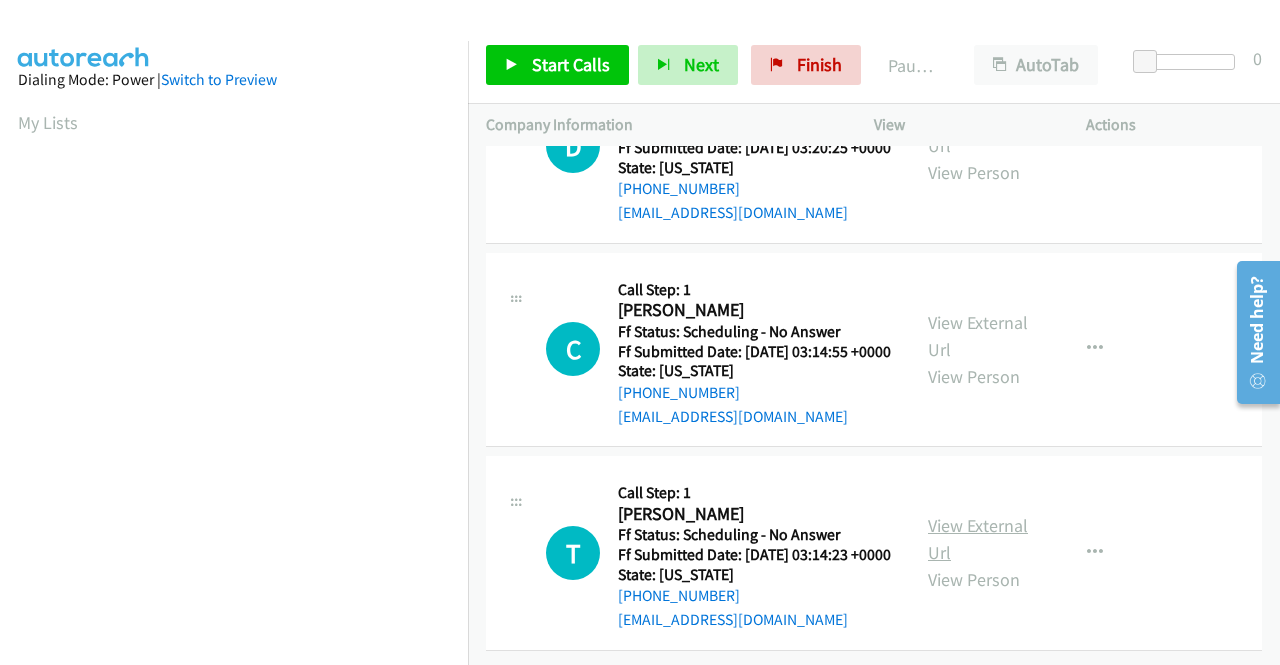 click on "View External Url" at bounding box center (978, 539) 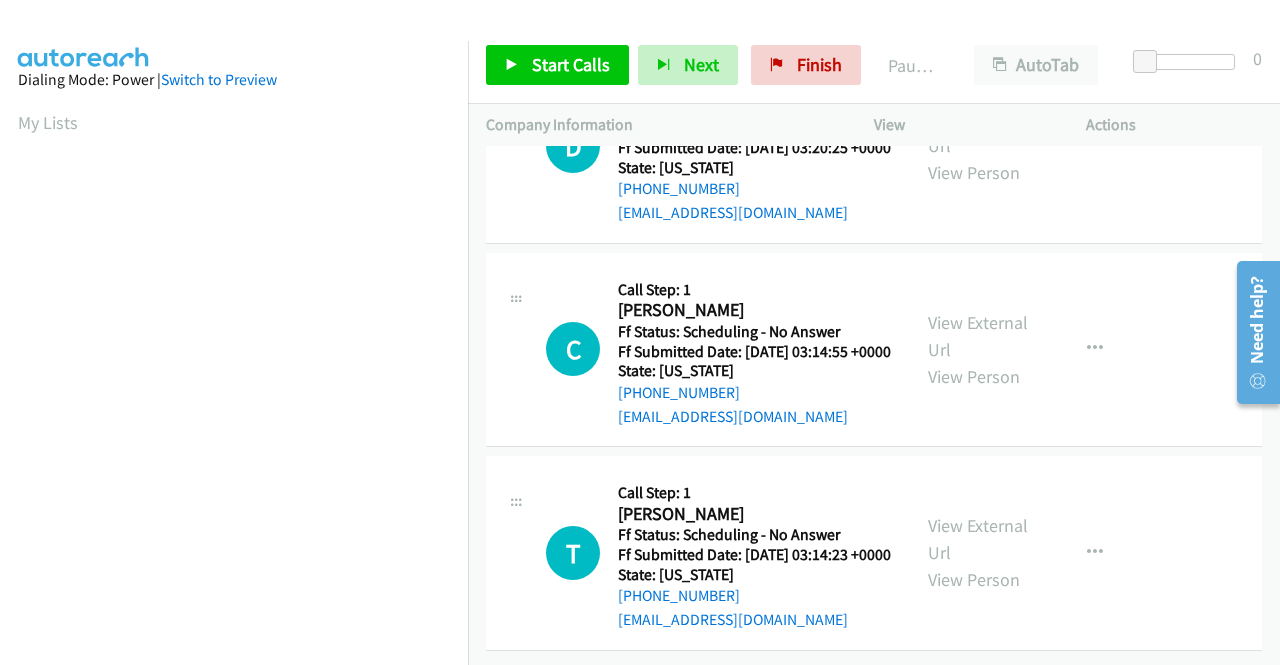 scroll, scrollTop: 1512, scrollLeft: 0, axis: vertical 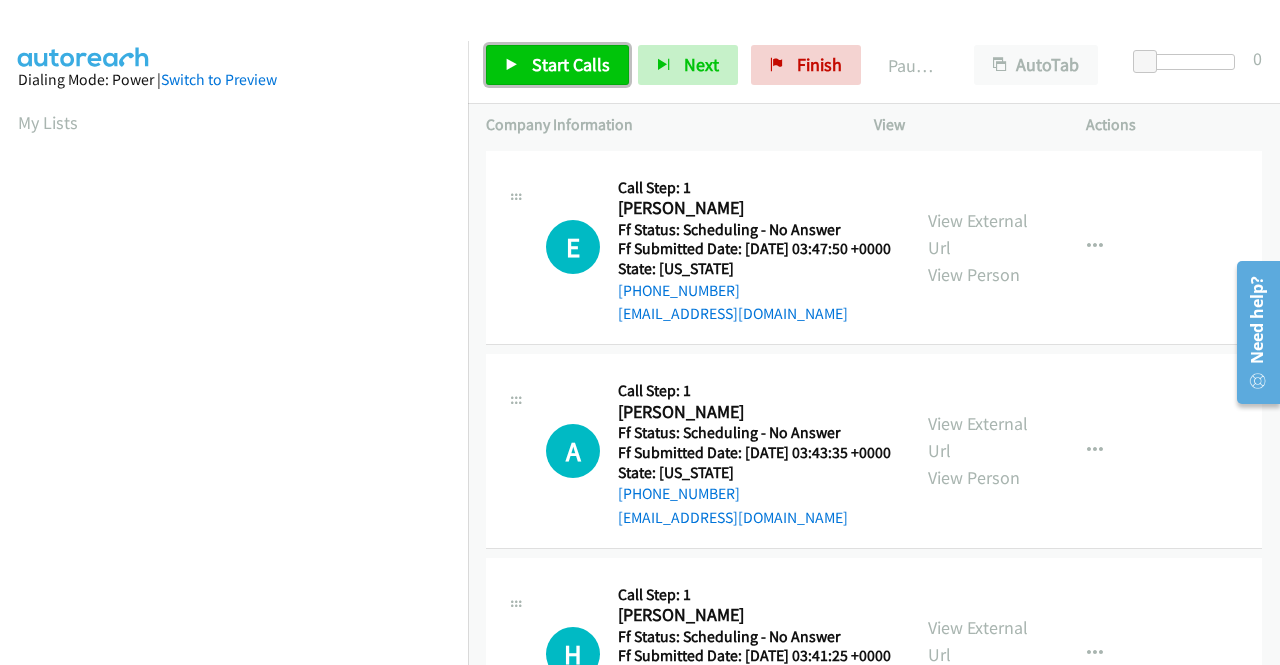 click on "Start Calls" at bounding box center [557, 65] 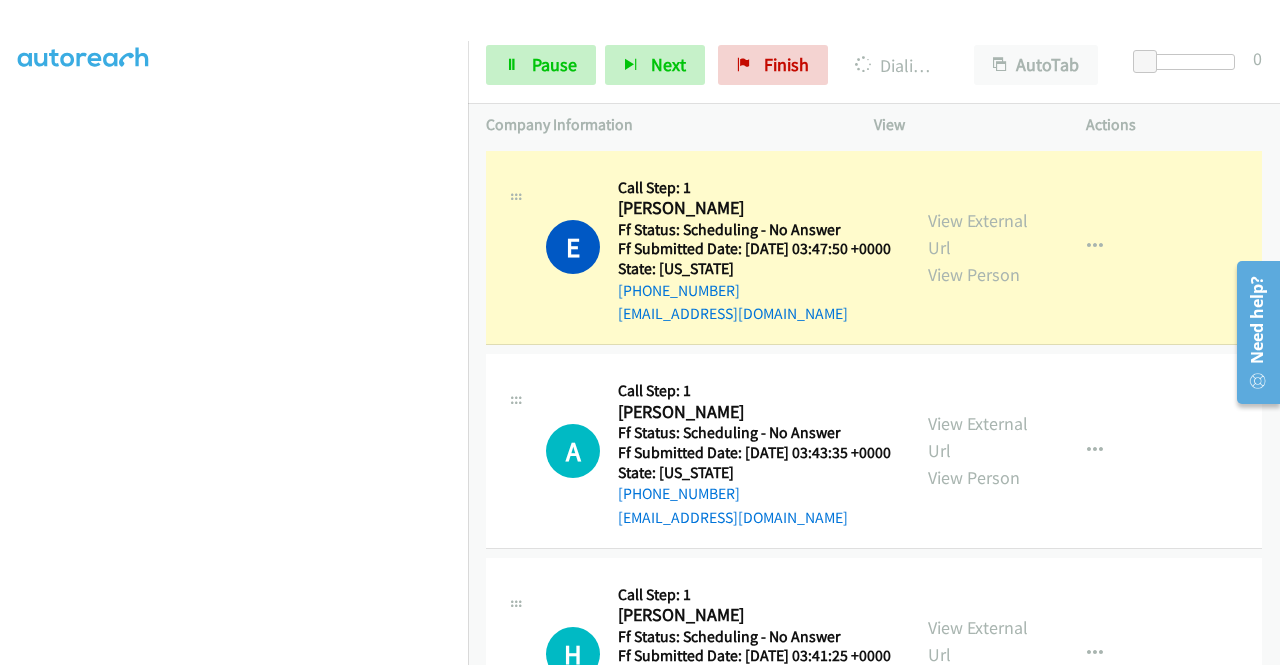 scroll, scrollTop: 413, scrollLeft: 0, axis: vertical 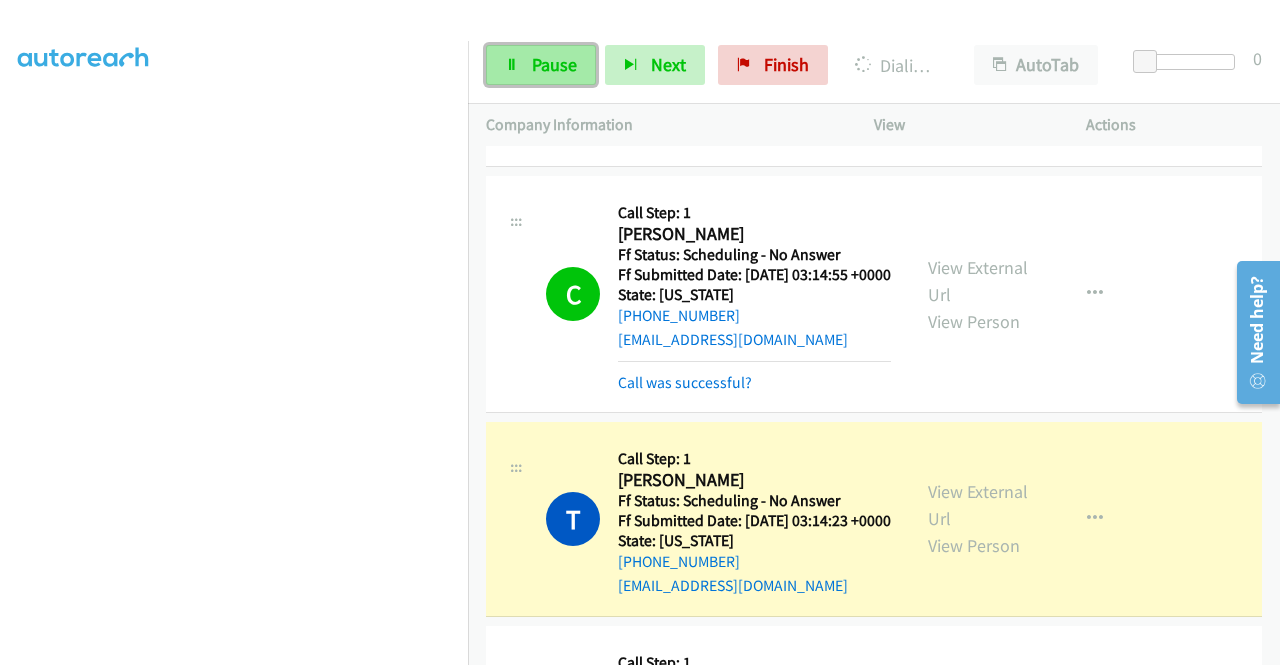 click on "Pause" at bounding box center (554, 64) 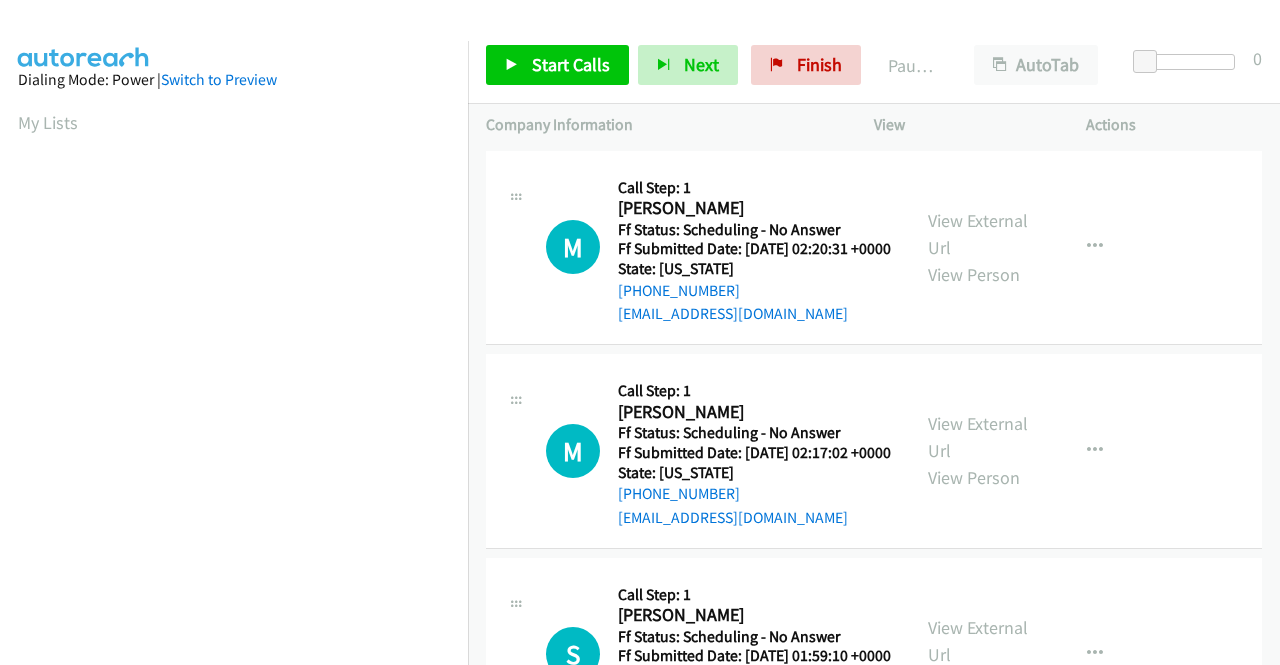 scroll, scrollTop: 0, scrollLeft: 0, axis: both 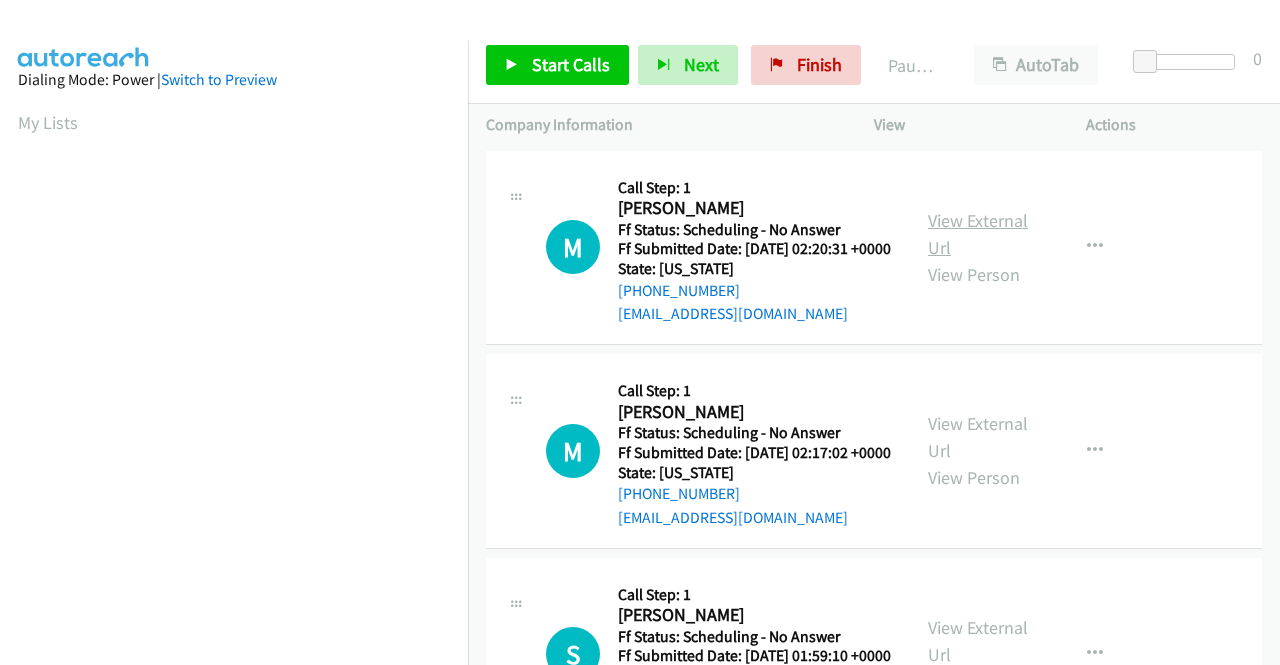 click on "View External Url" at bounding box center [978, 234] 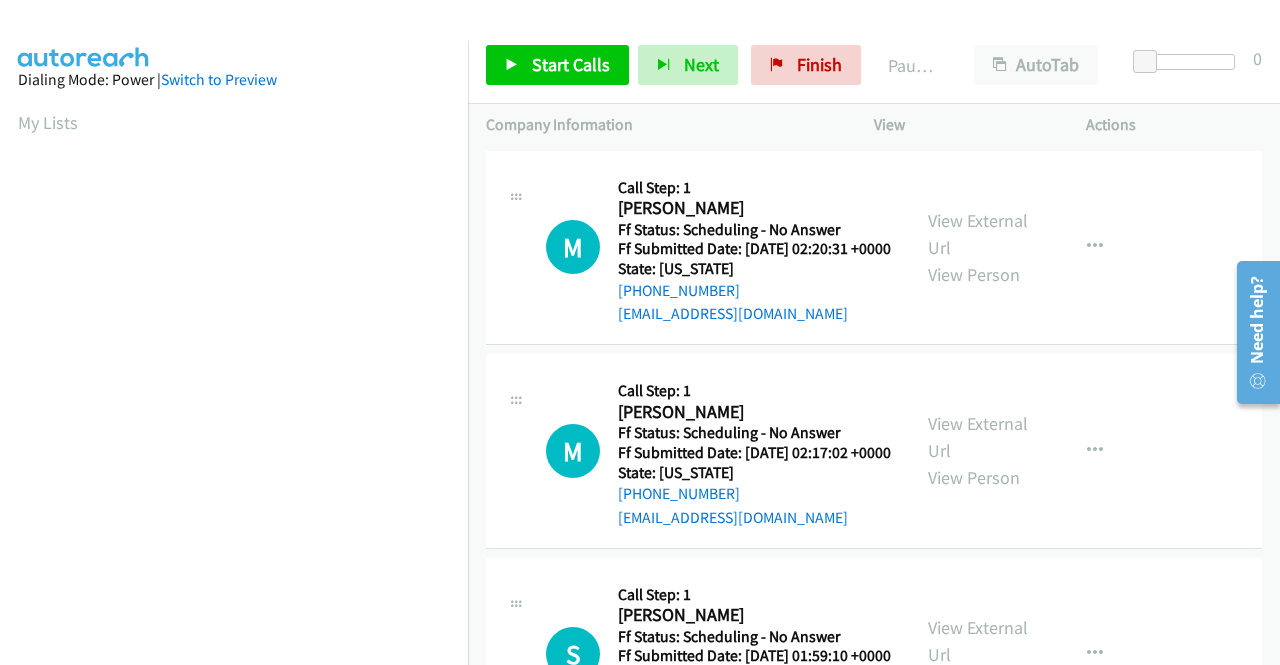 click on "View External Url
View Person" at bounding box center (980, 450) 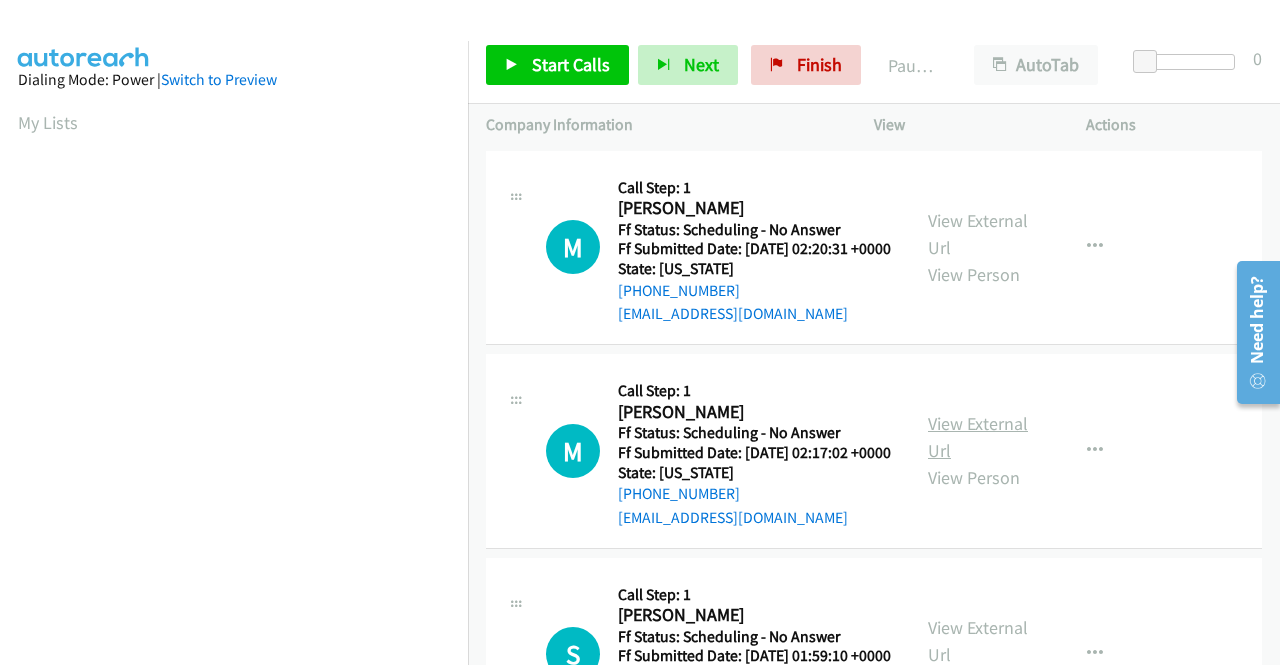 click on "View External Url" at bounding box center [978, 437] 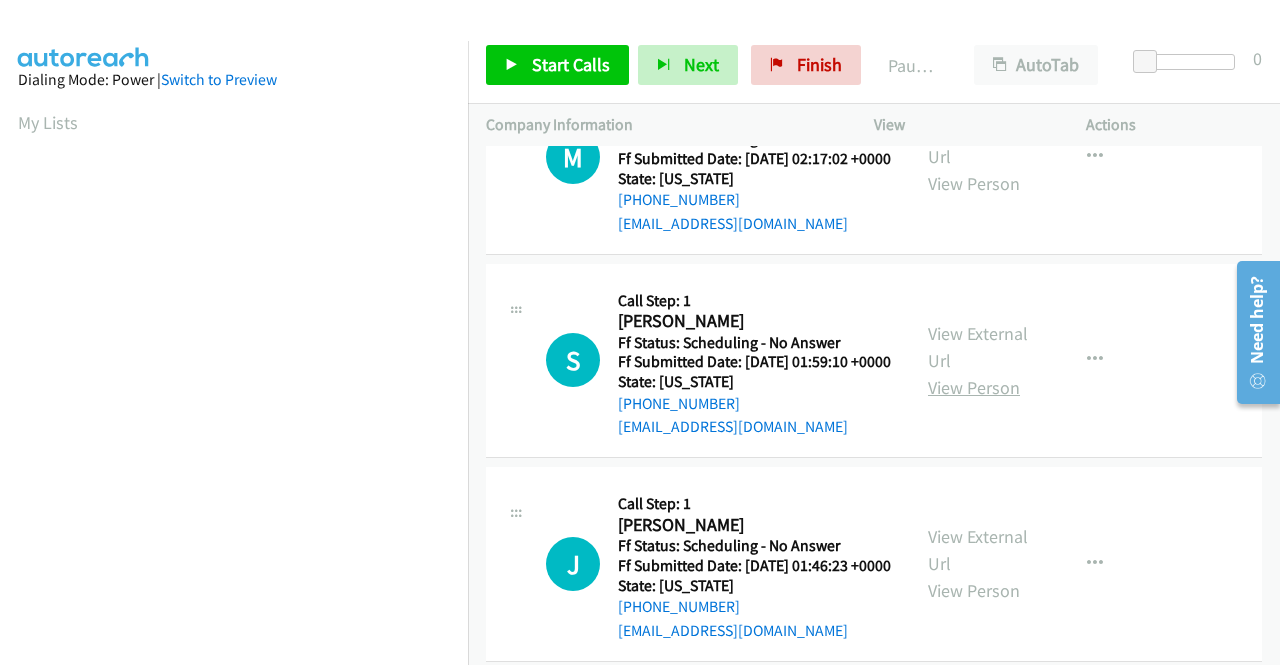 scroll, scrollTop: 300, scrollLeft: 0, axis: vertical 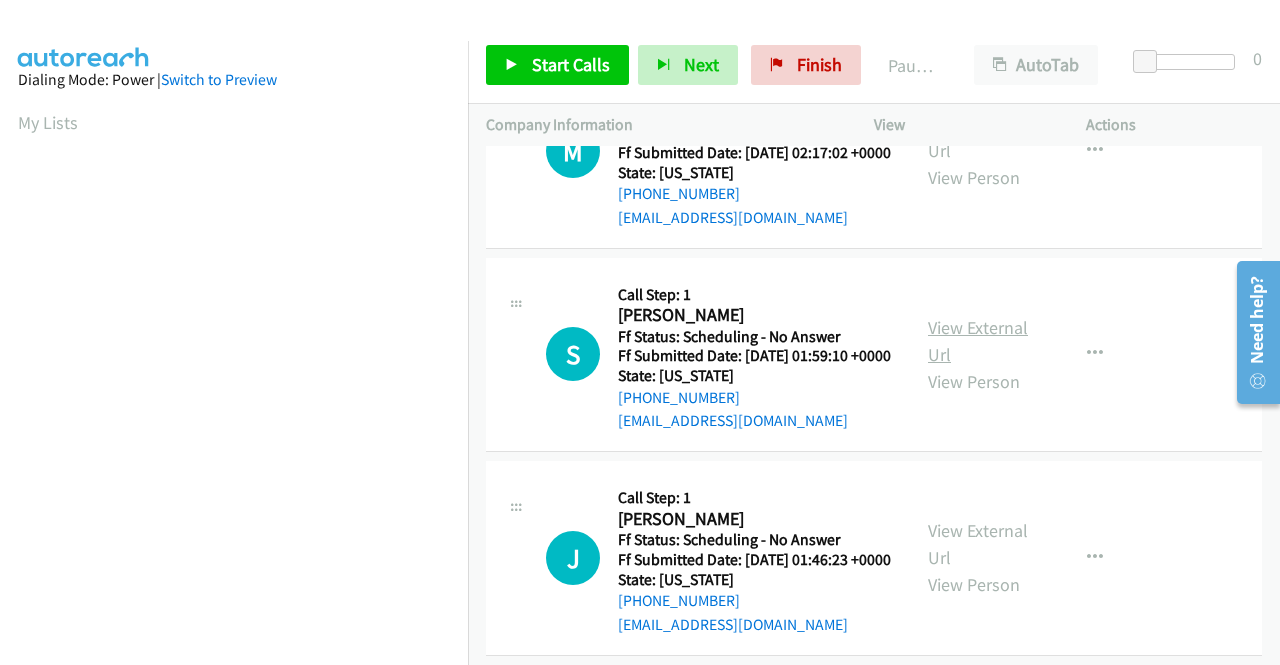click on "View External Url" at bounding box center (978, 341) 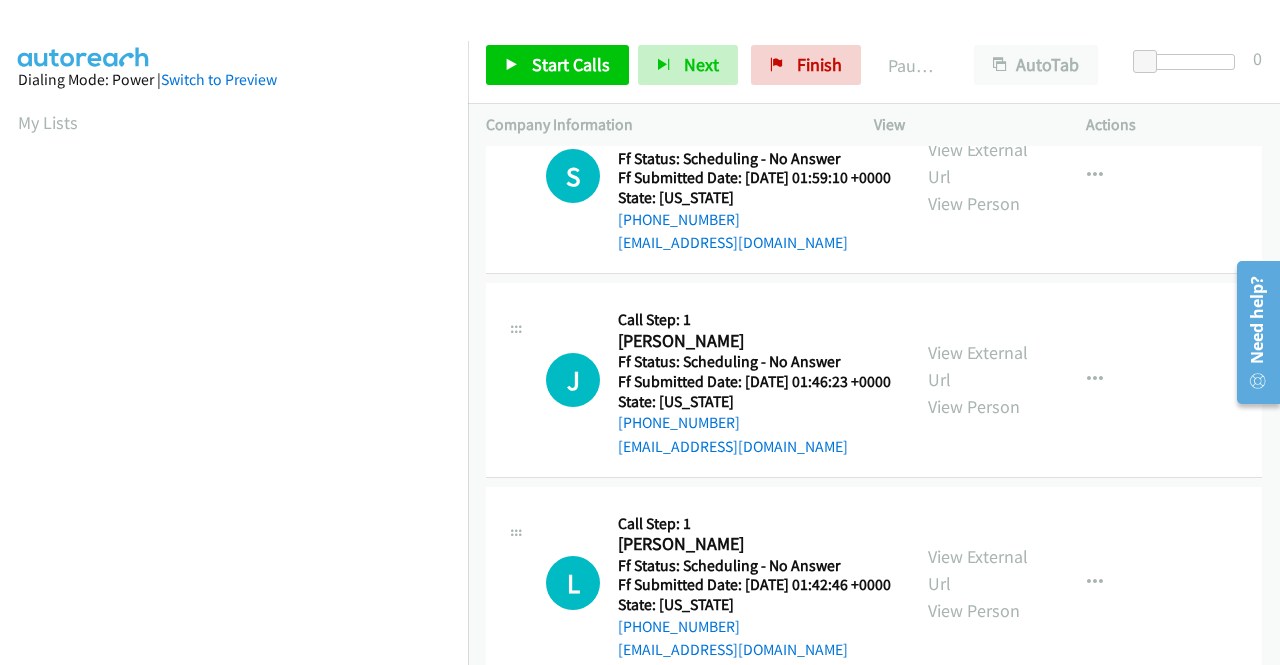 scroll, scrollTop: 500, scrollLeft: 0, axis: vertical 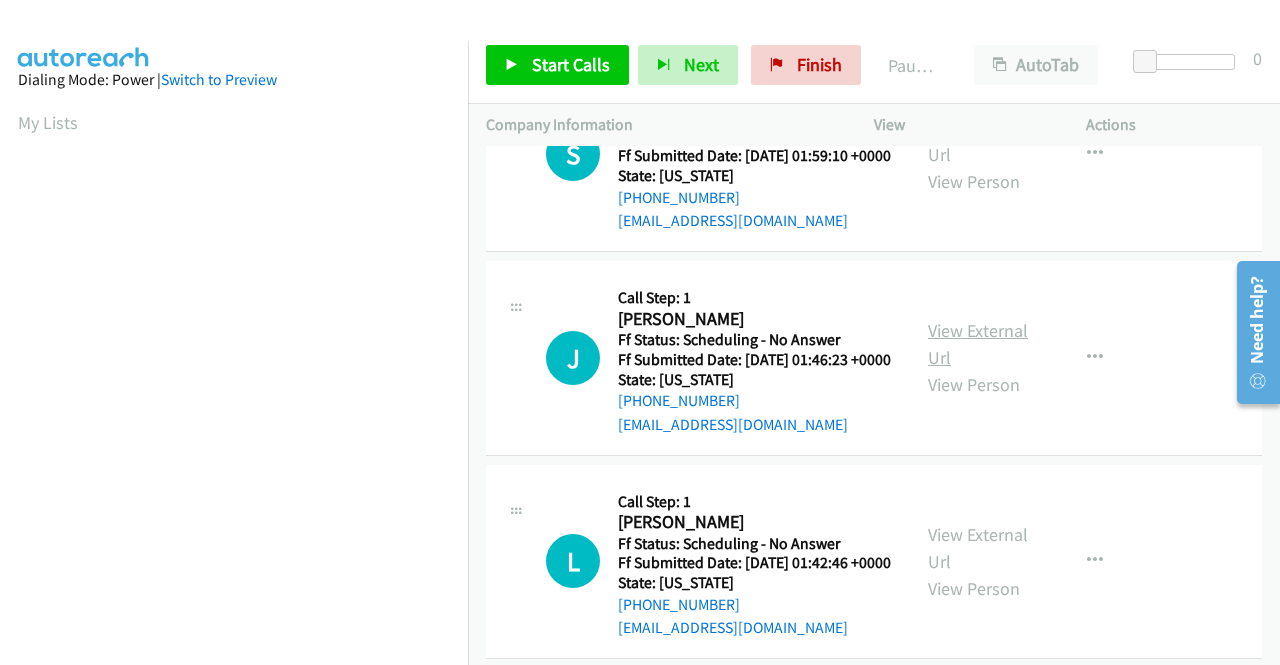 click on "View External Url" at bounding box center (978, 344) 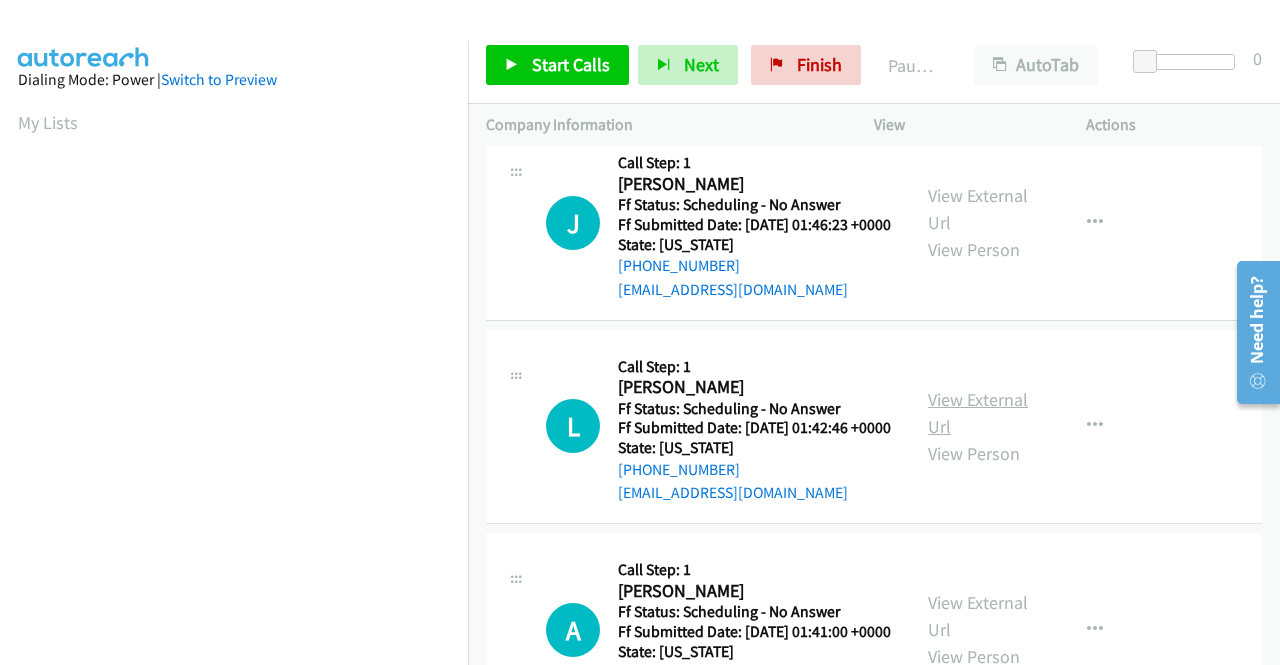 scroll, scrollTop: 700, scrollLeft: 0, axis: vertical 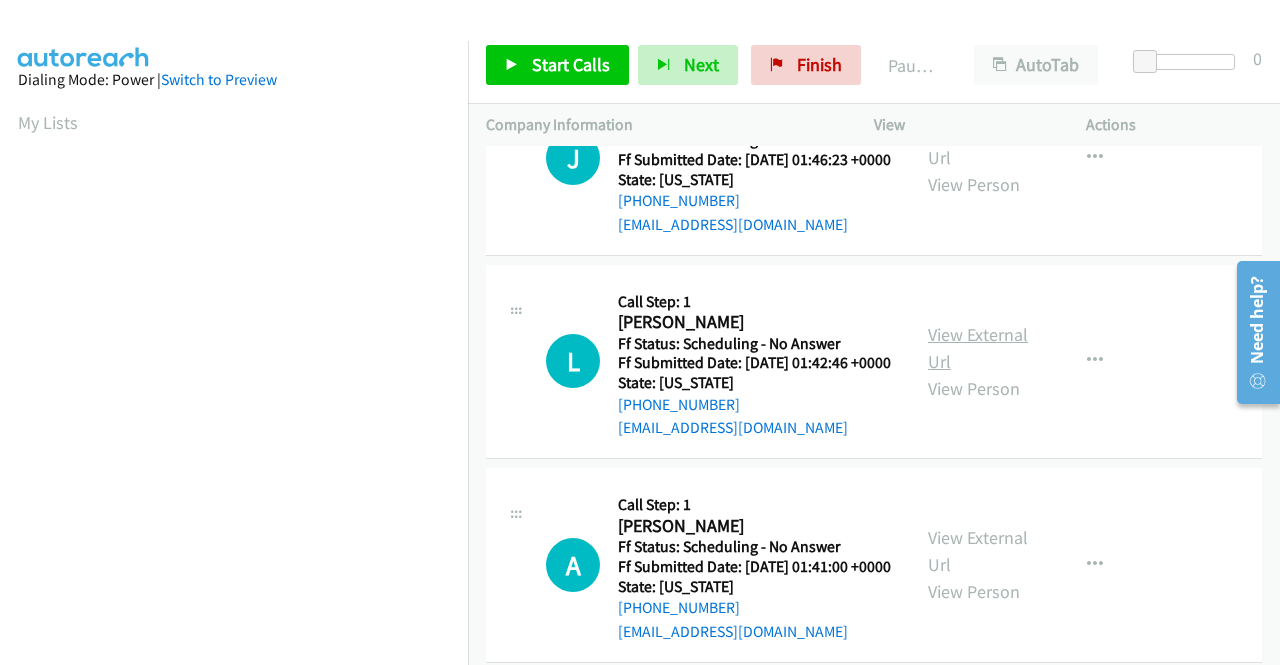 click on "View External Url" at bounding box center (978, 348) 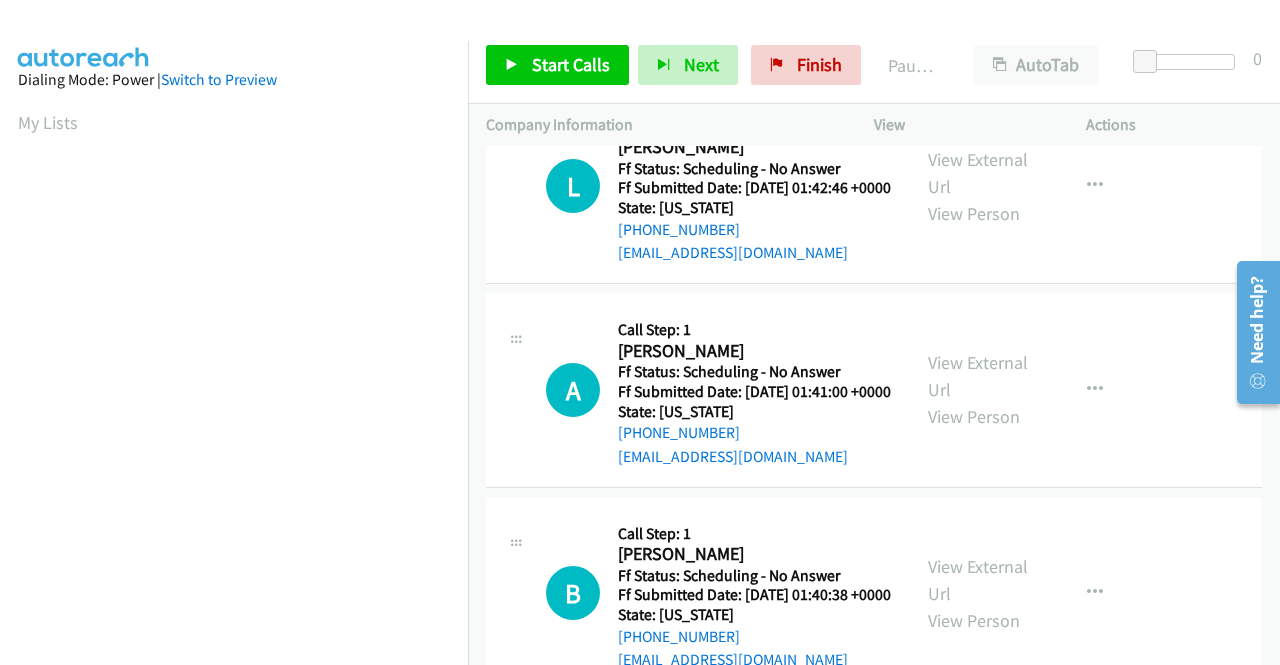 scroll, scrollTop: 900, scrollLeft: 0, axis: vertical 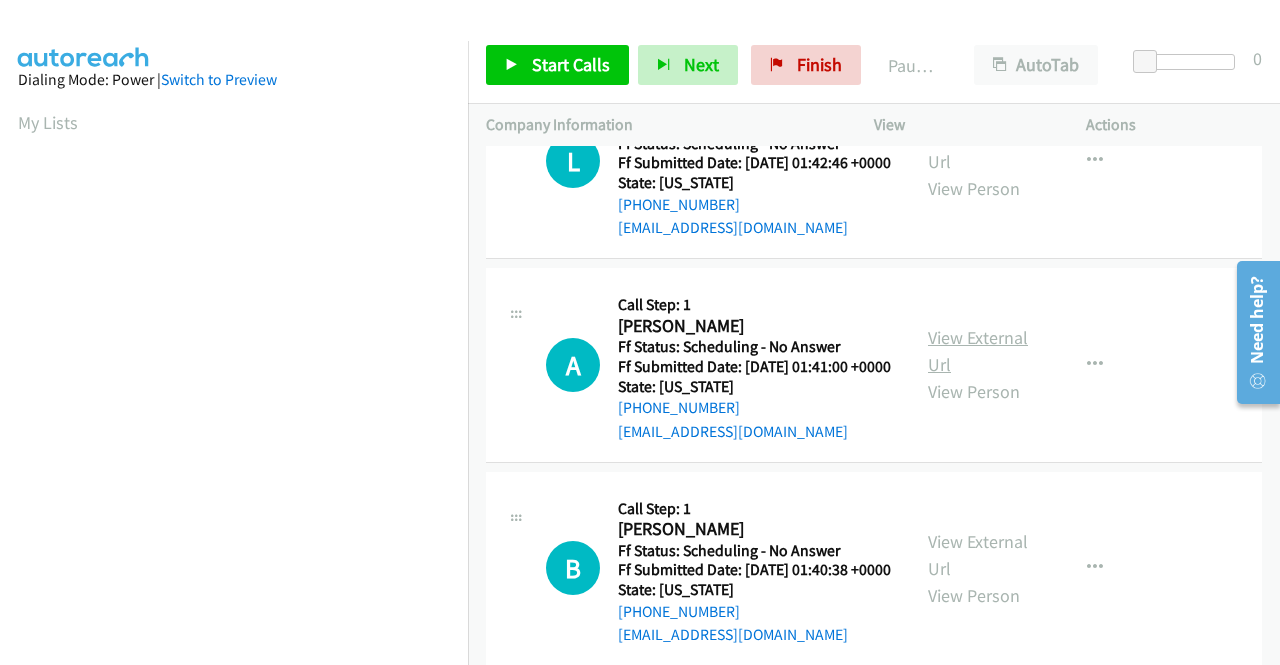 click on "View External Url" at bounding box center [978, 351] 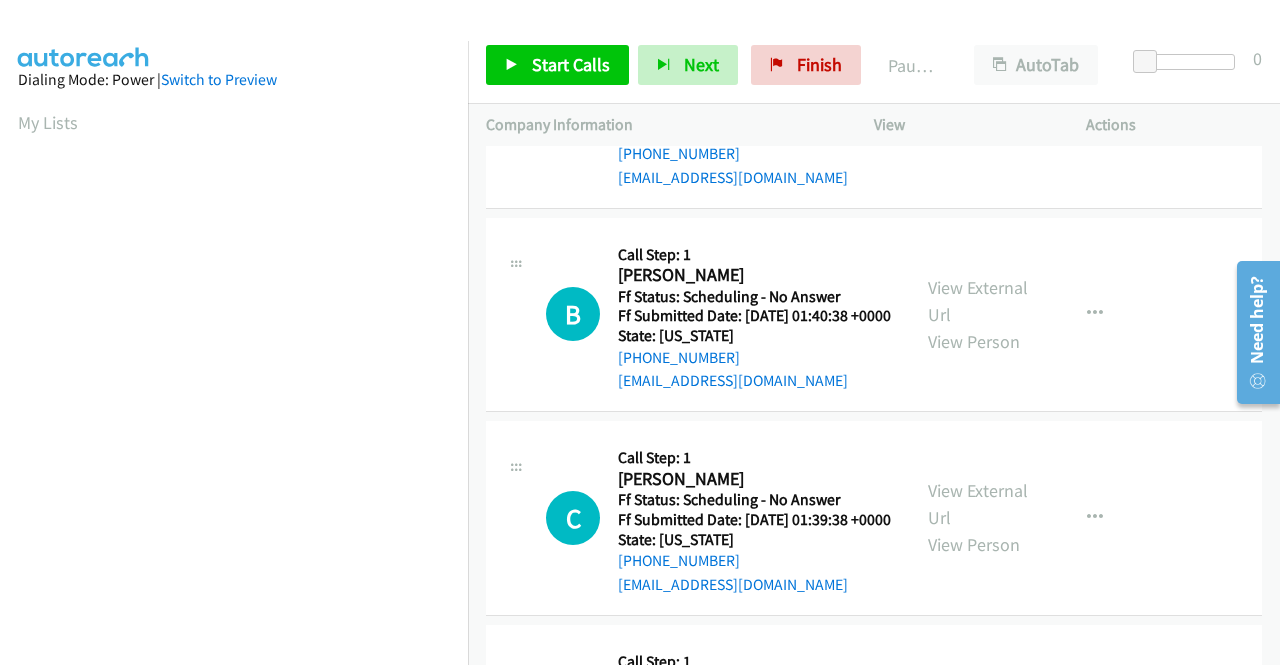 scroll, scrollTop: 1200, scrollLeft: 0, axis: vertical 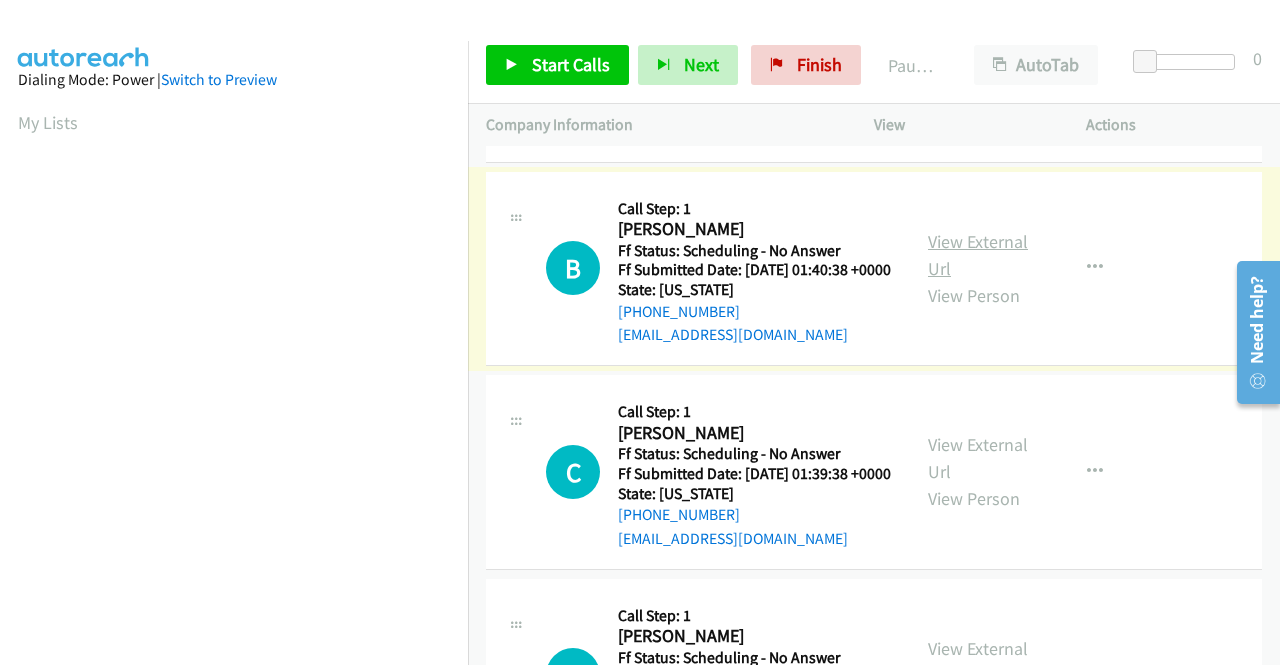 click on "View External Url" at bounding box center [978, 255] 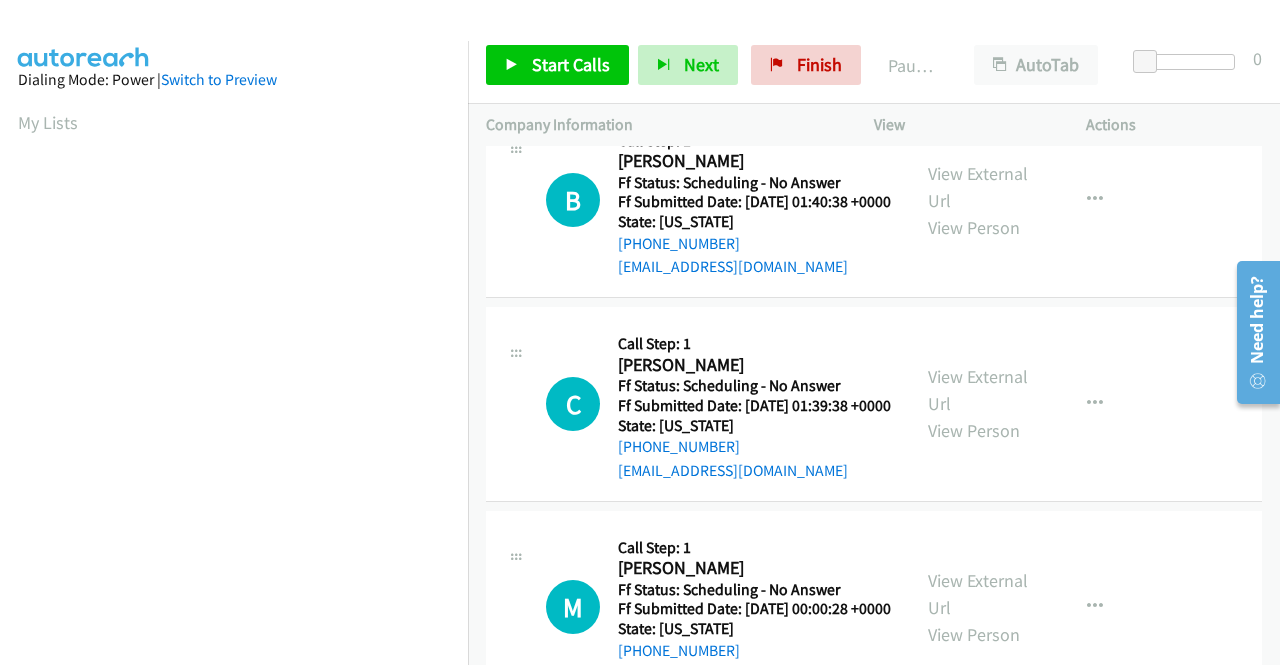 scroll, scrollTop: 1300, scrollLeft: 0, axis: vertical 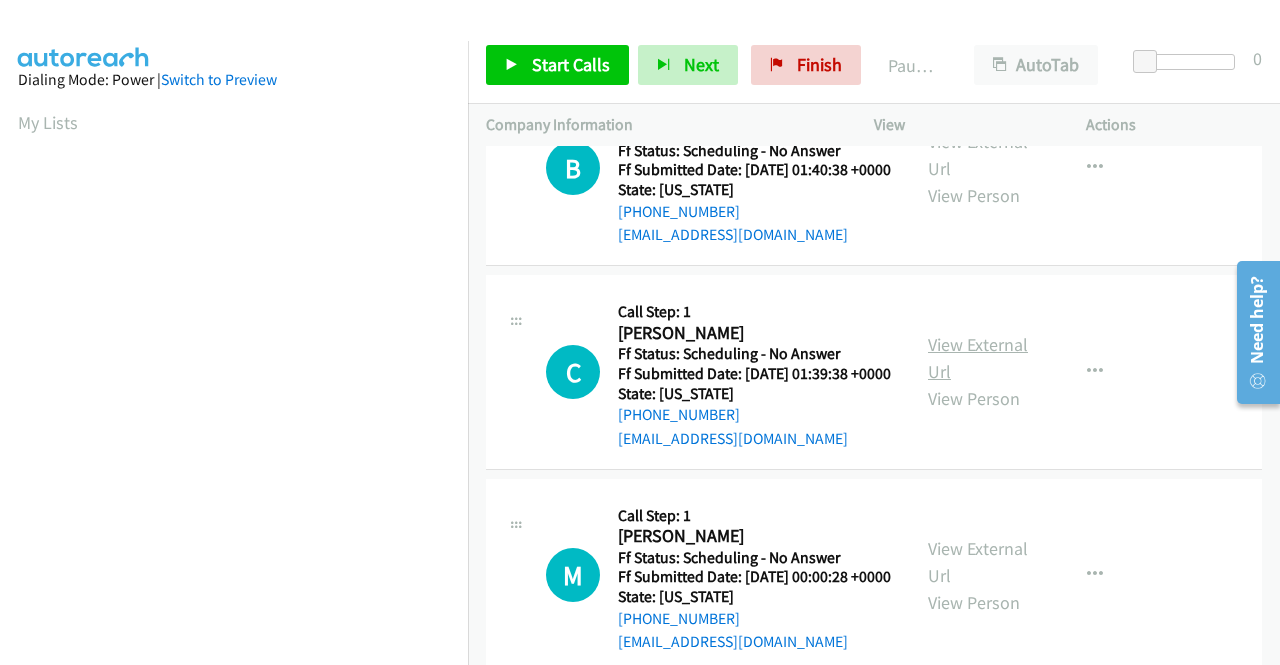 click on "View External Url" at bounding box center (978, 358) 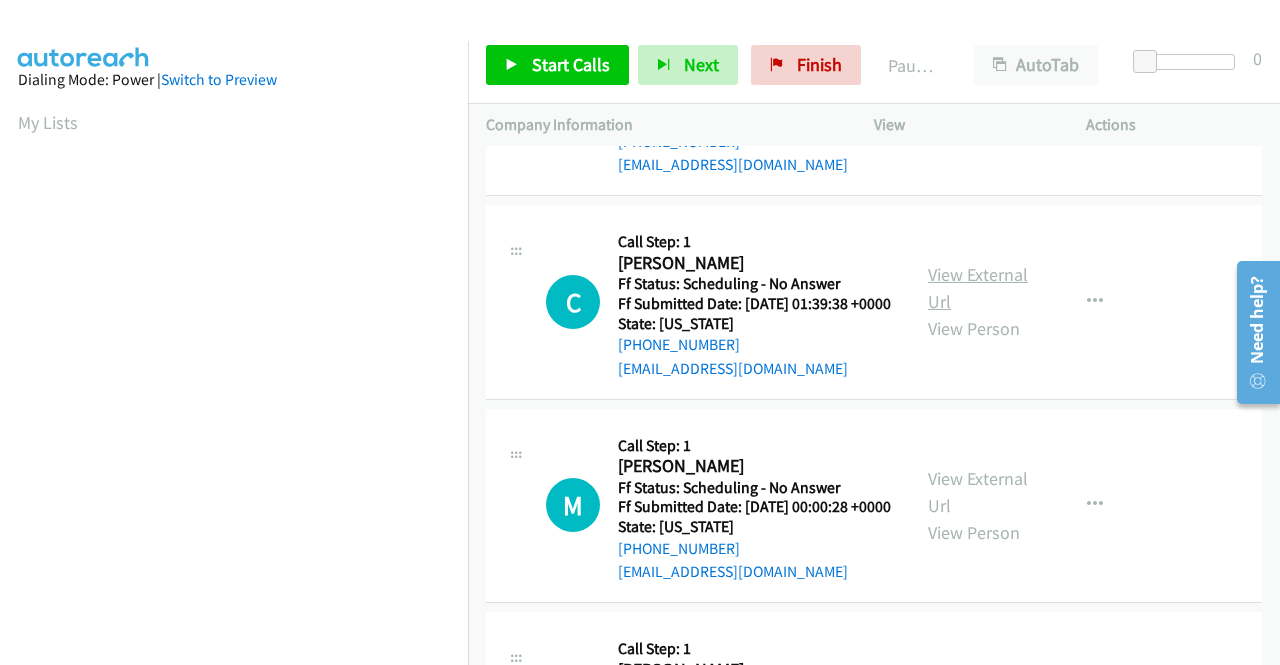 scroll, scrollTop: 1500, scrollLeft: 0, axis: vertical 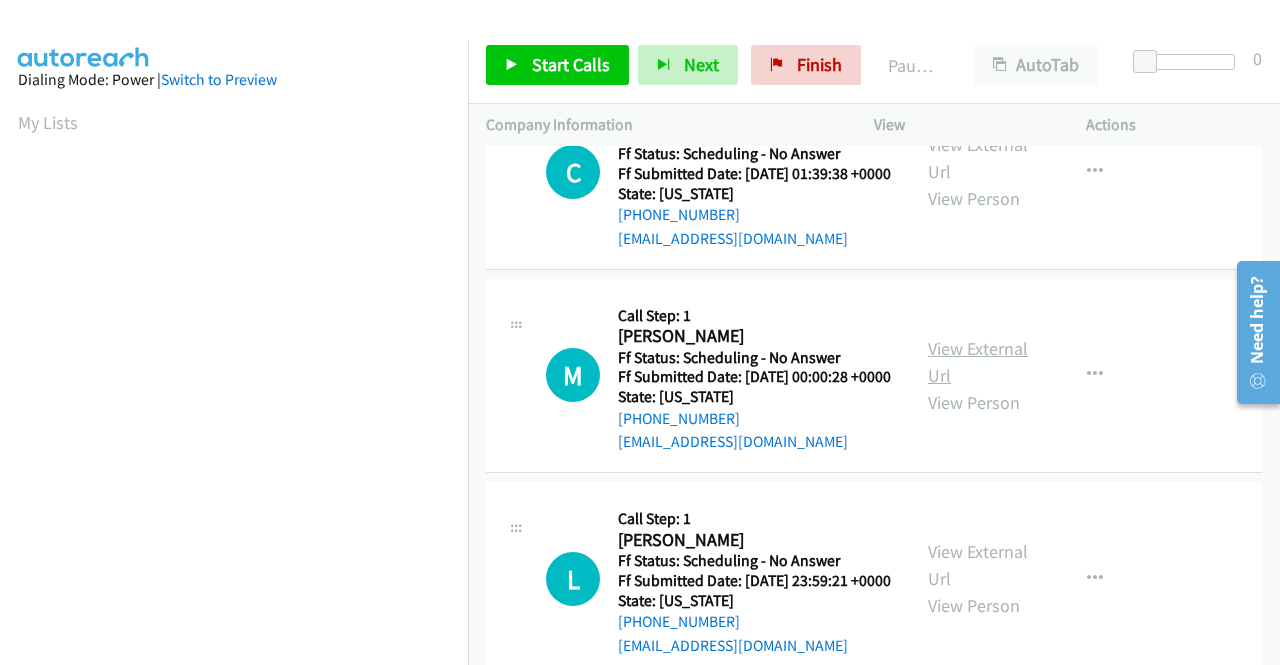 click on "View External Url" at bounding box center [978, 362] 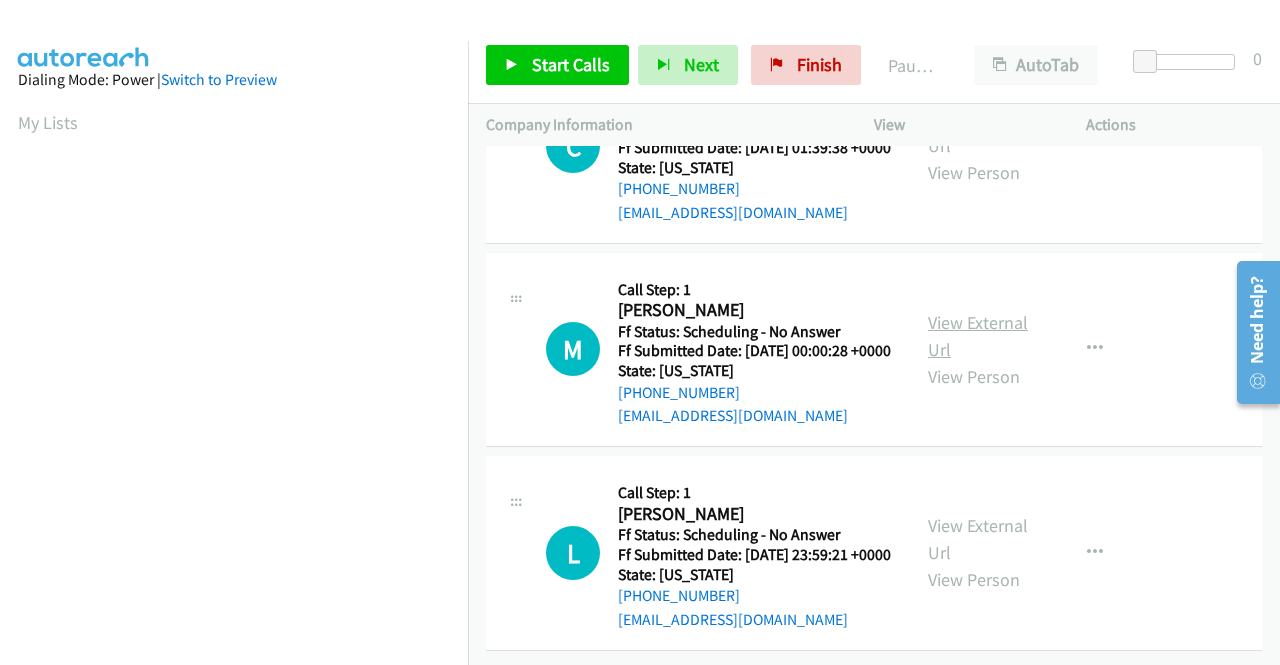 scroll, scrollTop: 1700, scrollLeft: 0, axis: vertical 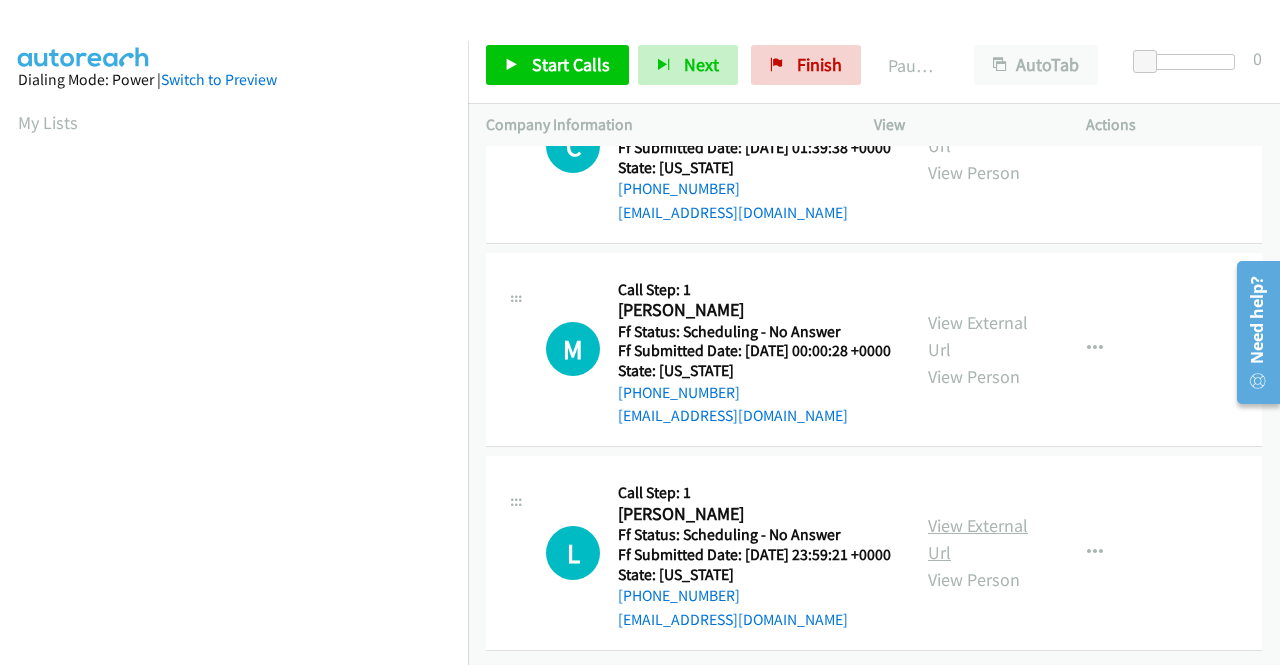click on "View External Url" at bounding box center [978, 539] 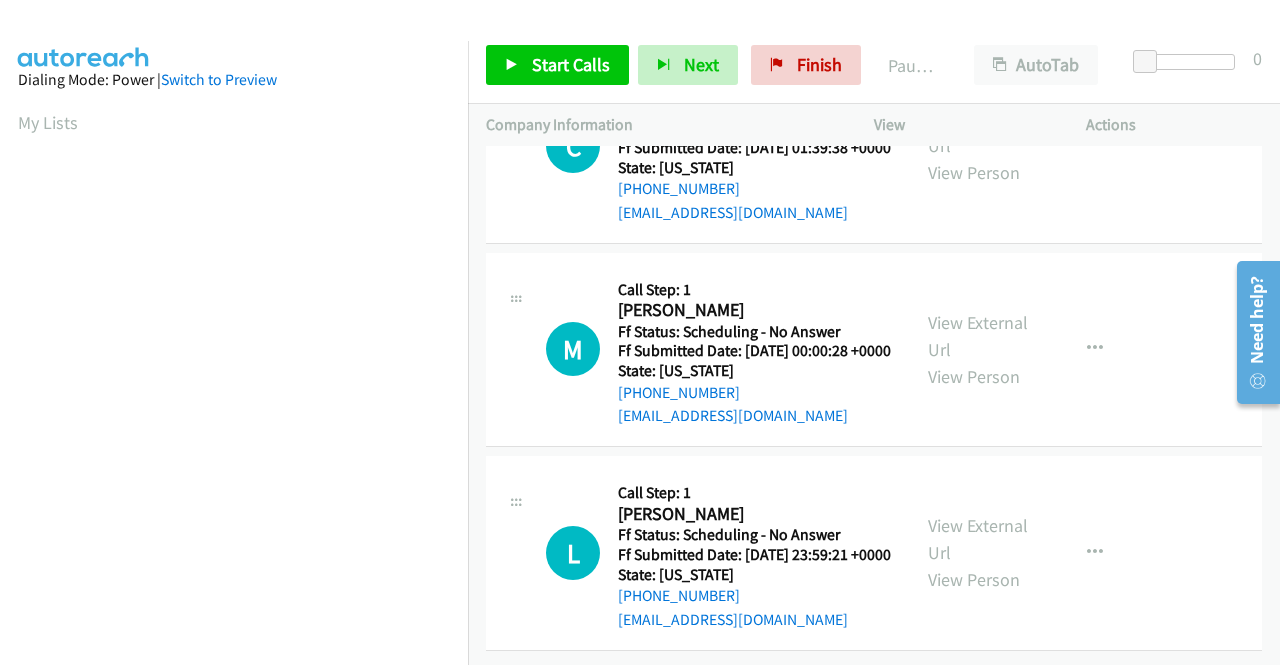scroll, scrollTop: 1734, scrollLeft: 0, axis: vertical 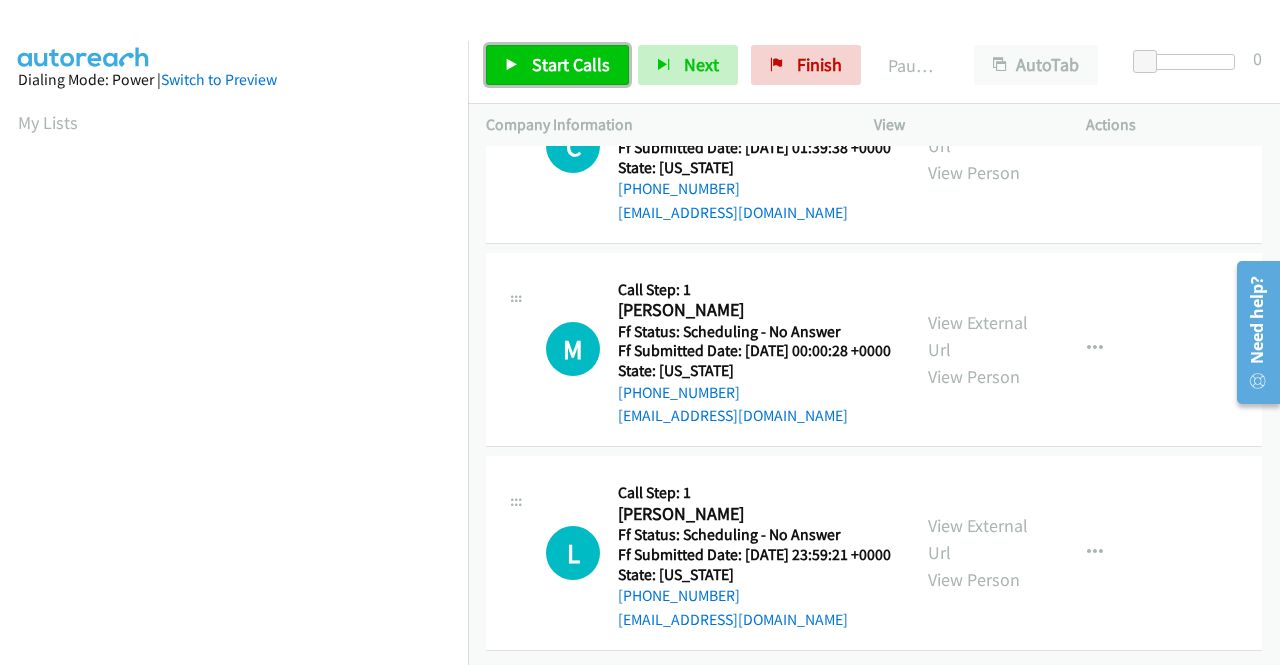click on "Start Calls" at bounding box center [557, 65] 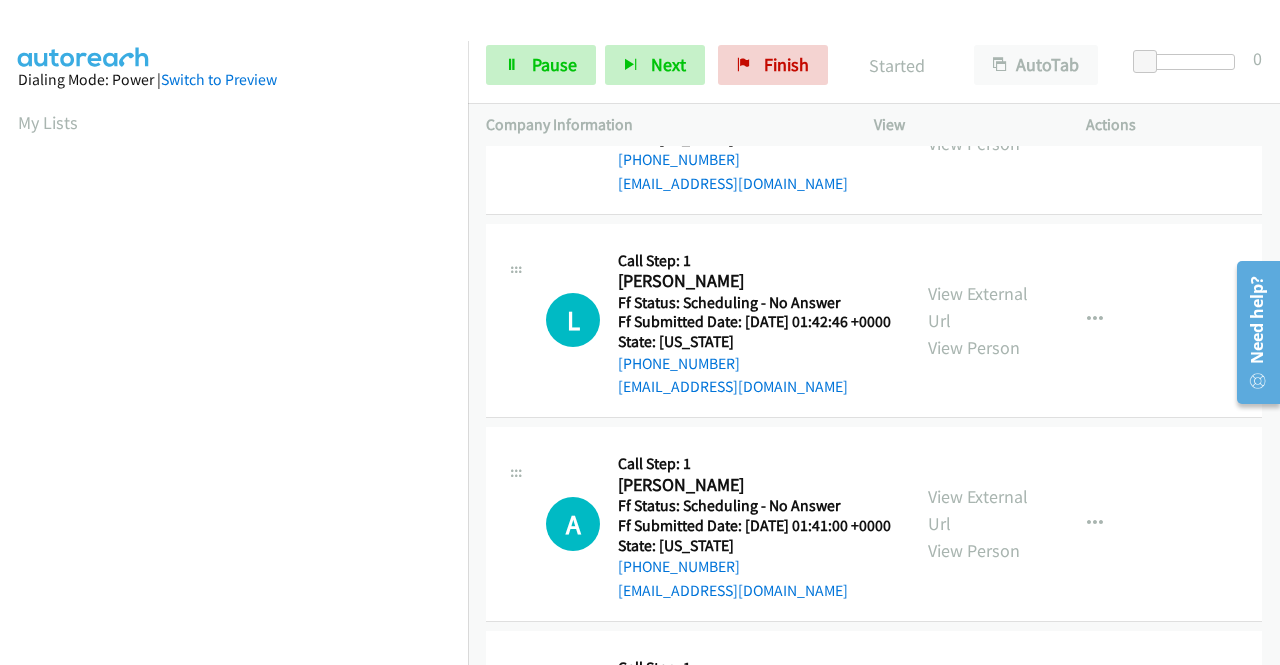scroll, scrollTop: 0, scrollLeft: 0, axis: both 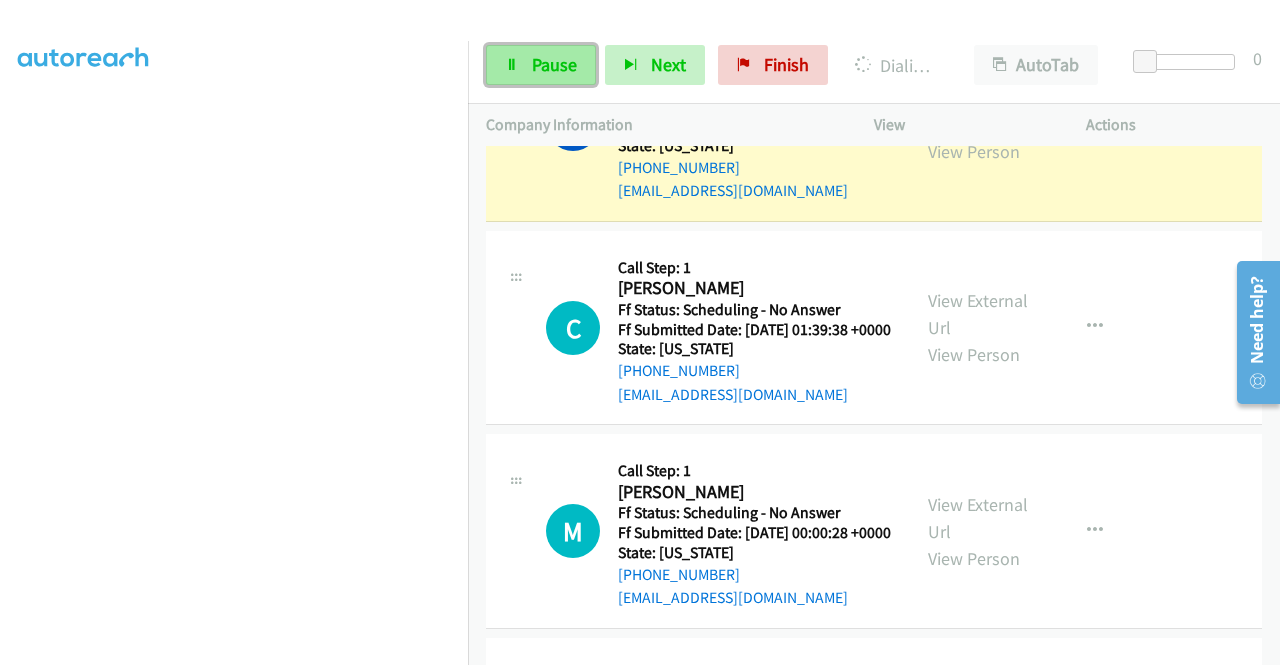 click on "Pause" at bounding box center [541, 65] 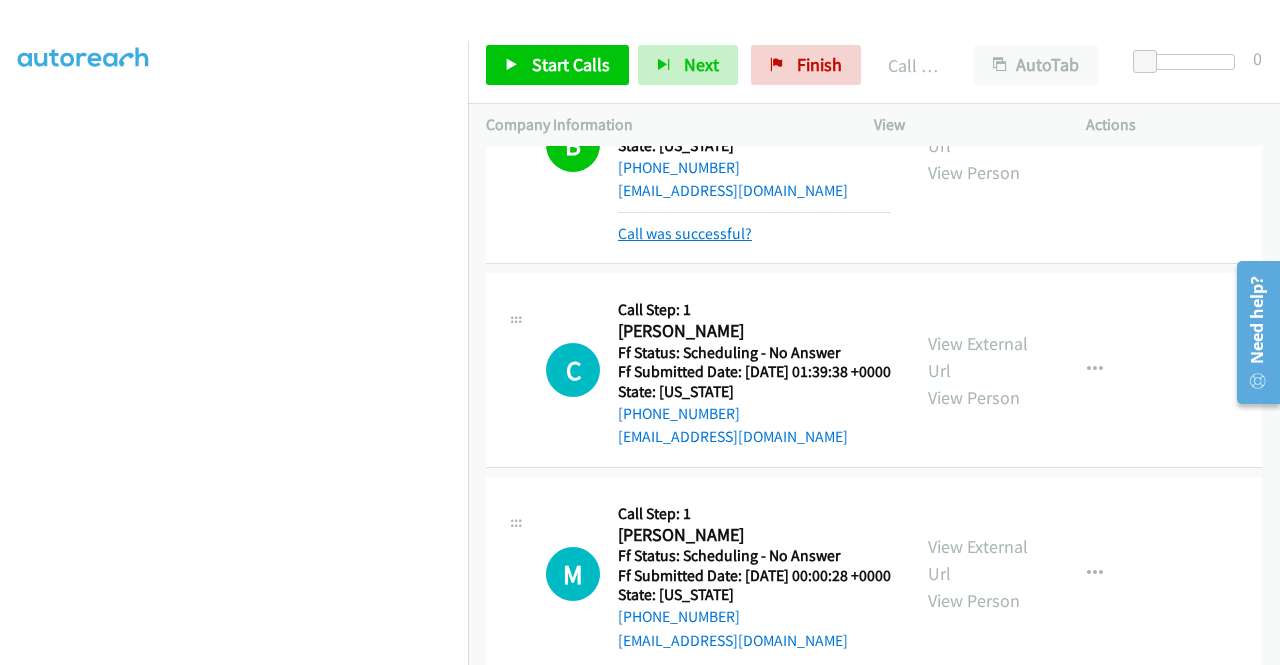 click on "Call was successful?" at bounding box center (685, 233) 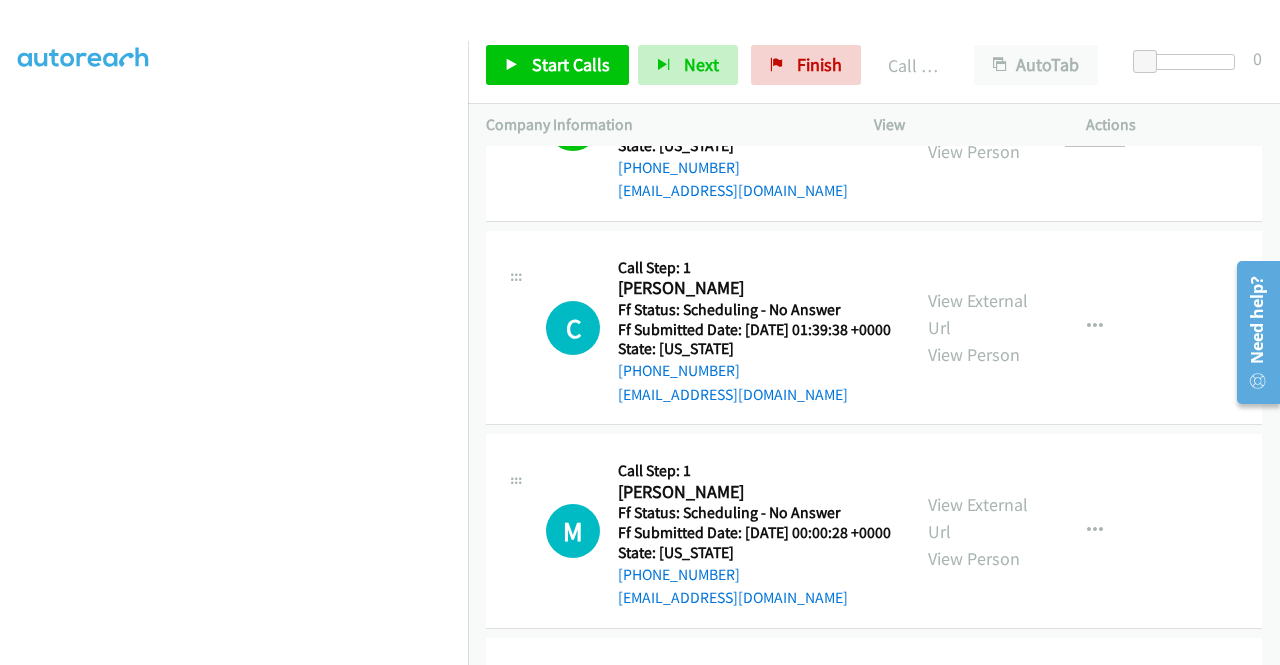 click at bounding box center (1095, 124) 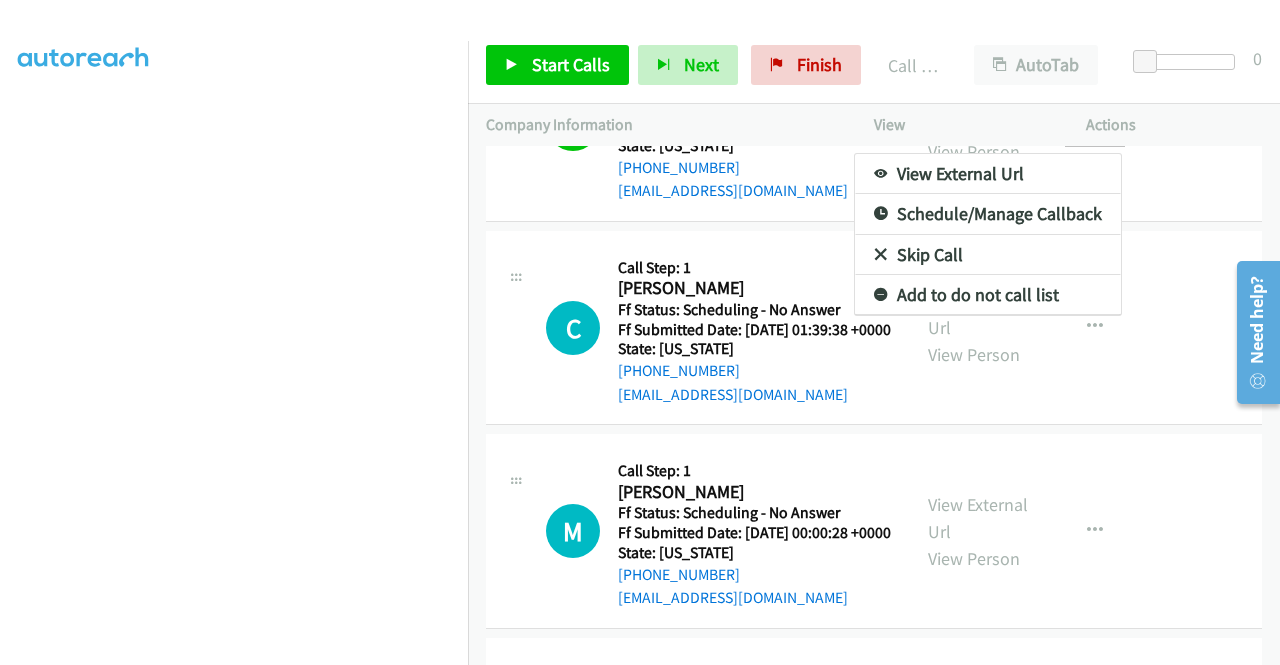 click on "Add to do not call list" at bounding box center (988, 295) 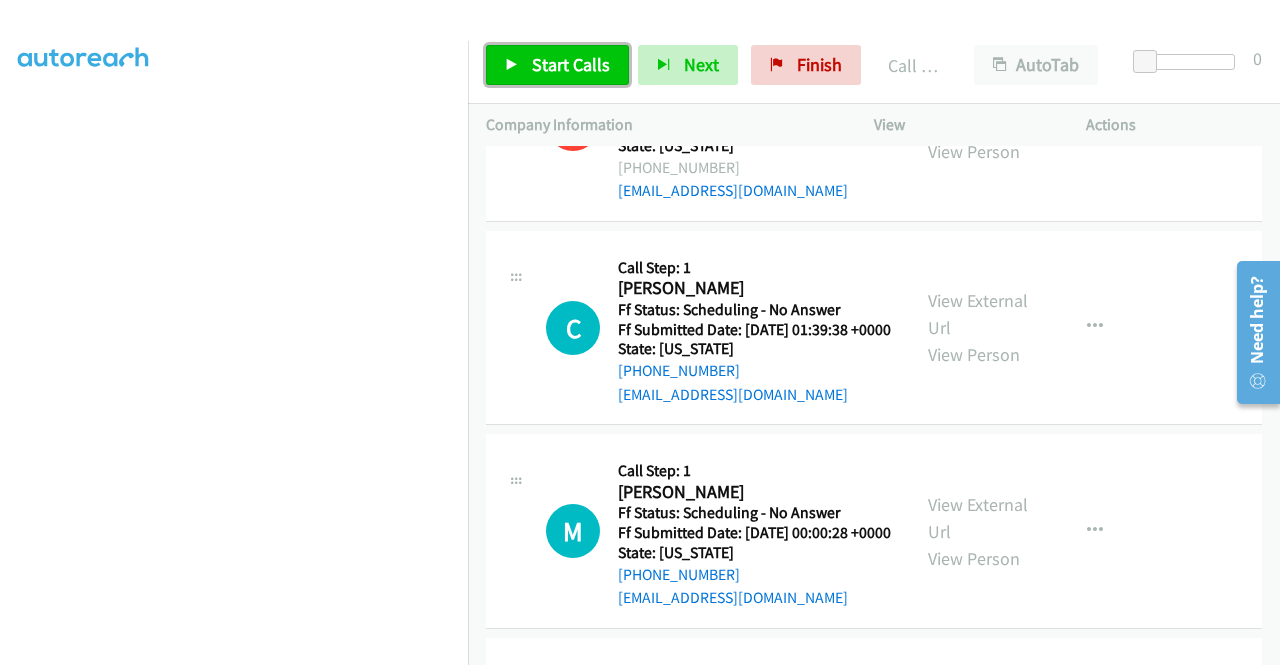click on "Start Calls" at bounding box center [571, 64] 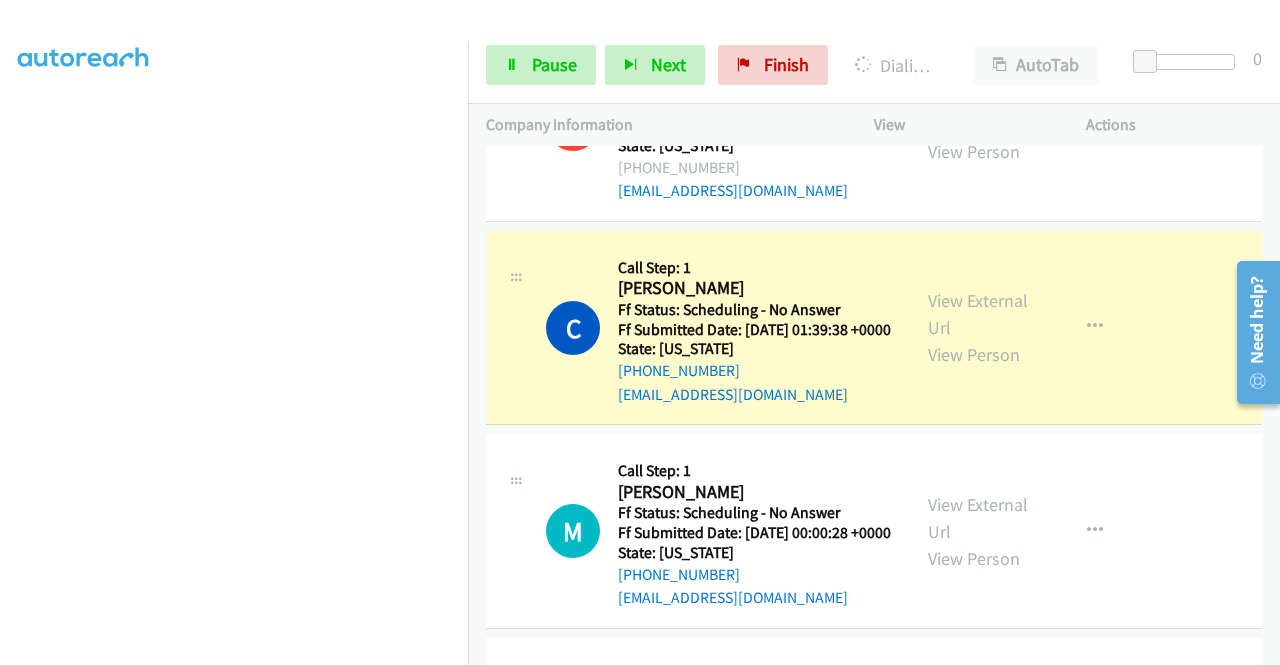 click on "Start Calls
Pause
Next
Finish
Dialing Crystal Barnes
AutoTab
AutoTab
0" at bounding box center (874, 65) 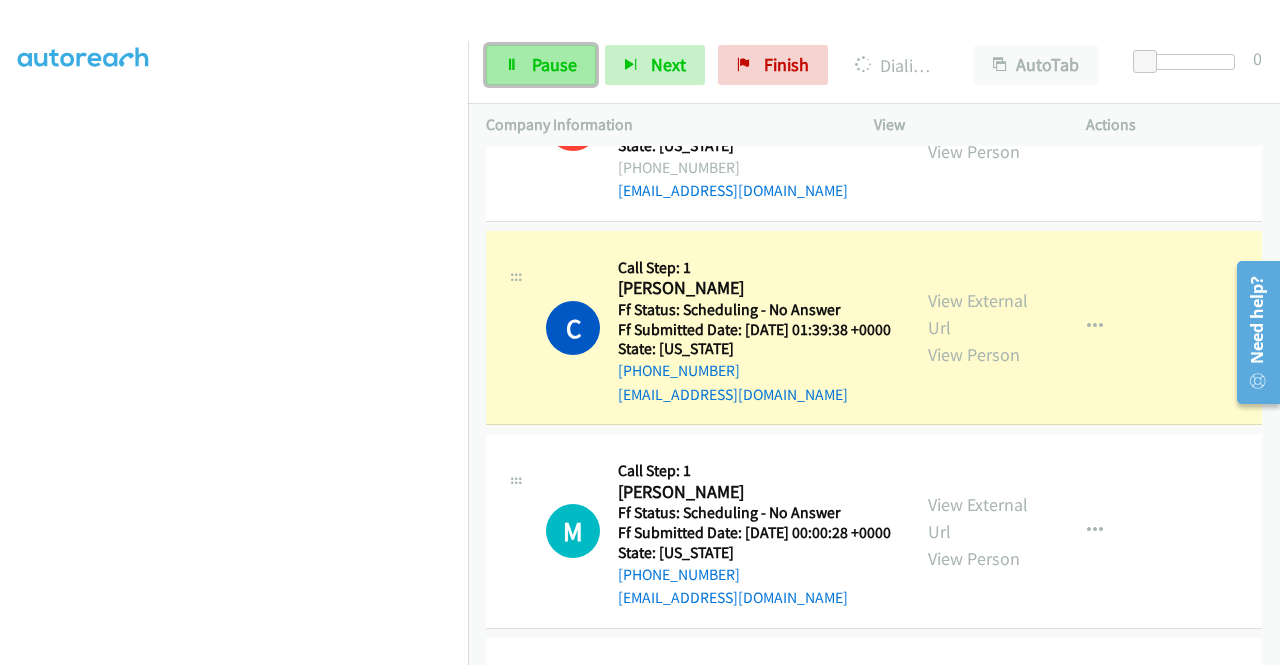click on "Pause" at bounding box center (554, 64) 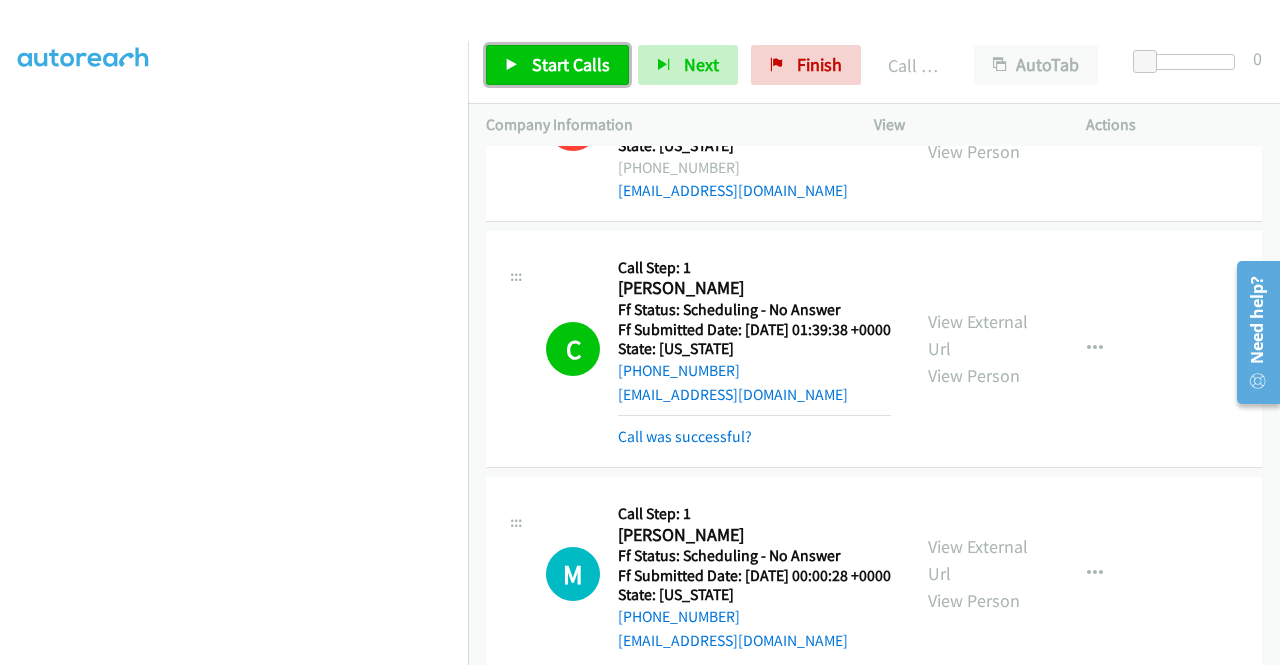 click on "Start Calls" at bounding box center (557, 65) 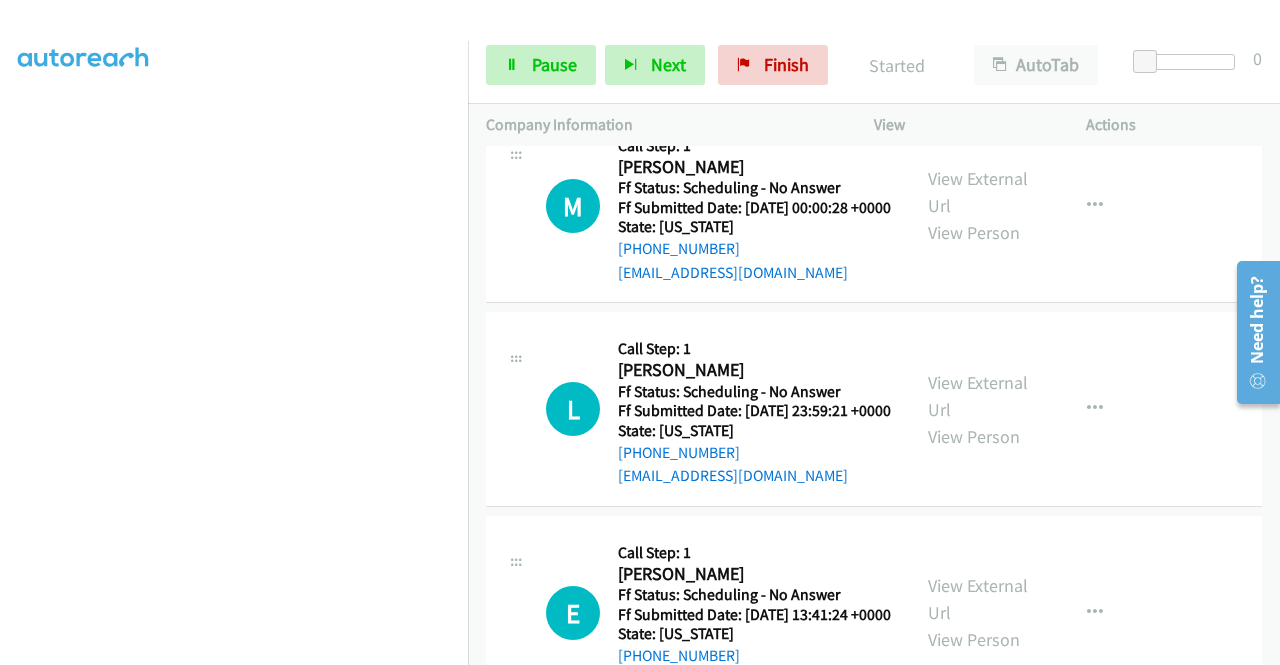 scroll, scrollTop: 2000, scrollLeft: 0, axis: vertical 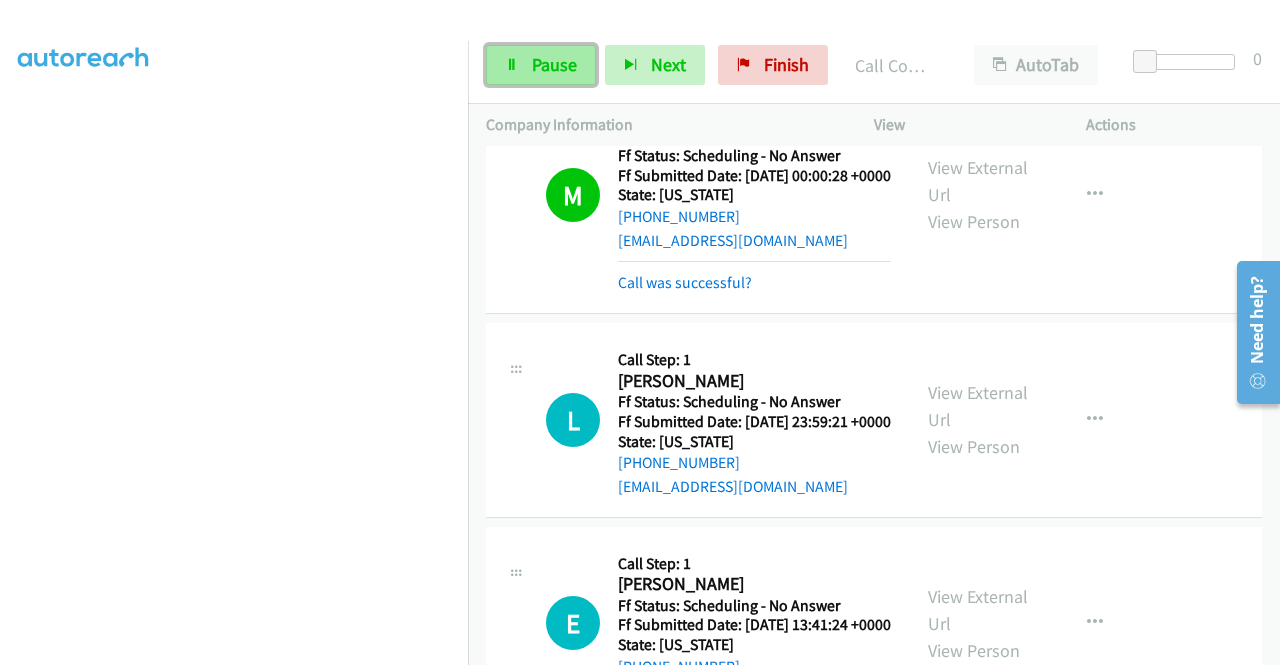 click on "Pause" at bounding box center [554, 64] 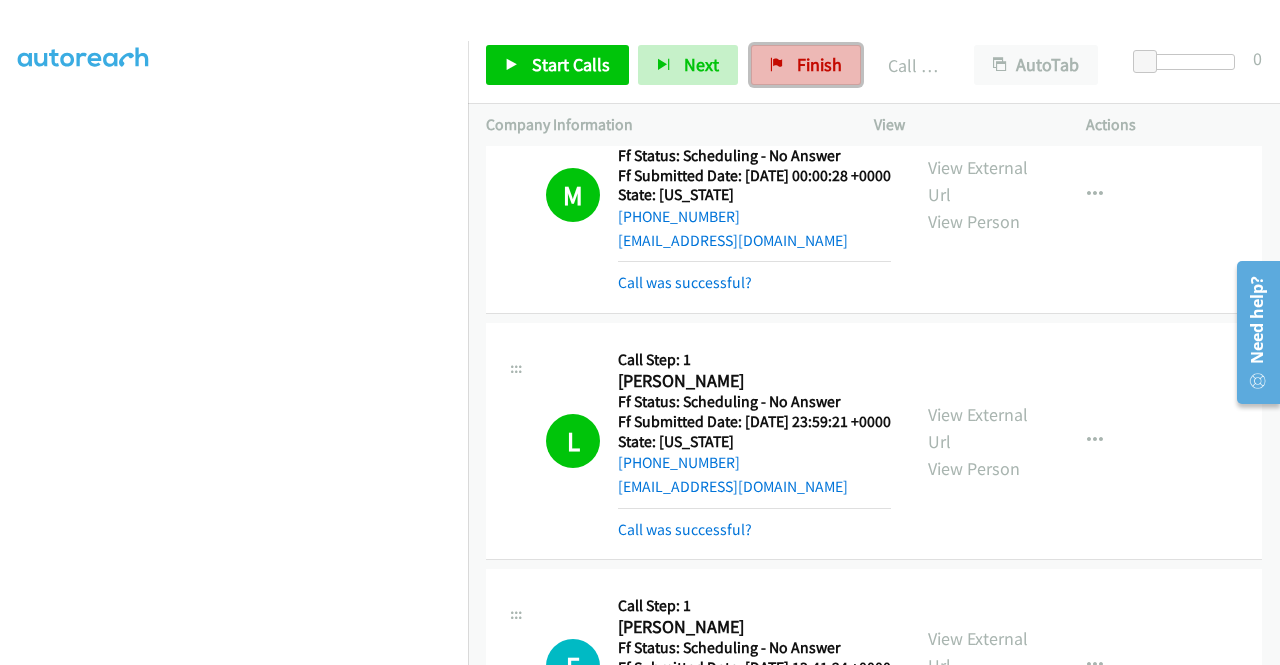 click on "Finish" at bounding box center [819, 64] 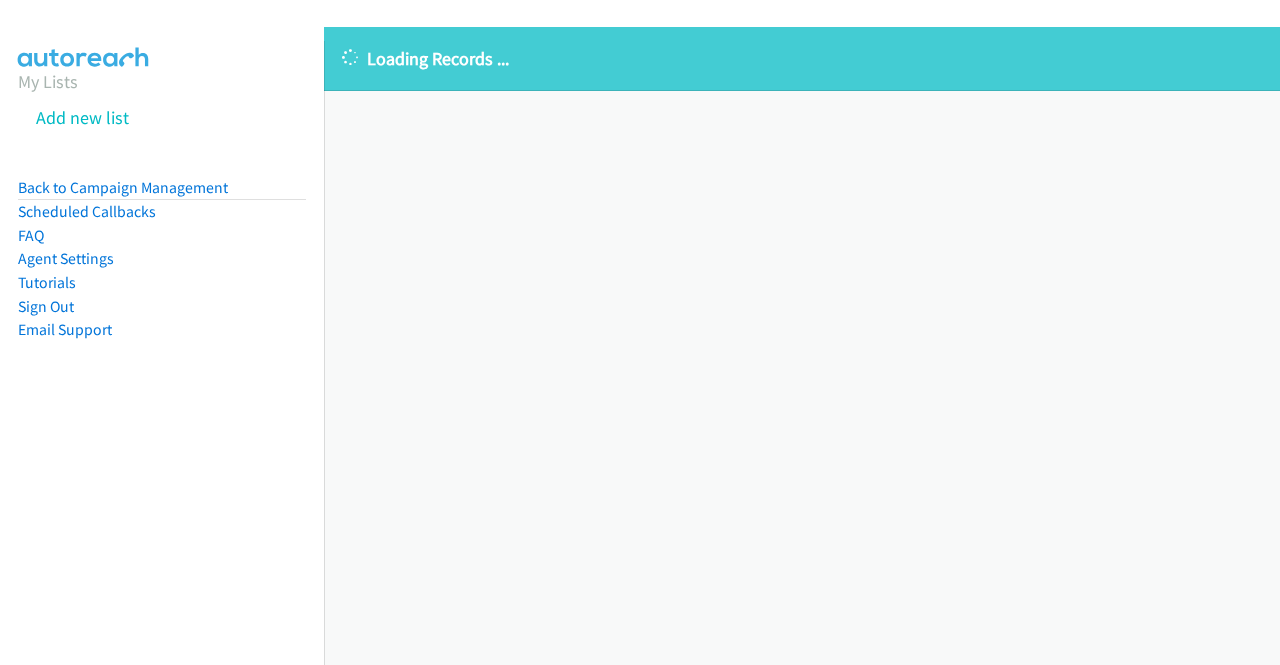 scroll, scrollTop: 0, scrollLeft: 0, axis: both 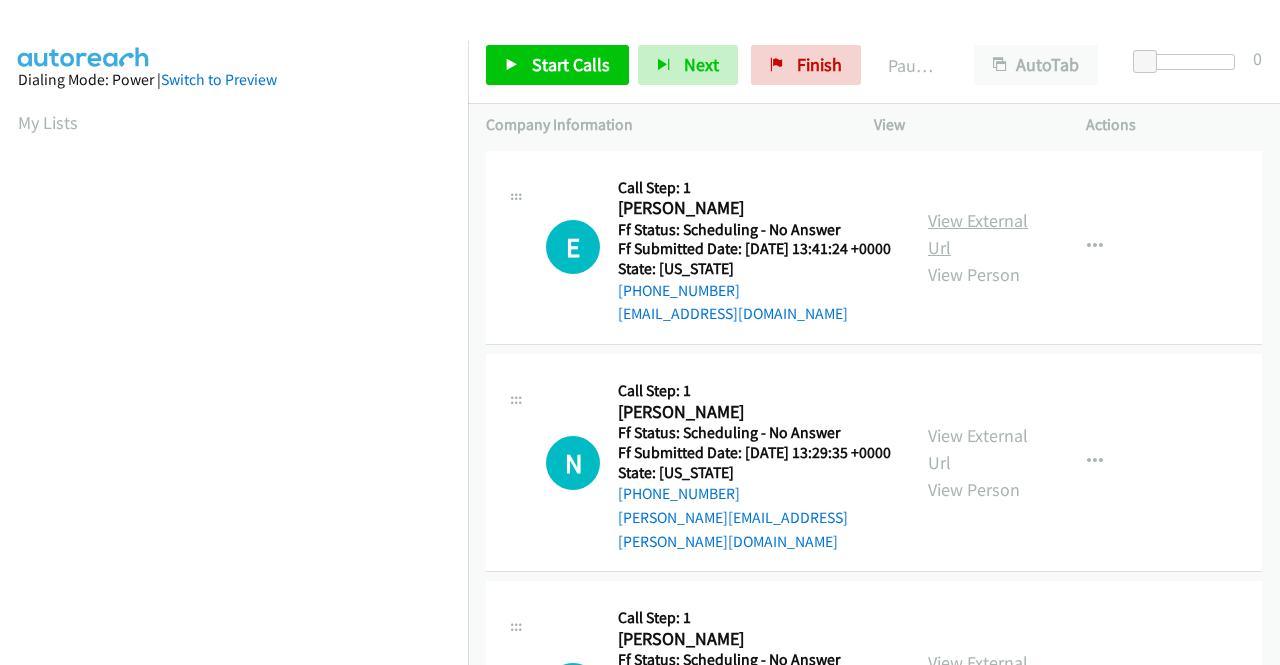 click on "View External Url" at bounding box center (978, 234) 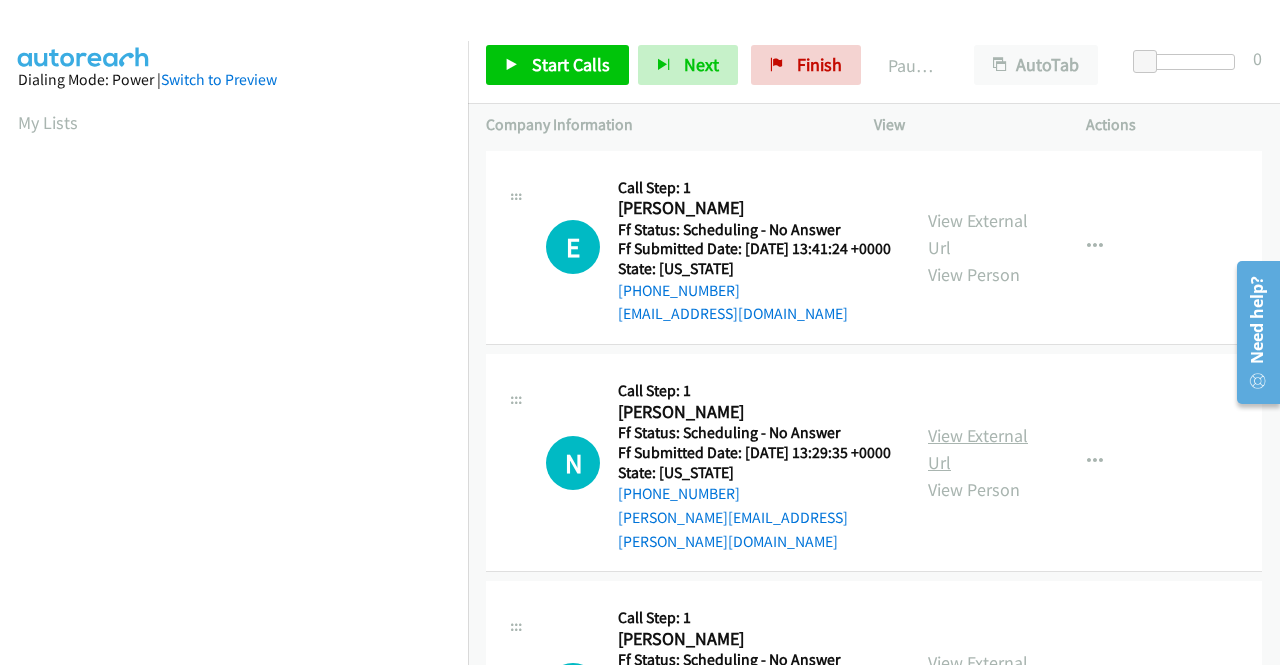 click on "View External Url" at bounding box center [978, 449] 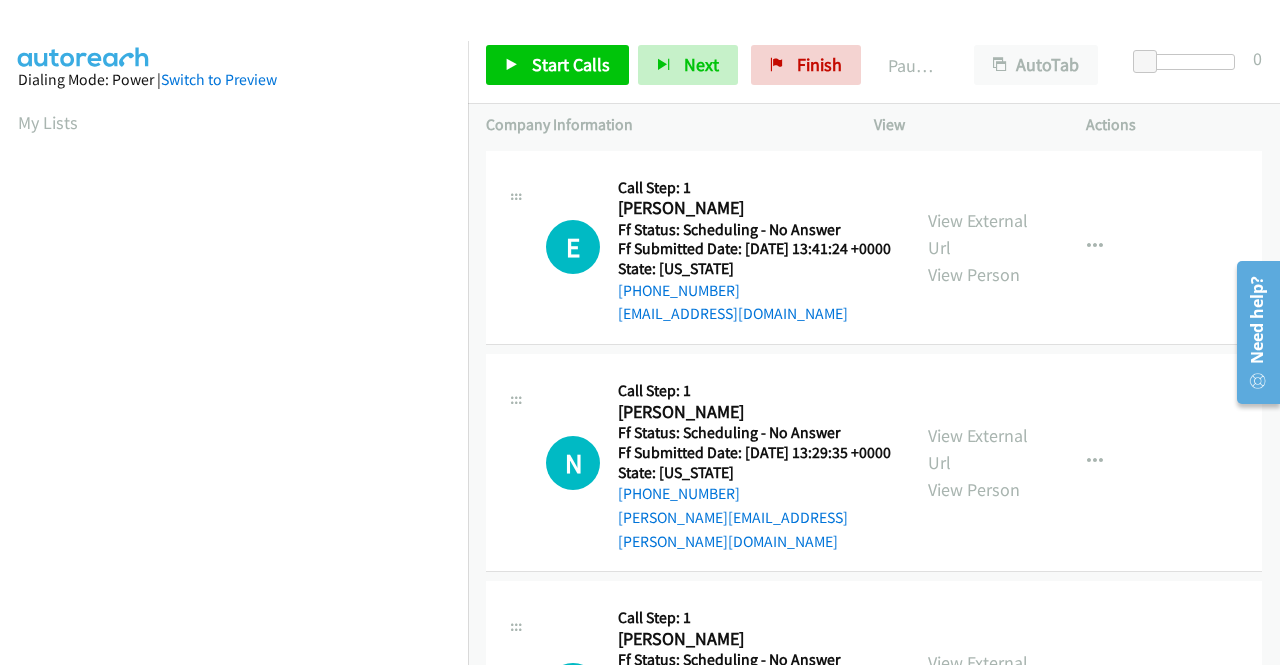 scroll, scrollTop: 200, scrollLeft: 0, axis: vertical 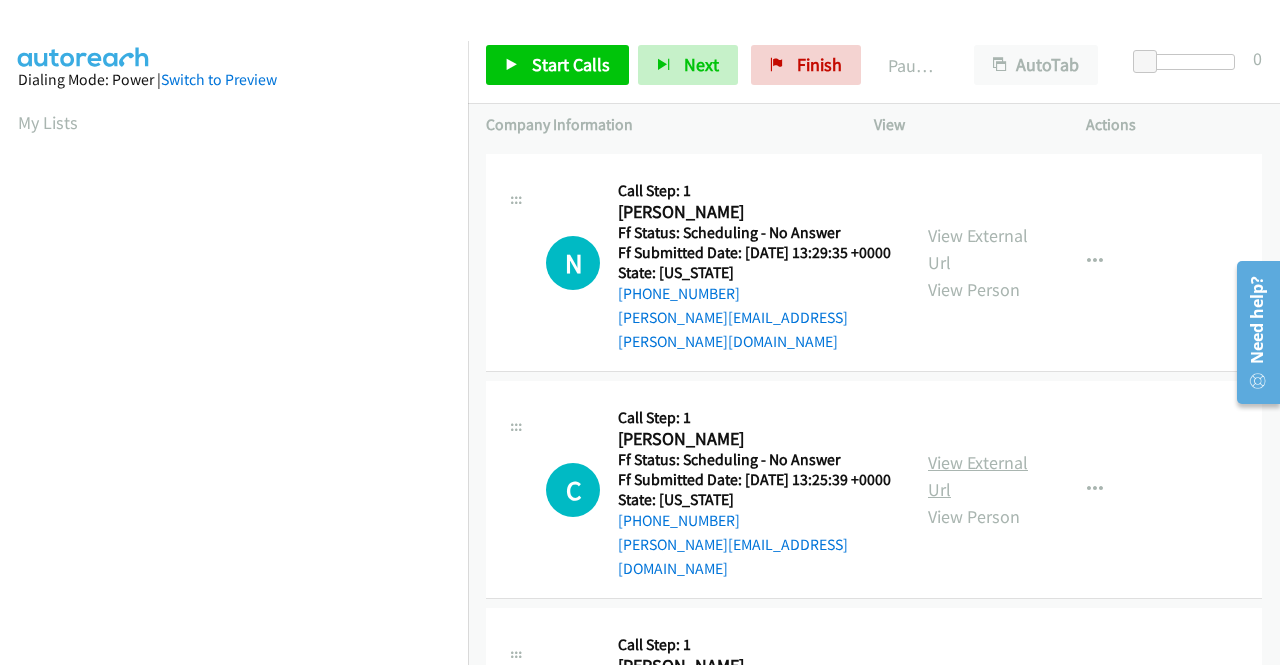 click on "View External Url" at bounding box center (978, 476) 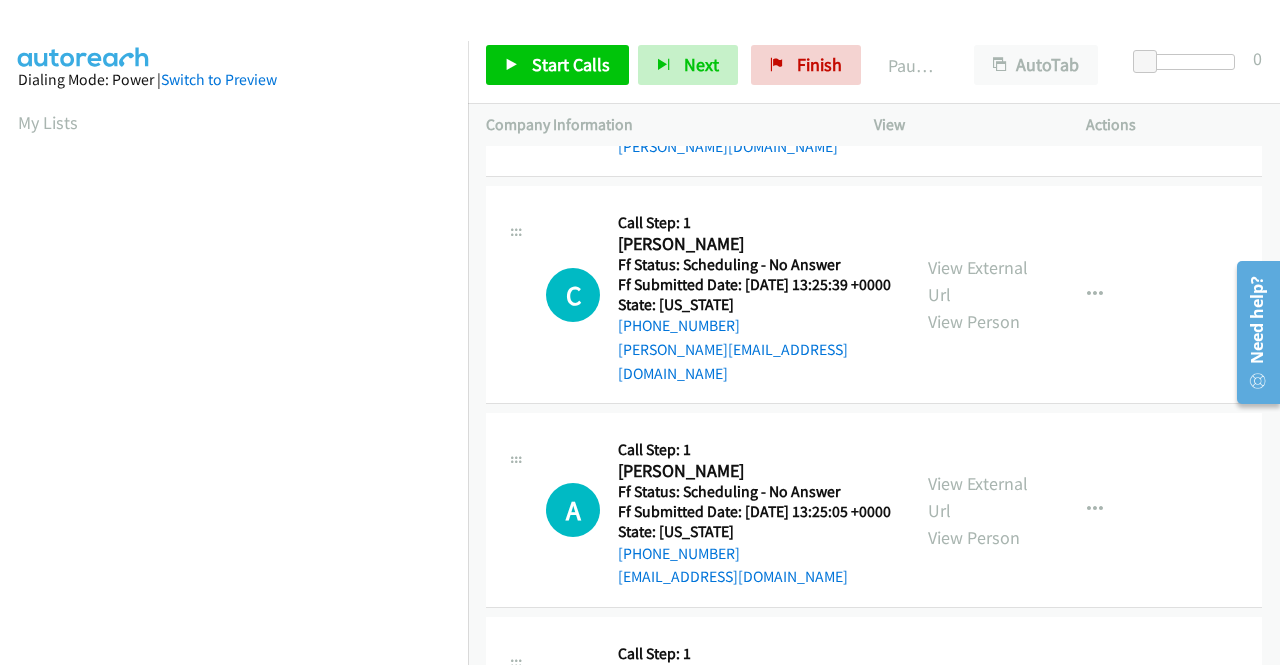 scroll, scrollTop: 400, scrollLeft: 0, axis: vertical 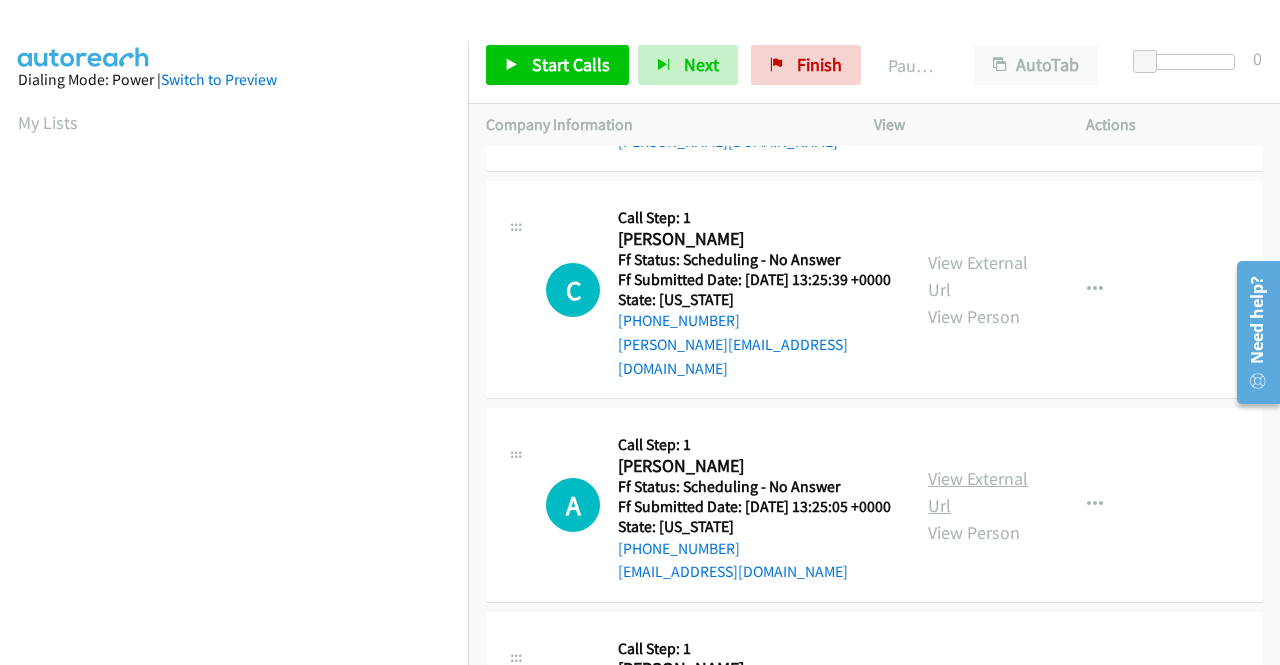 click on "View External Url" at bounding box center (978, 492) 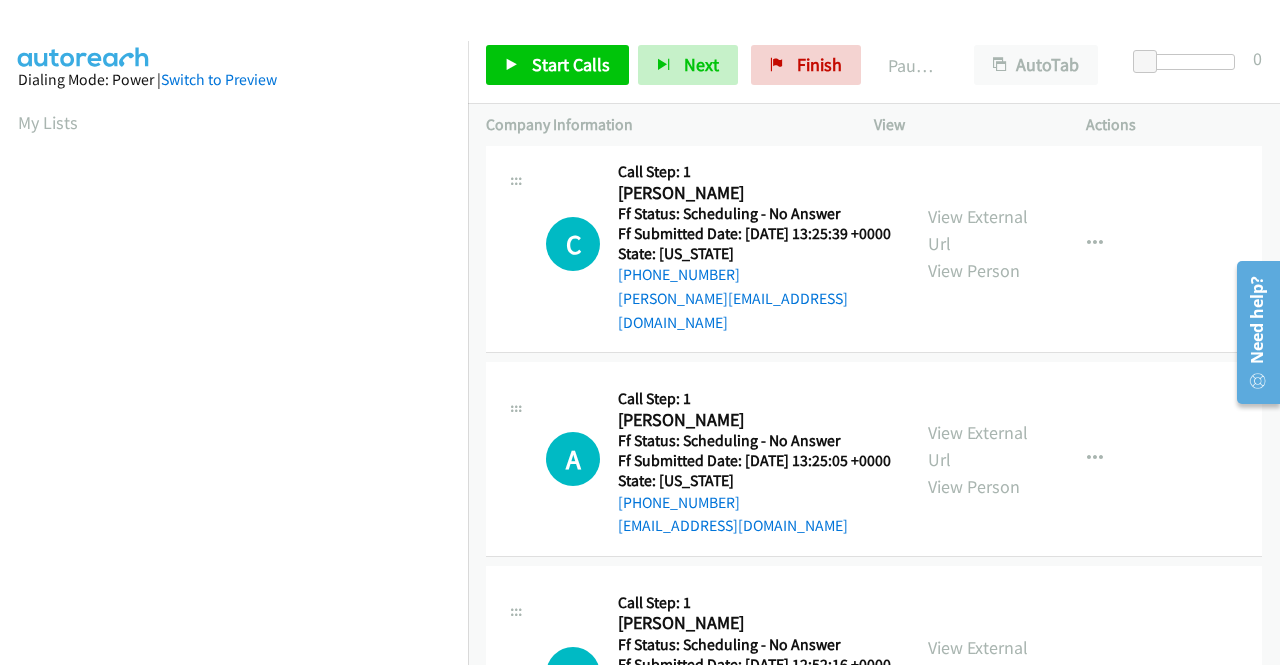 scroll, scrollTop: 600, scrollLeft: 0, axis: vertical 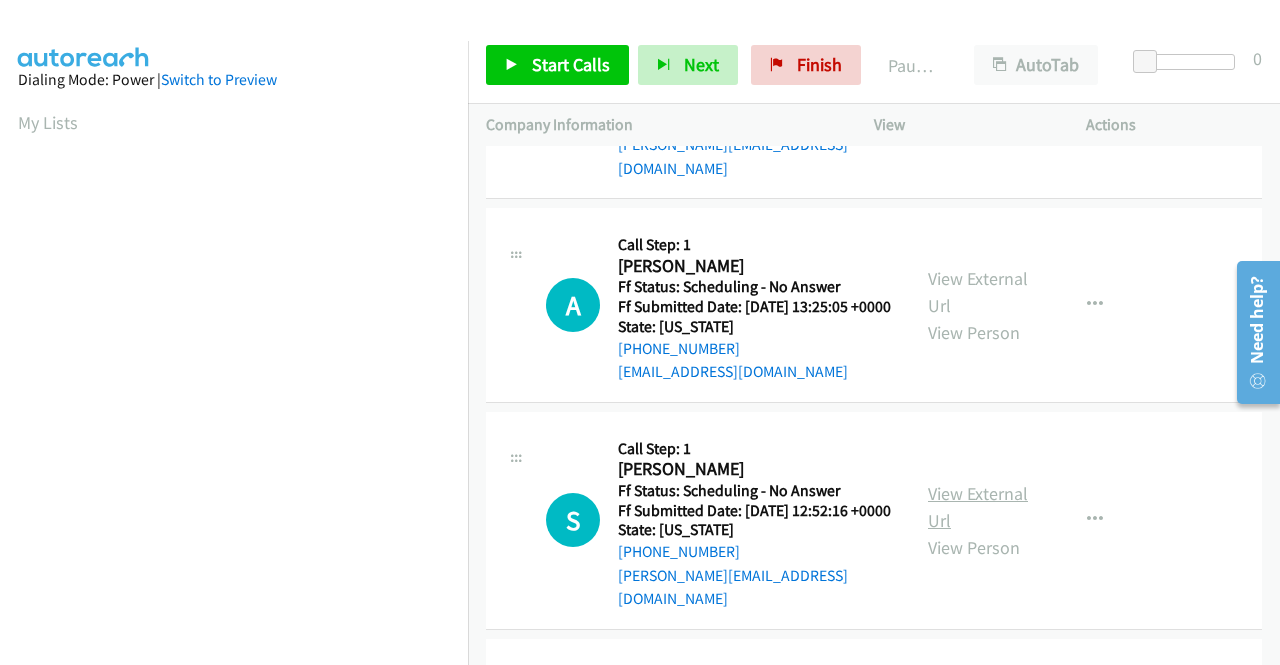 click on "View External Url" at bounding box center (978, 507) 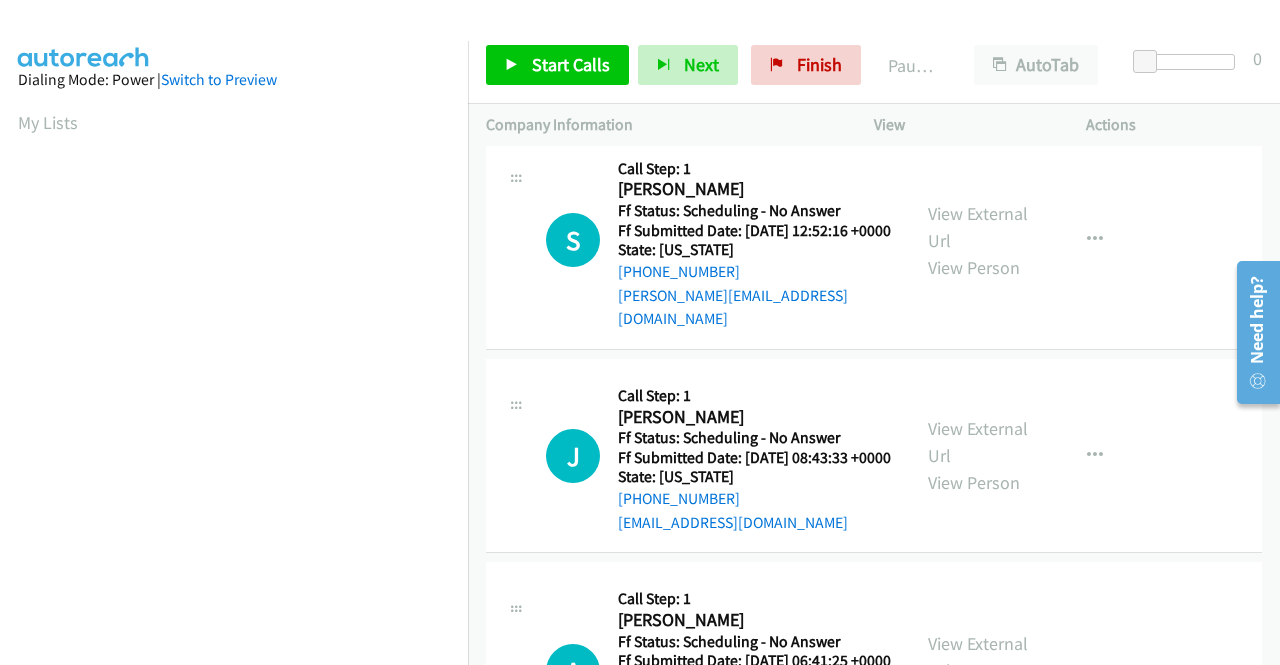 scroll, scrollTop: 900, scrollLeft: 0, axis: vertical 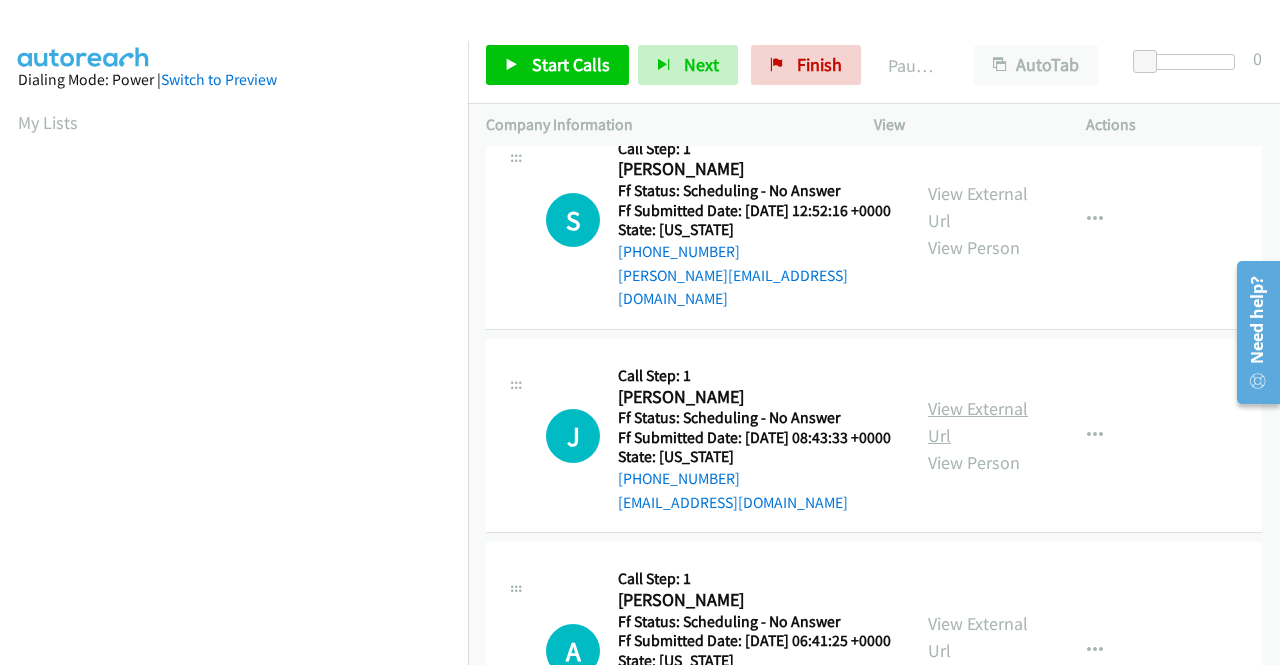 click on "View External Url" at bounding box center [978, 422] 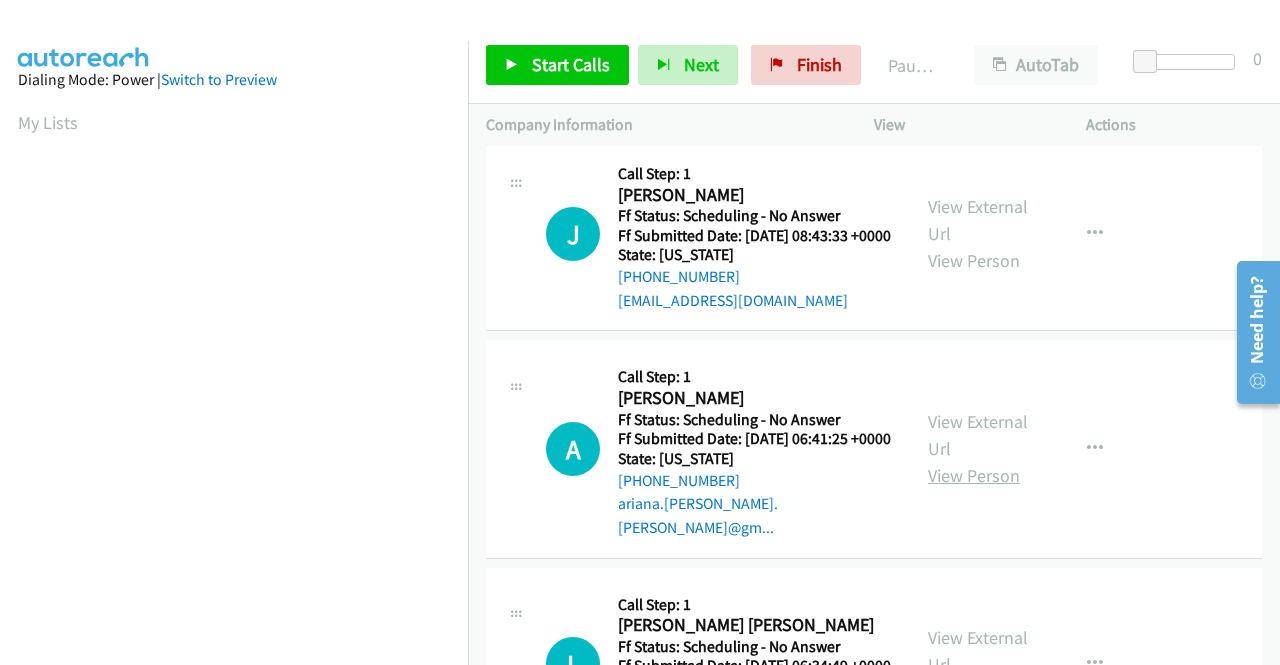 scroll, scrollTop: 1200, scrollLeft: 0, axis: vertical 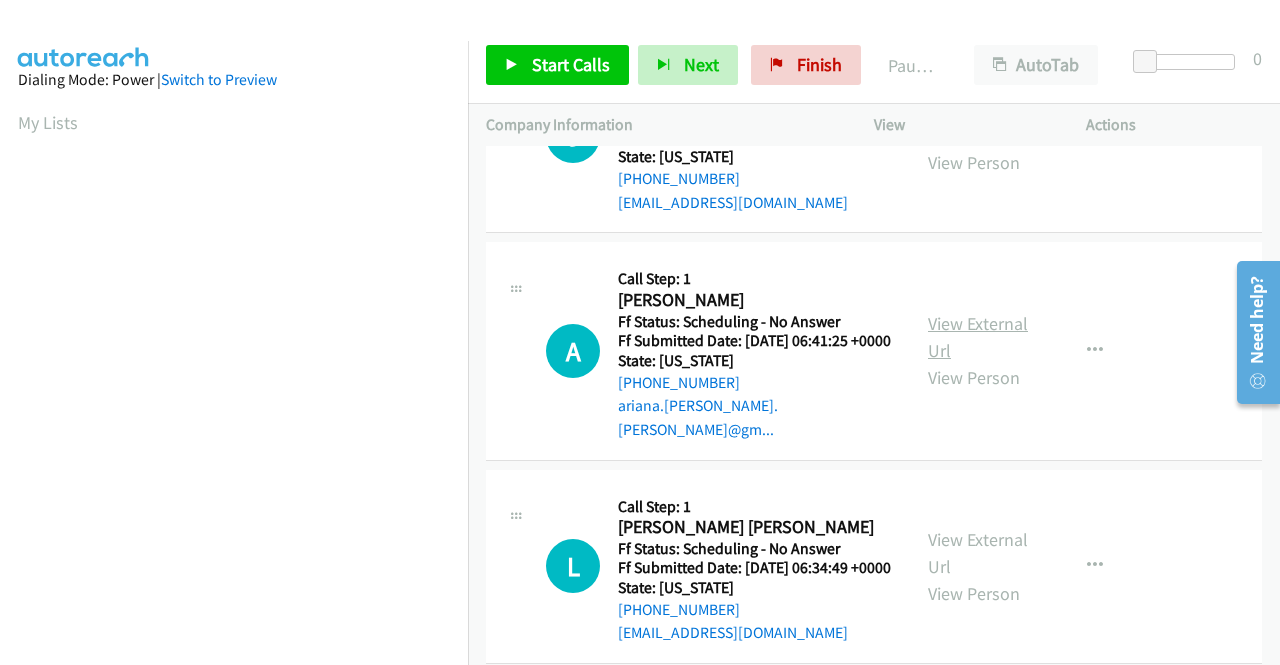 click on "View External Url" at bounding box center [978, 337] 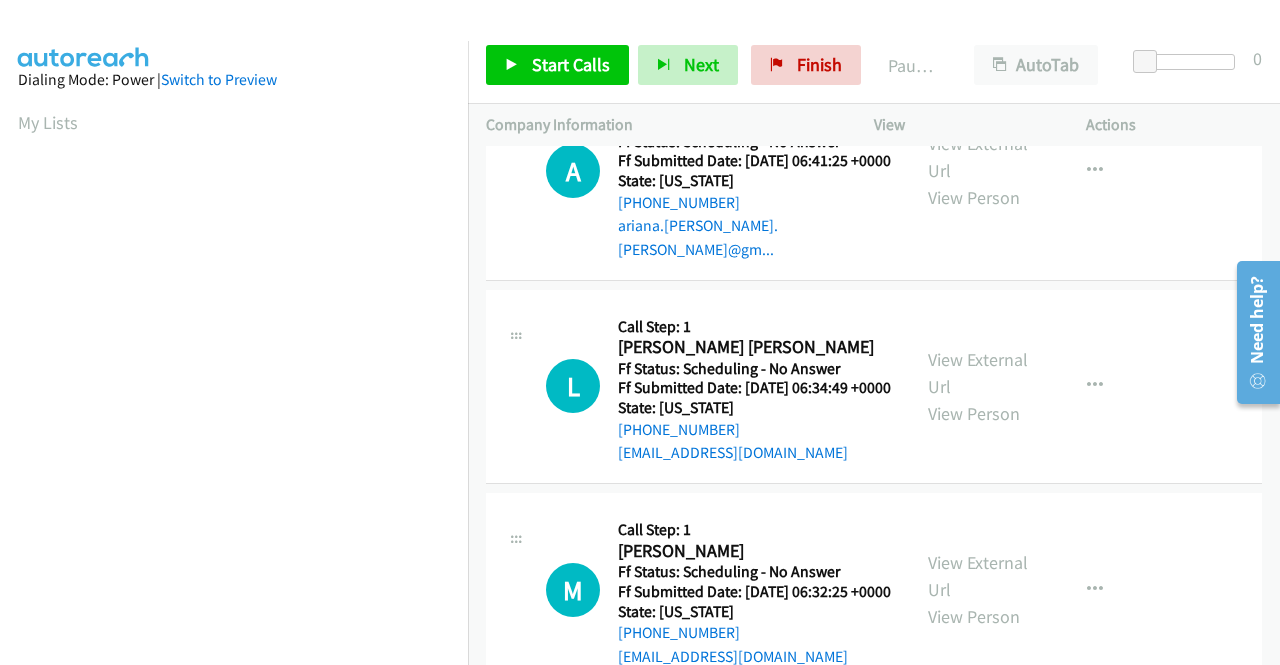 scroll, scrollTop: 1400, scrollLeft: 0, axis: vertical 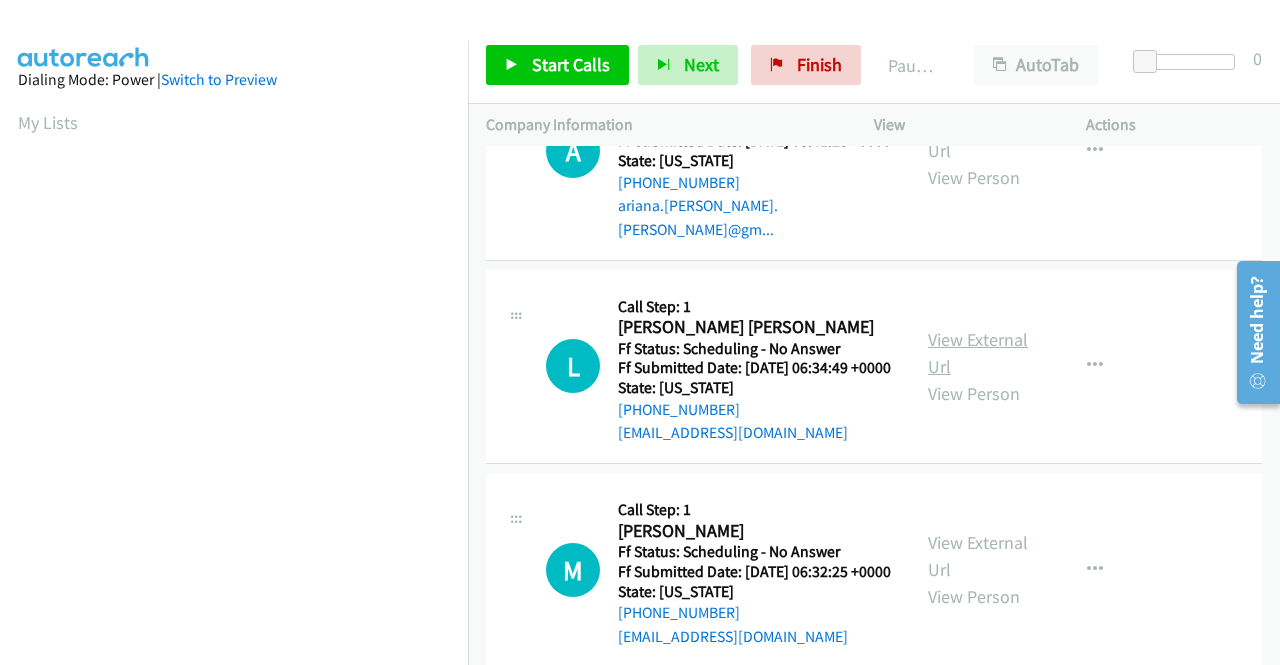 click on "View External Url" at bounding box center [978, 353] 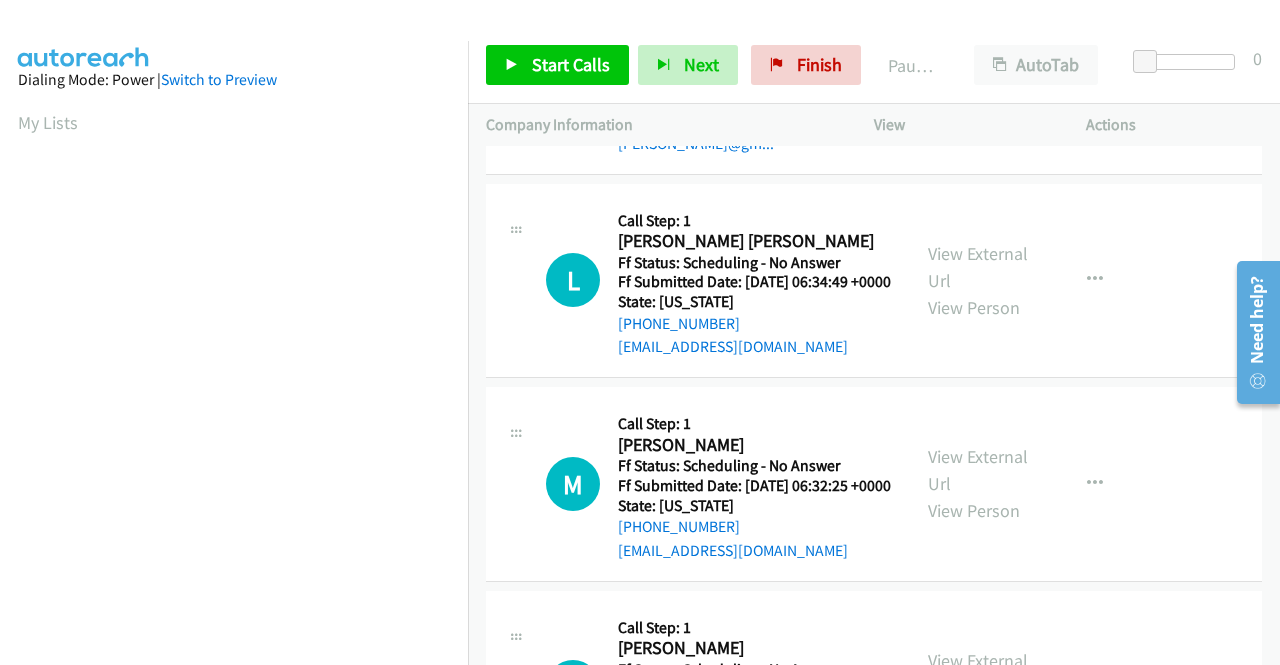 scroll, scrollTop: 1600, scrollLeft: 0, axis: vertical 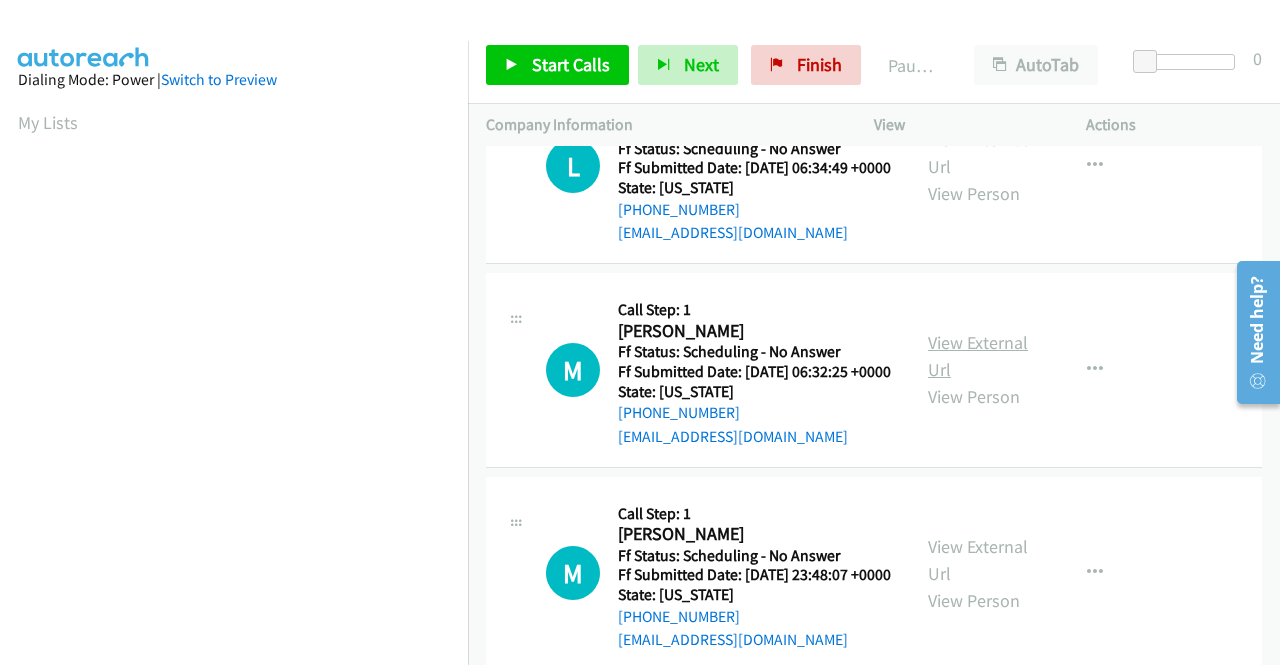 click on "View External Url" at bounding box center [978, 356] 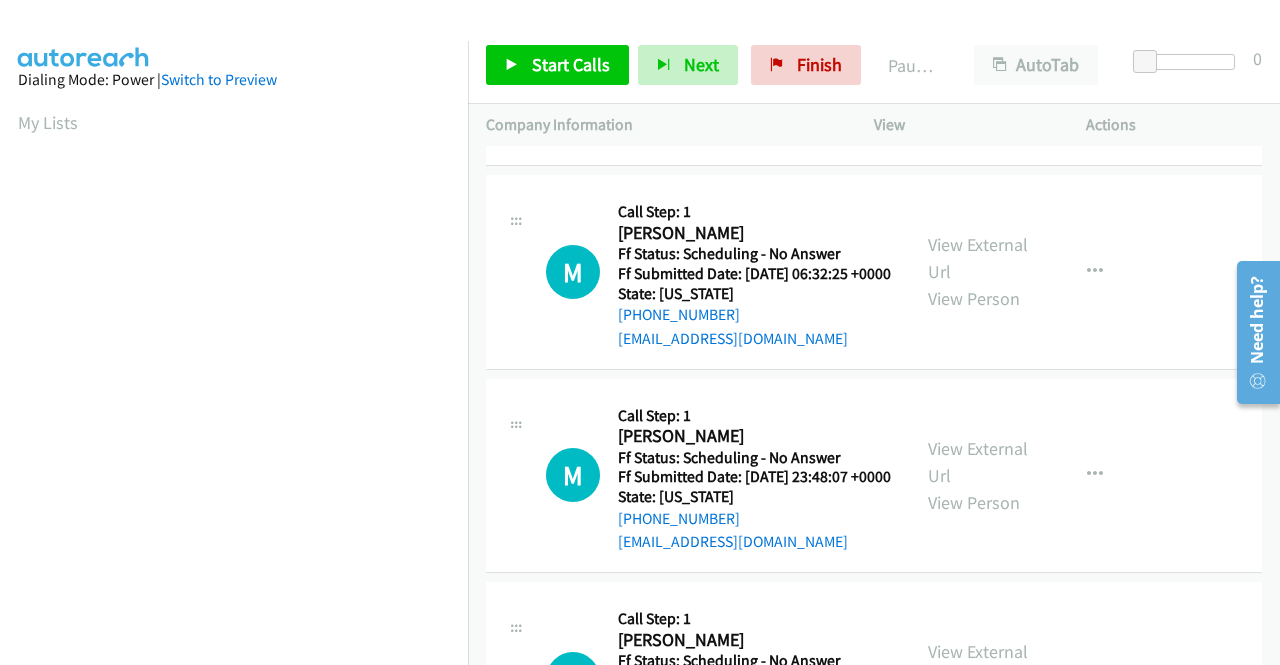 scroll, scrollTop: 1800, scrollLeft: 0, axis: vertical 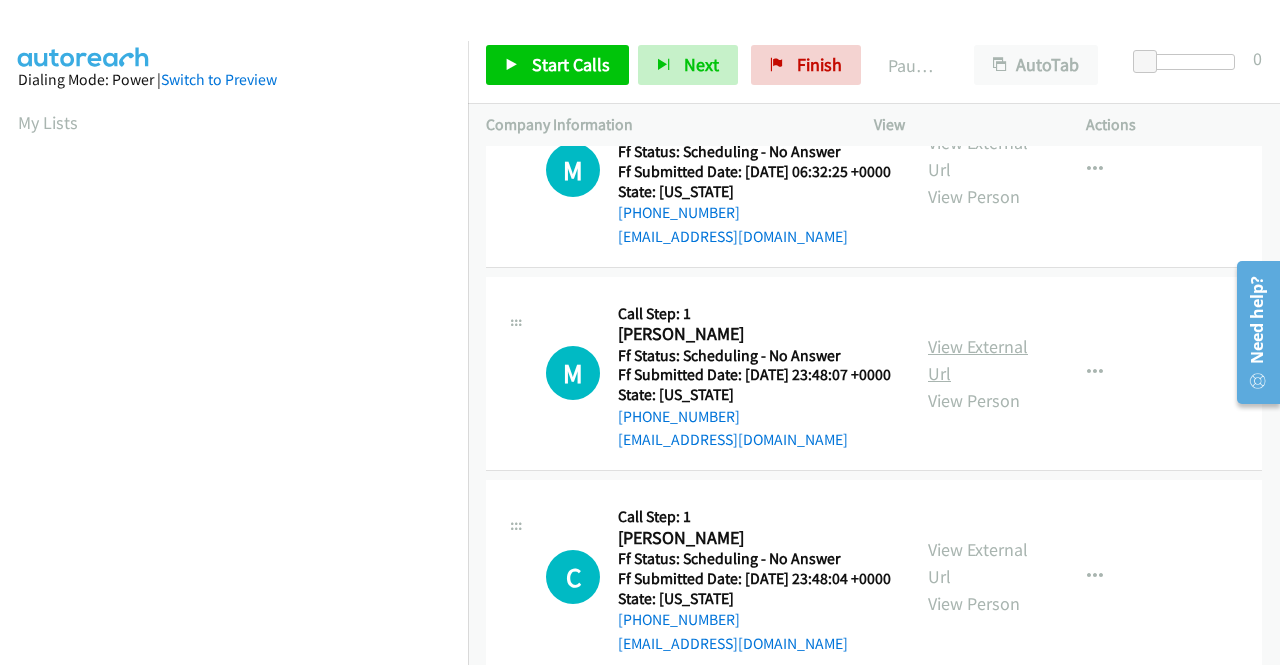 click on "View External Url" at bounding box center (978, 360) 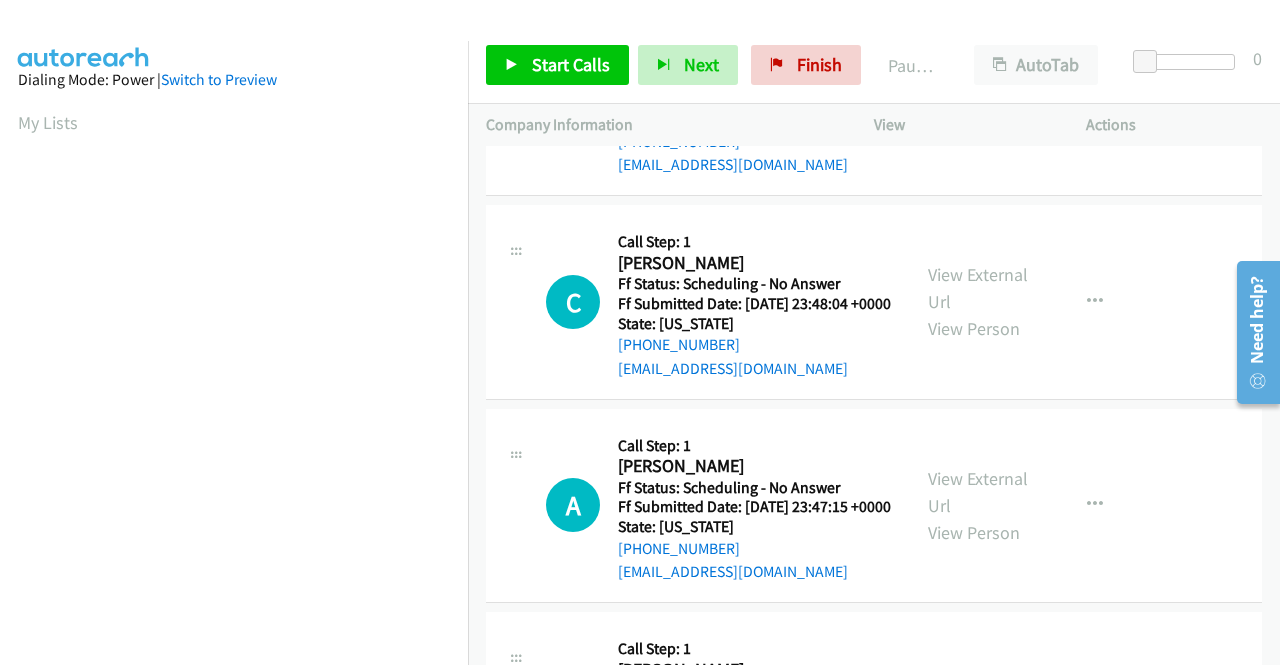 scroll, scrollTop: 2100, scrollLeft: 0, axis: vertical 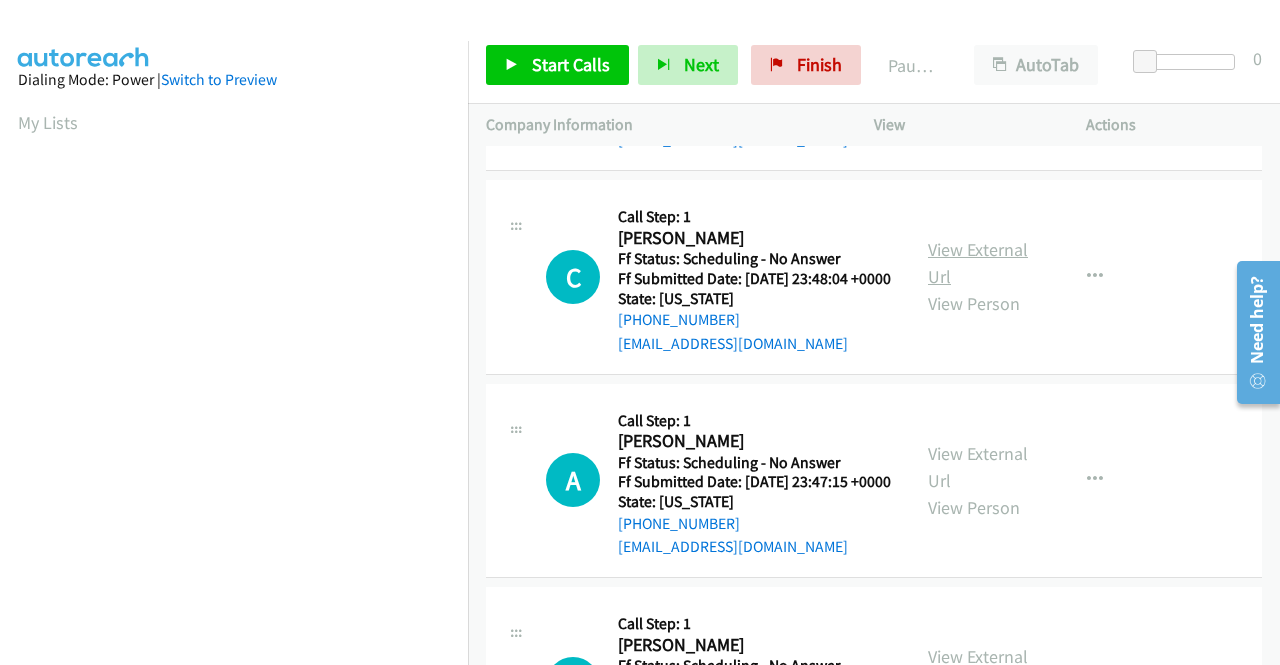 click on "View External Url" at bounding box center (978, 263) 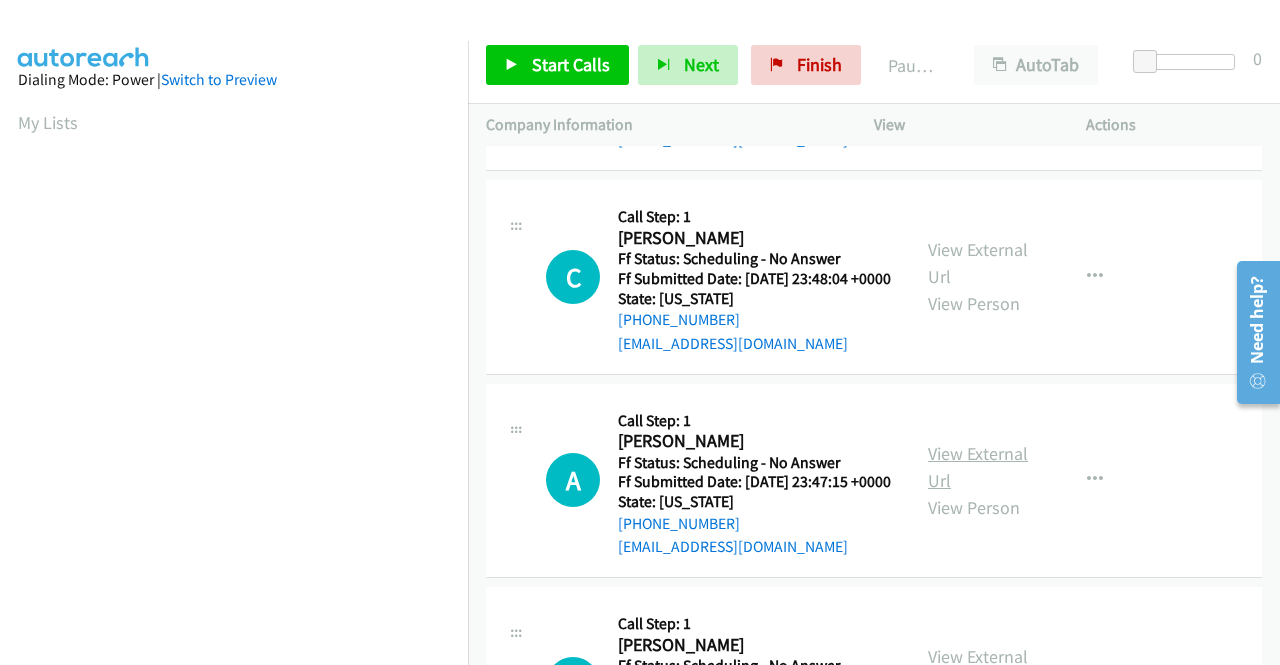 click on "View External Url" at bounding box center (978, 467) 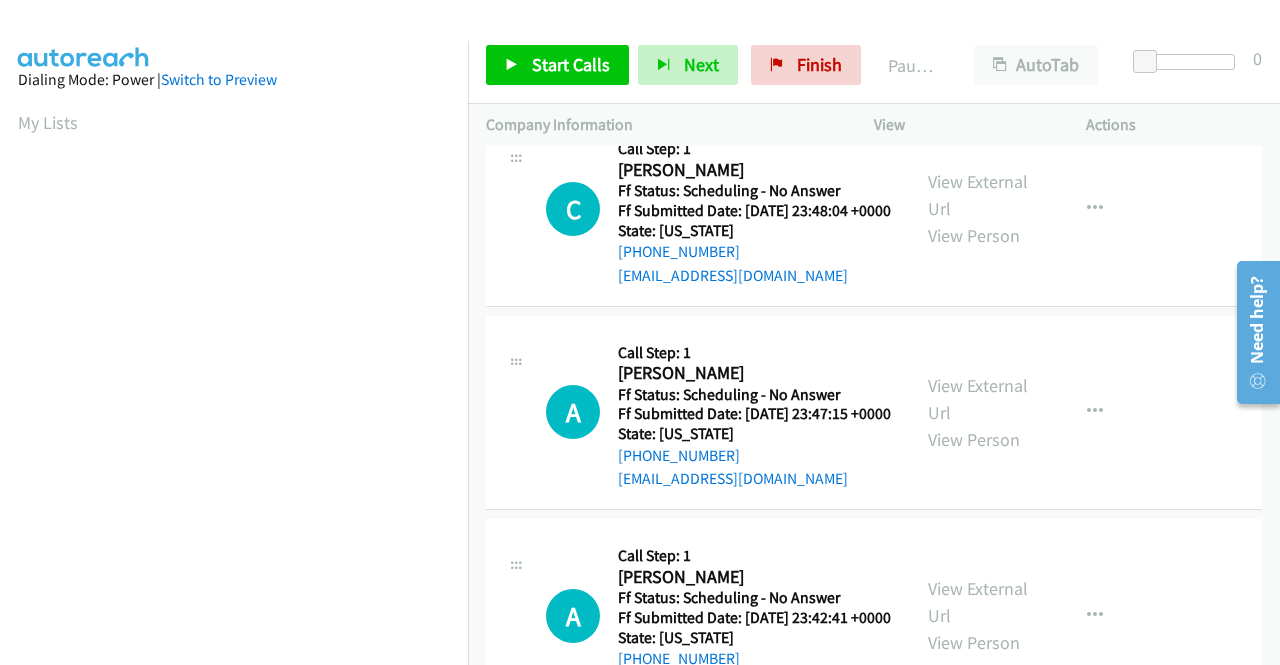scroll, scrollTop: 2400, scrollLeft: 0, axis: vertical 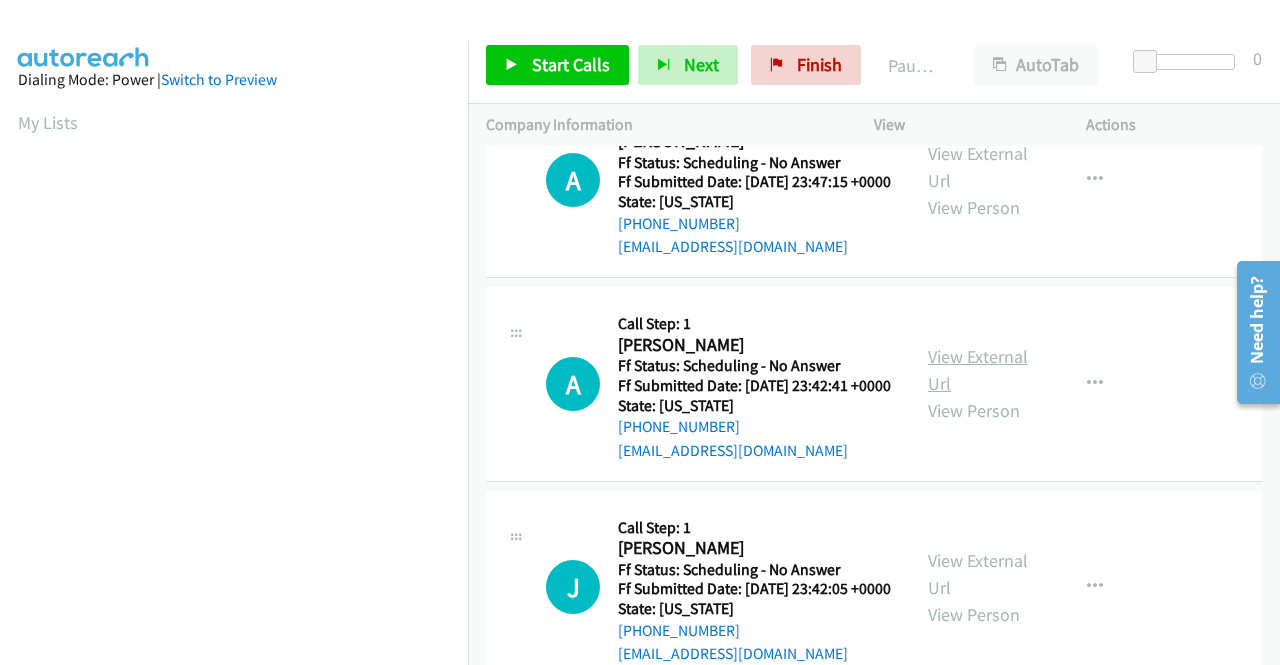 click on "View External Url" at bounding box center [978, 370] 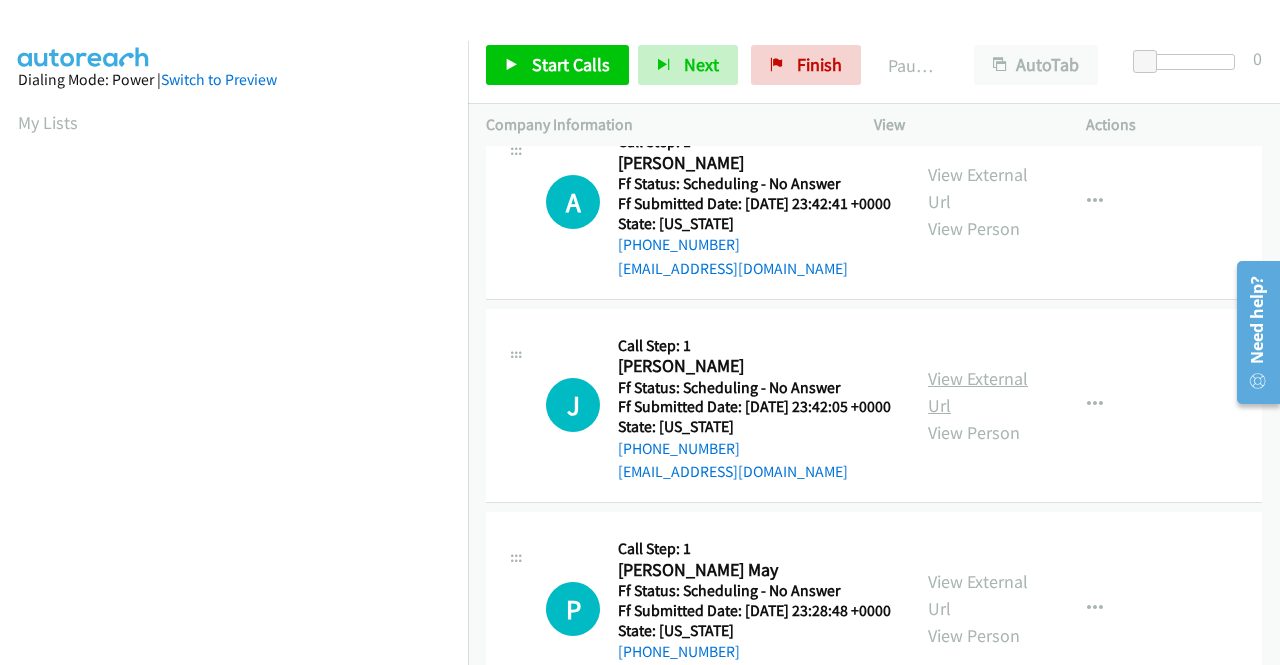 scroll, scrollTop: 2600, scrollLeft: 0, axis: vertical 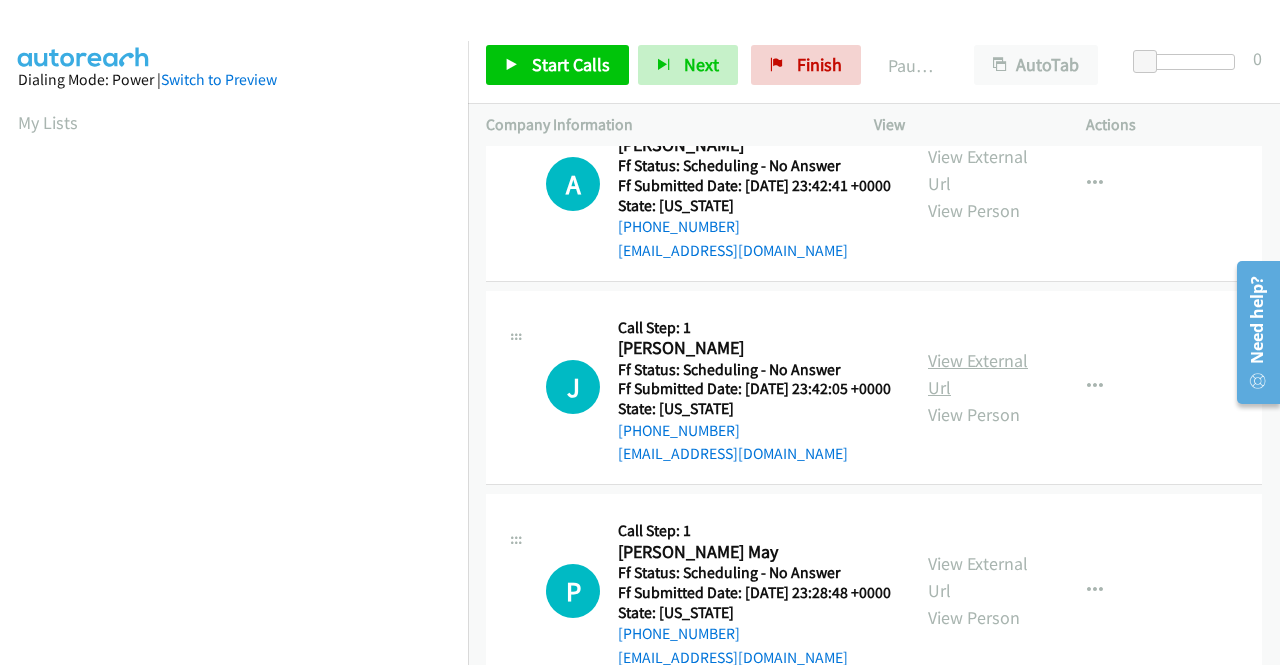 click on "View External Url" at bounding box center (978, 374) 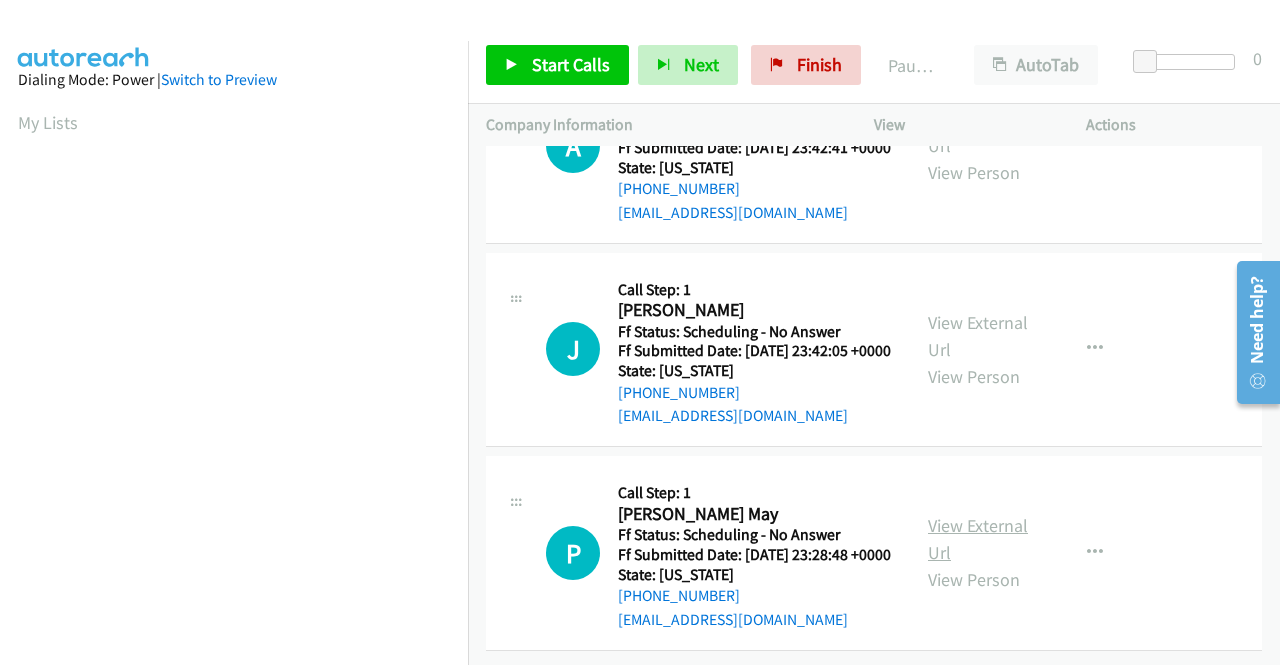 scroll, scrollTop: 2848, scrollLeft: 0, axis: vertical 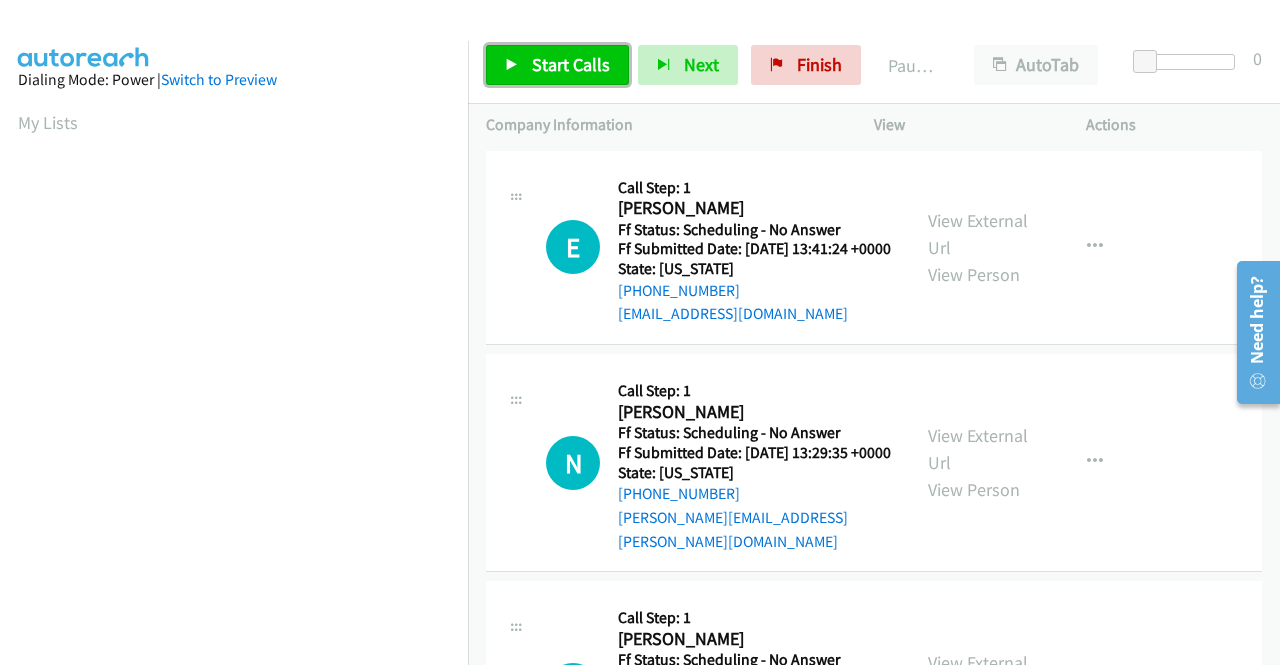 click on "Start Calls" at bounding box center (571, 64) 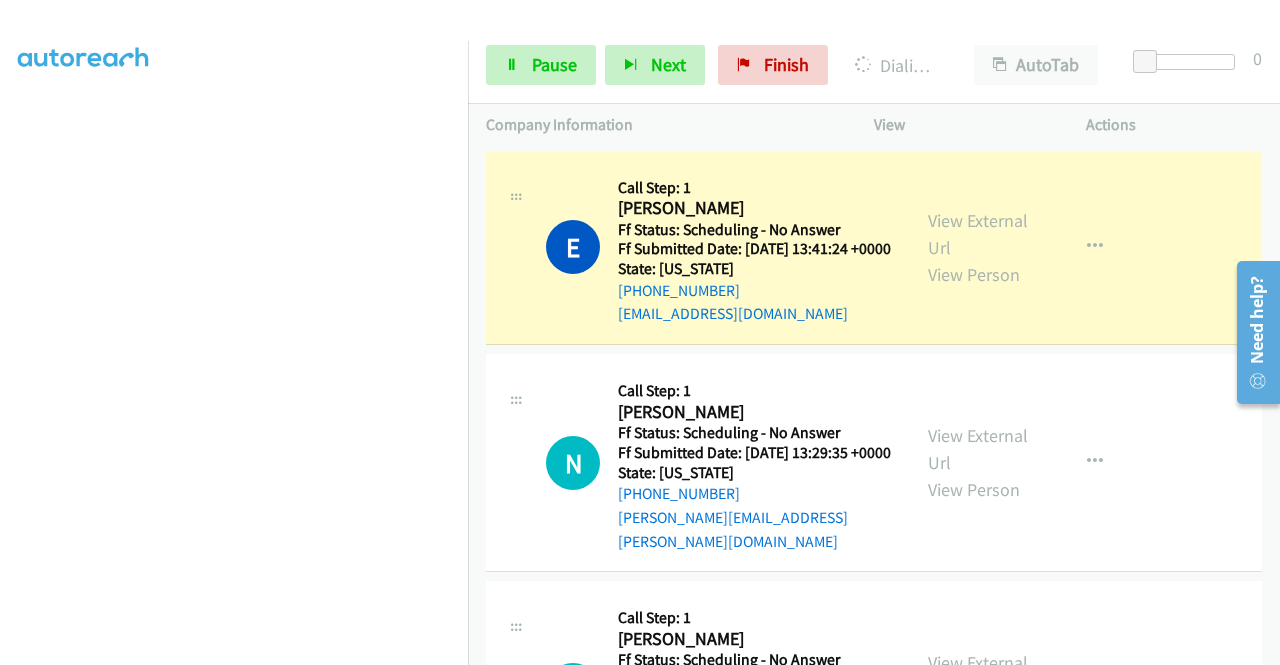 scroll, scrollTop: 456, scrollLeft: 0, axis: vertical 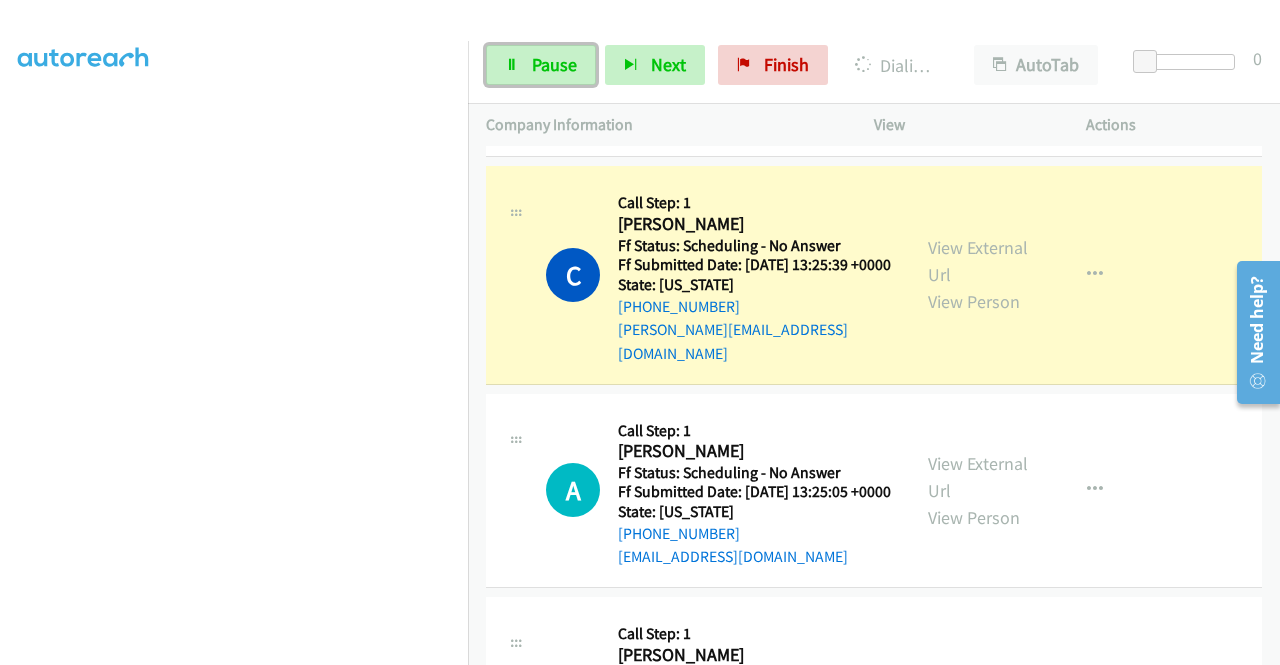 click on "Pause" at bounding box center (554, 64) 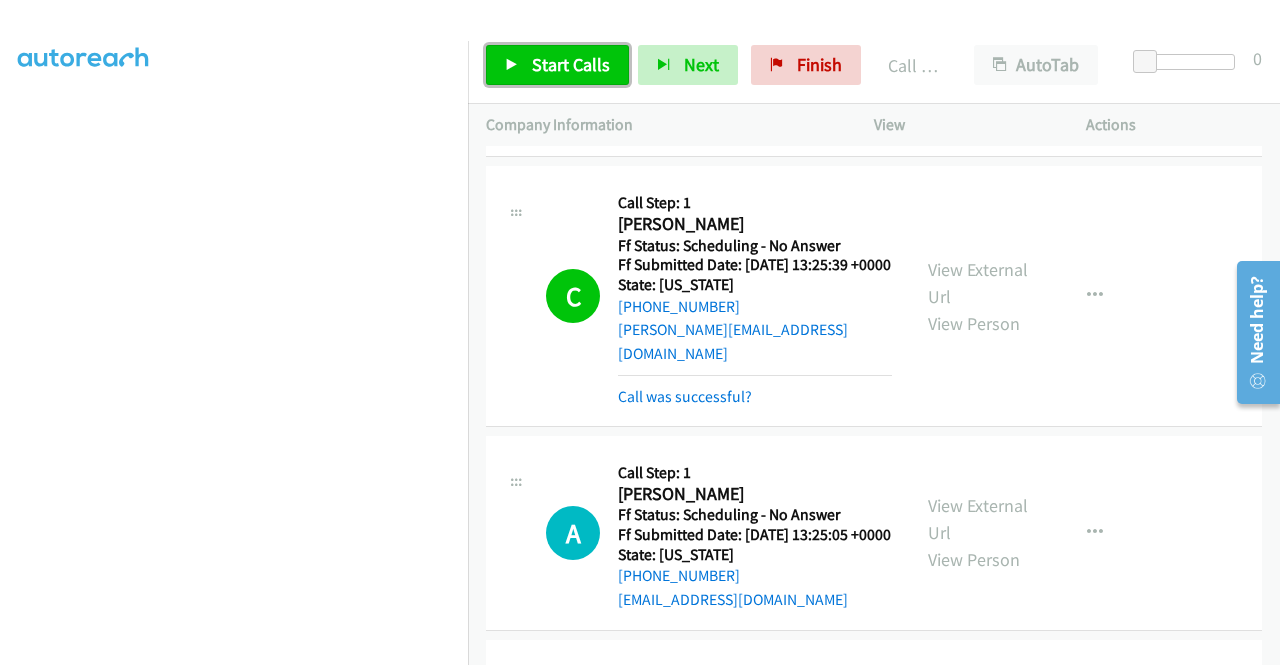 click on "Start Calls" at bounding box center (571, 64) 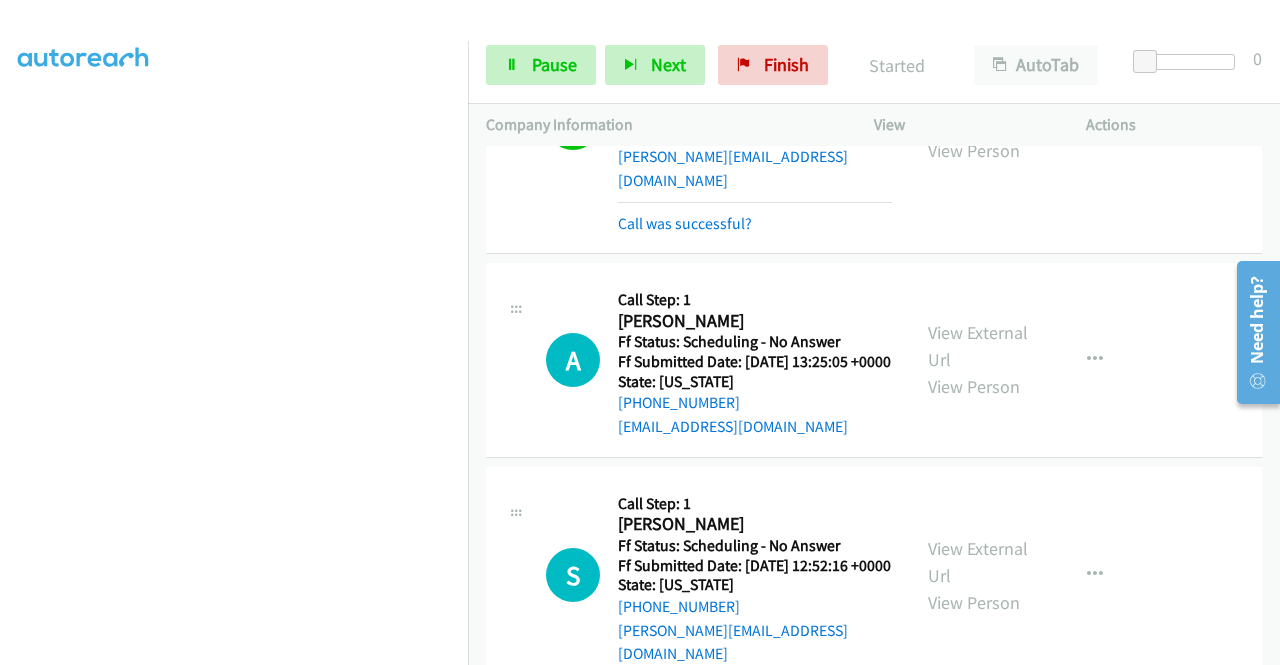scroll, scrollTop: 700, scrollLeft: 0, axis: vertical 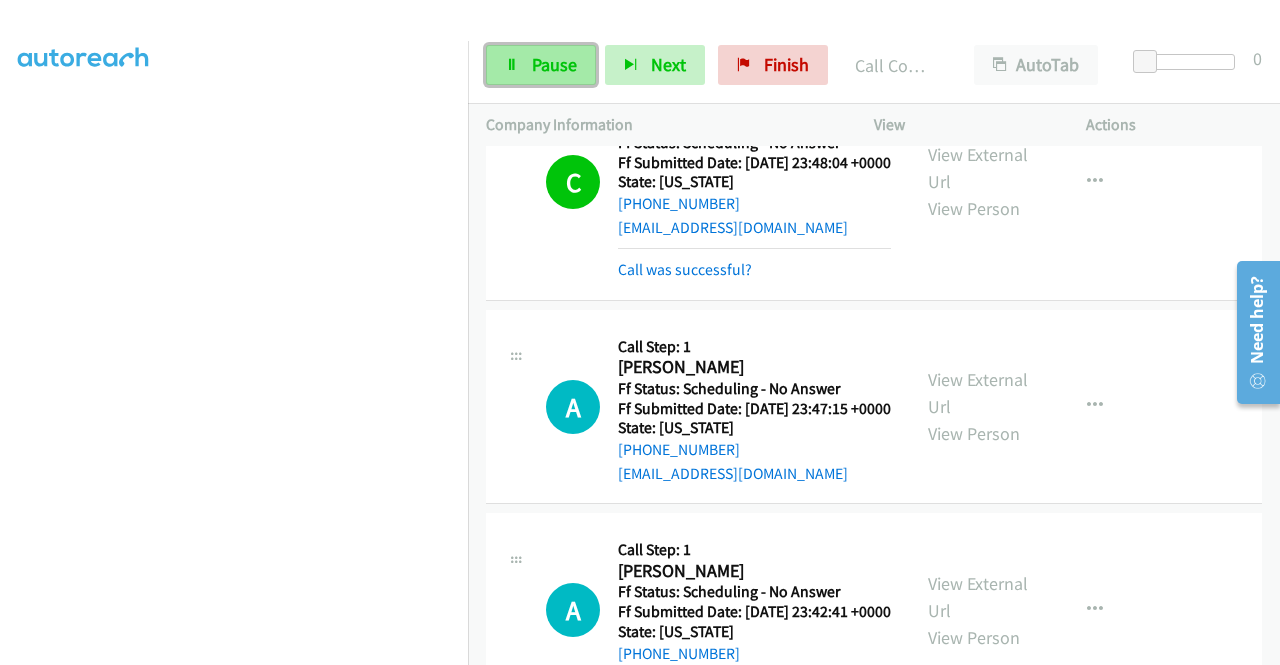 click on "Pause" at bounding box center [554, 64] 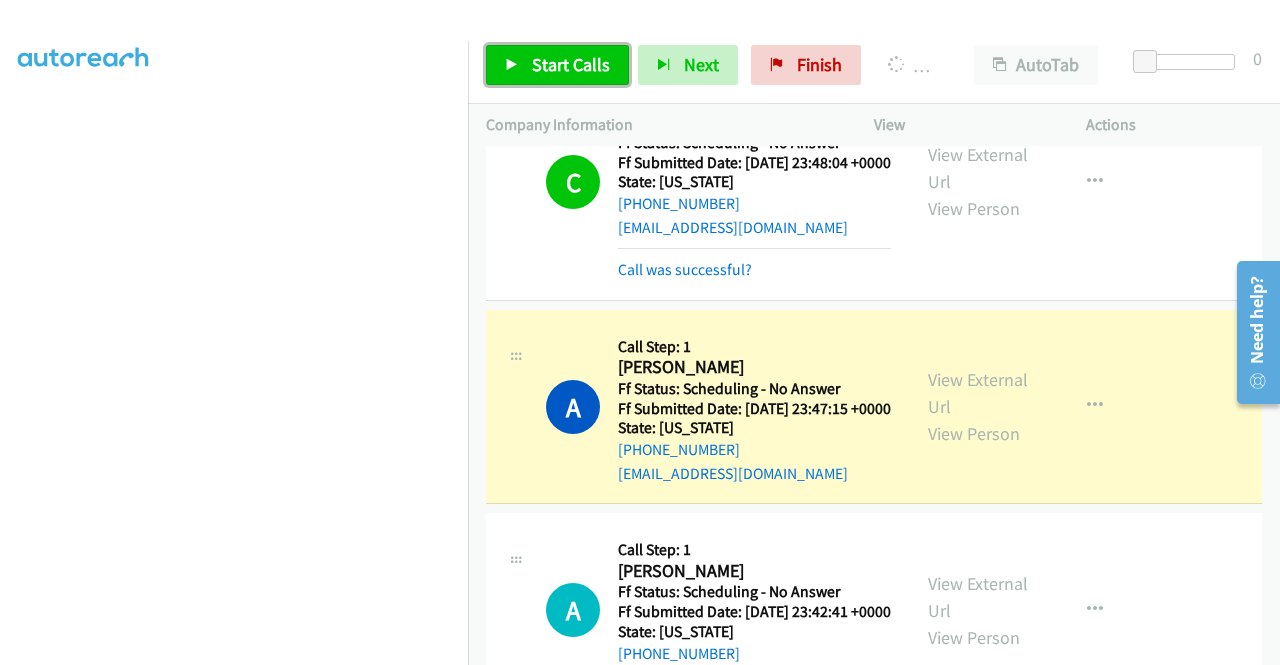click on "Start Calls" at bounding box center [571, 64] 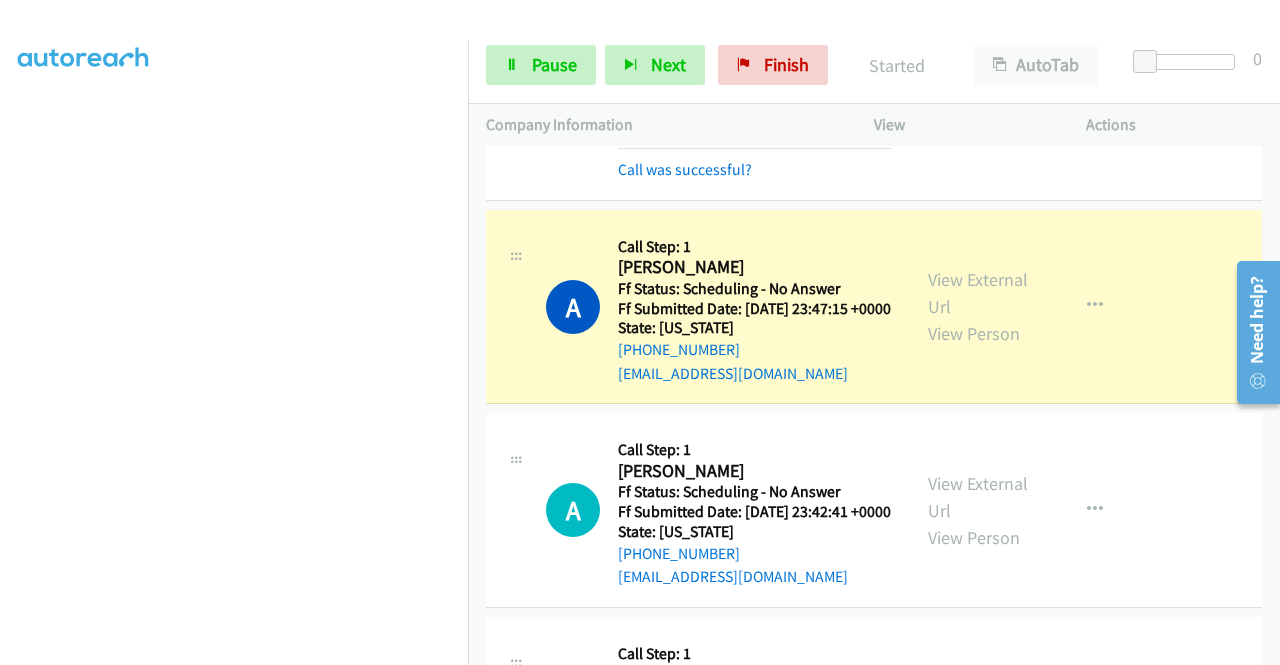 scroll, scrollTop: 2800, scrollLeft: 0, axis: vertical 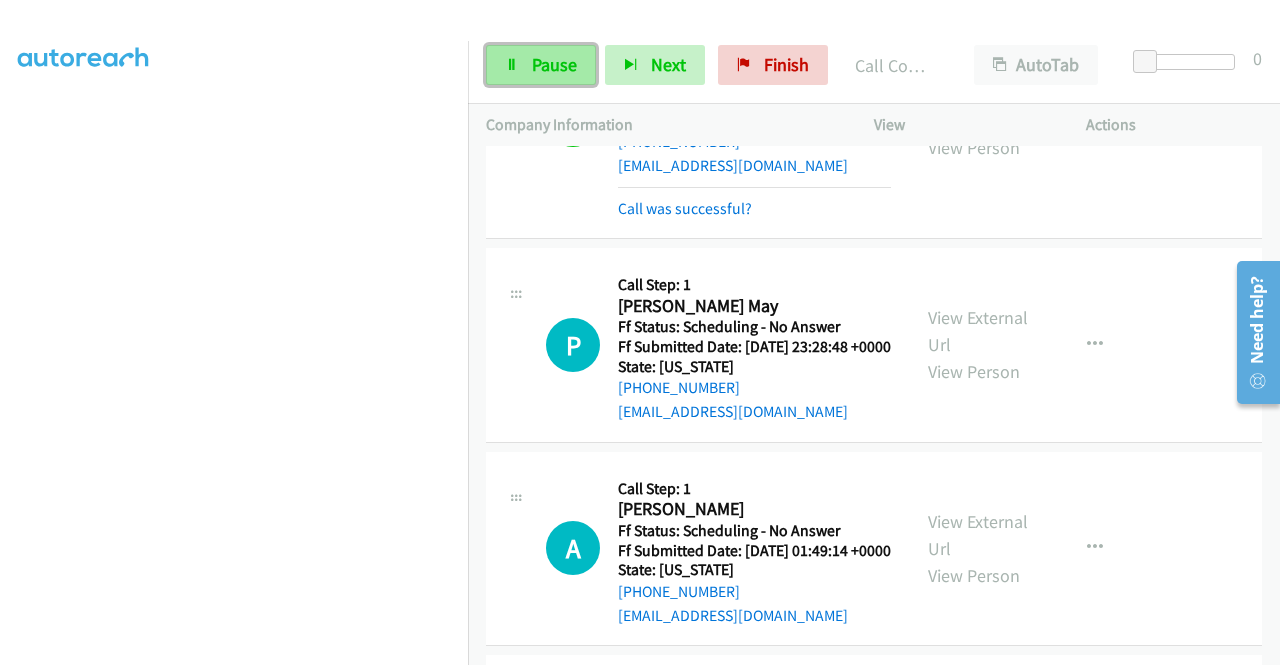 click on "Pause" at bounding box center (554, 64) 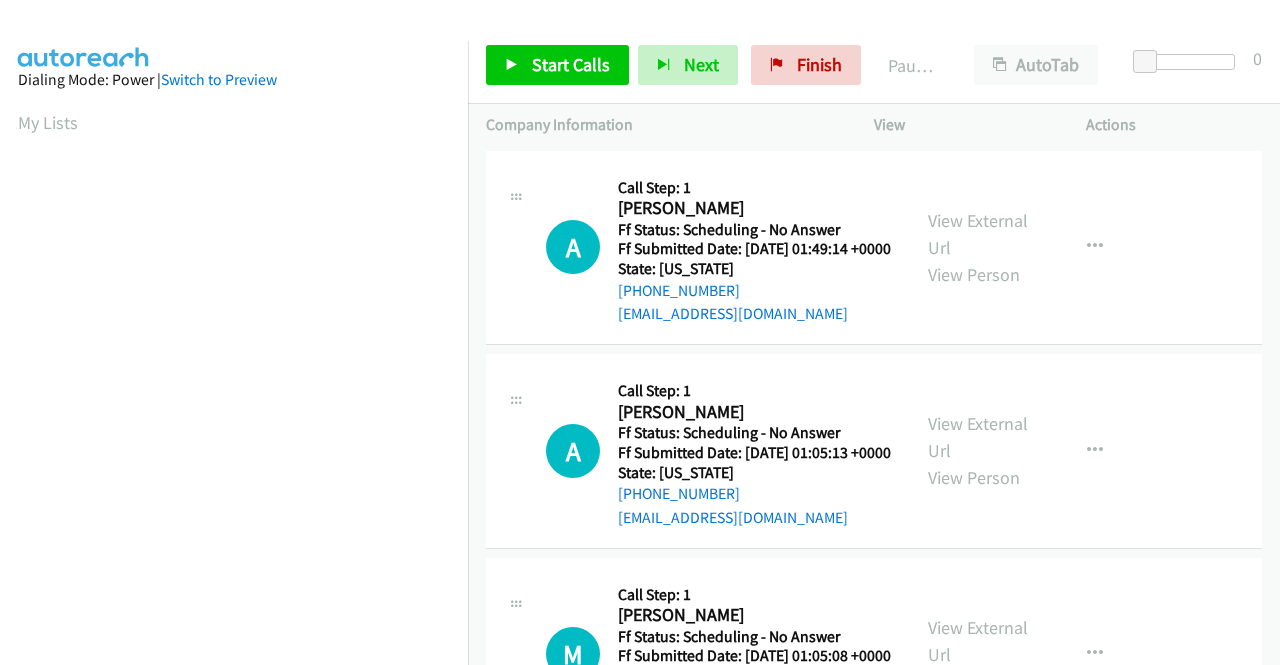 scroll, scrollTop: 0, scrollLeft: 0, axis: both 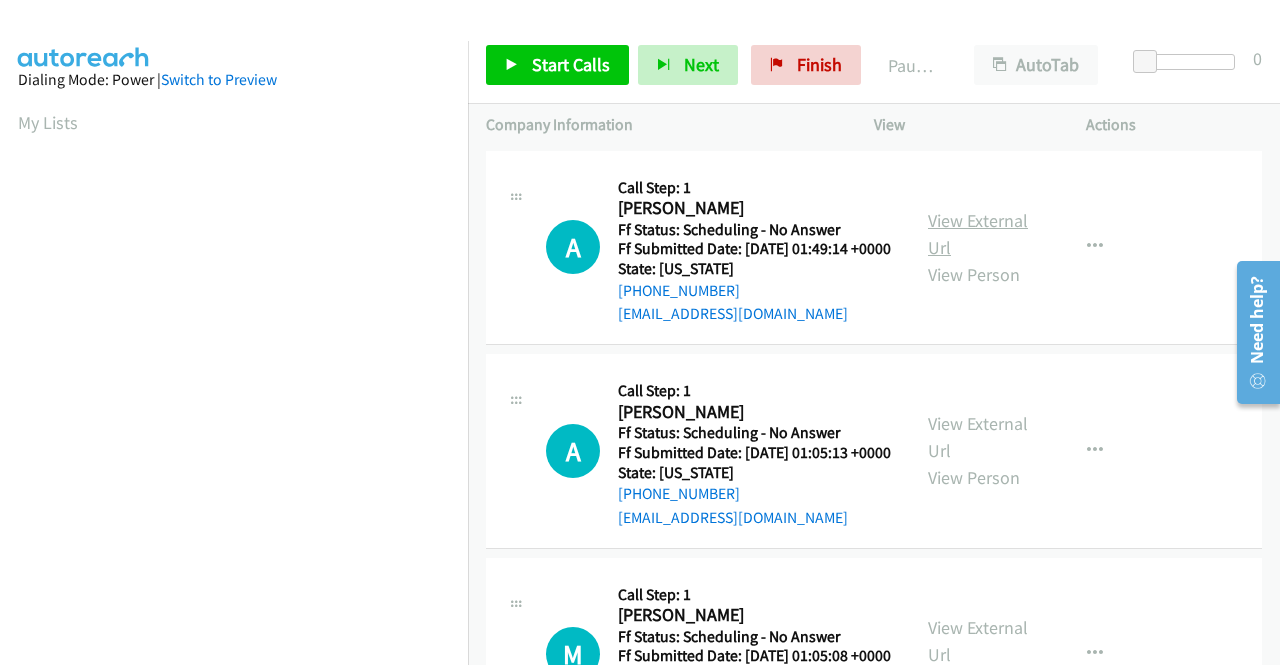 click on "View External Url" at bounding box center (978, 234) 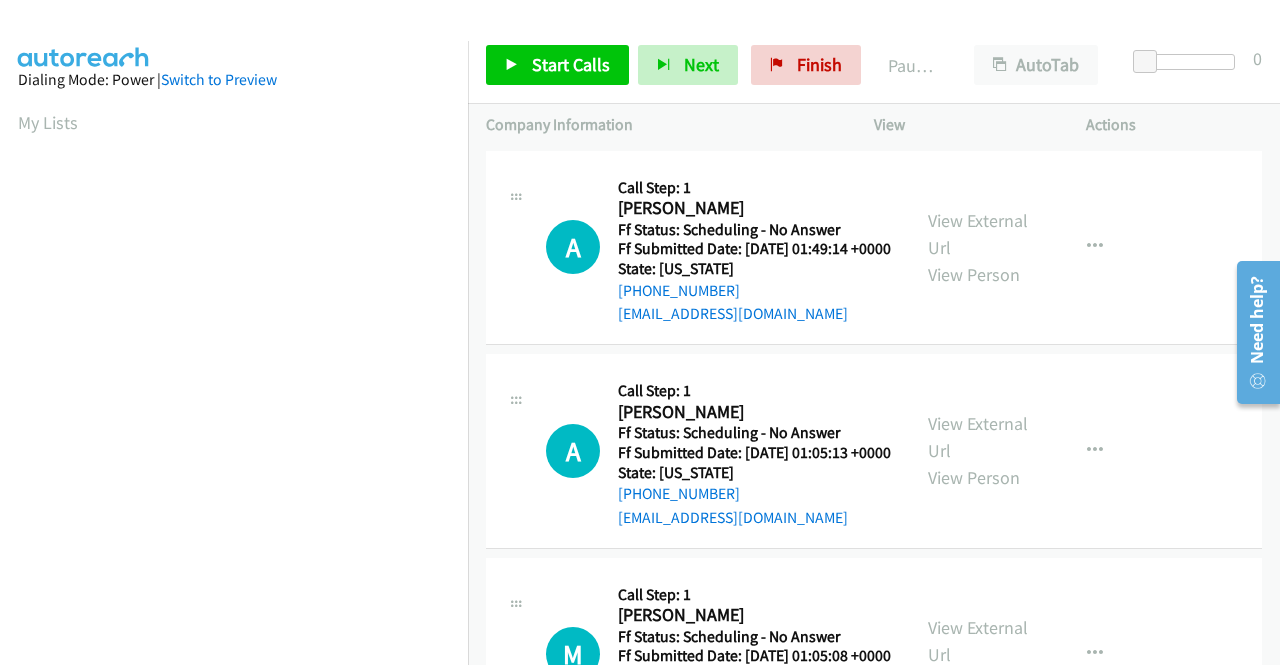 scroll, scrollTop: 100, scrollLeft: 0, axis: vertical 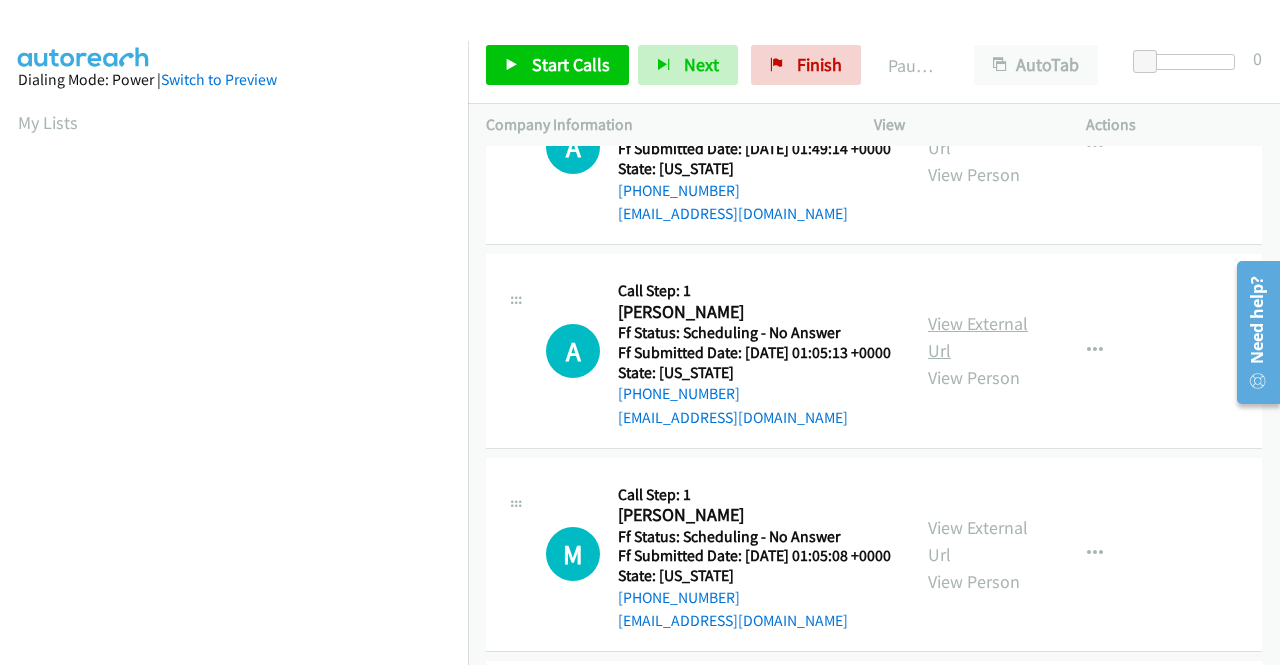 click on "View External Url" at bounding box center [978, 337] 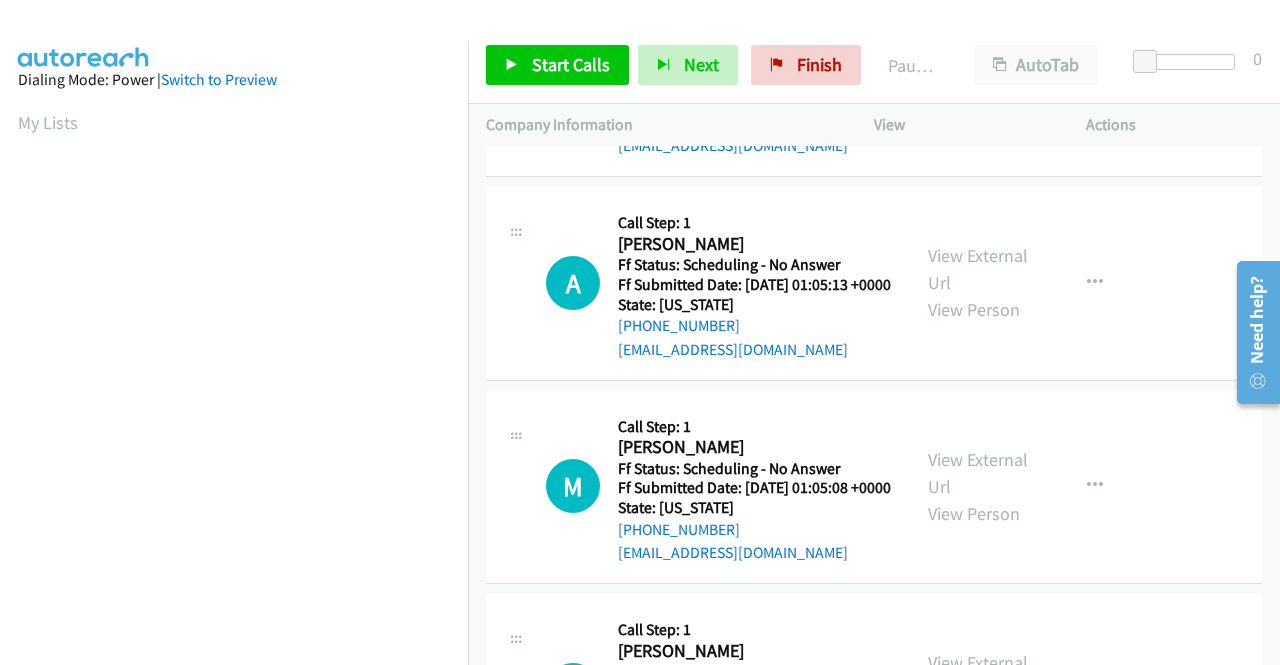 scroll, scrollTop: 200, scrollLeft: 0, axis: vertical 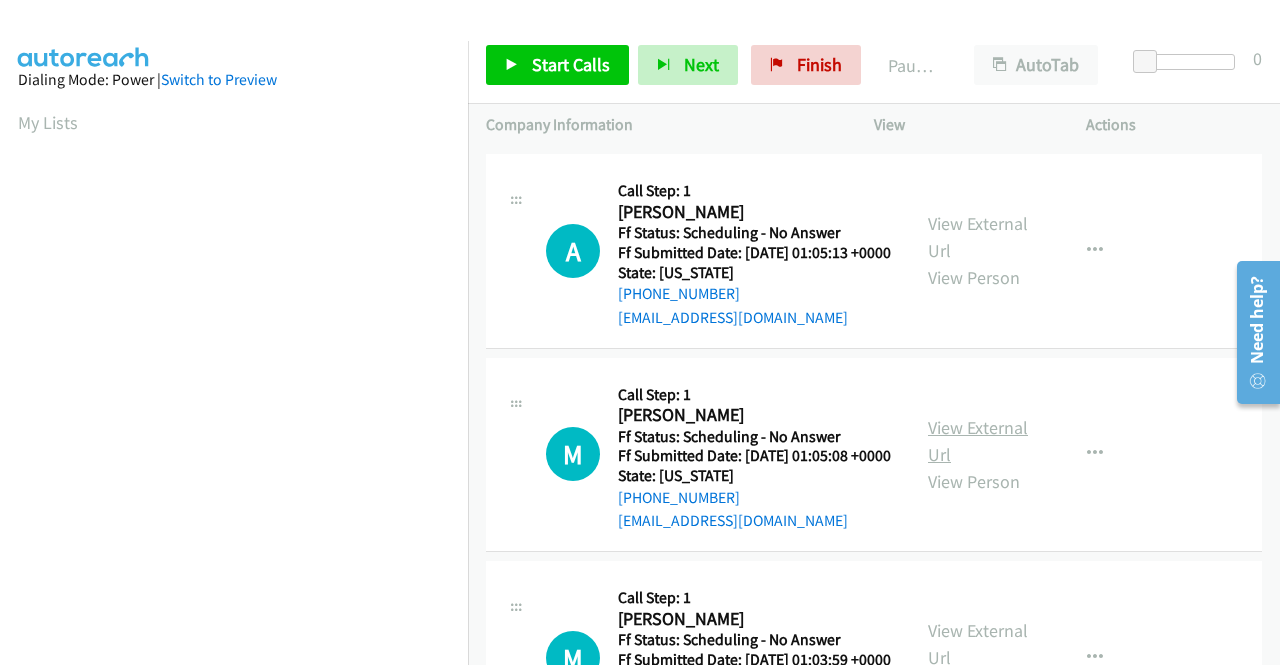 click on "View External Url" at bounding box center [978, 441] 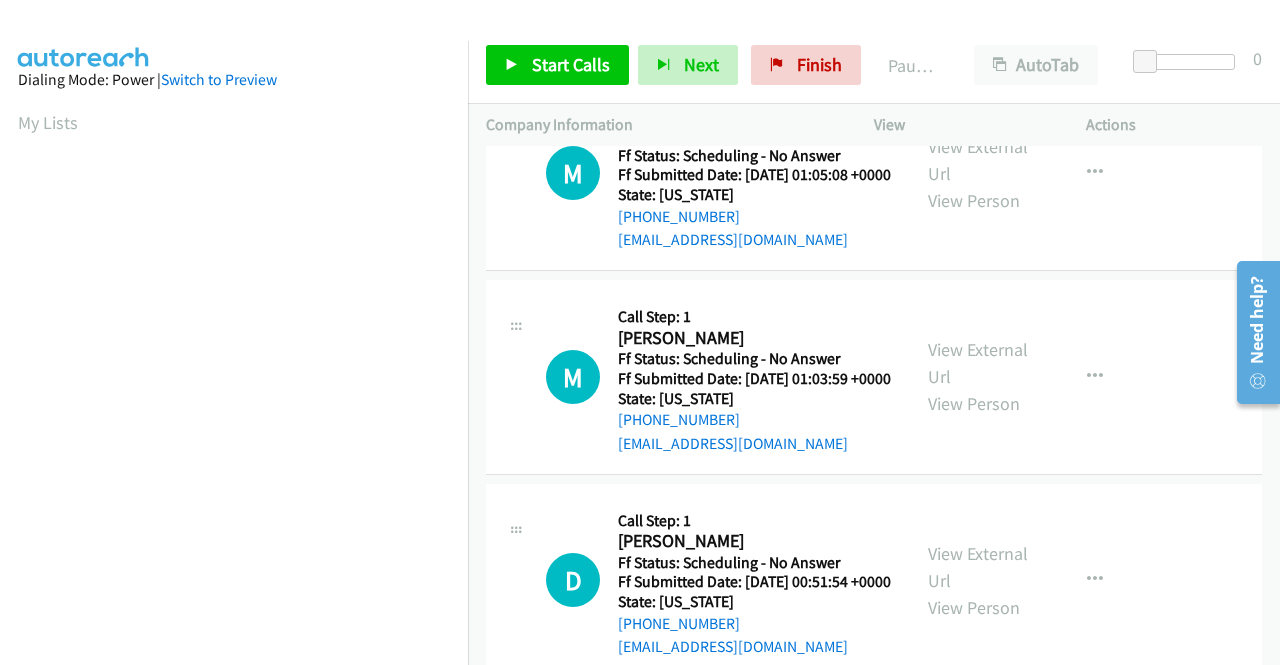 scroll, scrollTop: 500, scrollLeft: 0, axis: vertical 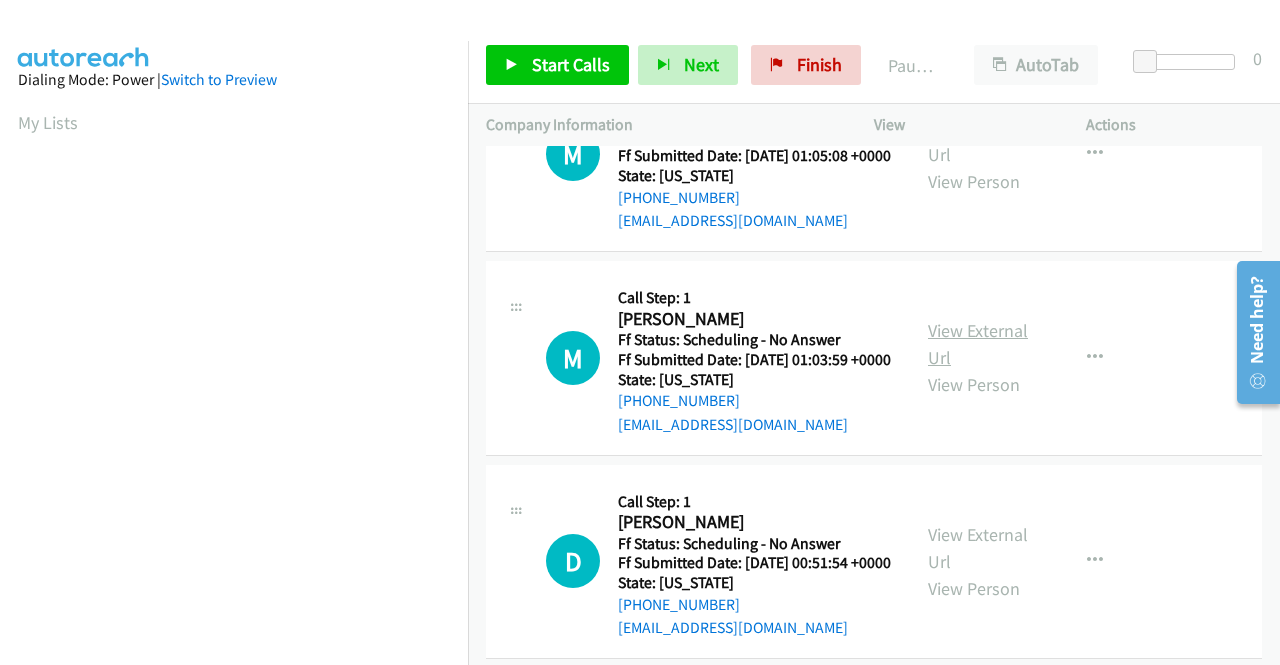 click on "View External Url" at bounding box center (978, 344) 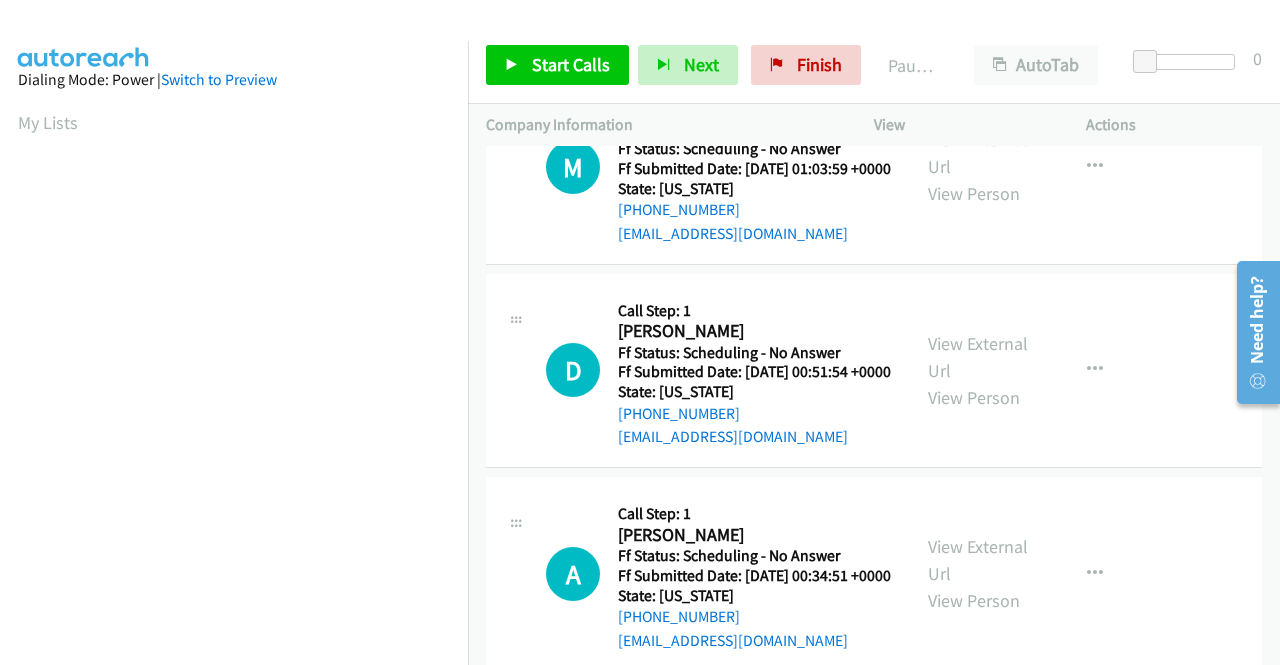 scroll, scrollTop: 700, scrollLeft: 0, axis: vertical 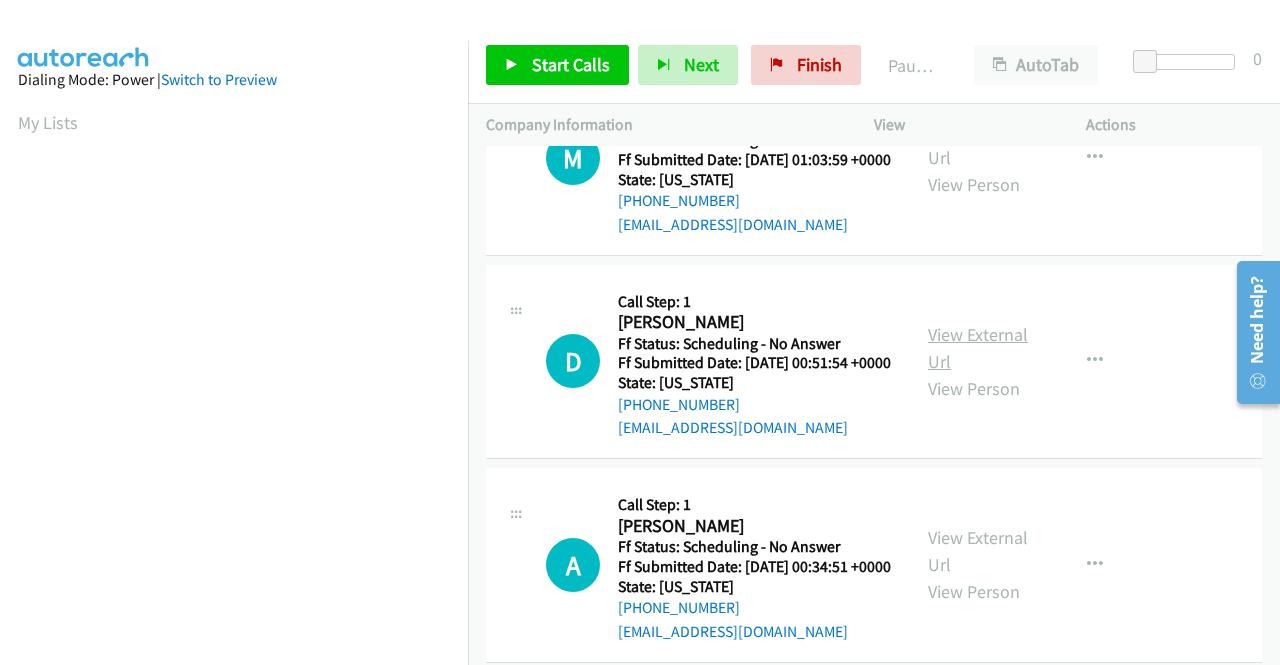 click on "View External Url" at bounding box center [978, 348] 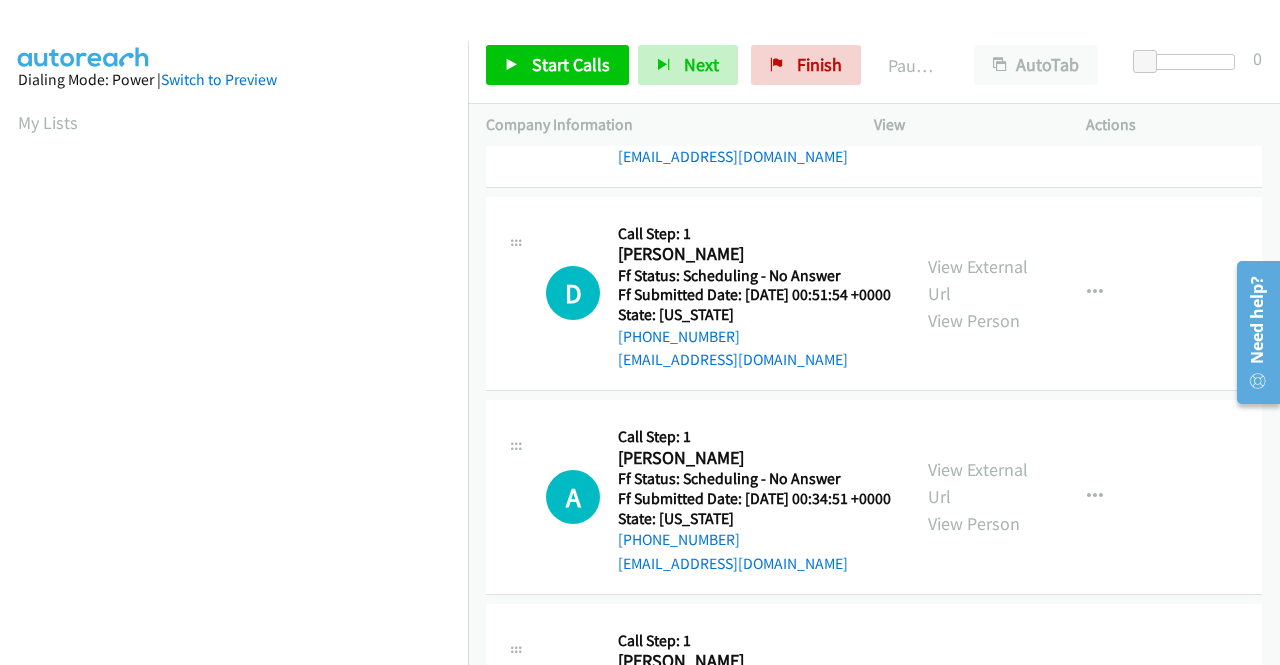 scroll, scrollTop: 800, scrollLeft: 0, axis: vertical 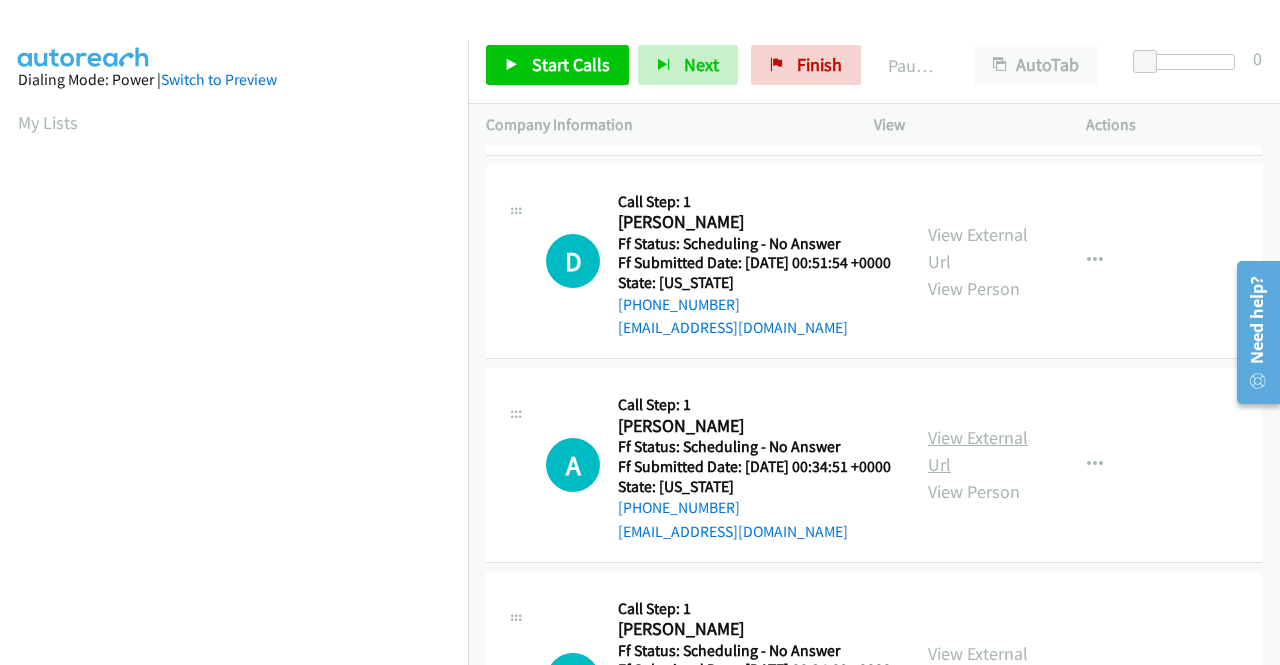 click on "View External Url" at bounding box center [978, 451] 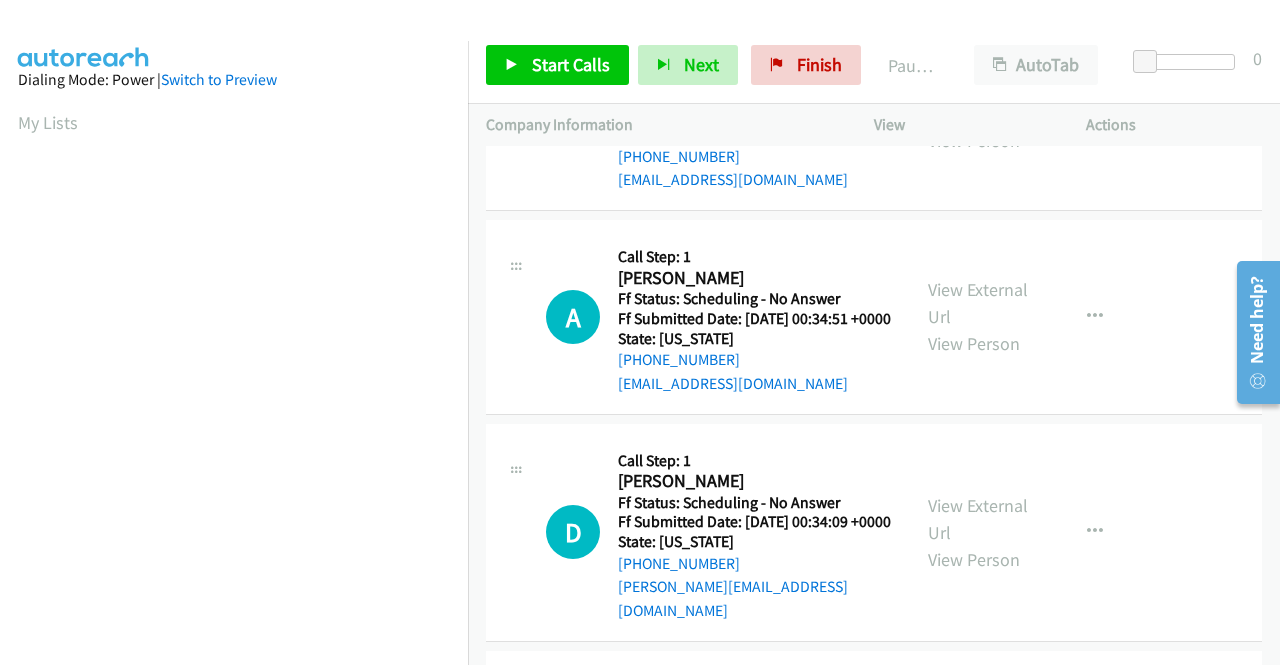 scroll, scrollTop: 1000, scrollLeft: 0, axis: vertical 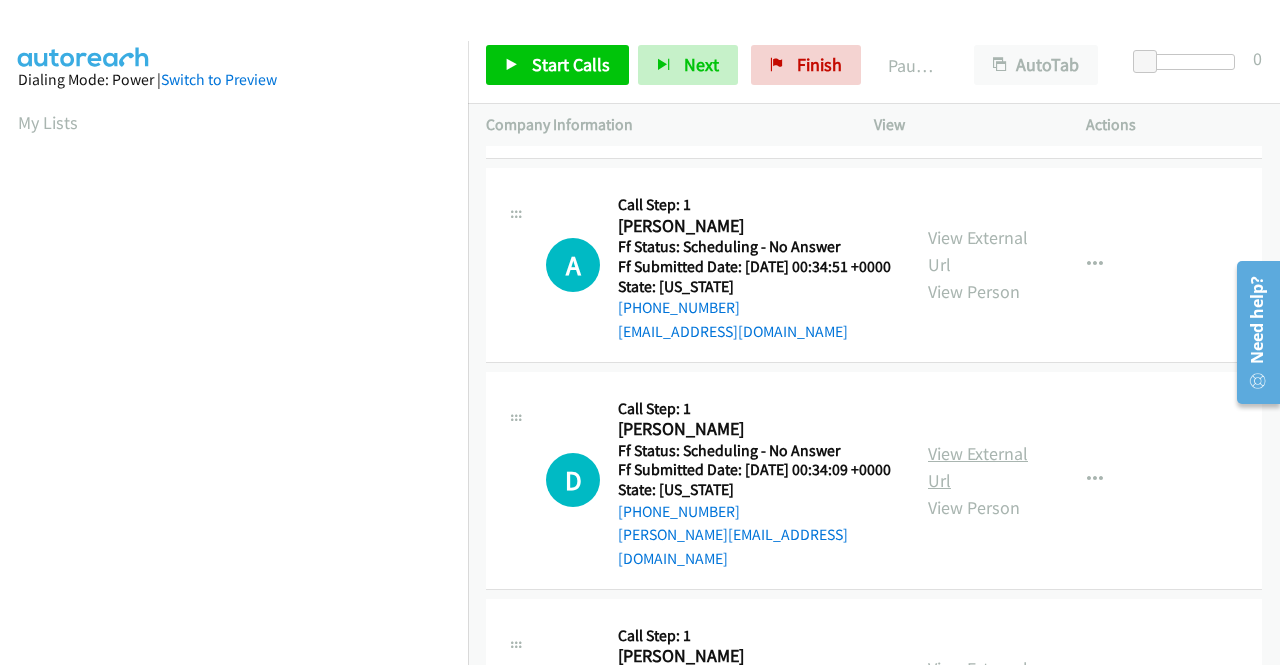 click on "View External Url" at bounding box center (978, 467) 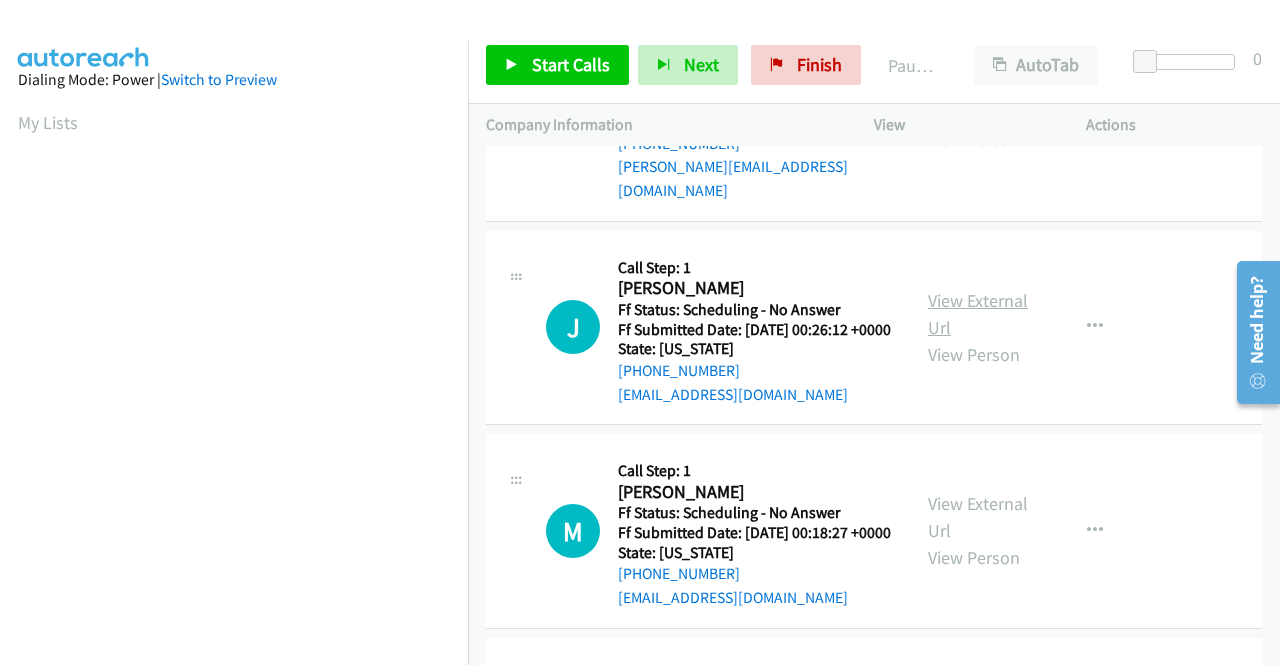 scroll, scrollTop: 1400, scrollLeft: 0, axis: vertical 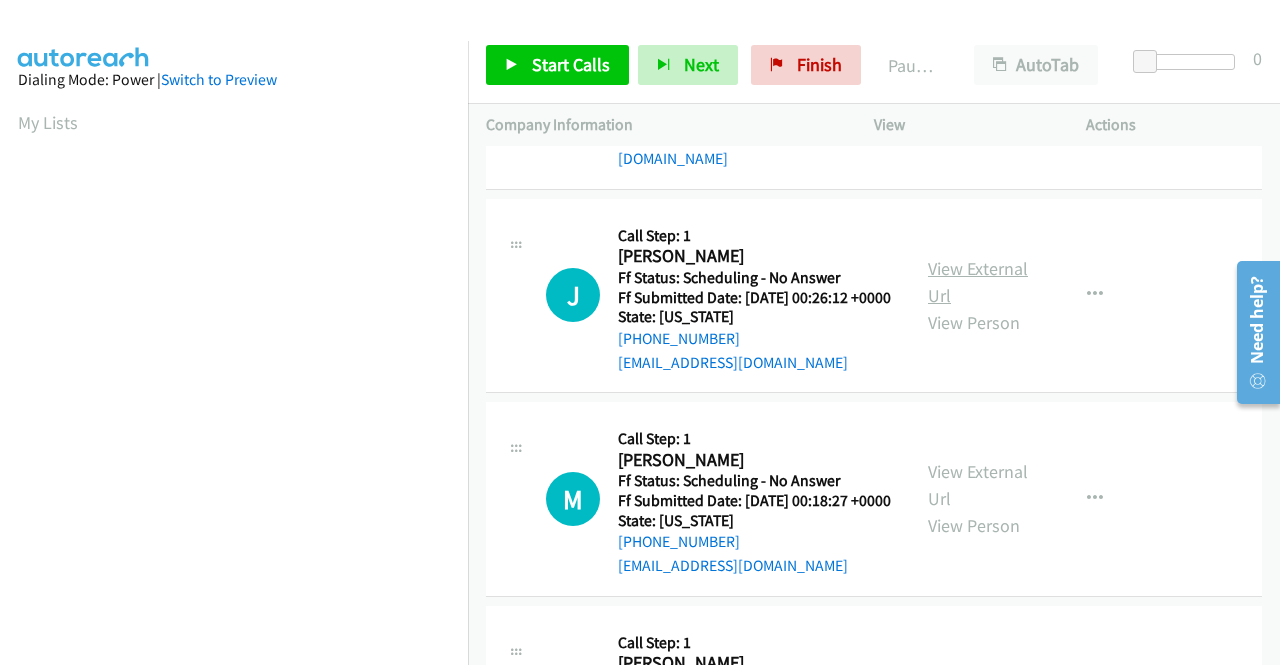 click on "View External Url" at bounding box center [978, 282] 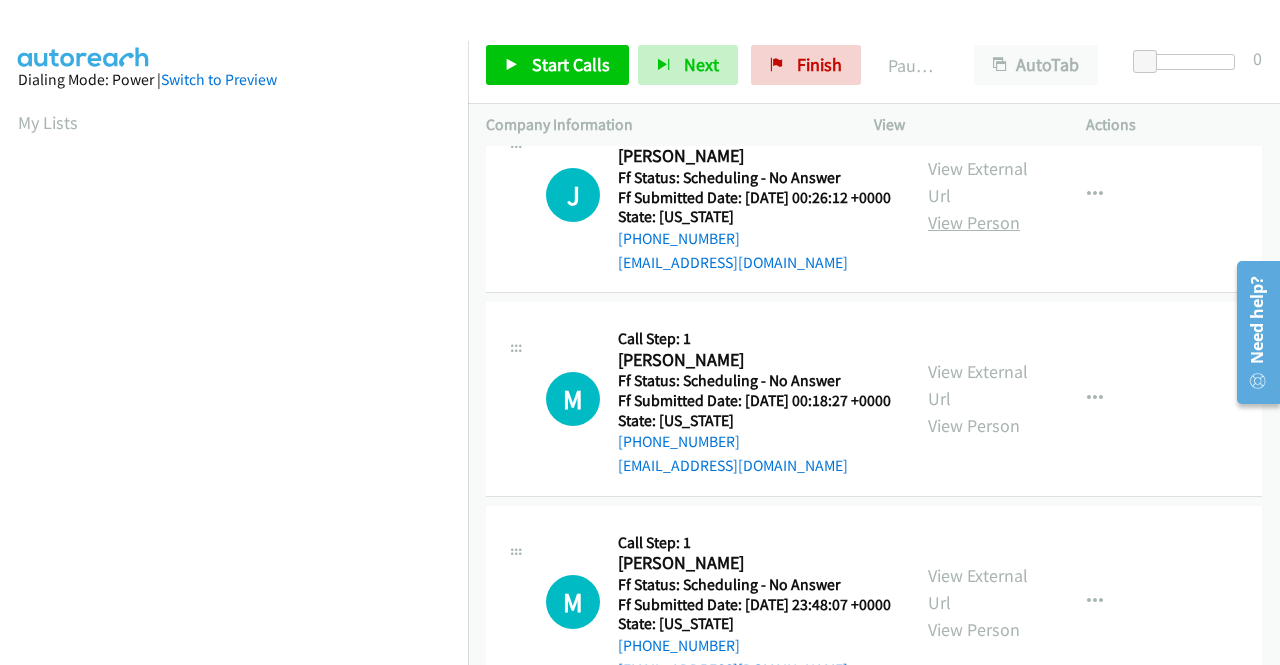 scroll, scrollTop: 1600, scrollLeft: 0, axis: vertical 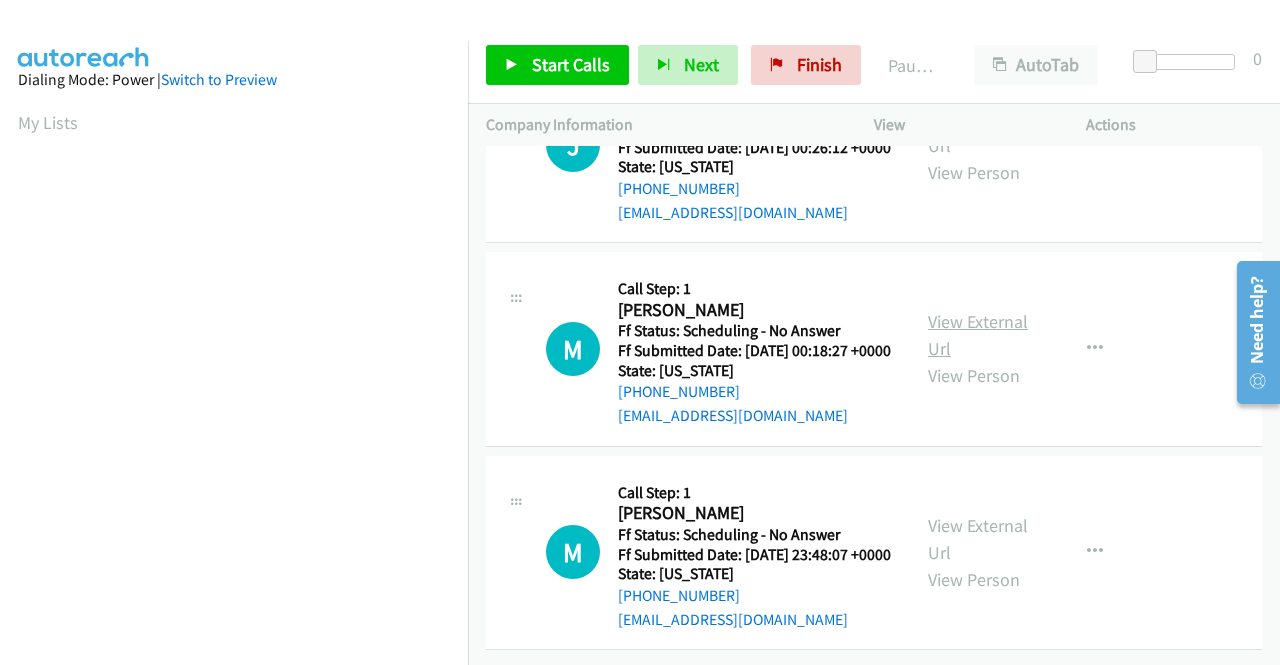 click on "View External Url" at bounding box center [978, 335] 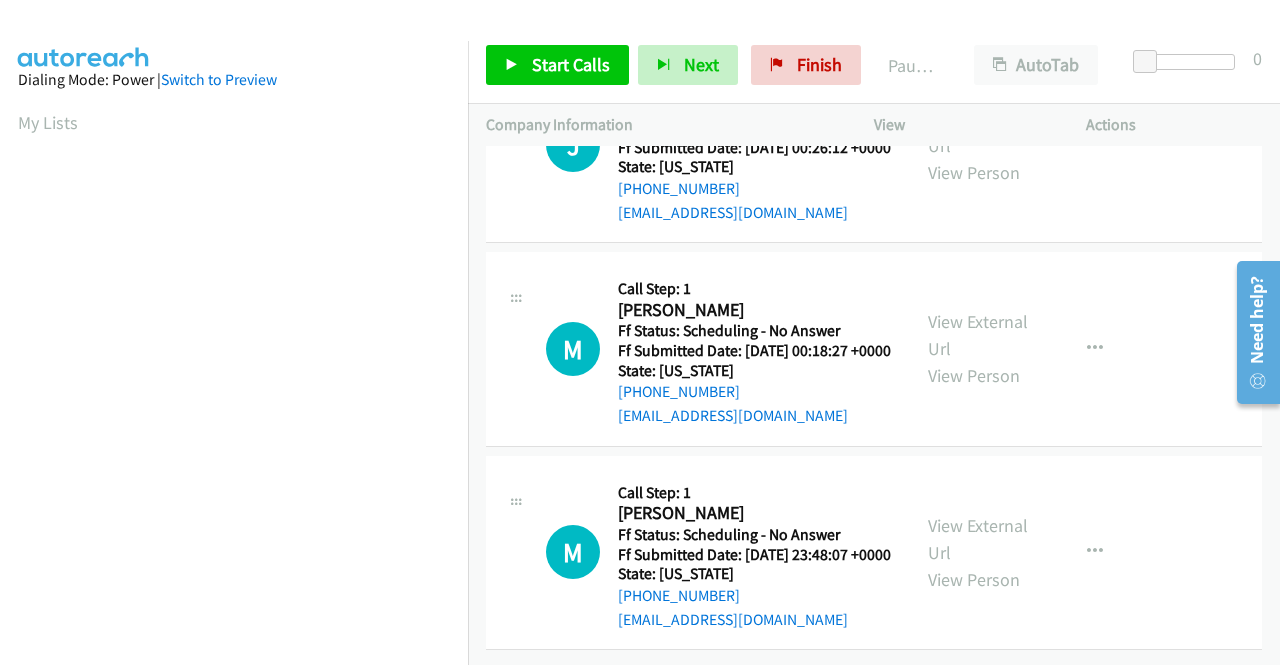 scroll, scrollTop: 1700, scrollLeft: 0, axis: vertical 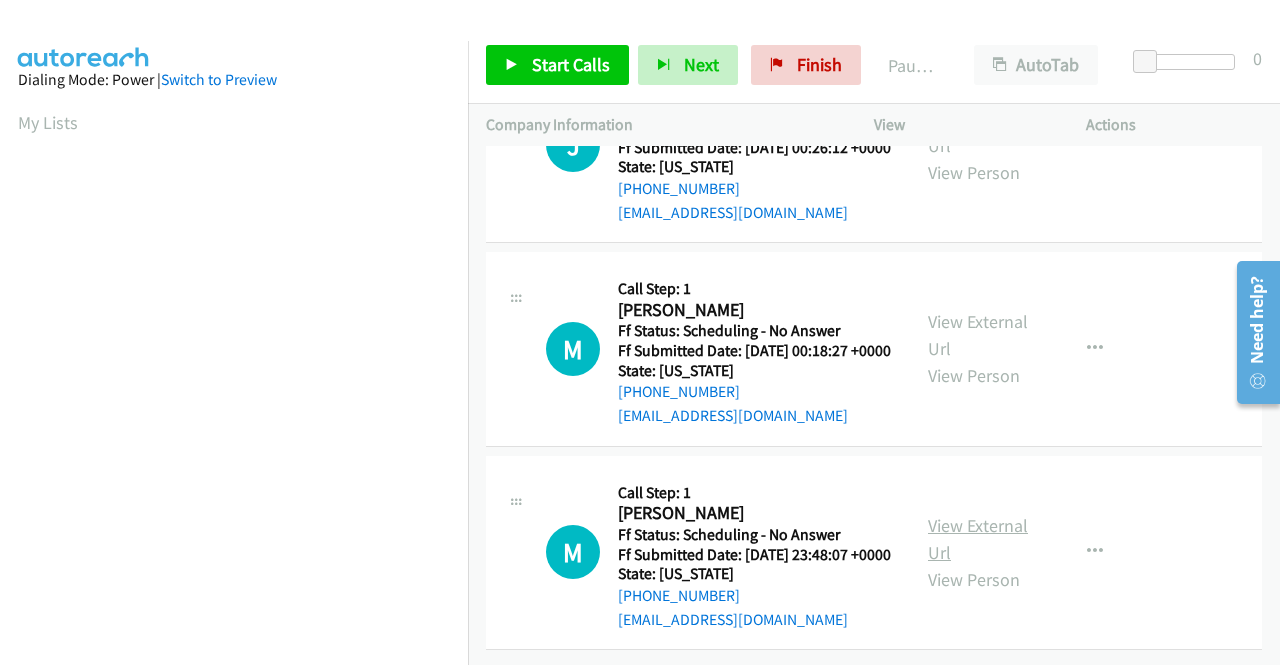 click on "View External Url" at bounding box center [978, 539] 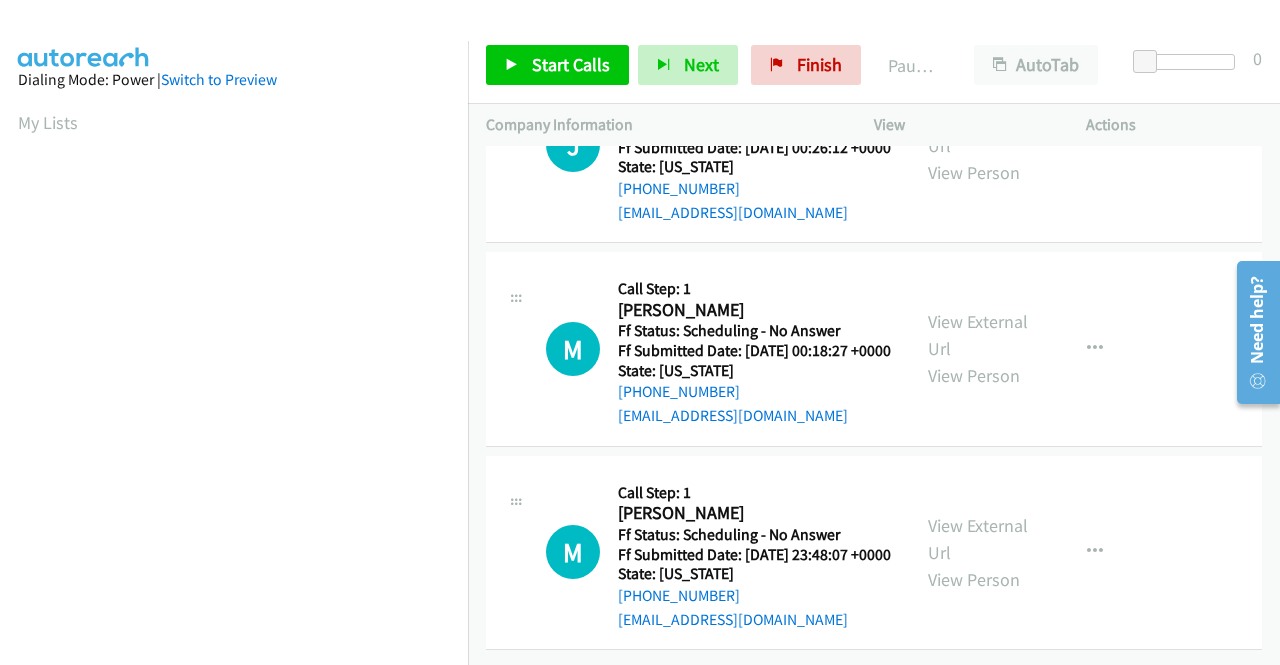 scroll, scrollTop: 1734, scrollLeft: 0, axis: vertical 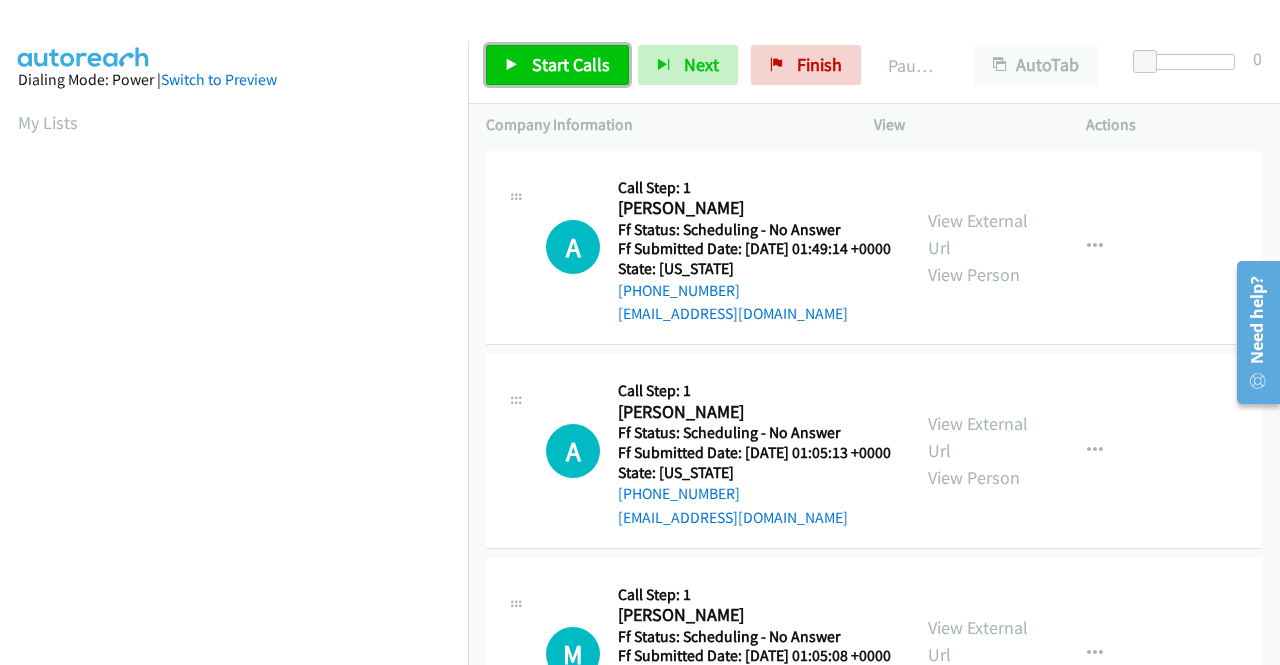 click on "Start Calls" at bounding box center [571, 64] 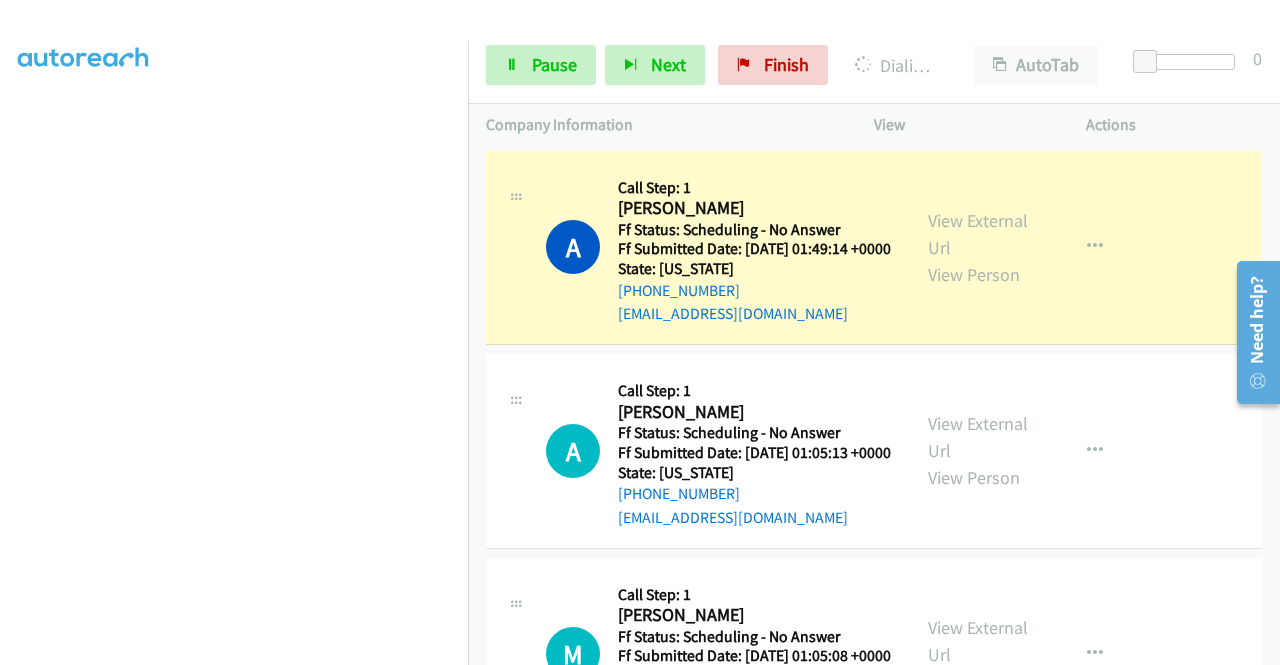 scroll, scrollTop: 413, scrollLeft: 0, axis: vertical 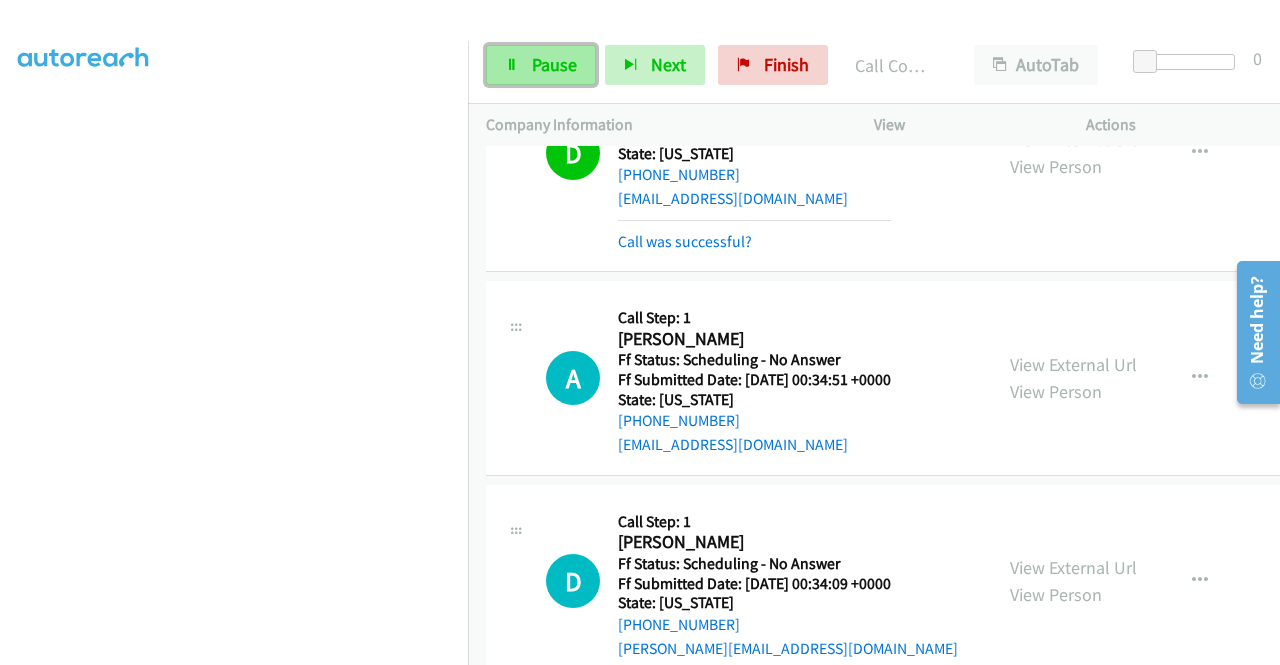 click on "Pause" at bounding box center (554, 64) 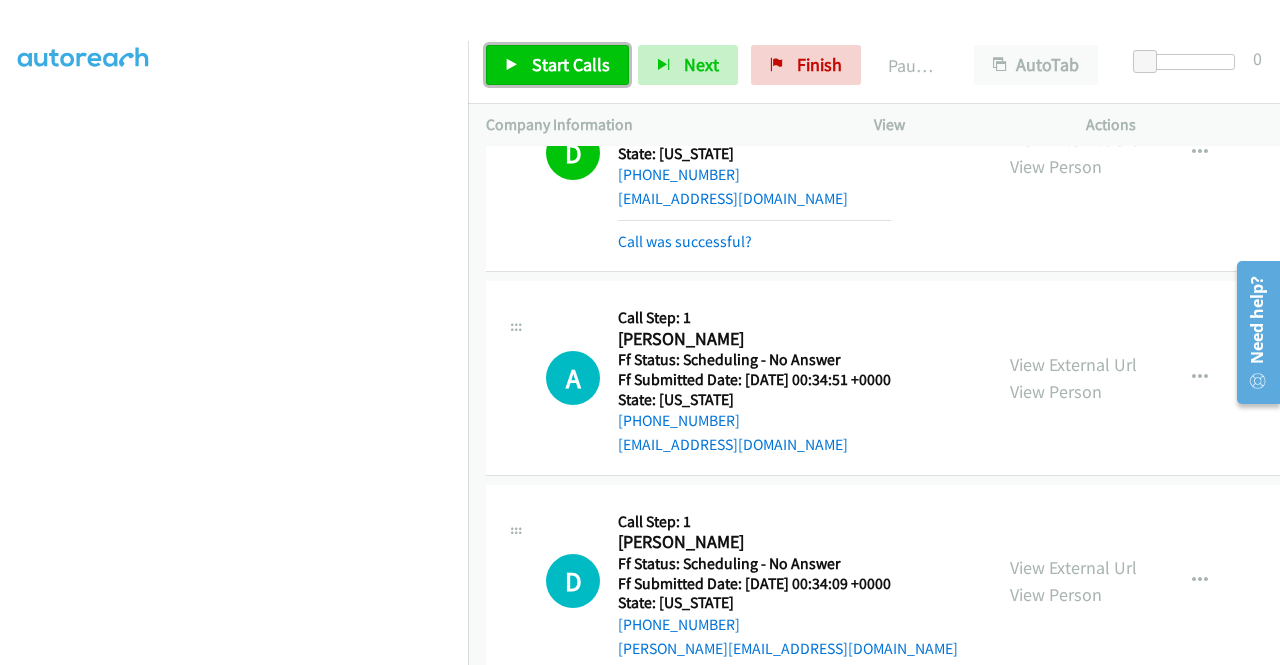 click on "Start Calls" at bounding box center [571, 64] 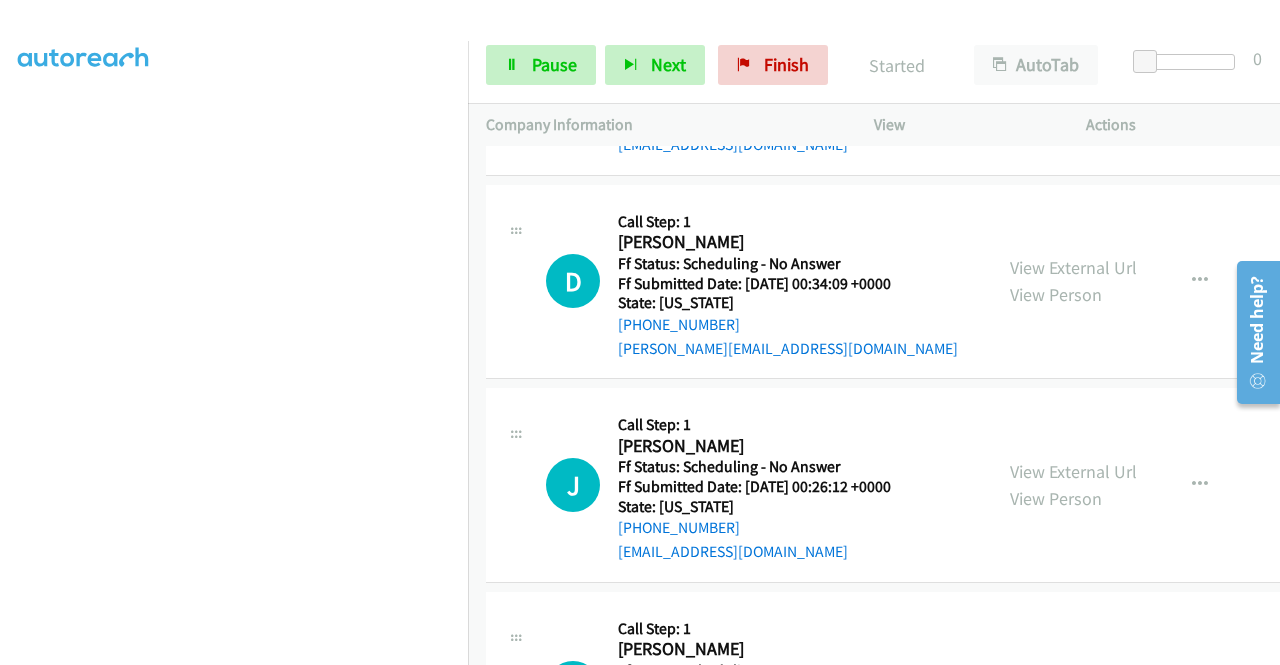scroll, scrollTop: 1500, scrollLeft: 0, axis: vertical 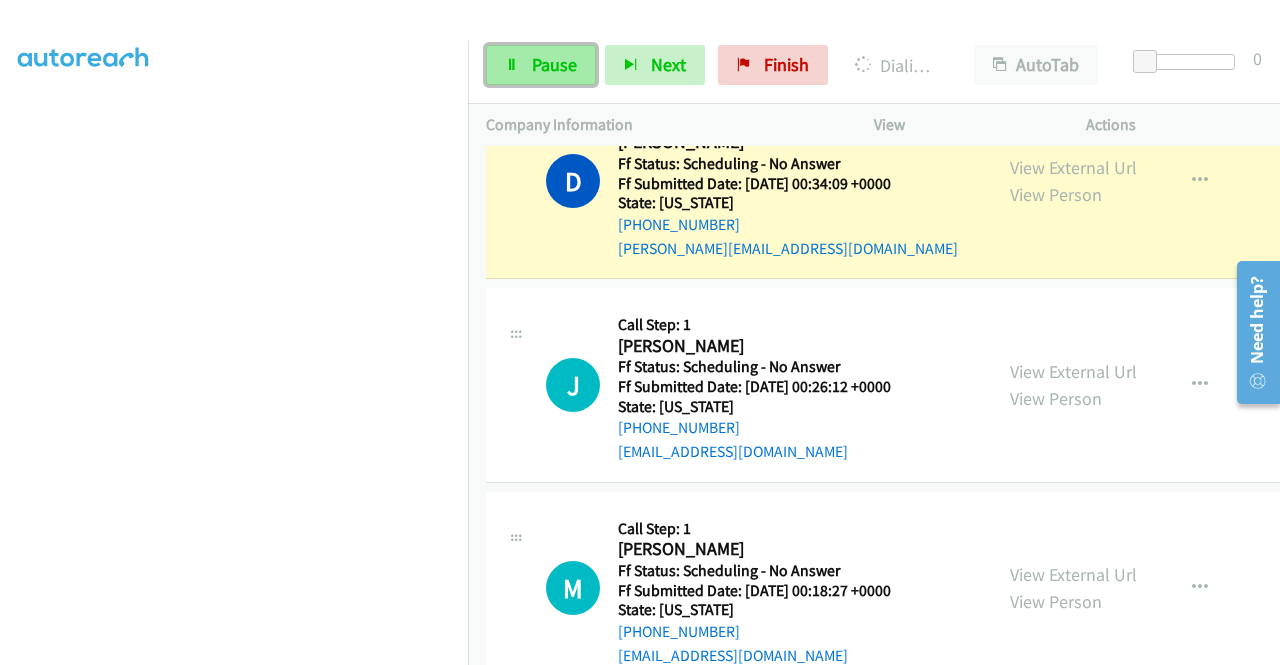 click on "Pause" at bounding box center (541, 65) 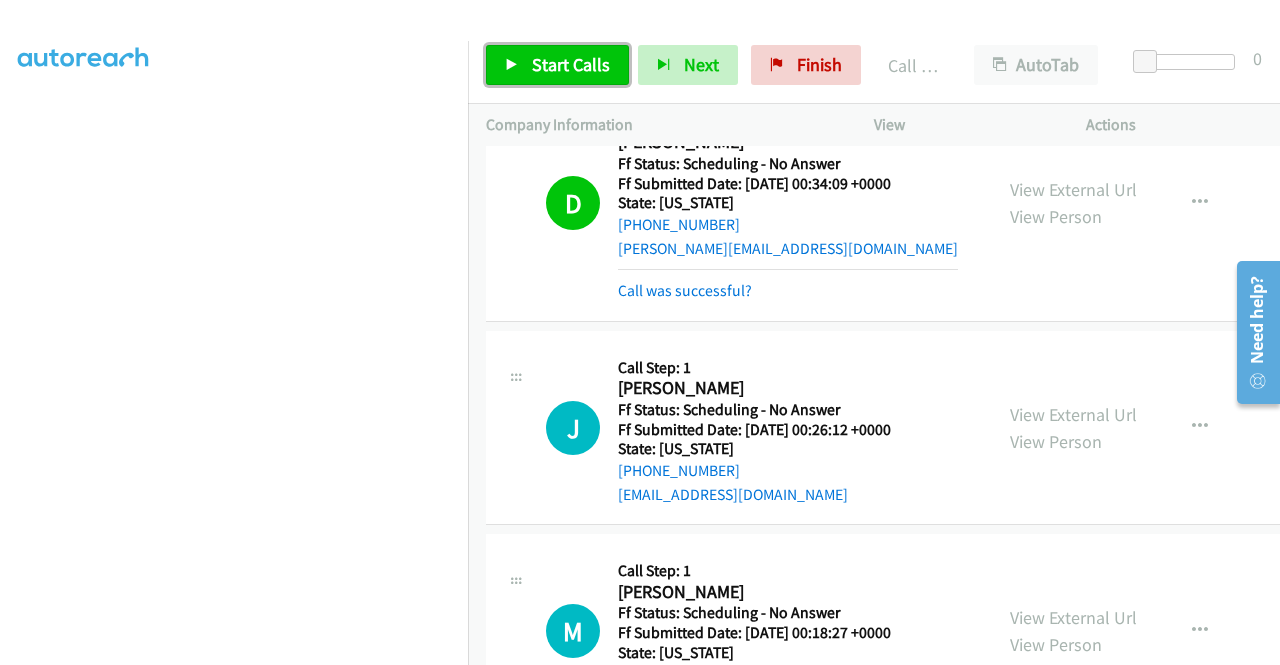 click on "Start Calls" at bounding box center (571, 64) 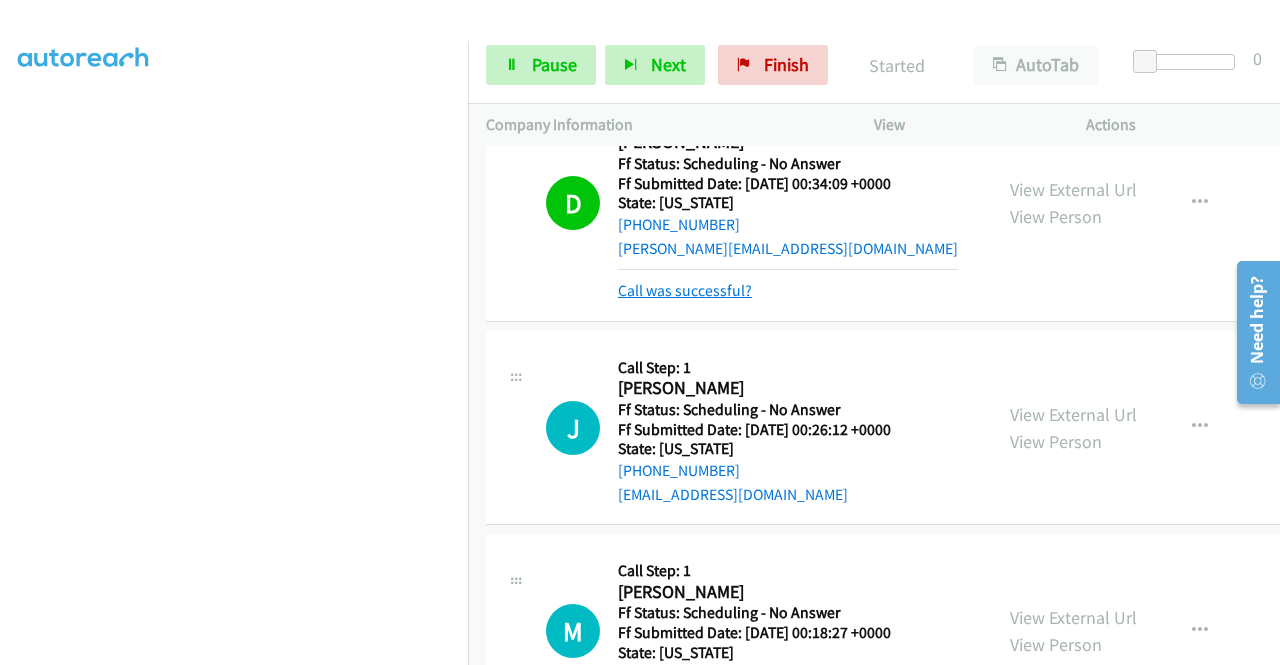 click on "Call was successful?" at bounding box center [685, 290] 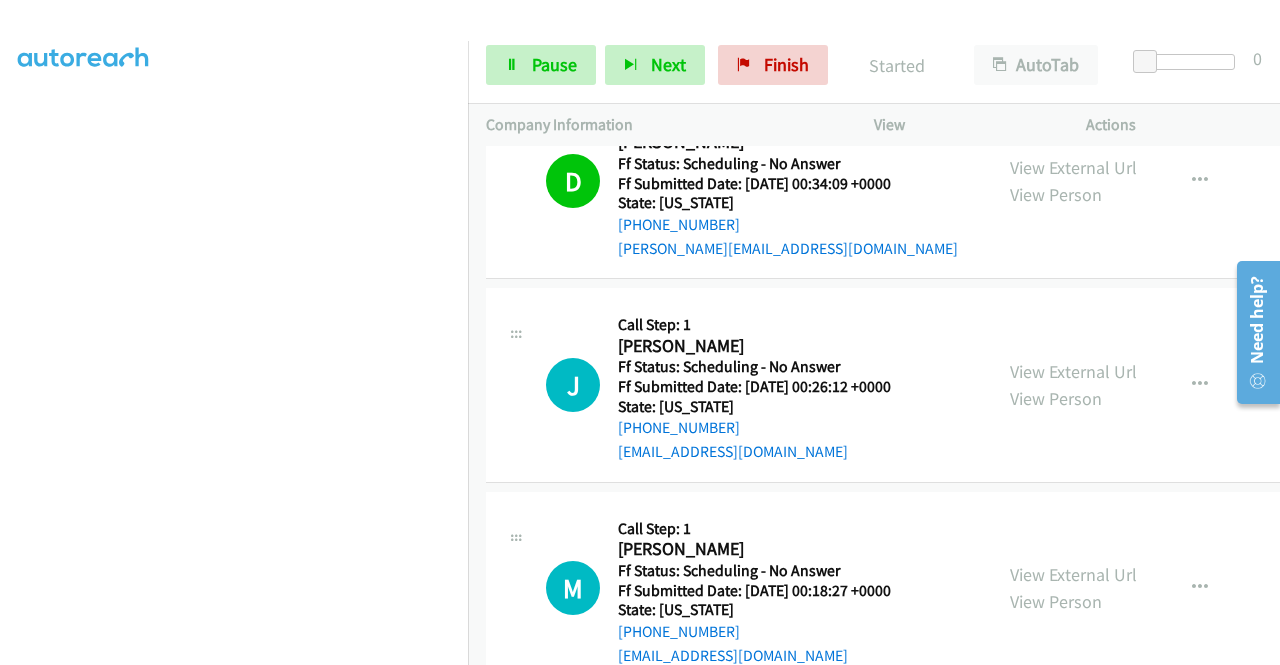 scroll, scrollTop: 1600, scrollLeft: 0, axis: vertical 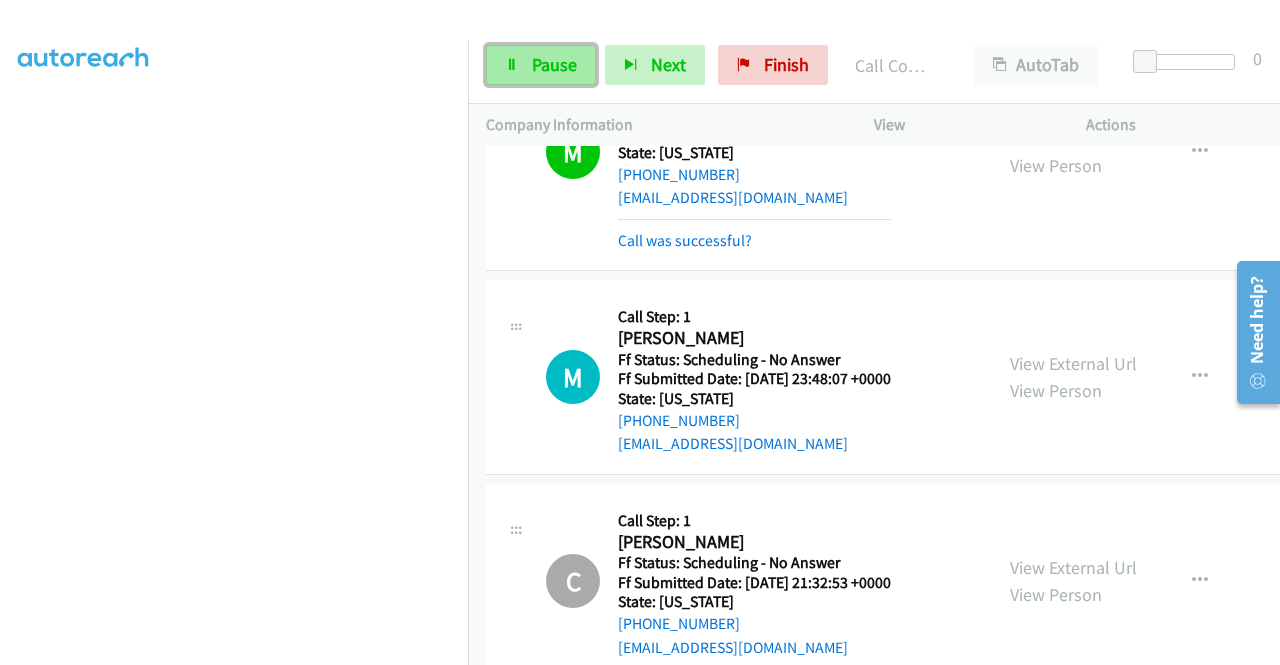 click on "Pause" at bounding box center [554, 64] 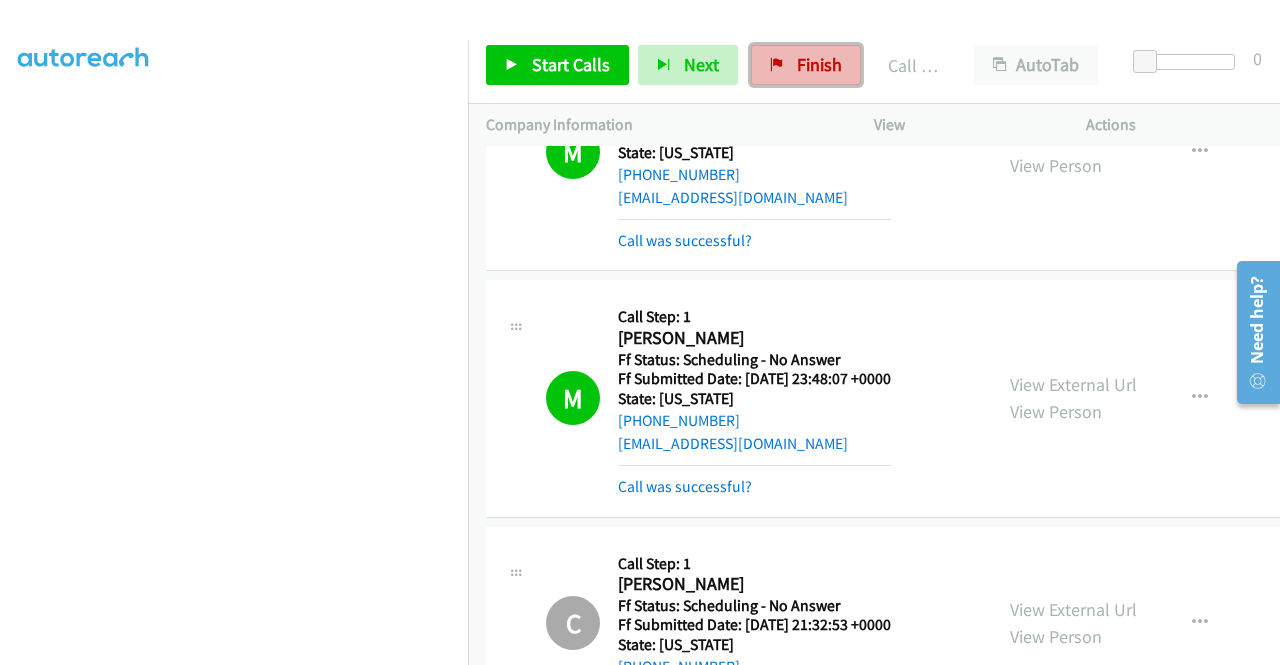 click on "Finish" at bounding box center (819, 64) 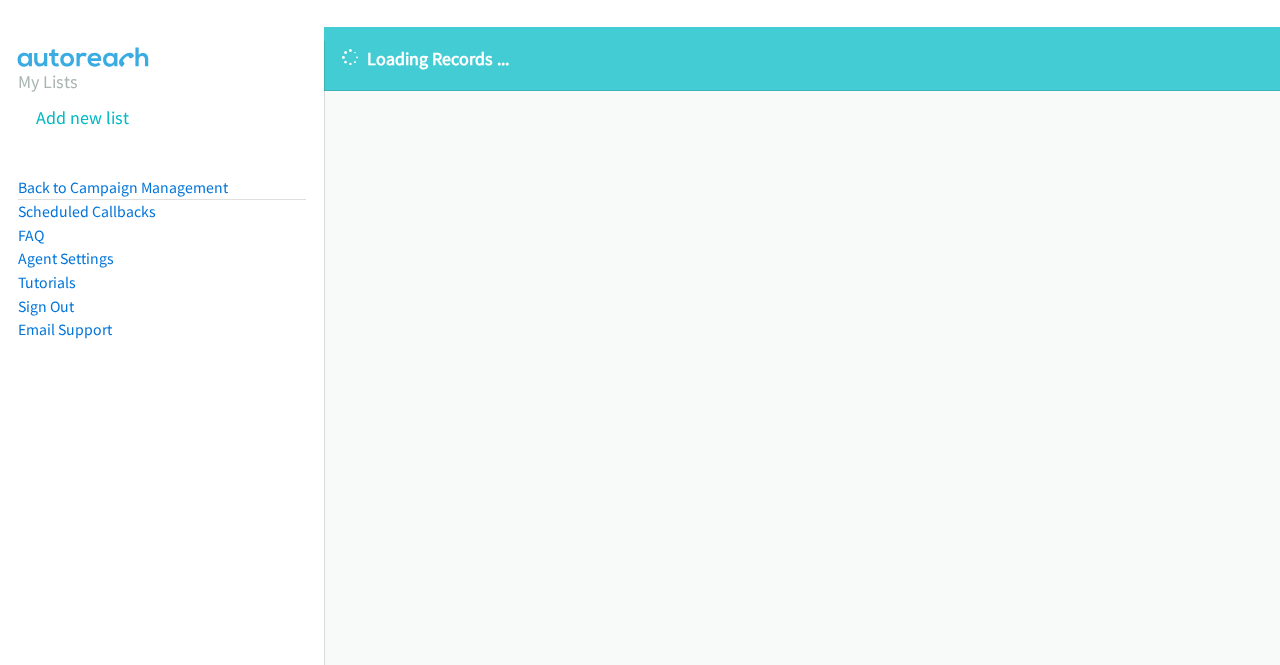 scroll, scrollTop: 0, scrollLeft: 0, axis: both 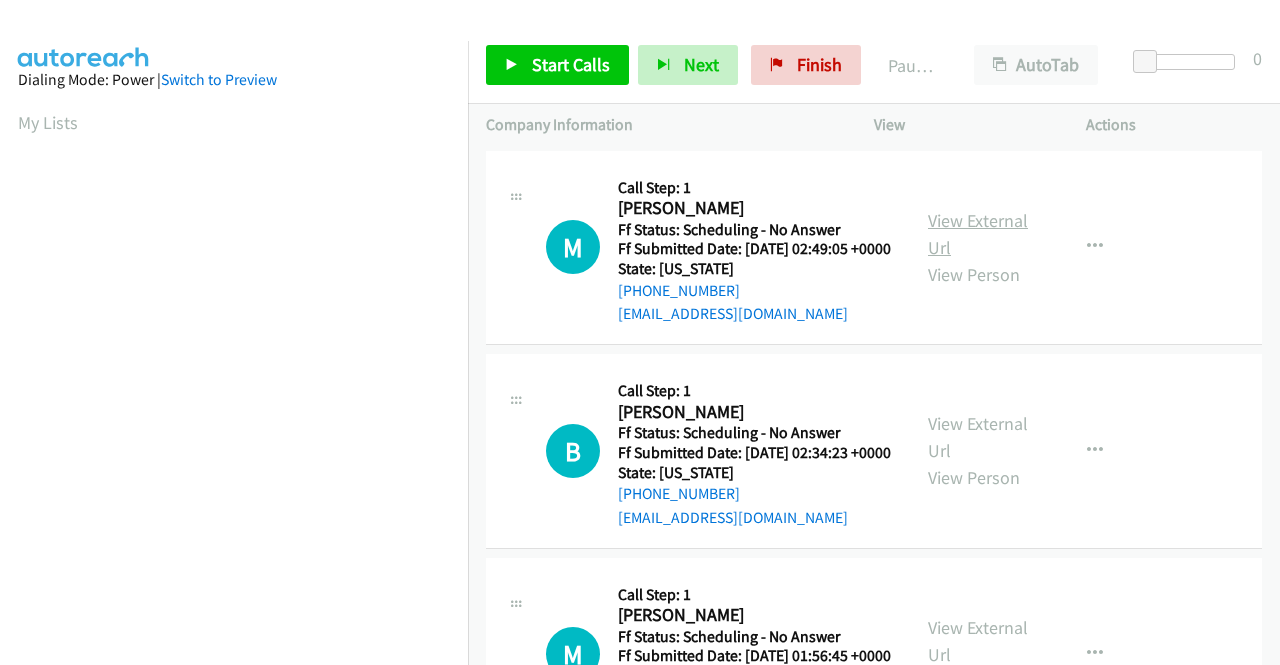 click on "View External Url" at bounding box center (978, 234) 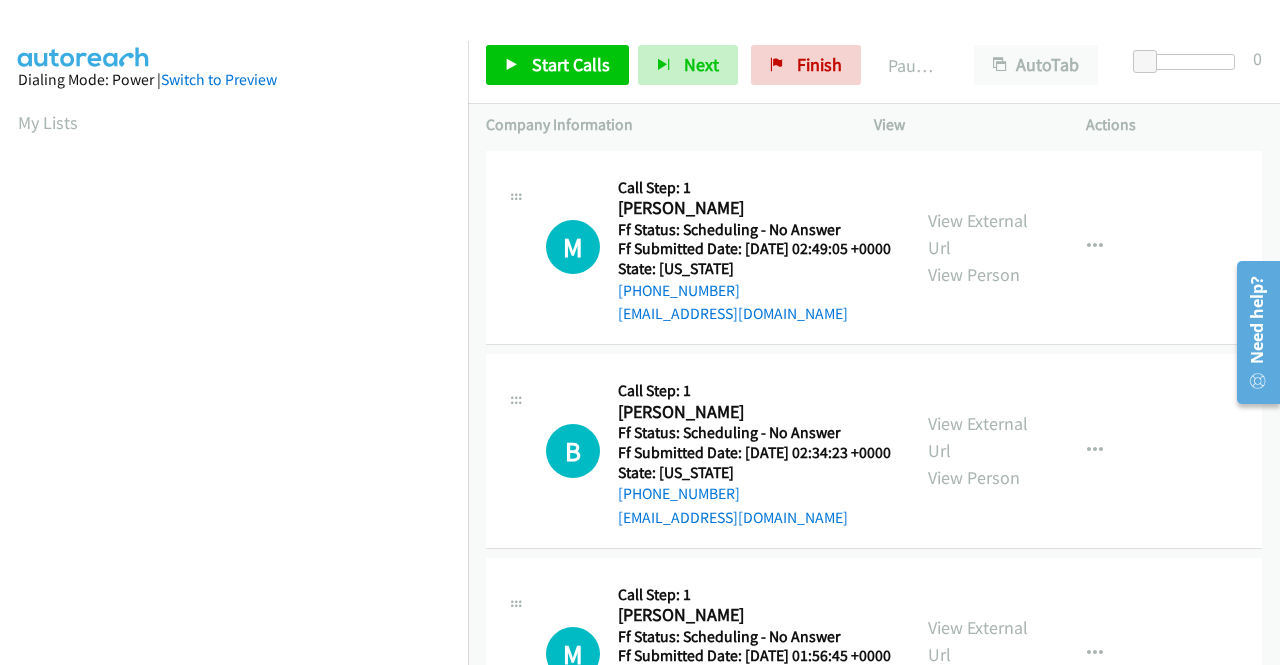 click on "View External Url
View Person" at bounding box center [980, 450] 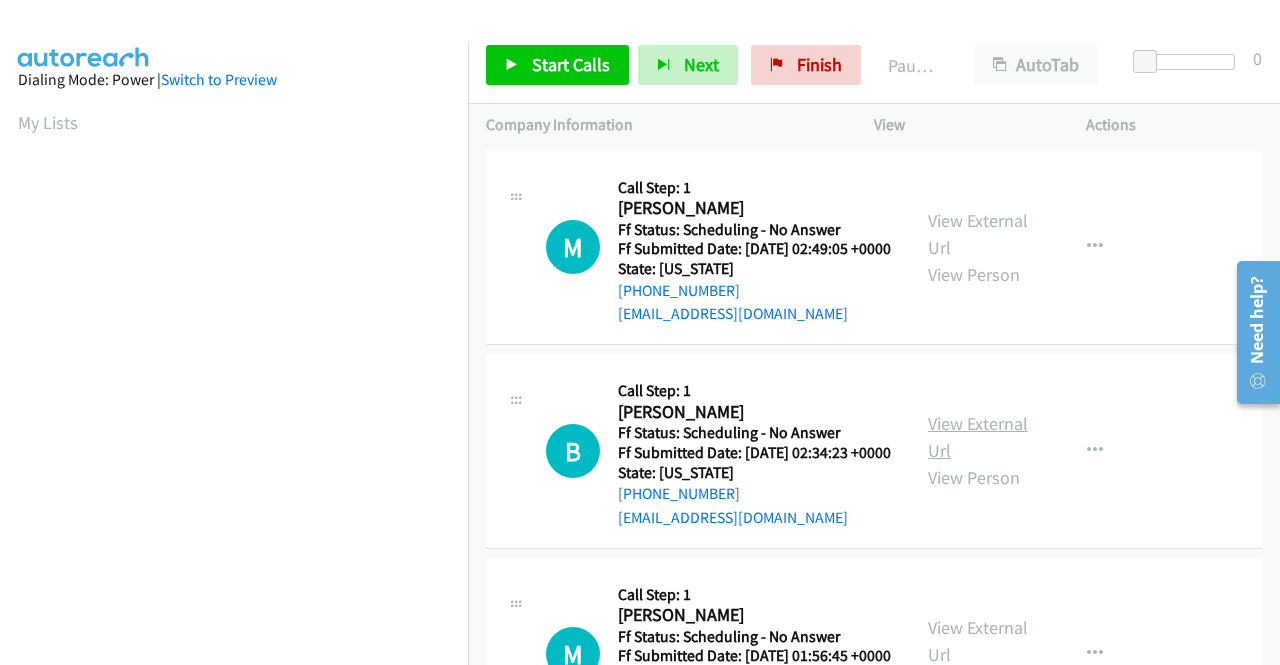 click on "View External Url" at bounding box center (978, 437) 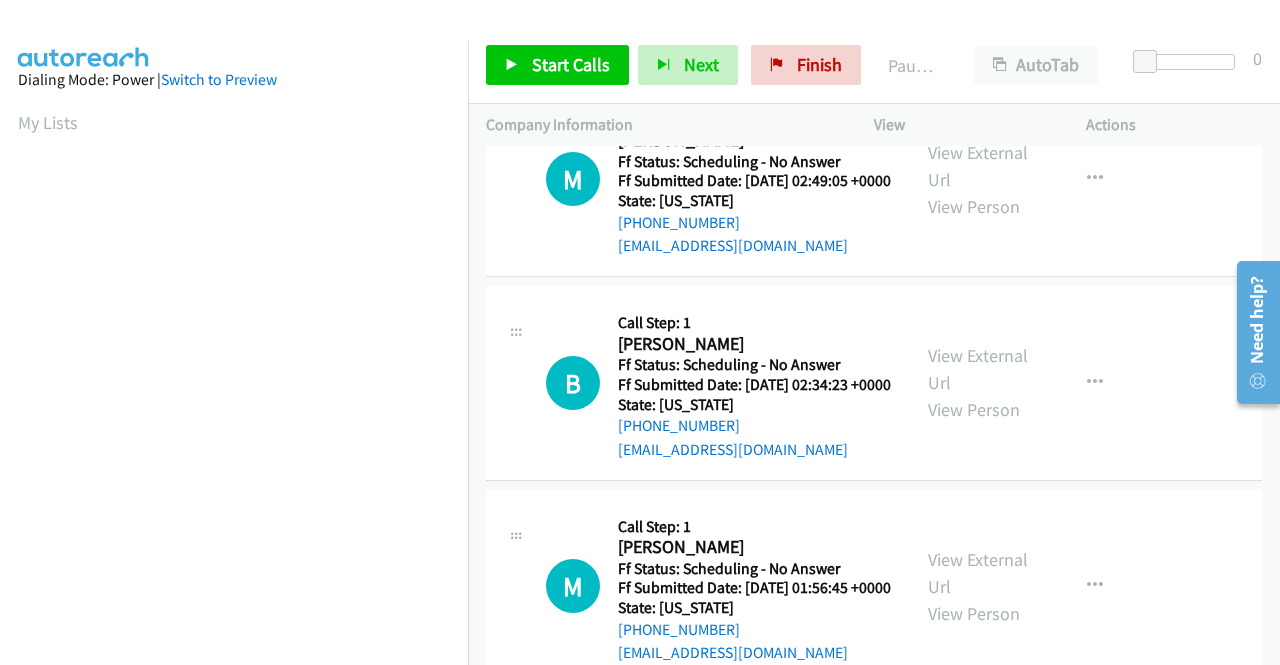 scroll, scrollTop: 200, scrollLeft: 0, axis: vertical 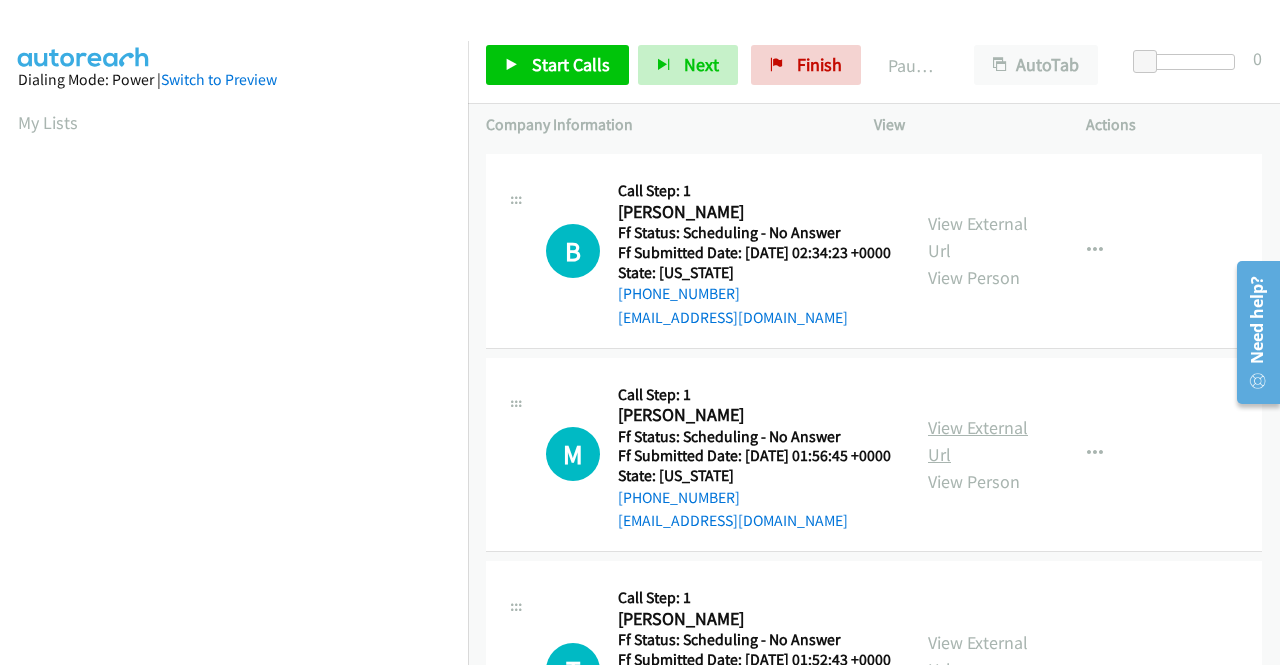 click on "View External Url" at bounding box center (978, 441) 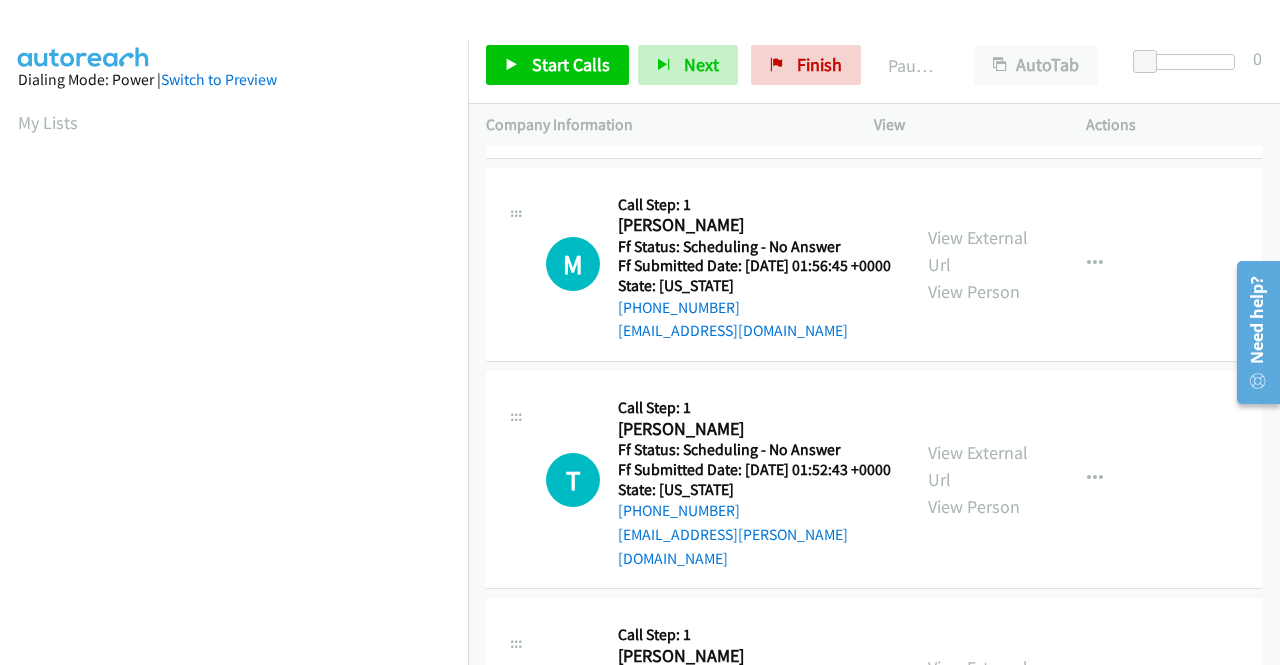 scroll, scrollTop: 400, scrollLeft: 0, axis: vertical 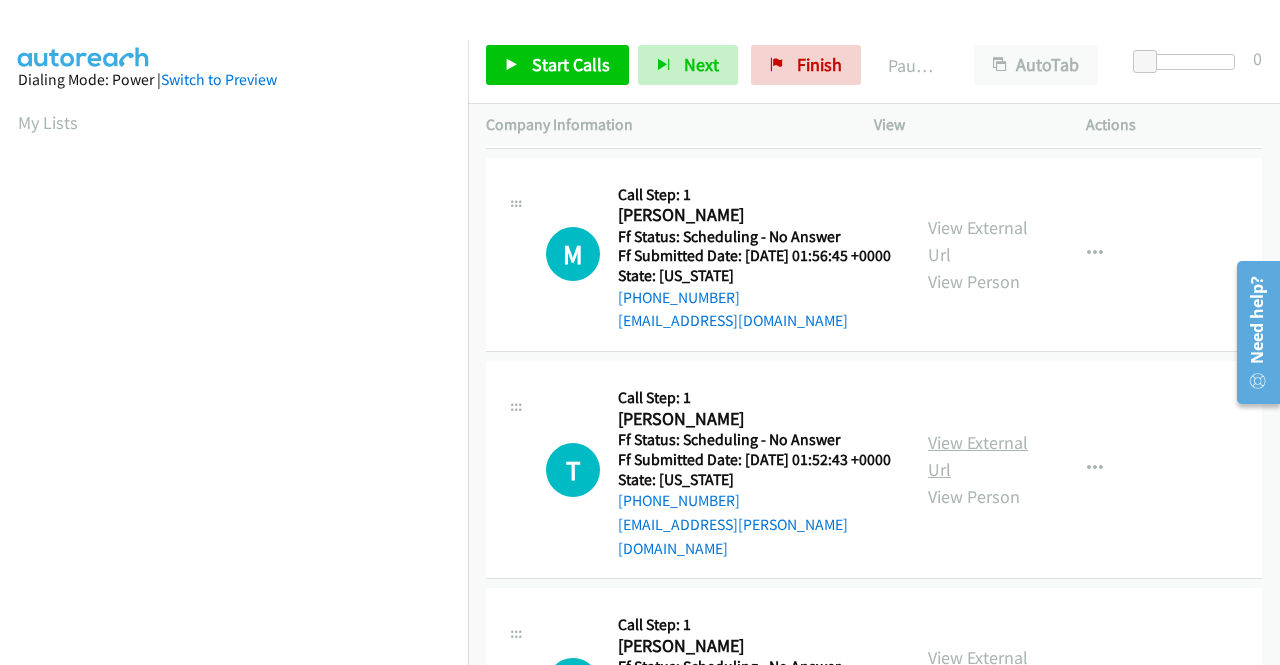 click on "View External Url" at bounding box center [978, 456] 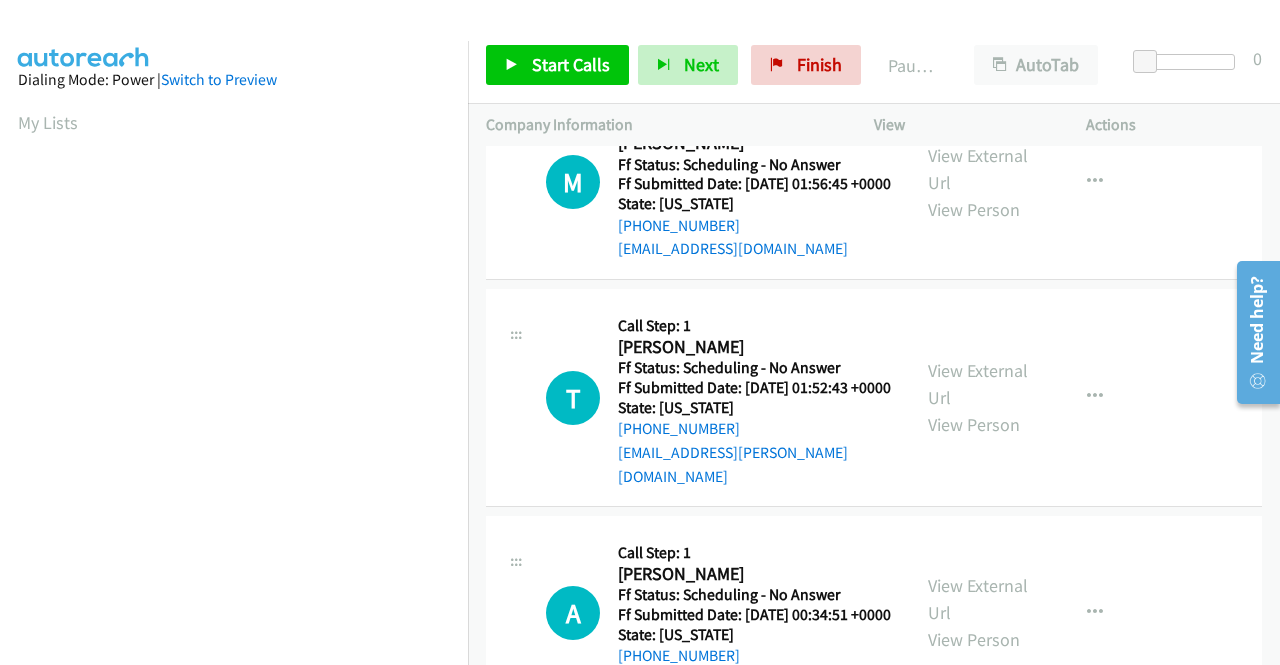scroll, scrollTop: 600, scrollLeft: 0, axis: vertical 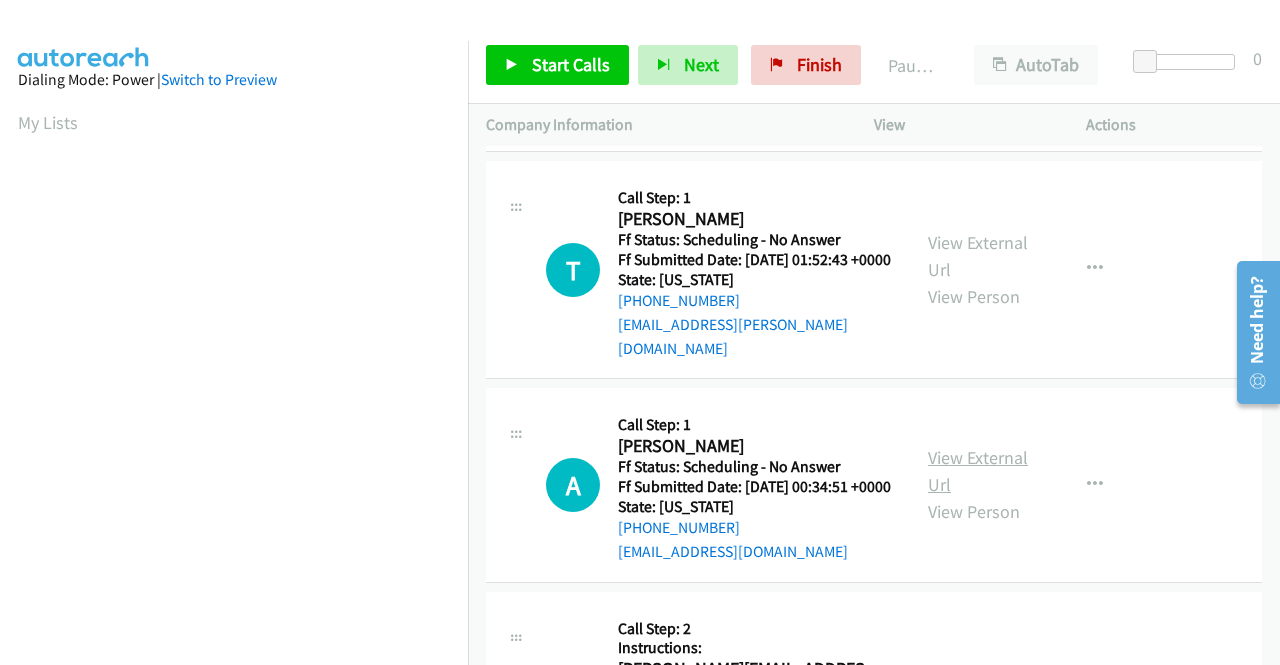 click on "View External Url" at bounding box center (978, 471) 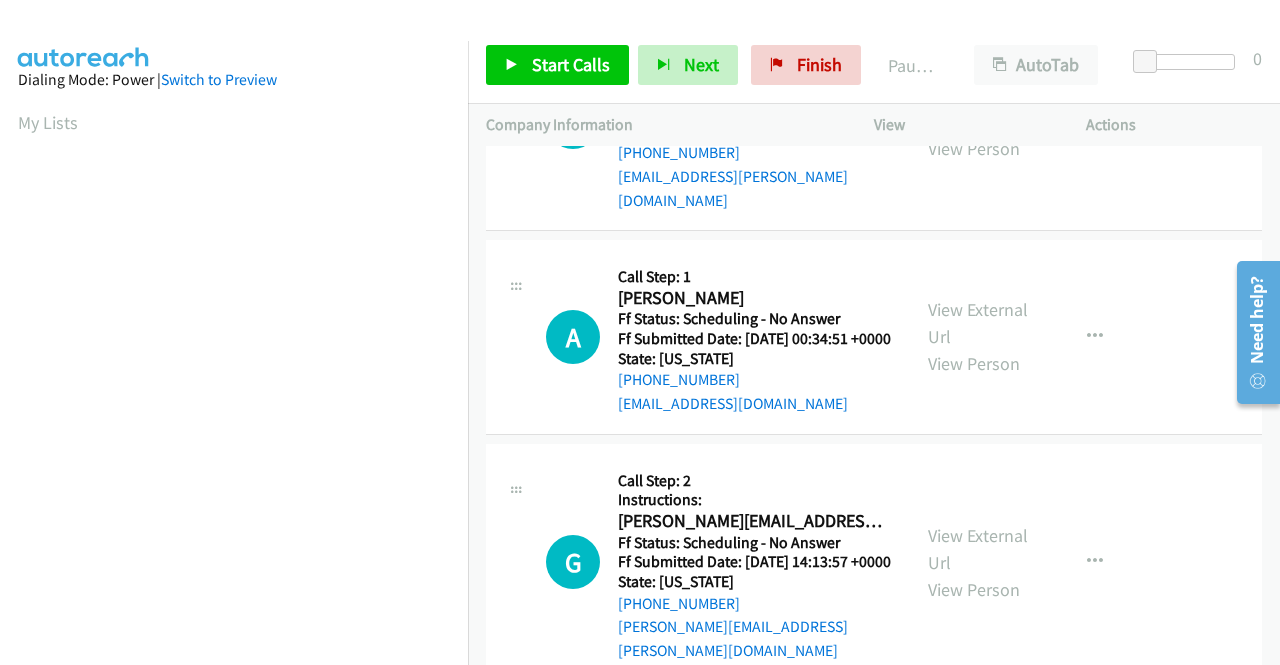 scroll, scrollTop: 800, scrollLeft: 0, axis: vertical 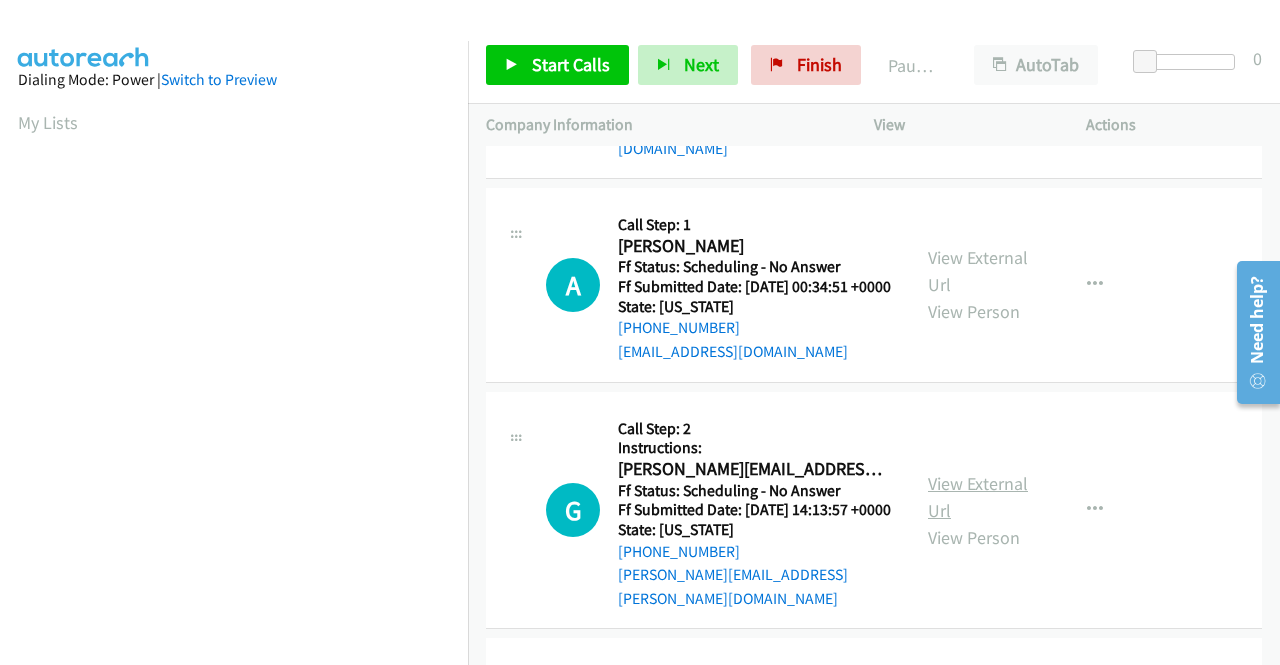 click on "View External Url" at bounding box center (978, 497) 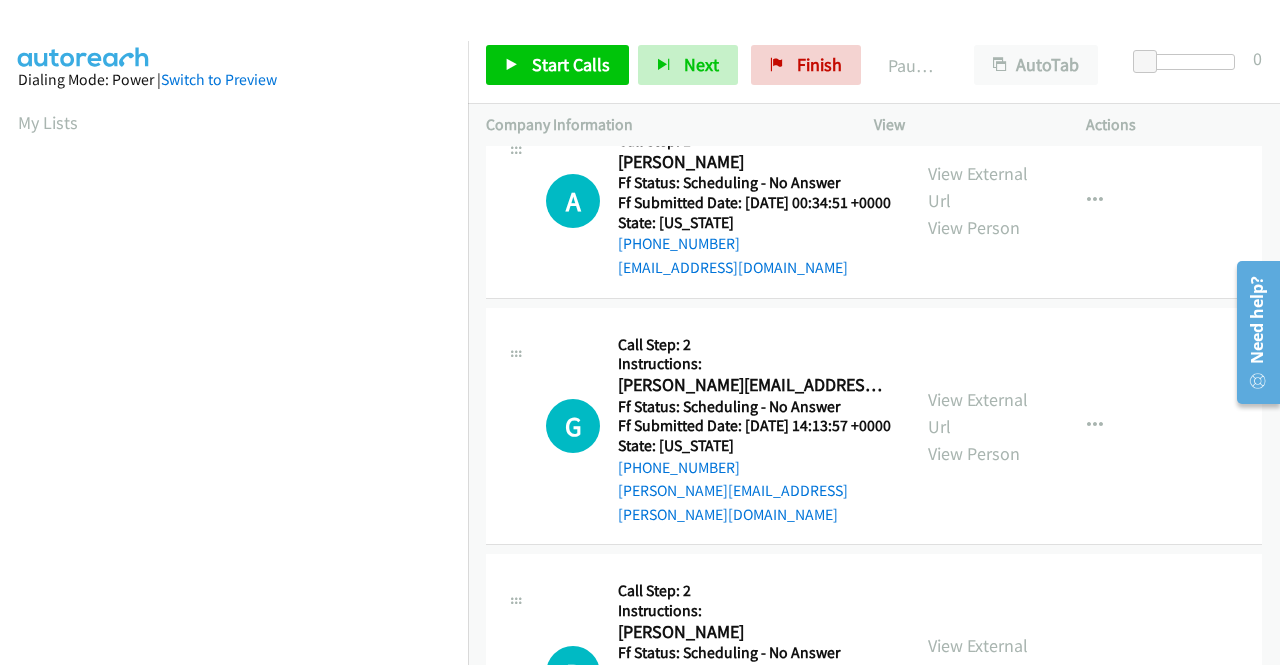 scroll, scrollTop: 1000, scrollLeft: 0, axis: vertical 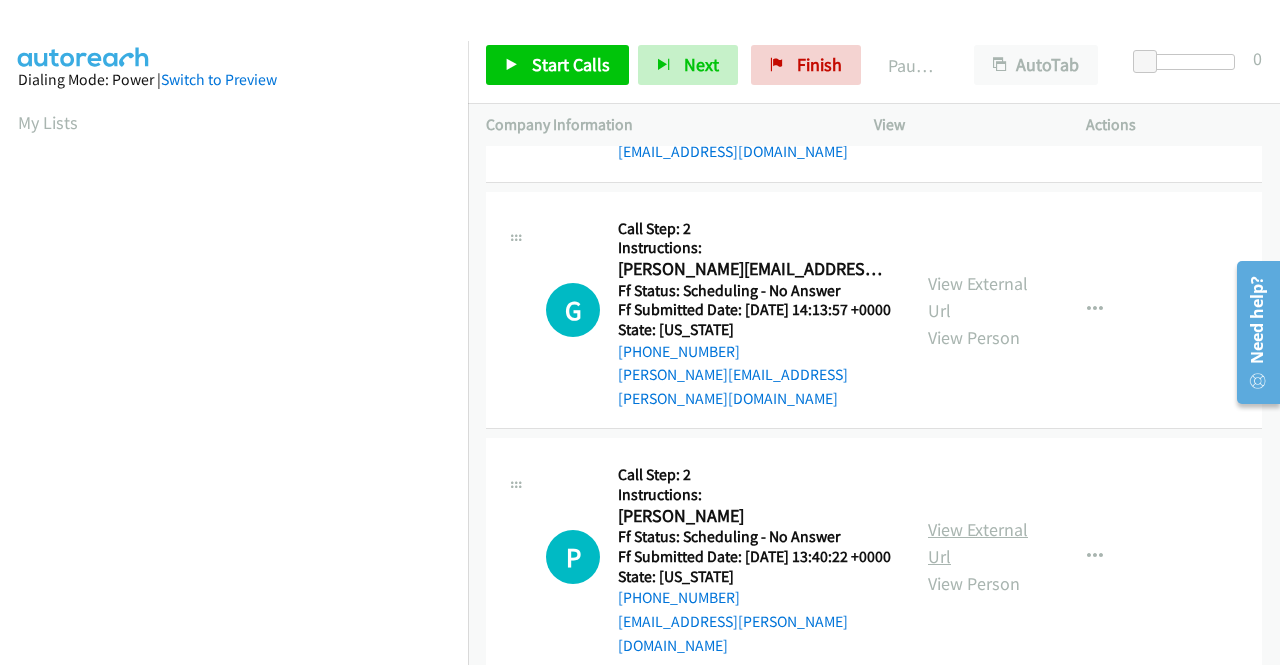 click on "View External Url" at bounding box center (978, 543) 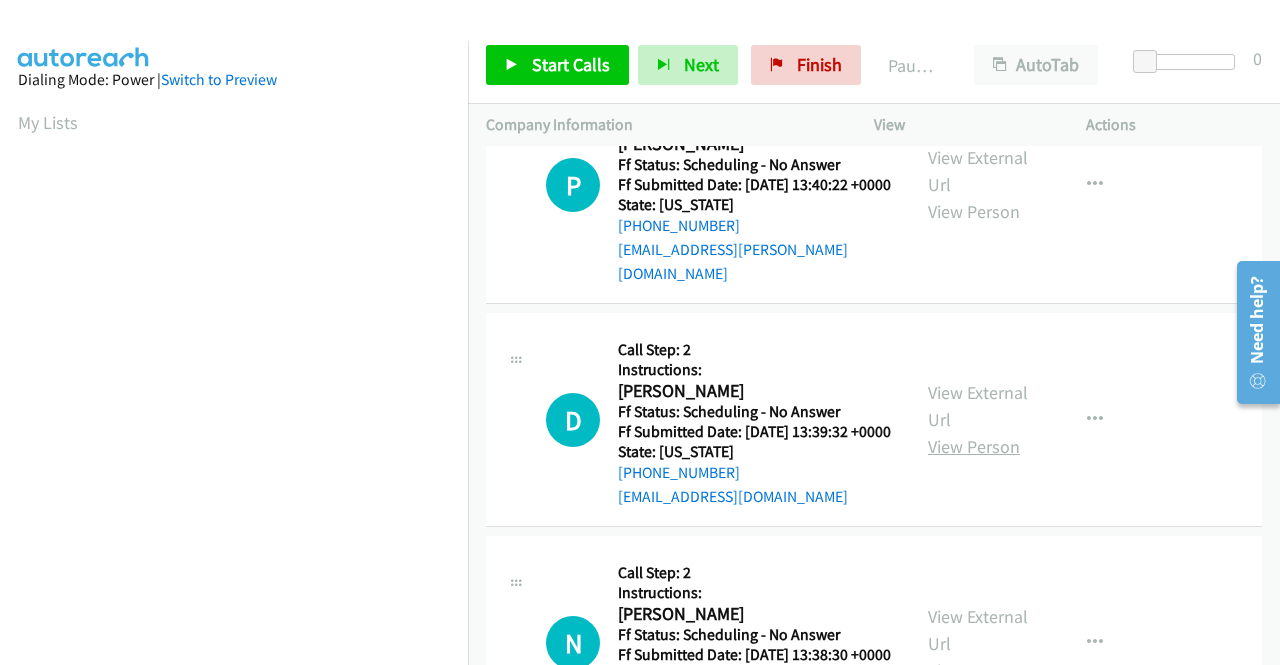 scroll, scrollTop: 1400, scrollLeft: 0, axis: vertical 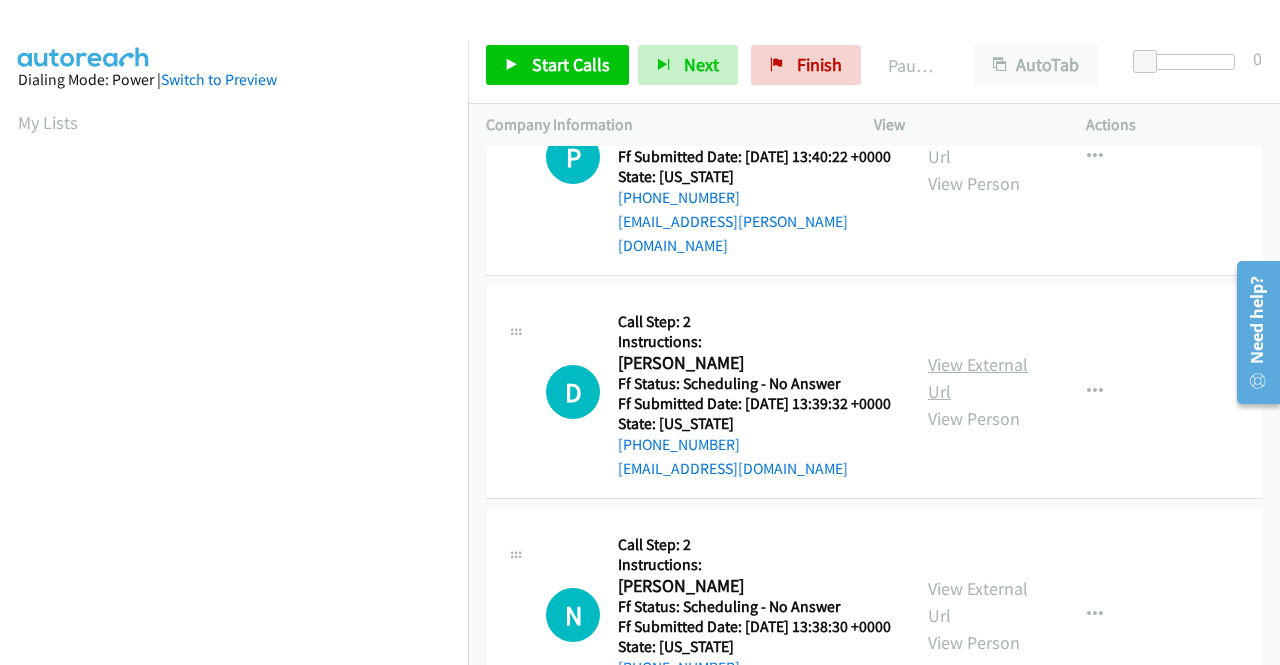 click on "View External Url" at bounding box center (978, 378) 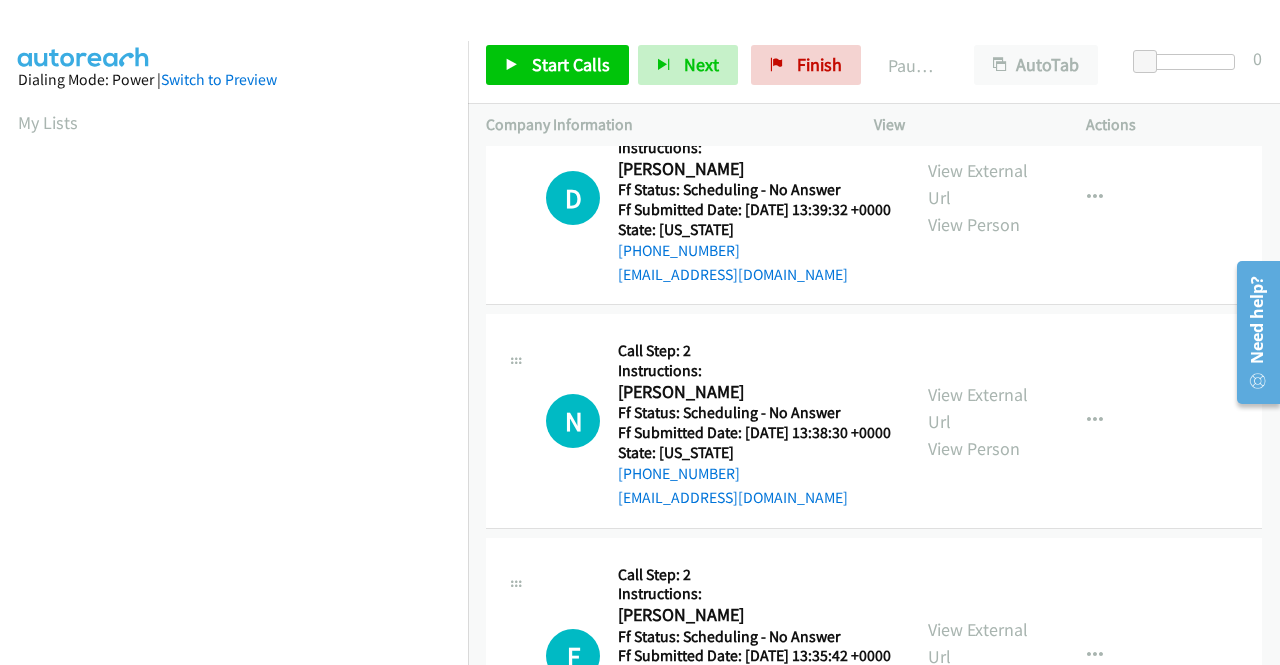 scroll, scrollTop: 1600, scrollLeft: 0, axis: vertical 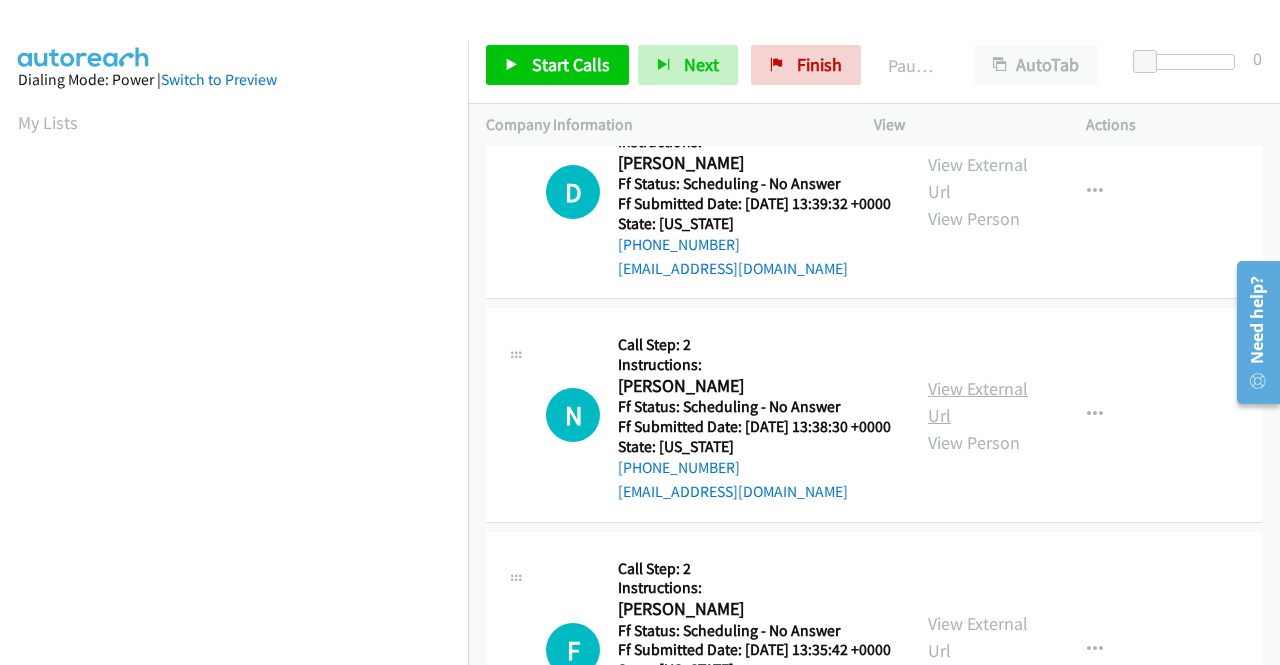 click on "View External Url" at bounding box center [978, 402] 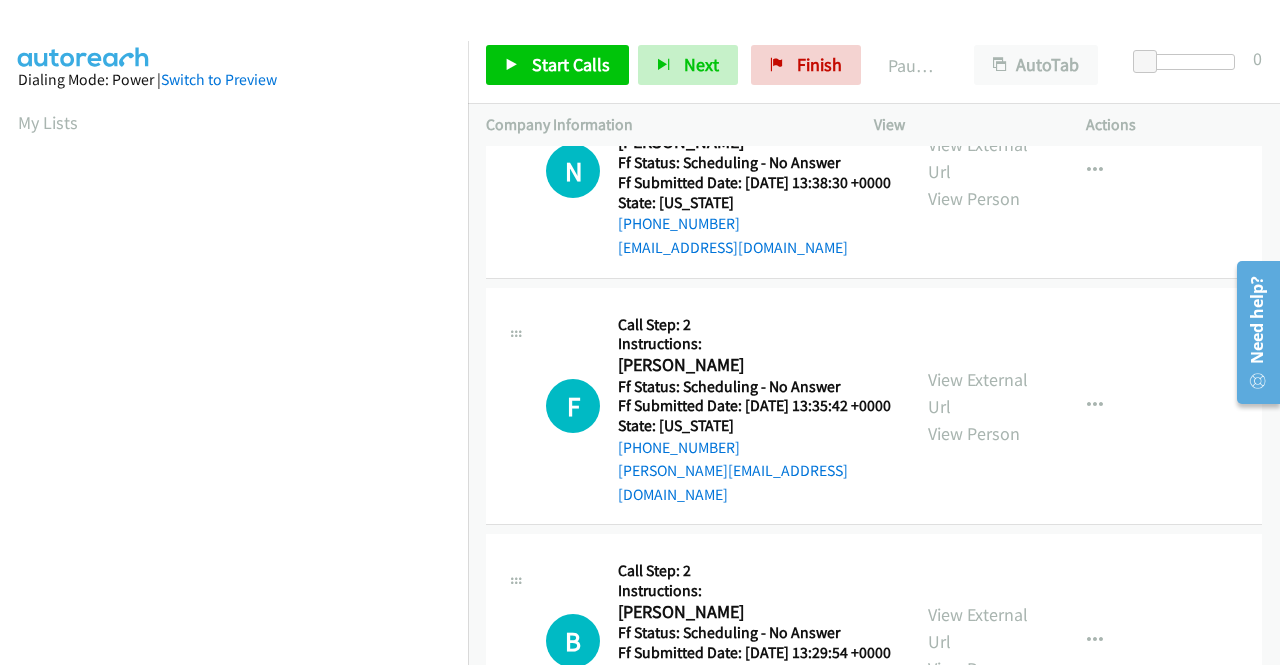 scroll, scrollTop: 1900, scrollLeft: 0, axis: vertical 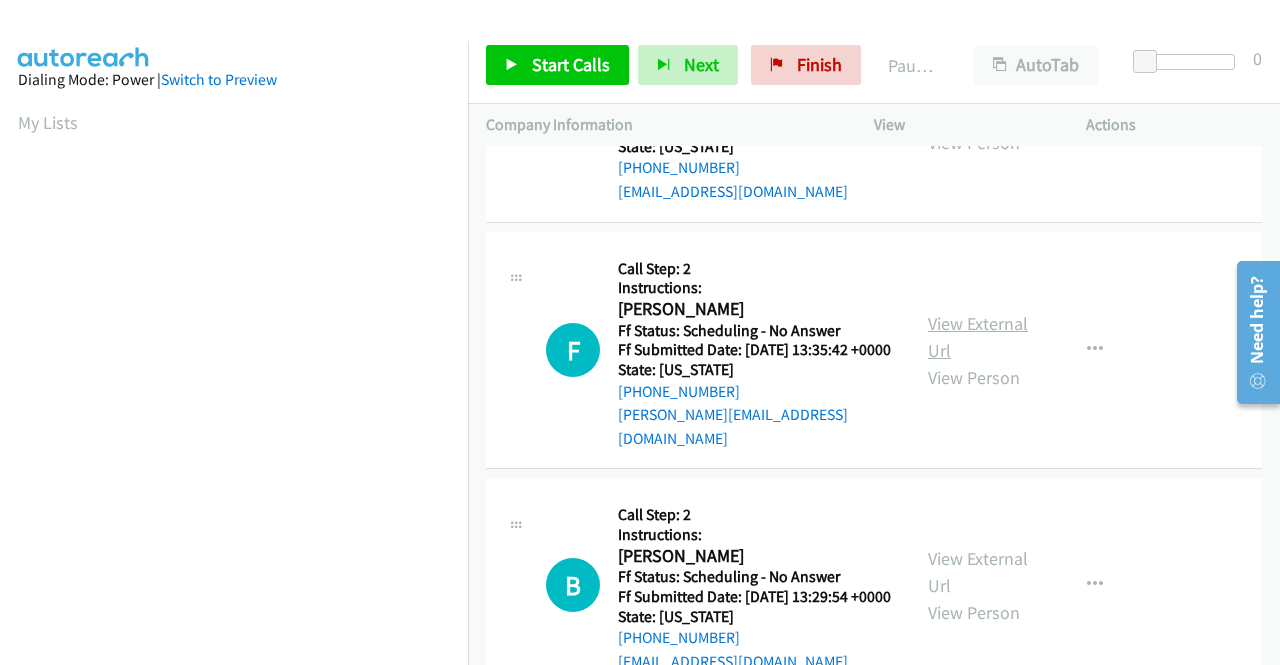 click on "View External Url" at bounding box center (978, 337) 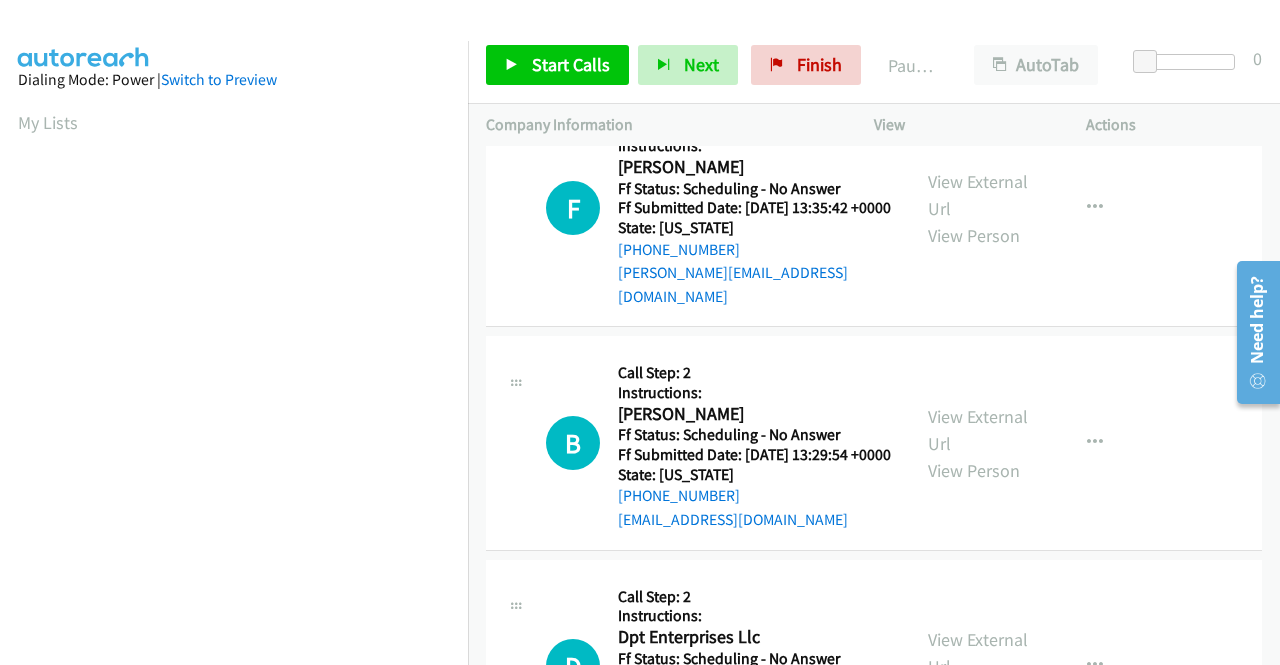 scroll, scrollTop: 2200, scrollLeft: 0, axis: vertical 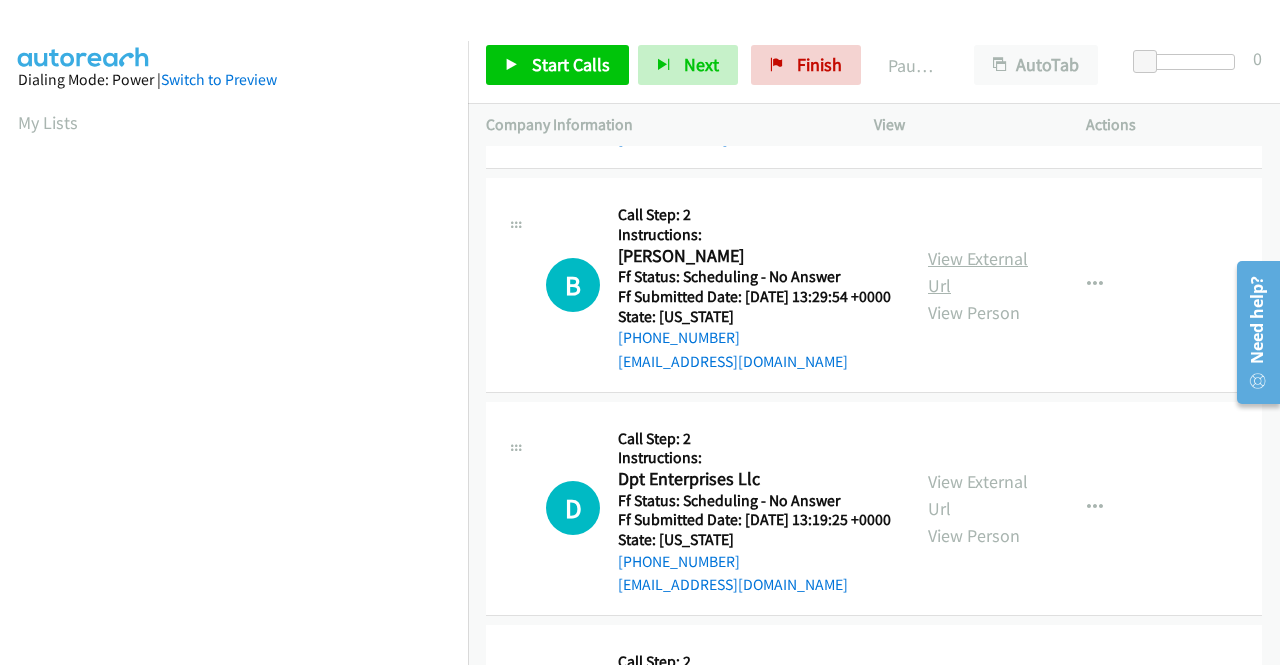 click on "View External Url" at bounding box center [978, 272] 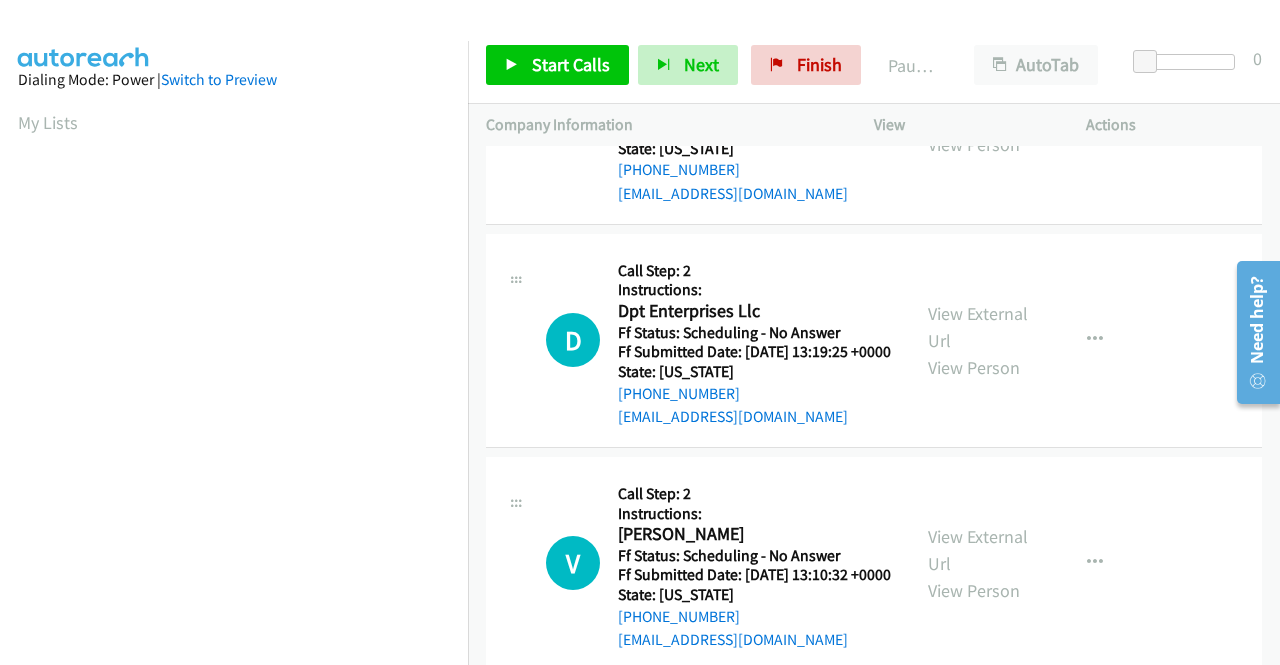 scroll, scrollTop: 2400, scrollLeft: 0, axis: vertical 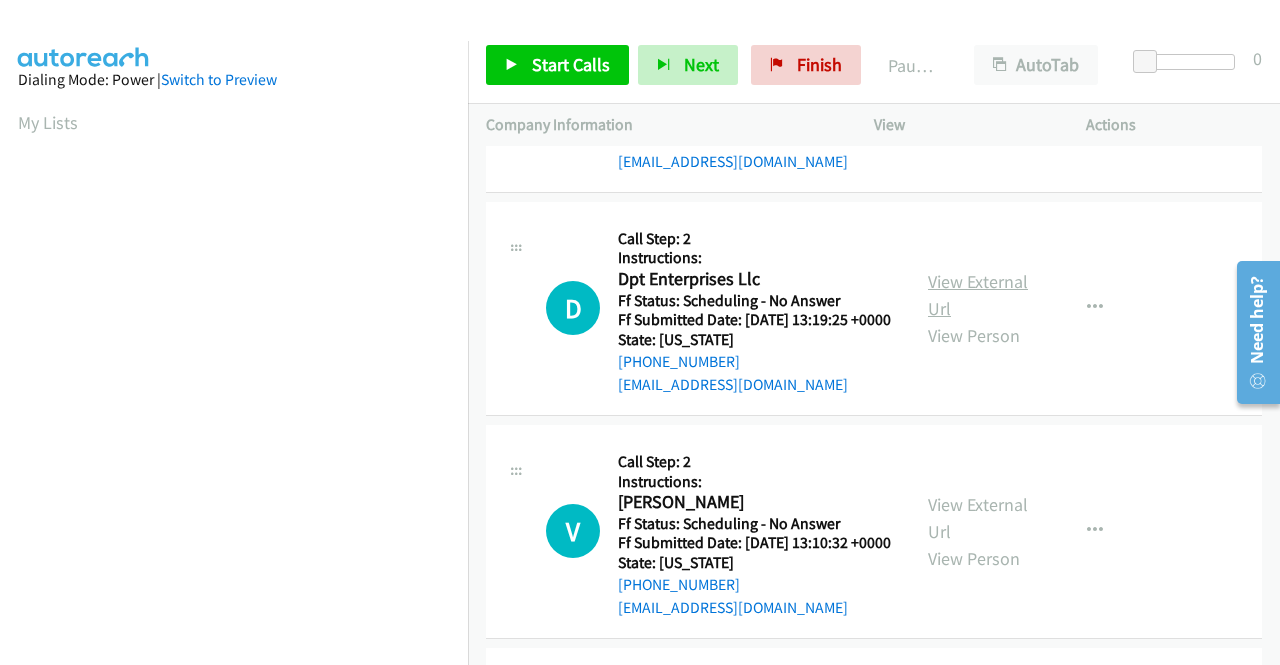 click on "View External Url" at bounding box center [978, 295] 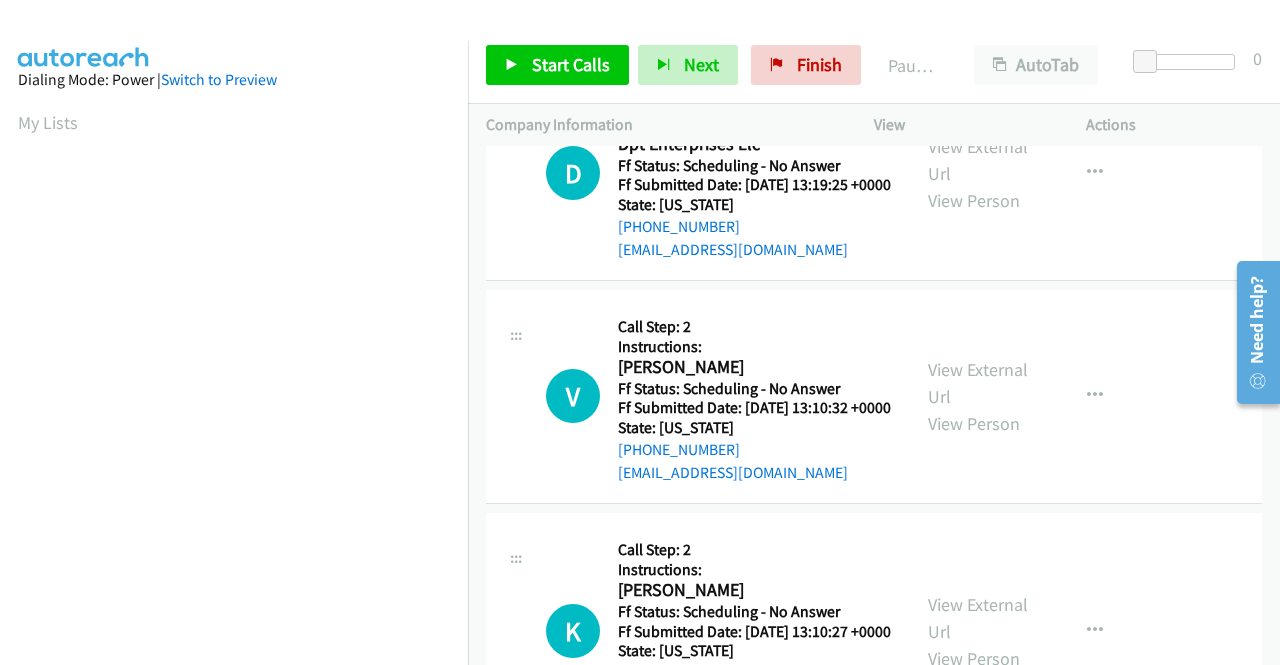 scroll, scrollTop: 2600, scrollLeft: 0, axis: vertical 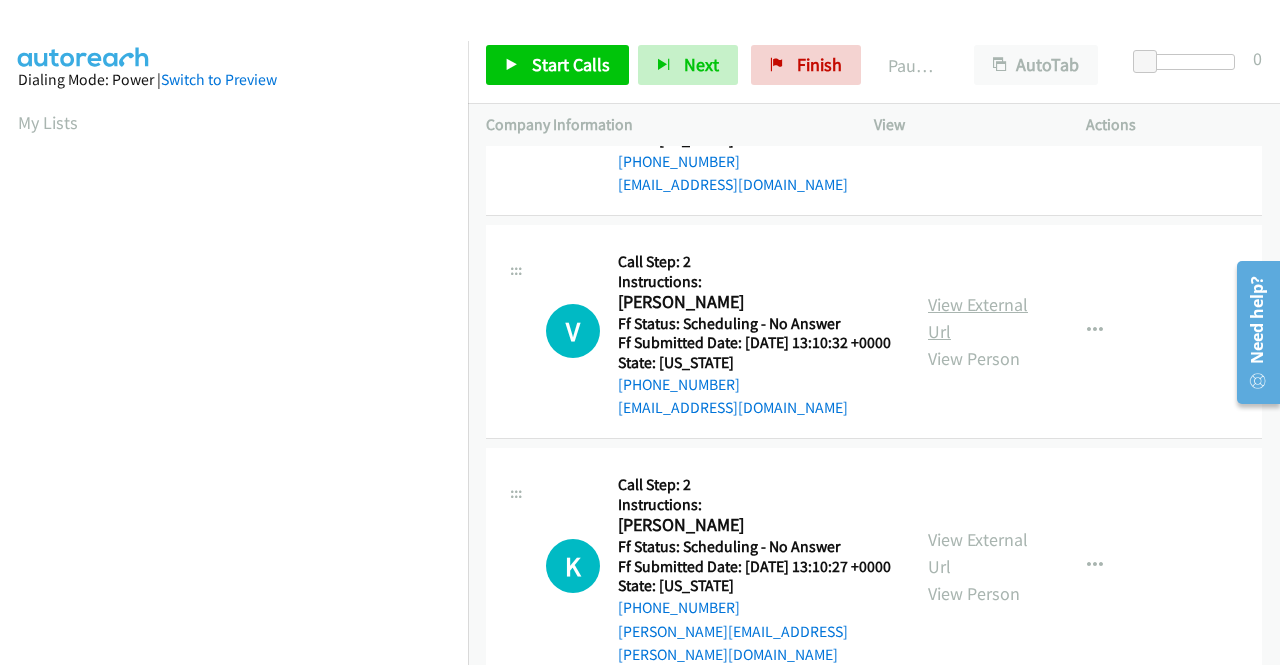 click on "View External Url" at bounding box center [978, 318] 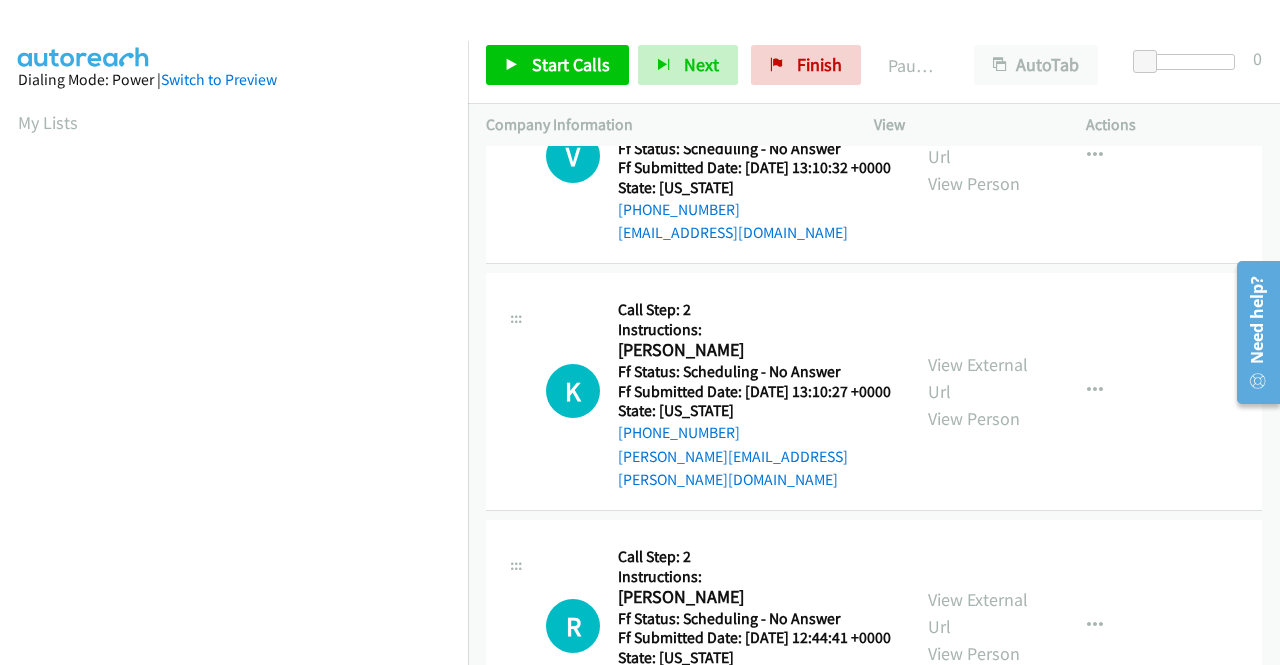 scroll, scrollTop: 2800, scrollLeft: 0, axis: vertical 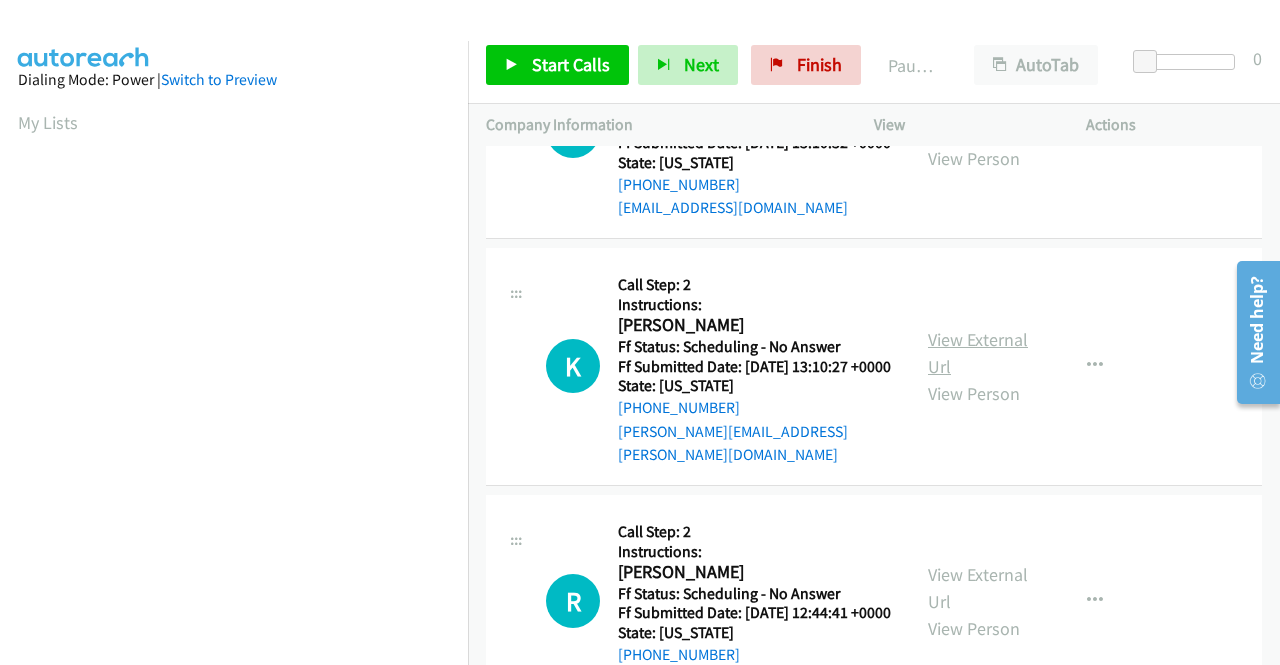 click on "View External Url" at bounding box center [978, 353] 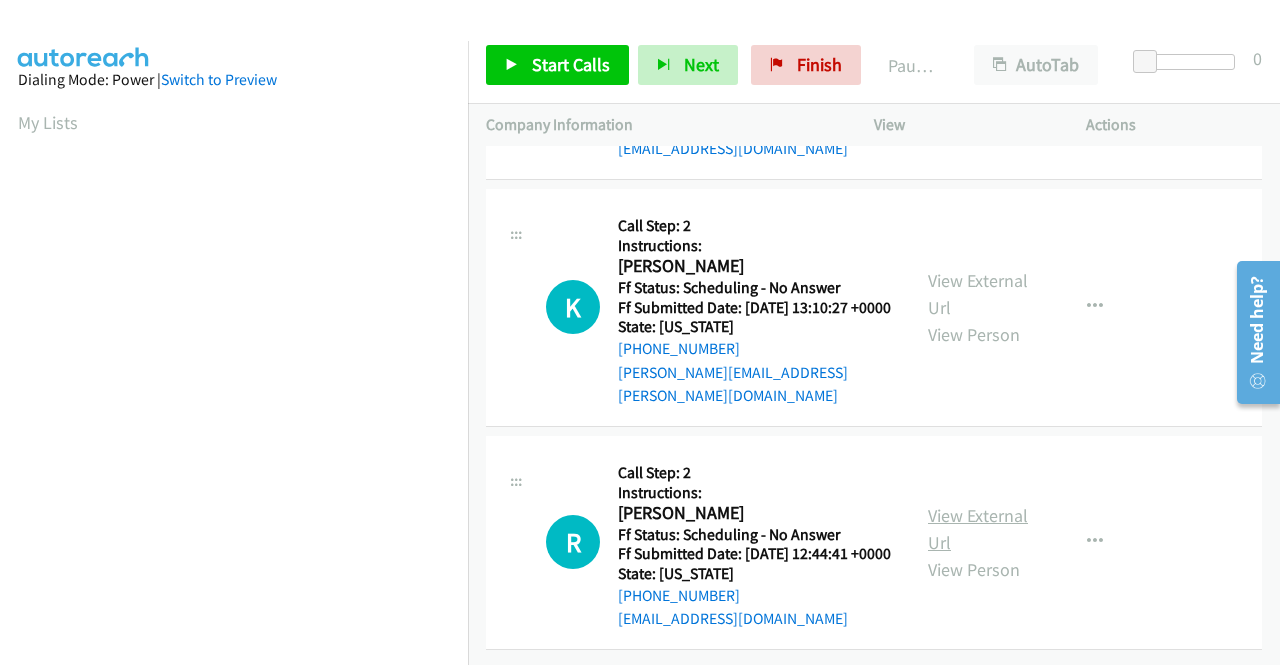 scroll, scrollTop: 3046, scrollLeft: 0, axis: vertical 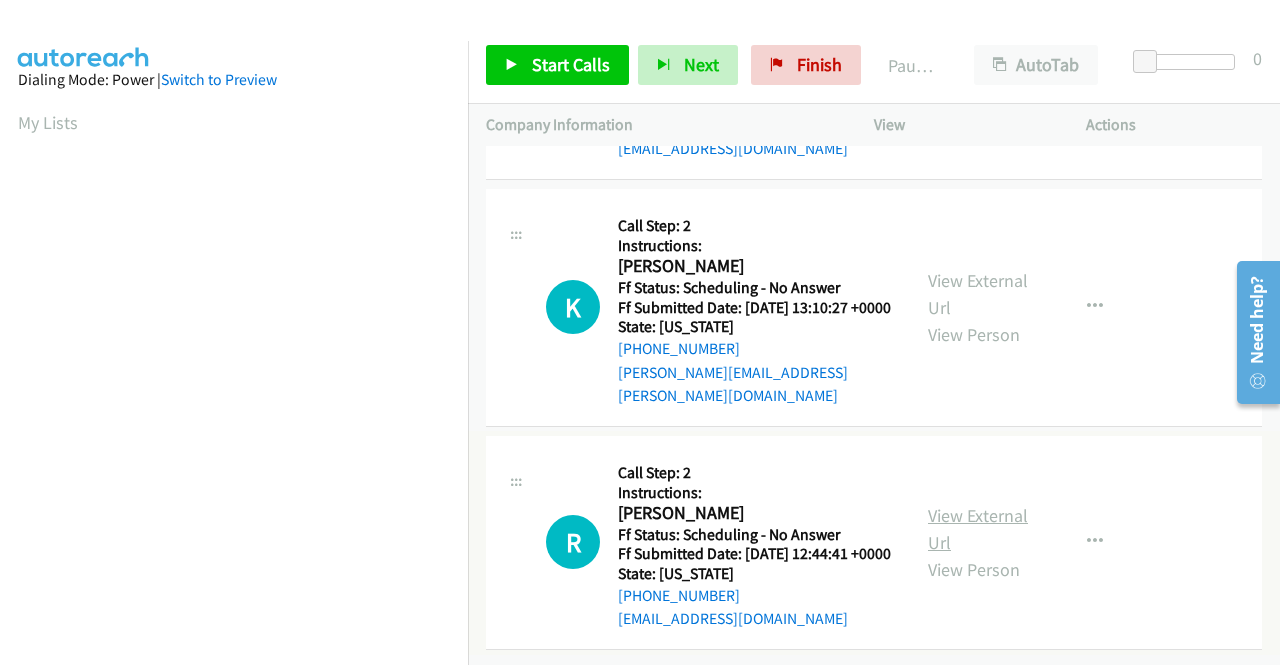 click on "View External Url" at bounding box center [978, 529] 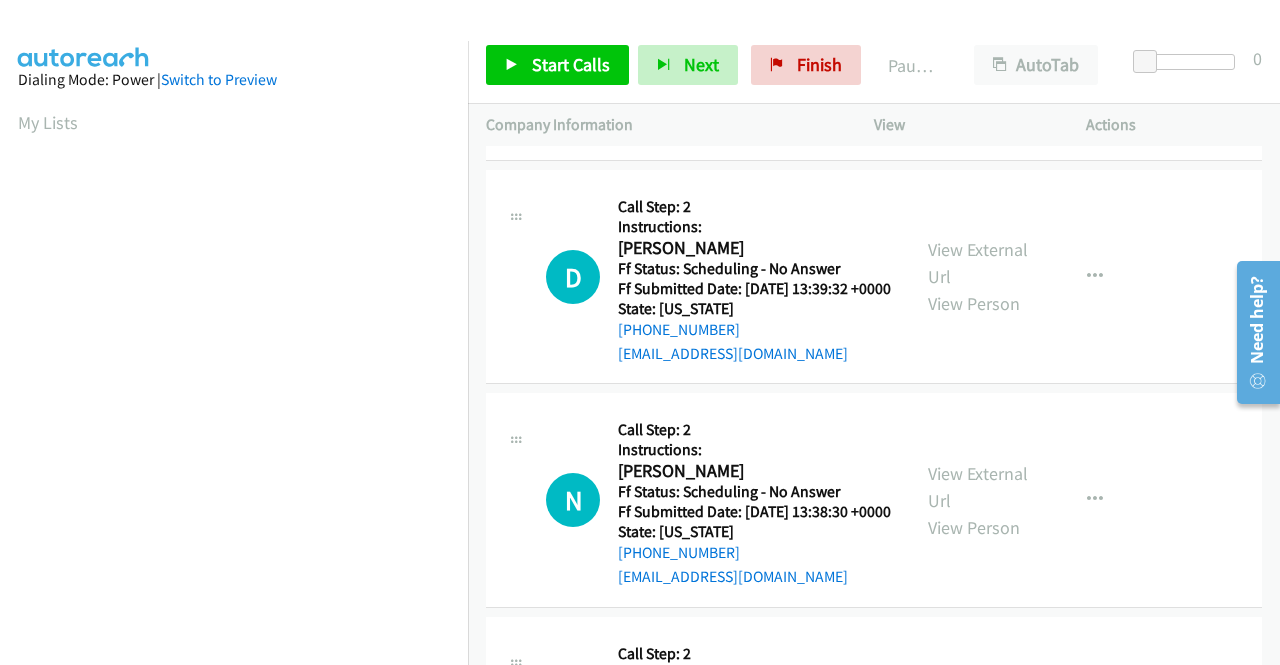 scroll, scrollTop: 0, scrollLeft: 0, axis: both 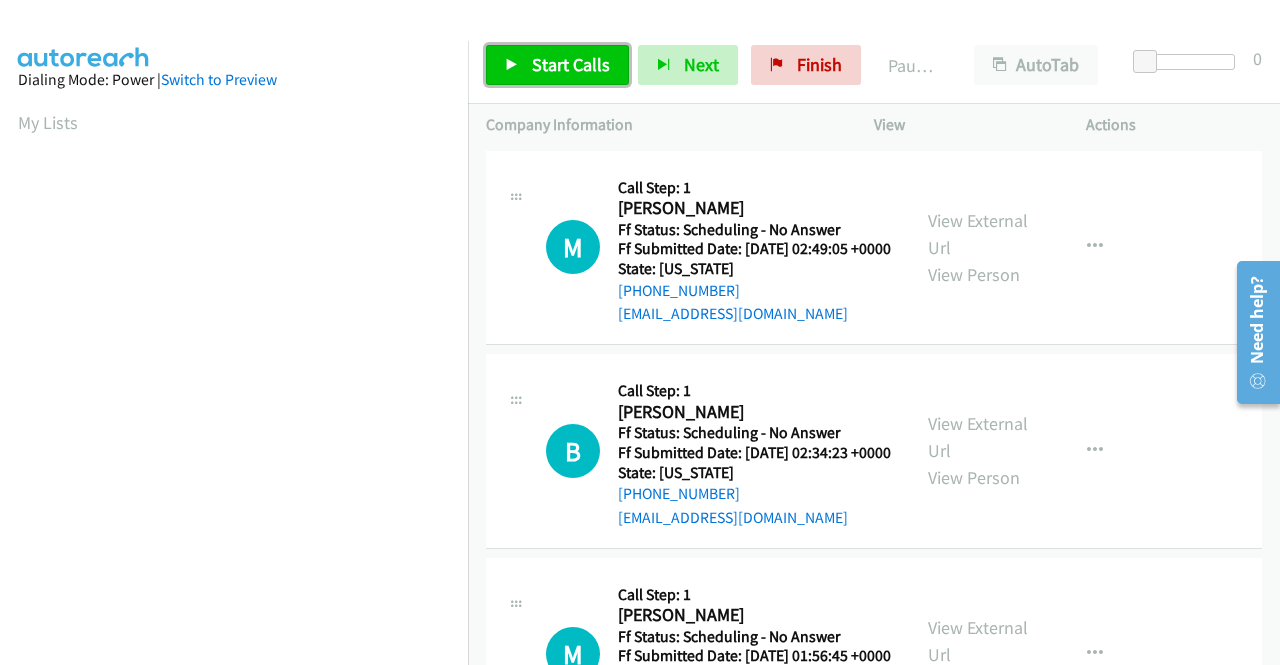 click on "Start Calls" at bounding box center [557, 65] 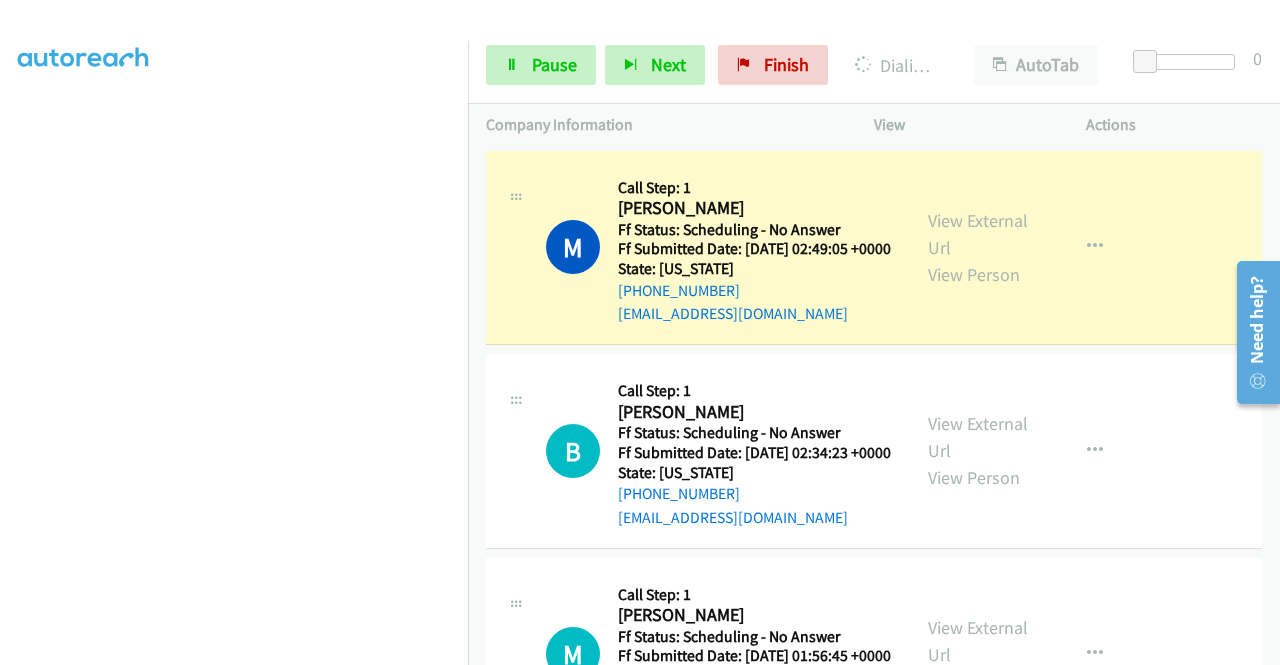 scroll, scrollTop: 456, scrollLeft: 0, axis: vertical 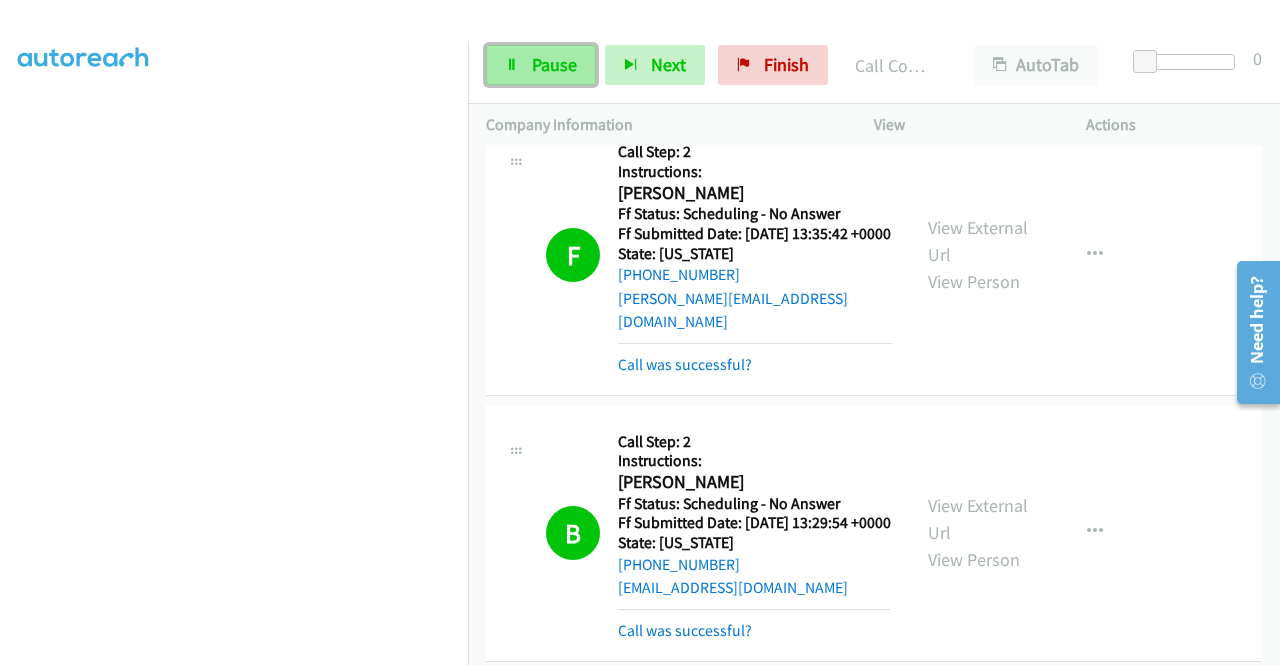 click on "Pause" at bounding box center [554, 64] 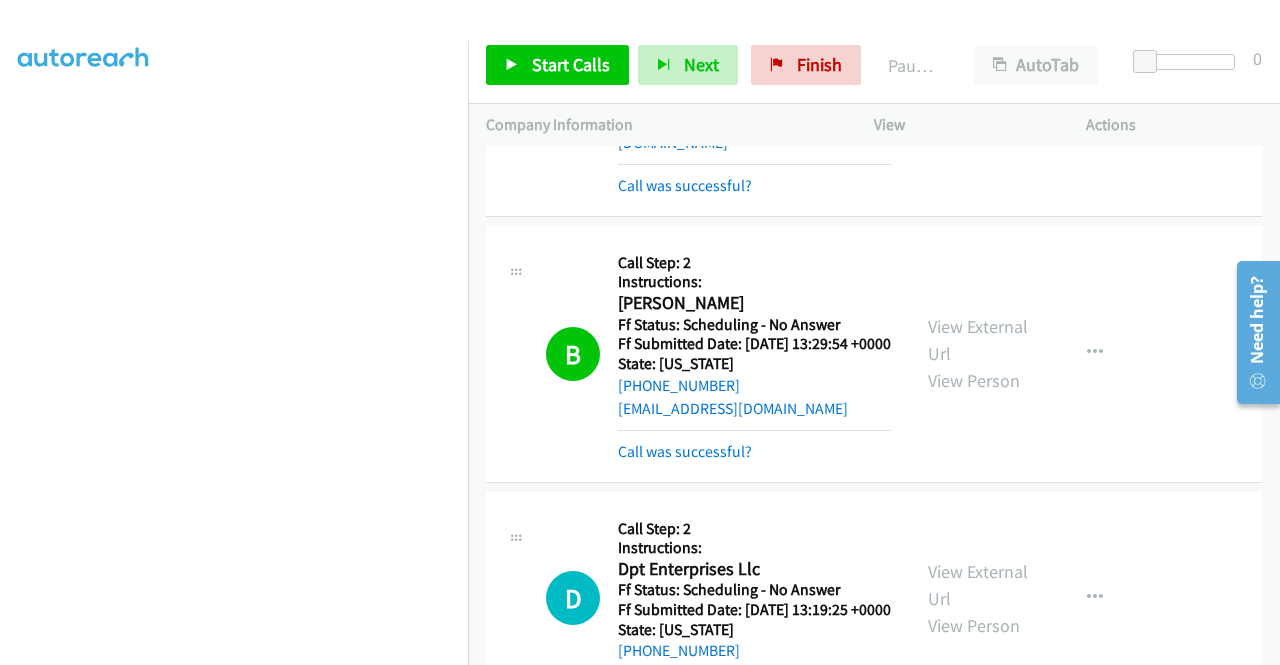 scroll, scrollTop: 2600, scrollLeft: 0, axis: vertical 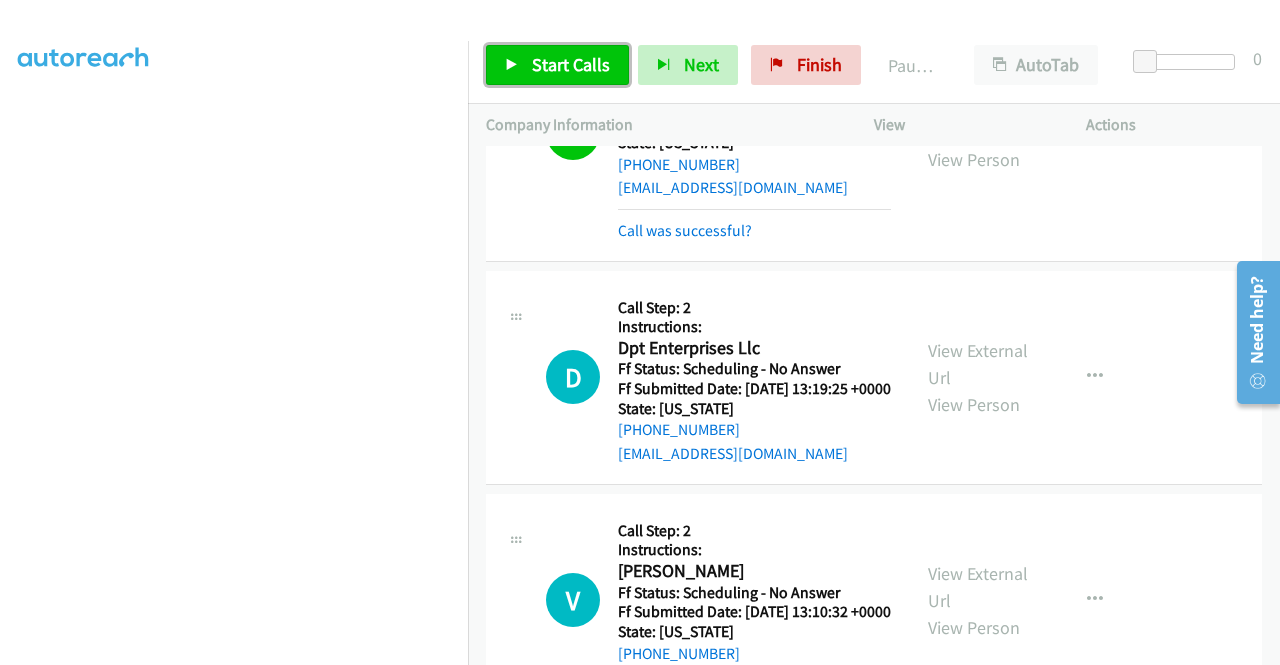 click on "Start Calls" at bounding box center (571, 64) 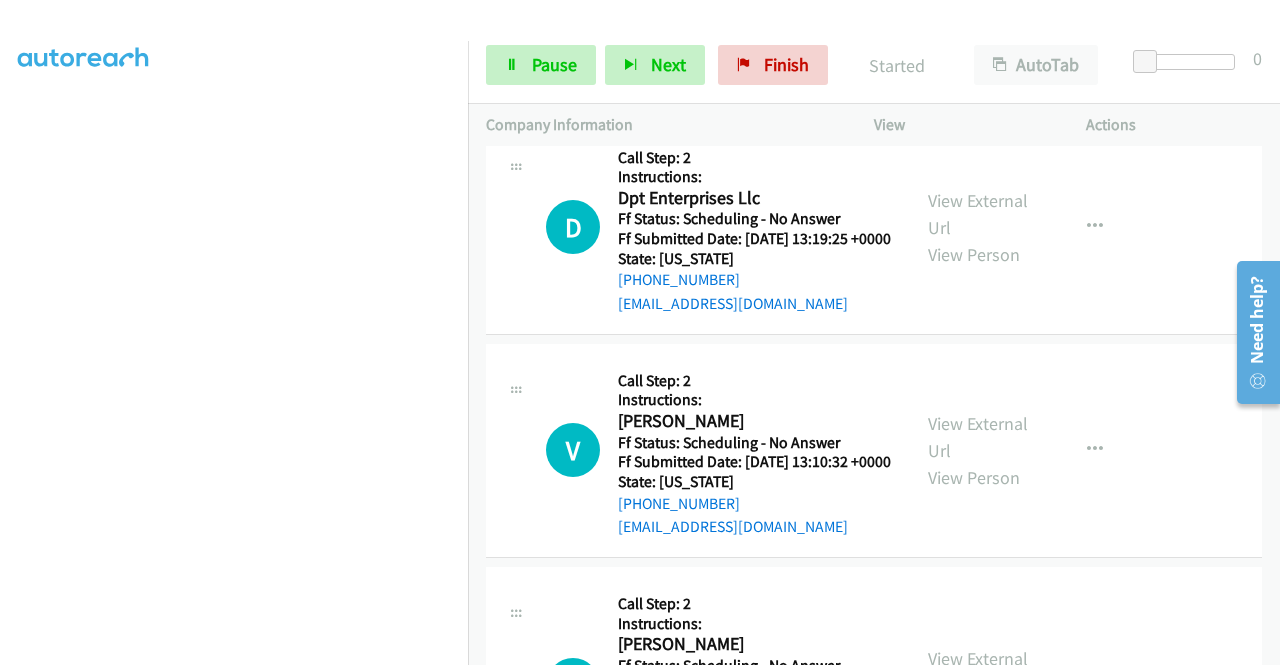 scroll, scrollTop: 3000, scrollLeft: 0, axis: vertical 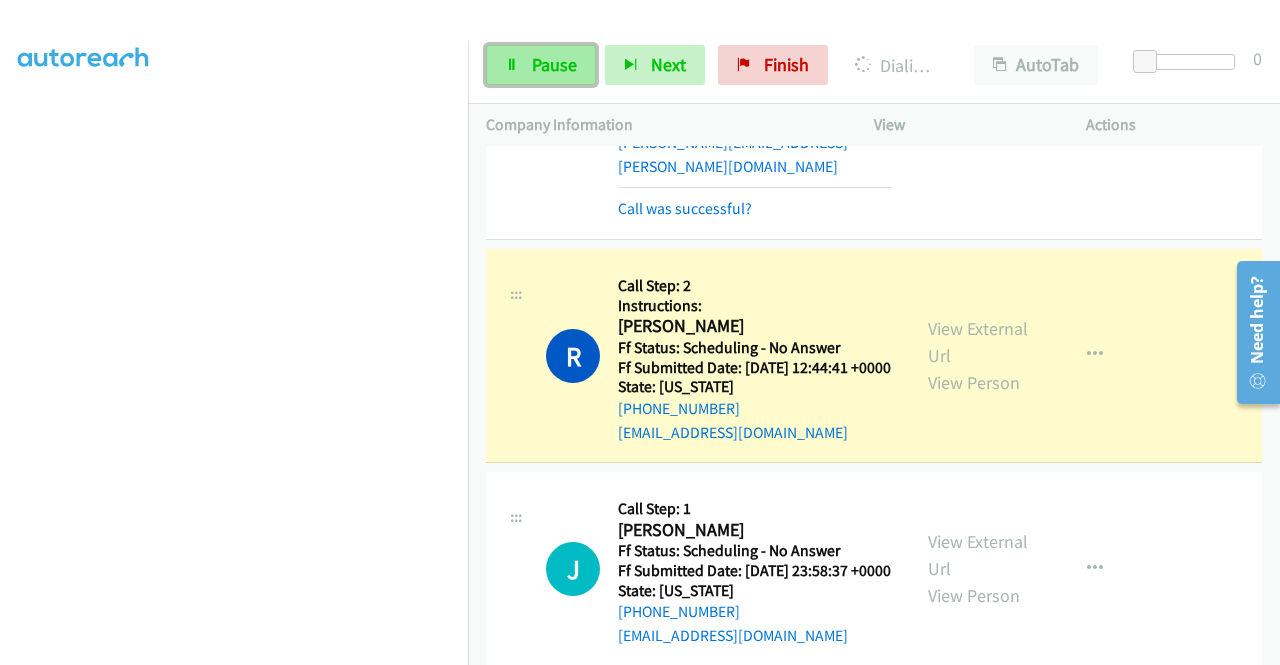 click on "Pause" at bounding box center [541, 65] 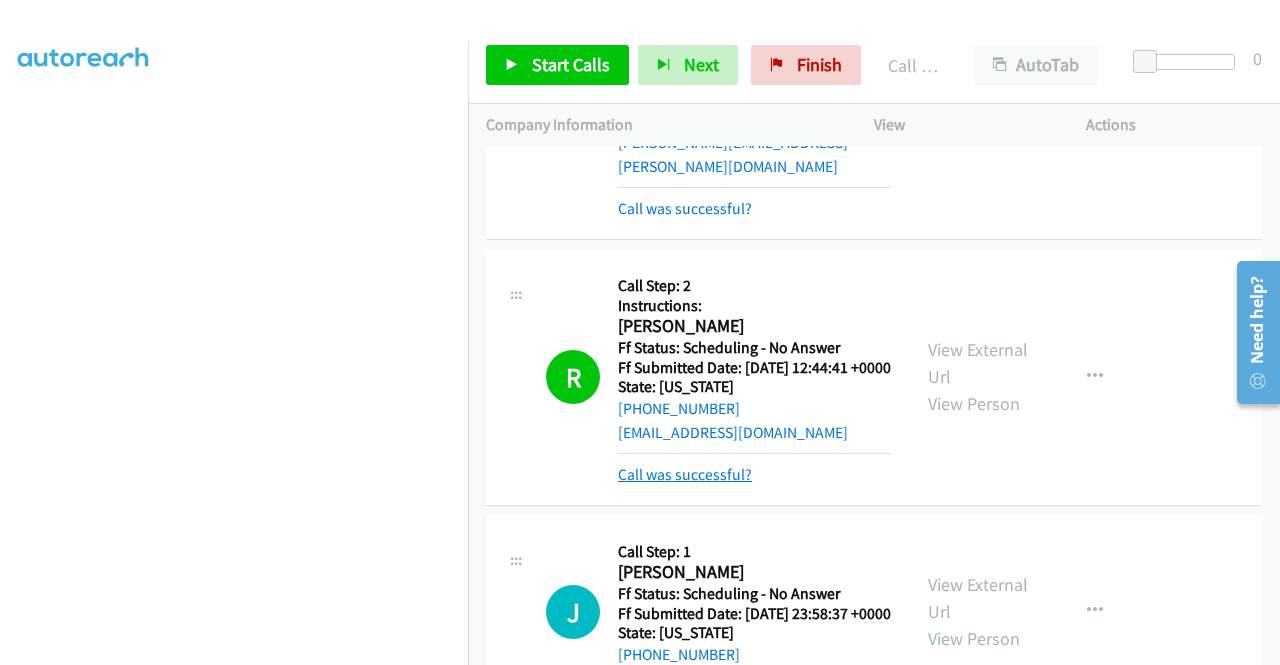 click on "Call was successful?" at bounding box center (685, 474) 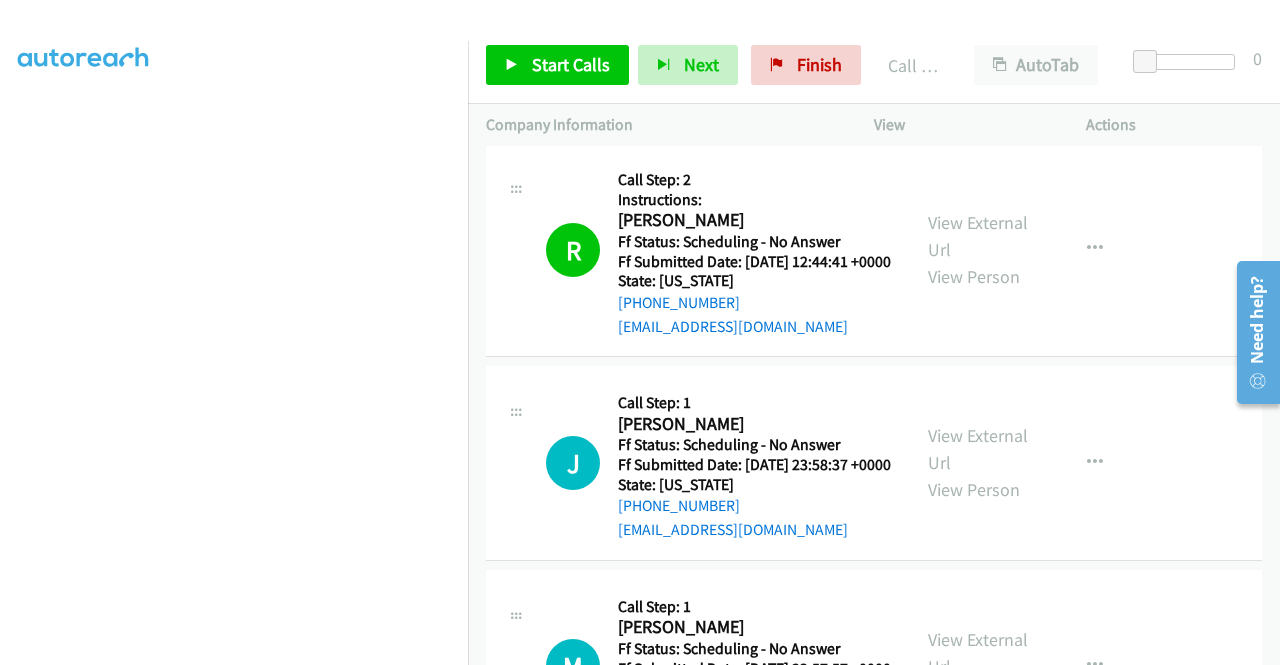 scroll, scrollTop: 3900, scrollLeft: 0, axis: vertical 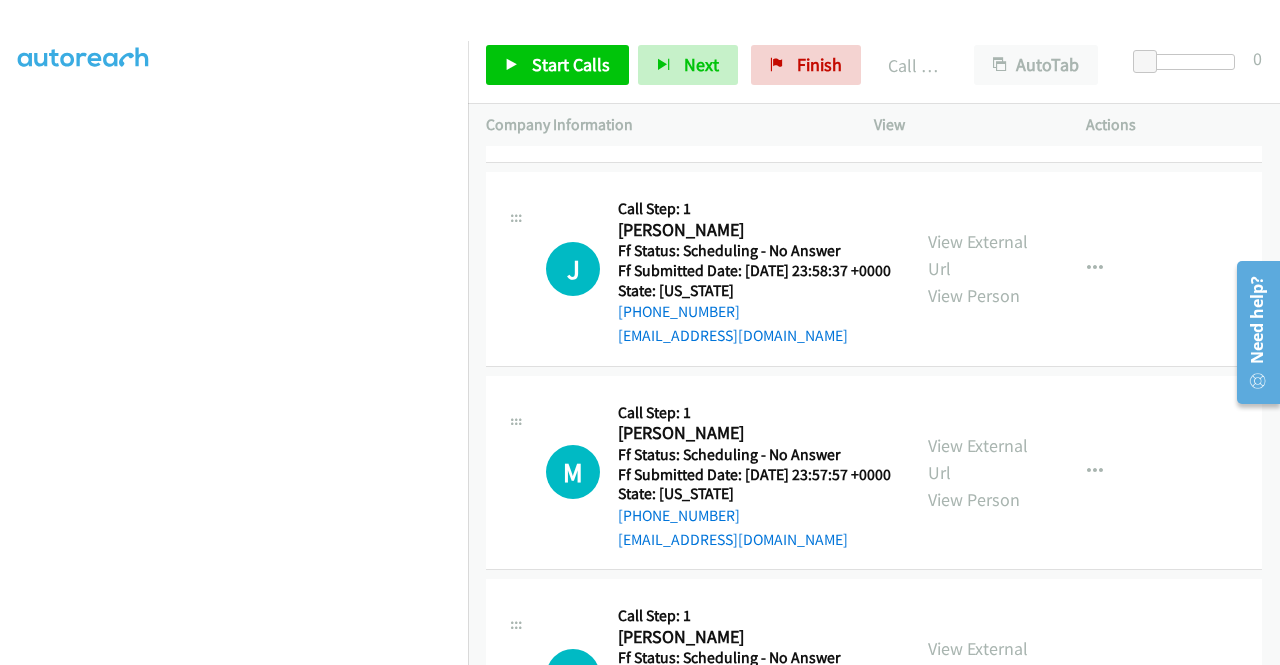 click at bounding box center (1095, 55) 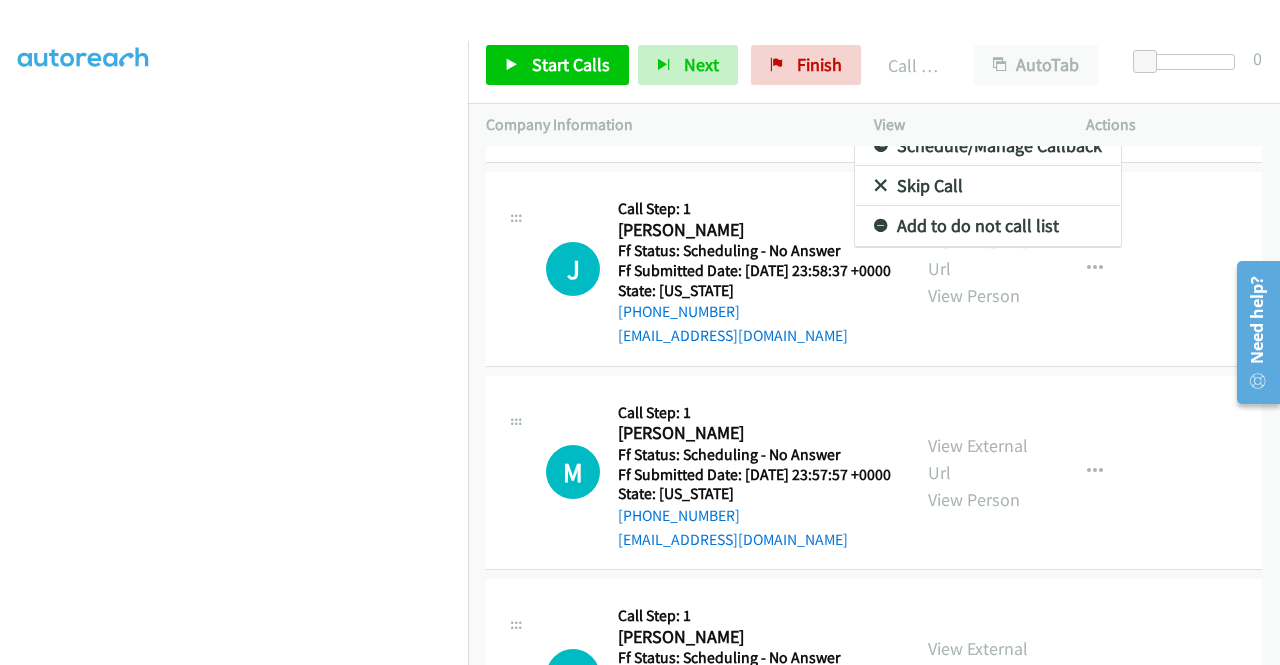 click on "Add to do not call list" at bounding box center [988, 226] 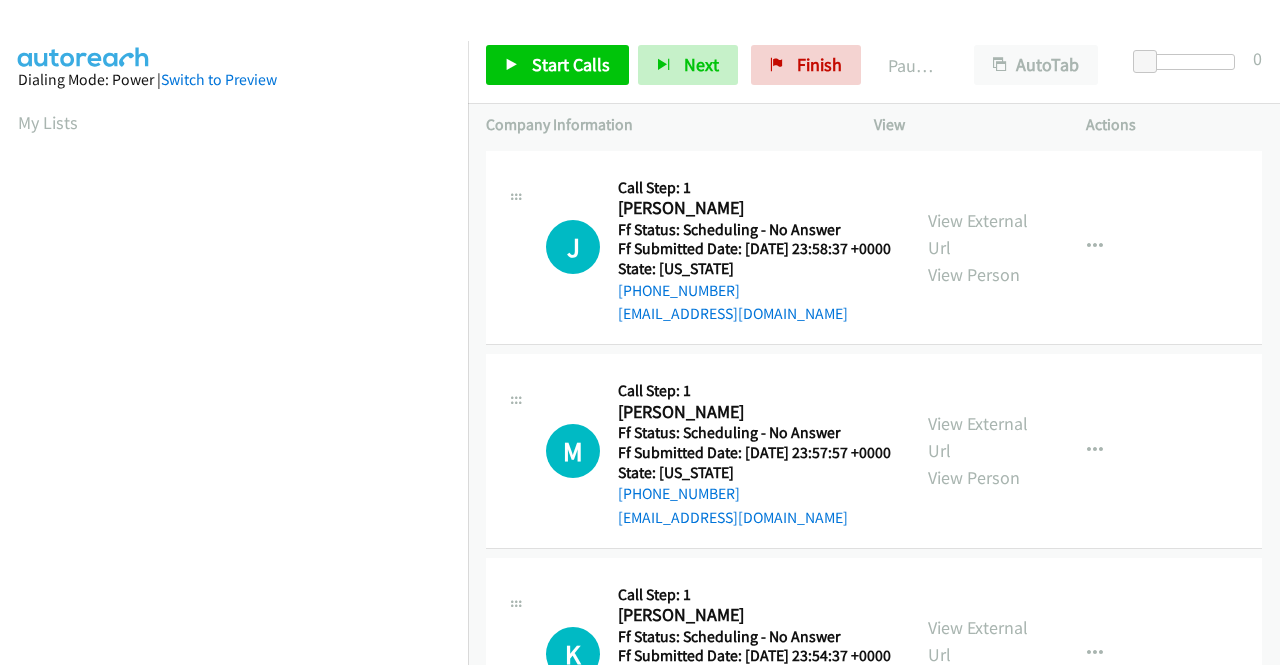 scroll, scrollTop: 0, scrollLeft: 0, axis: both 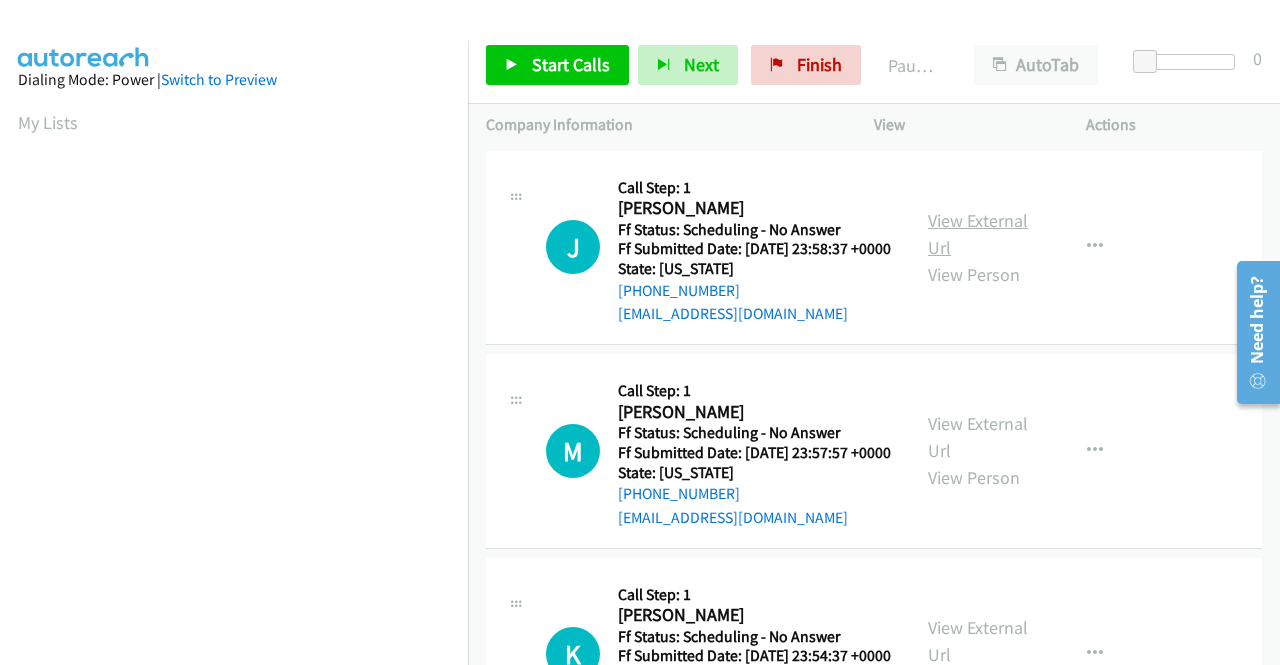 click on "View External Url" at bounding box center [978, 234] 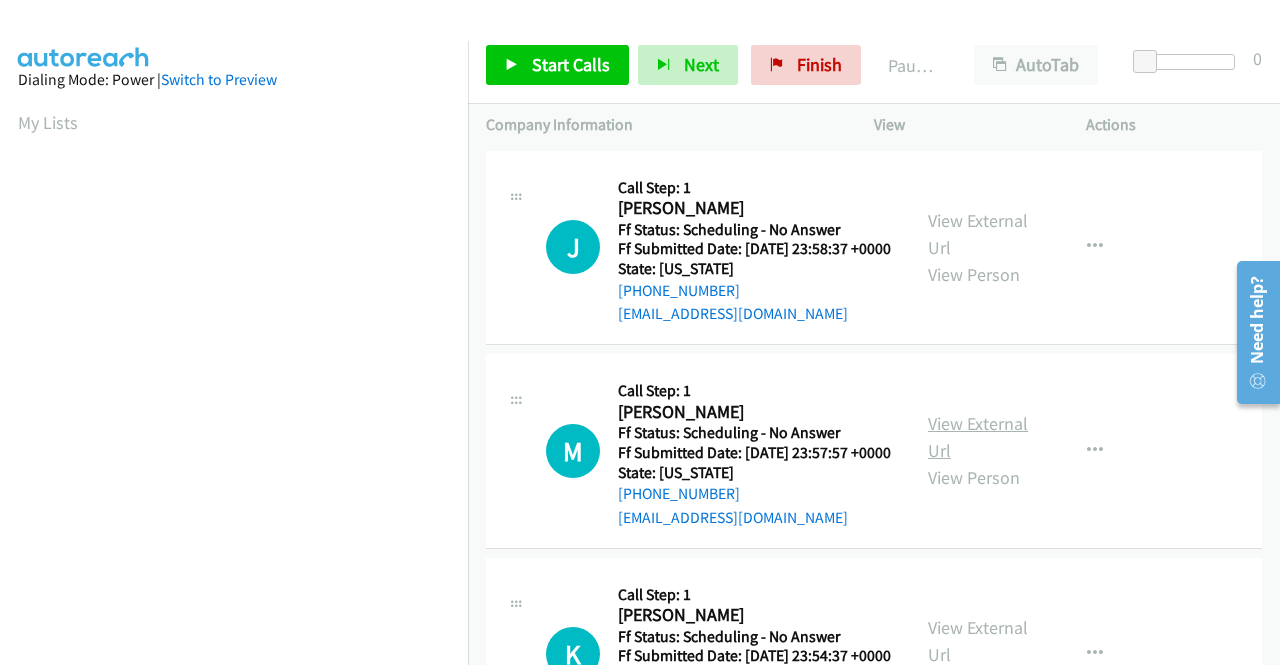 click on "View External Url" at bounding box center [978, 437] 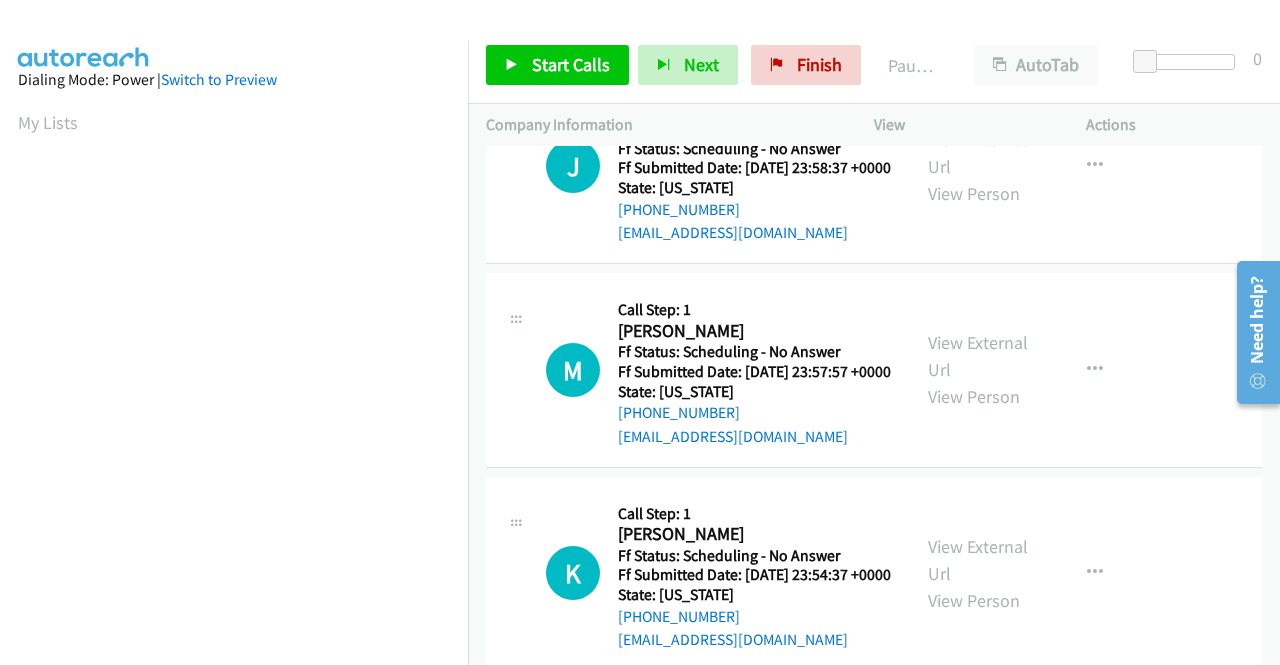 scroll, scrollTop: 100, scrollLeft: 0, axis: vertical 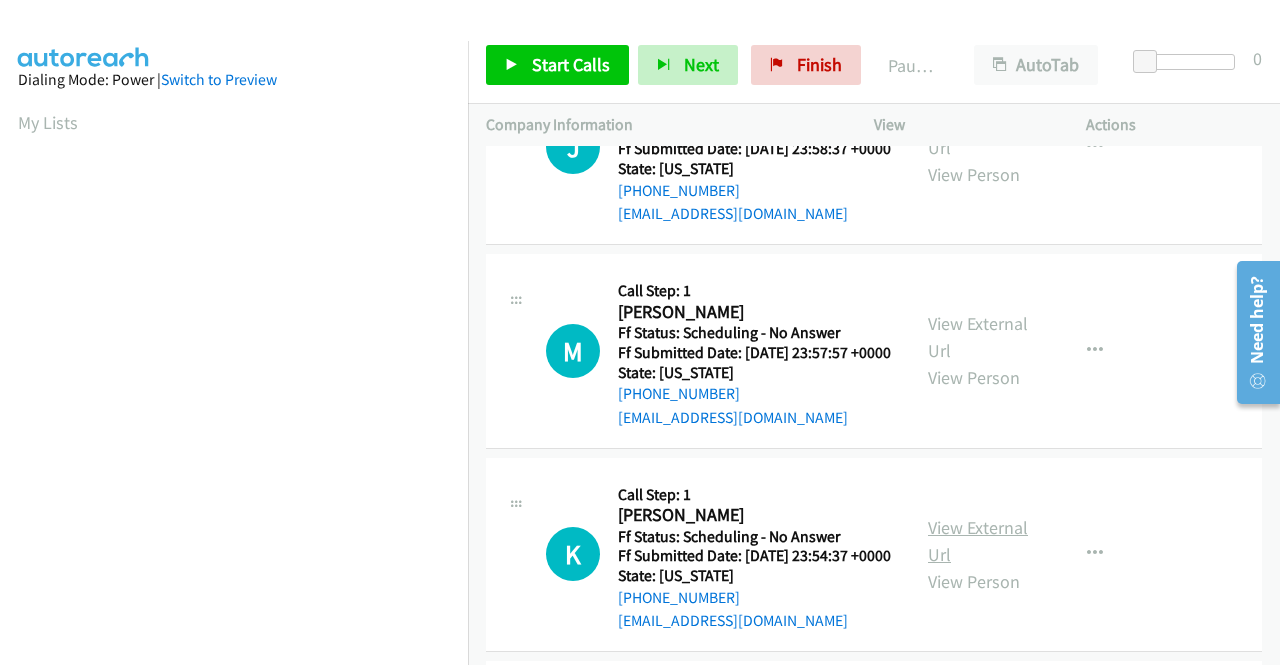 click on "View External Url" at bounding box center [978, 541] 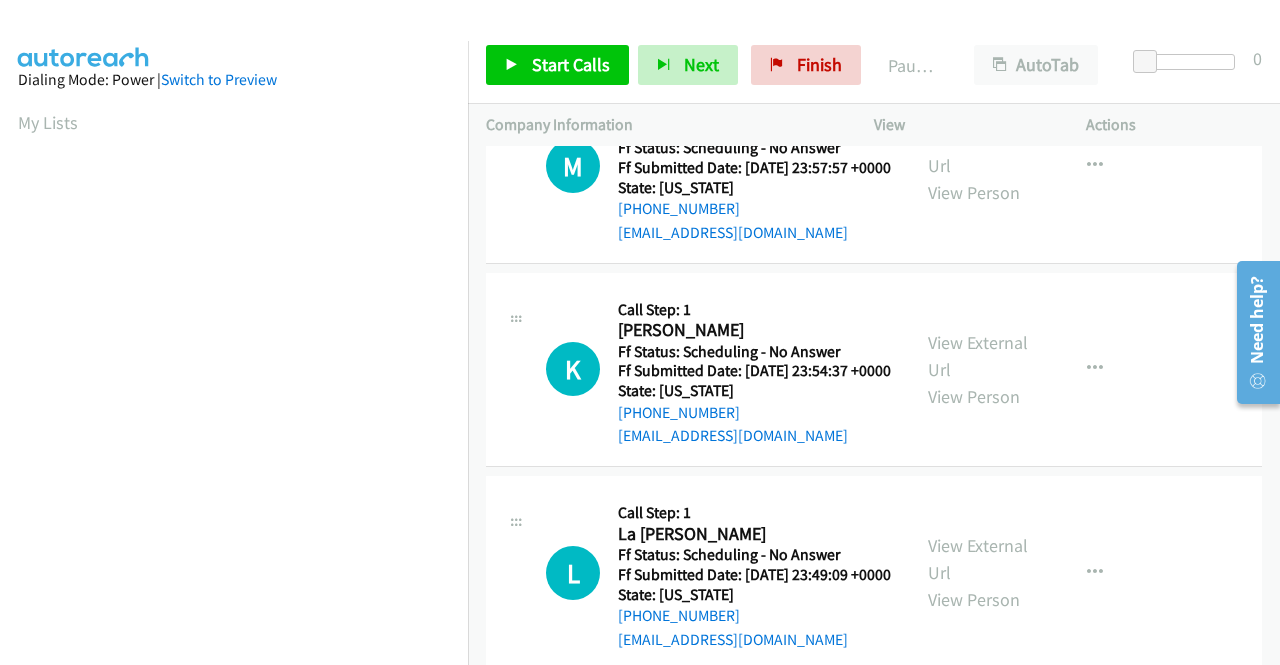 scroll, scrollTop: 300, scrollLeft: 0, axis: vertical 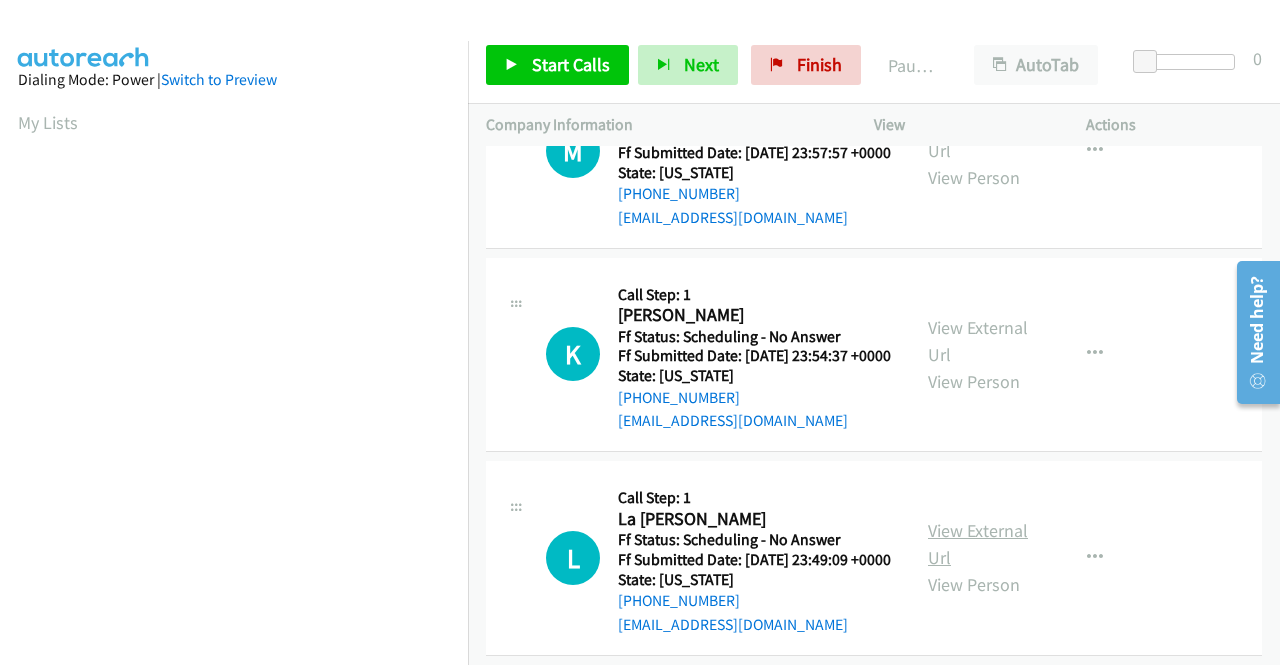 click on "View External Url" at bounding box center [978, 544] 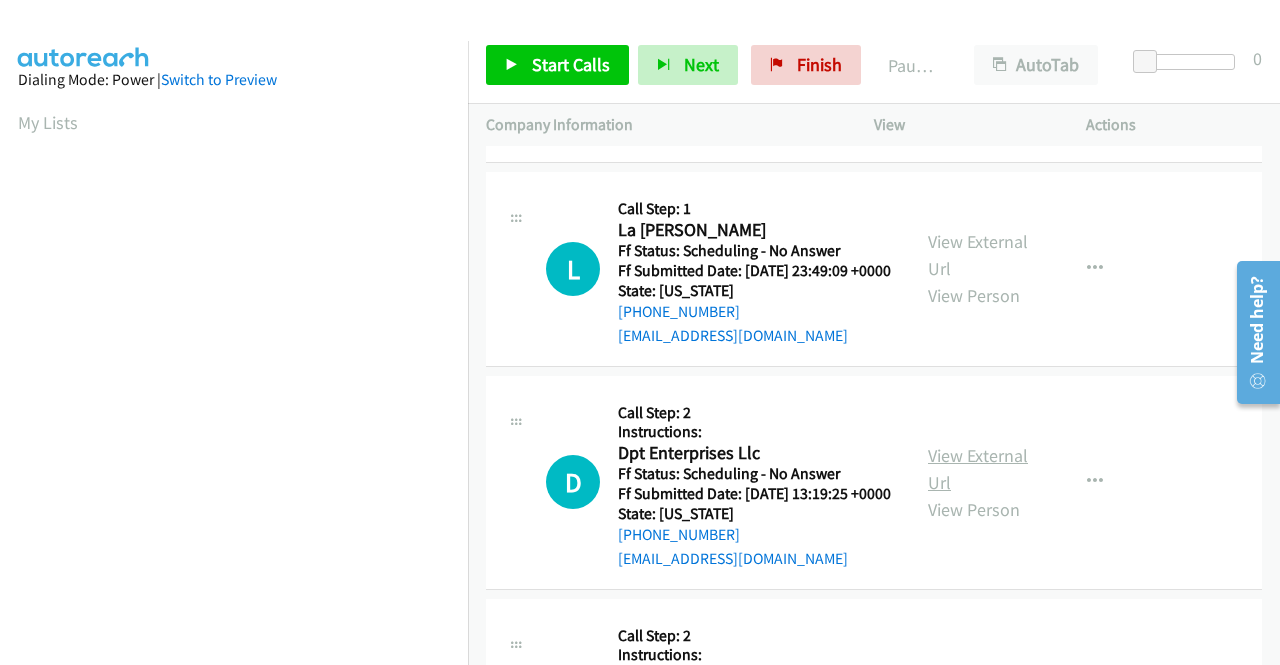 scroll, scrollTop: 600, scrollLeft: 0, axis: vertical 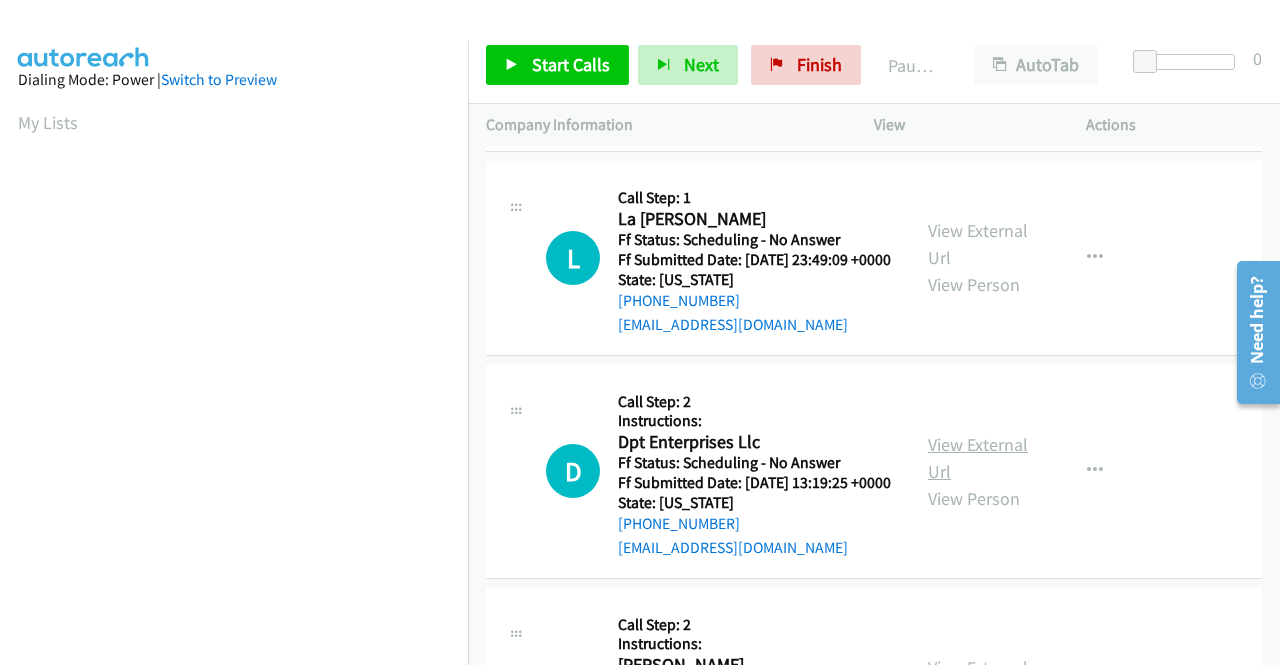 click on "View External Url" at bounding box center (978, 458) 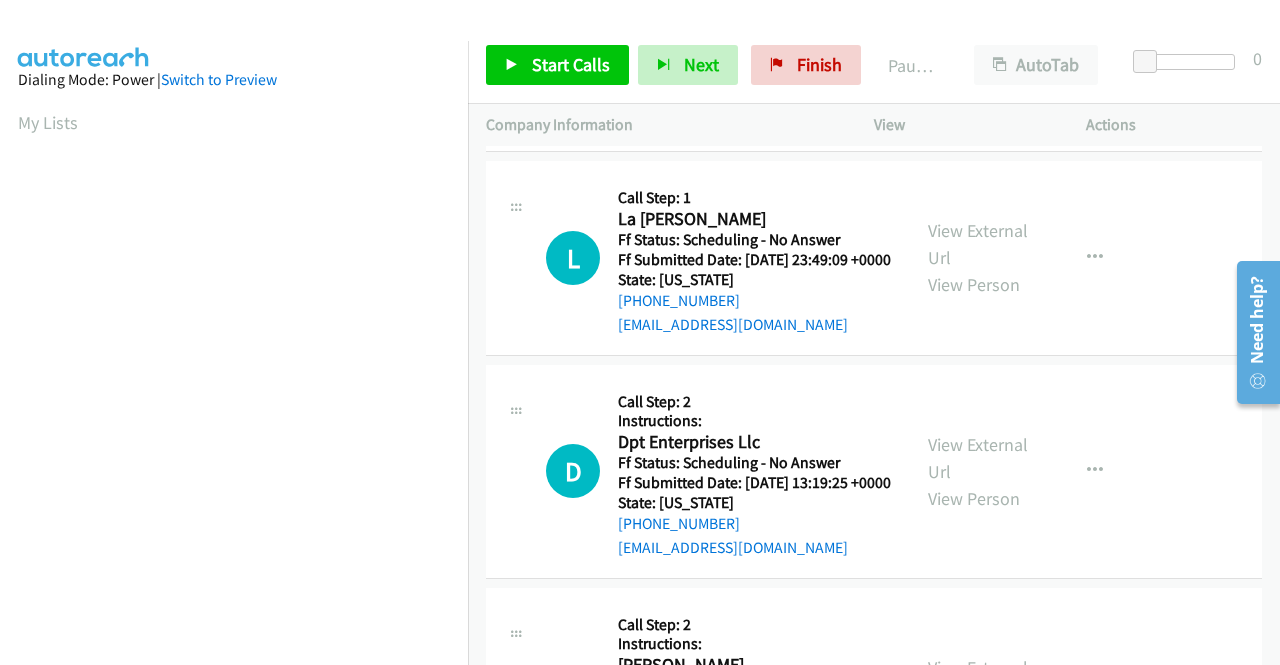 scroll, scrollTop: 800, scrollLeft: 0, axis: vertical 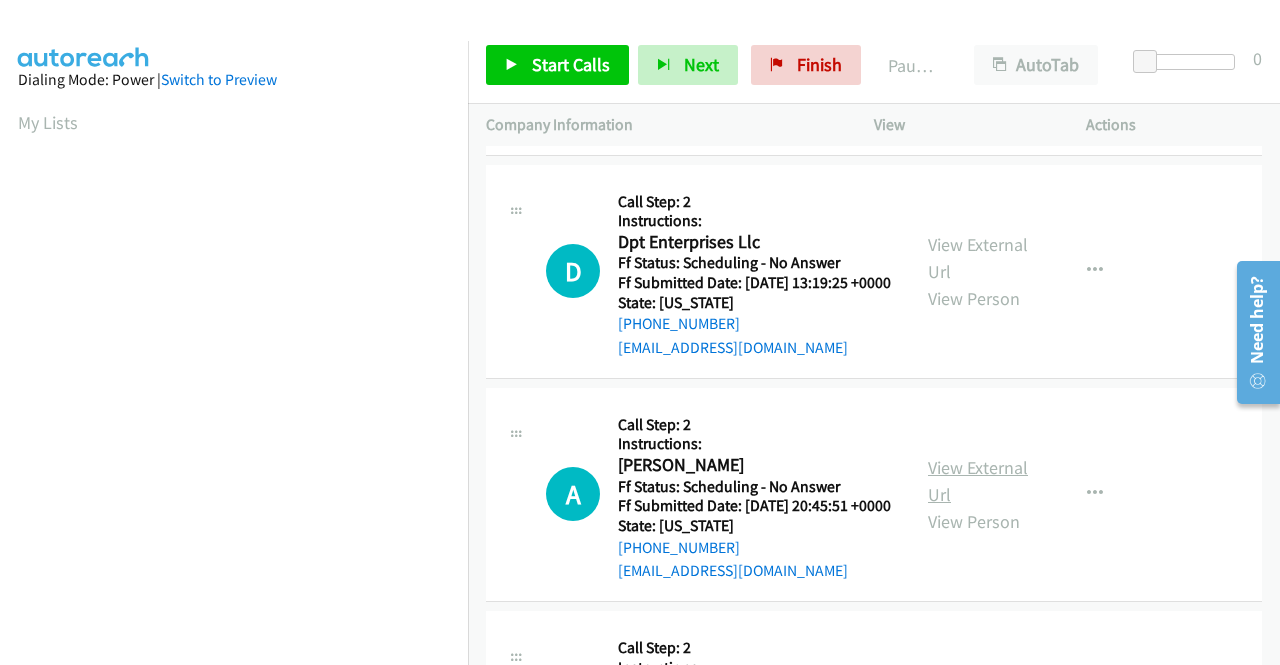 click on "View External Url" at bounding box center (978, 481) 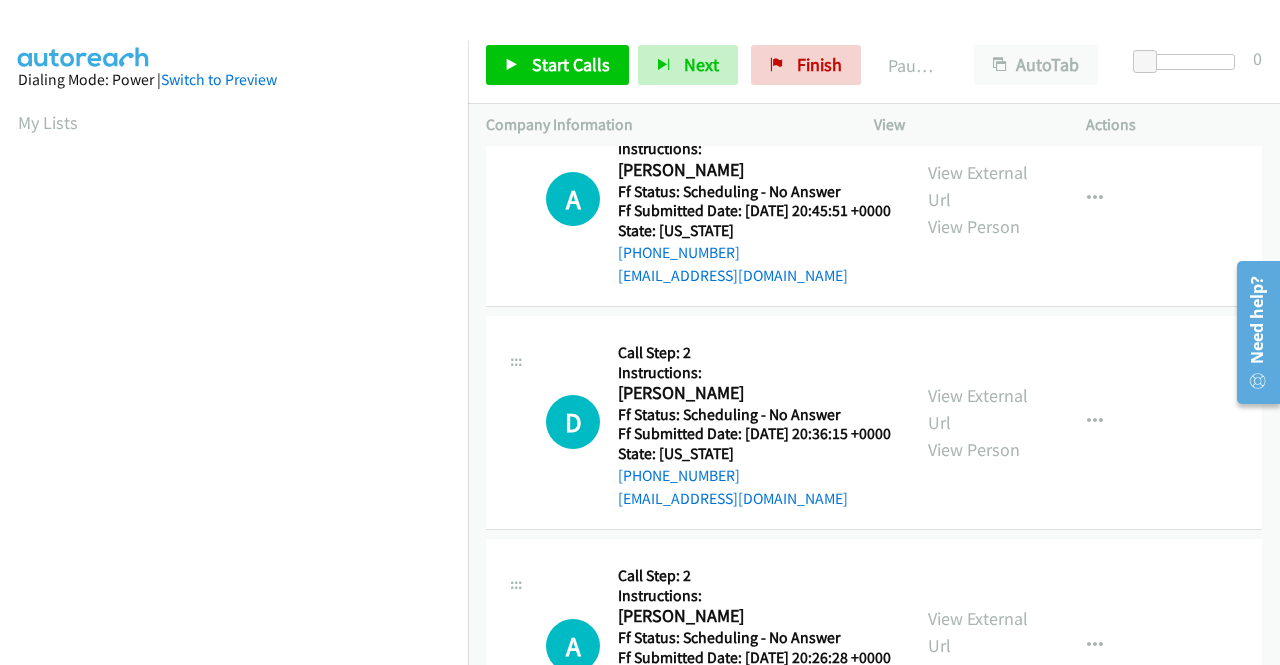scroll, scrollTop: 1100, scrollLeft: 0, axis: vertical 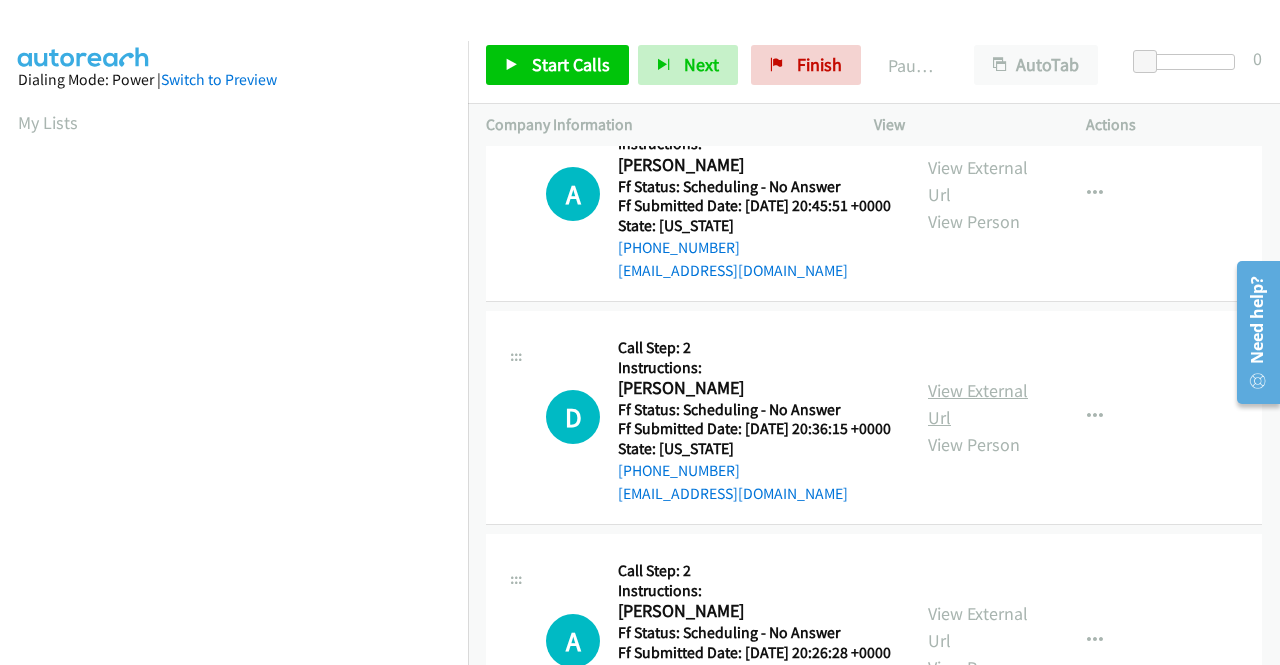 click on "View External Url" at bounding box center (978, 404) 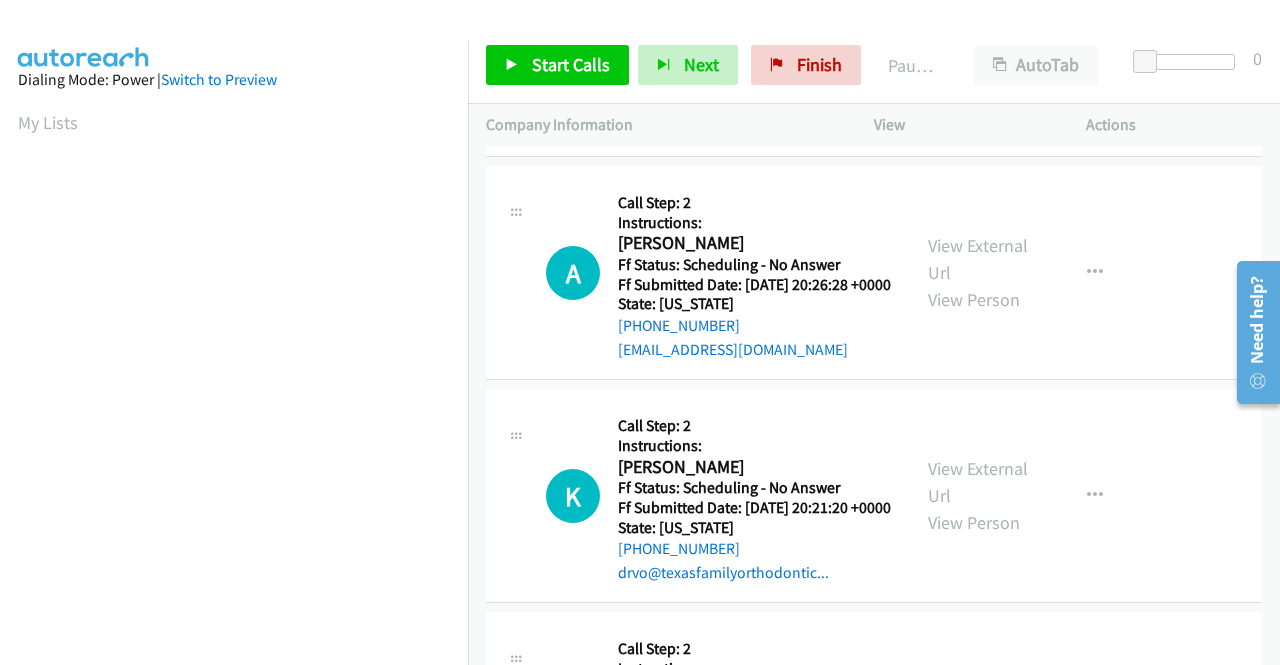 scroll, scrollTop: 1500, scrollLeft: 0, axis: vertical 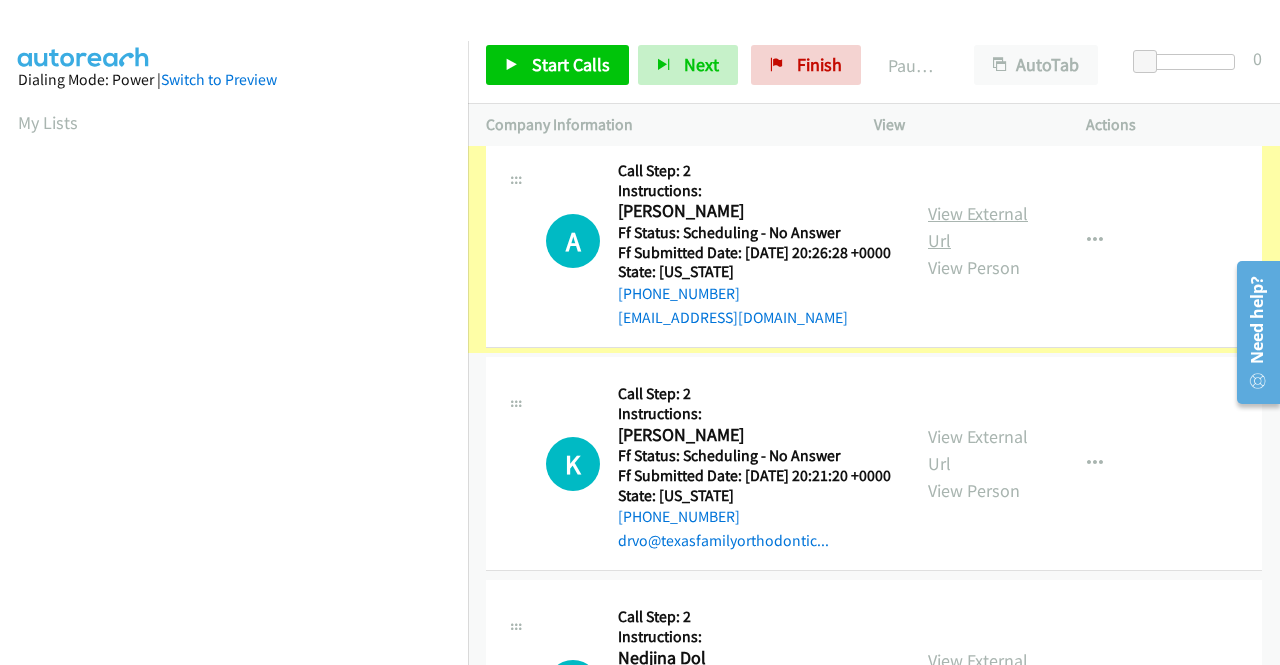 click on "View External Url" at bounding box center (978, 227) 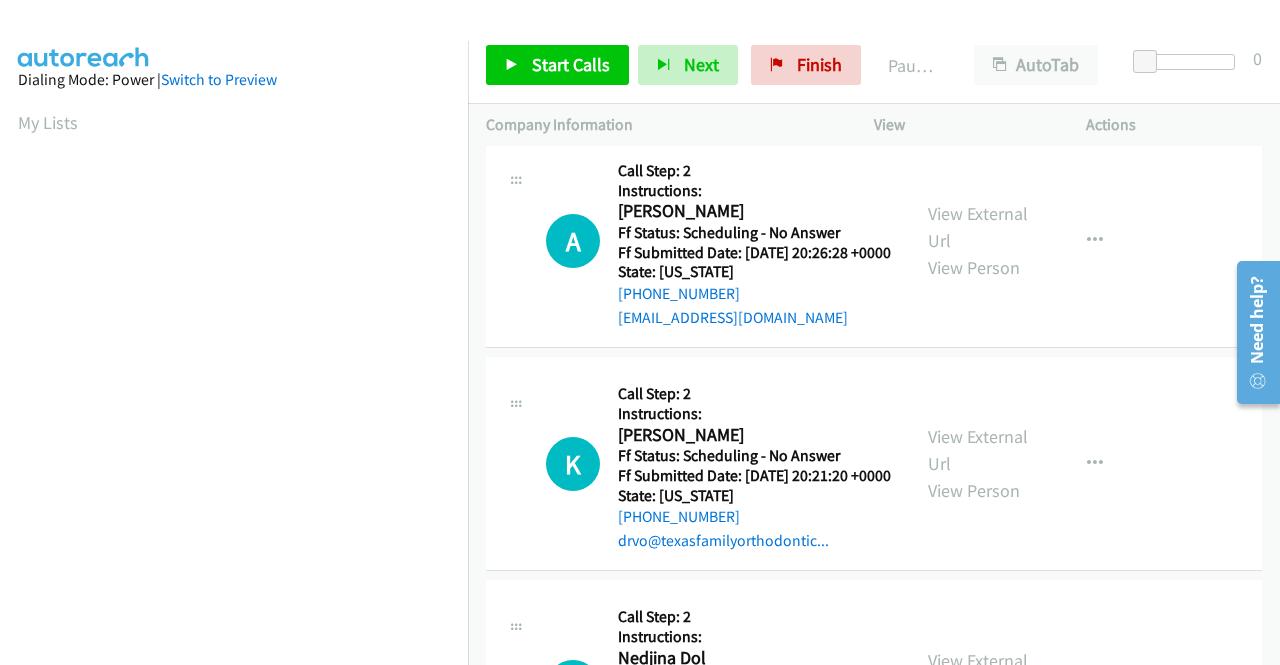 scroll, scrollTop: 456, scrollLeft: 0, axis: vertical 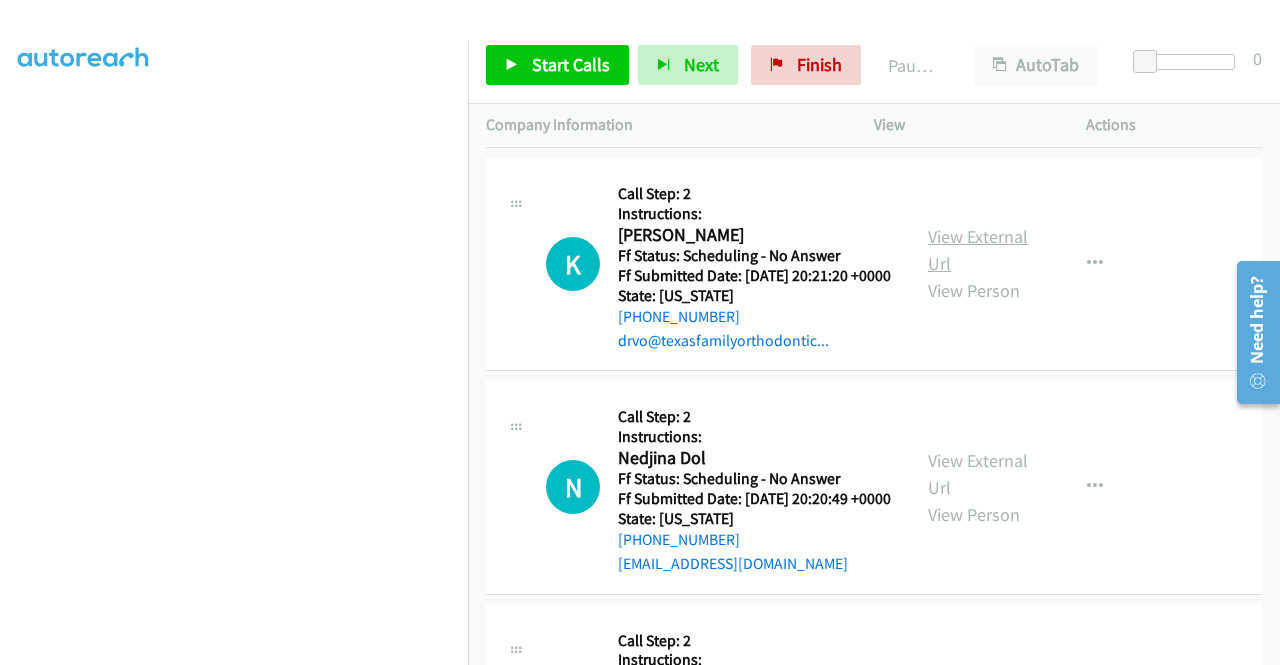 click on "View External Url" at bounding box center [978, 250] 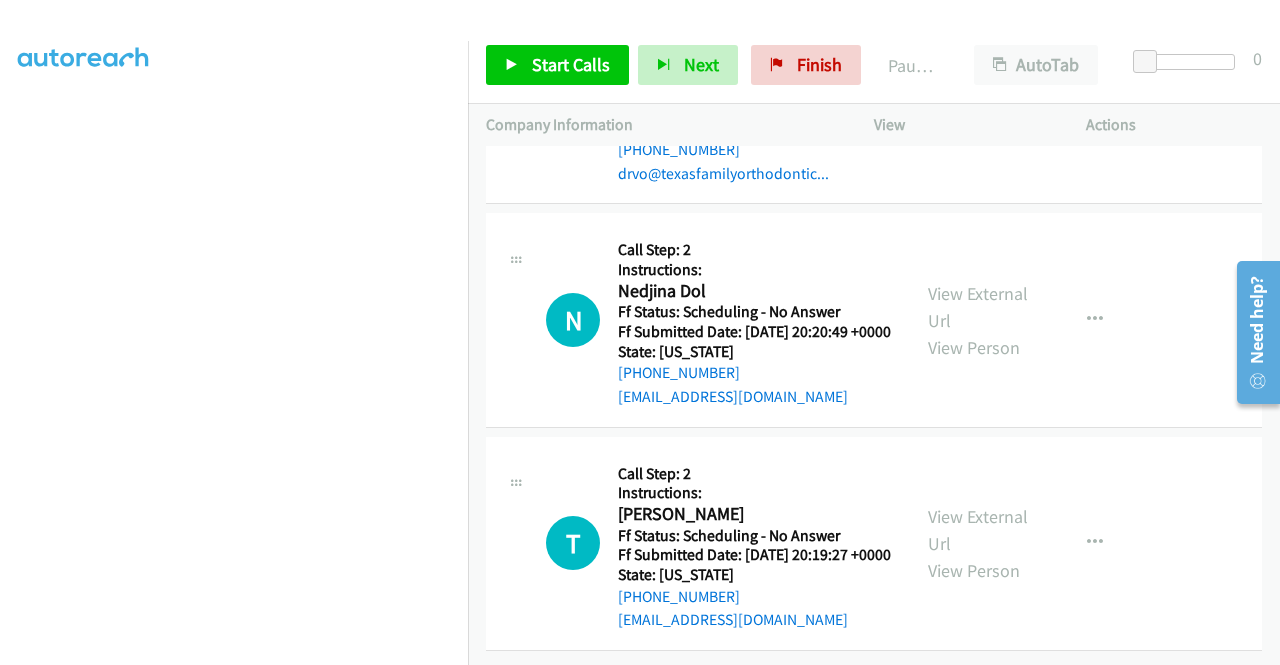 scroll, scrollTop: 2000, scrollLeft: 0, axis: vertical 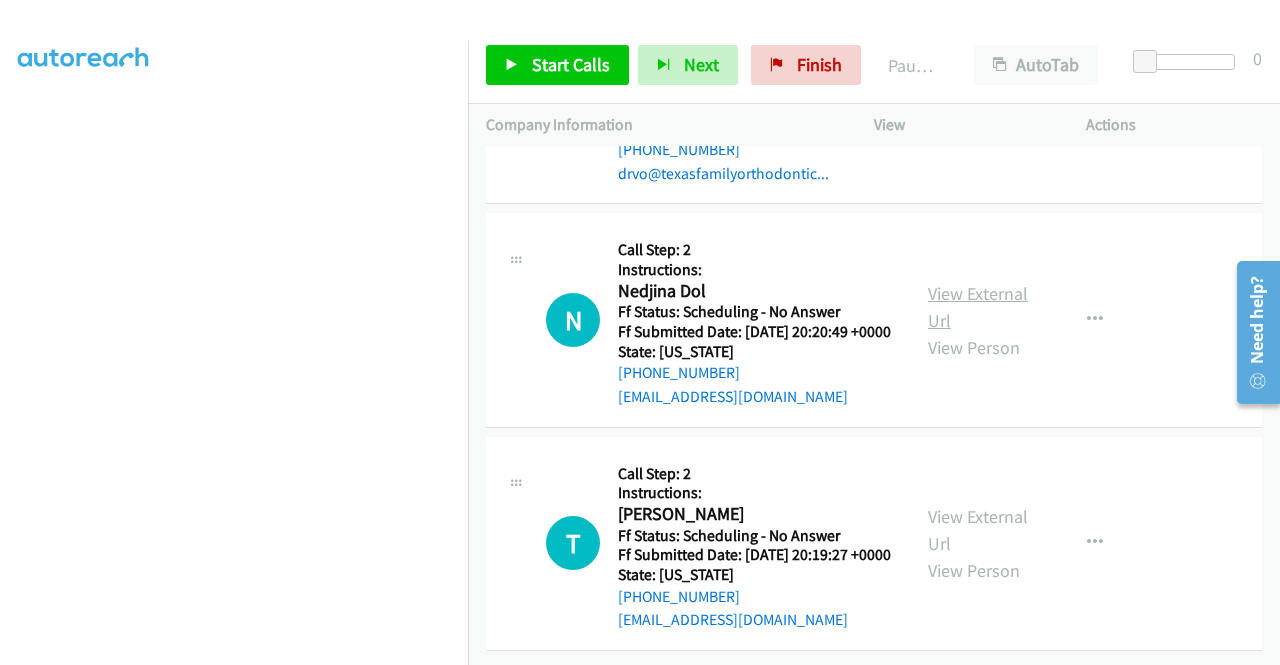 click on "View External Url" at bounding box center [978, 307] 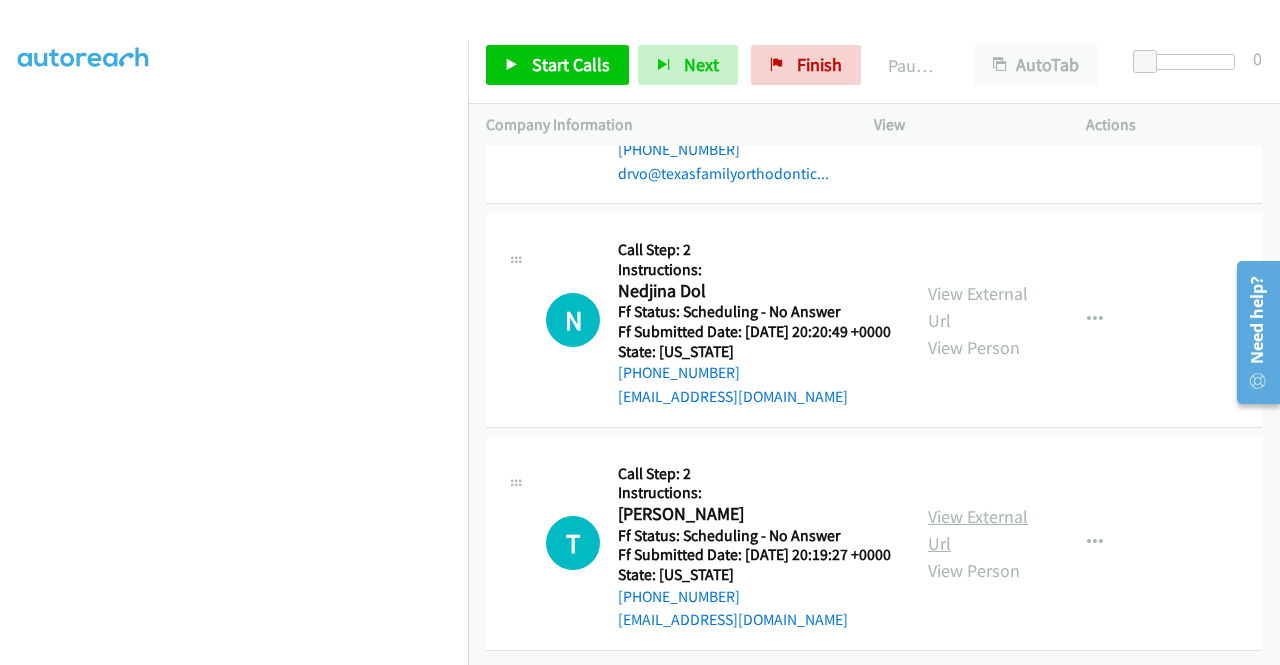click on "View External Url" at bounding box center (978, 530) 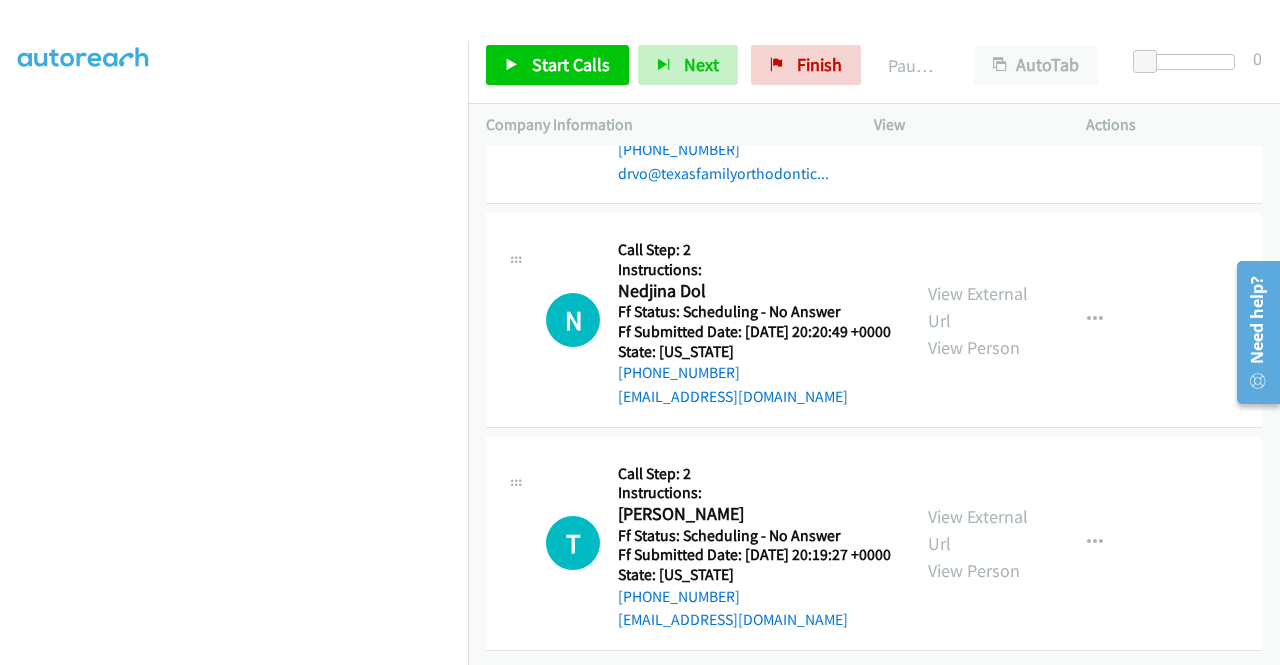 scroll, scrollTop: 2095, scrollLeft: 0, axis: vertical 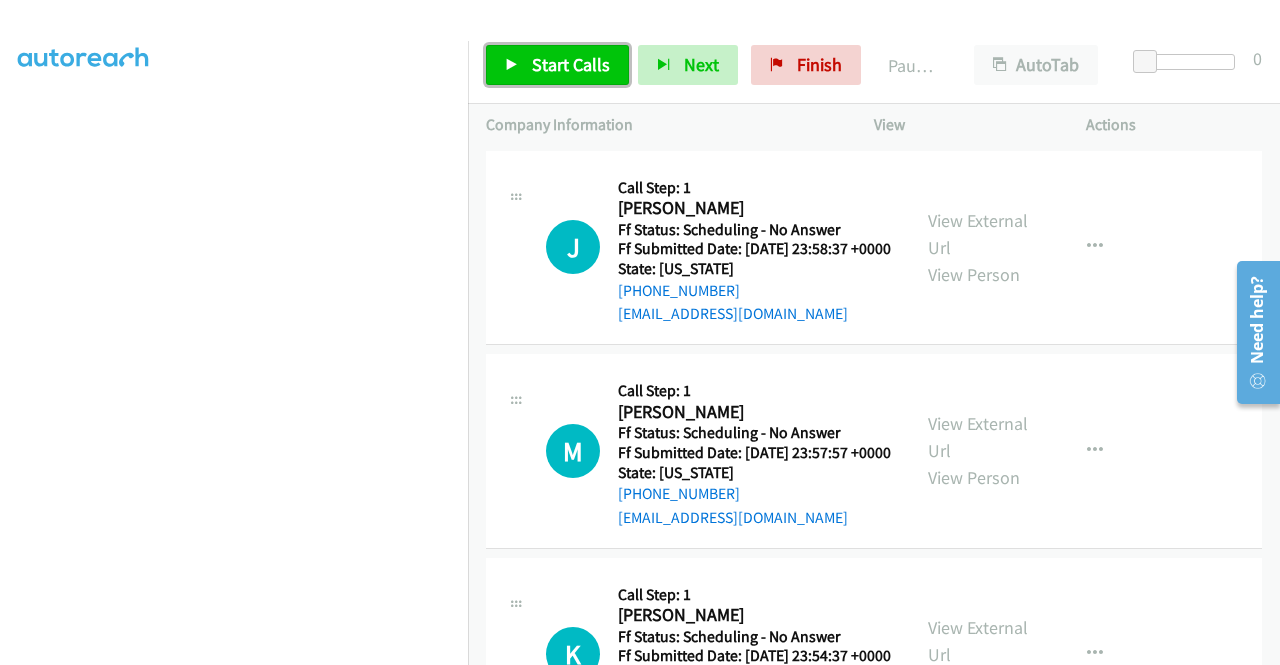 click on "Start Calls" at bounding box center (571, 64) 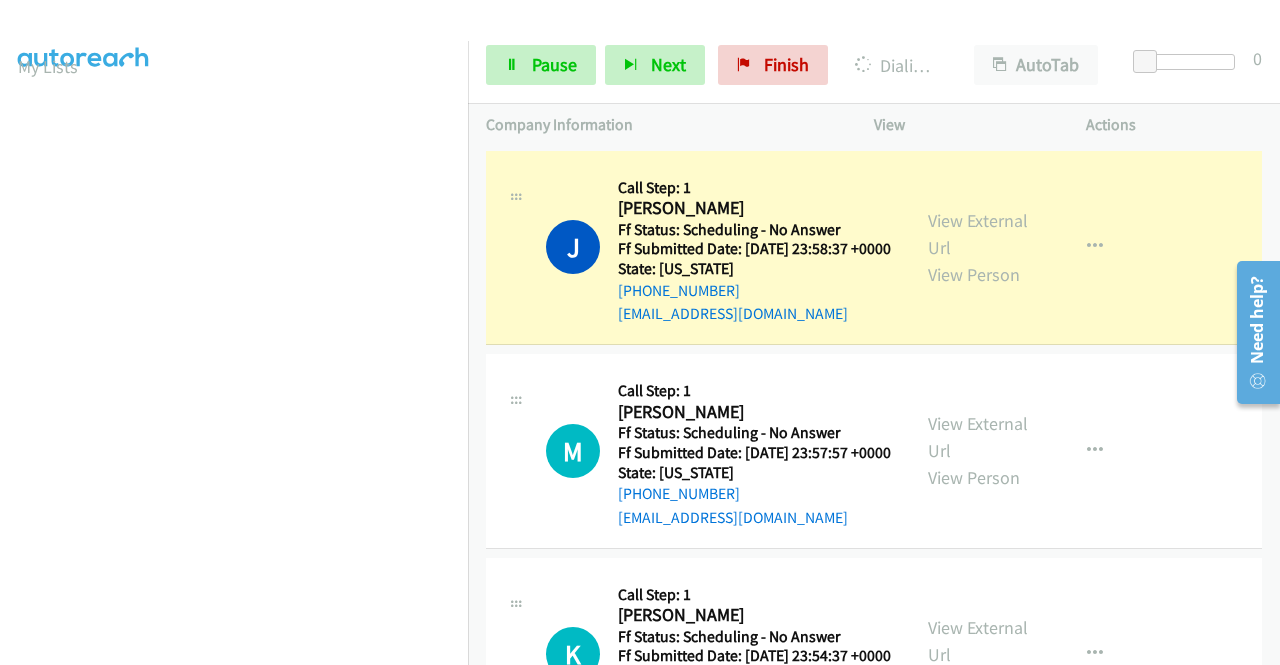 scroll, scrollTop: 456, scrollLeft: 0, axis: vertical 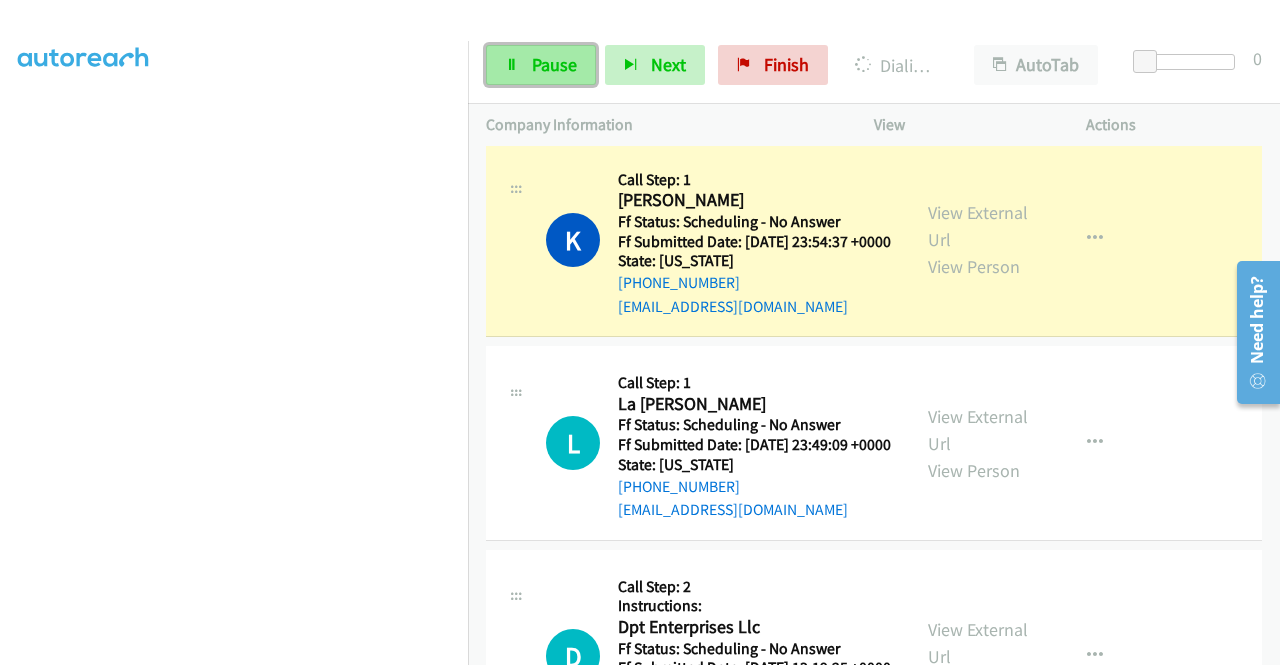 click on "Pause" at bounding box center [541, 65] 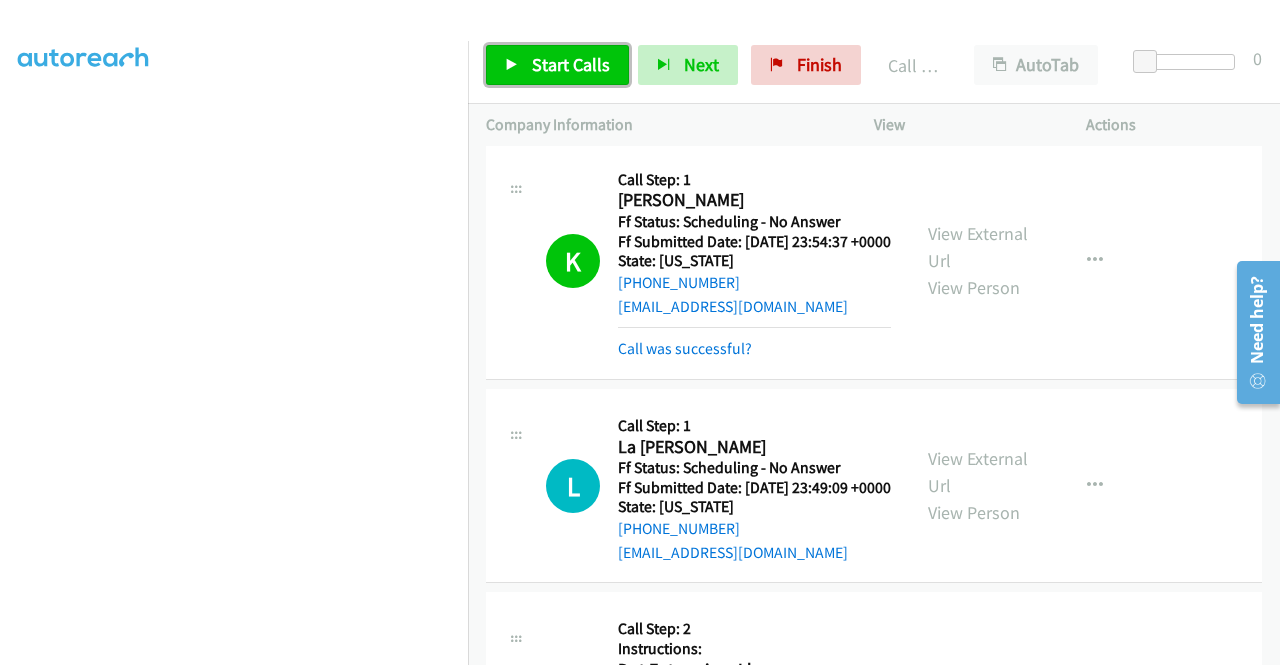 click on "Start Calls" at bounding box center [571, 64] 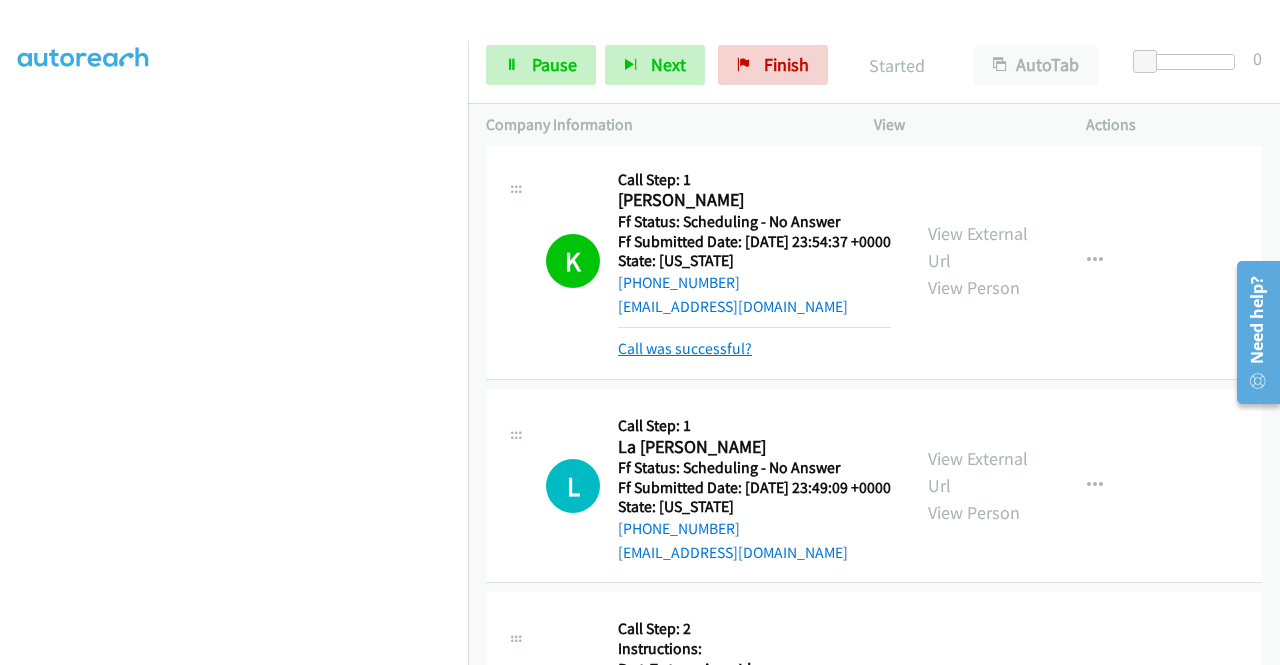 click on "Call was successful?" at bounding box center (685, 348) 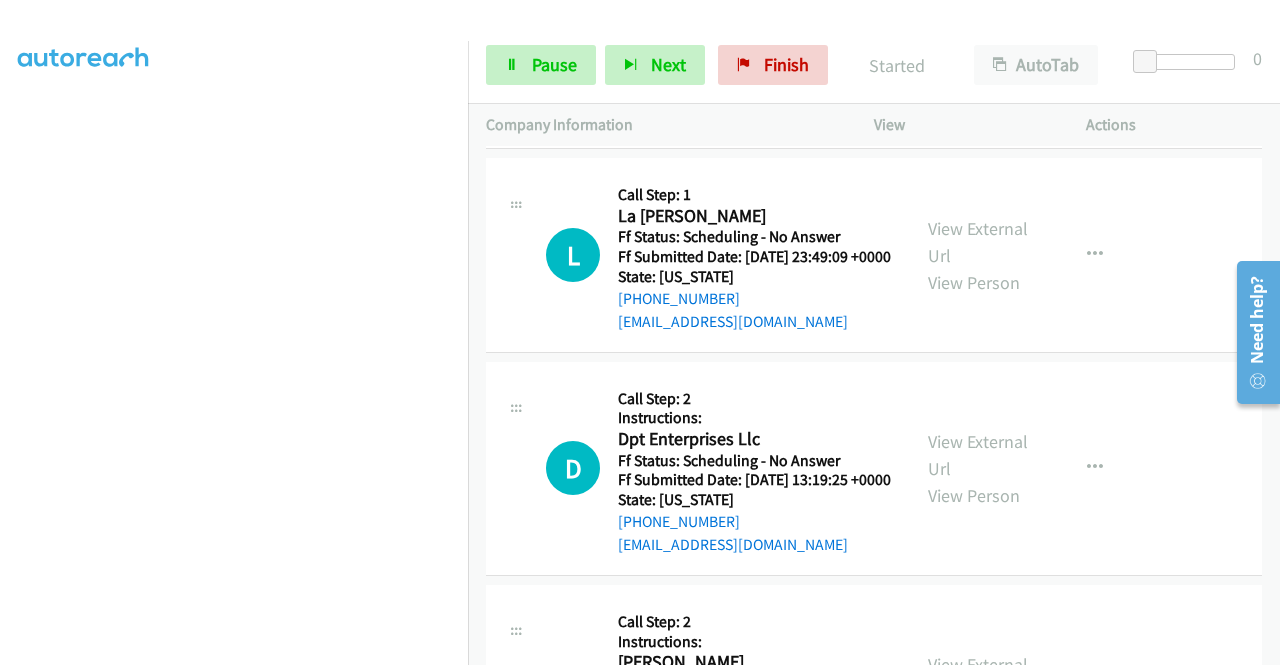 scroll, scrollTop: 700, scrollLeft: 0, axis: vertical 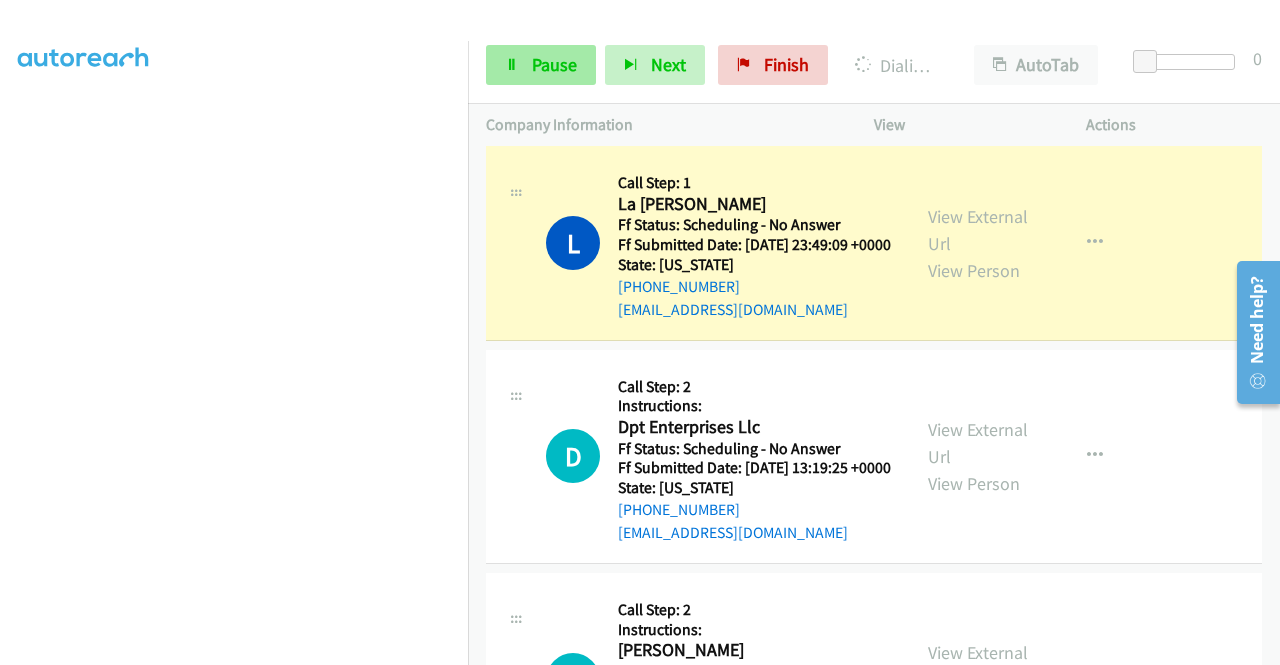 drag, startPoint x: 536, startPoint y: 43, endPoint x: 532, endPoint y: 67, distance: 24.33105 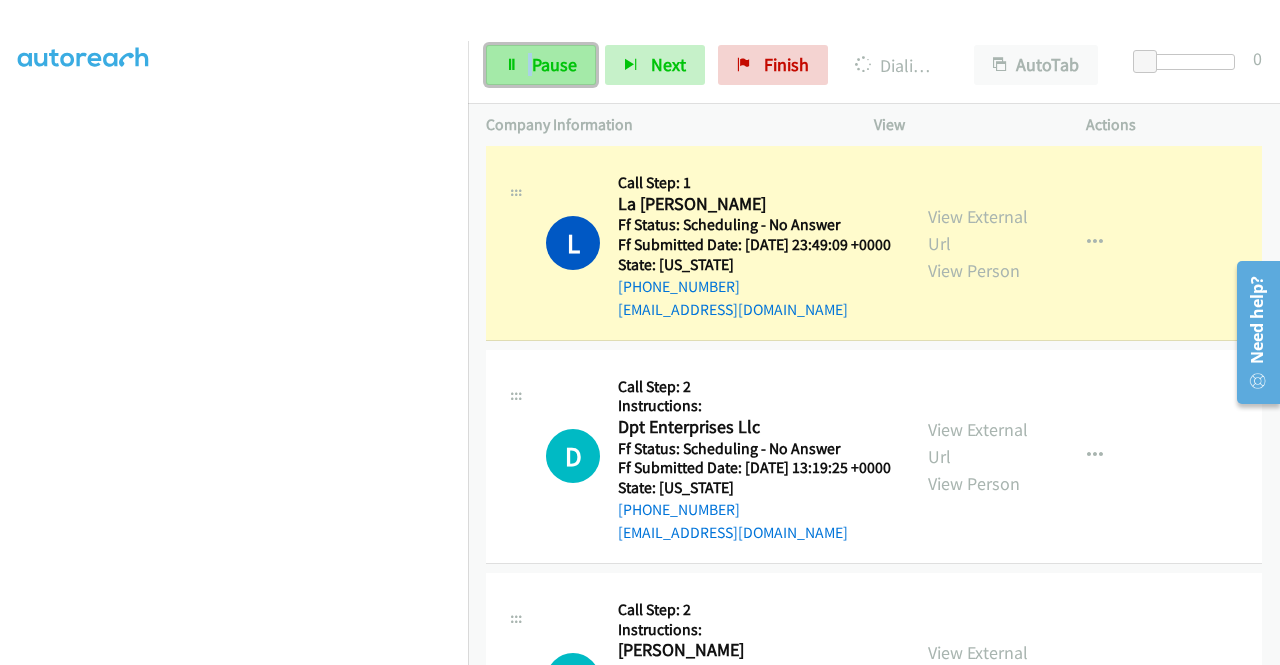 click on "Pause" at bounding box center [554, 64] 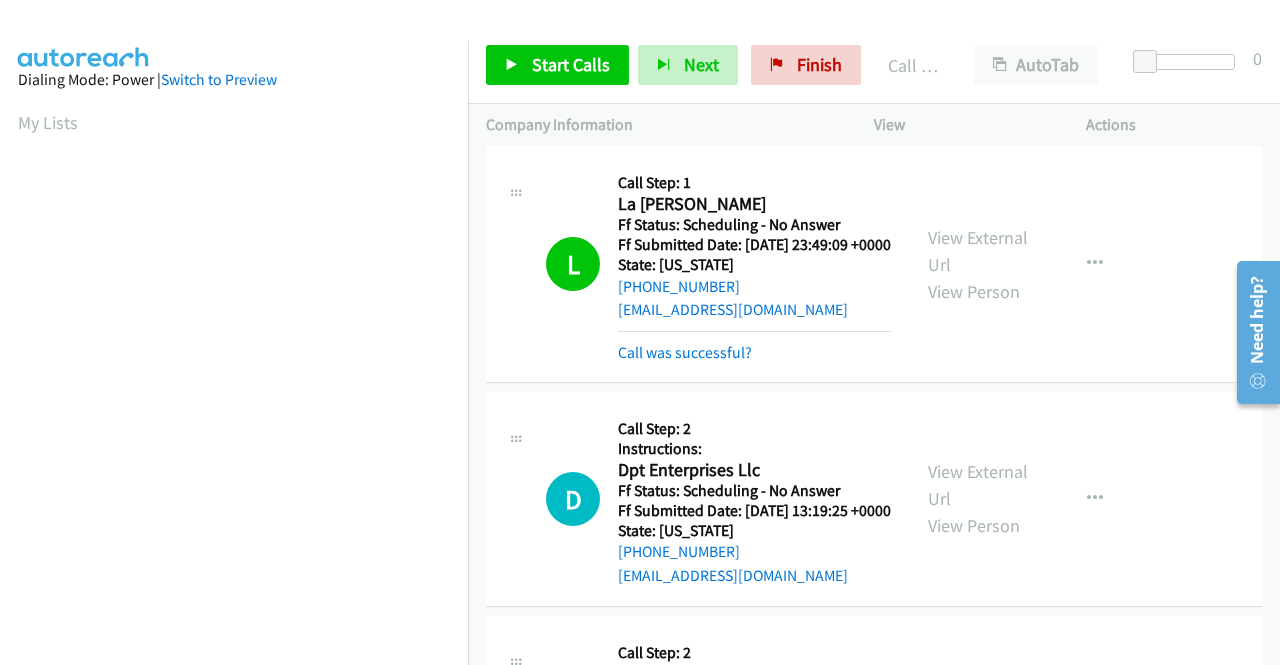 scroll, scrollTop: 456, scrollLeft: 0, axis: vertical 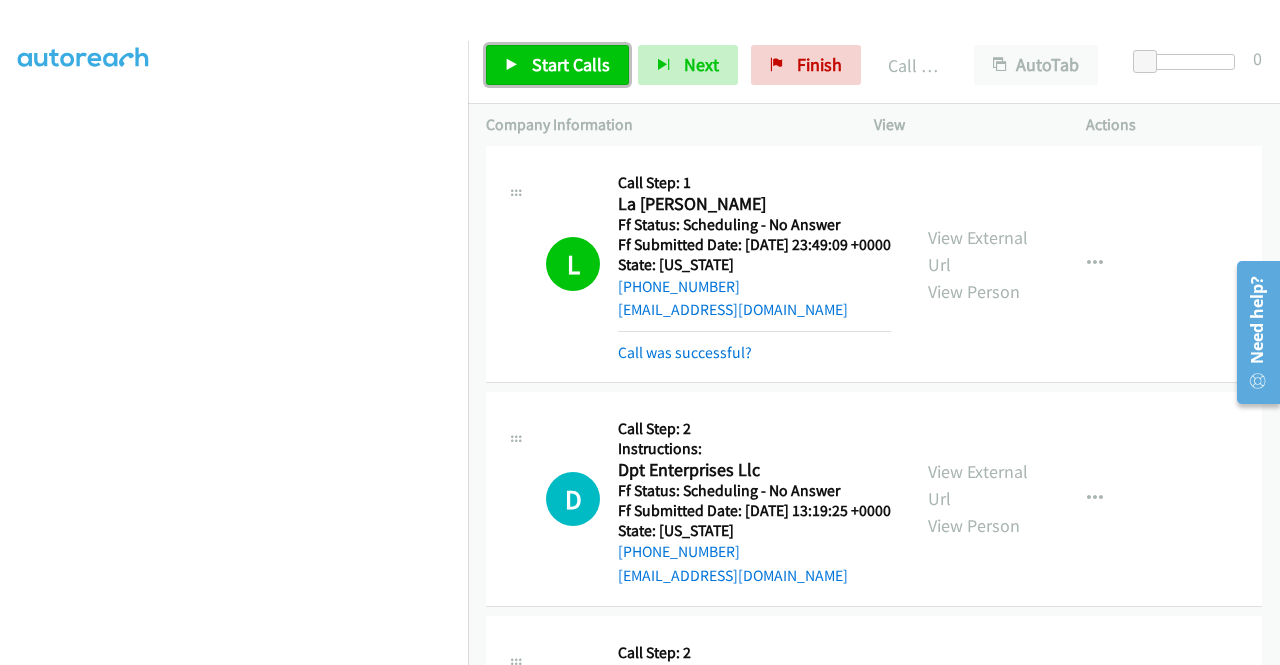 click on "Start Calls" at bounding box center [571, 64] 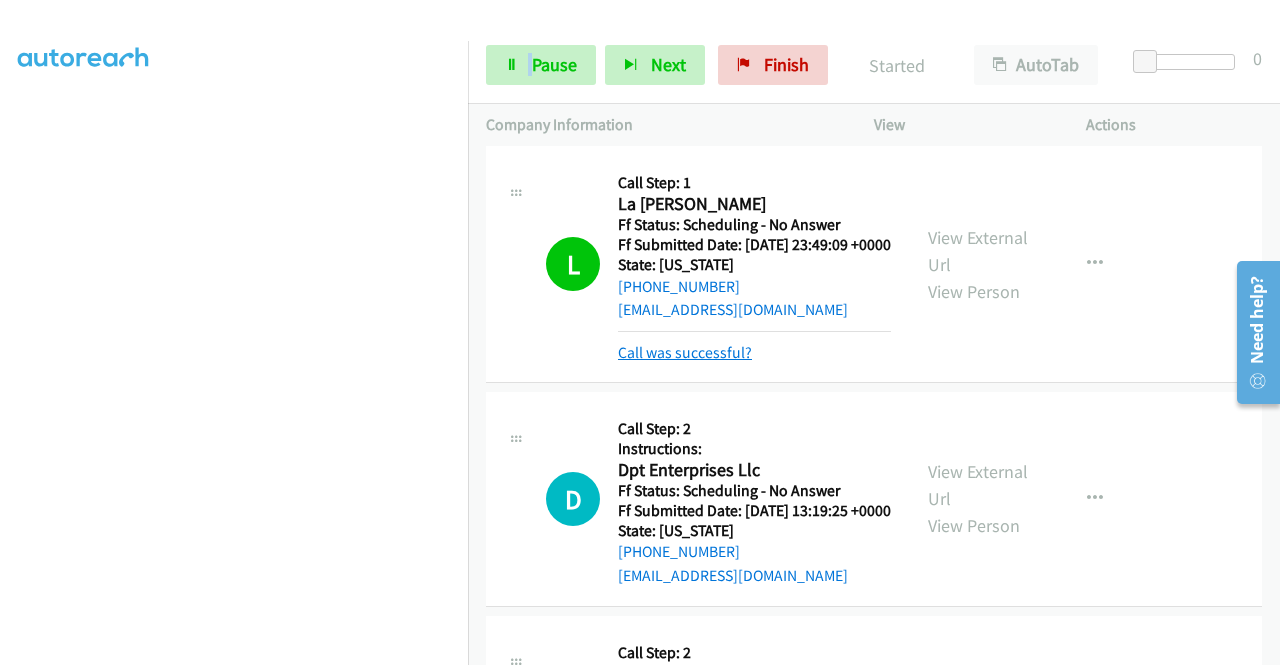 click on "Call was successful?" at bounding box center (685, 352) 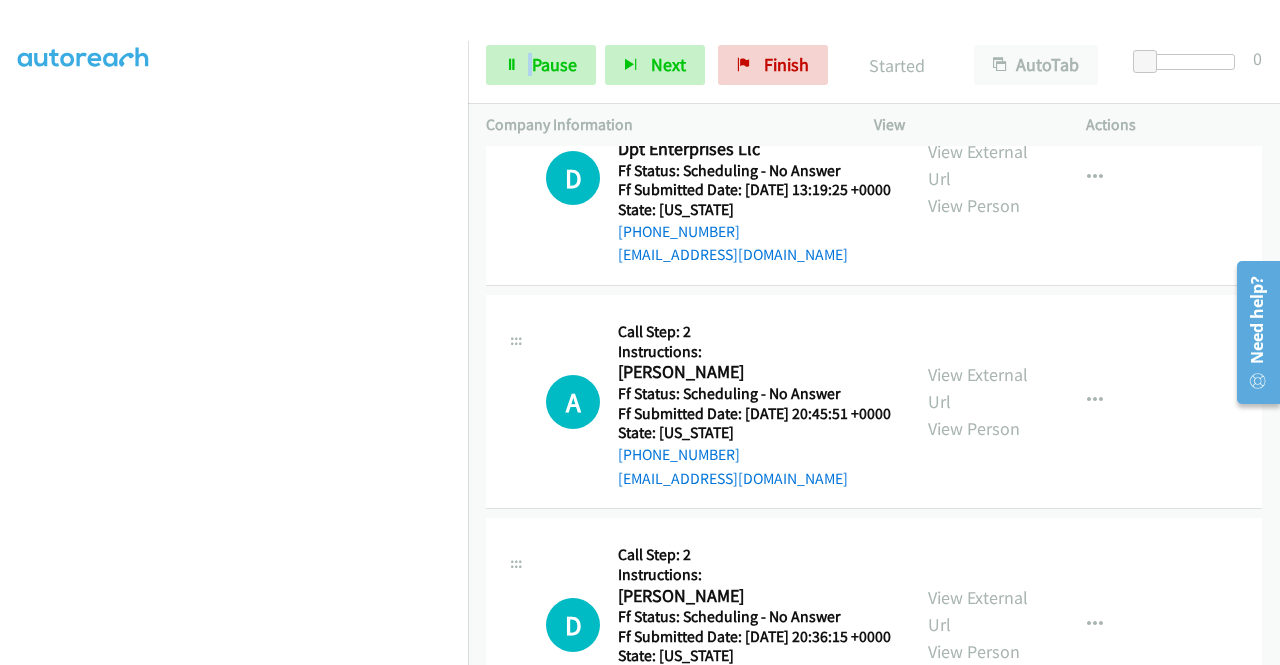 scroll, scrollTop: 1000, scrollLeft: 0, axis: vertical 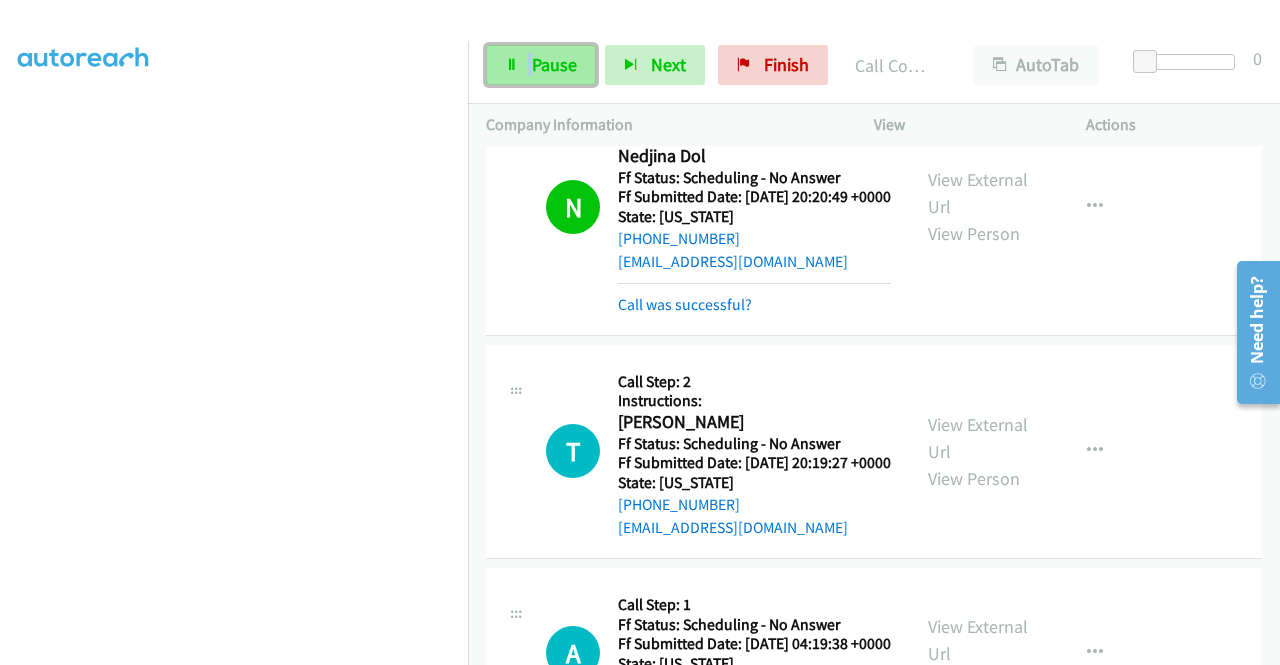 click on "Pause" at bounding box center (554, 64) 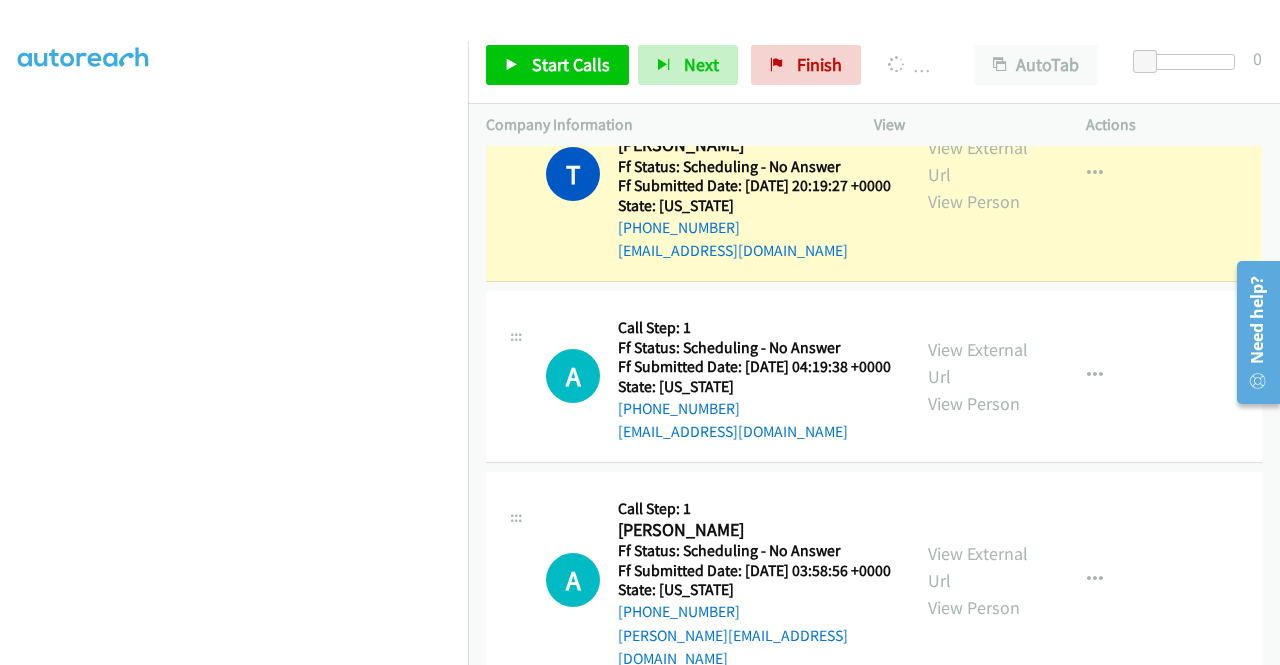 scroll, scrollTop: 2600, scrollLeft: 0, axis: vertical 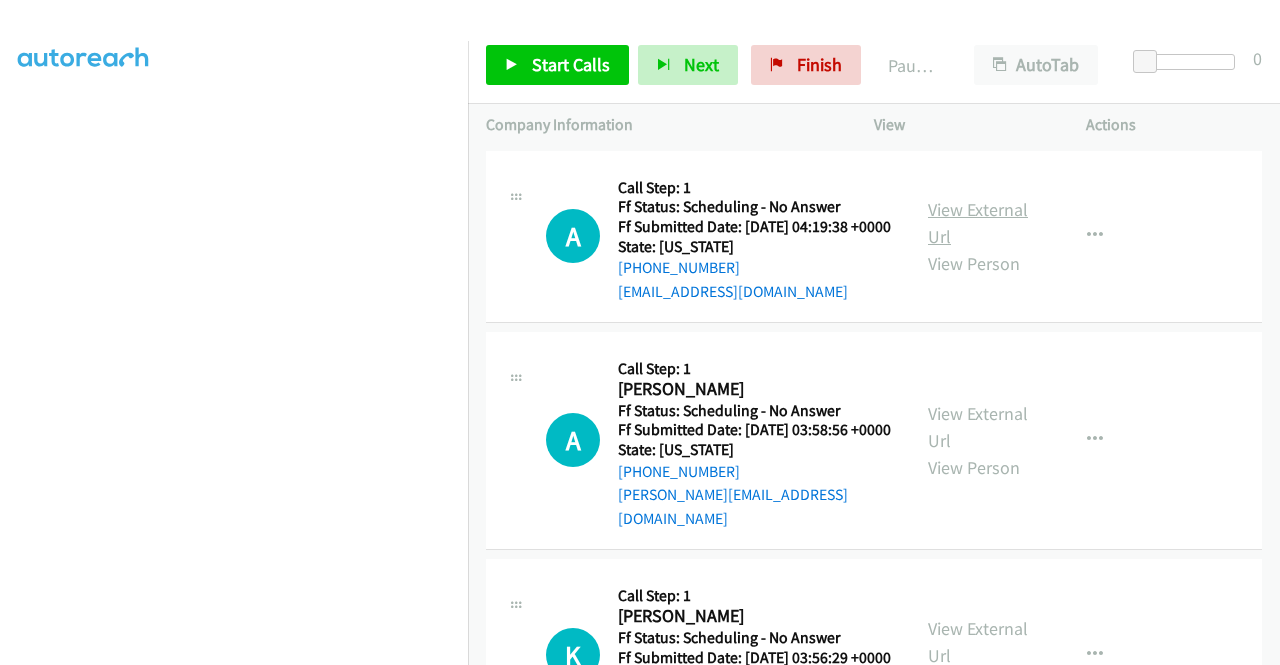 click on "View External Url" at bounding box center (978, 223) 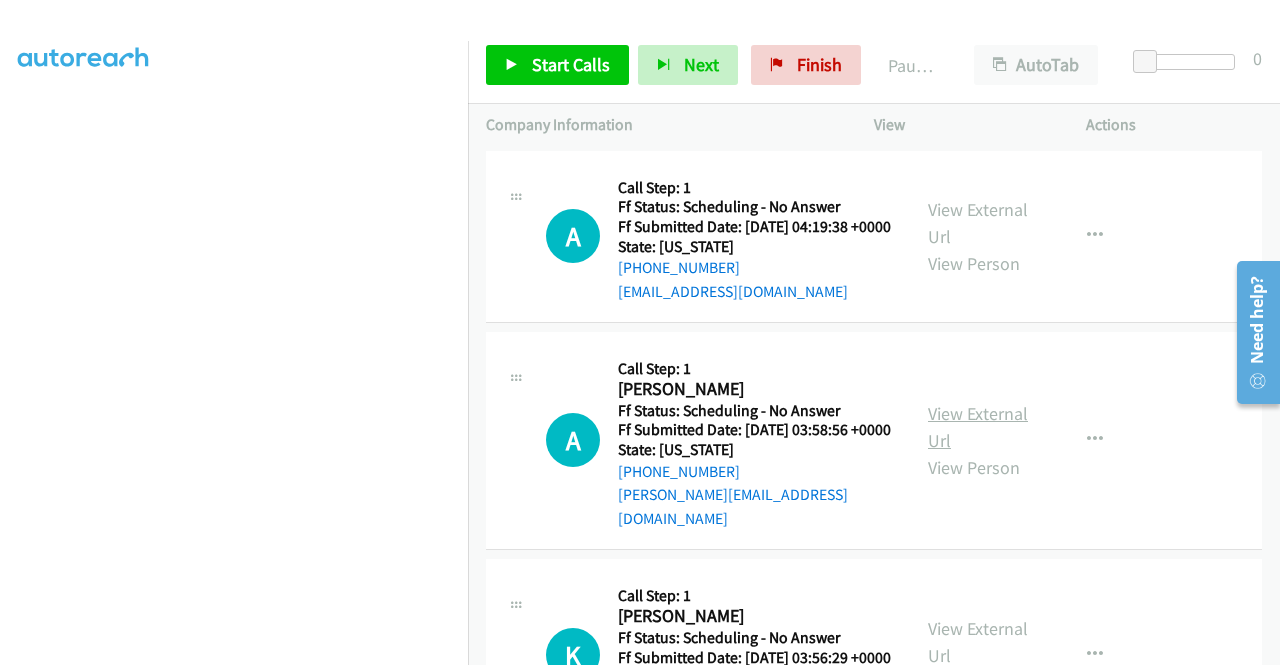 click on "View External Url" at bounding box center (978, 427) 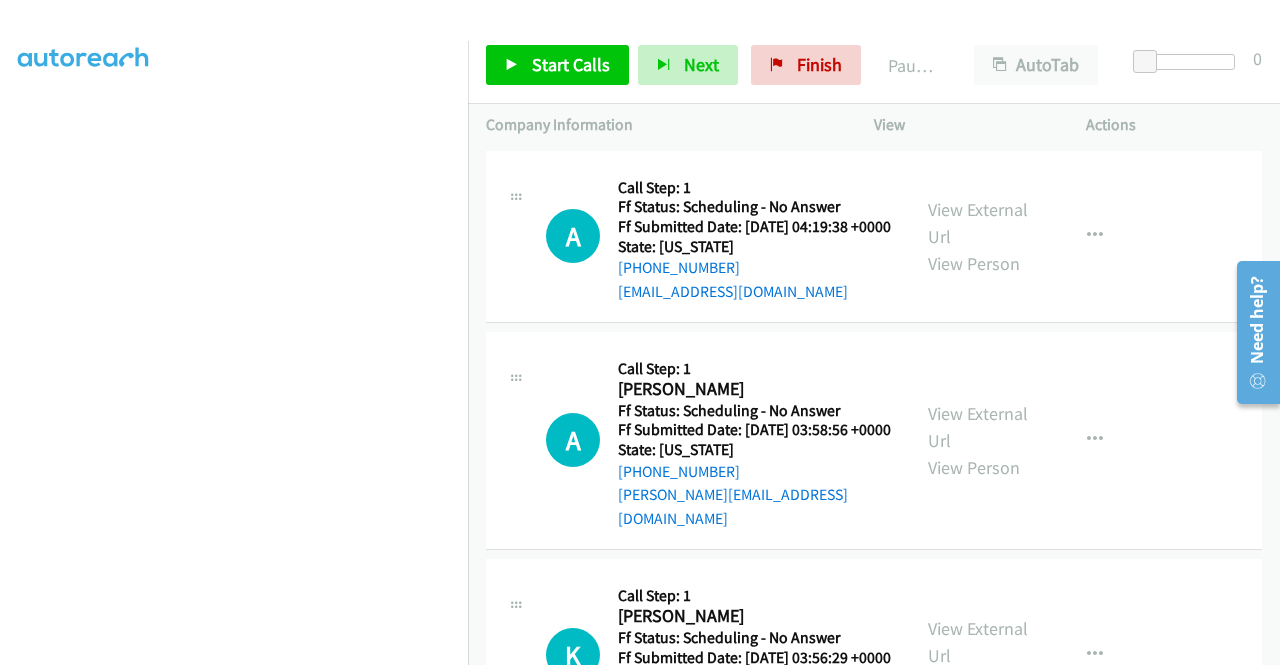 scroll, scrollTop: 100, scrollLeft: 0, axis: vertical 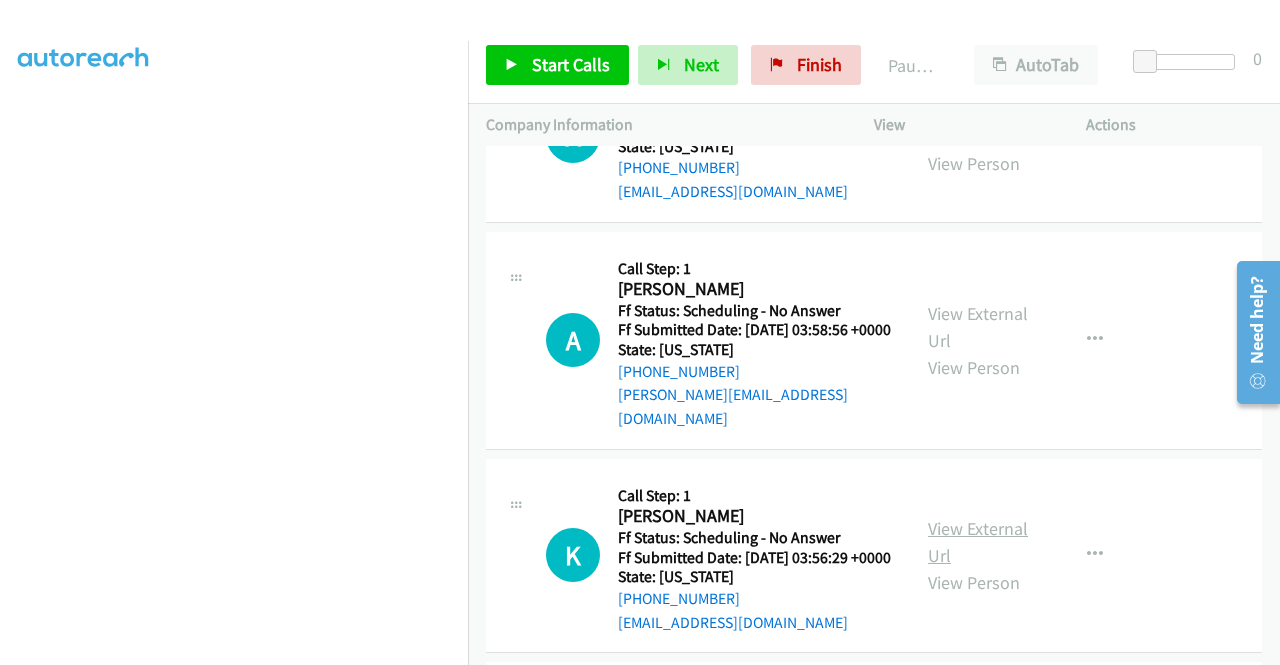 click on "View External Url" at bounding box center (978, 542) 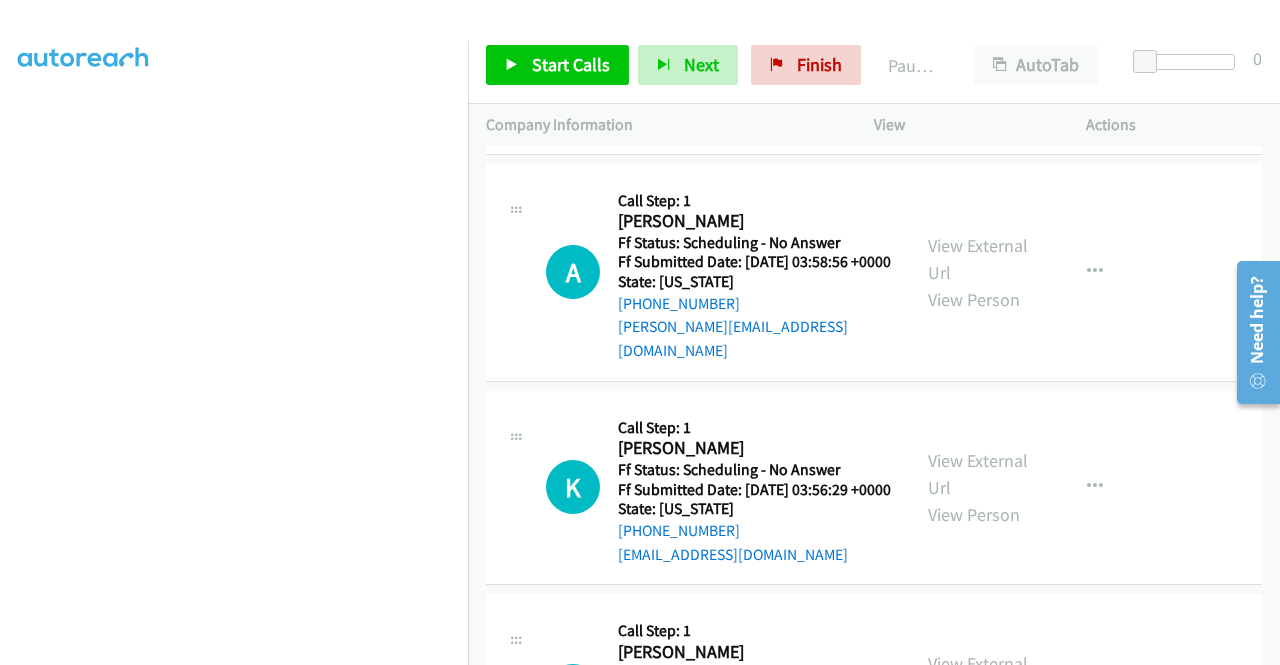 scroll, scrollTop: 300, scrollLeft: 0, axis: vertical 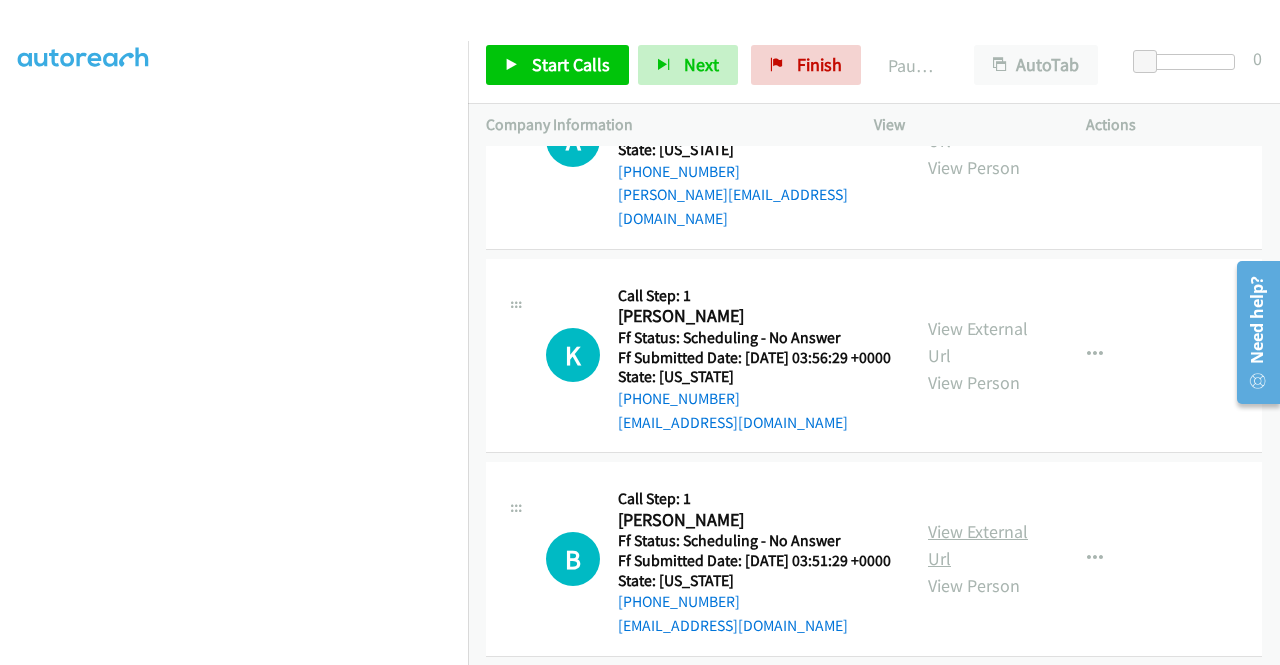 click on "View External Url" at bounding box center (978, 545) 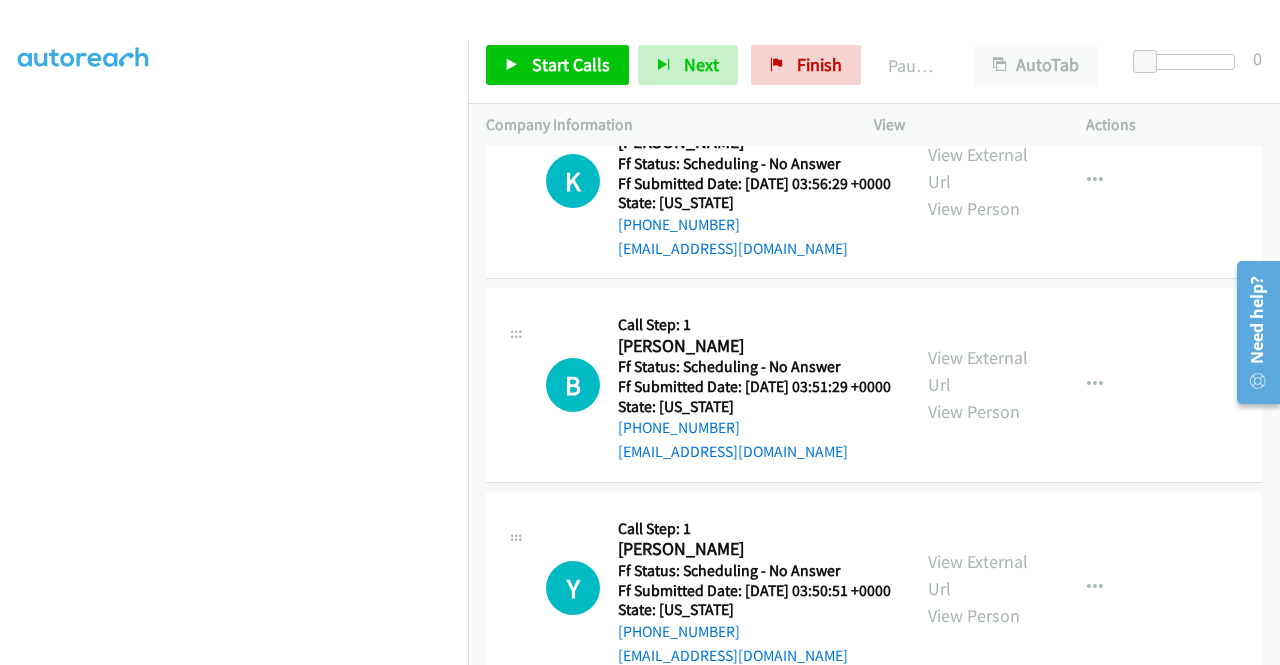 scroll, scrollTop: 500, scrollLeft: 0, axis: vertical 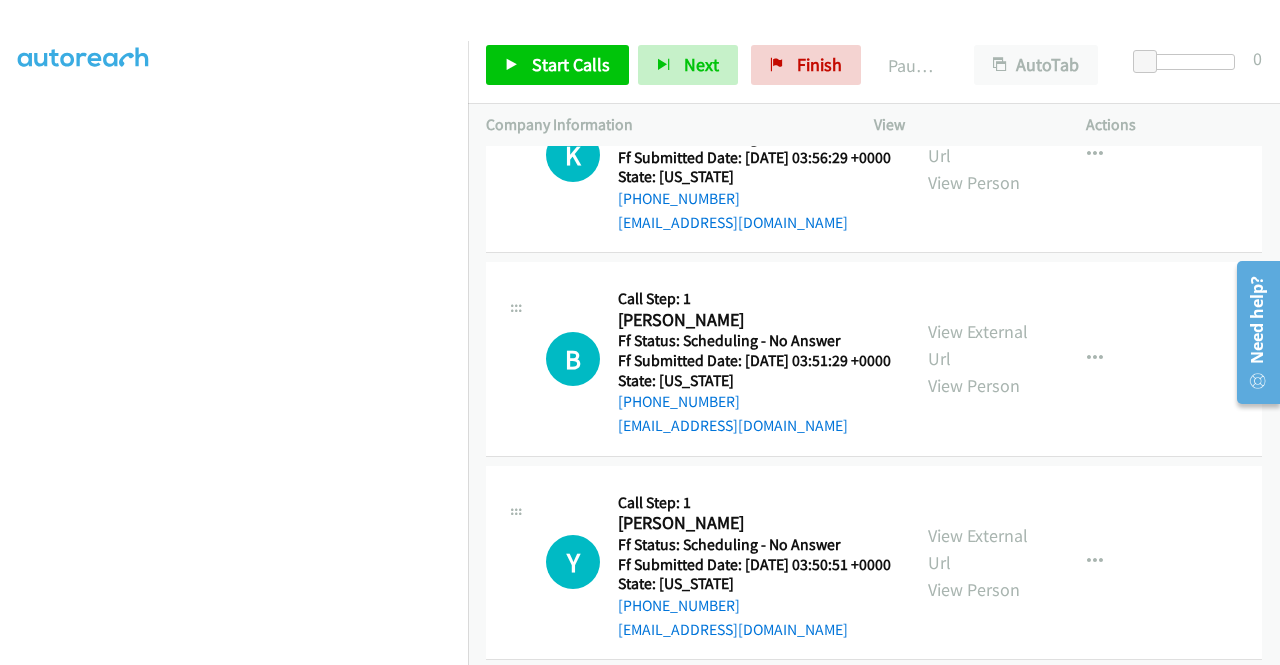 click on "View External Url
View Person" at bounding box center (980, 562) 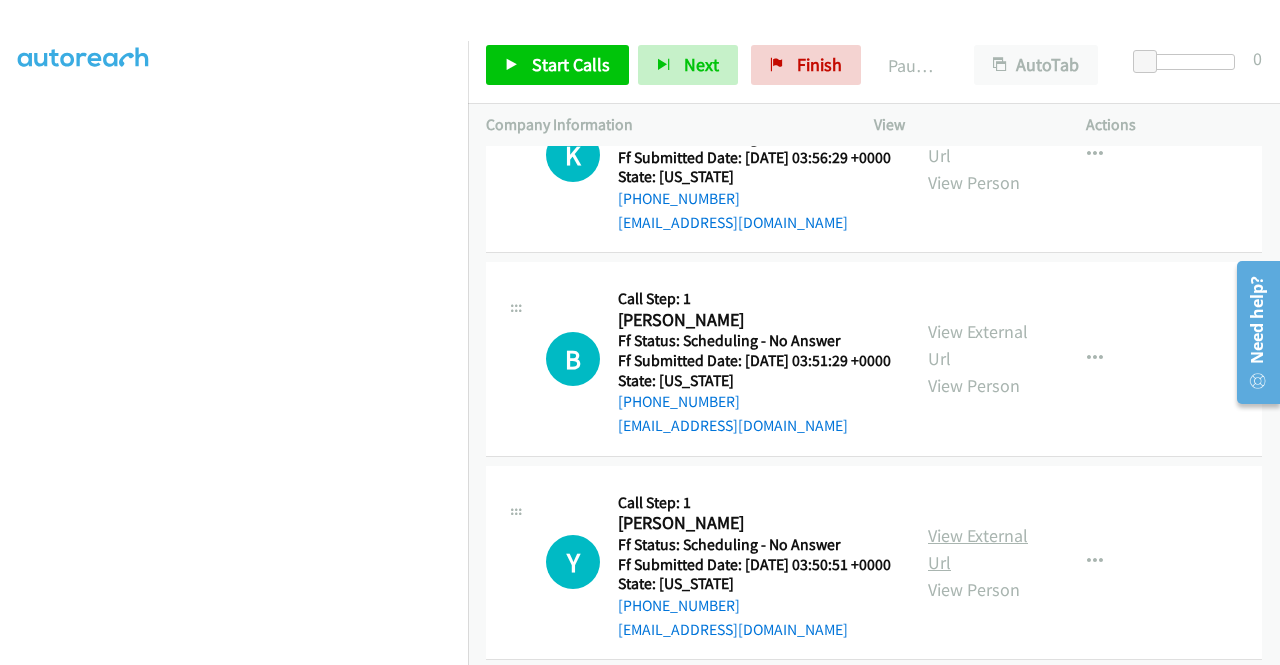 click on "View External Url" at bounding box center (978, 549) 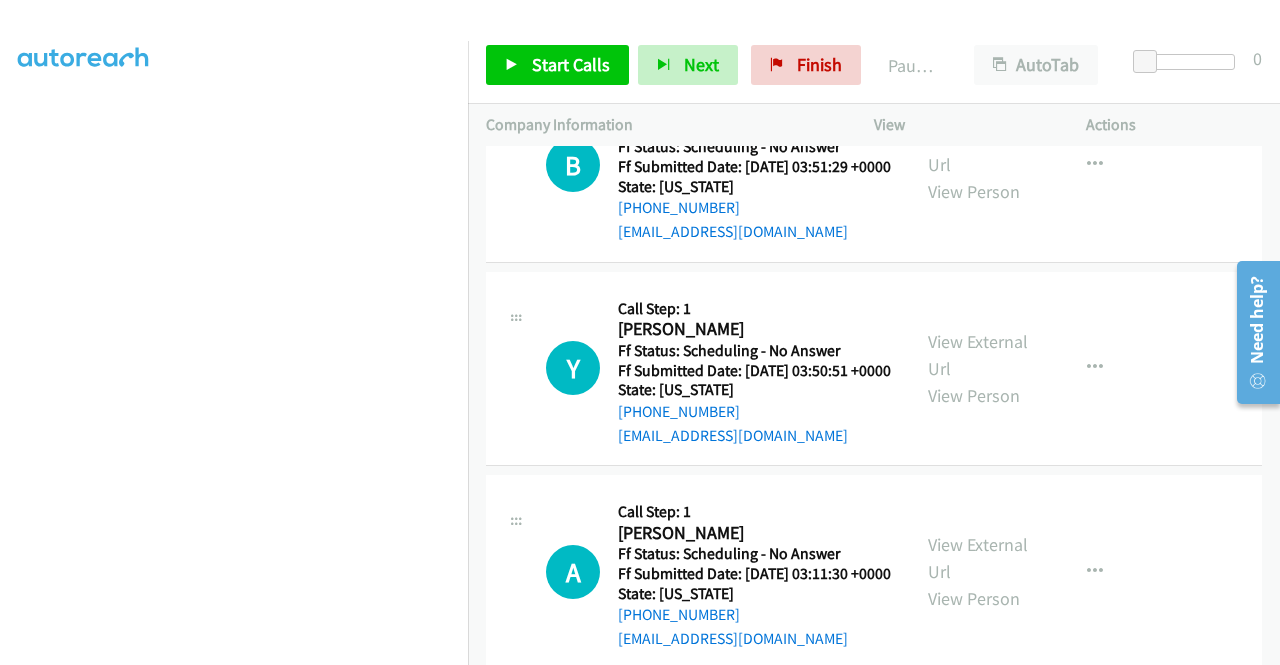 scroll, scrollTop: 800, scrollLeft: 0, axis: vertical 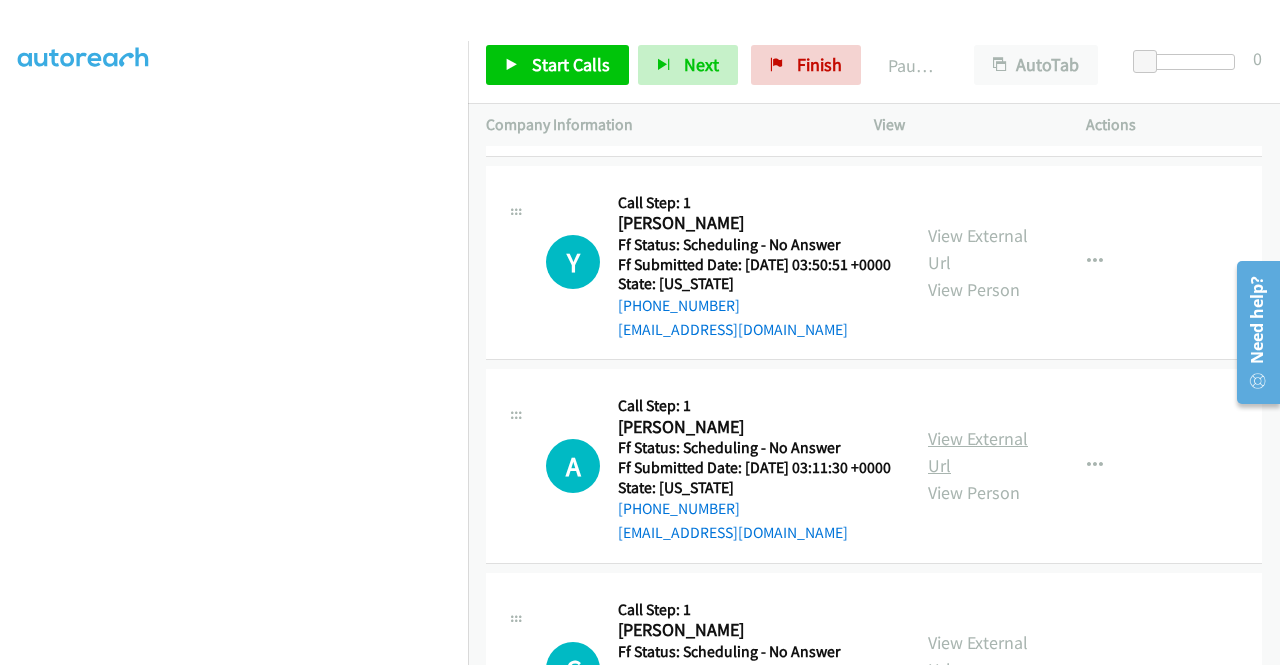 click on "View External Url" at bounding box center (978, 452) 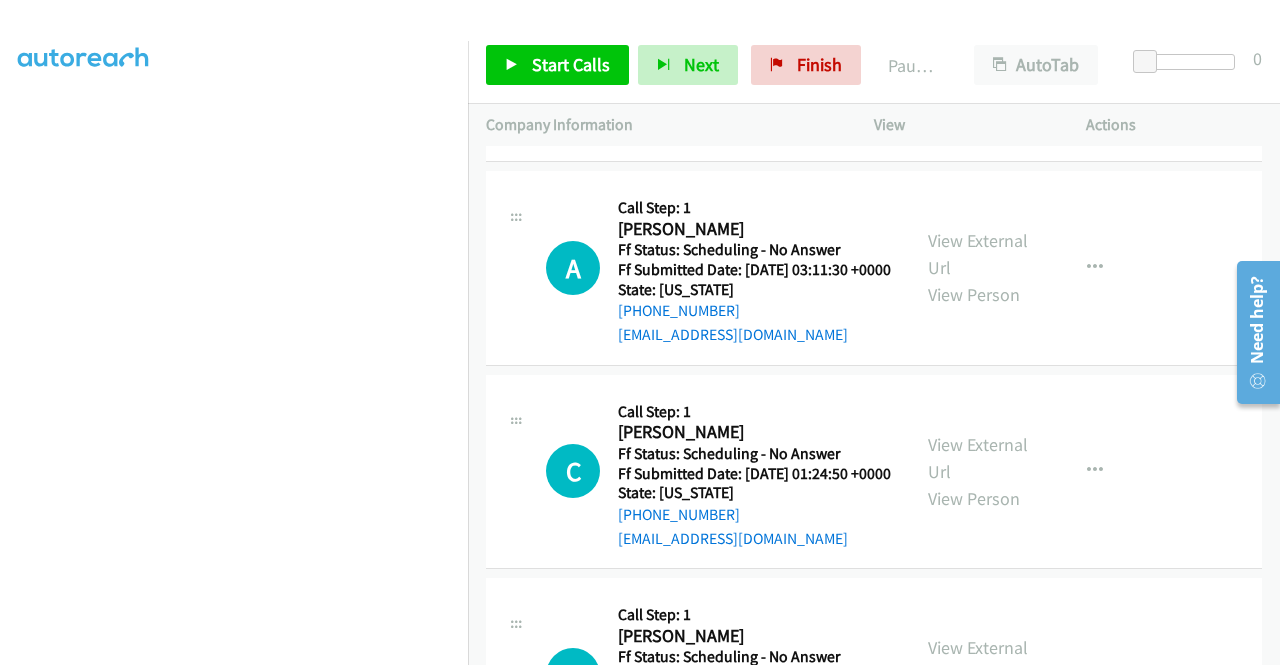 scroll, scrollTop: 1000, scrollLeft: 0, axis: vertical 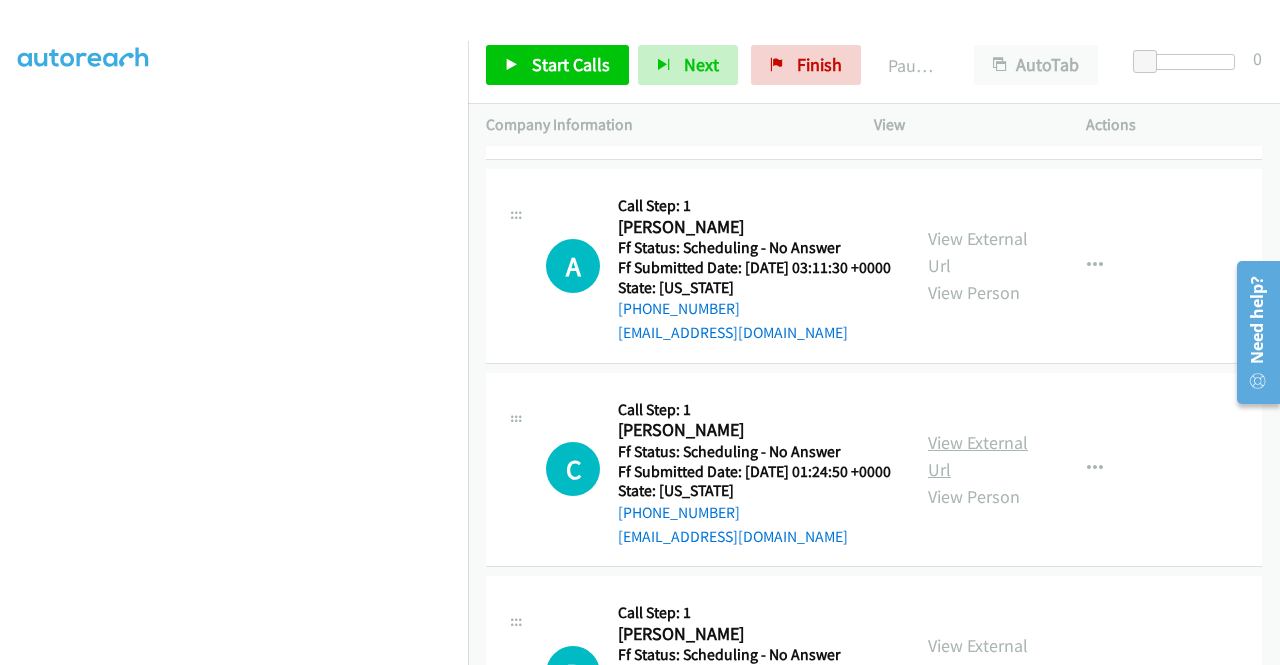click on "View External Url" at bounding box center (978, 456) 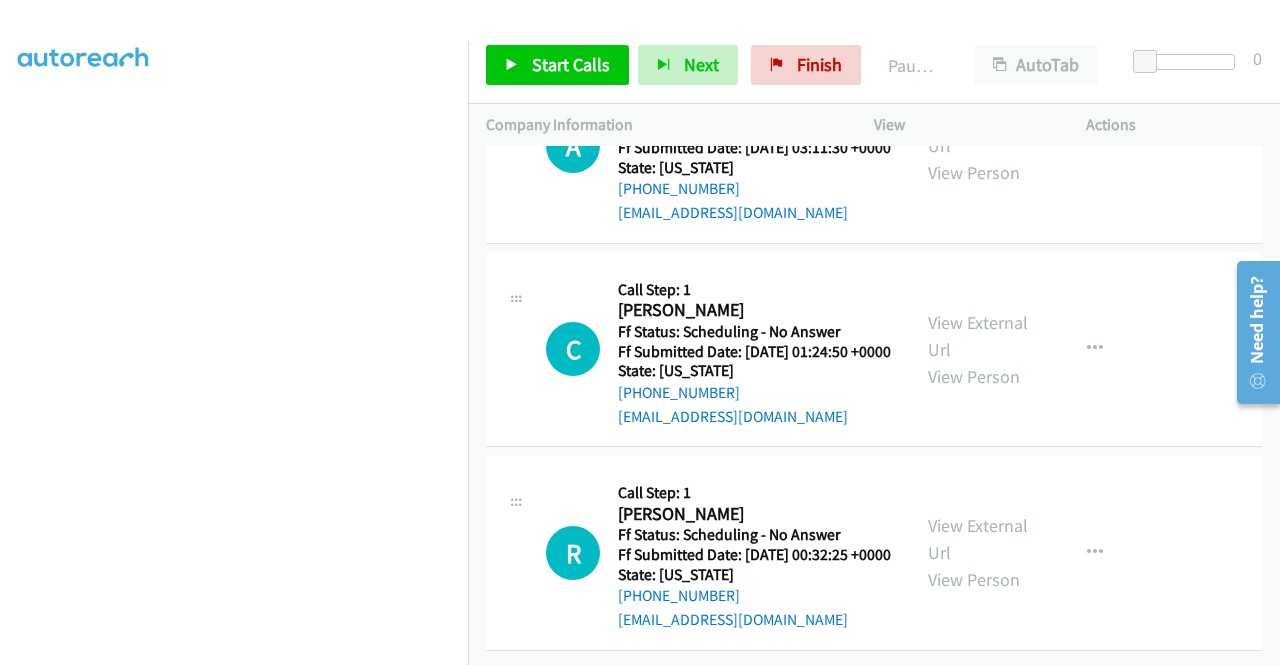 scroll, scrollTop: 1266, scrollLeft: 0, axis: vertical 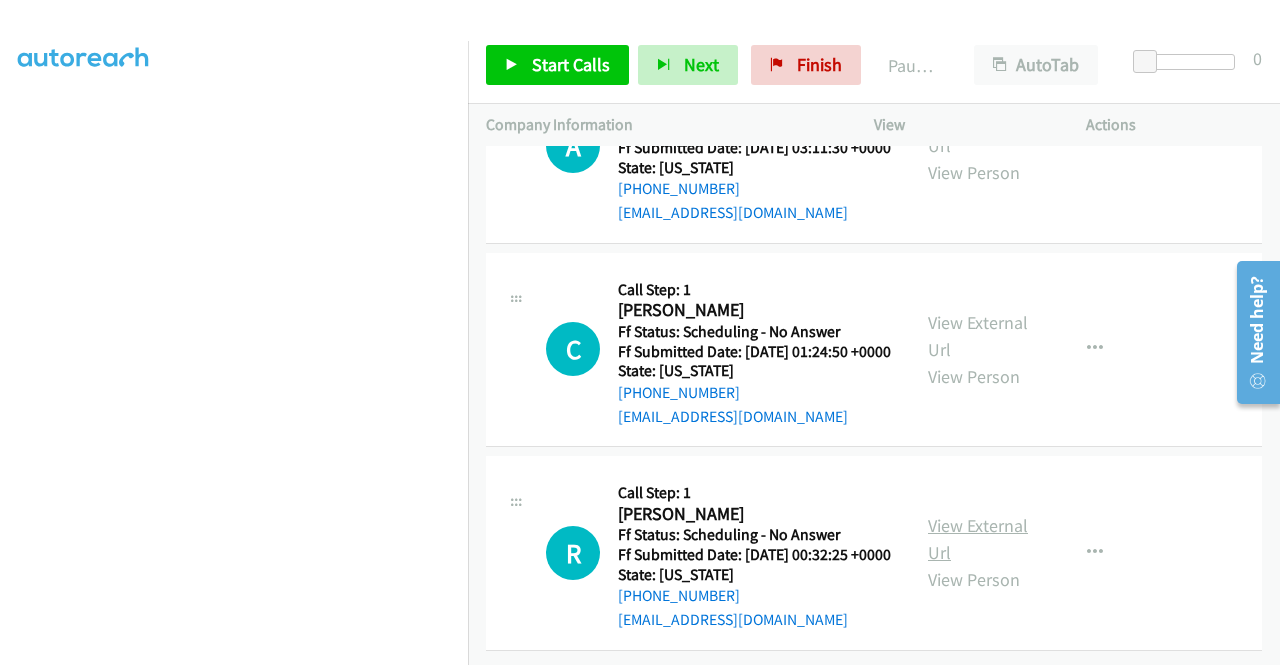 click on "View External Url" at bounding box center (978, 539) 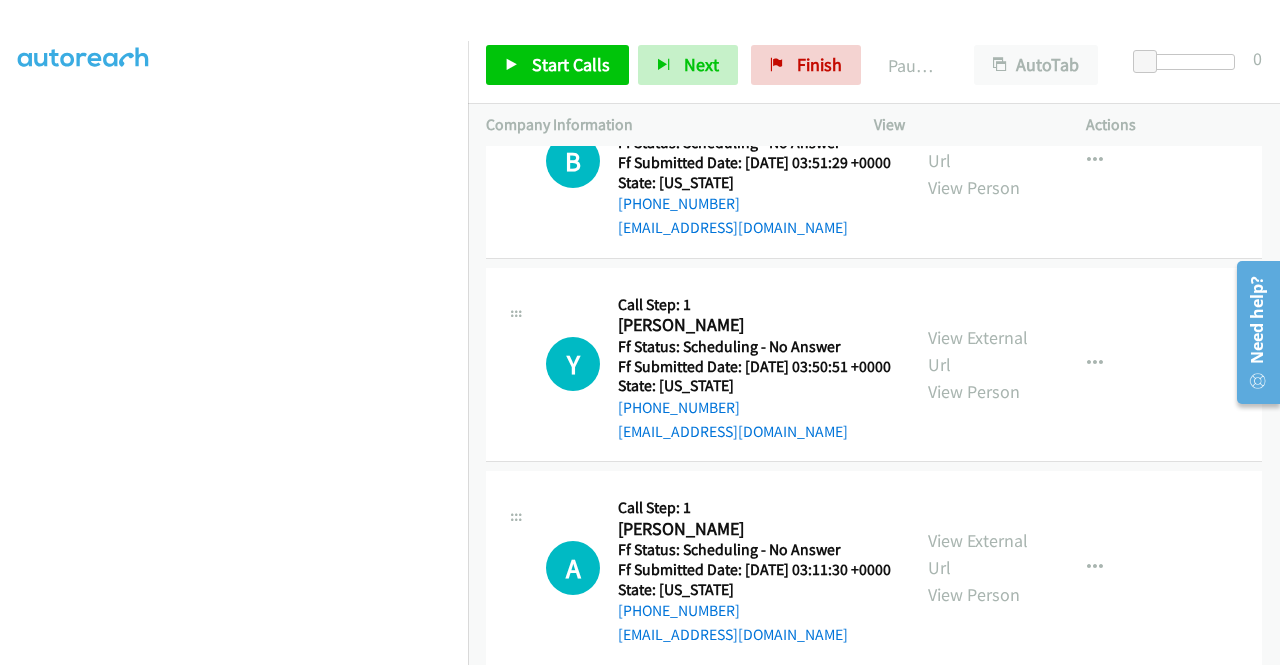 scroll, scrollTop: 0, scrollLeft: 0, axis: both 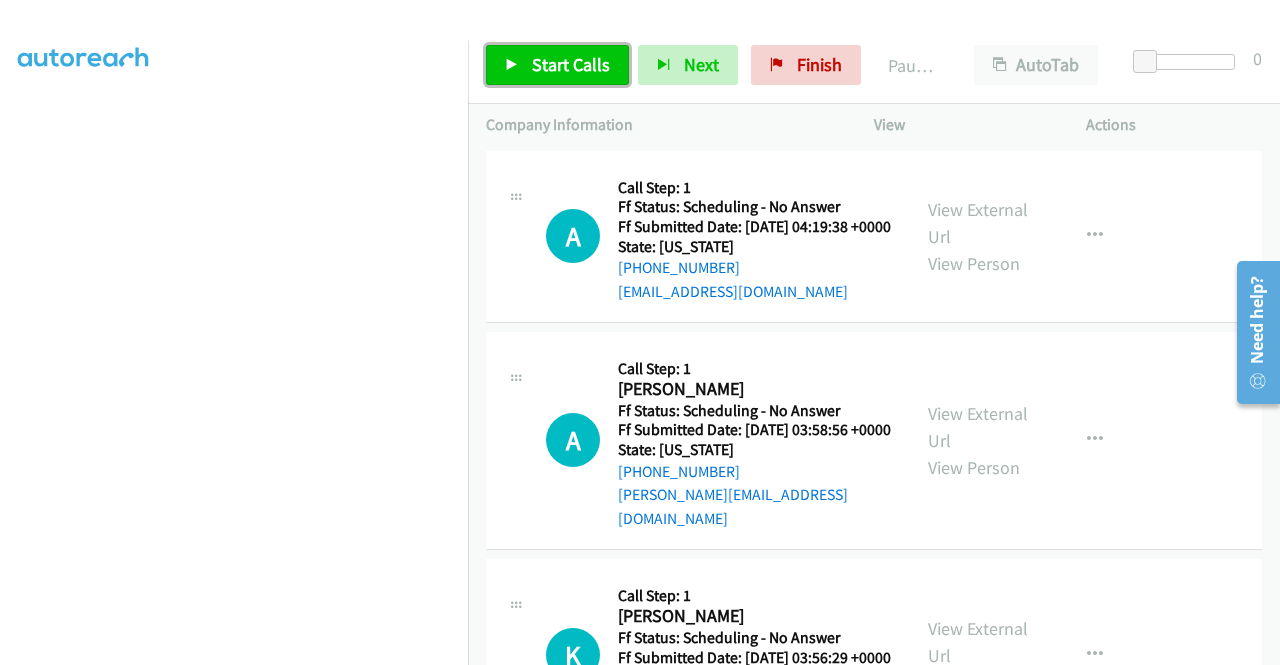 click on "Start Calls" at bounding box center (571, 64) 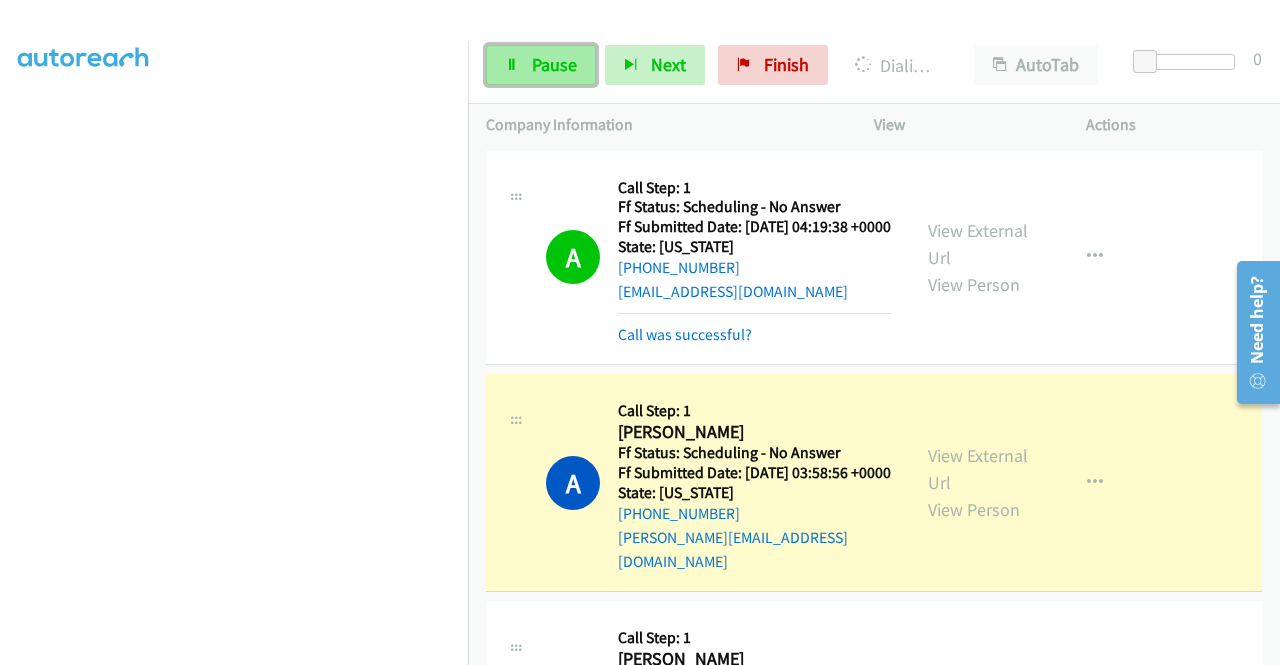 click on "Pause" at bounding box center (554, 64) 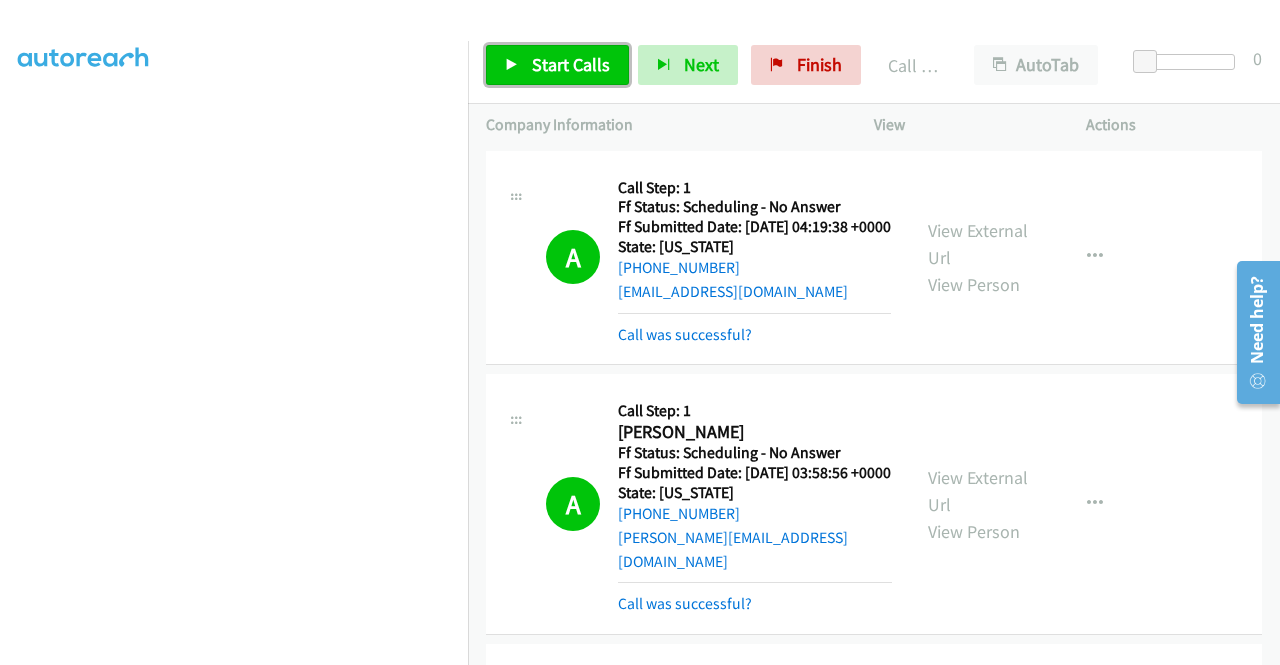 click on "Start Calls" at bounding box center (571, 64) 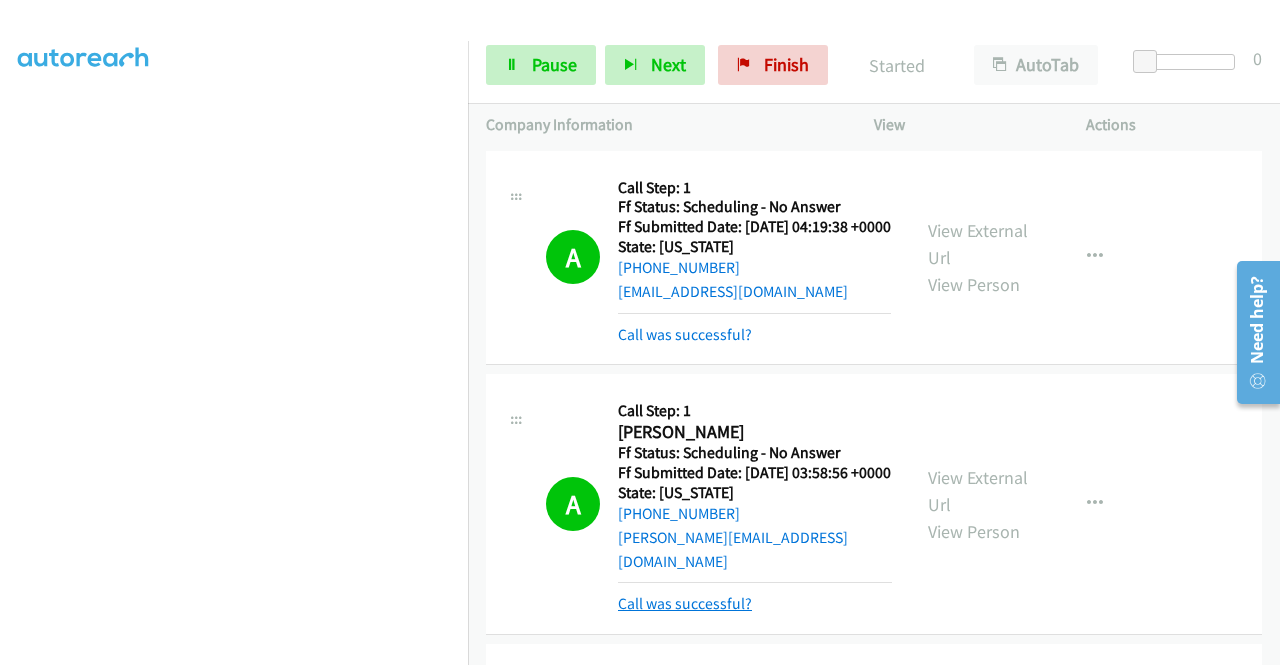 click on "Call was successful?" at bounding box center (685, 603) 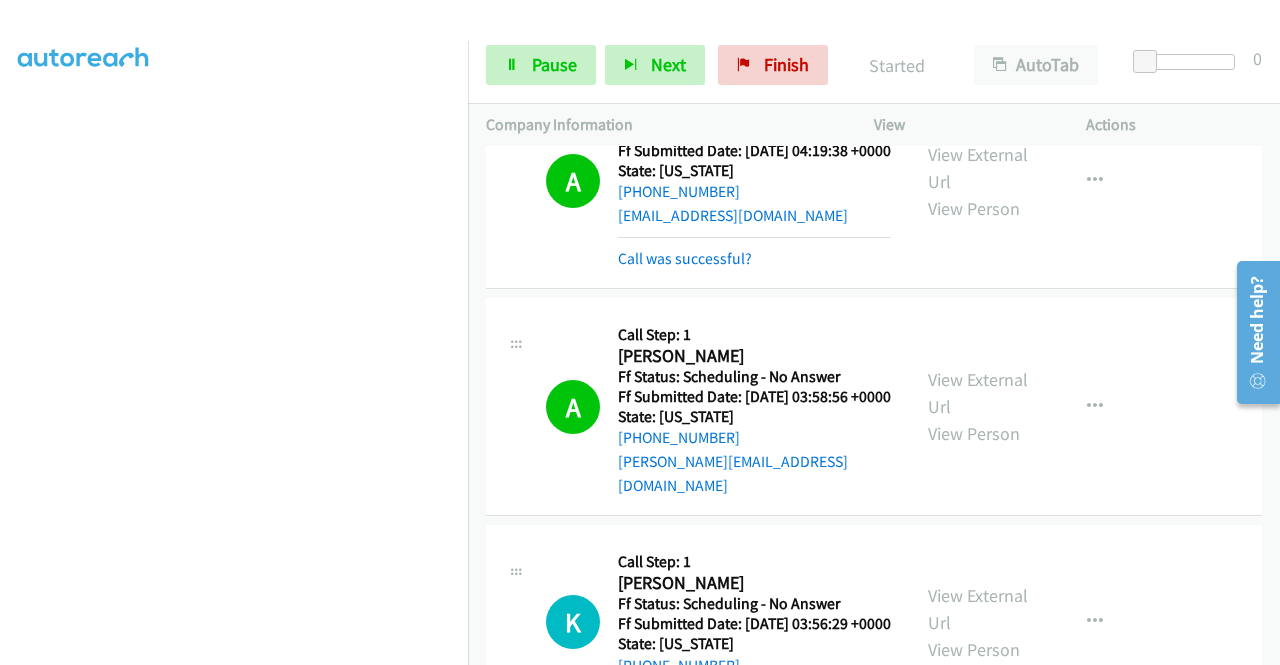 scroll, scrollTop: 200, scrollLeft: 0, axis: vertical 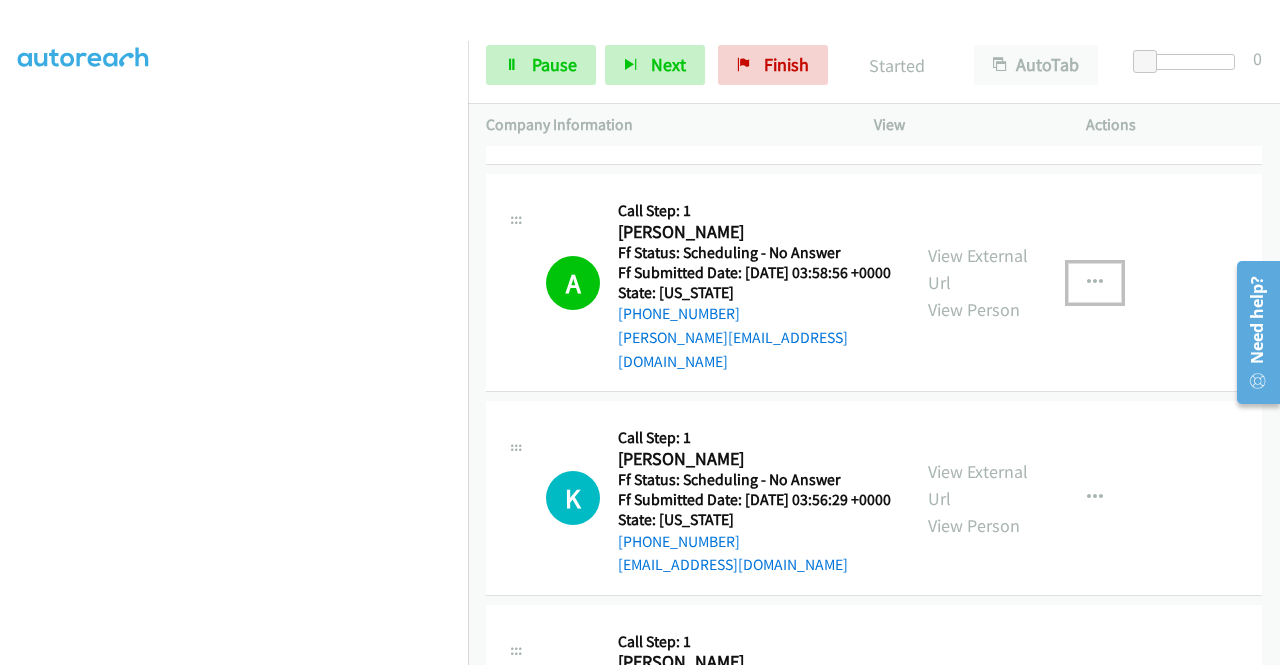 click at bounding box center (1095, 283) 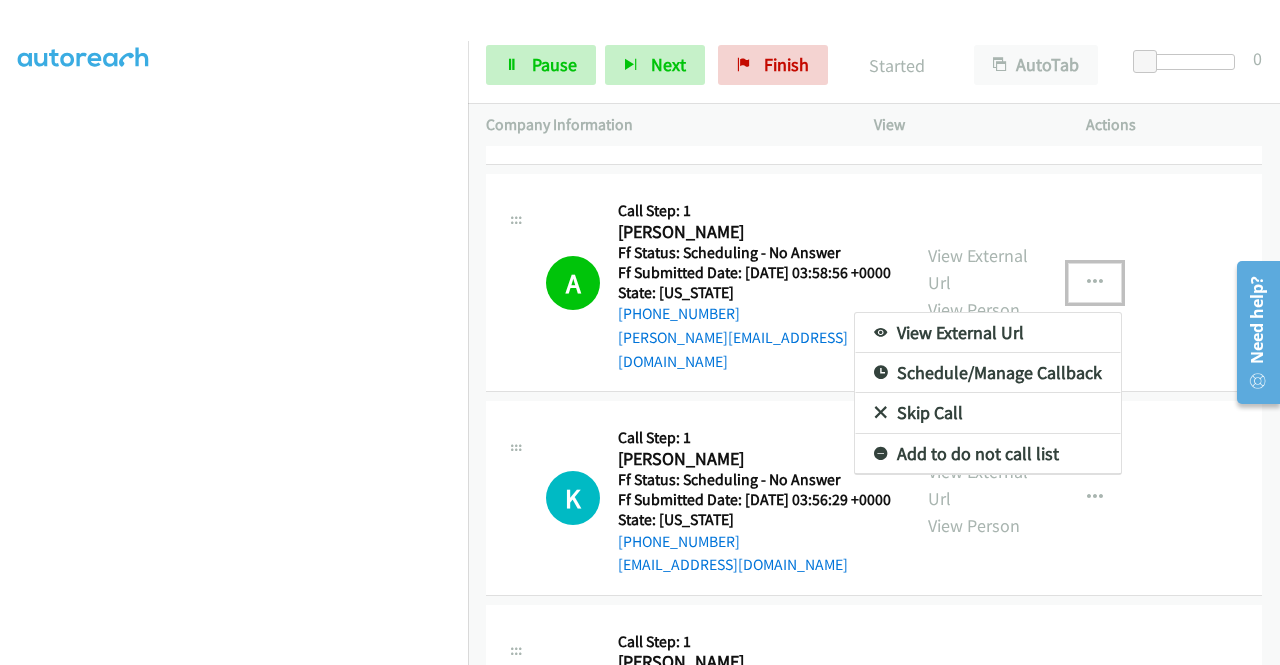 click on "Add to do not call list" at bounding box center [988, 454] 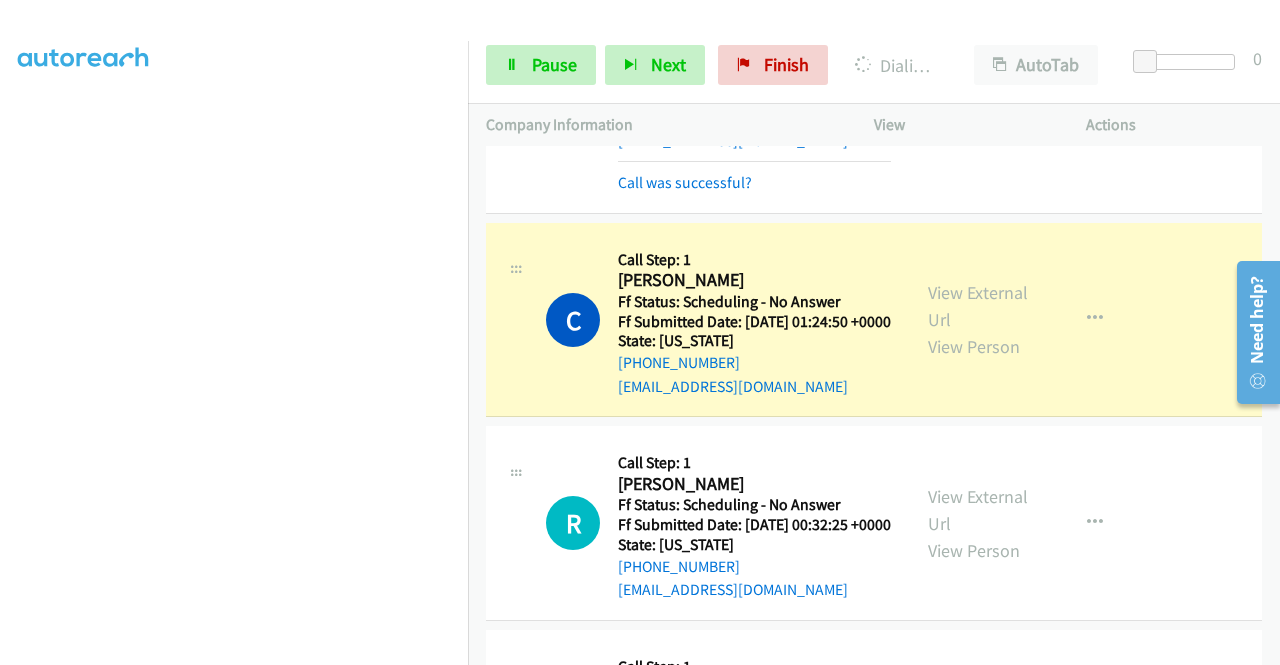 scroll, scrollTop: 1521, scrollLeft: 0, axis: vertical 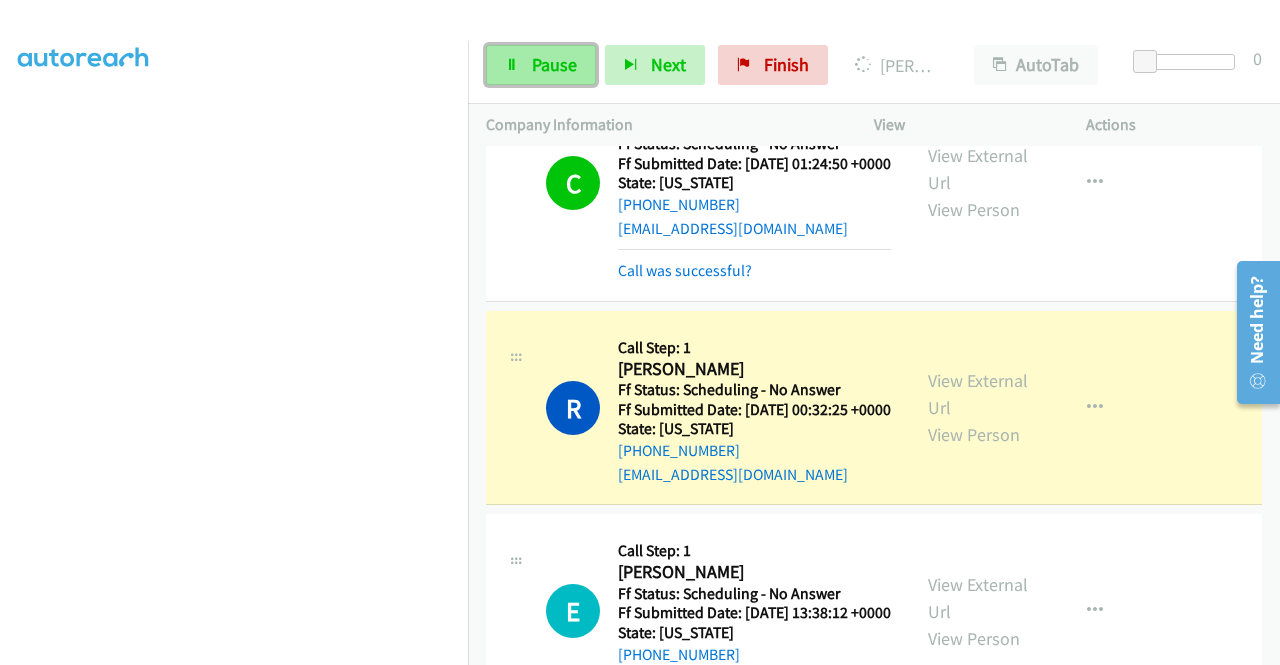 click on "Pause" at bounding box center [554, 64] 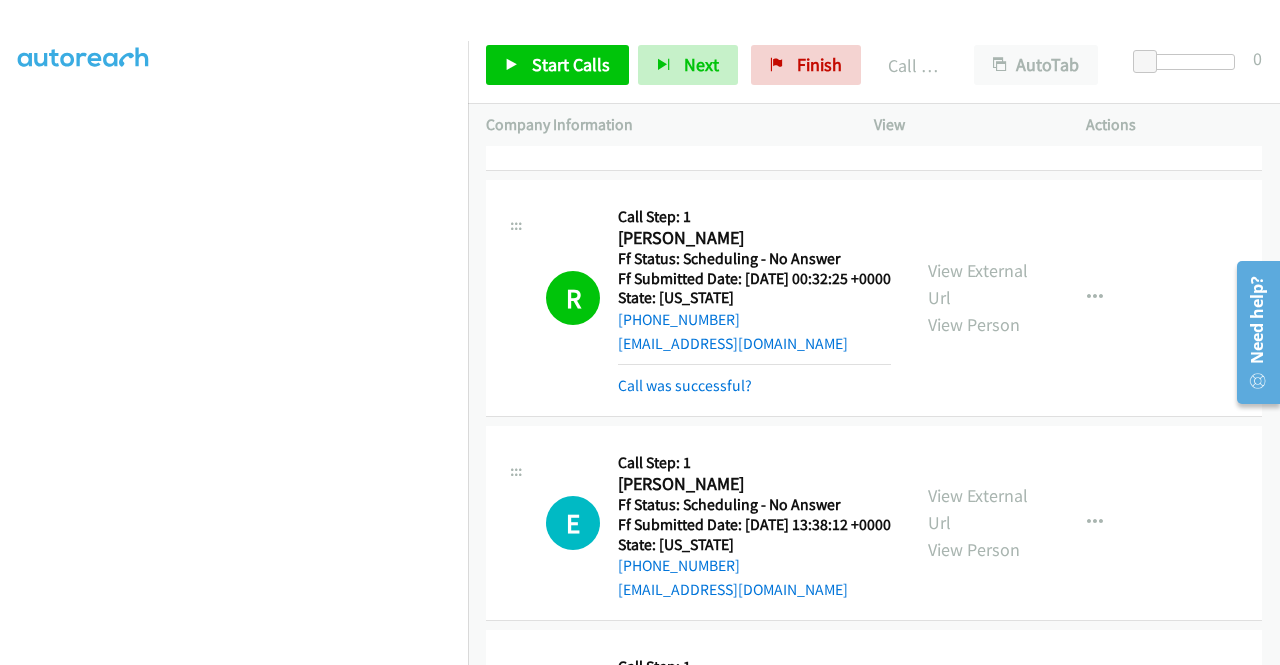 scroll, scrollTop: 1621, scrollLeft: 0, axis: vertical 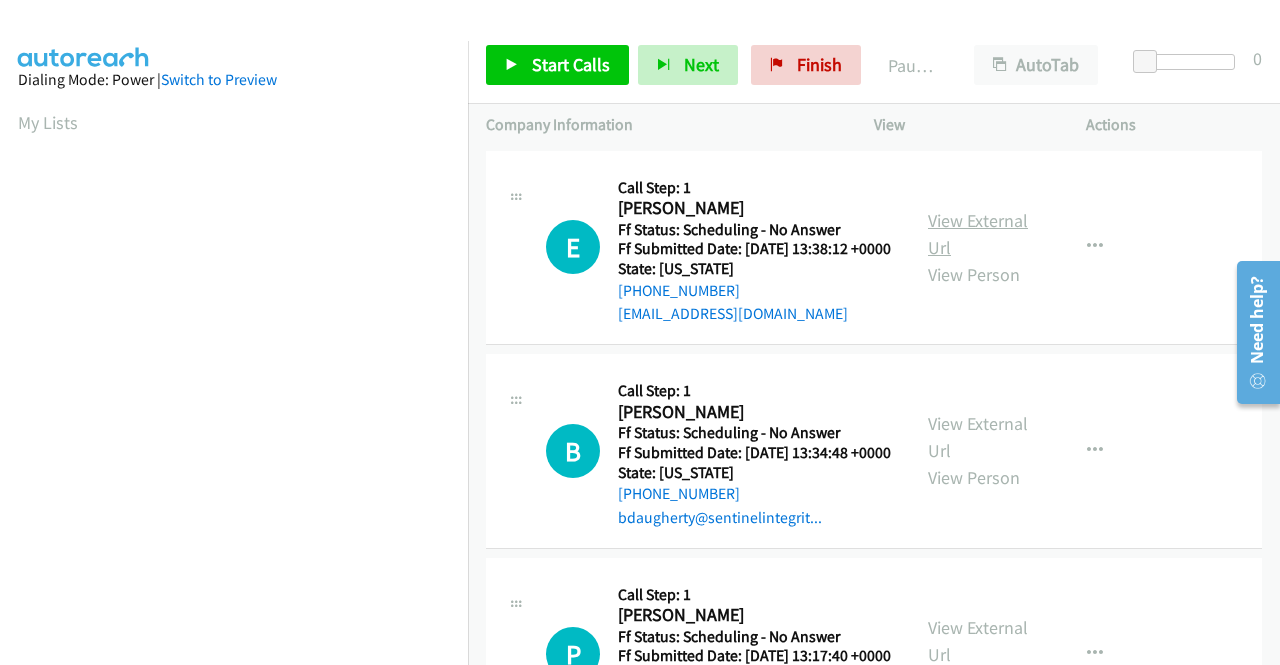 click on "View External Url" at bounding box center [978, 234] 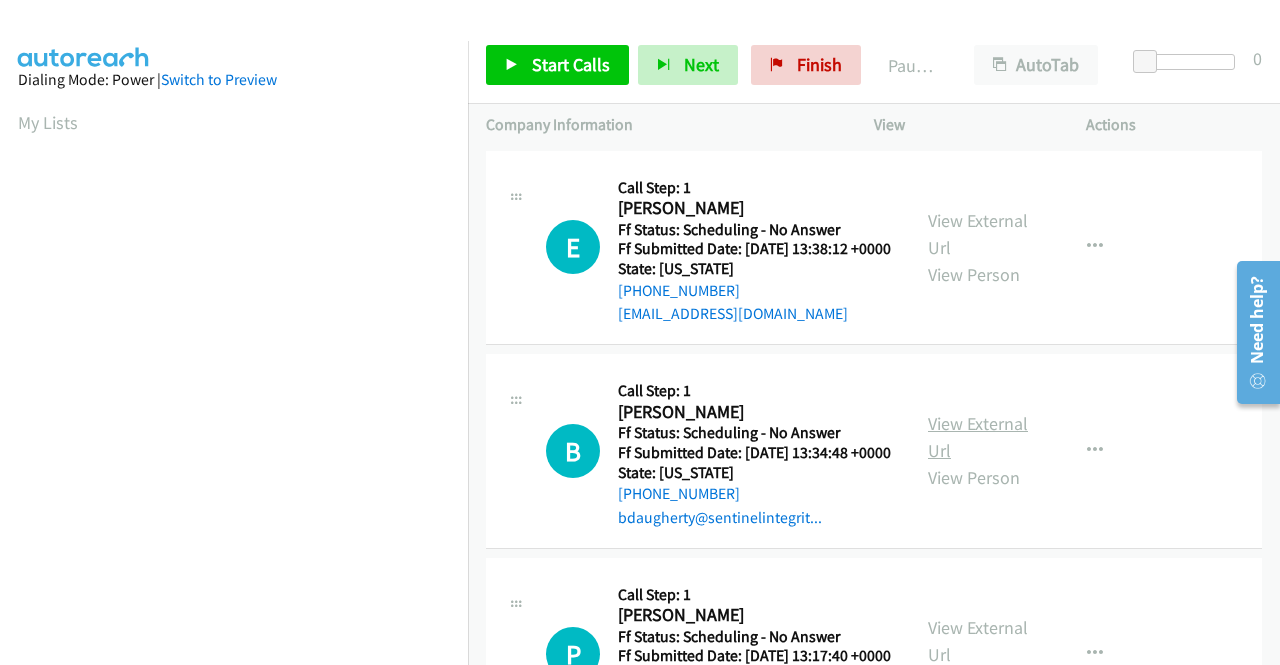 click on "View External Url" at bounding box center [978, 437] 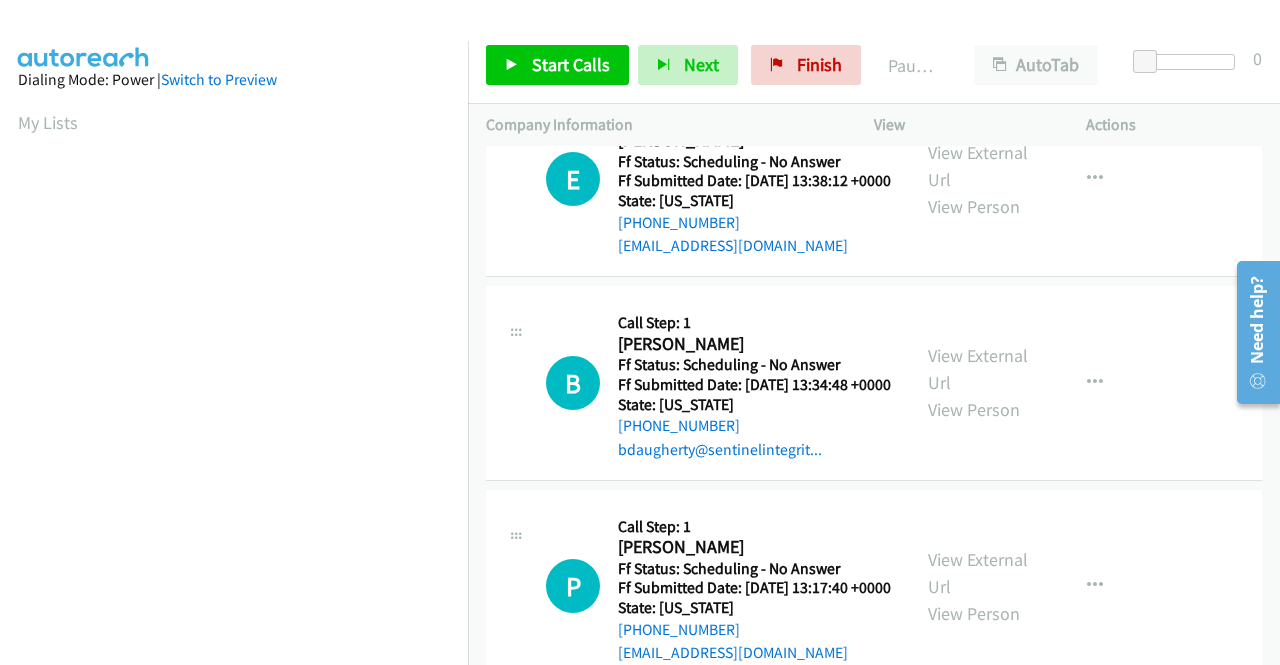 scroll, scrollTop: 200, scrollLeft: 0, axis: vertical 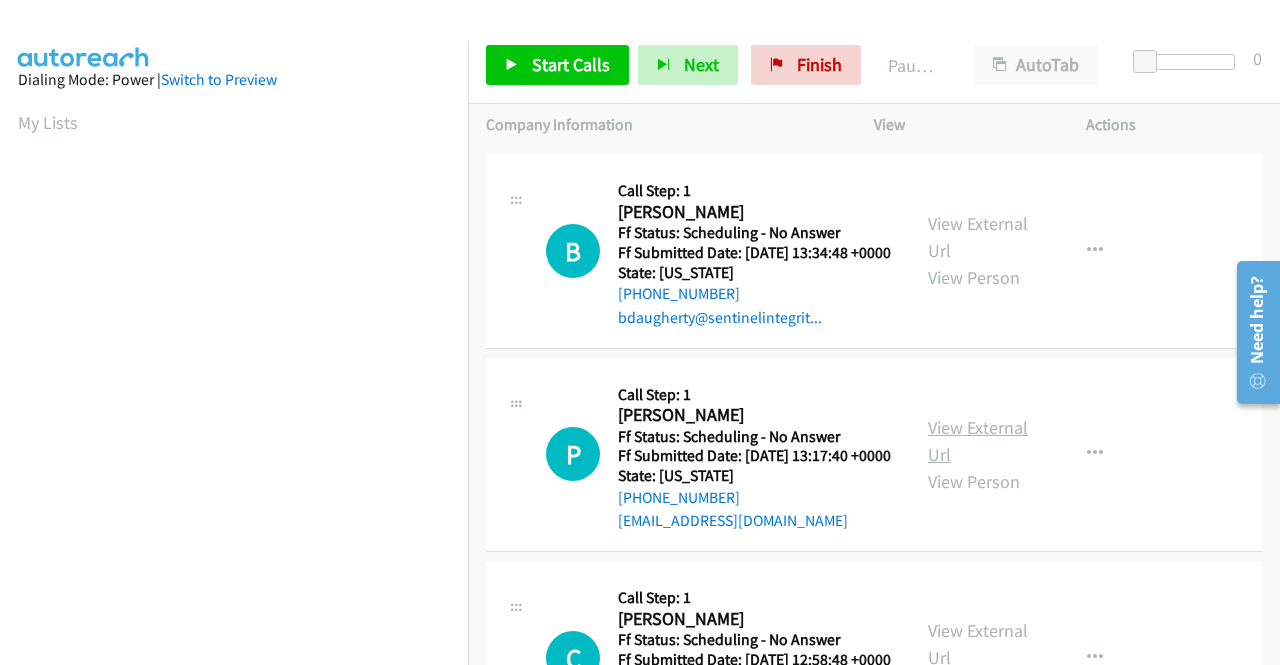 click on "View External Url" at bounding box center [978, 441] 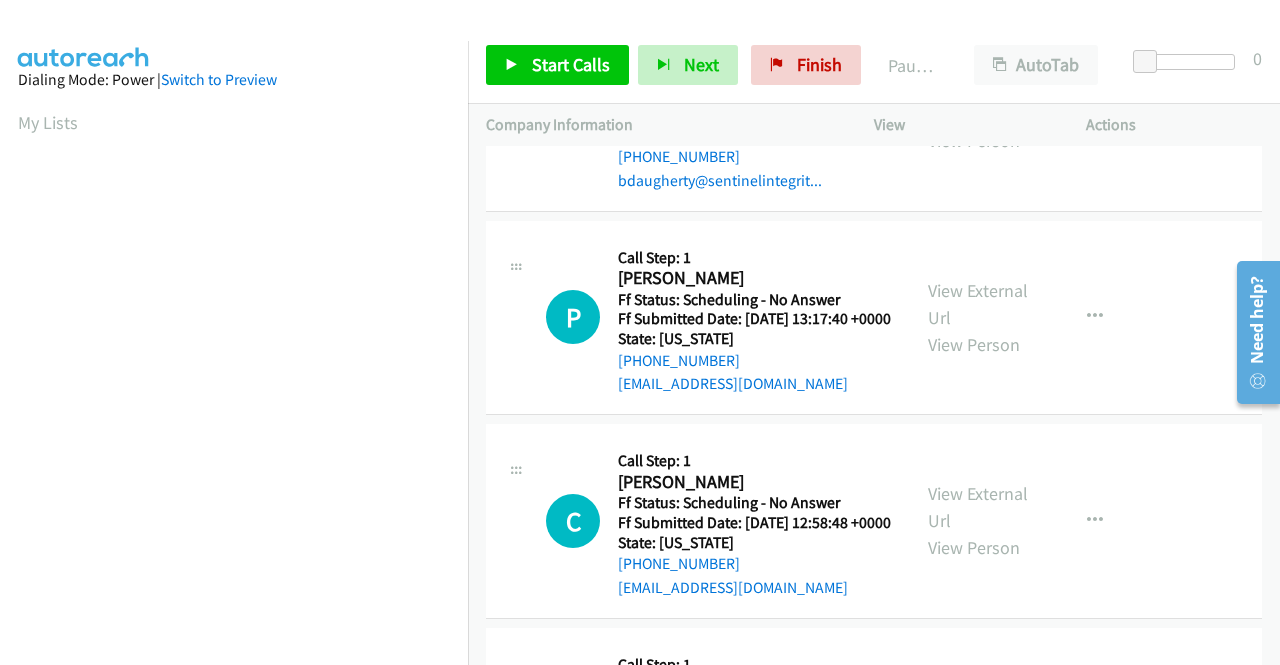 scroll, scrollTop: 400, scrollLeft: 0, axis: vertical 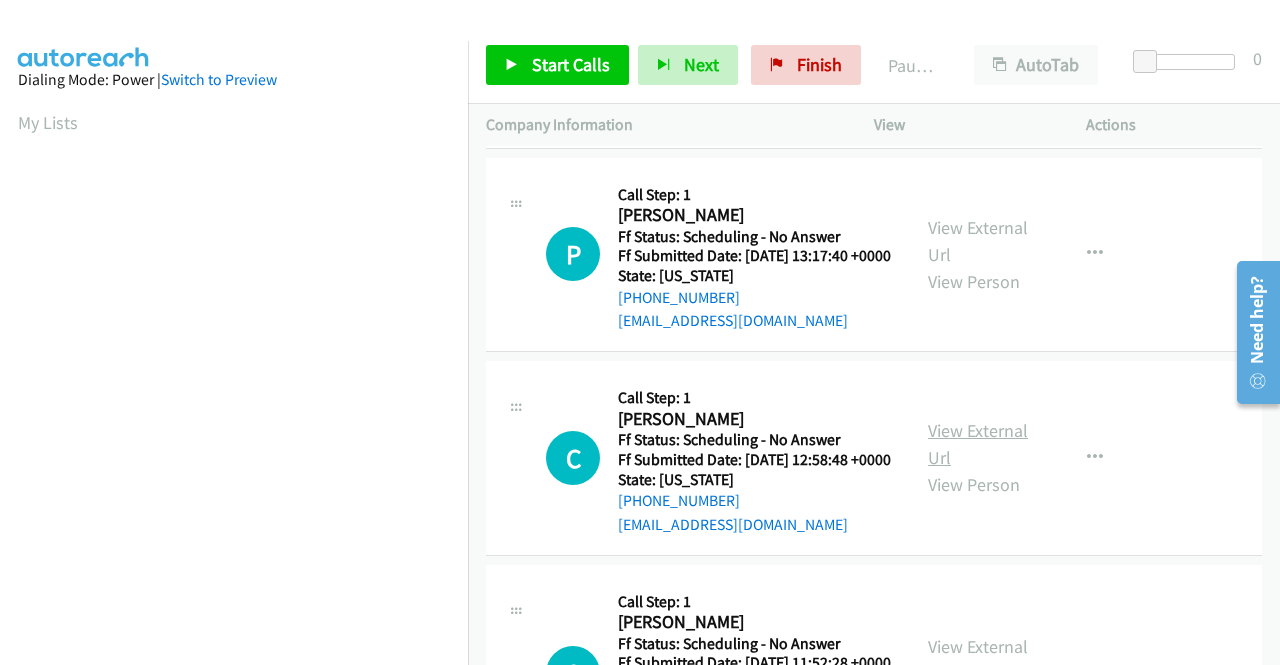 click on "View External Url" at bounding box center [978, 444] 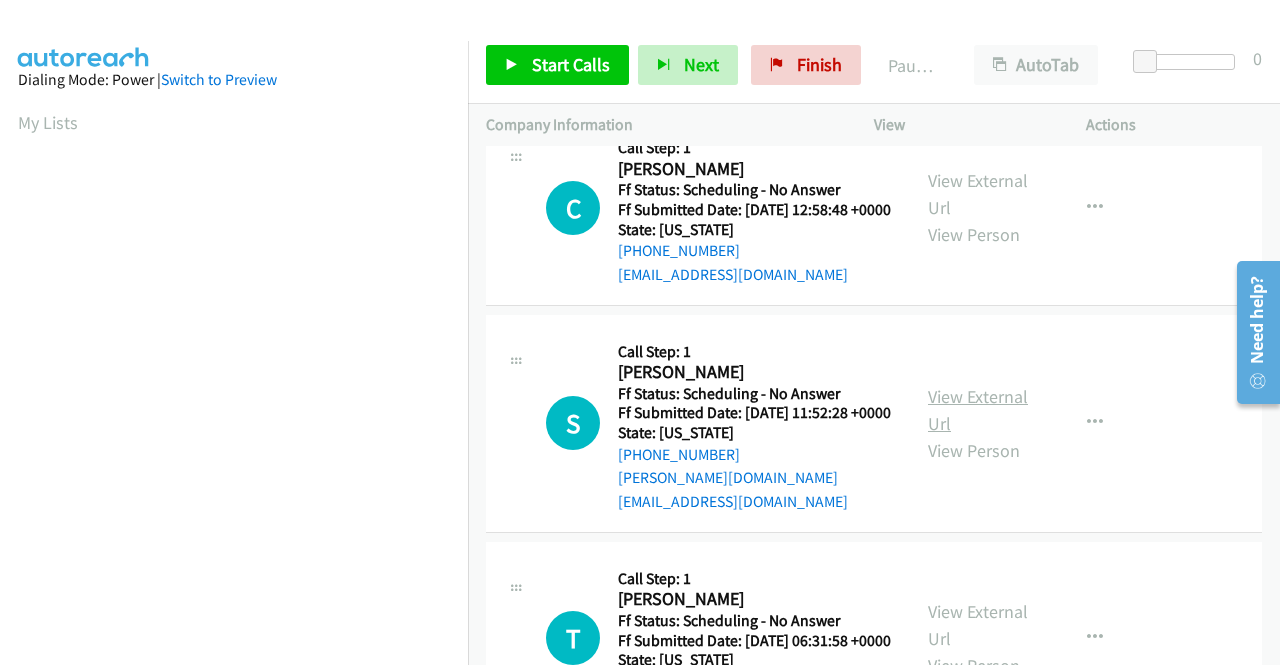 scroll, scrollTop: 700, scrollLeft: 0, axis: vertical 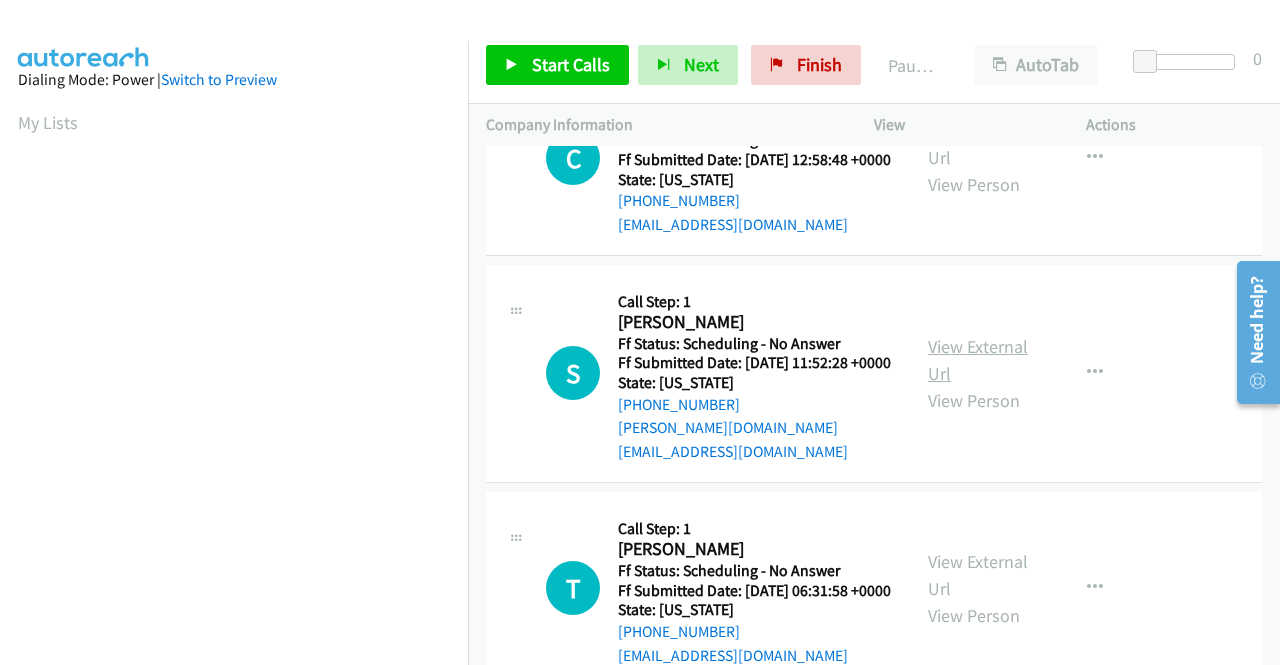 click on "View External Url" at bounding box center [978, 360] 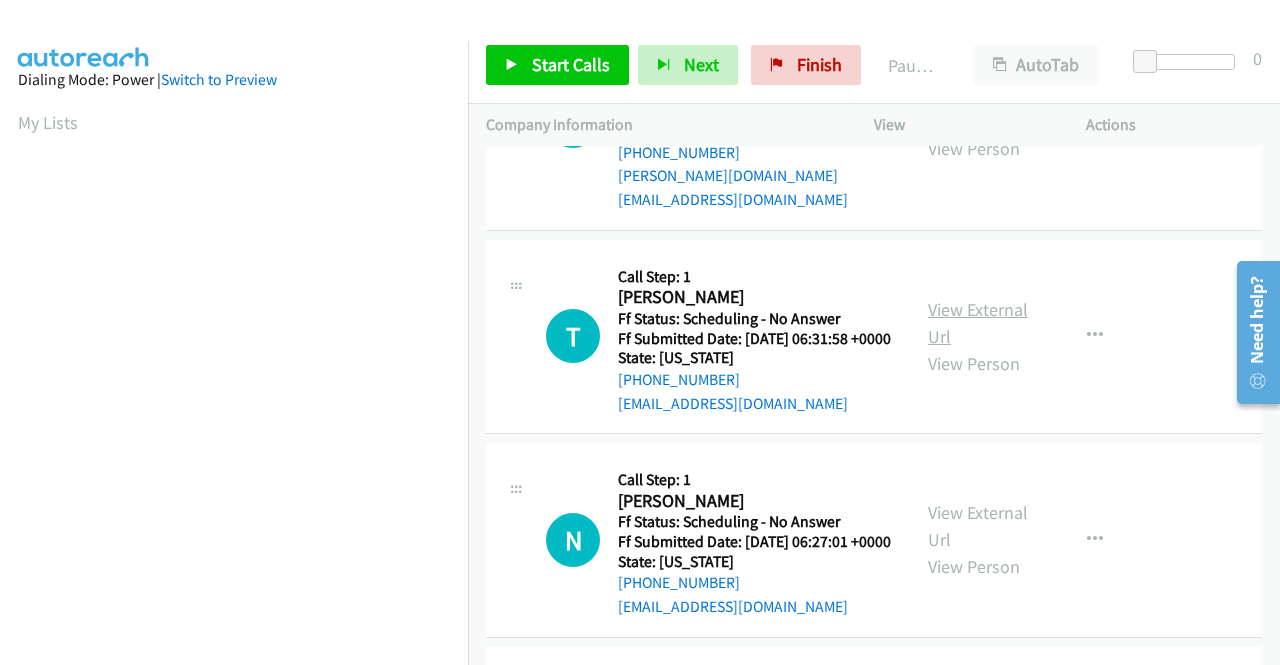 scroll, scrollTop: 1000, scrollLeft: 0, axis: vertical 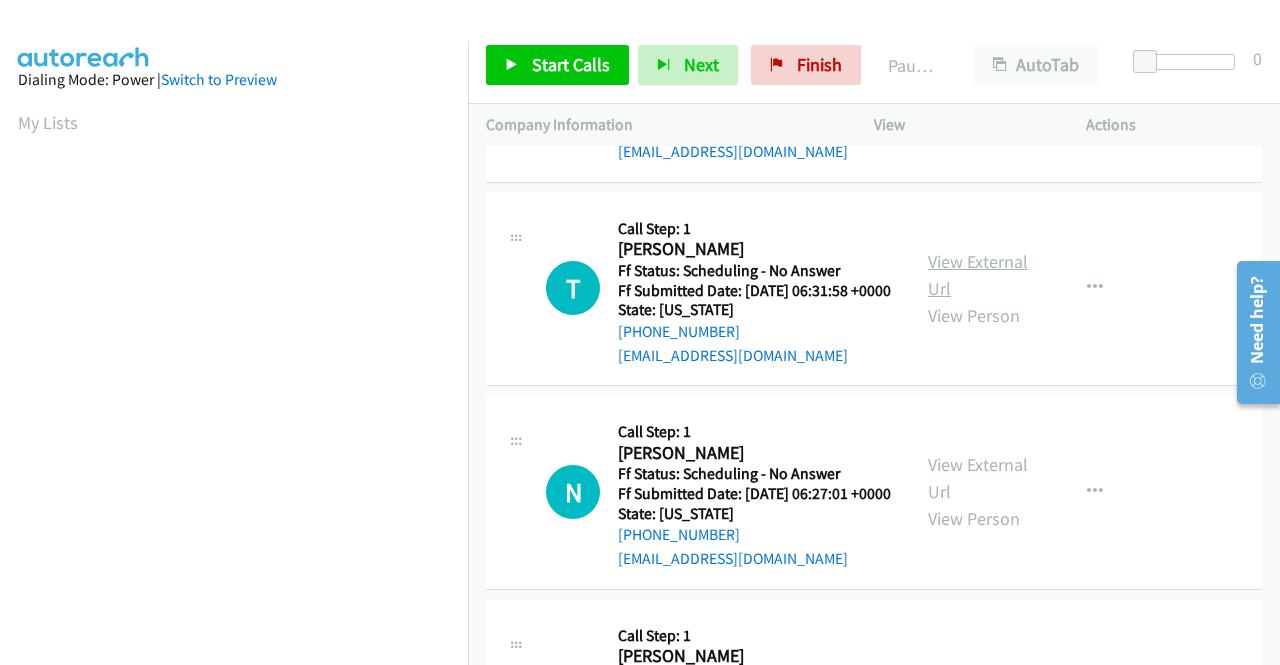 click on "View External Url" at bounding box center [978, 275] 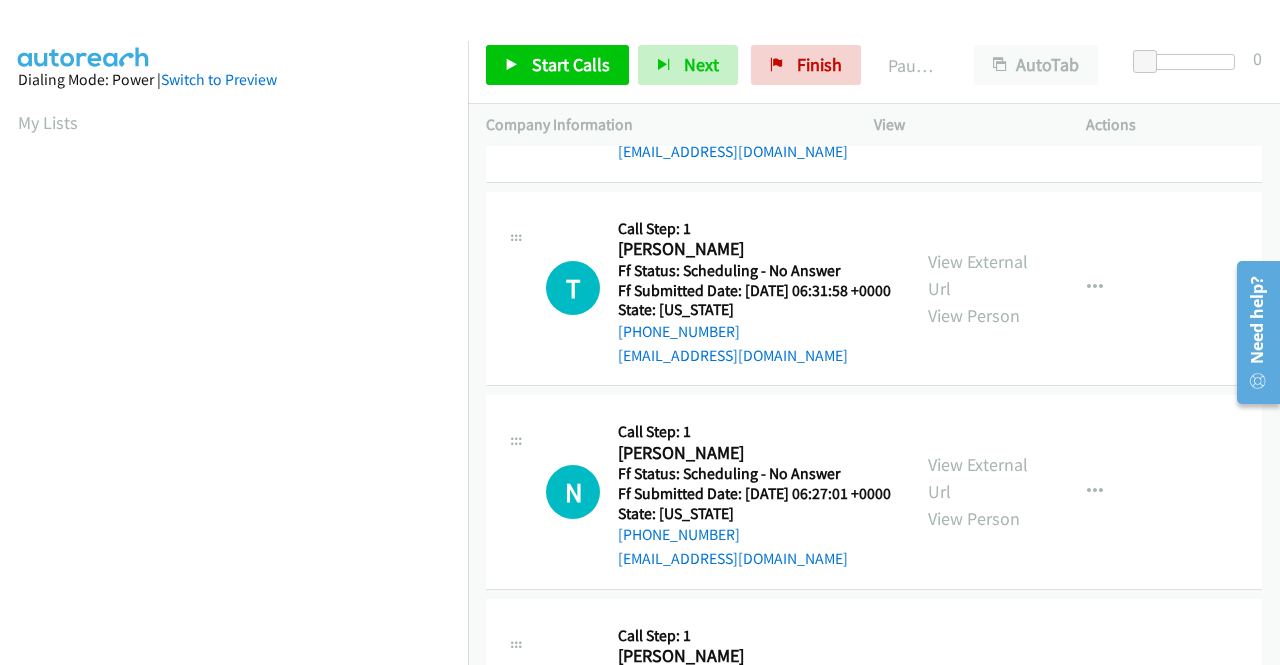 scroll, scrollTop: 1100, scrollLeft: 0, axis: vertical 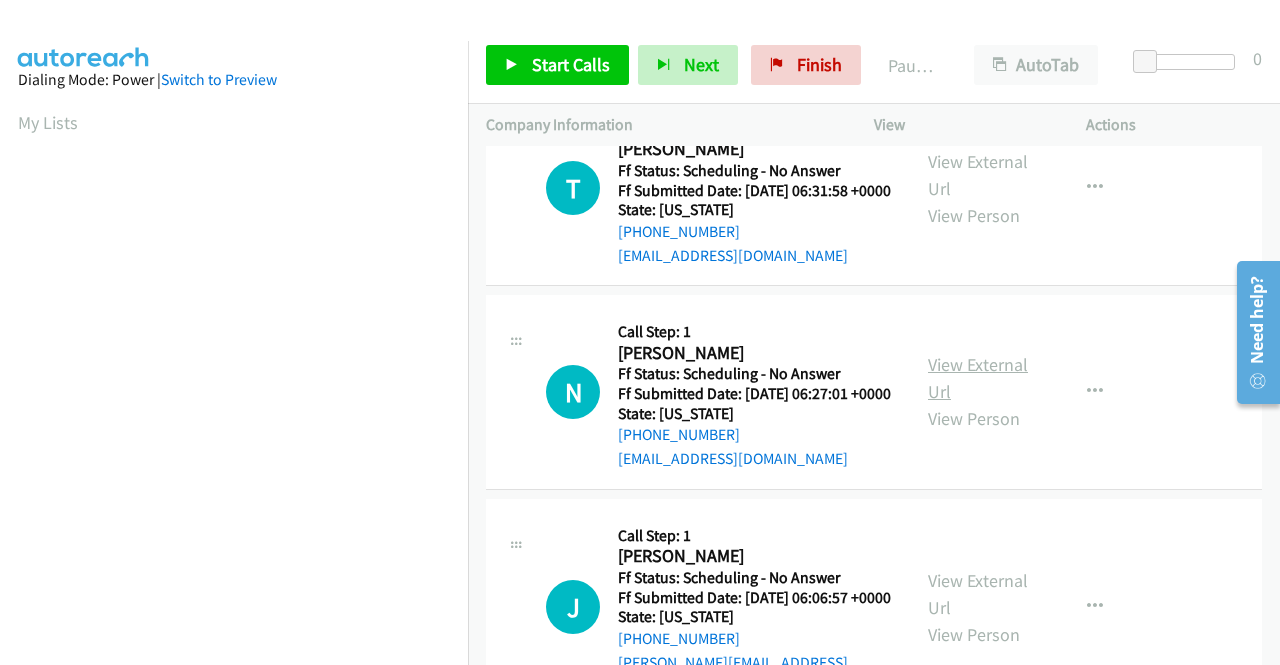 click on "View External Url" at bounding box center [978, 378] 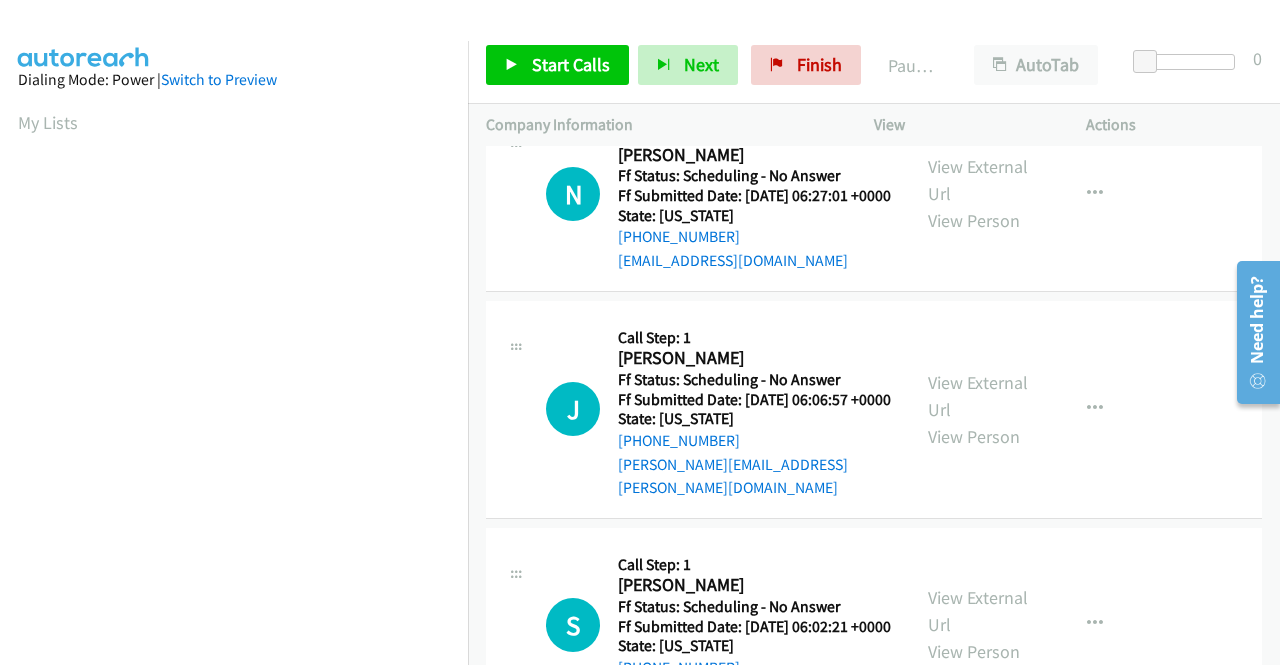 scroll, scrollTop: 1300, scrollLeft: 0, axis: vertical 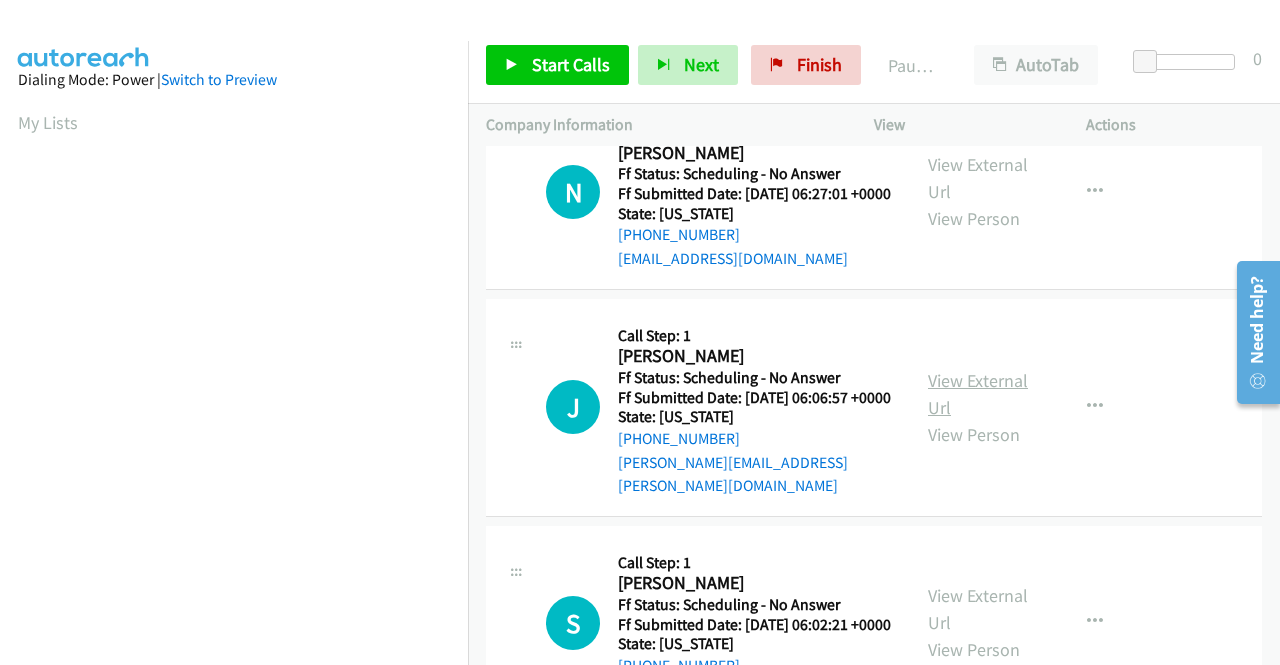 click on "View External Url" at bounding box center (978, 394) 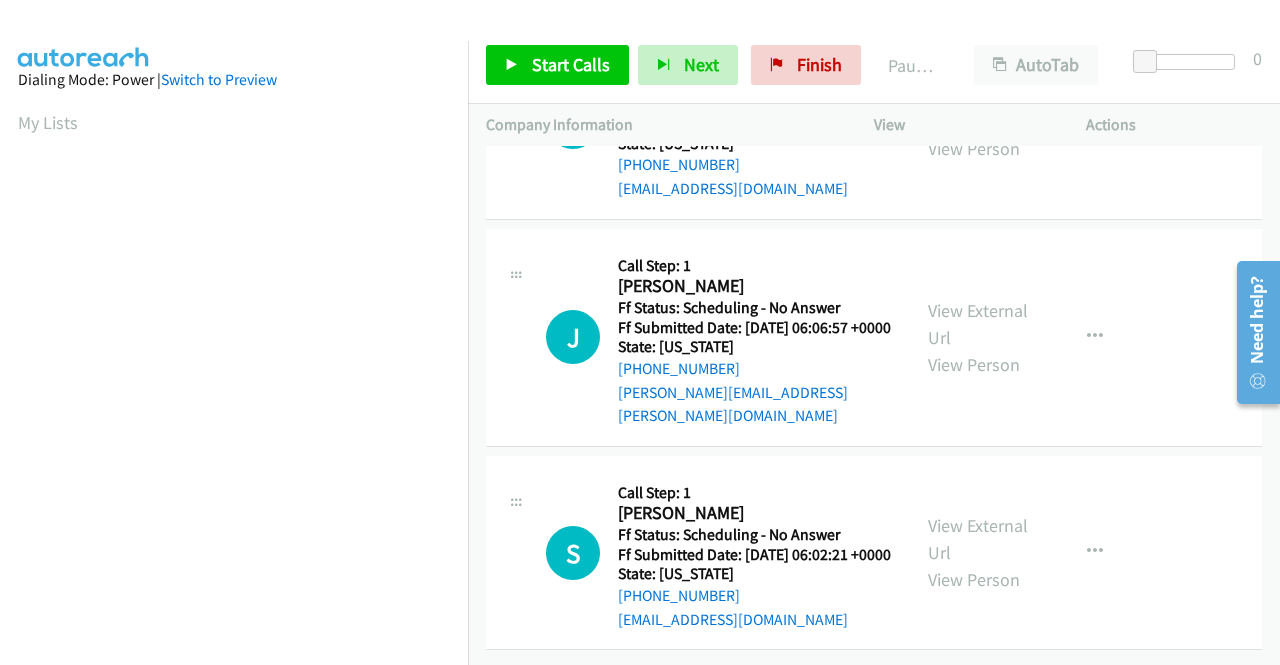 scroll, scrollTop: 1500, scrollLeft: 0, axis: vertical 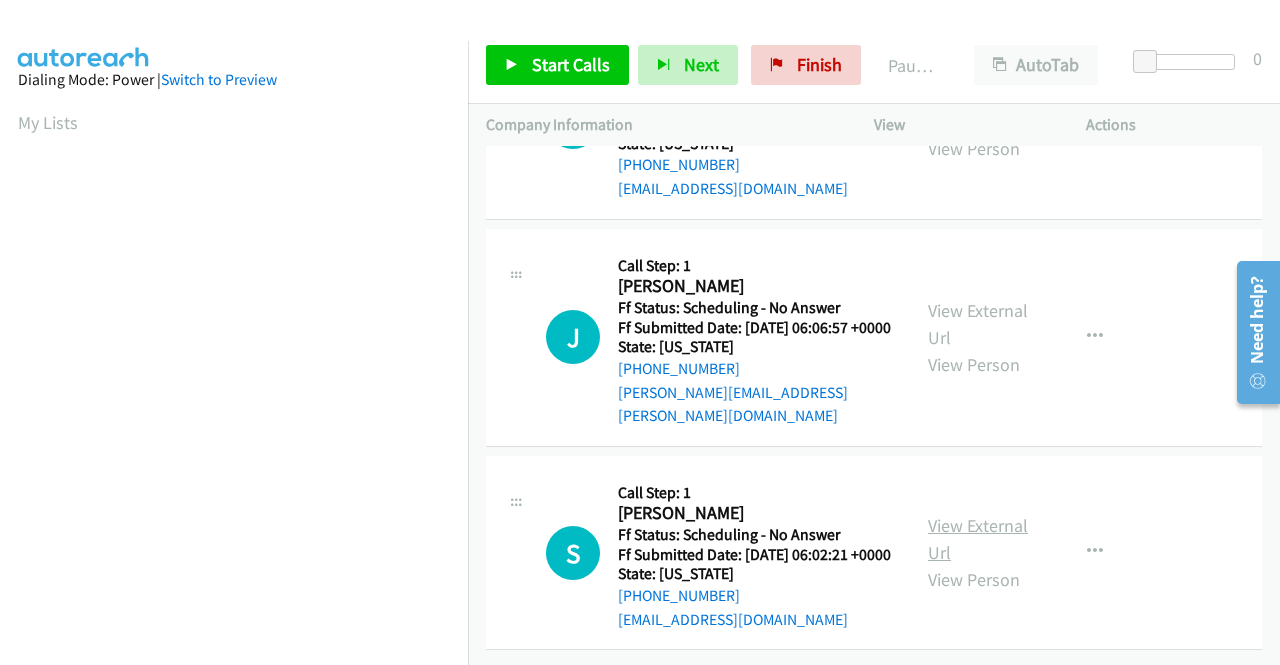 click on "View External Url" at bounding box center (978, 539) 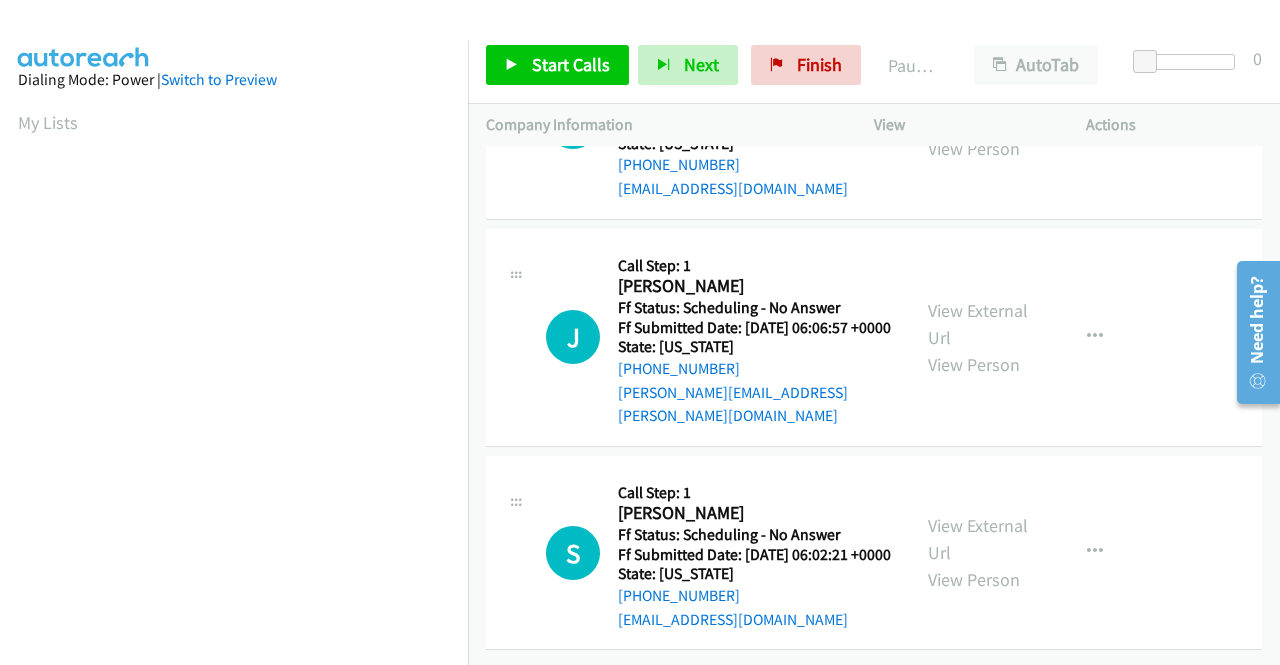 scroll, scrollTop: 1512, scrollLeft: 0, axis: vertical 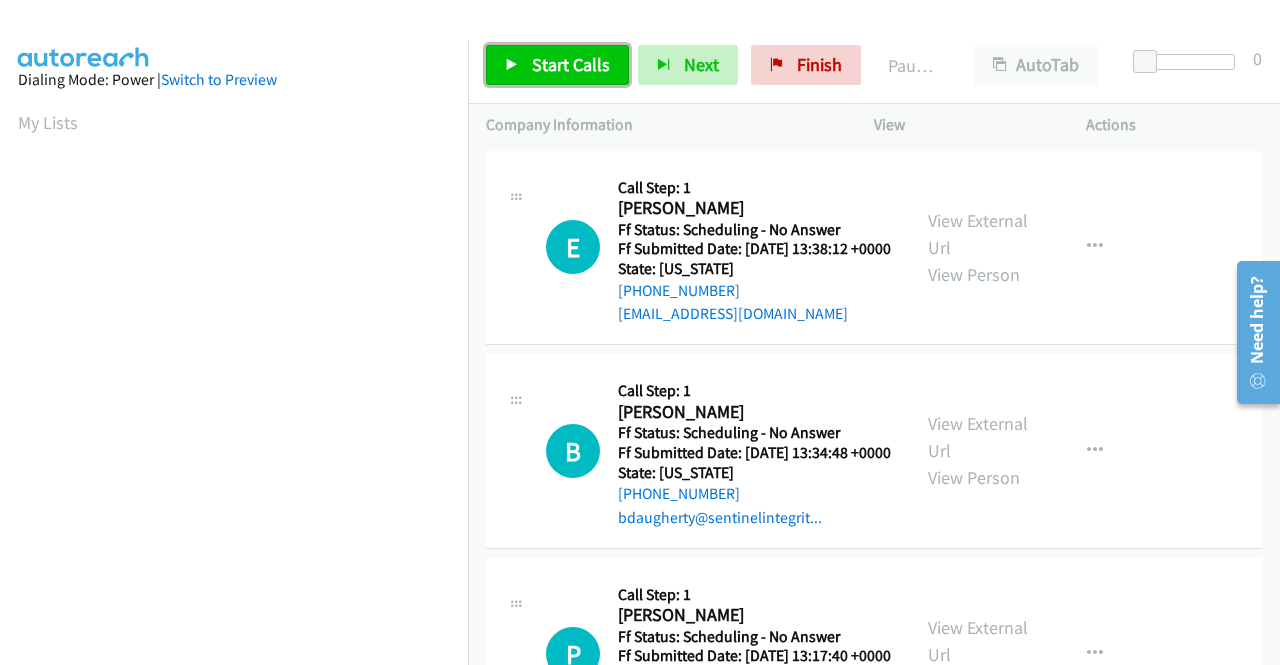click on "Start Calls" at bounding box center (571, 64) 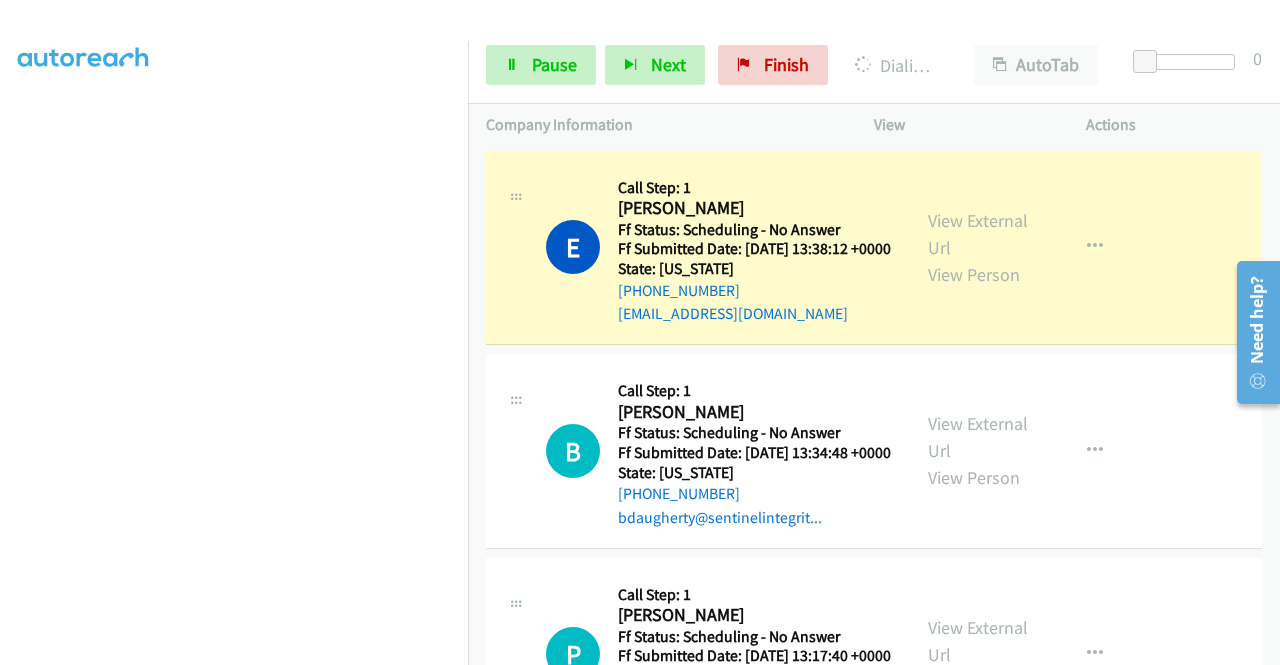 scroll, scrollTop: 456, scrollLeft: 0, axis: vertical 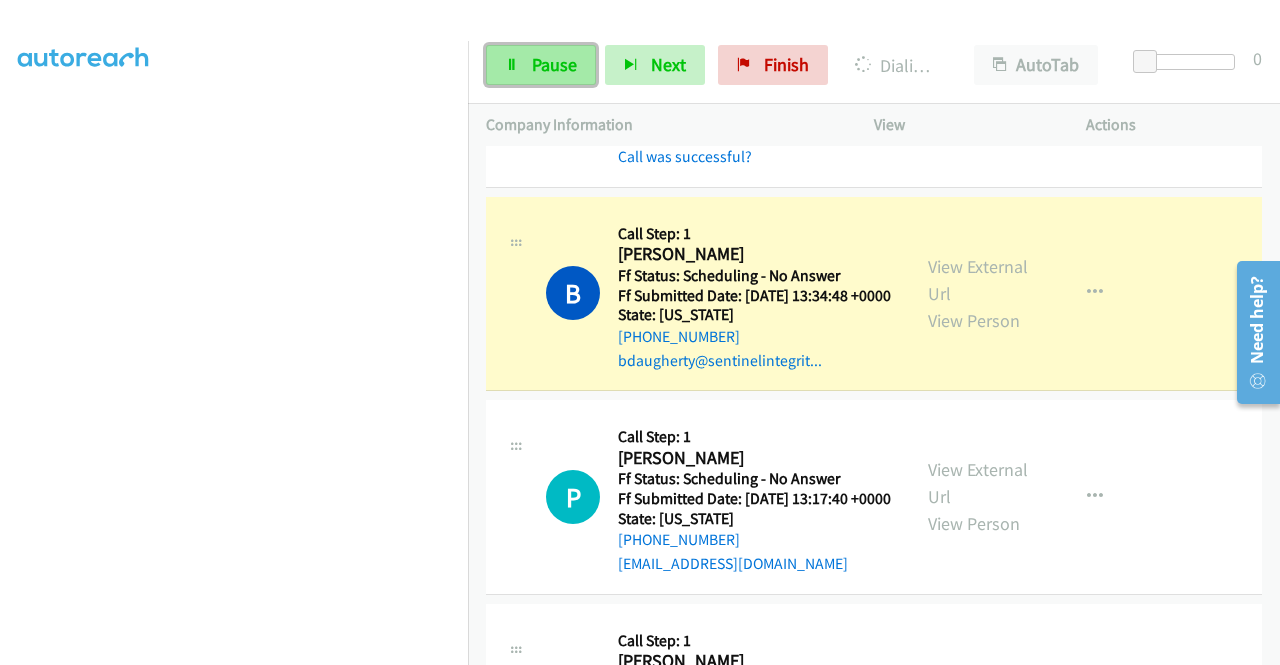 click on "Pause" at bounding box center [541, 65] 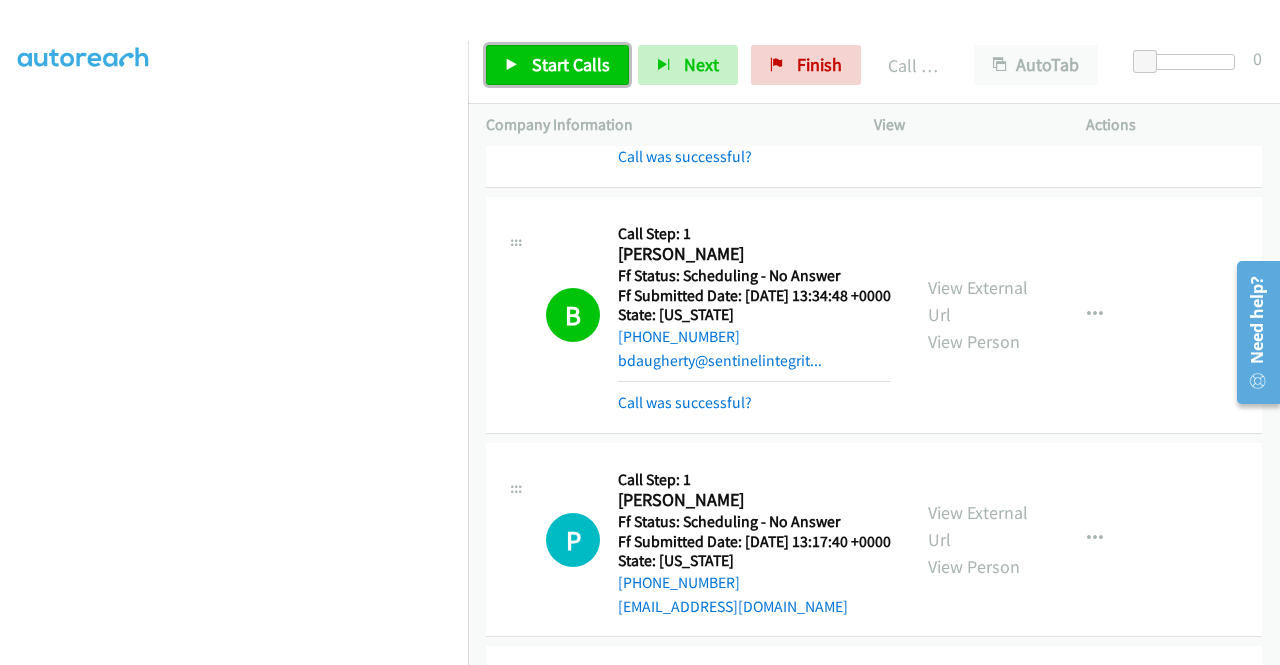 click on "Start Calls" at bounding box center (557, 65) 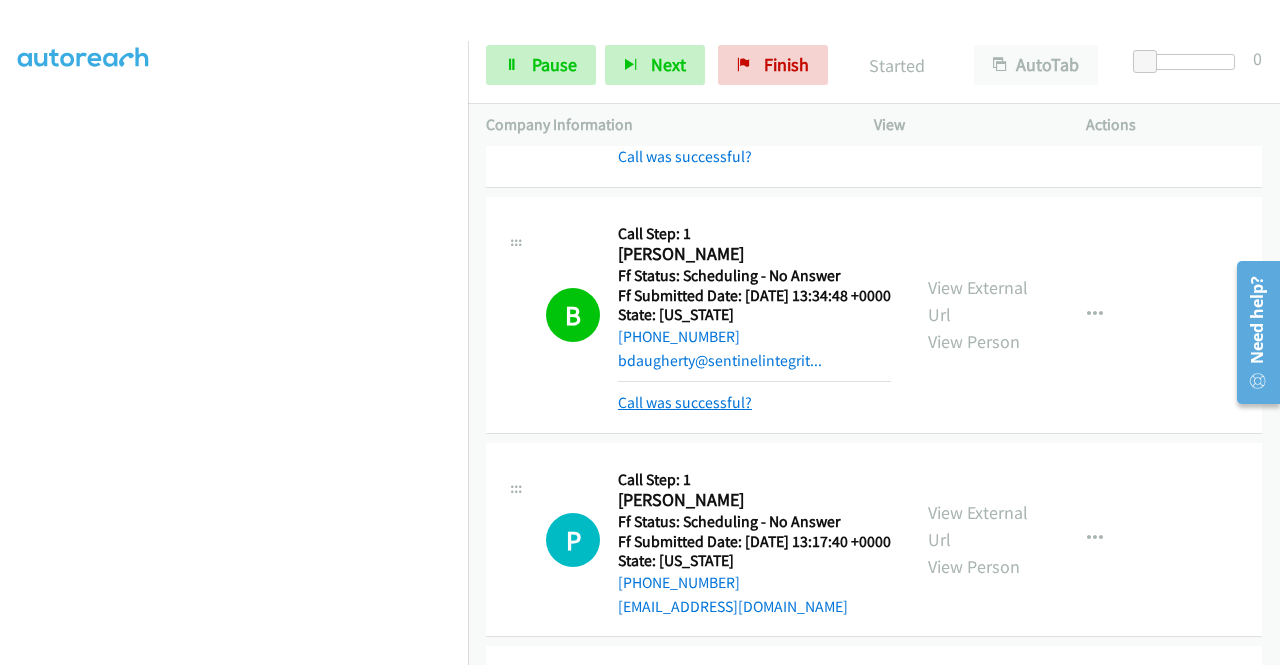 click on "Call was successful?" at bounding box center [685, 402] 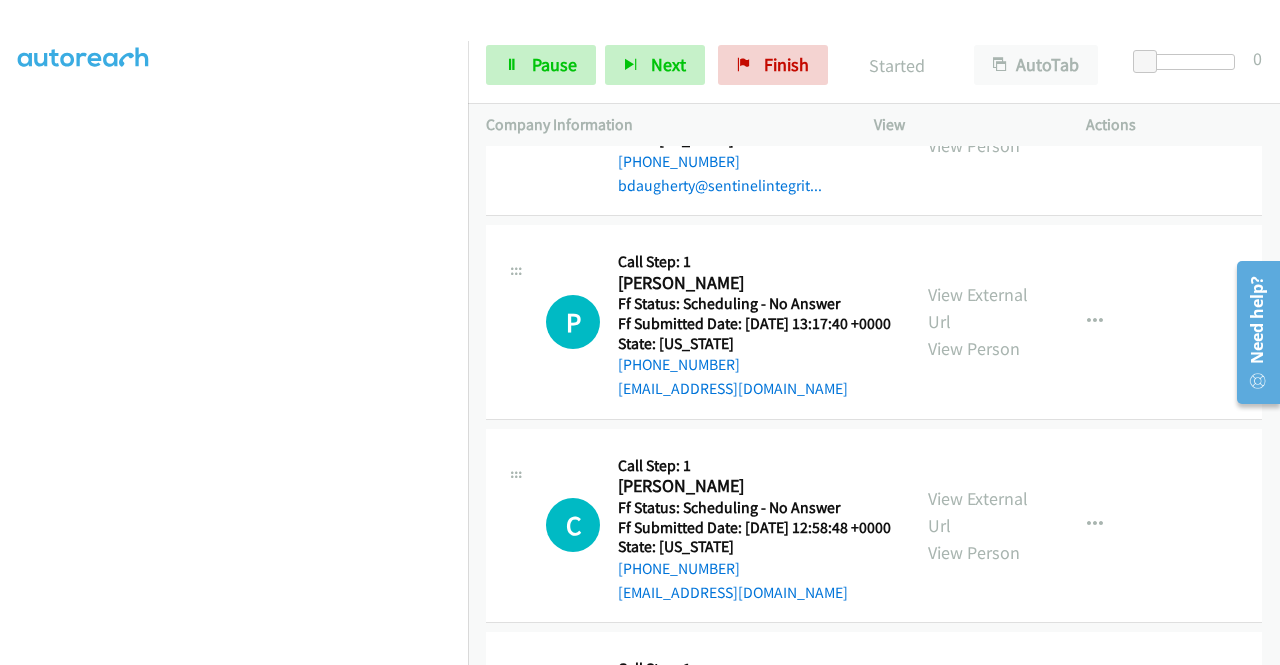 scroll, scrollTop: 400, scrollLeft: 0, axis: vertical 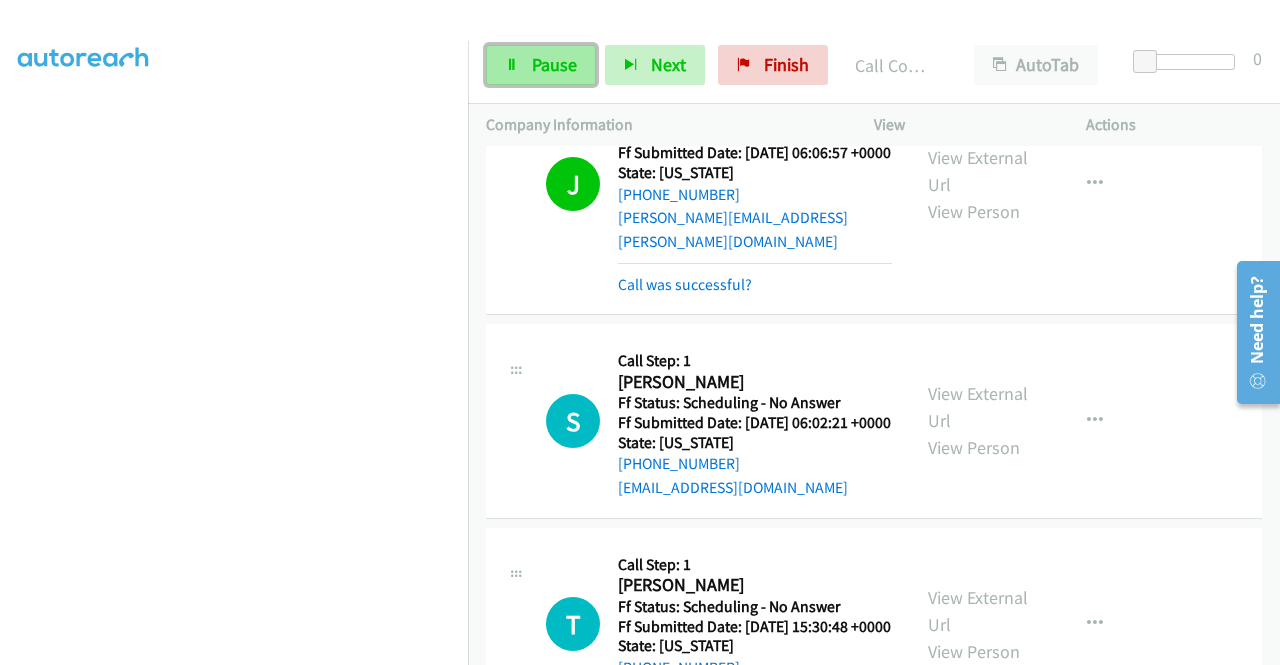 click on "Pause" at bounding box center (554, 64) 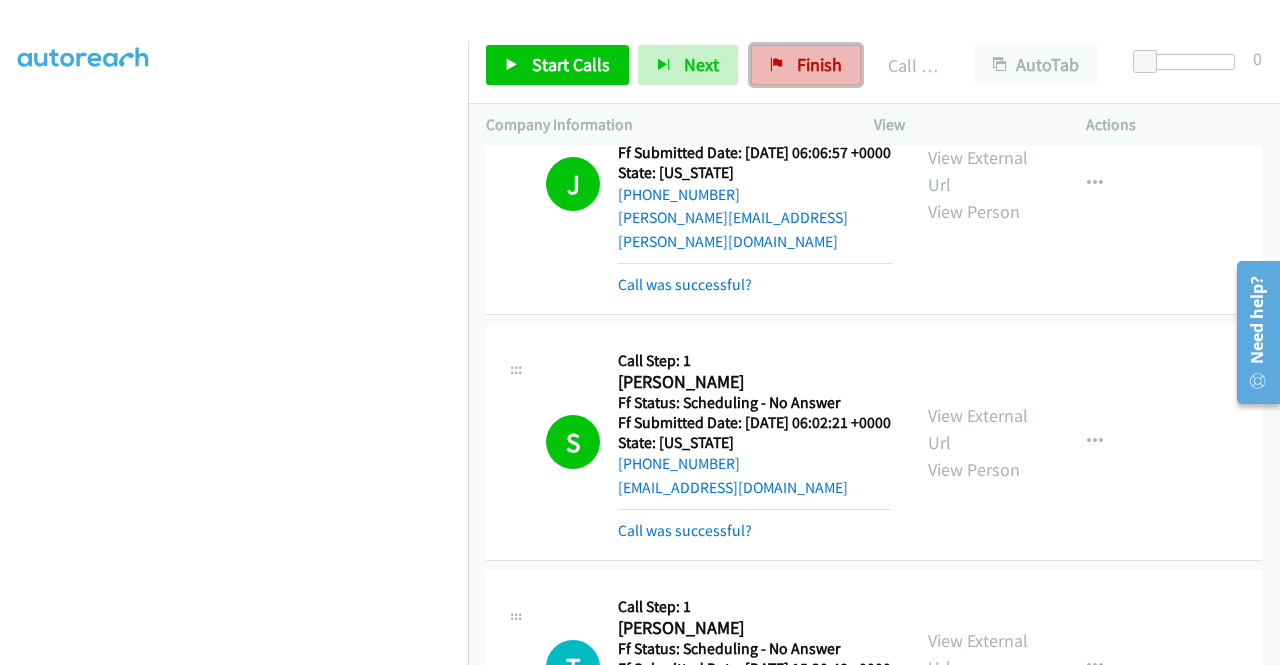 click on "Finish" at bounding box center [819, 64] 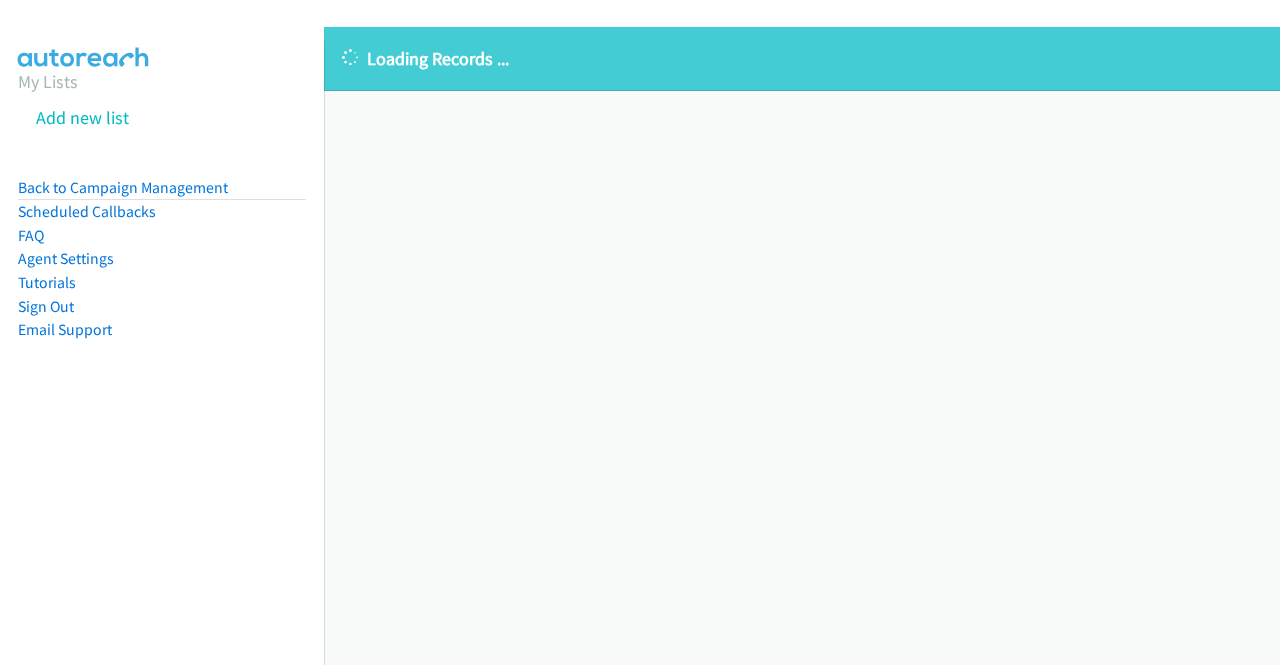 scroll, scrollTop: 0, scrollLeft: 0, axis: both 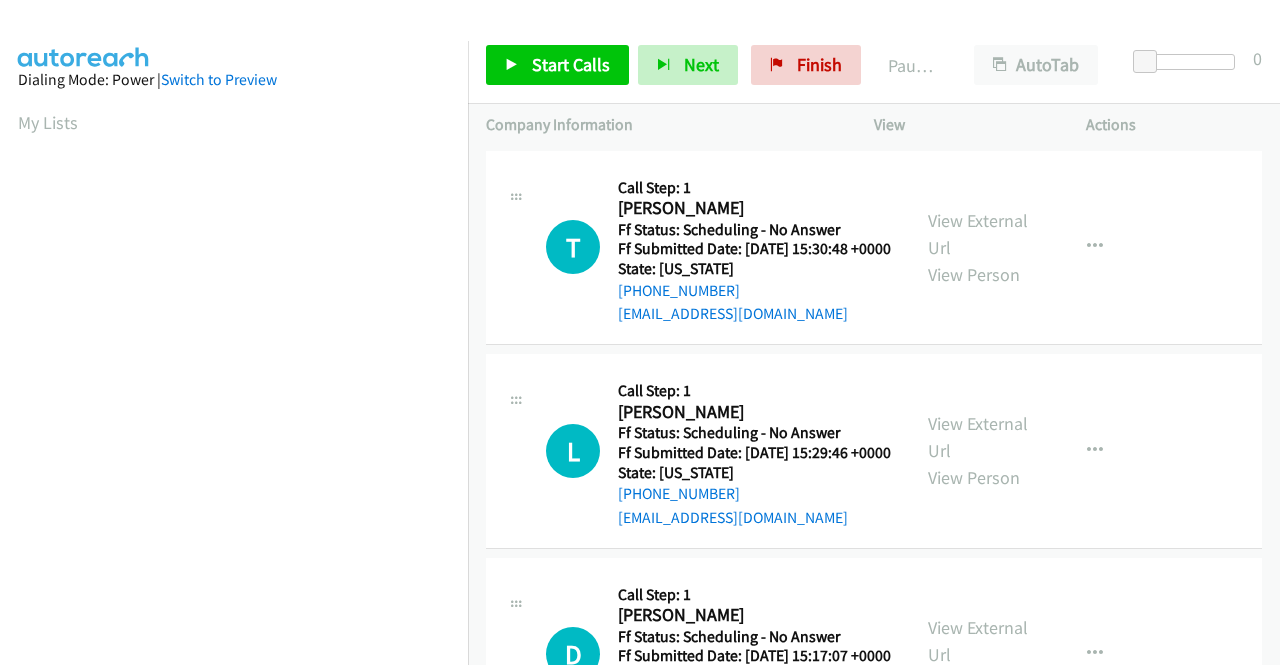 click on "View External Url
View Person" at bounding box center (980, 247) 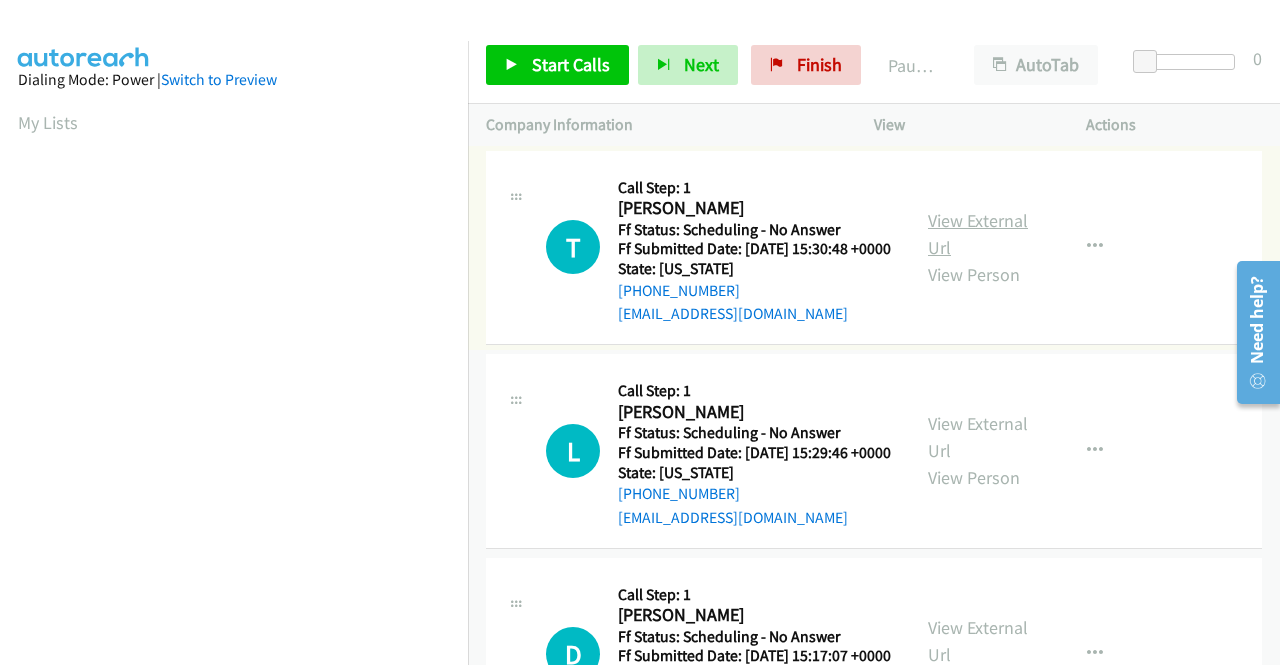 click on "View External Url" at bounding box center [978, 234] 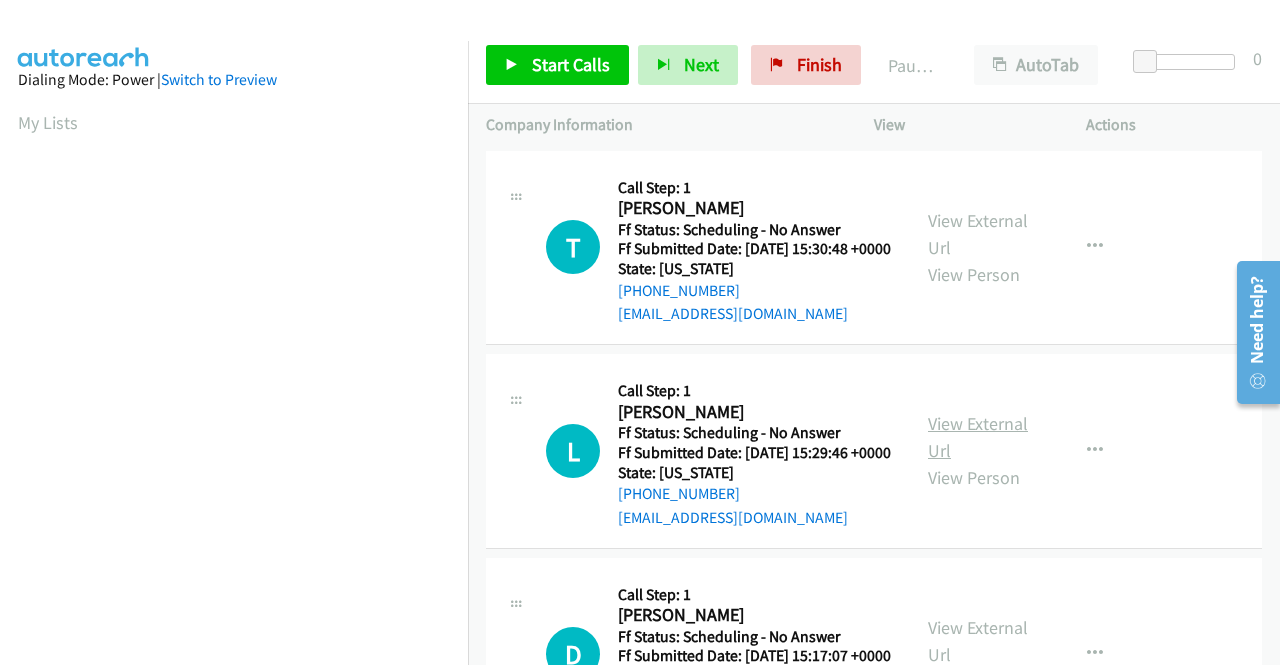 click on "View External Url" at bounding box center (978, 437) 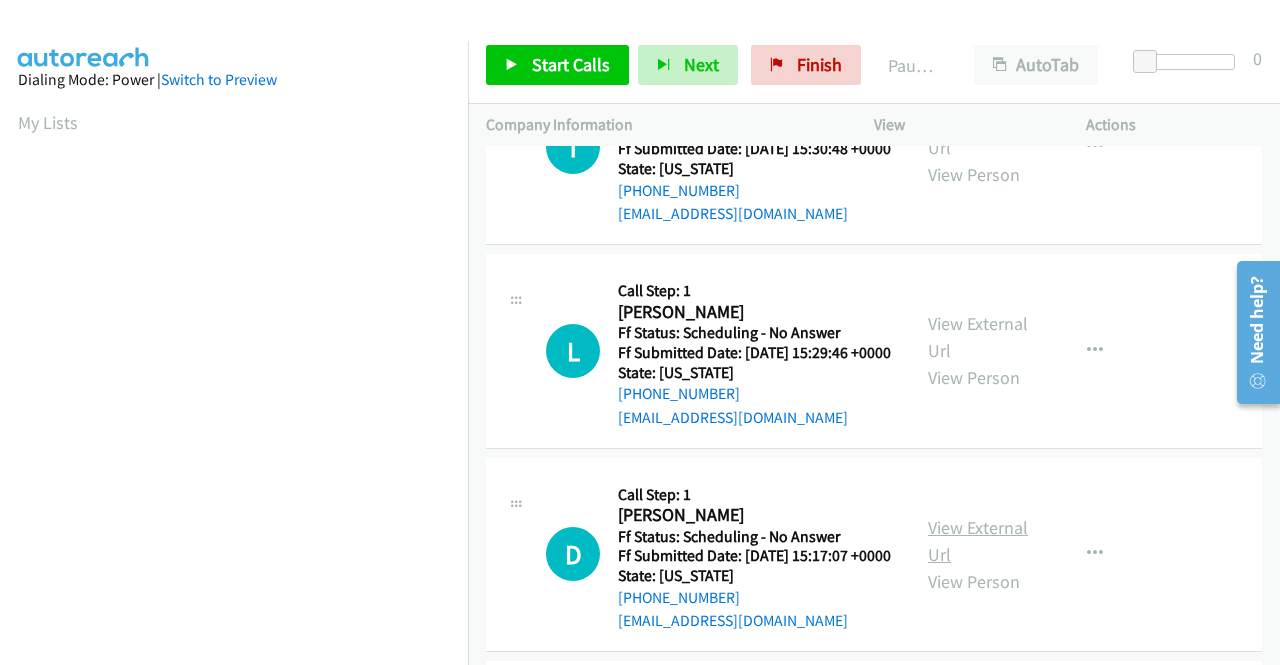 click on "View External Url" at bounding box center (978, 541) 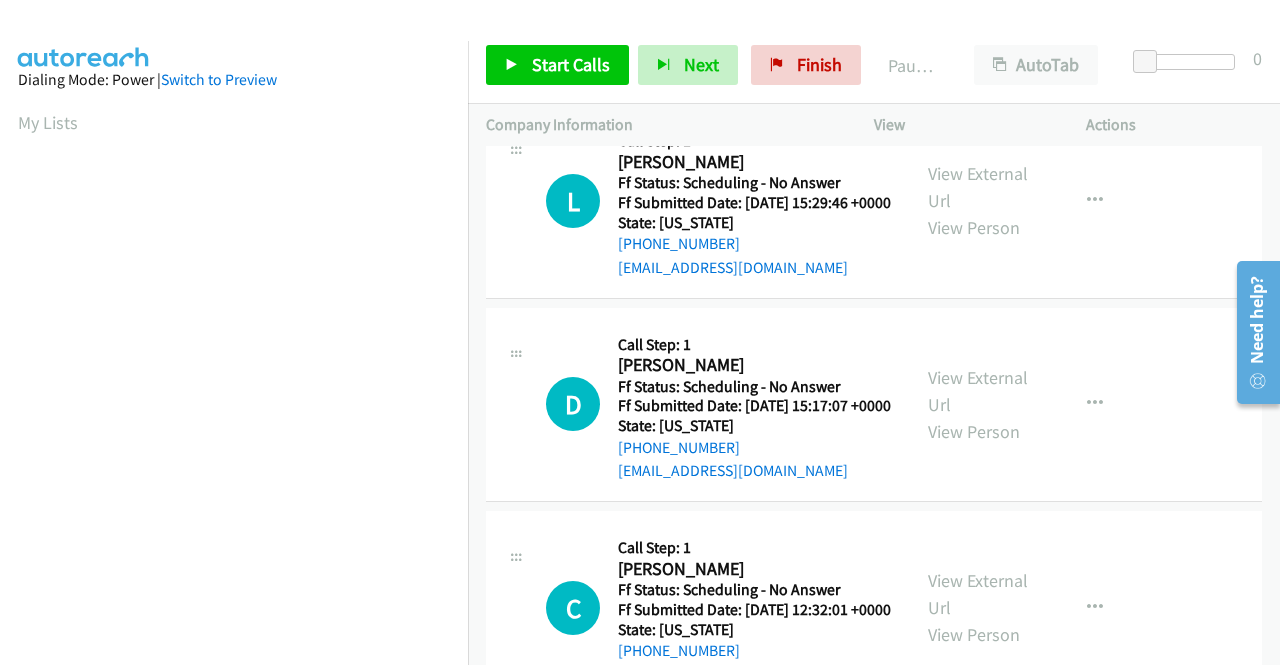 scroll, scrollTop: 300, scrollLeft: 0, axis: vertical 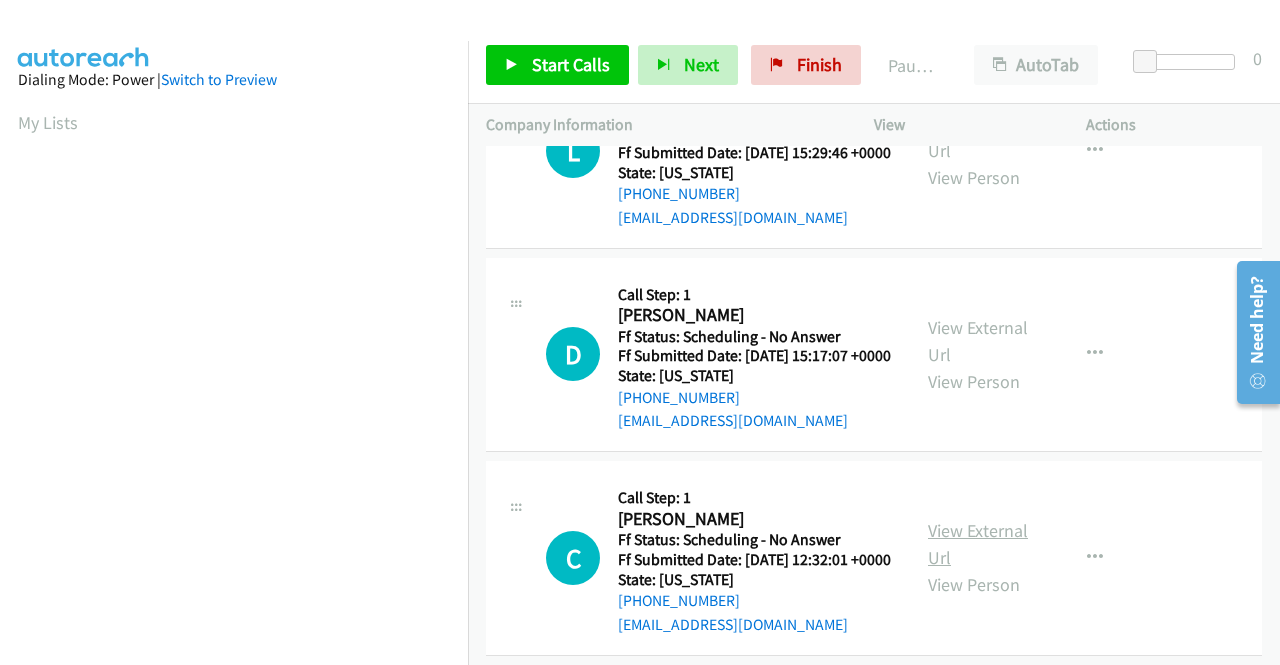 click on "View External Url" at bounding box center [978, 544] 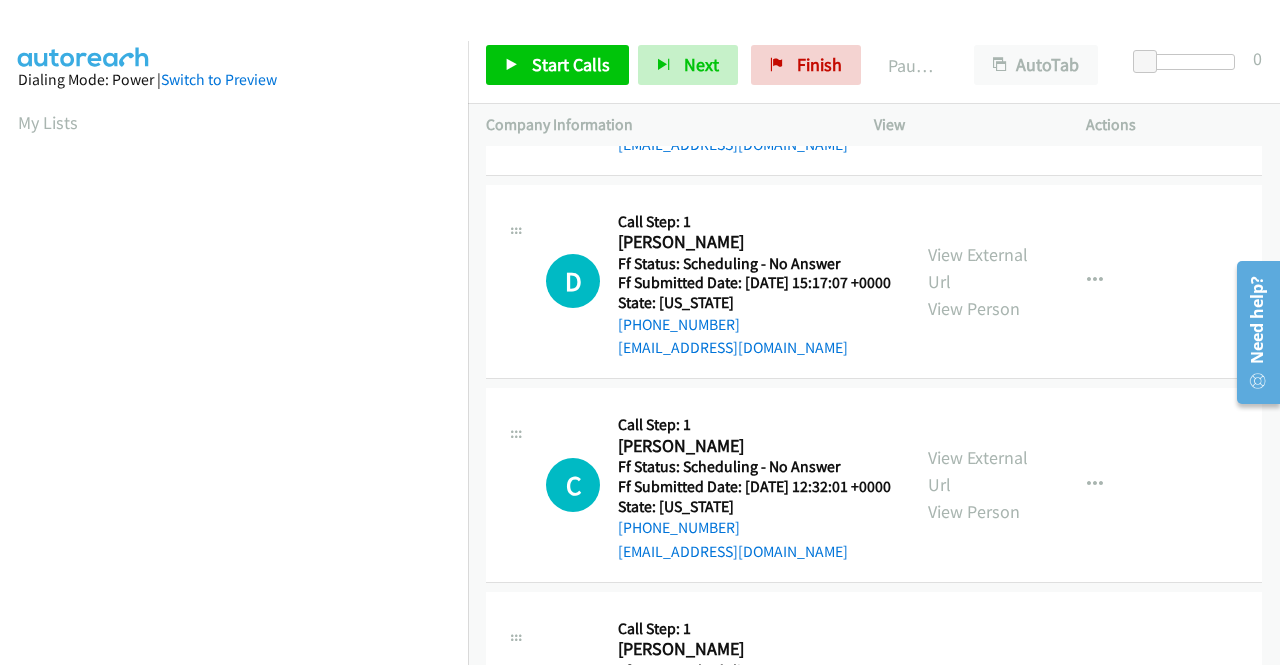 scroll, scrollTop: 600, scrollLeft: 0, axis: vertical 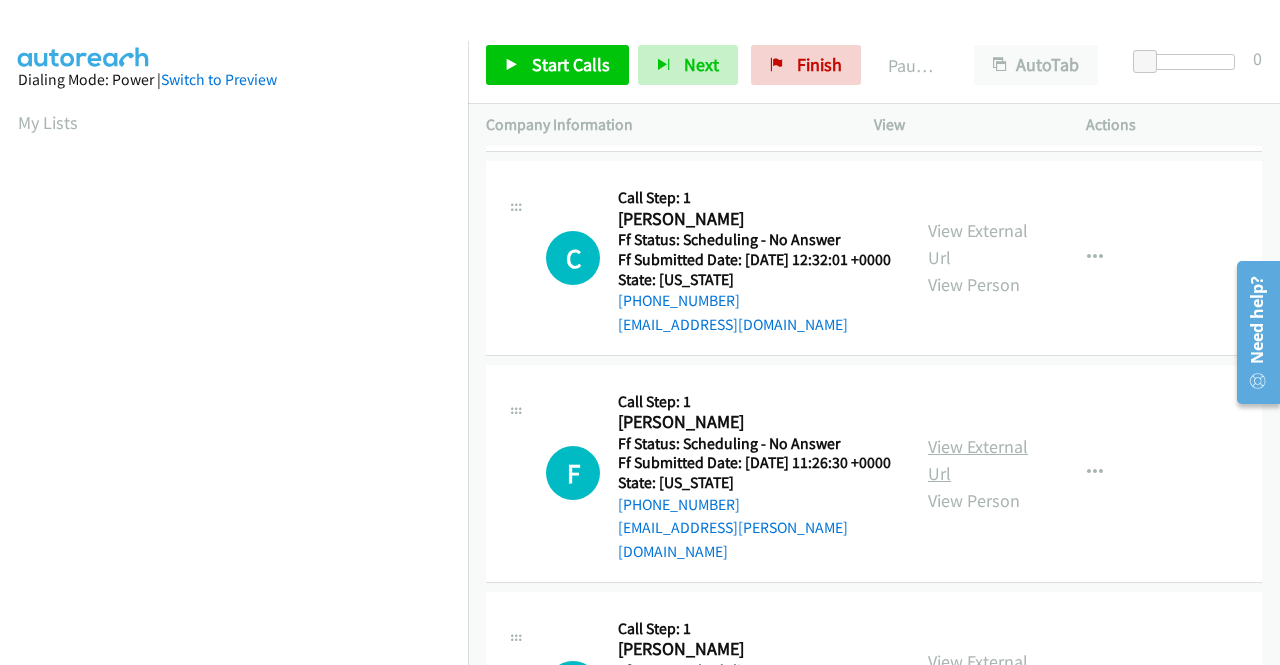 click on "View External Url" at bounding box center [978, 460] 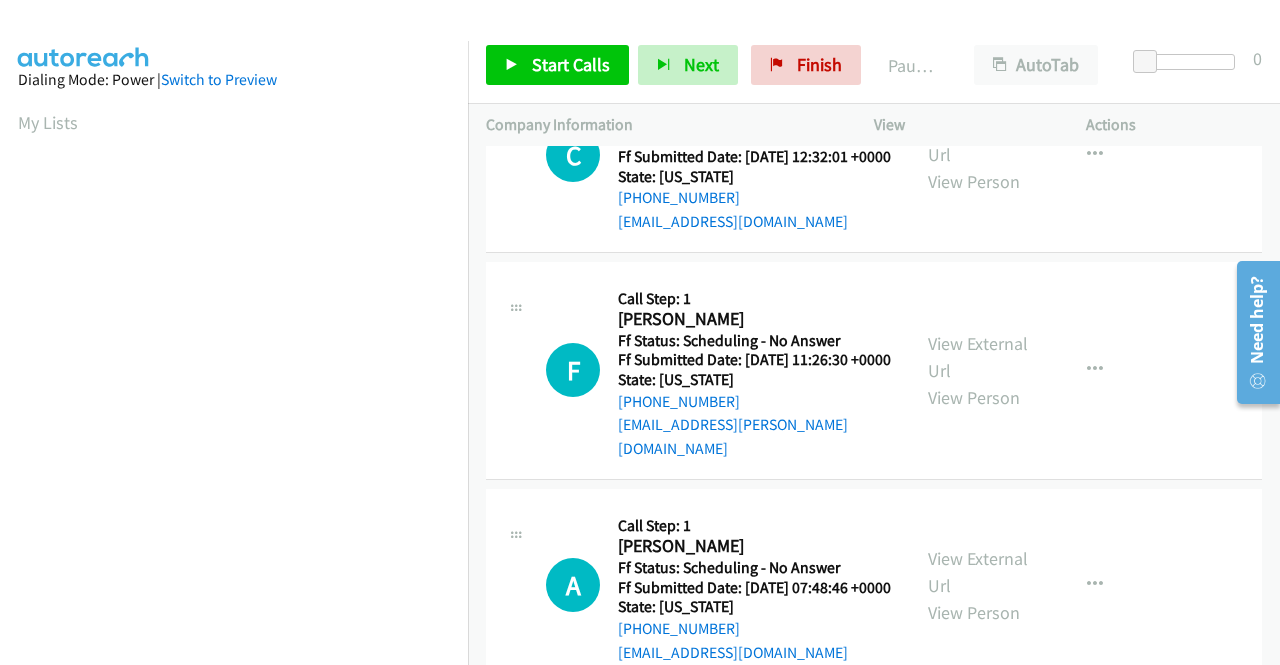scroll, scrollTop: 800, scrollLeft: 0, axis: vertical 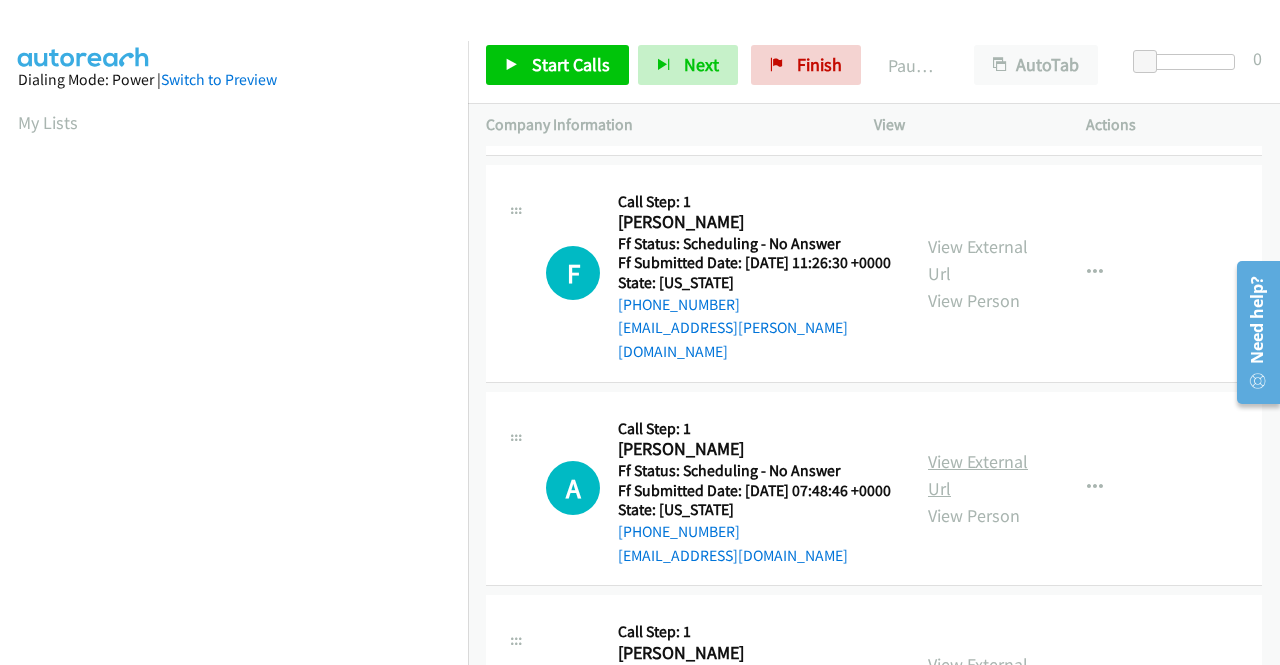 click on "View External Url" at bounding box center [978, 475] 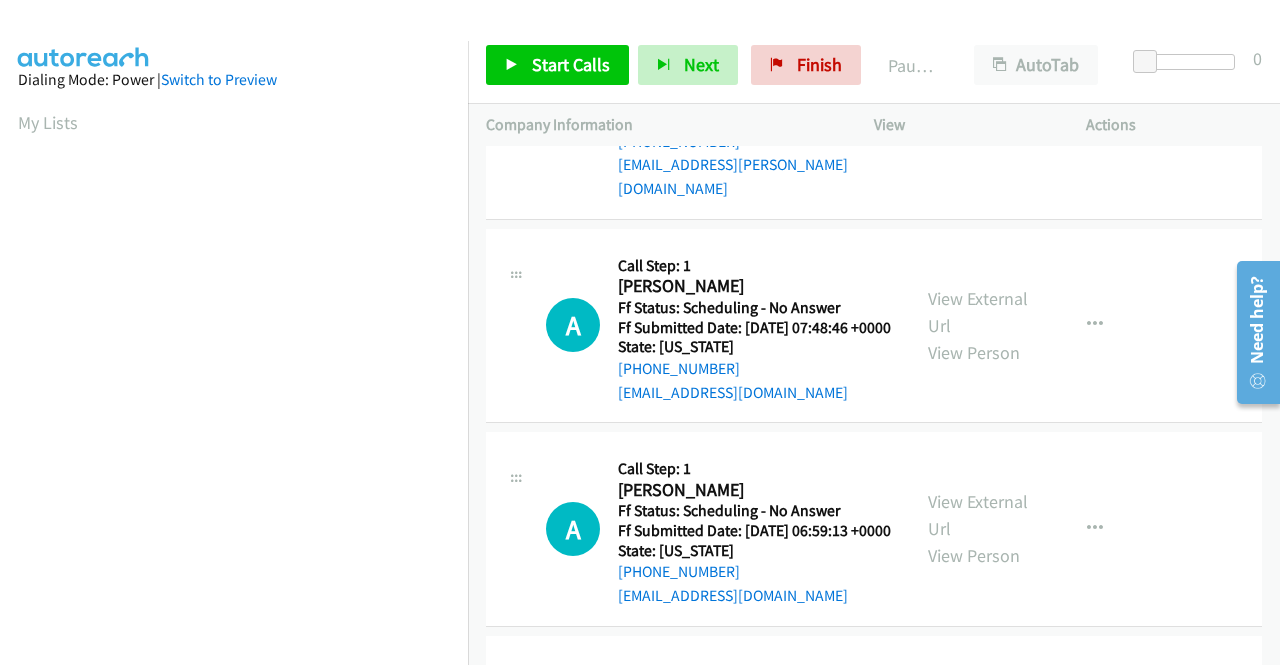 scroll, scrollTop: 1000, scrollLeft: 0, axis: vertical 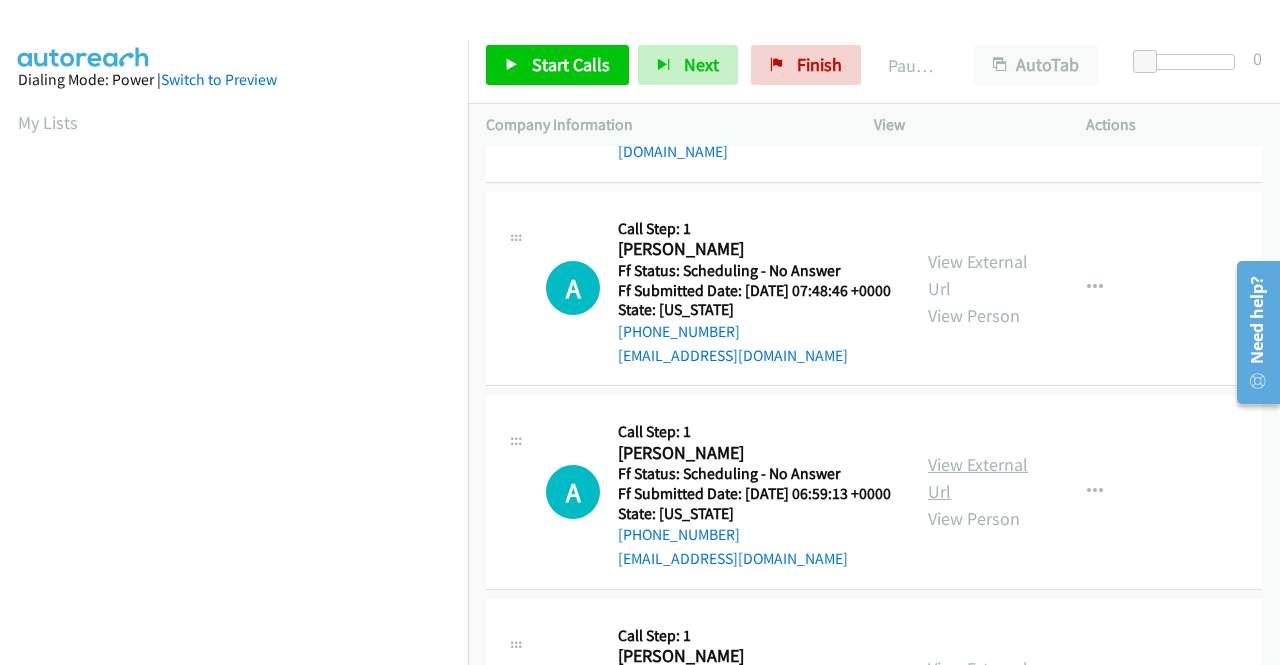 click on "View External Url" at bounding box center [978, 478] 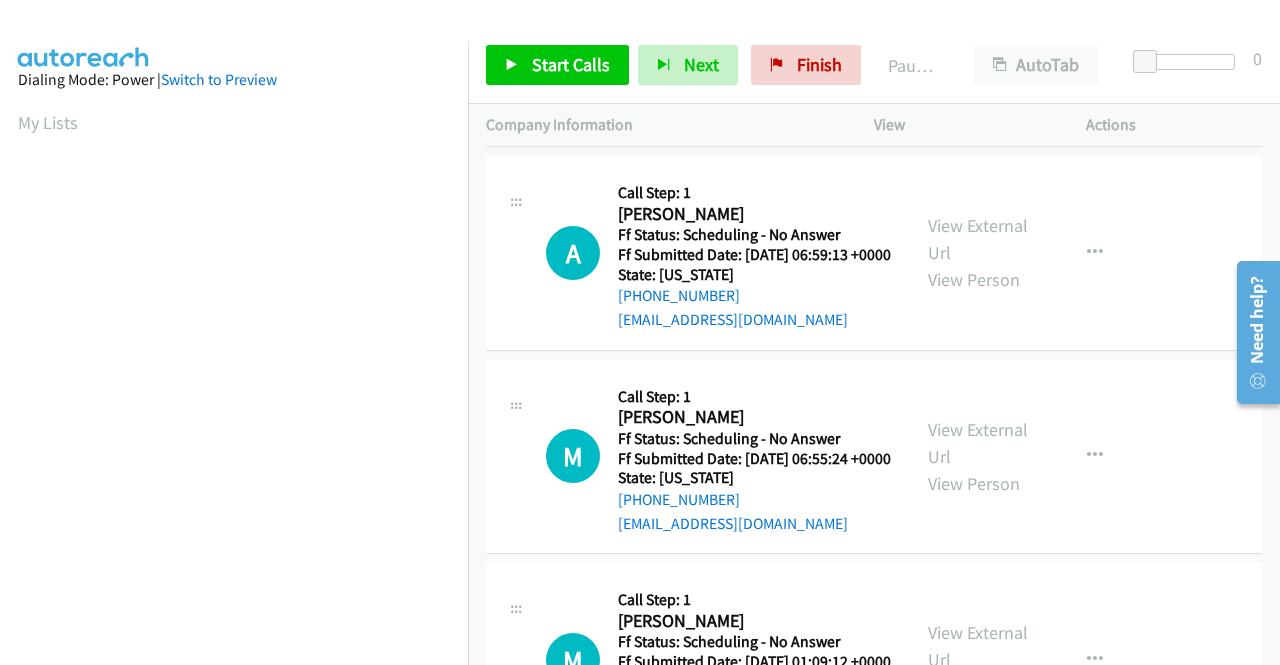 scroll, scrollTop: 1300, scrollLeft: 0, axis: vertical 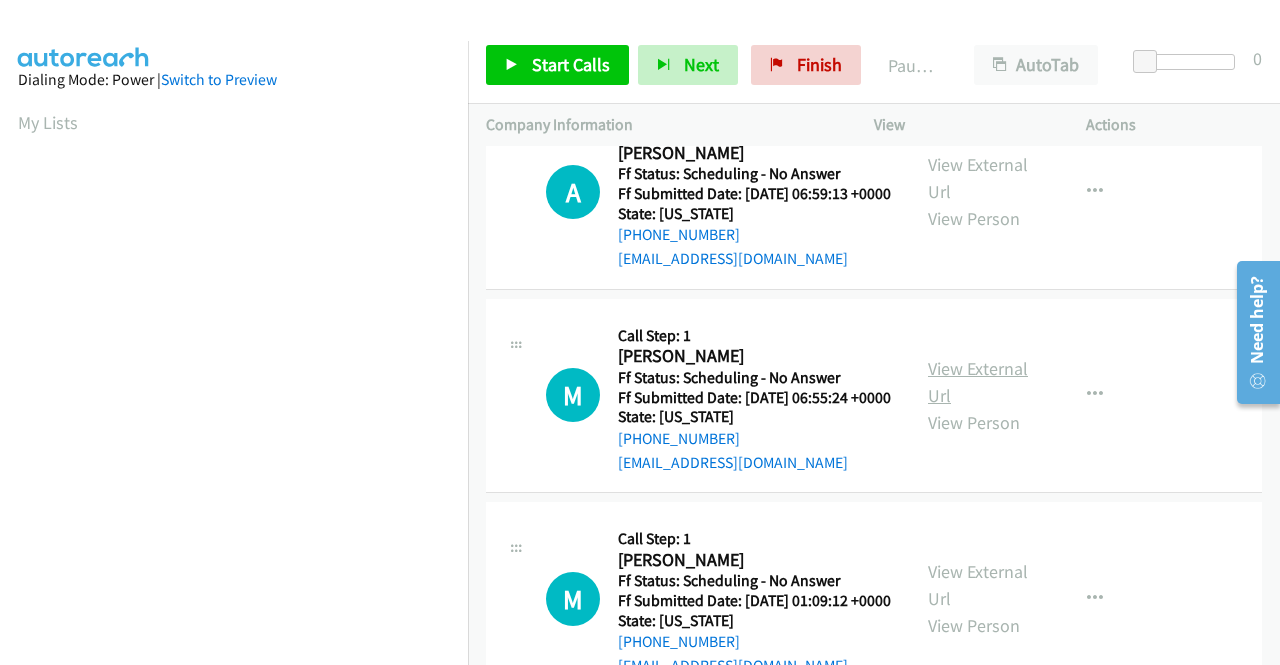 click on "View External Url" at bounding box center [978, 382] 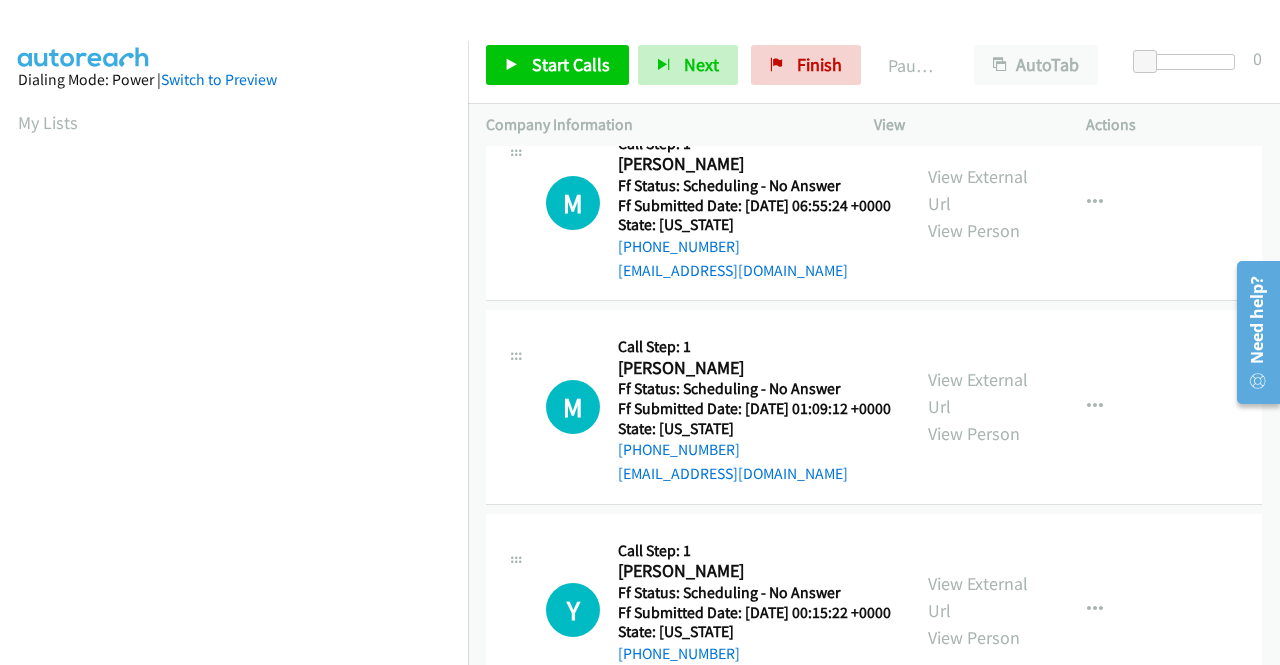 scroll, scrollTop: 1500, scrollLeft: 0, axis: vertical 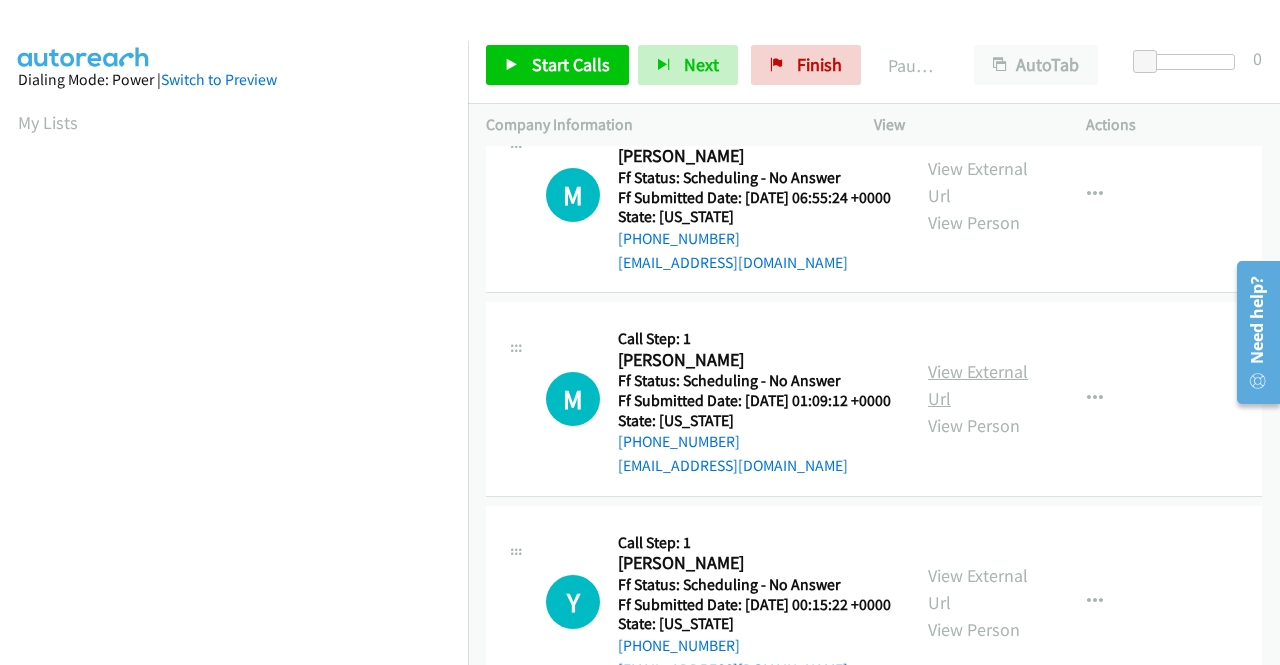 click on "View External Url" at bounding box center [978, 385] 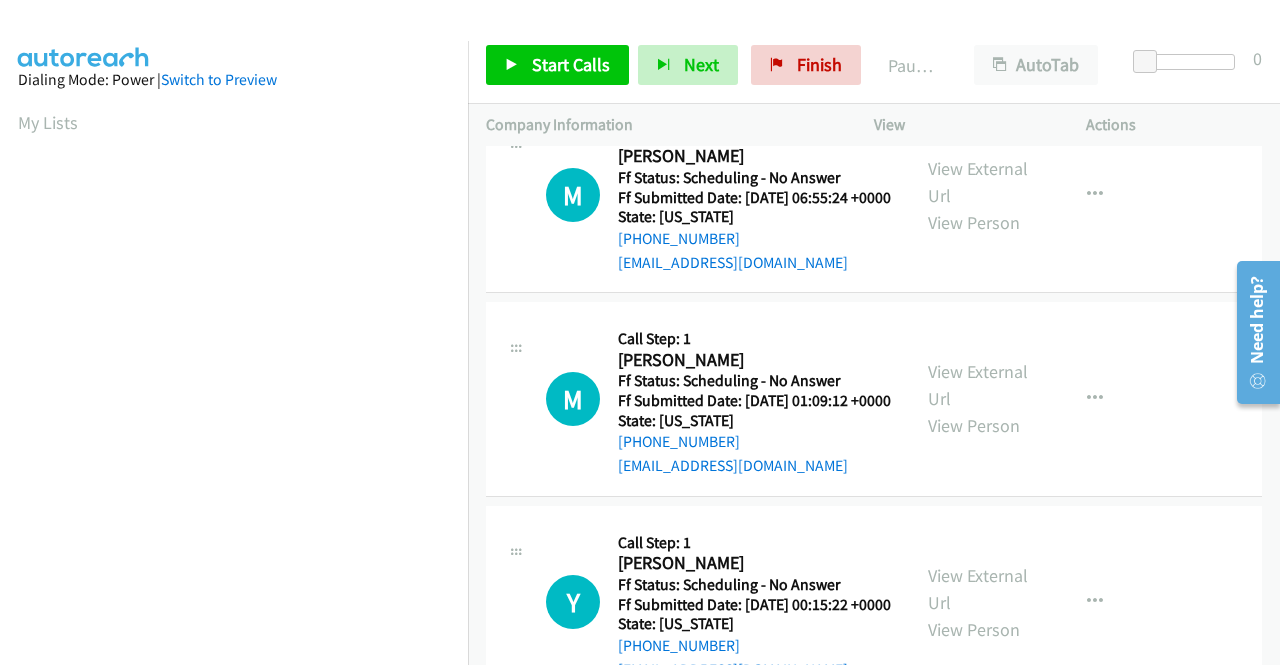 scroll, scrollTop: 1600, scrollLeft: 0, axis: vertical 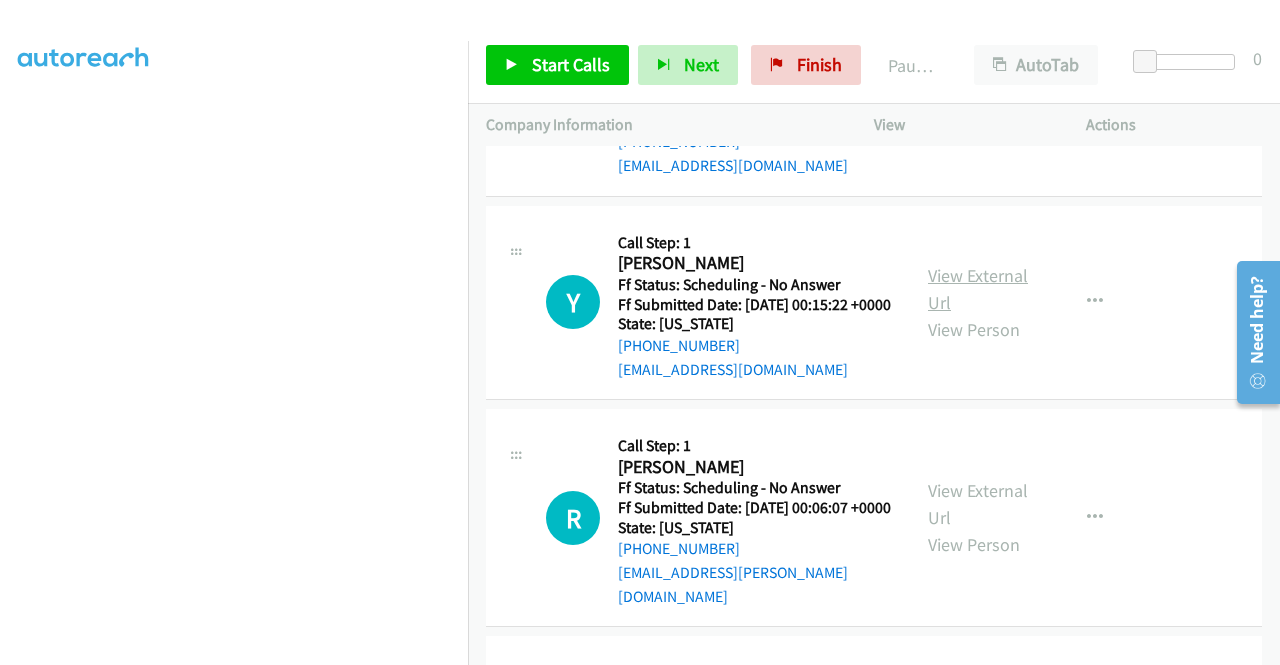 click on "View External Url" at bounding box center (978, 289) 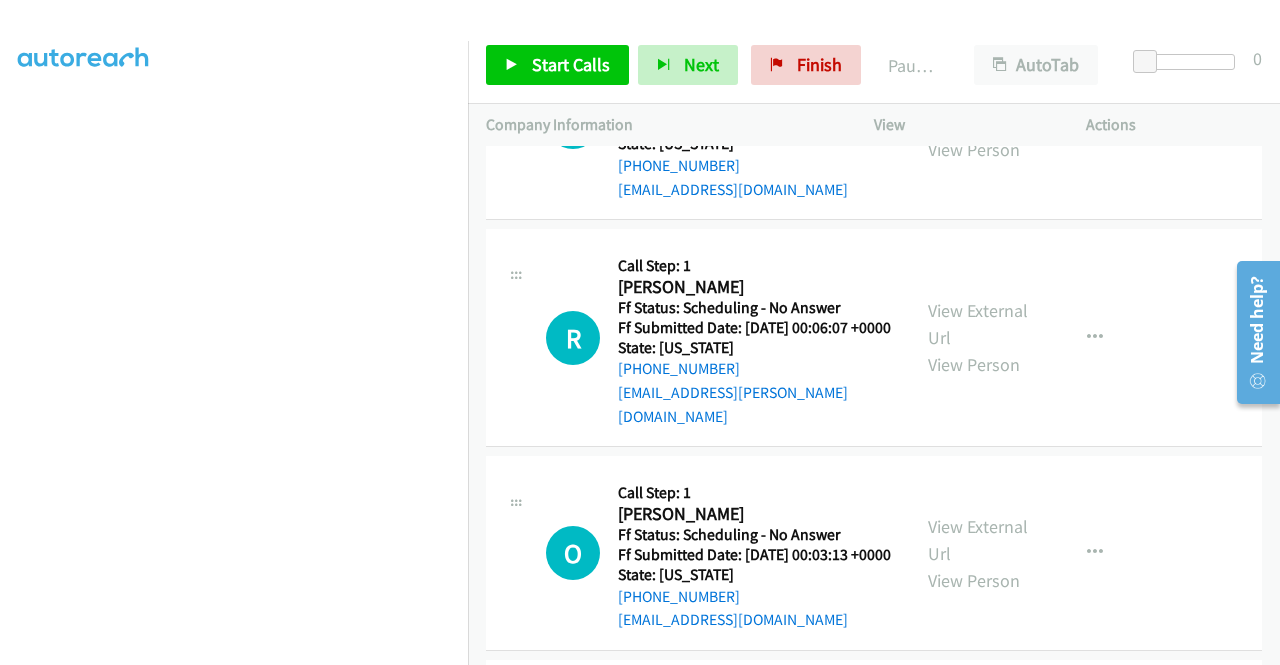 scroll, scrollTop: 2000, scrollLeft: 0, axis: vertical 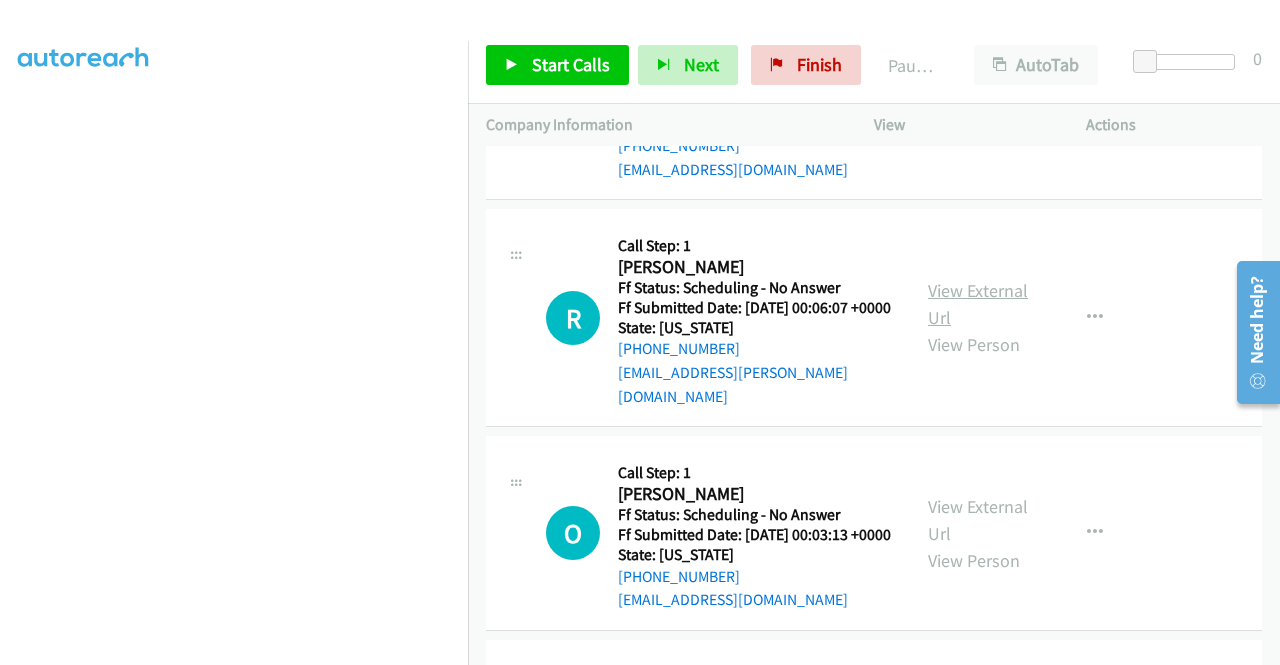 click on "View External Url" at bounding box center (978, 304) 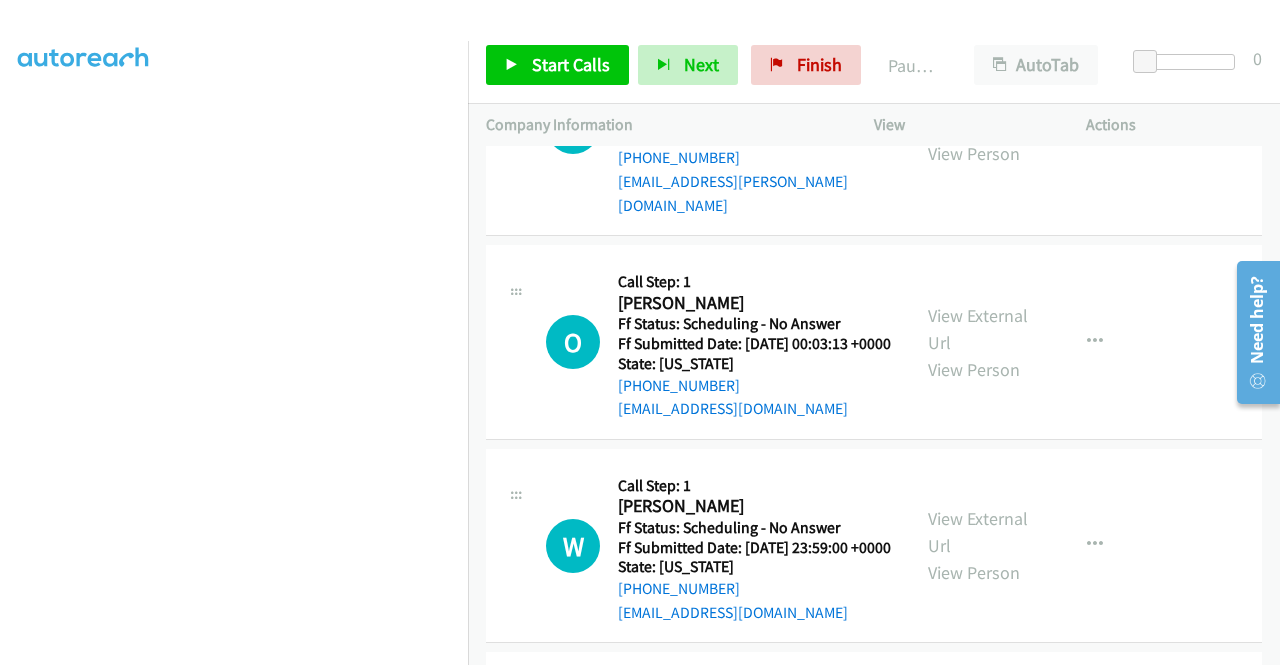 scroll, scrollTop: 2200, scrollLeft: 0, axis: vertical 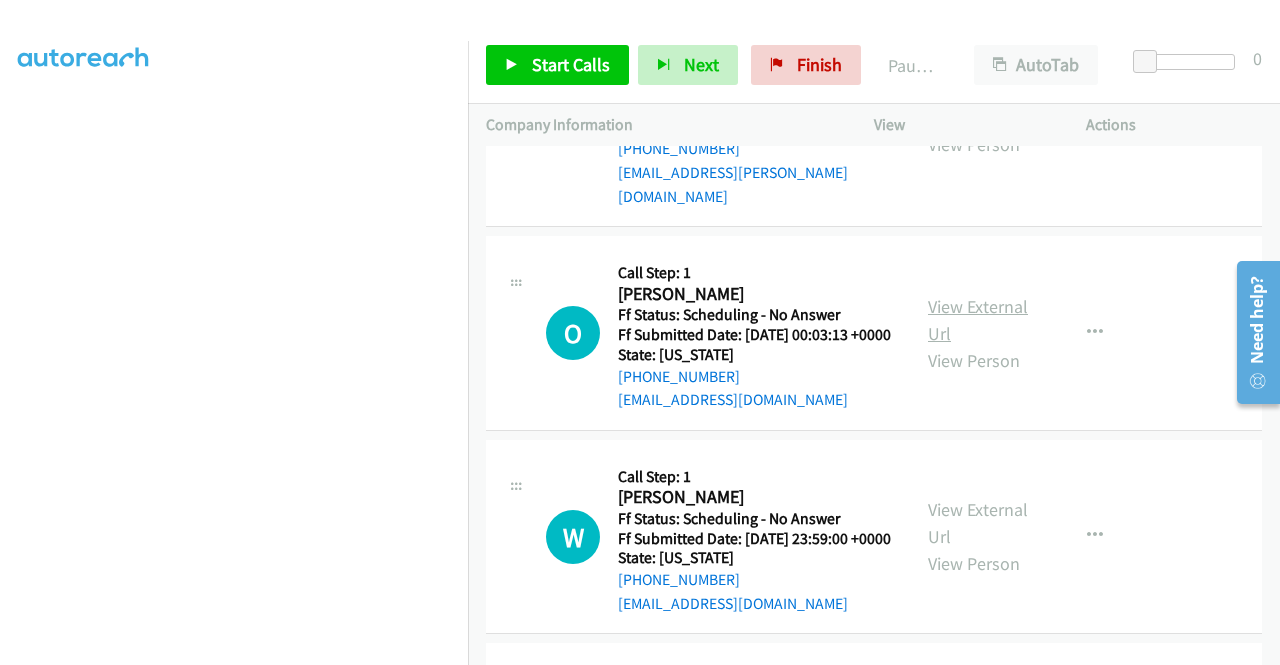 click on "View External Url" at bounding box center [978, 320] 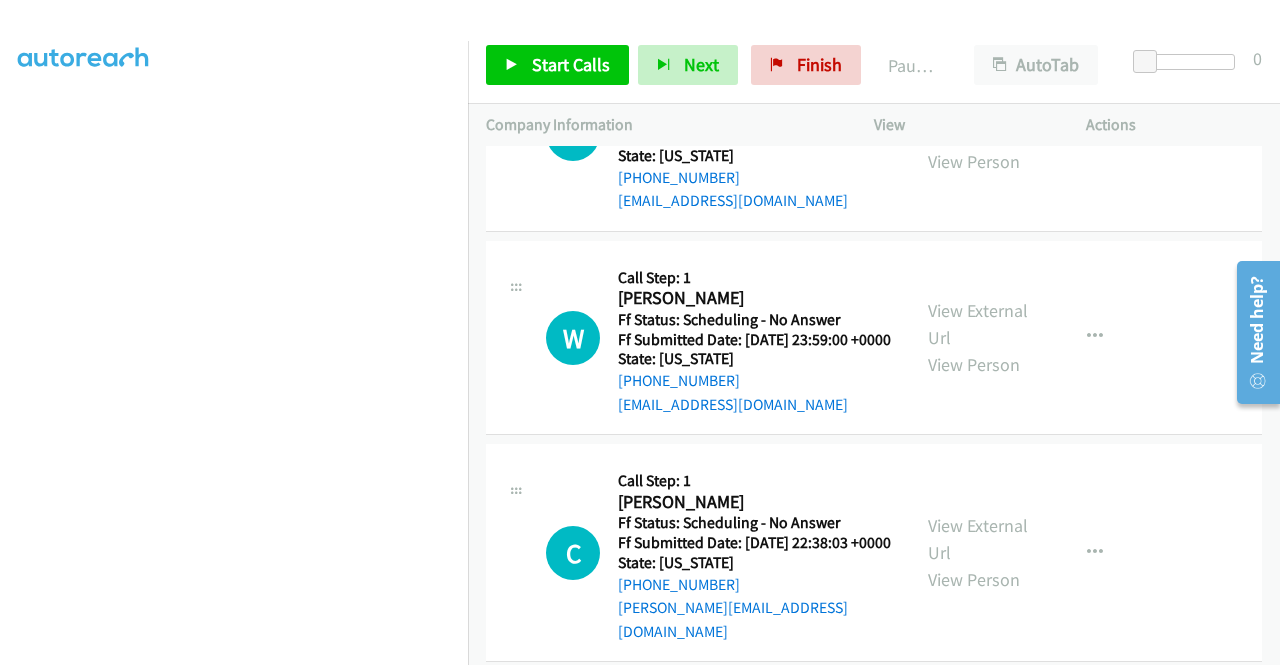 scroll, scrollTop: 2400, scrollLeft: 0, axis: vertical 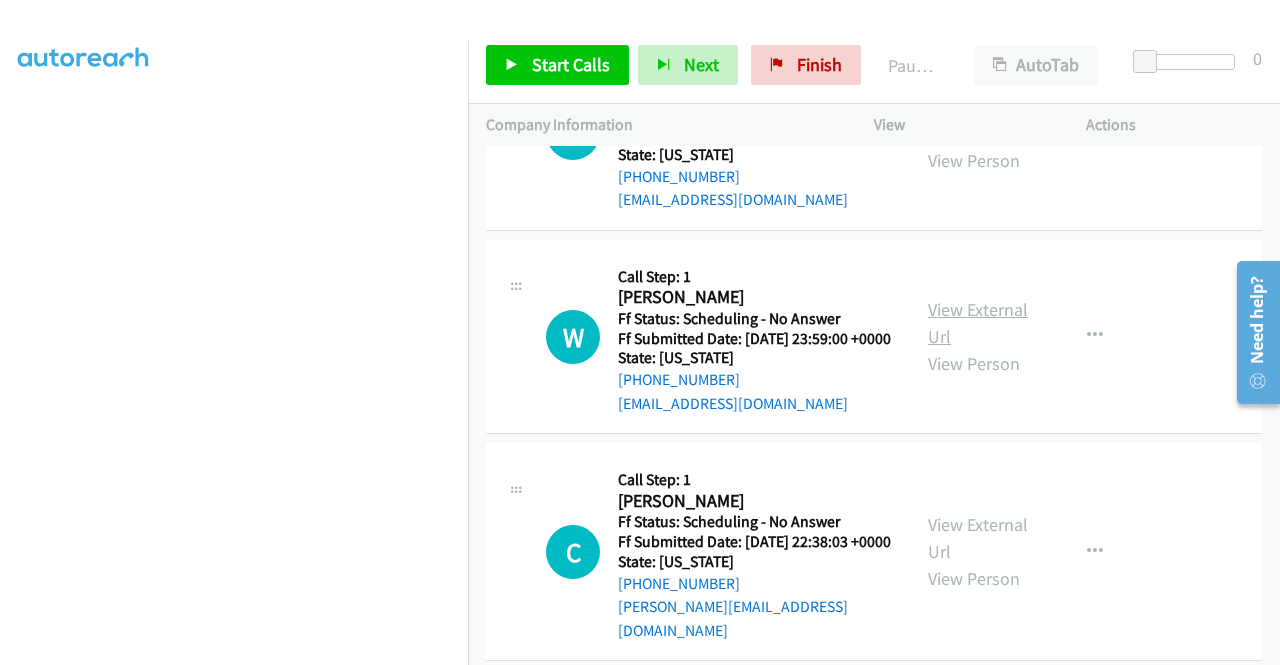 click on "View External Url" at bounding box center (978, 323) 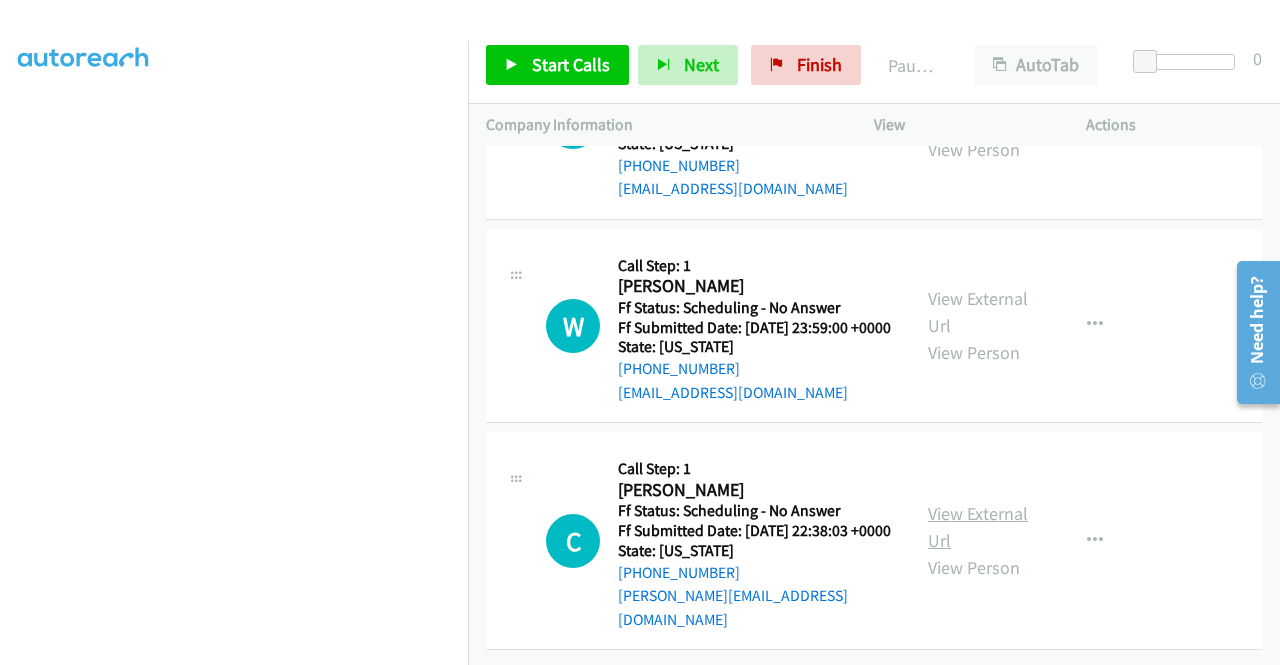 scroll, scrollTop: 2600, scrollLeft: 0, axis: vertical 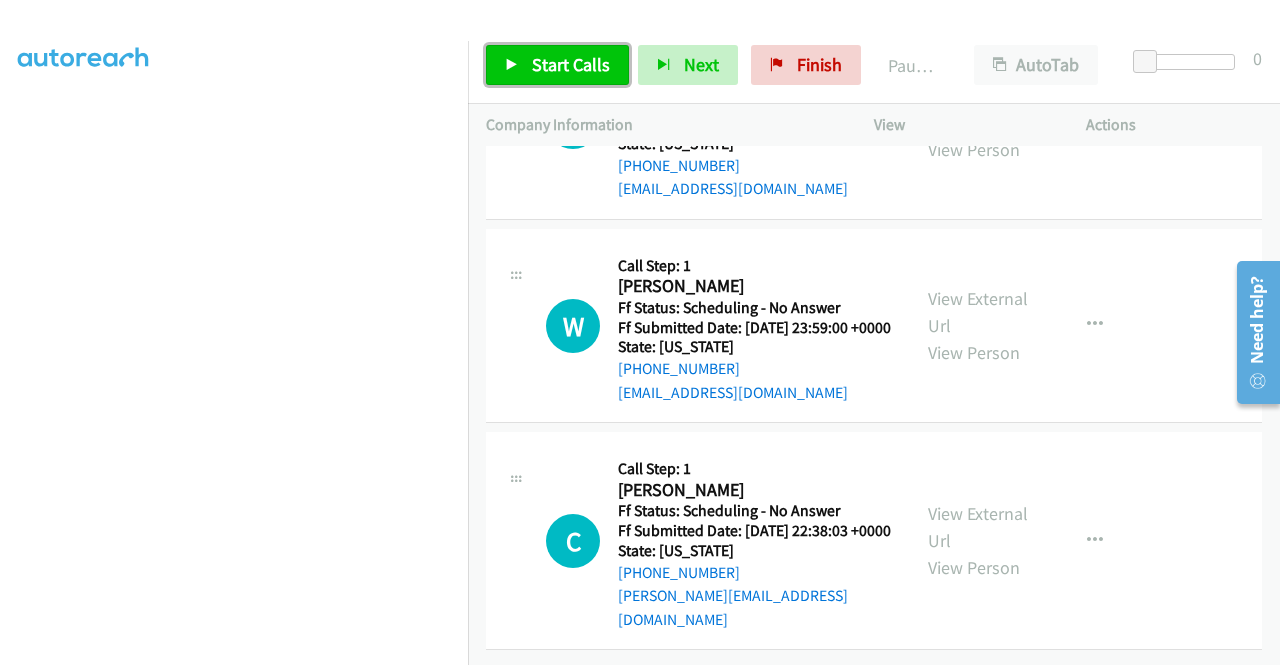 click on "Start Calls" at bounding box center [571, 64] 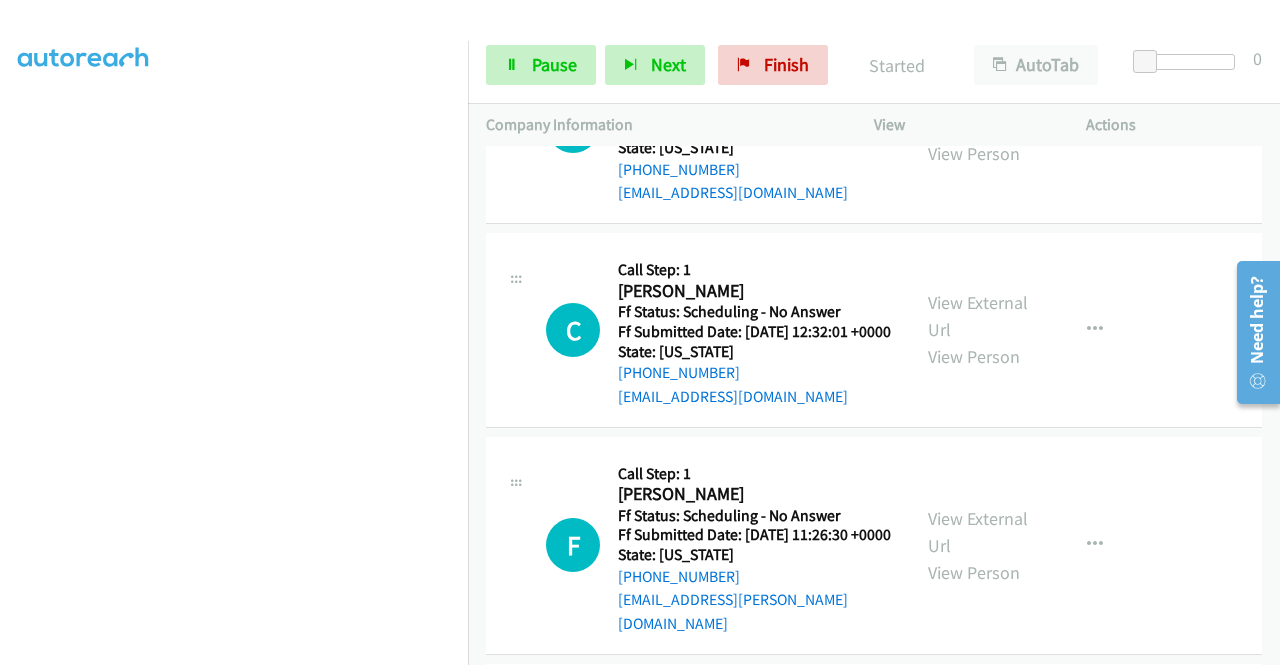 scroll, scrollTop: 0, scrollLeft: 0, axis: both 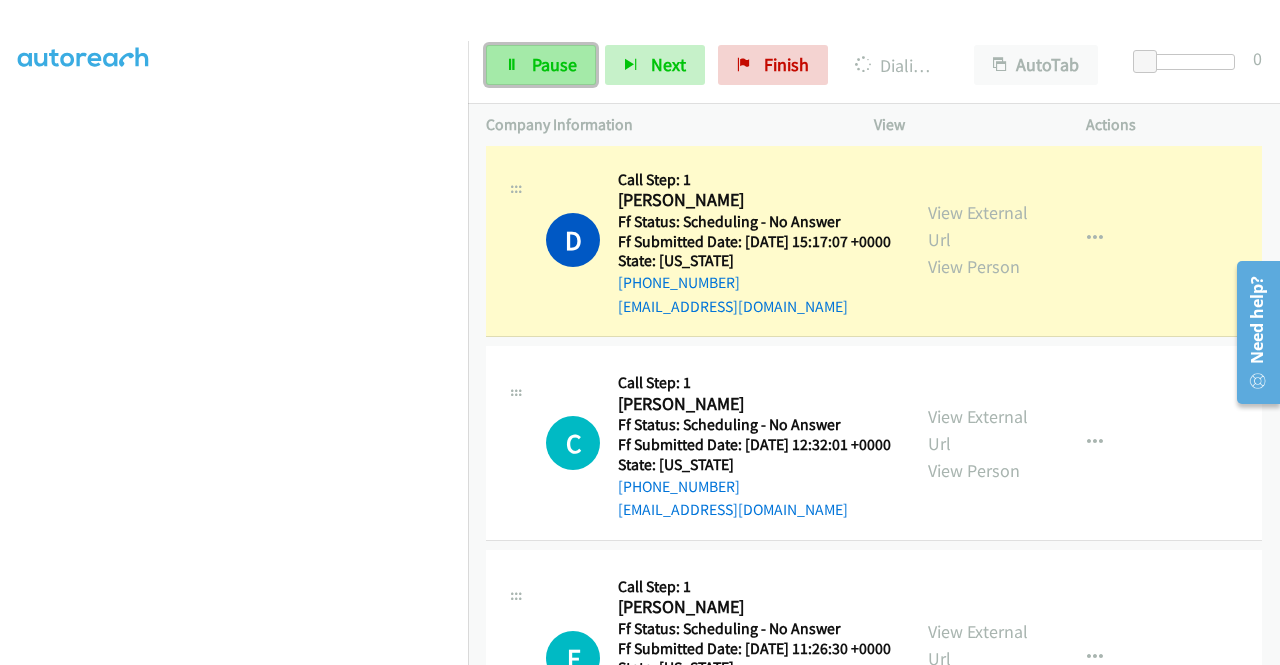 click on "Pause" at bounding box center (554, 64) 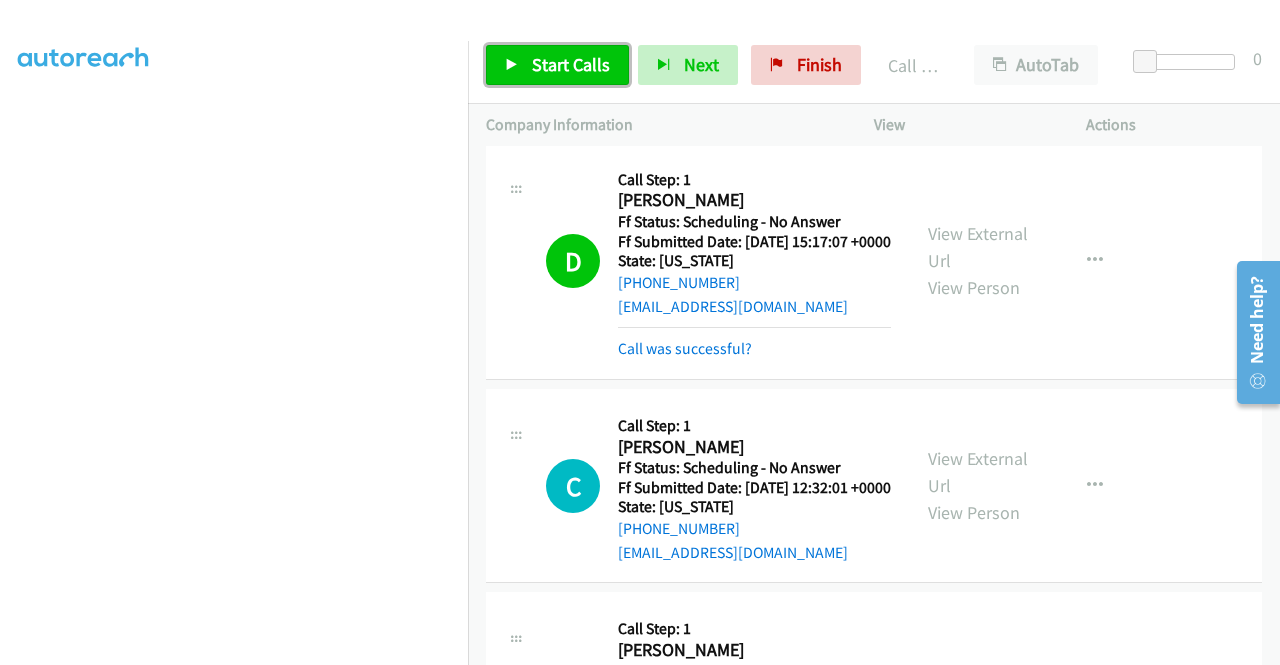 click on "Start Calls" at bounding box center [571, 64] 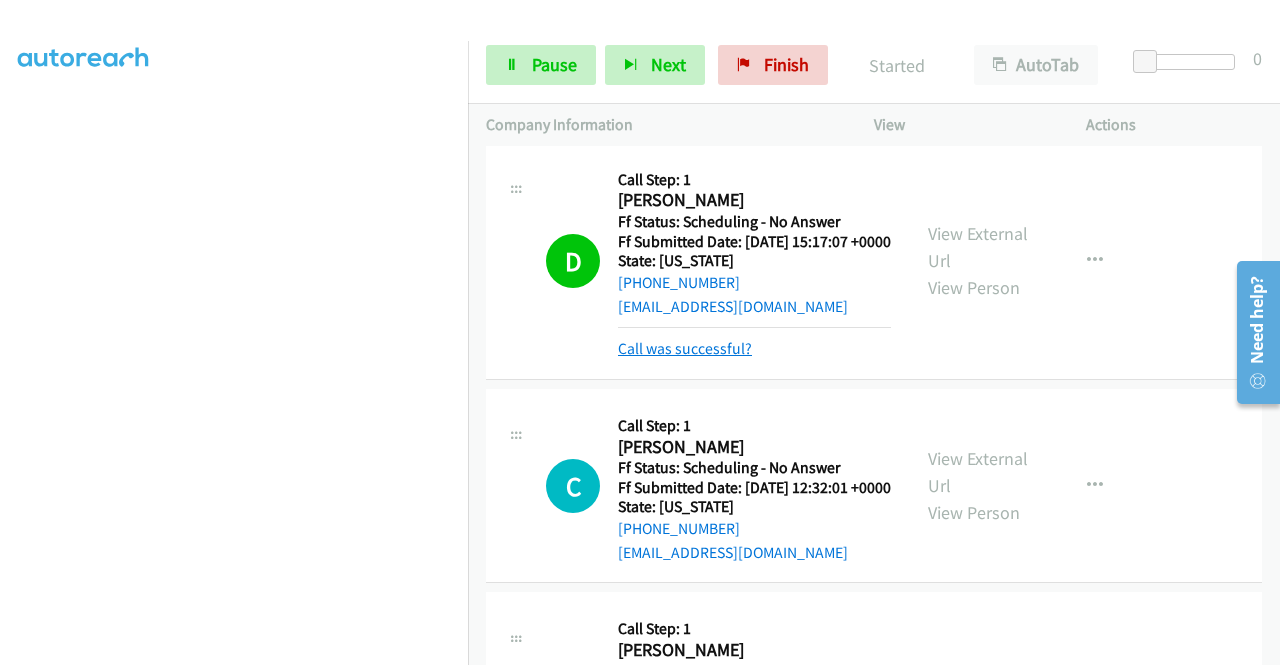 click on "Call was successful?" at bounding box center (685, 348) 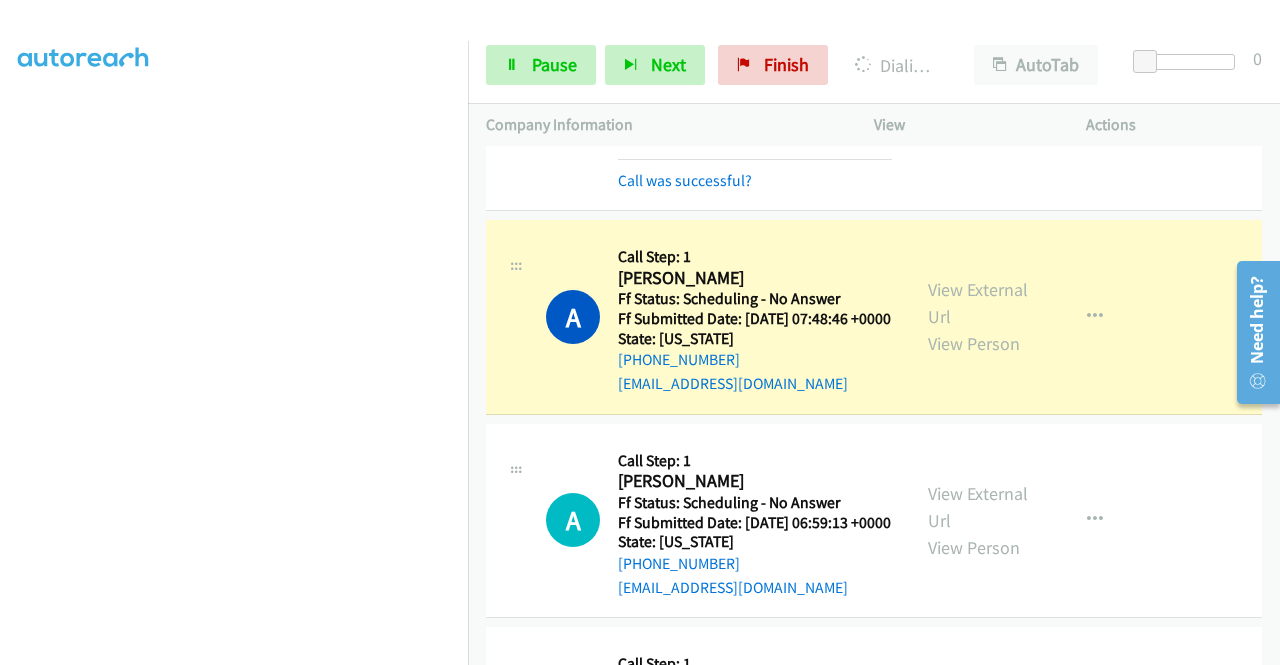 scroll, scrollTop: 1200, scrollLeft: 0, axis: vertical 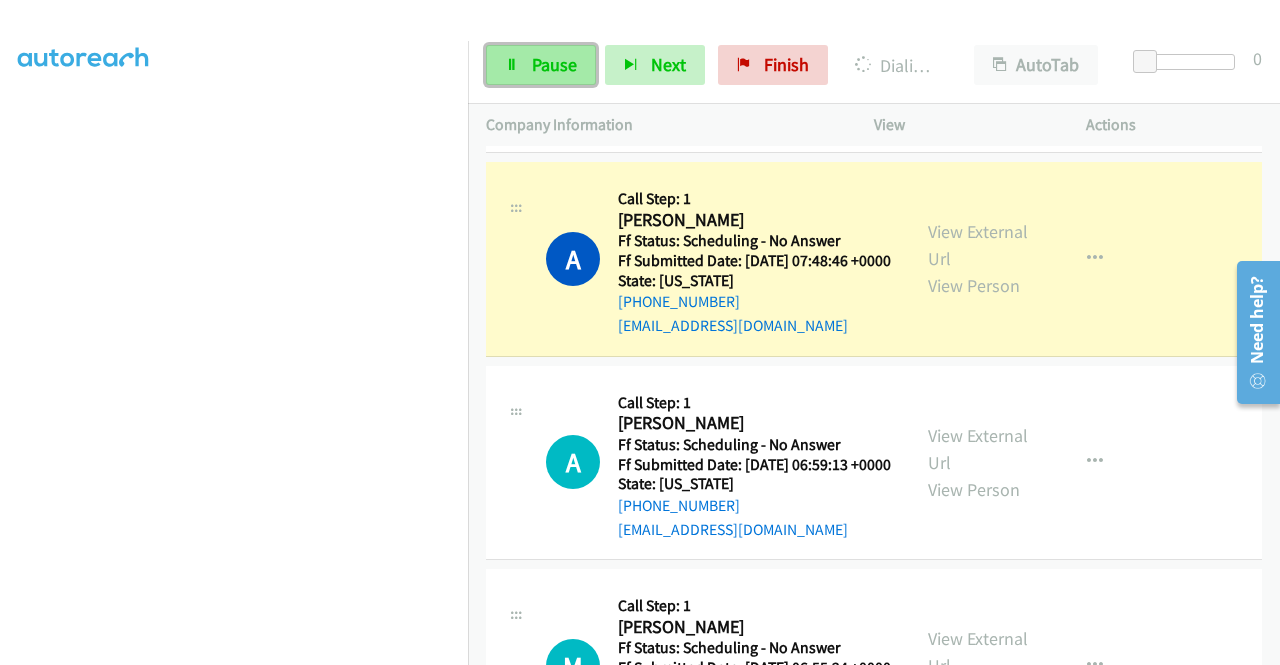 click on "Pause" at bounding box center (554, 64) 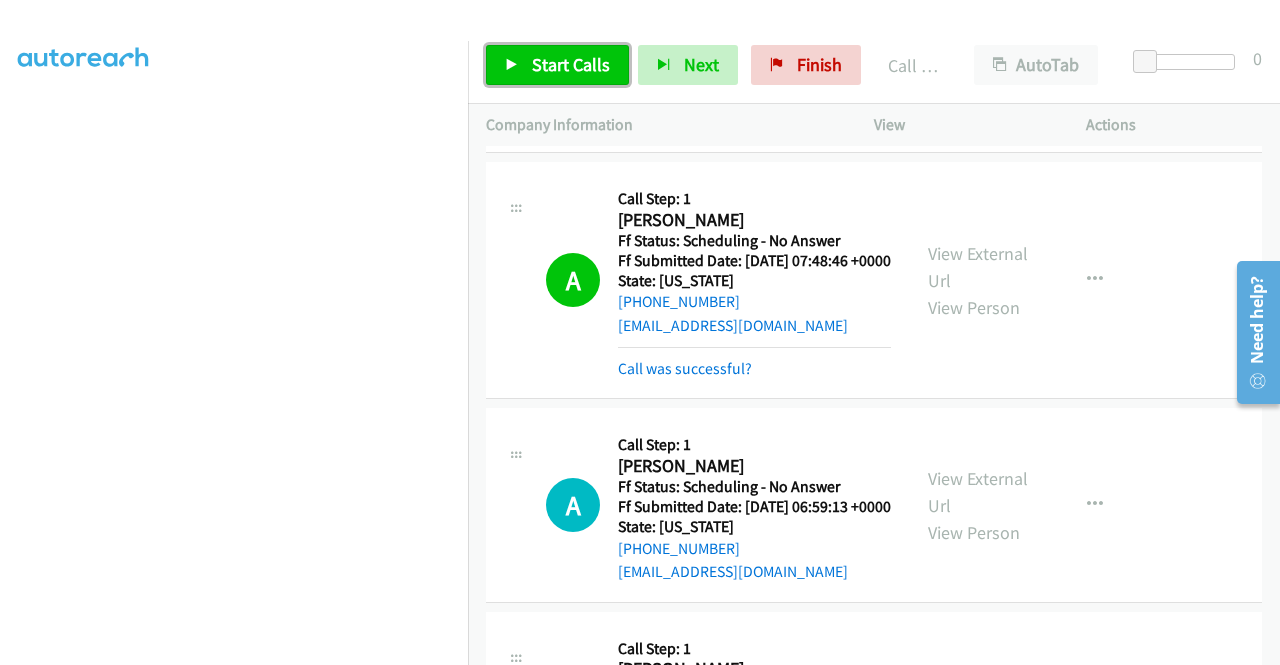 click on "Start Calls" at bounding box center [571, 64] 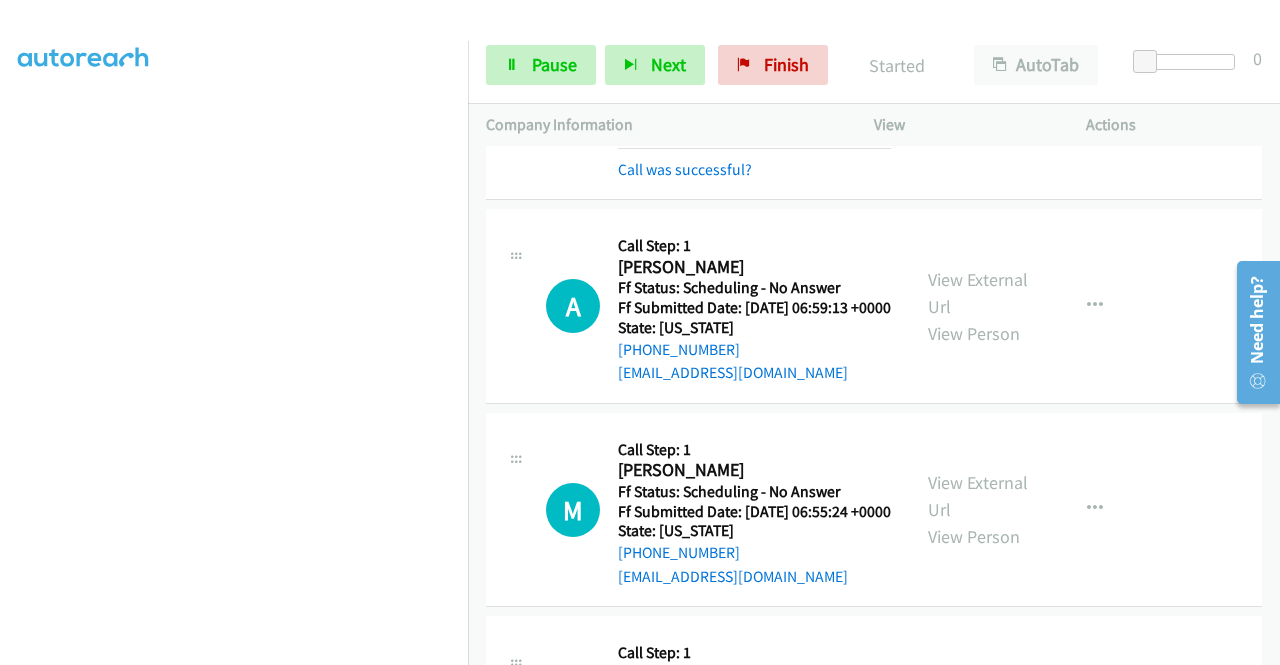 scroll, scrollTop: 1400, scrollLeft: 0, axis: vertical 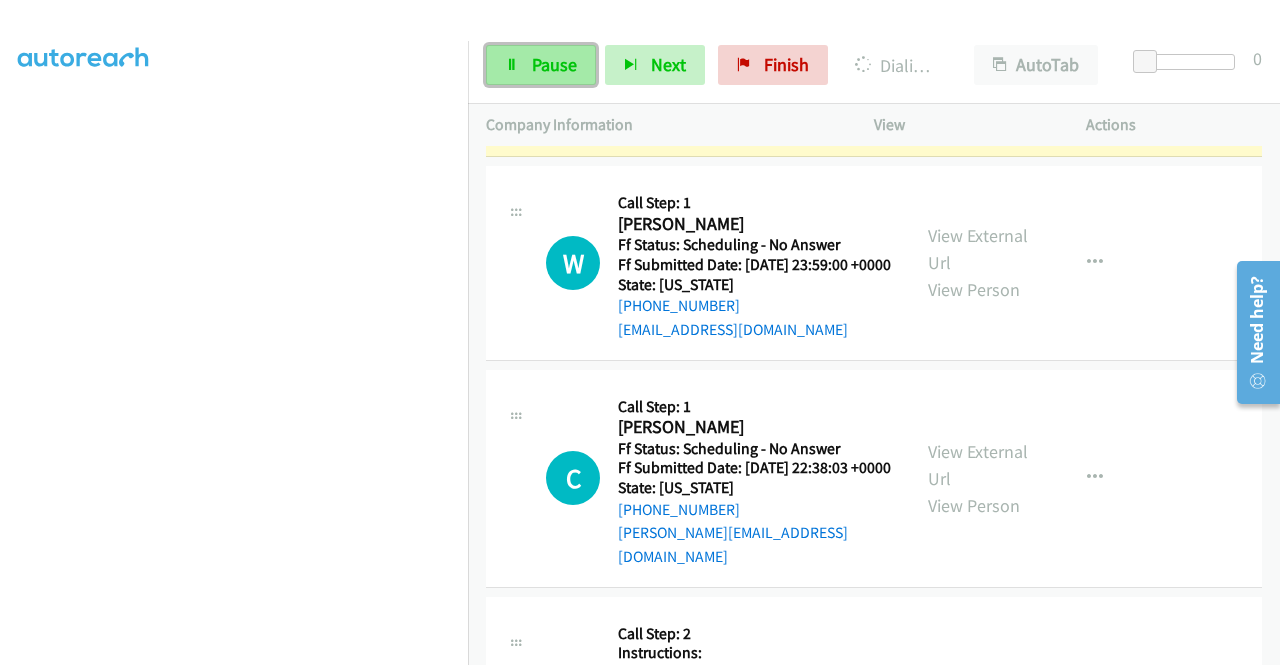 click on "Pause" at bounding box center [541, 65] 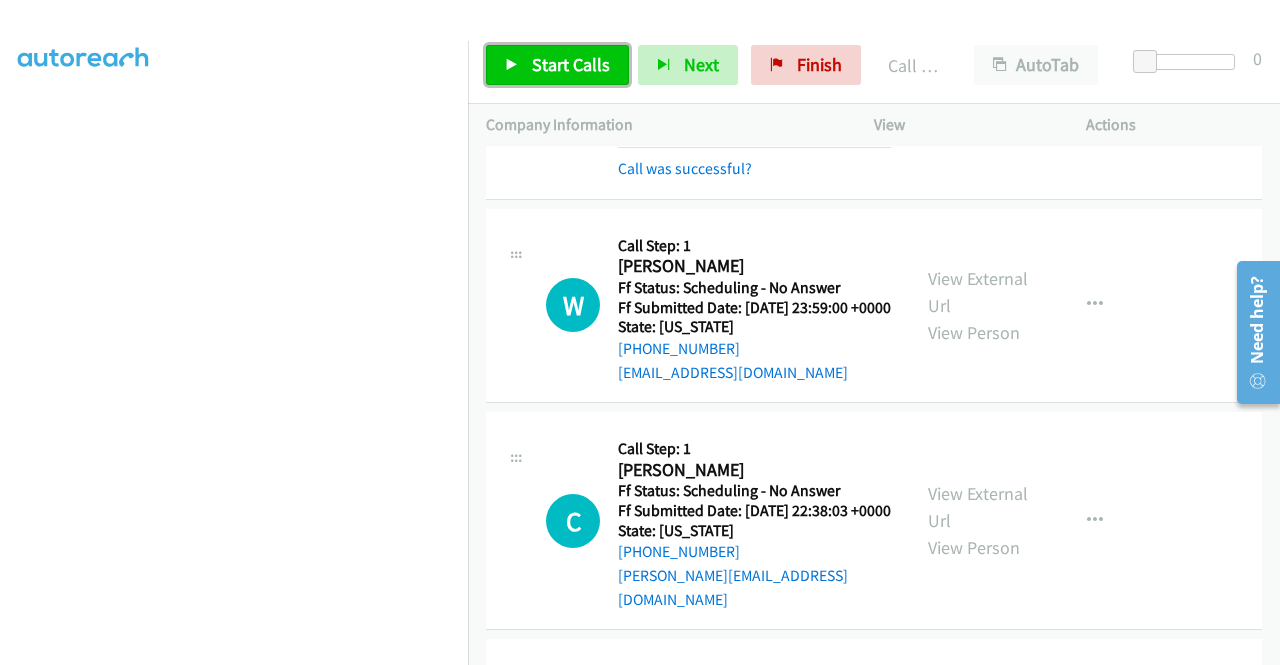 click on "Start Calls" at bounding box center (571, 64) 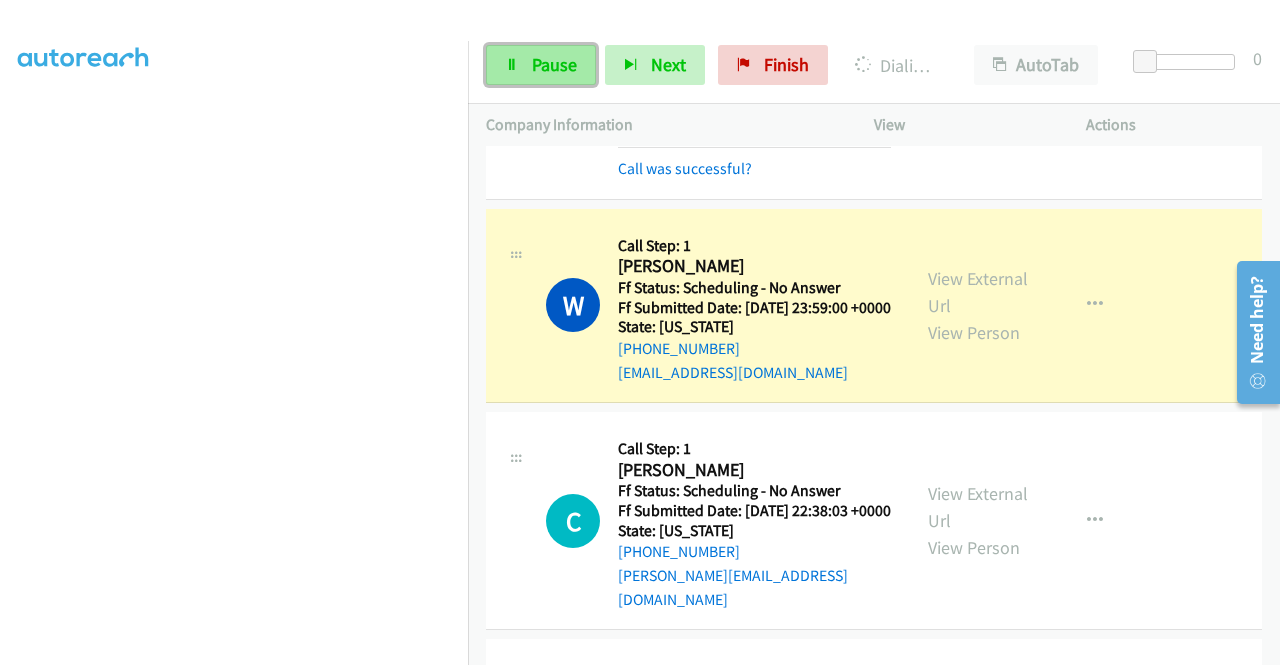 click on "Pause" at bounding box center (554, 64) 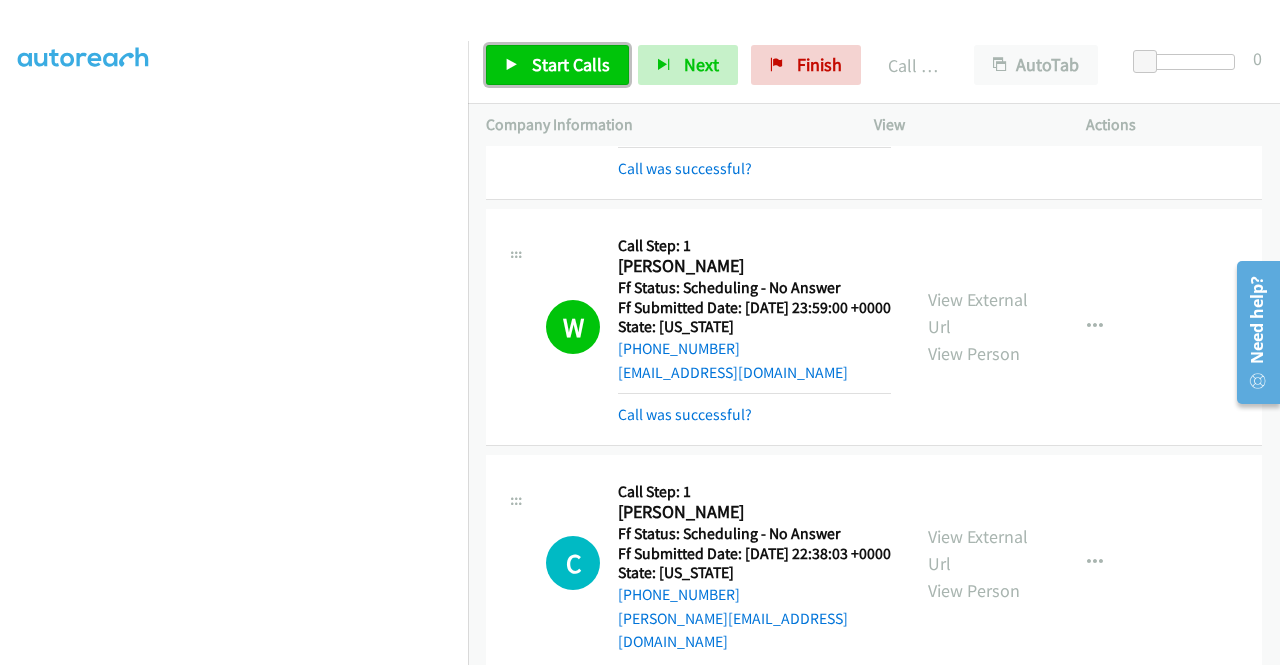 drag, startPoint x: 596, startPoint y: 53, endPoint x: 609, endPoint y: 49, distance: 13.601471 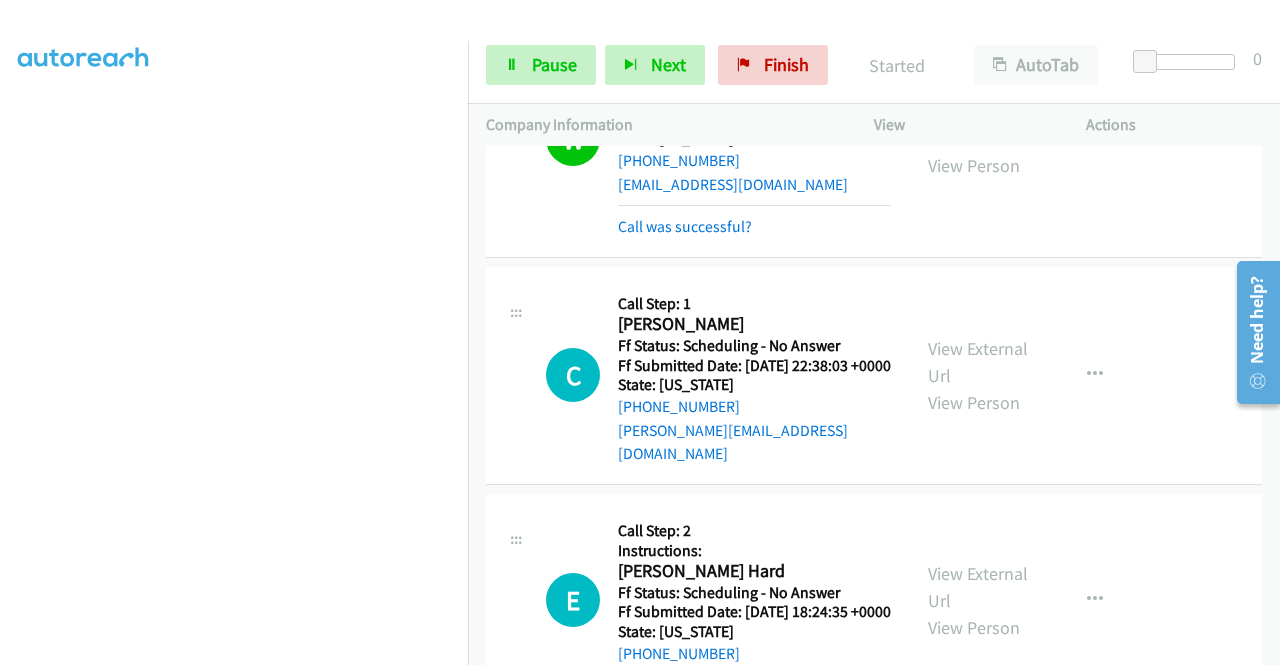 scroll, scrollTop: 3100, scrollLeft: 0, axis: vertical 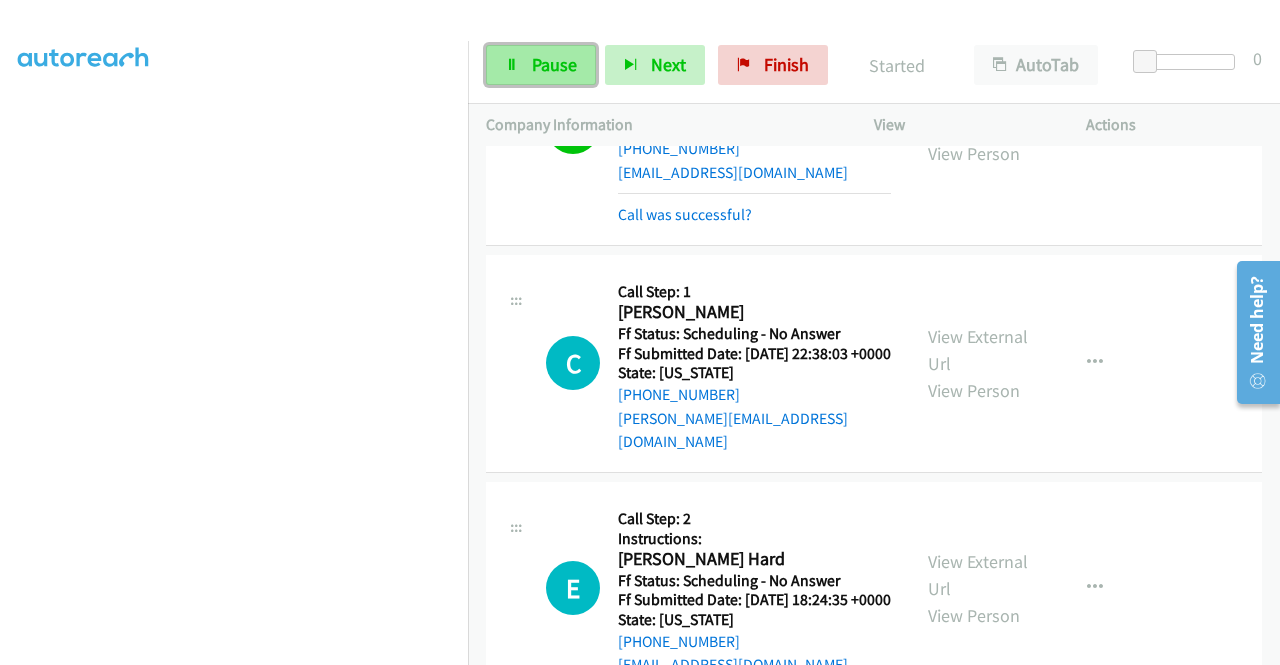 click on "Pause" at bounding box center [554, 64] 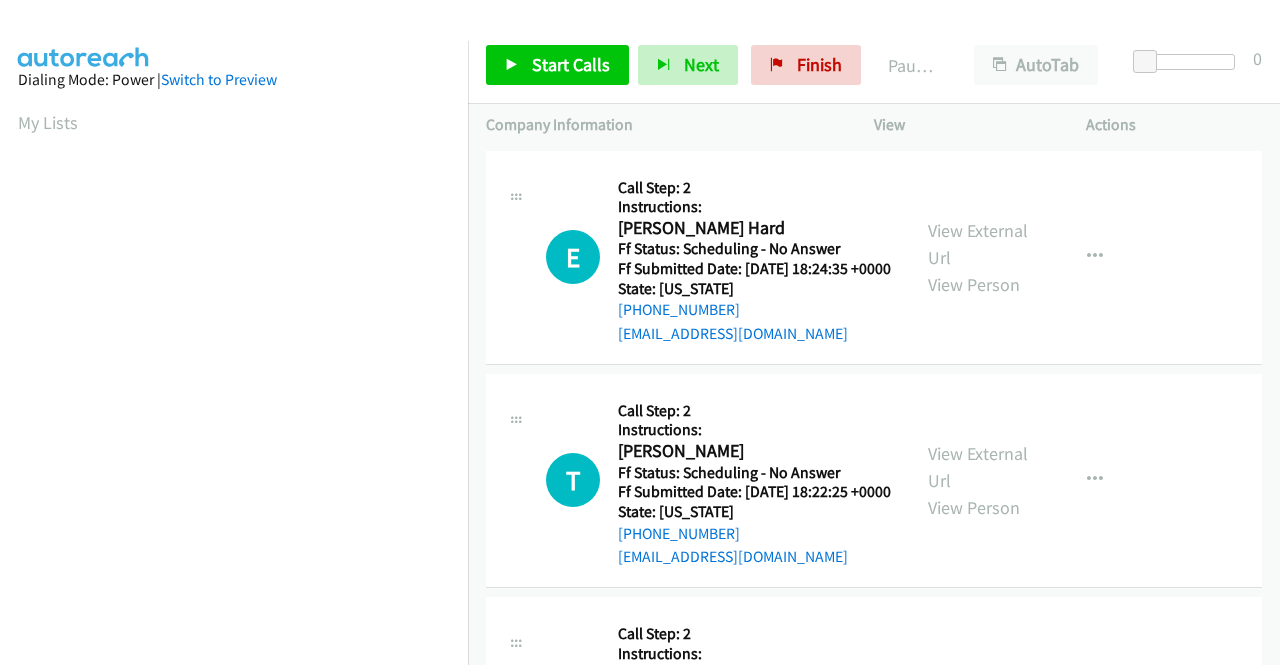 scroll, scrollTop: 0, scrollLeft: 0, axis: both 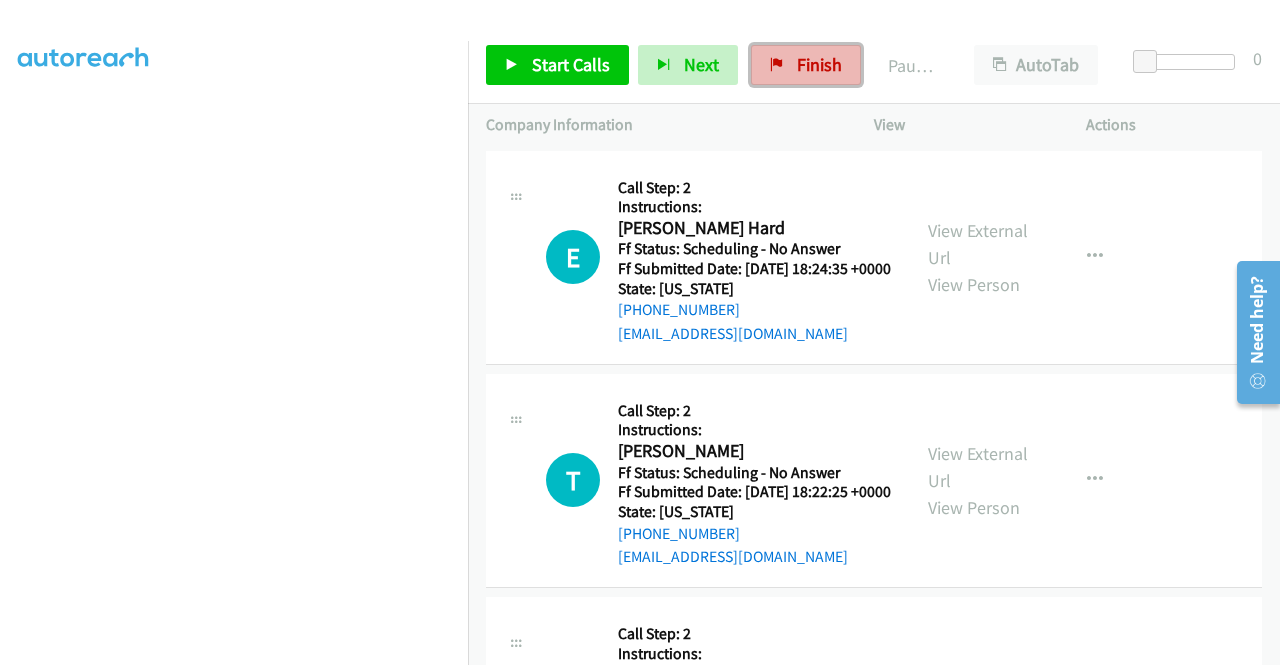 click on "Finish" at bounding box center (819, 64) 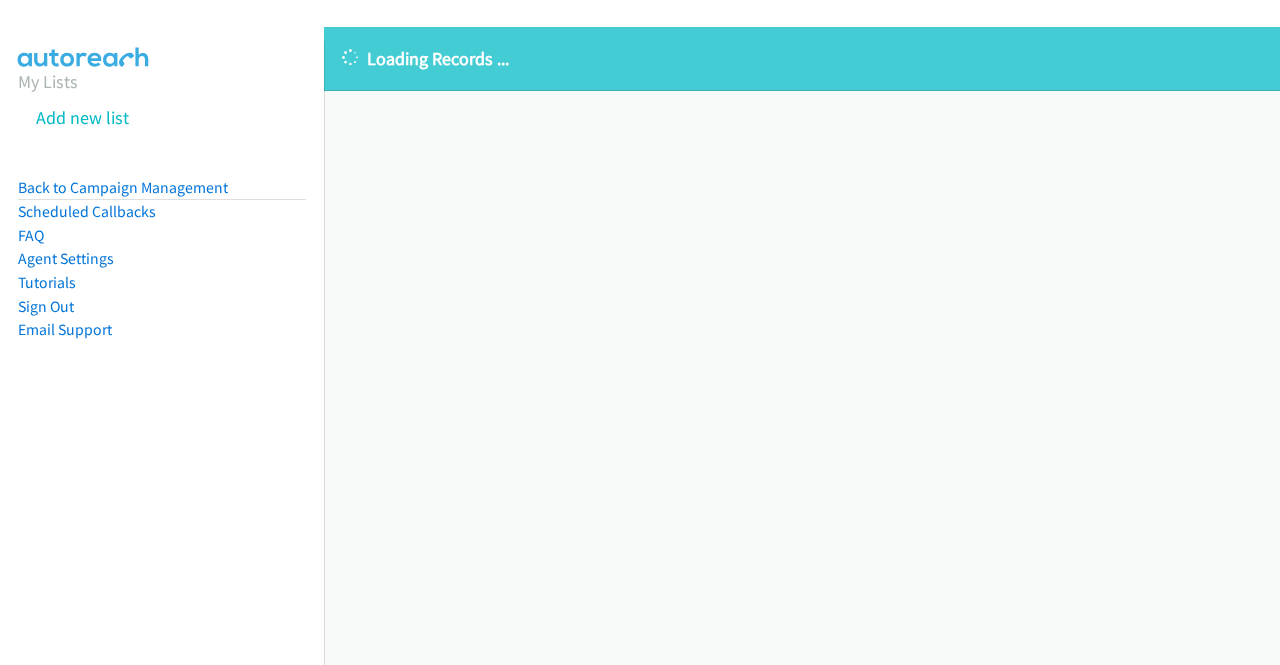 scroll, scrollTop: 0, scrollLeft: 0, axis: both 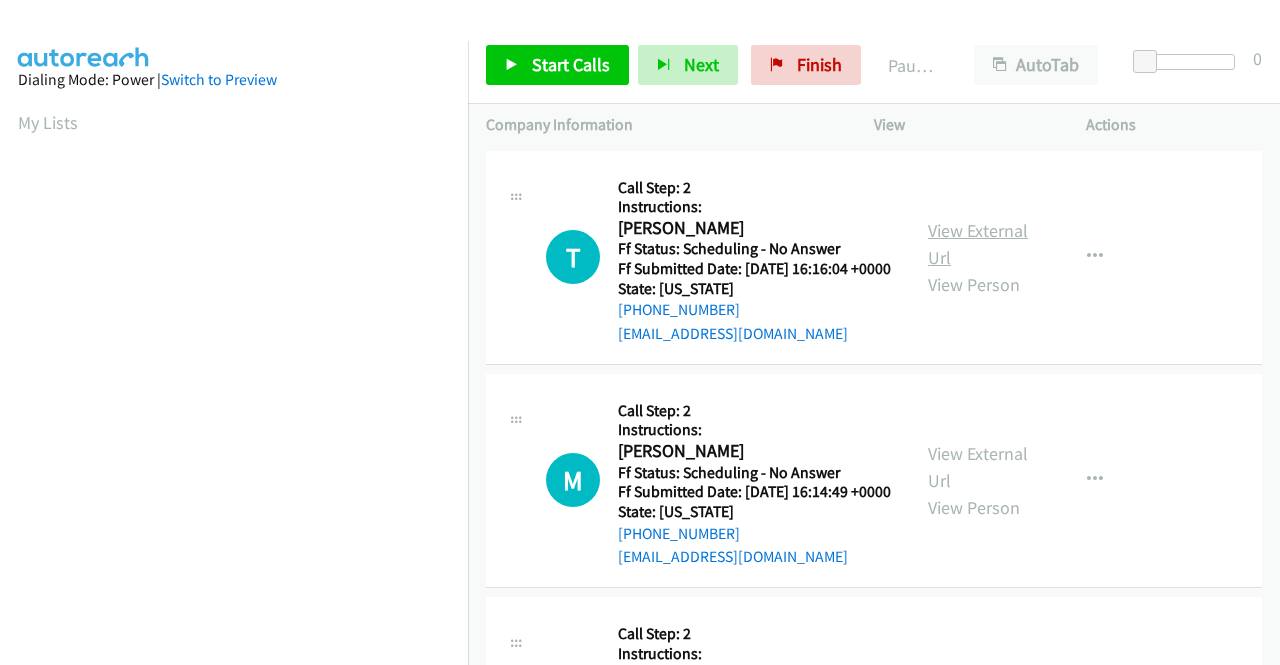 click on "View External Url" at bounding box center (978, 244) 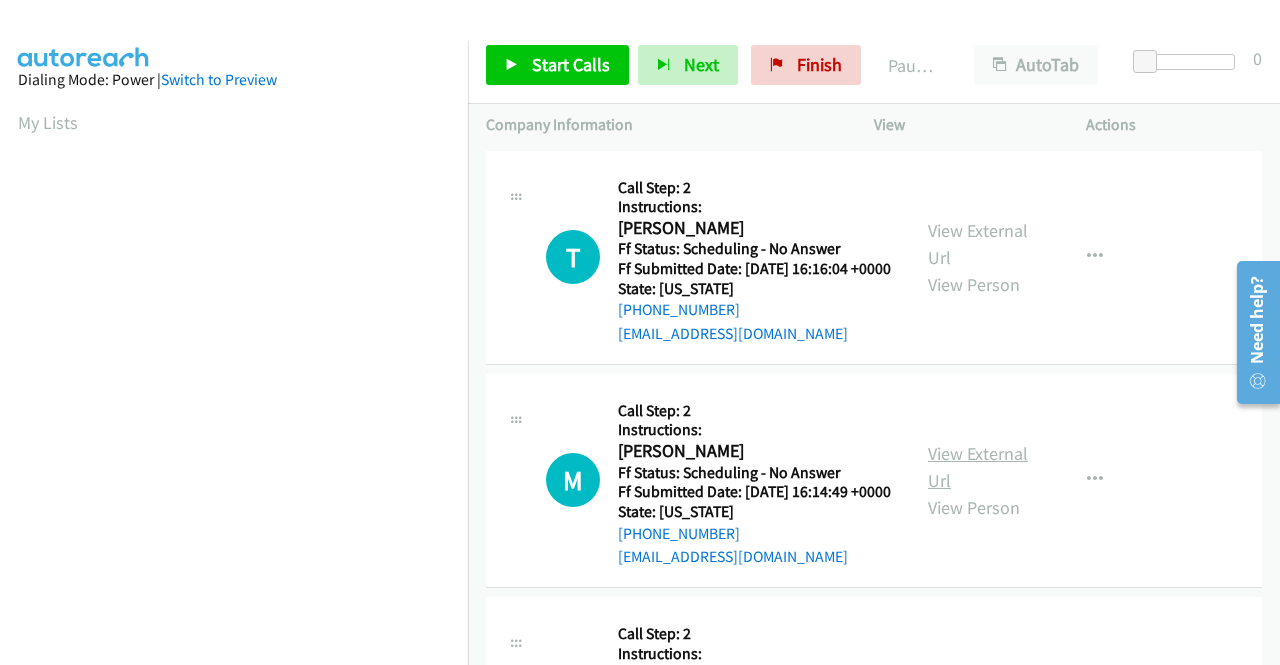 click on "View External Url" at bounding box center [978, 467] 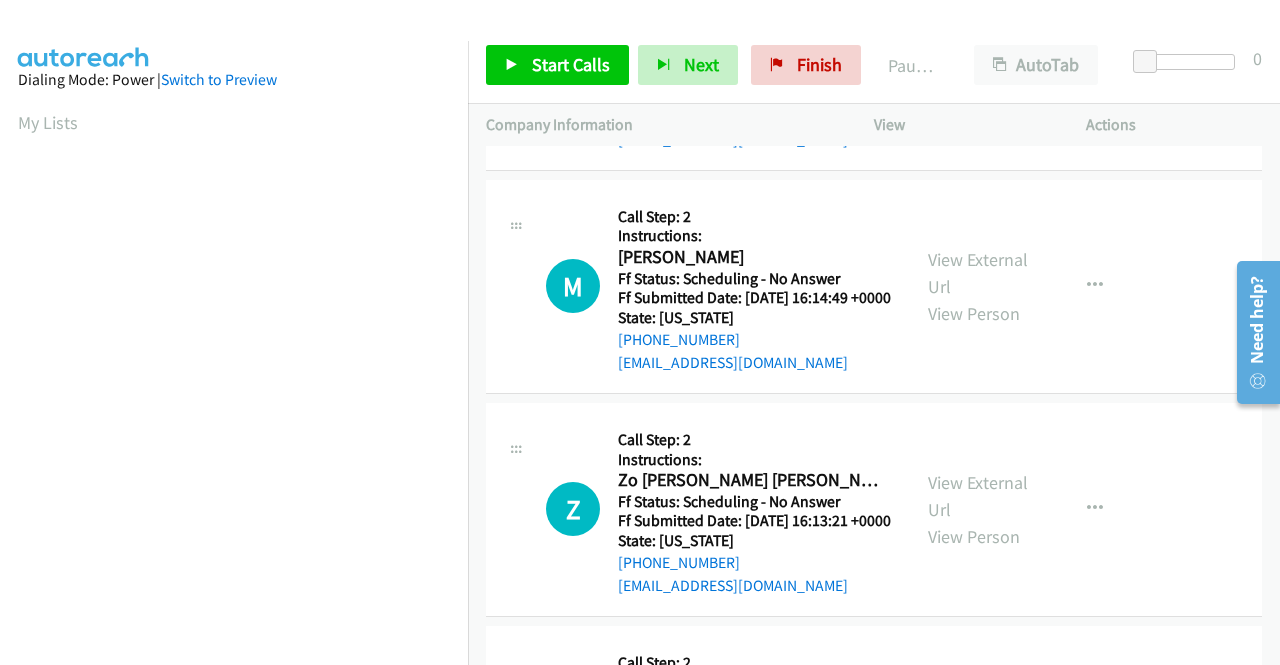 scroll, scrollTop: 200, scrollLeft: 0, axis: vertical 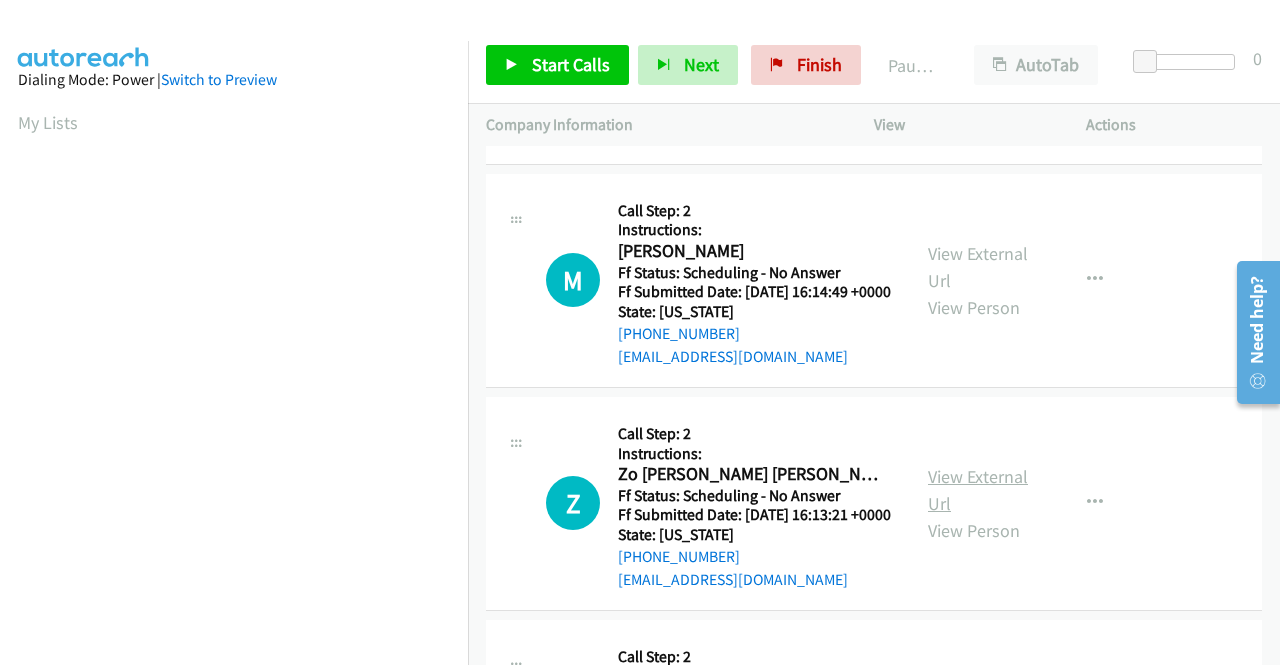 click on "View External Url" at bounding box center (978, 490) 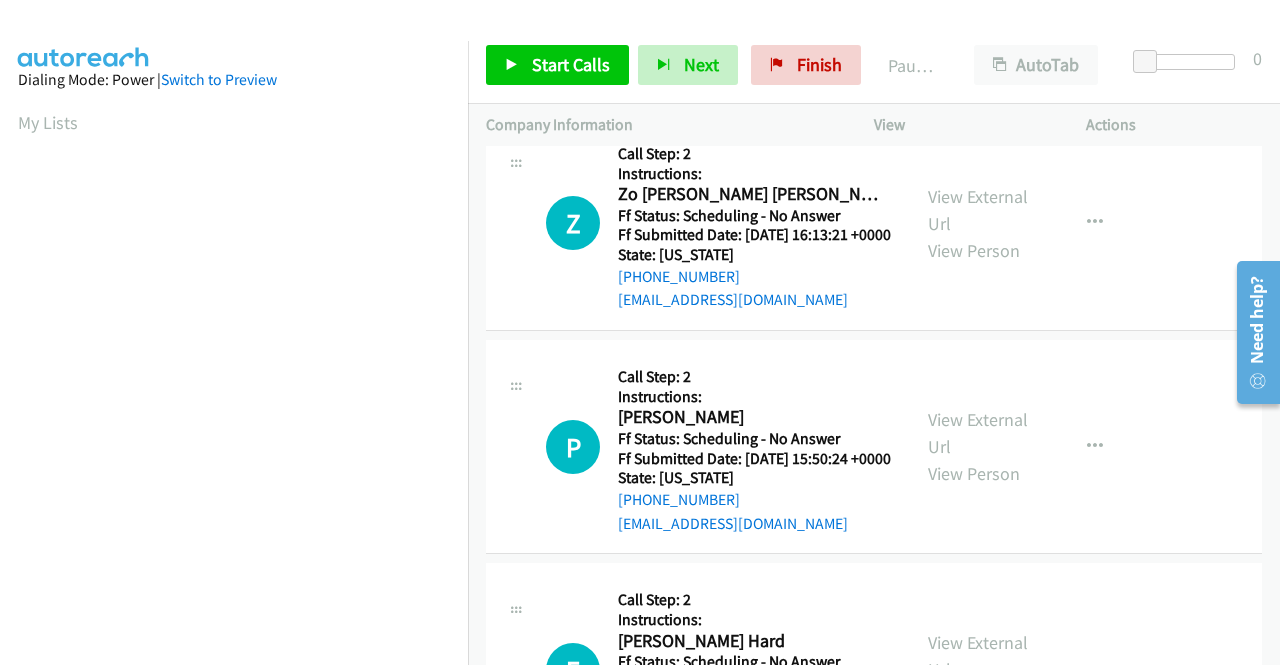scroll, scrollTop: 500, scrollLeft: 0, axis: vertical 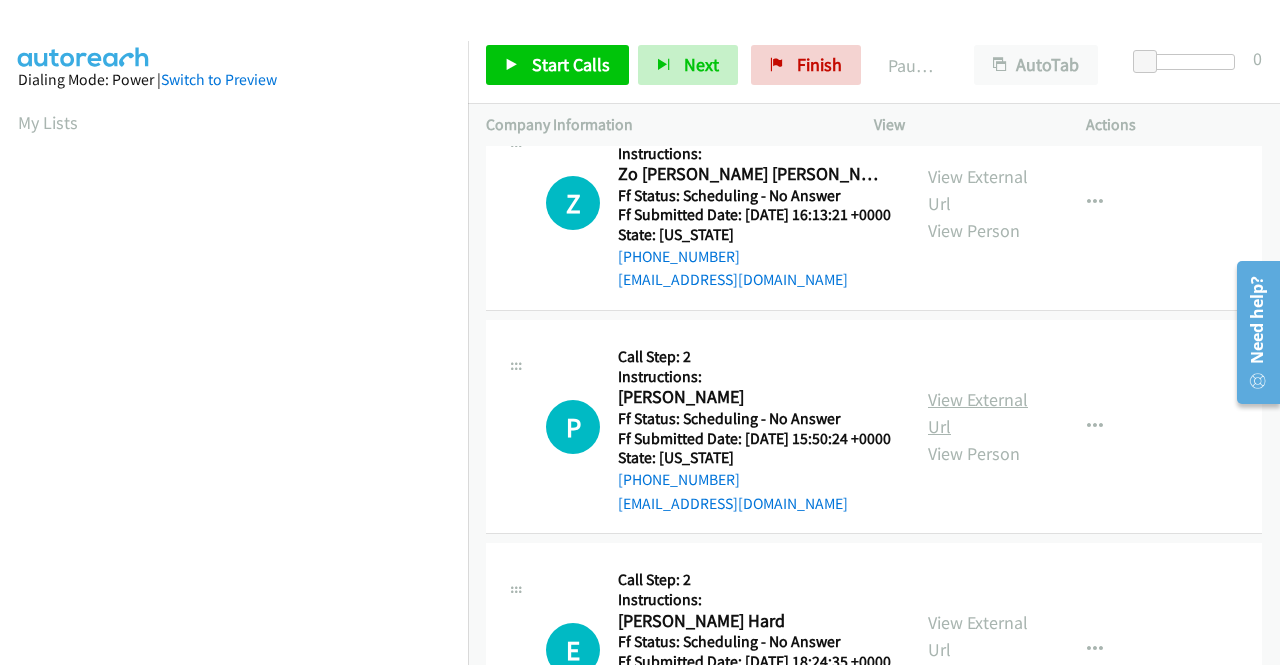 click on "View External Url" at bounding box center (978, 413) 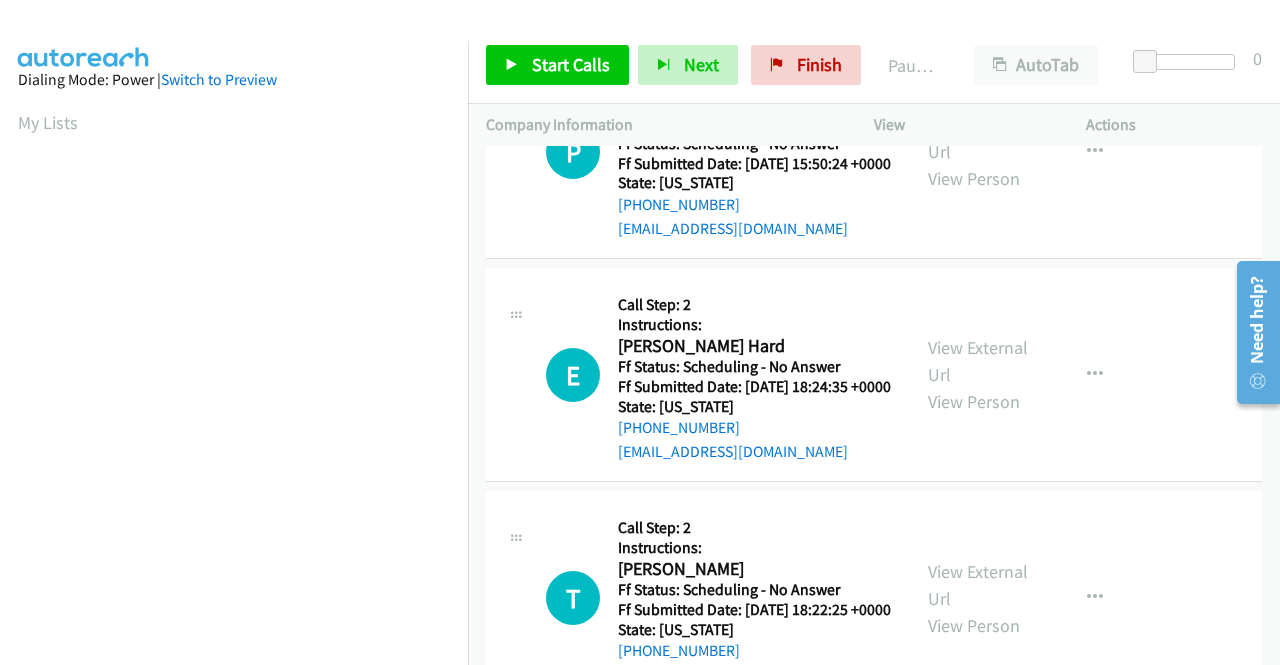 scroll, scrollTop: 800, scrollLeft: 0, axis: vertical 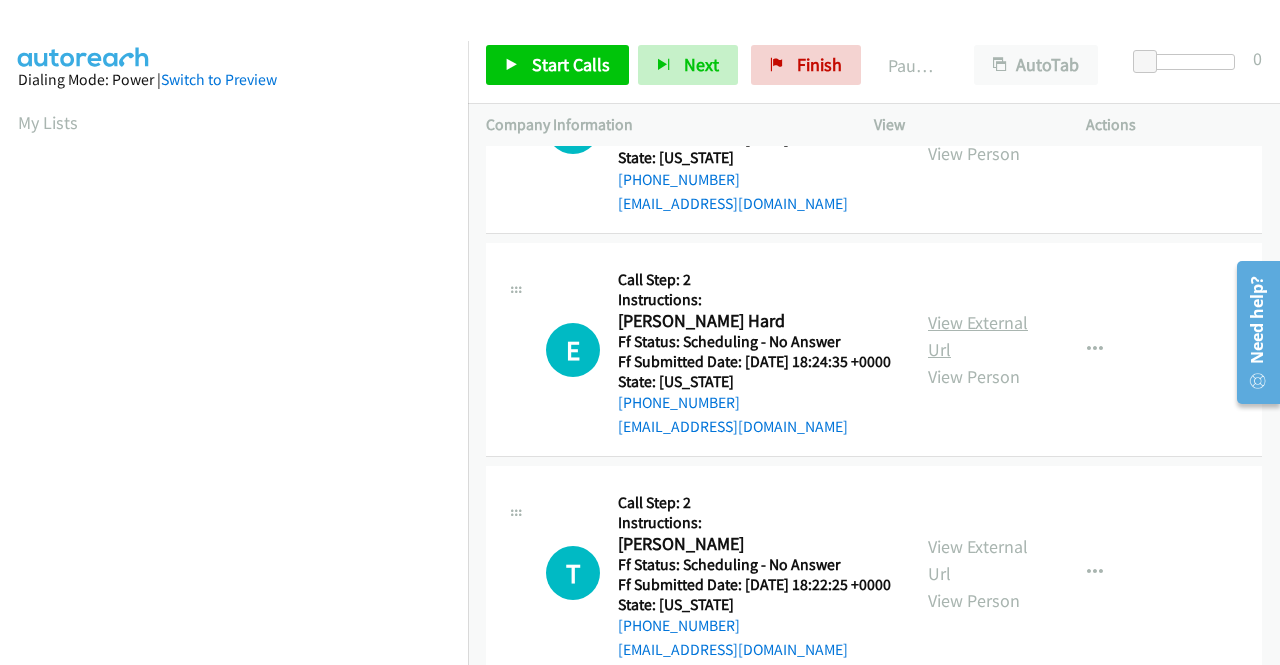 click on "View External Url" at bounding box center (978, 336) 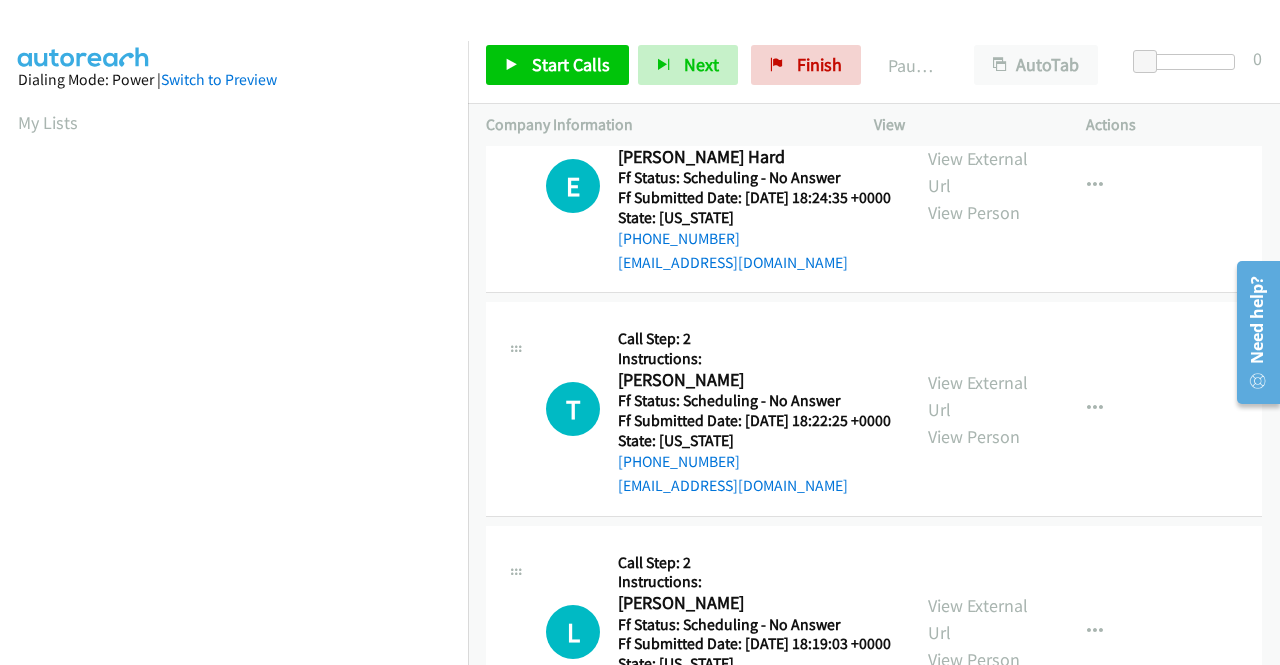 scroll, scrollTop: 1100, scrollLeft: 0, axis: vertical 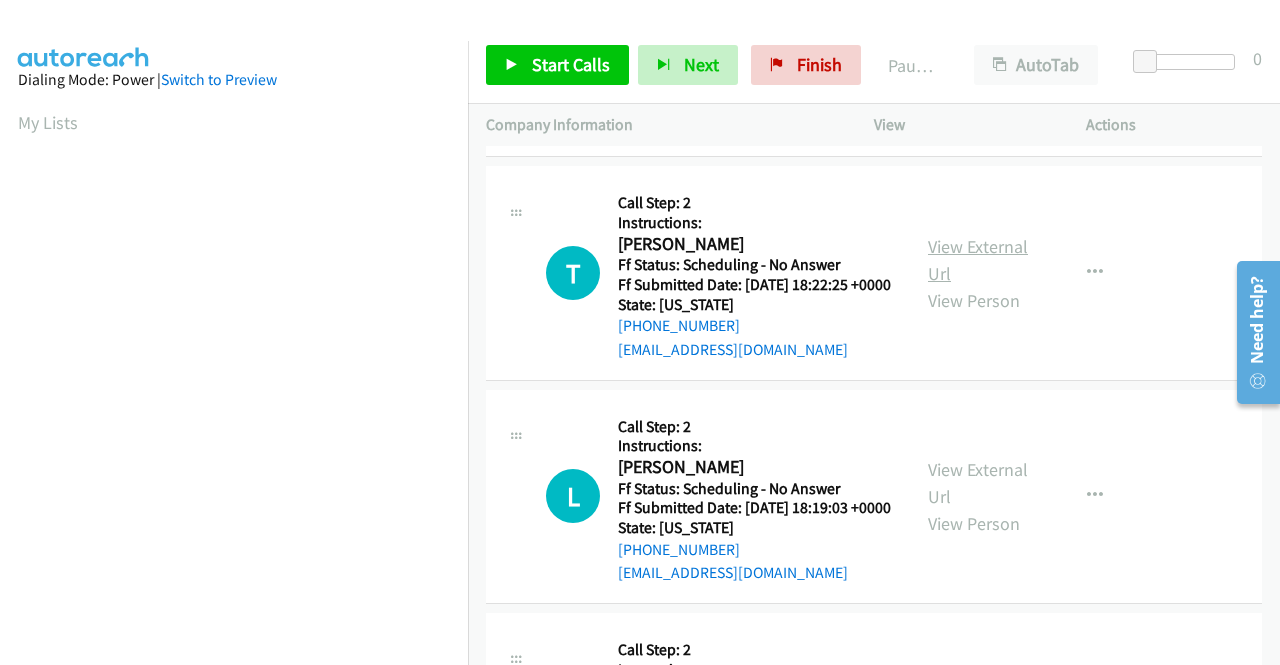 click on "View External Url" at bounding box center (978, 260) 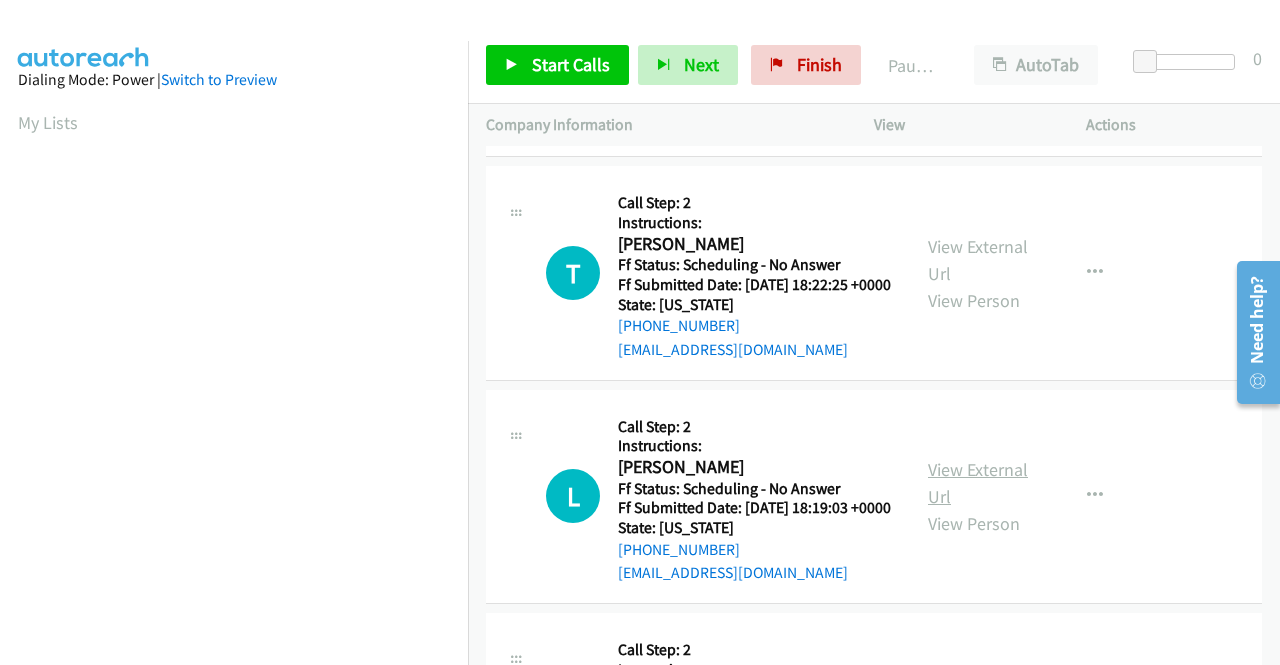 click on "View External Url" at bounding box center [978, 483] 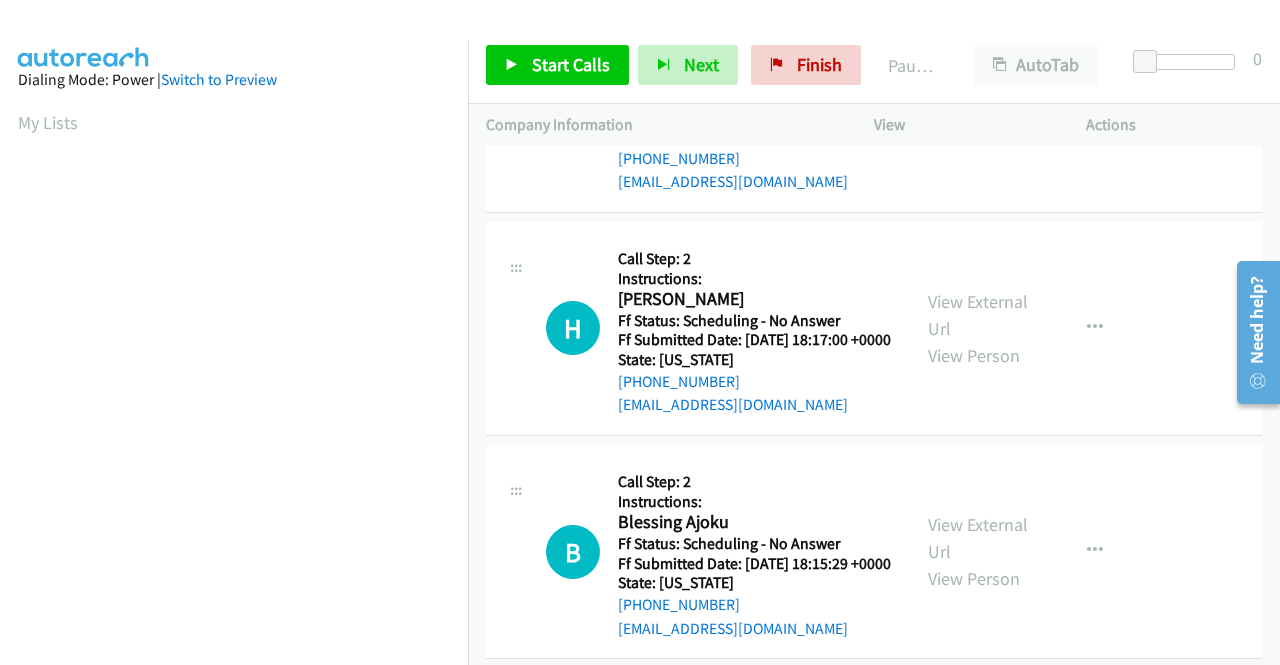 scroll, scrollTop: 1500, scrollLeft: 0, axis: vertical 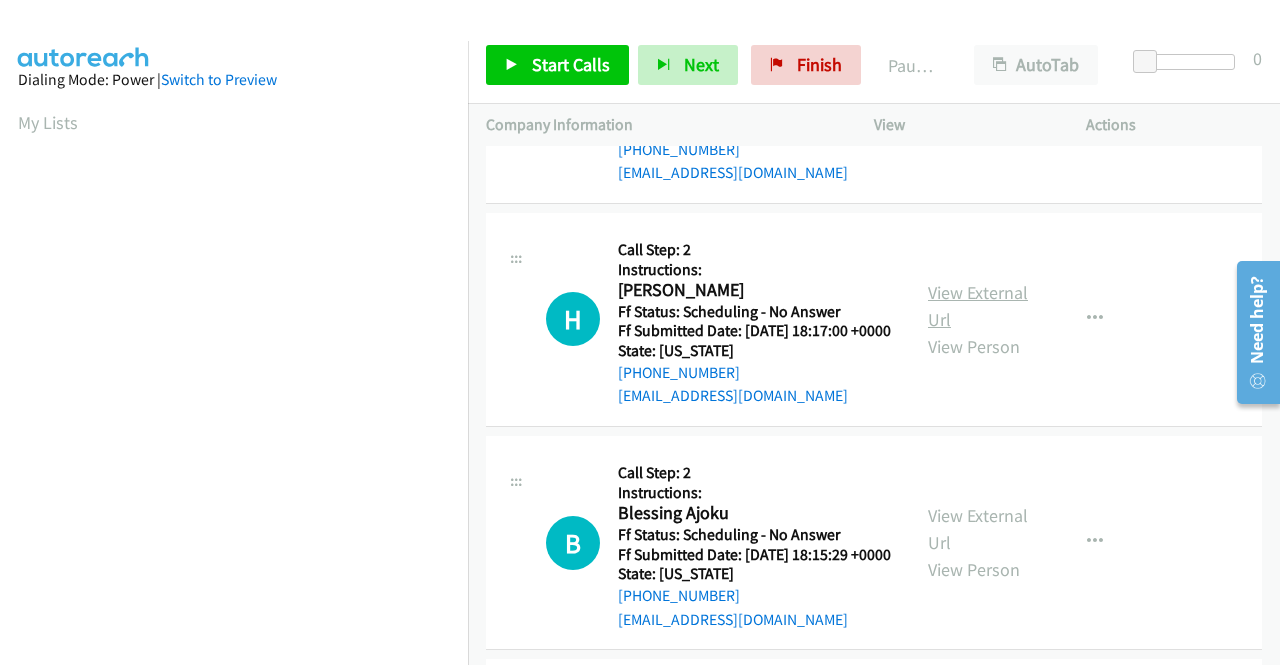 click on "View External Url" at bounding box center [978, 306] 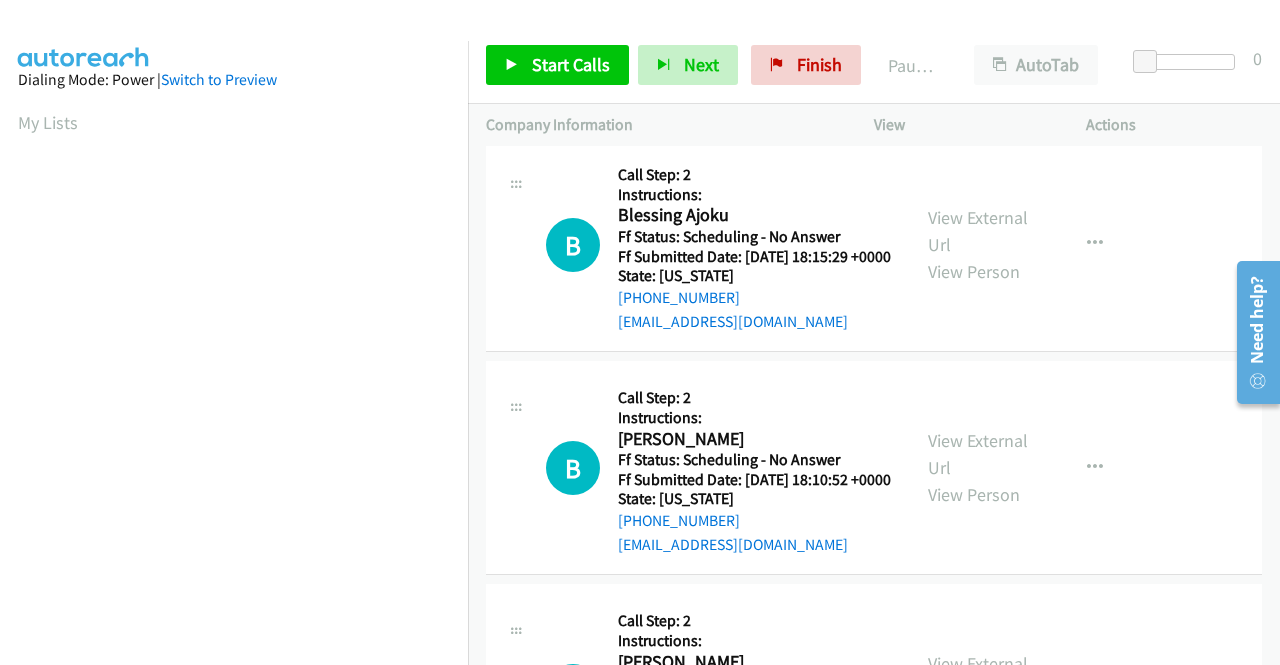 scroll, scrollTop: 1800, scrollLeft: 0, axis: vertical 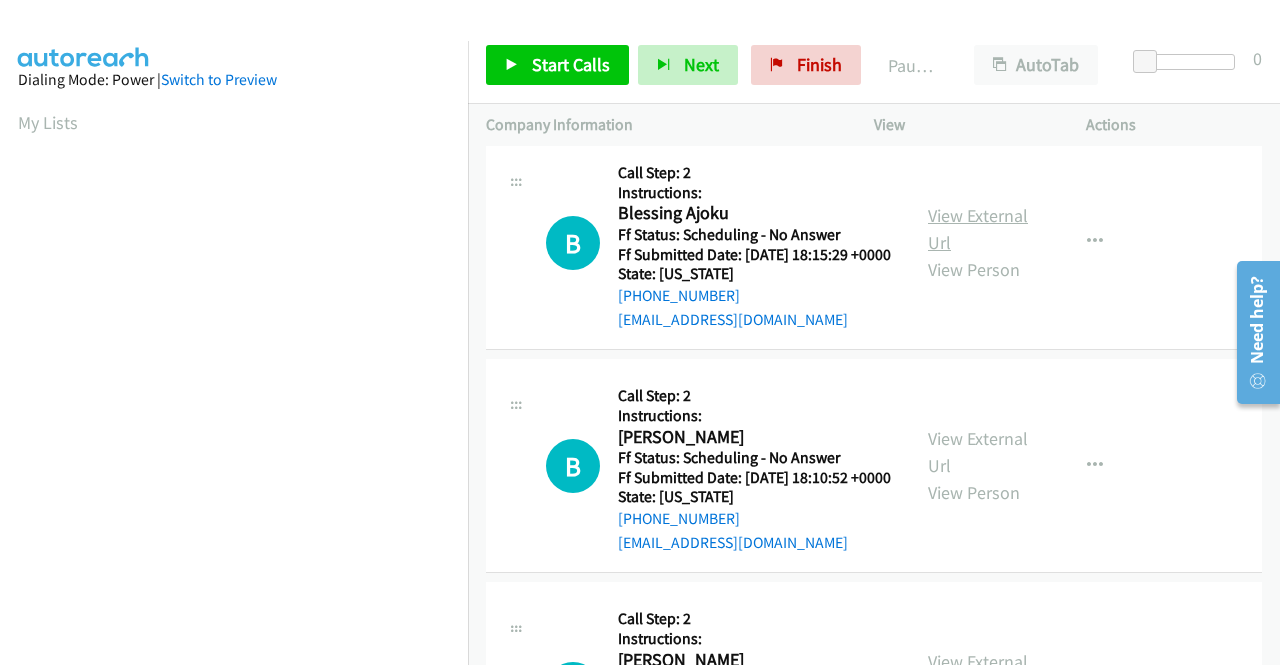 click on "View External Url" at bounding box center (978, 229) 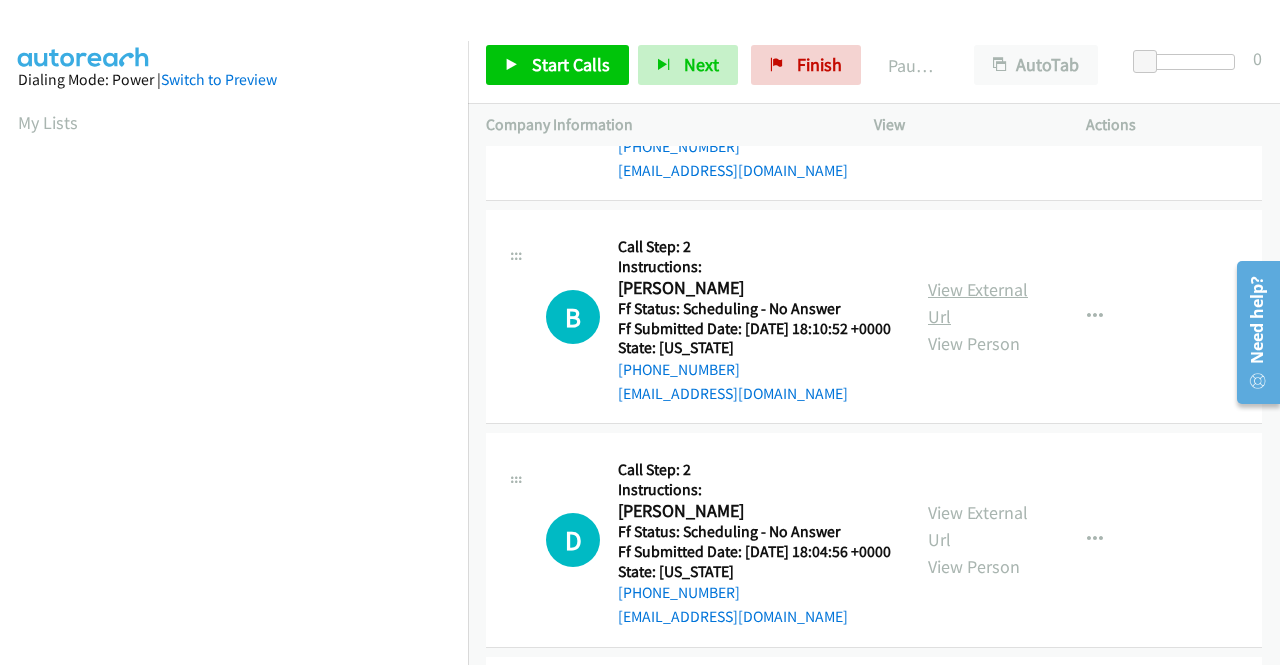 scroll, scrollTop: 2000, scrollLeft: 0, axis: vertical 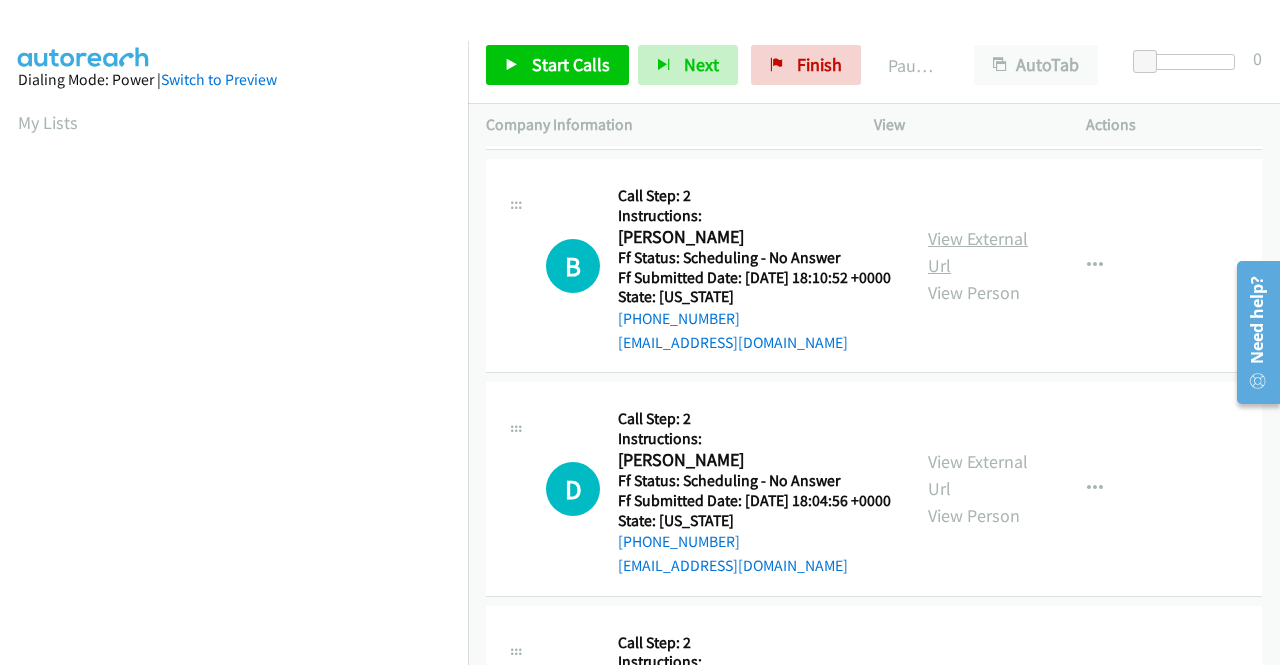 click on "View External Url" at bounding box center (978, 252) 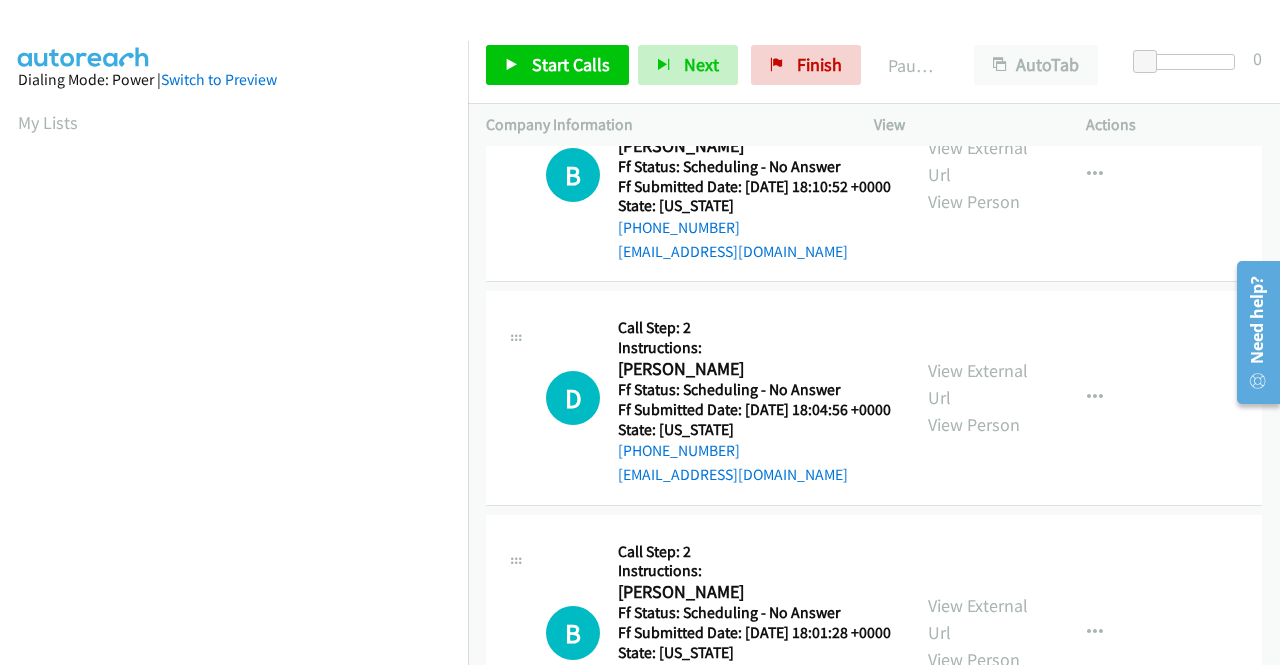 scroll, scrollTop: 2200, scrollLeft: 0, axis: vertical 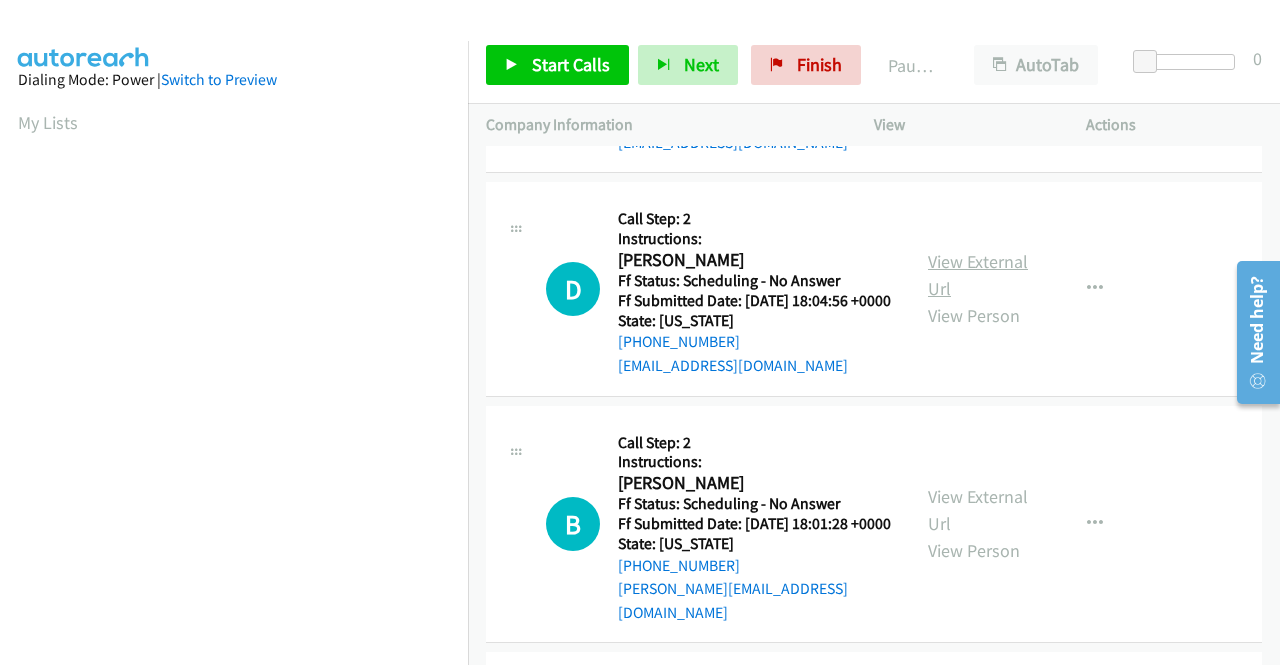 click on "View External Url" at bounding box center [978, 275] 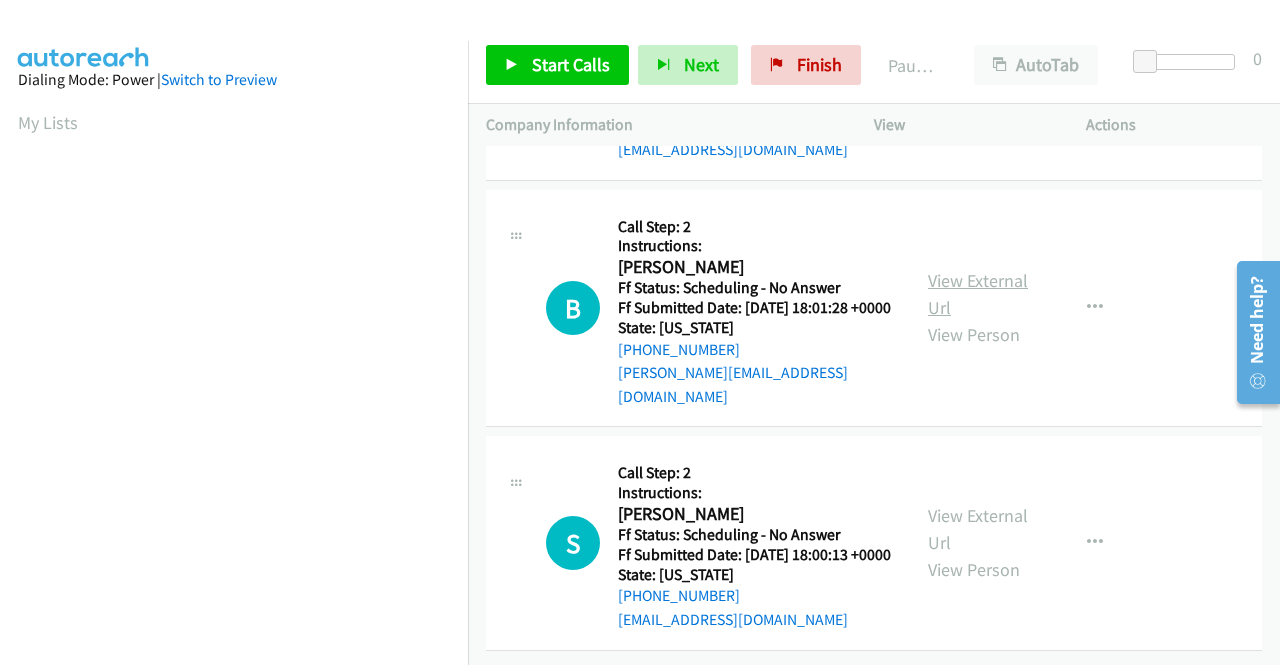 scroll, scrollTop: 2500, scrollLeft: 0, axis: vertical 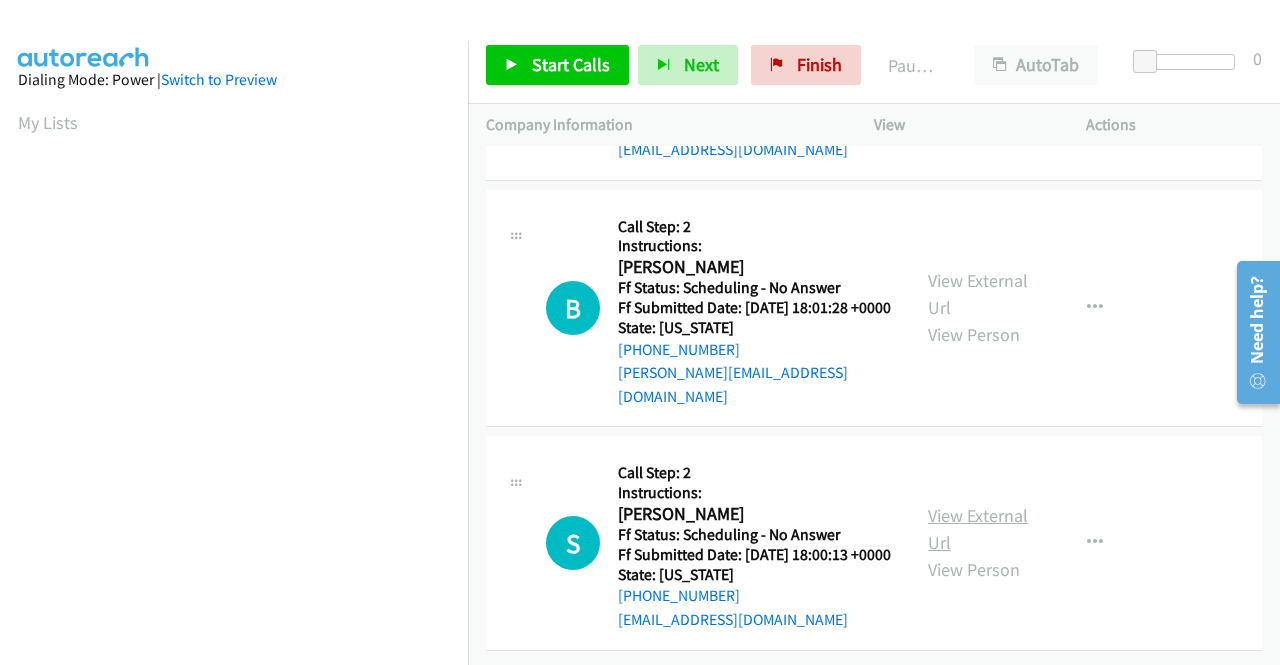 click on "View External Url" at bounding box center (978, 529) 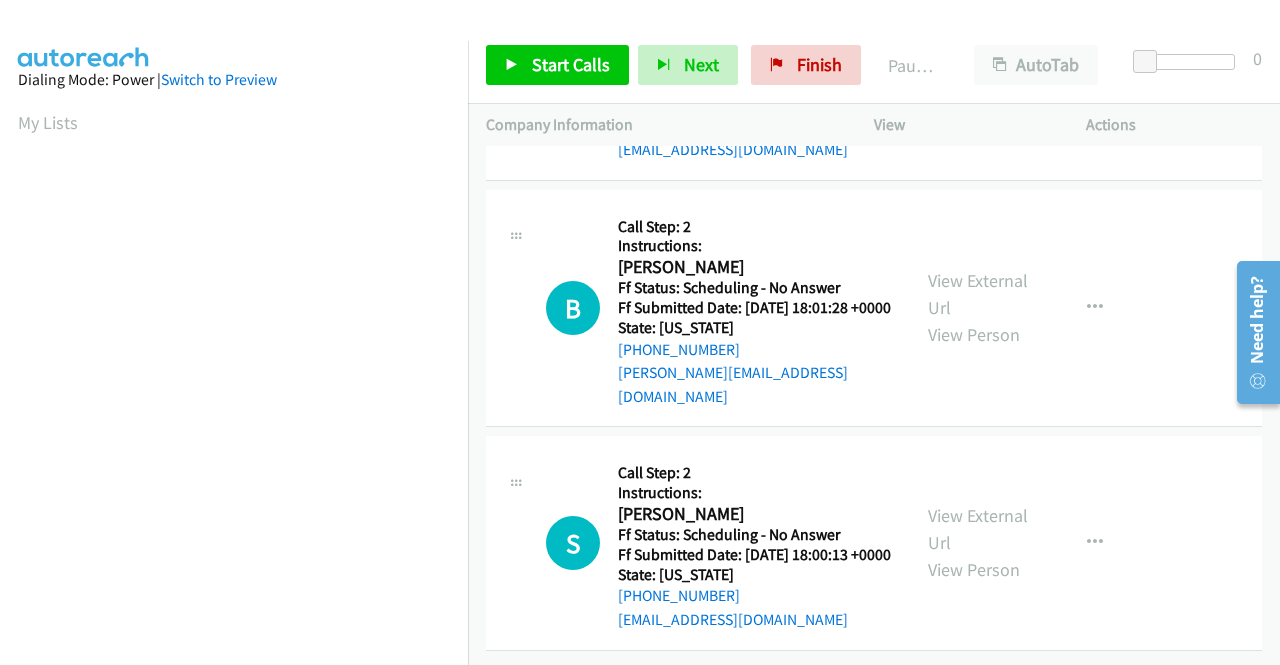 scroll, scrollTop: 2659, scrollLeft: 0, axis: vertical 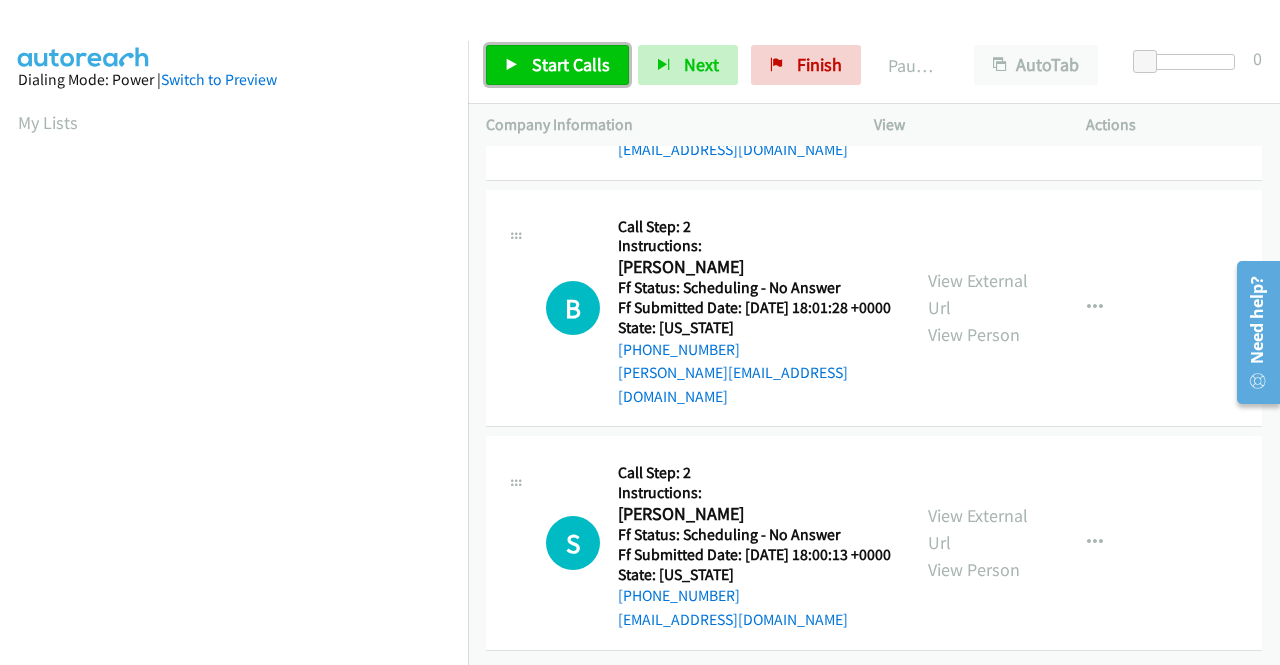 click on "Start Calls" at bounding box center (571, 64) 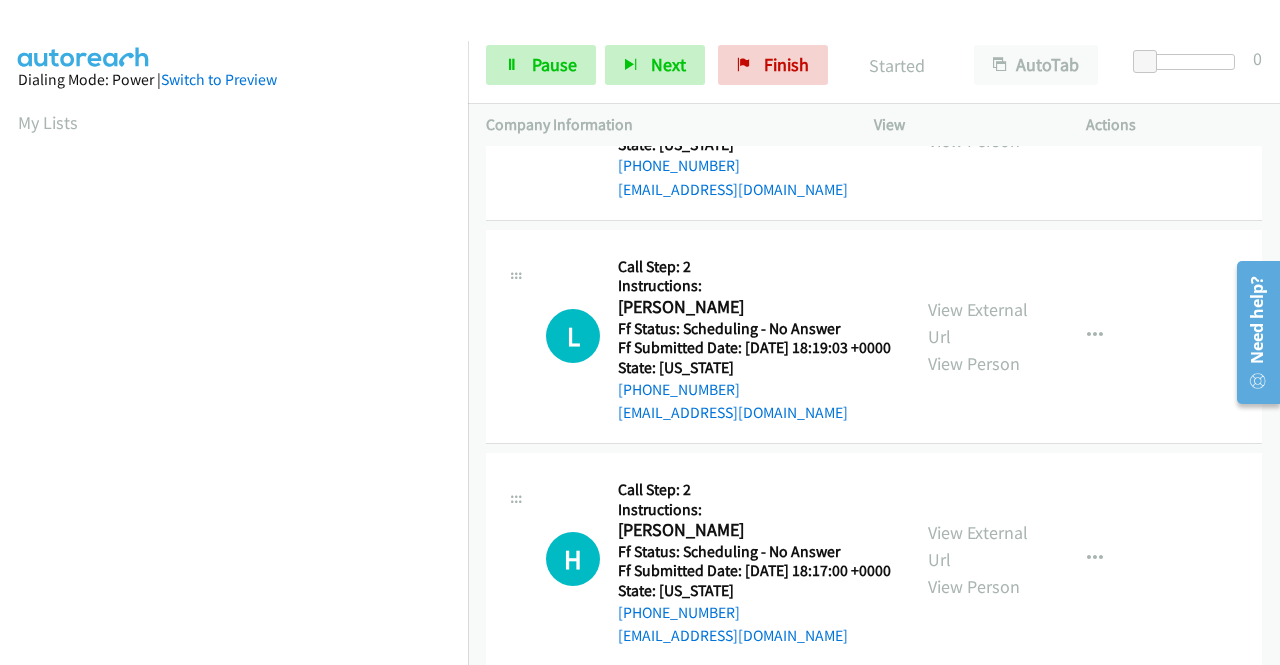 scroll, scrollTop: 0, scrollLeft: 0, axis: both 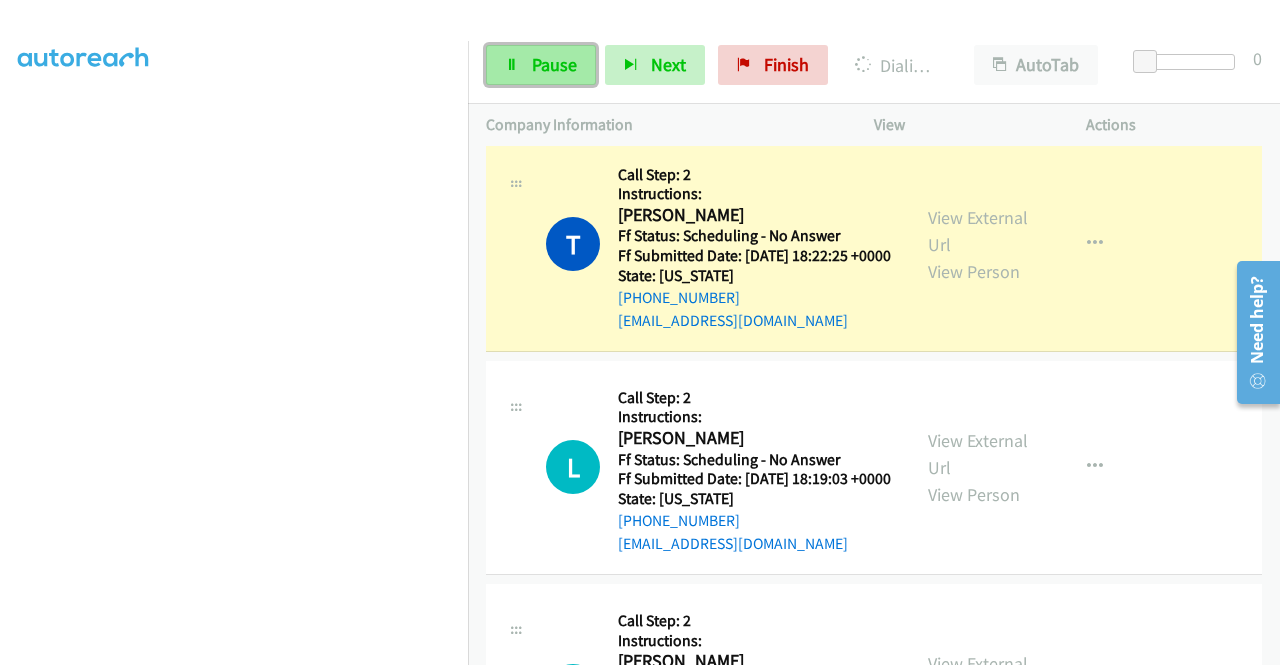 click on "Pause" at bounding box center (541, 65) 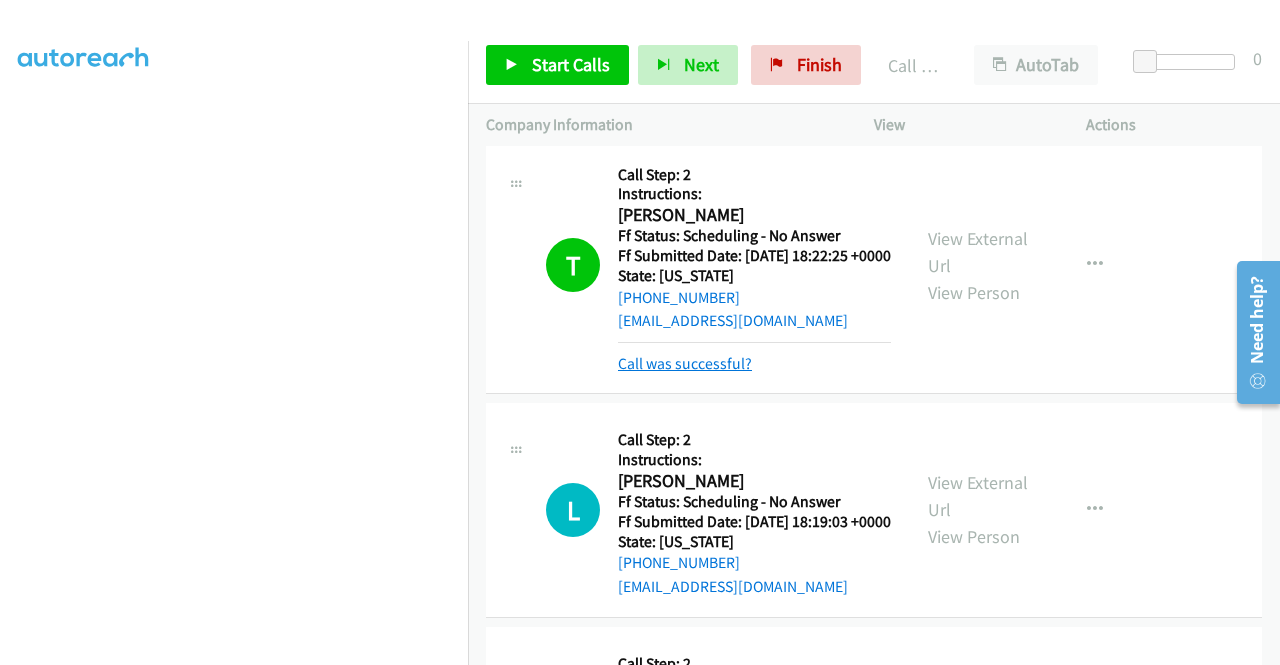 click on "Call was successful?" at bounding box center (685, 363) 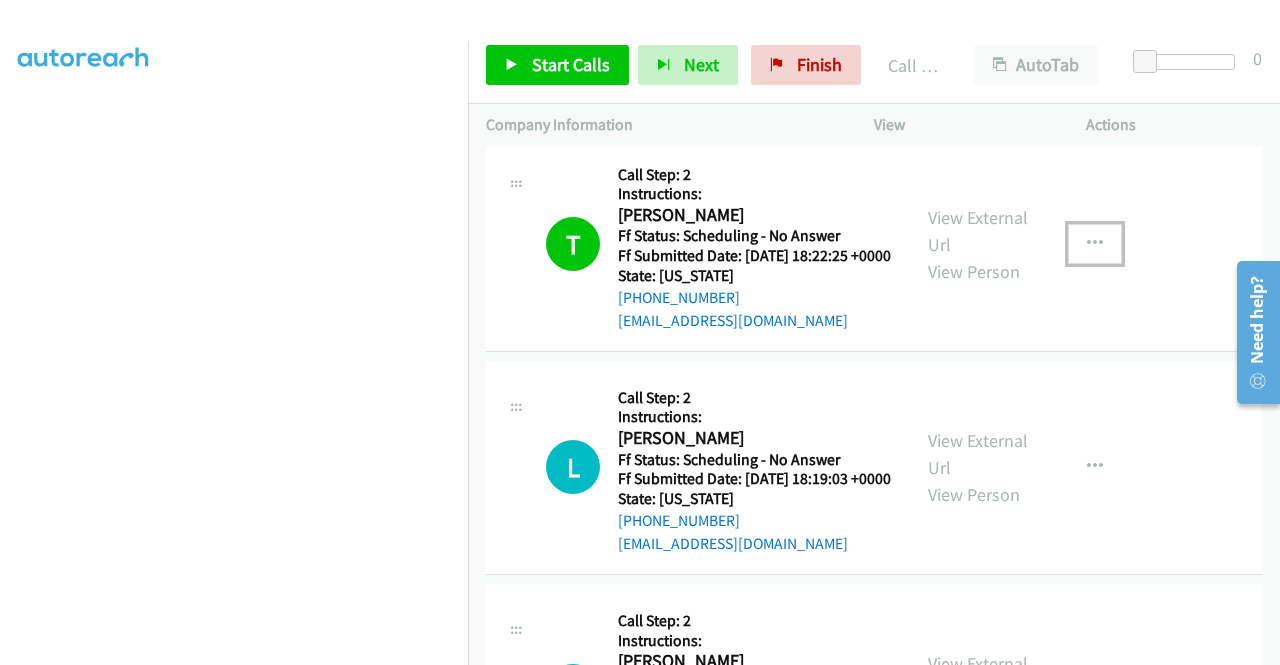 click at bounding box center [1095, 244] 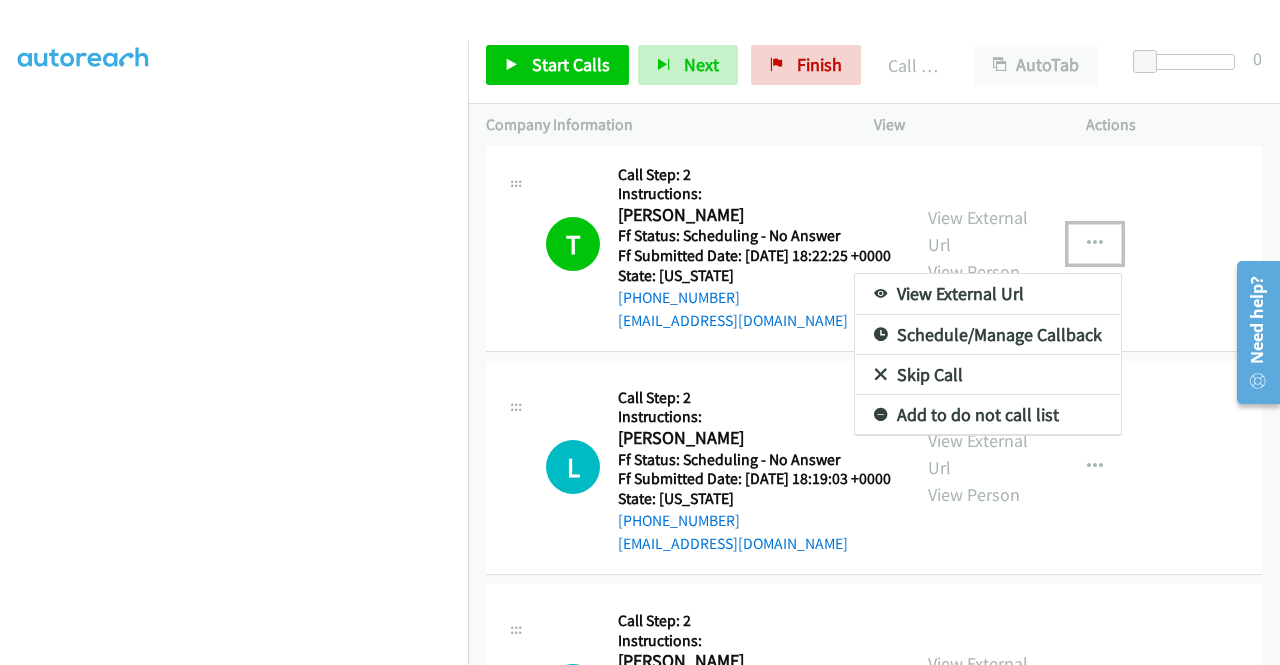click on "Add to do not call list" at bounding box center (988, 415) 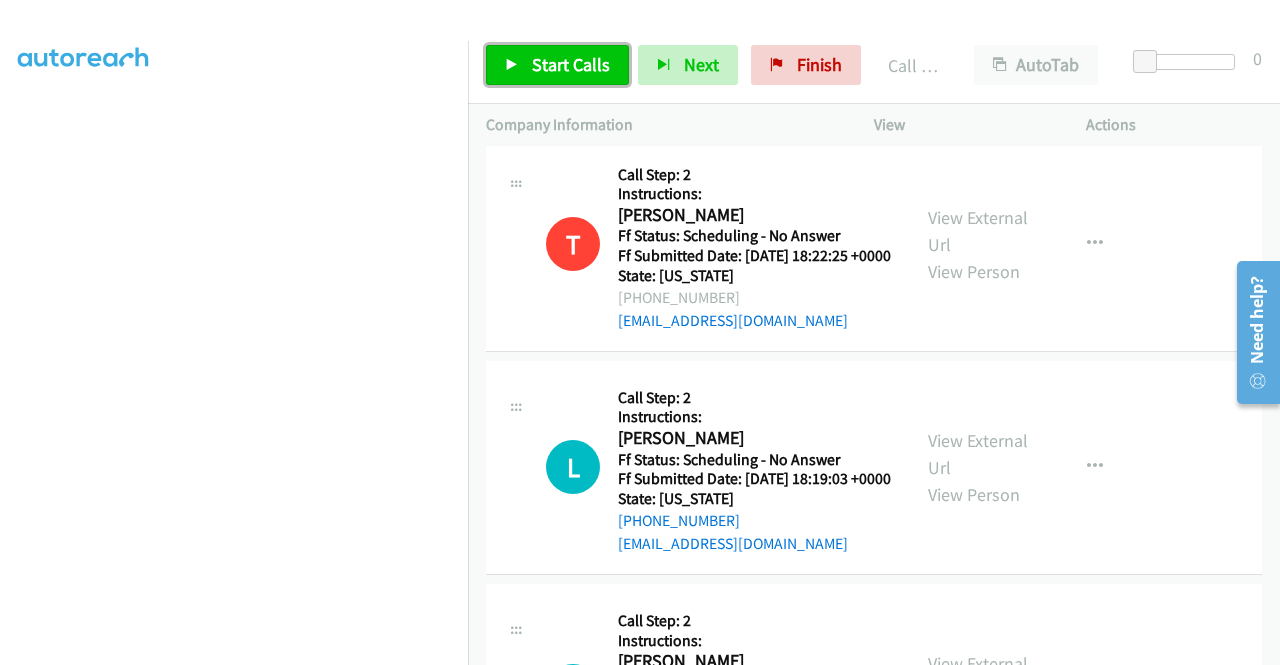 click on "Start Calls" at bounding box center [571, 64] 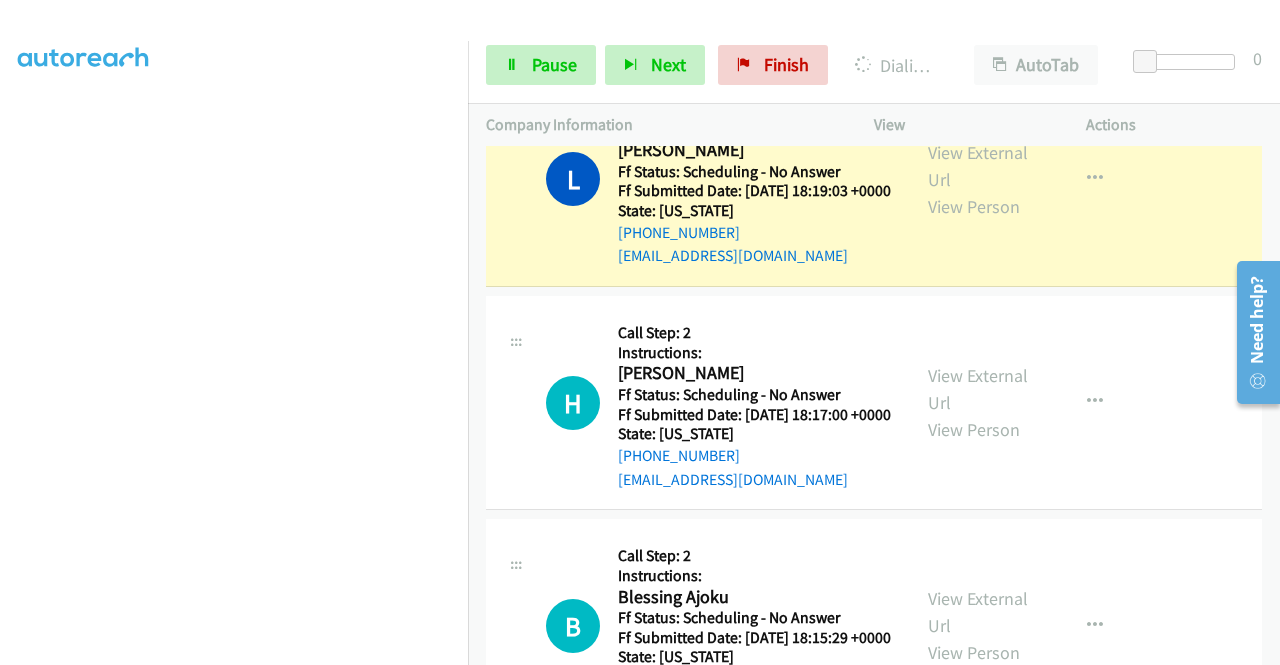 scroll, scrollTop: 1642, scrollLeft: 0, axis: vertical 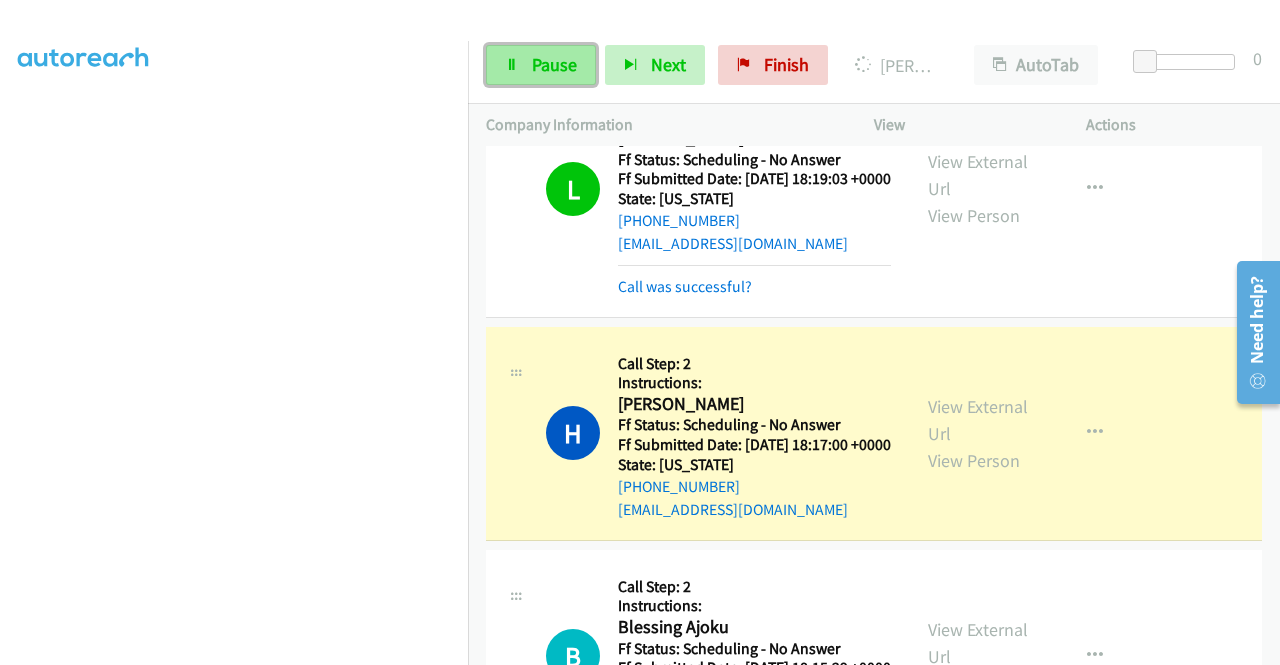 click on "Pause" at bounding box center [554, 64] 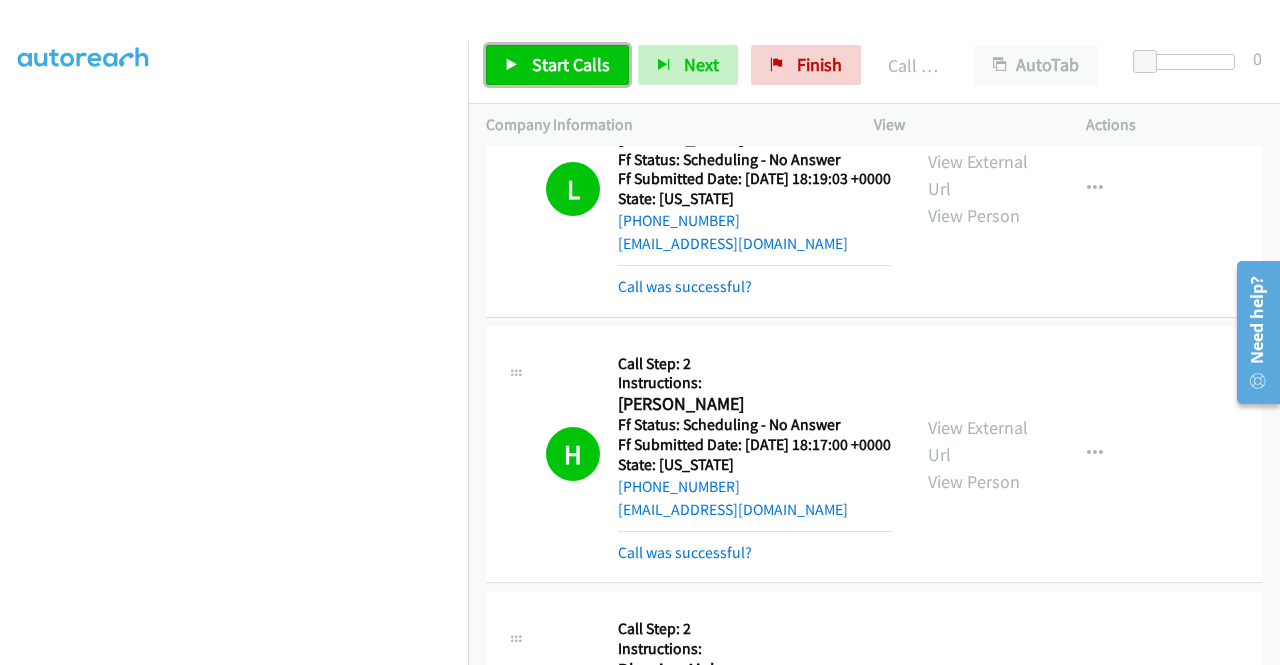 click on "Start Calls" at bounding box center [571, 64] 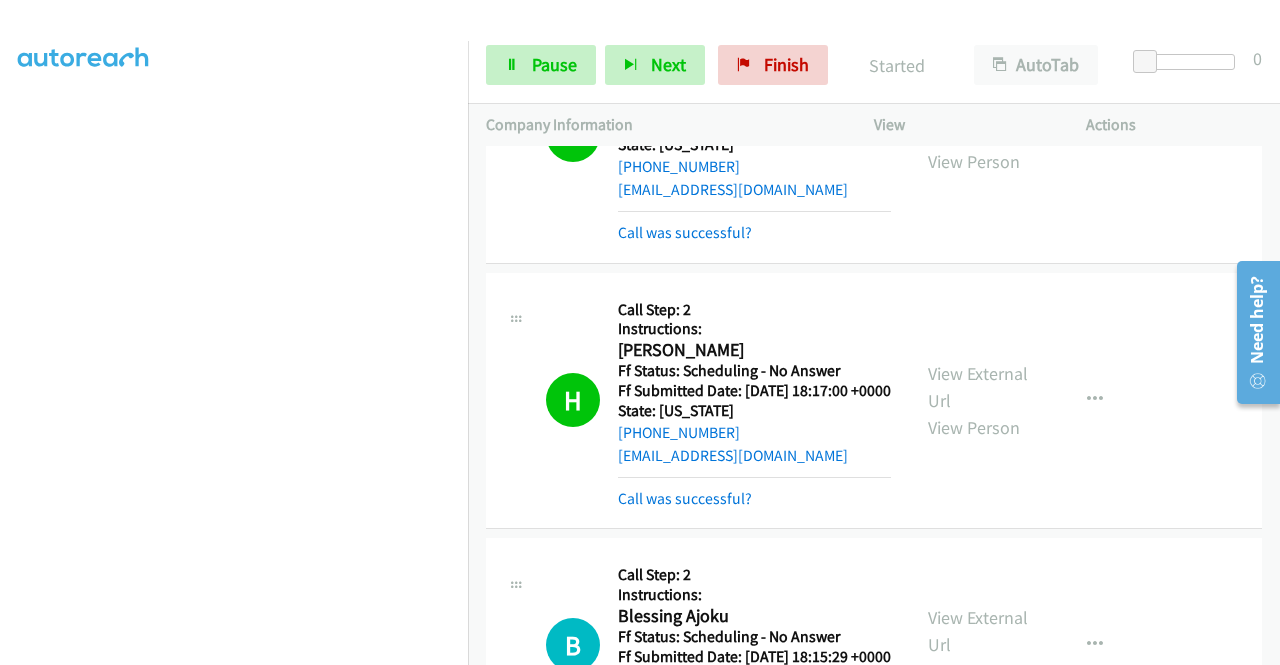 scroll, scrollTop: 1742, scrollLeft: 0, axis: vertical 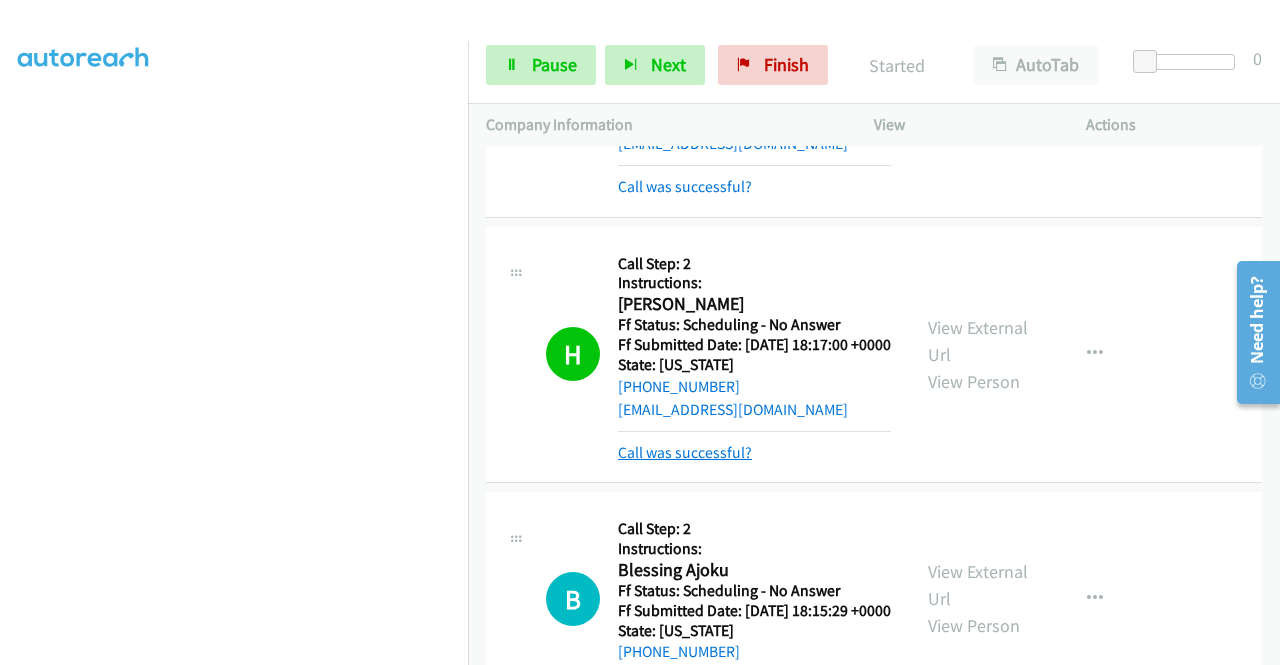 click on "Call was successful?" at bounding box center (685, 452) 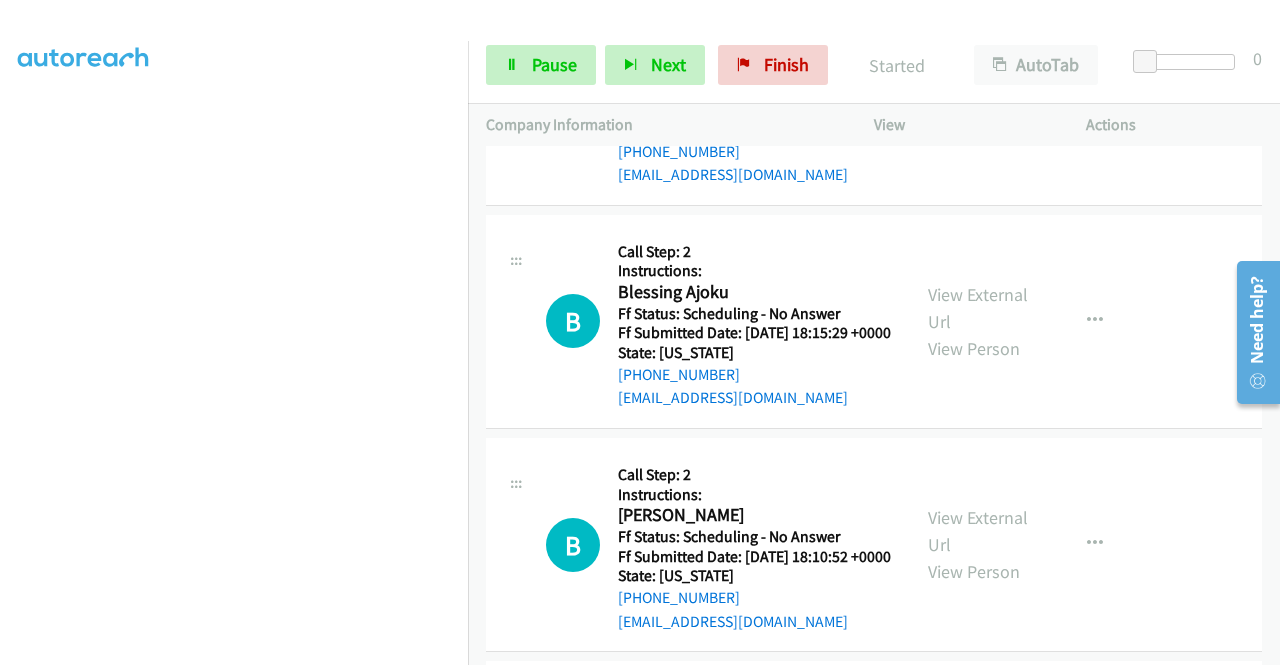 scroll, scrollTop: 2042, scrollLeft: 0, axis: vertical 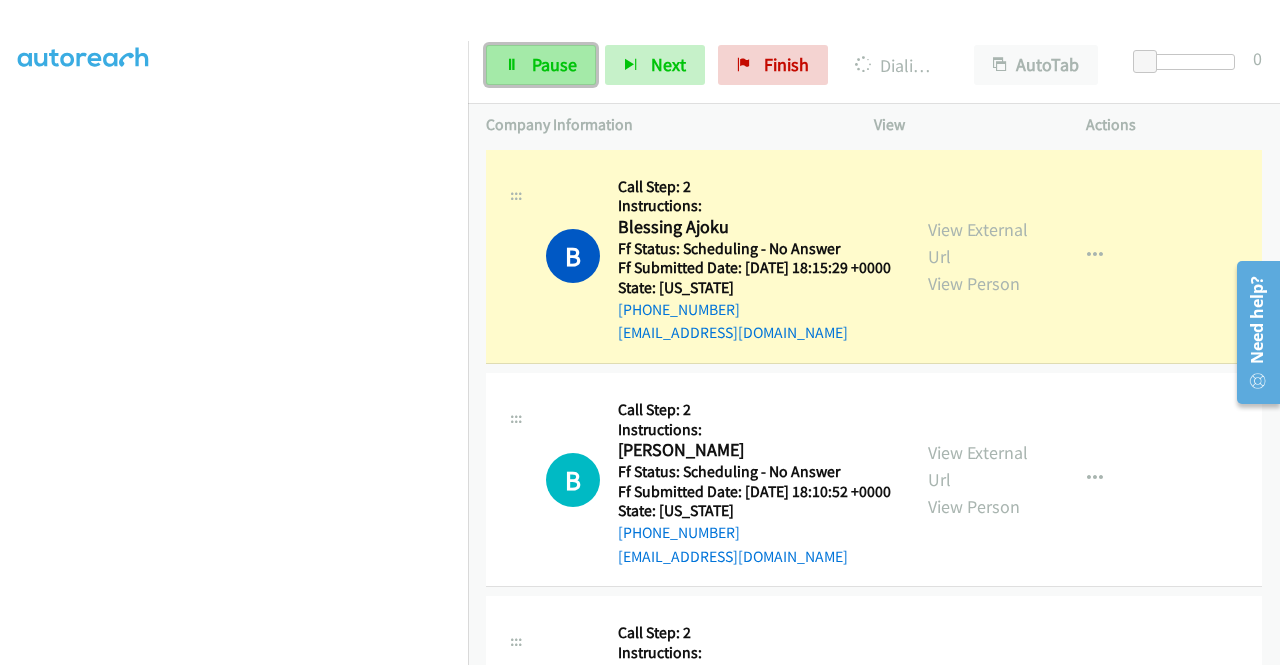 click on "Pause" at bounding box center (554, 64) 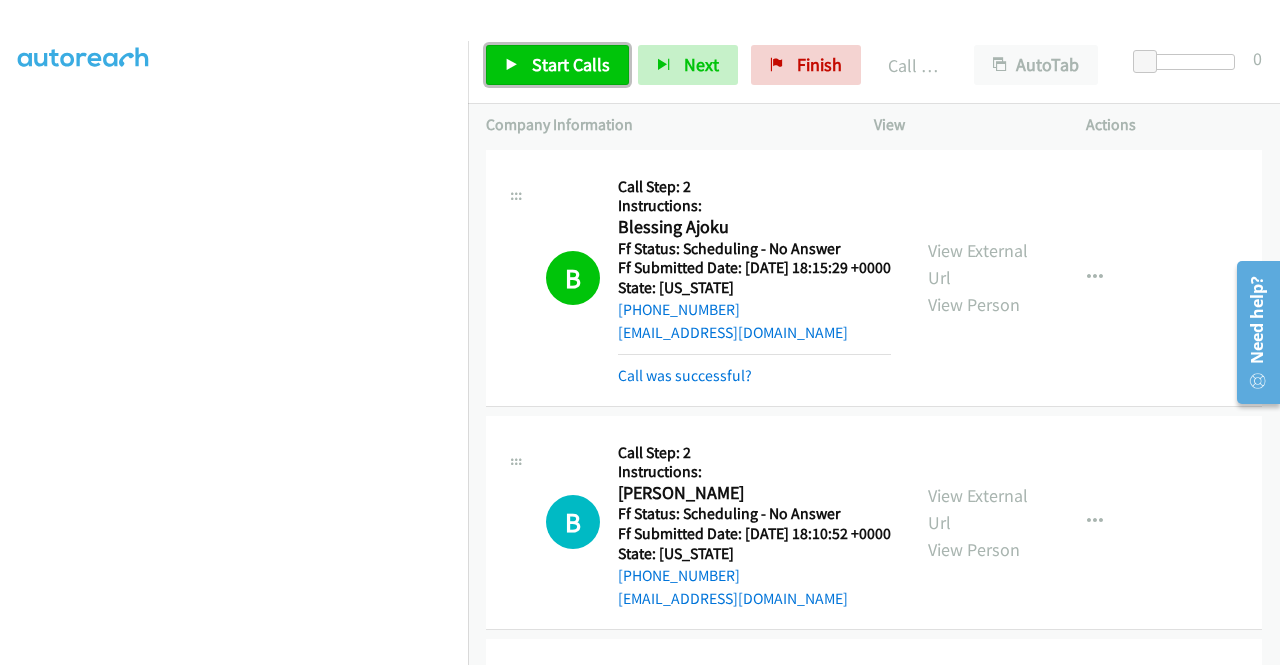 click on "Start Calls" at bounding box center [571, 64] 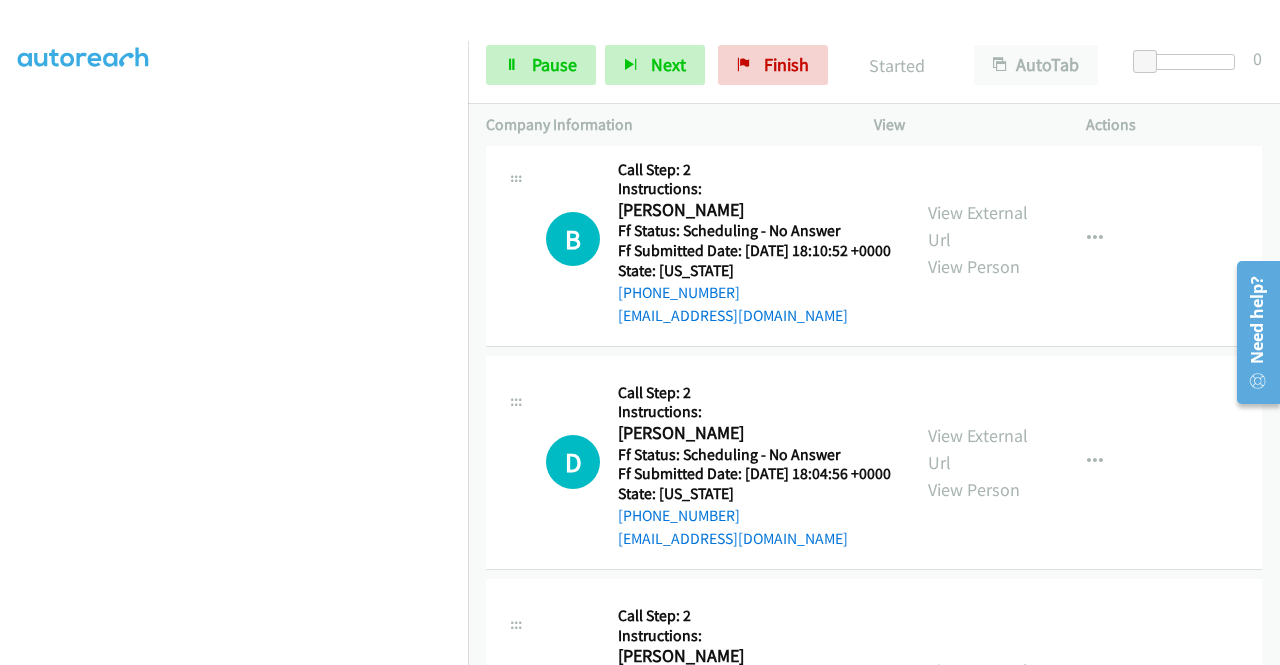 scroll, scrollTop: 2342, scrollLeft: 0, axis: vertical 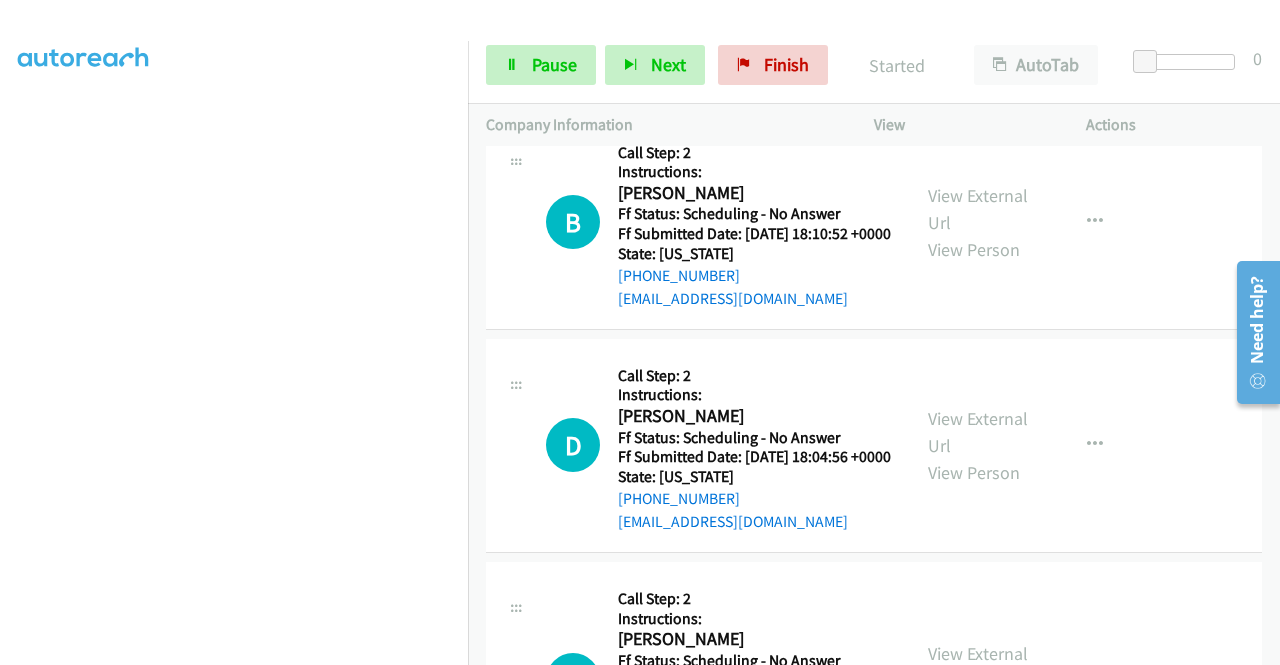 click on "Call was successful?" at bounding box center [685, 75] 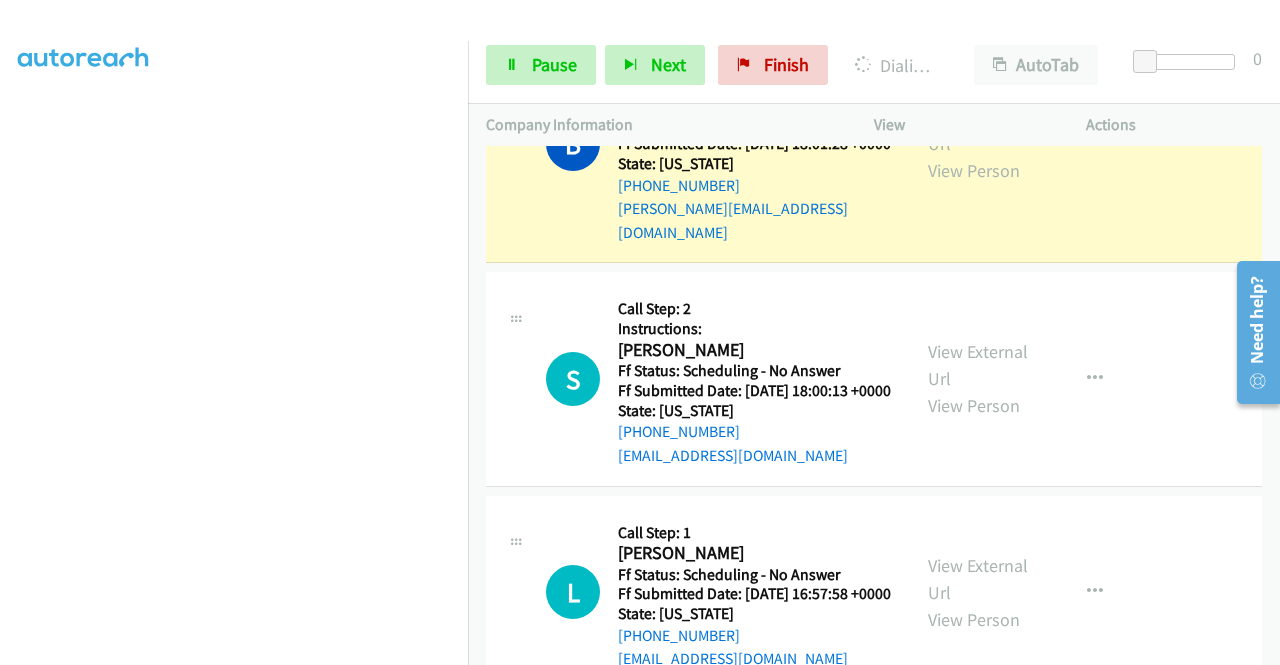 scroll, scrollTop: 3021, scrollLeft: 0, axis: vertical 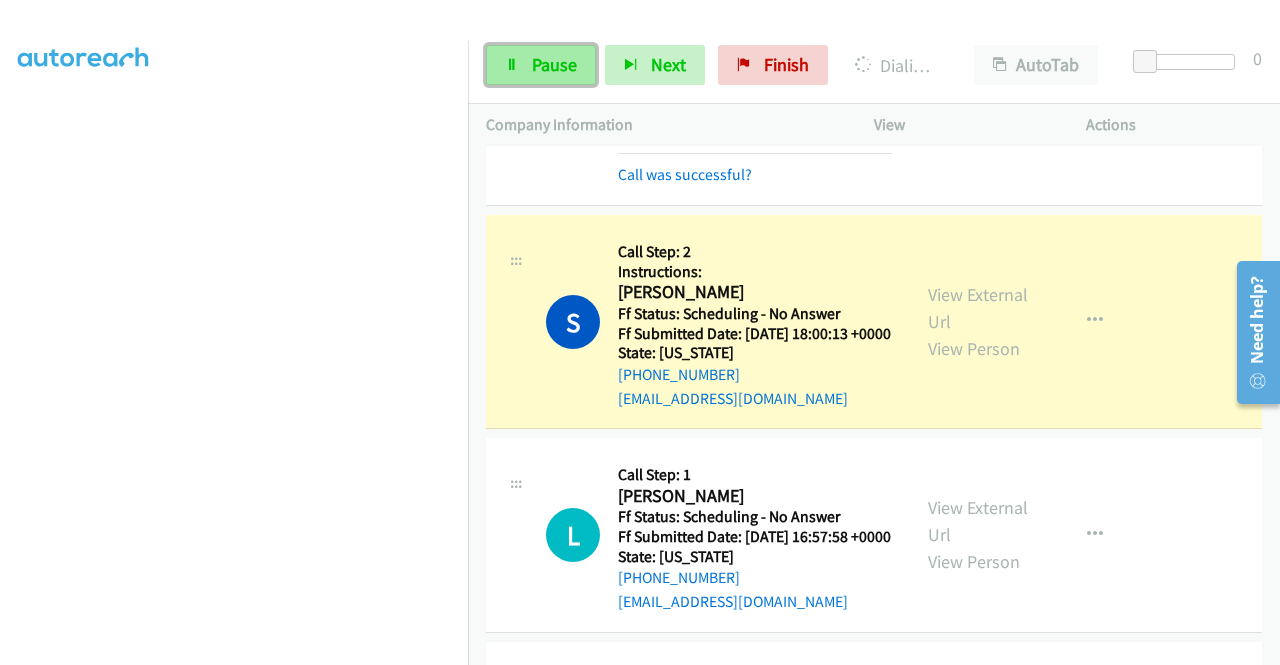 click on "Pause" at bounding box center [541, 65] 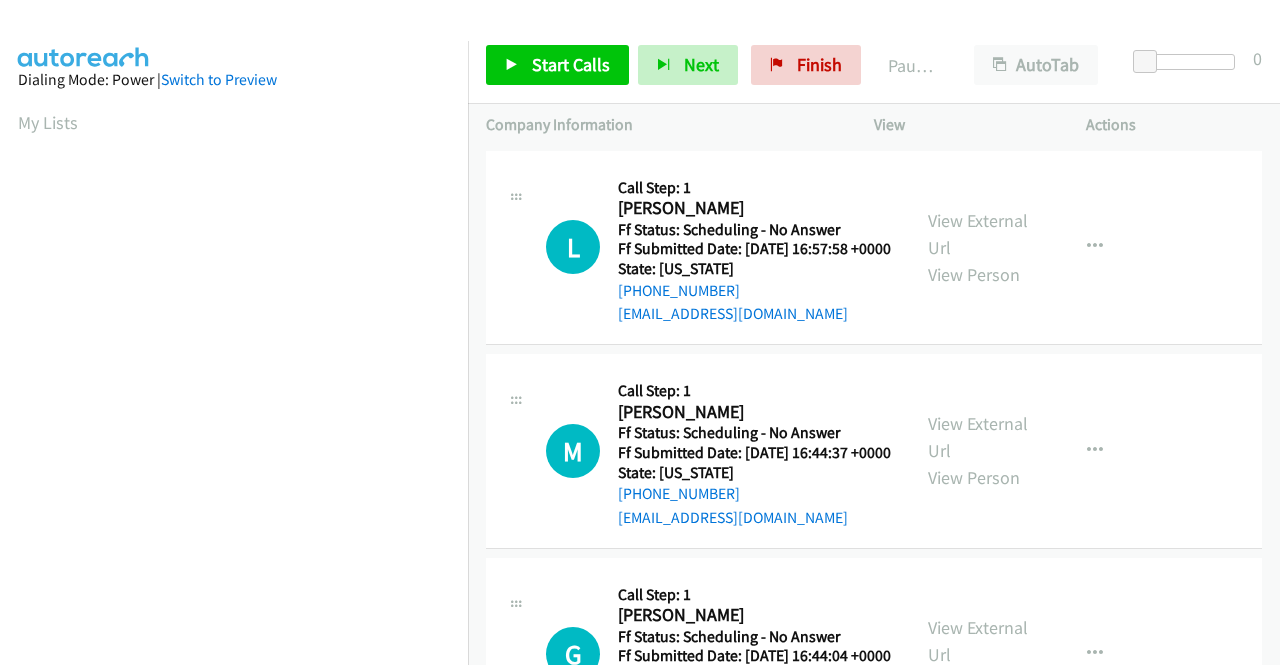scroll, scrollTop: 0, scrollLeft: 0, axis: both 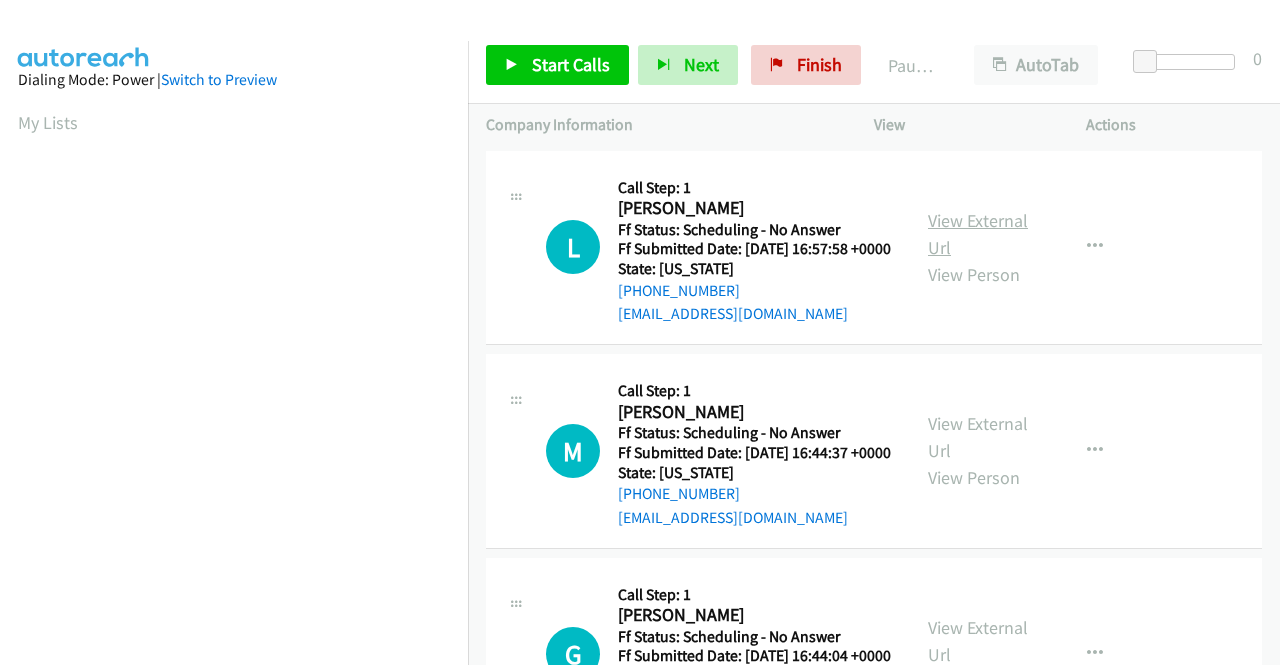 click on "View External Url" at bounding box center [978, 234] 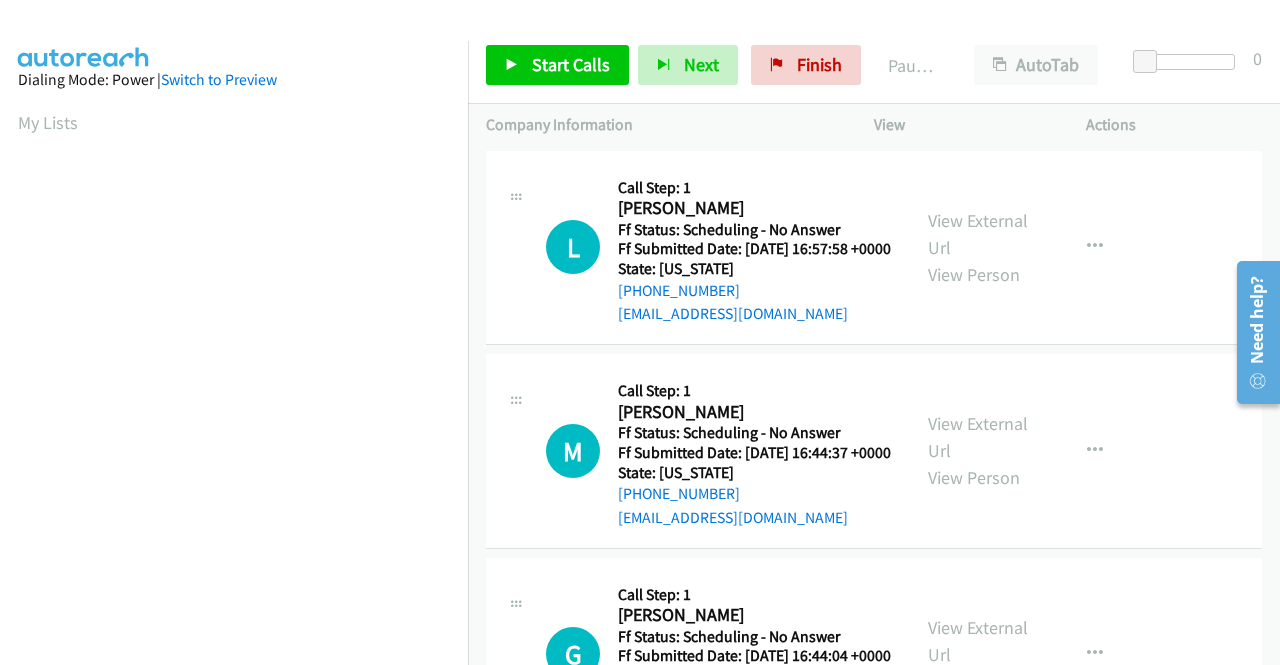 click on "View External Url
View Person" at bounding box center (980, 450) 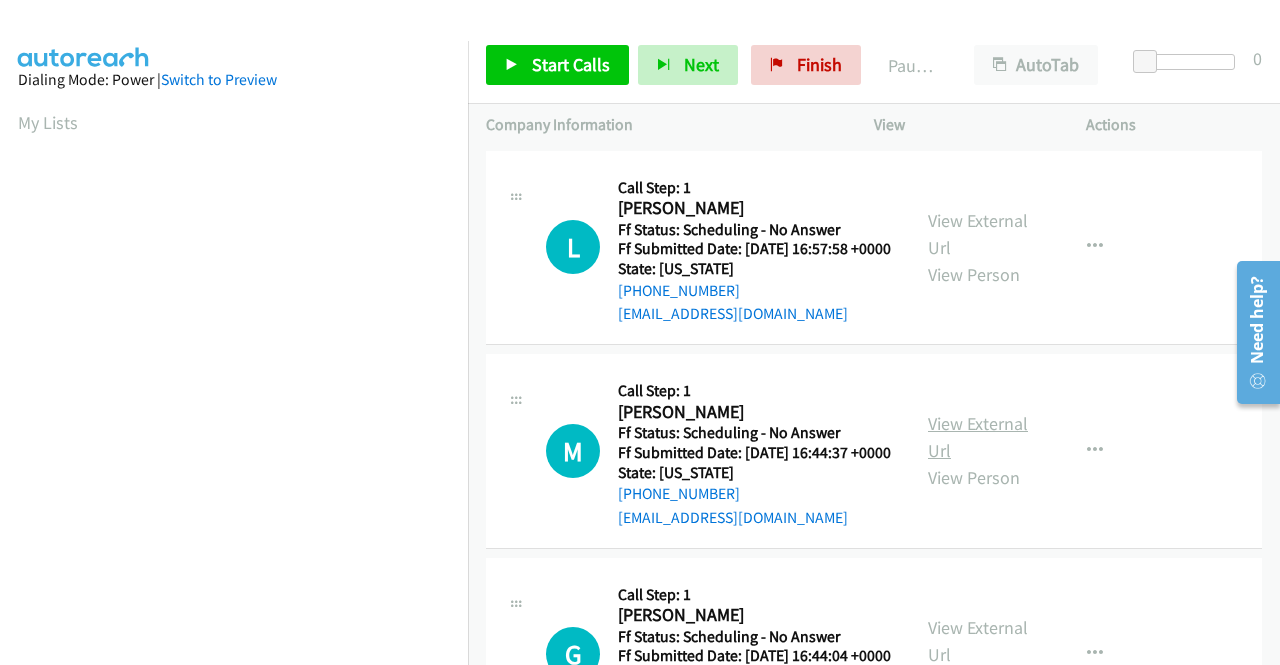 click on "View External Url" at bounding box center [978, 437] 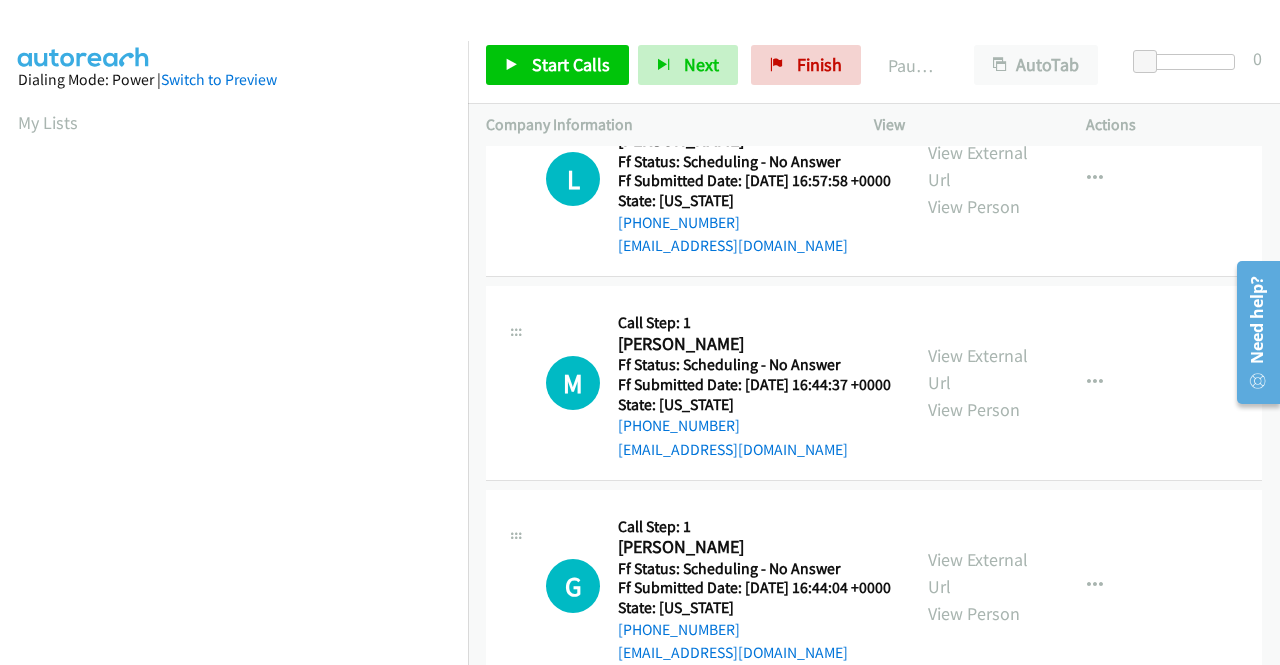 scroll, scrollTop: 100, scrollLeft: 0, axis: vertical 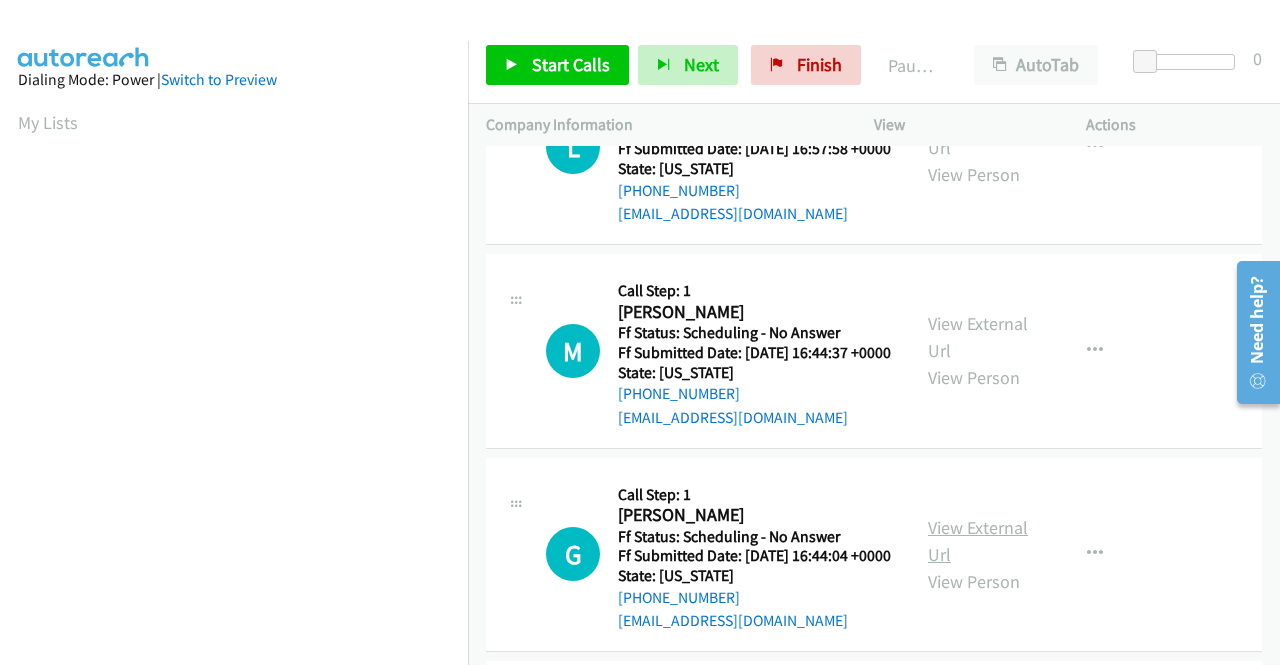 click on "View External Url" at bounding box center [978, 541] 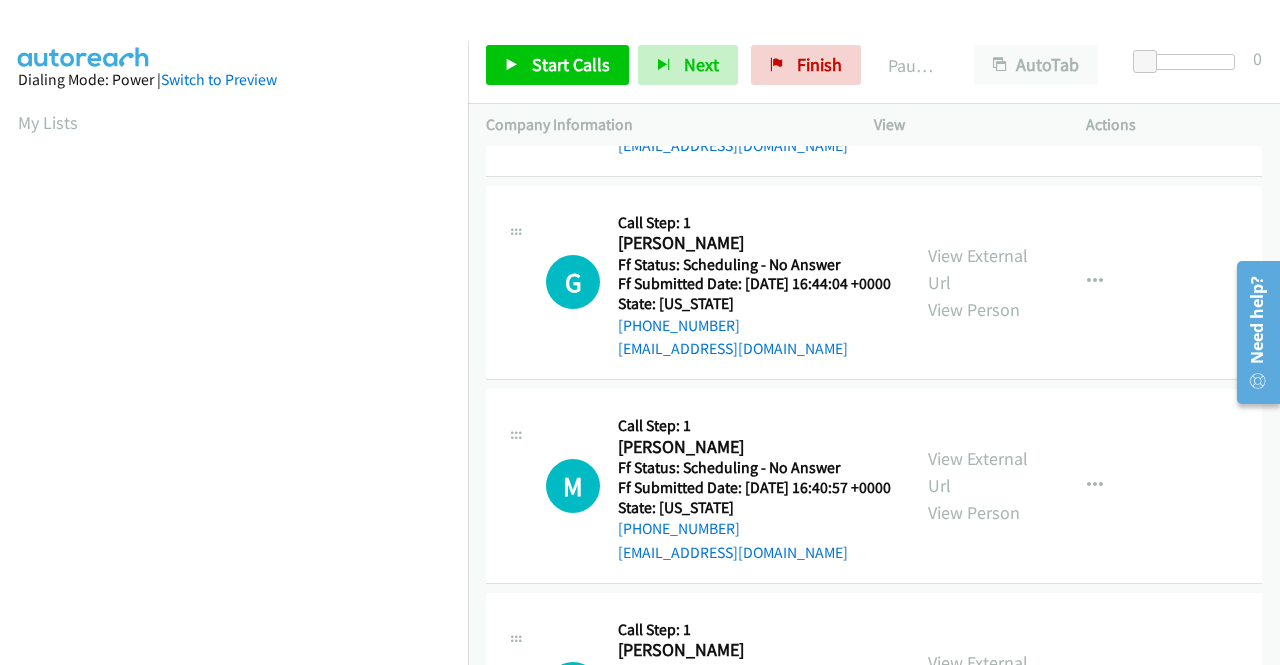 scroll, scrollTop: 400, scrollLeft: 0, axis: vertical 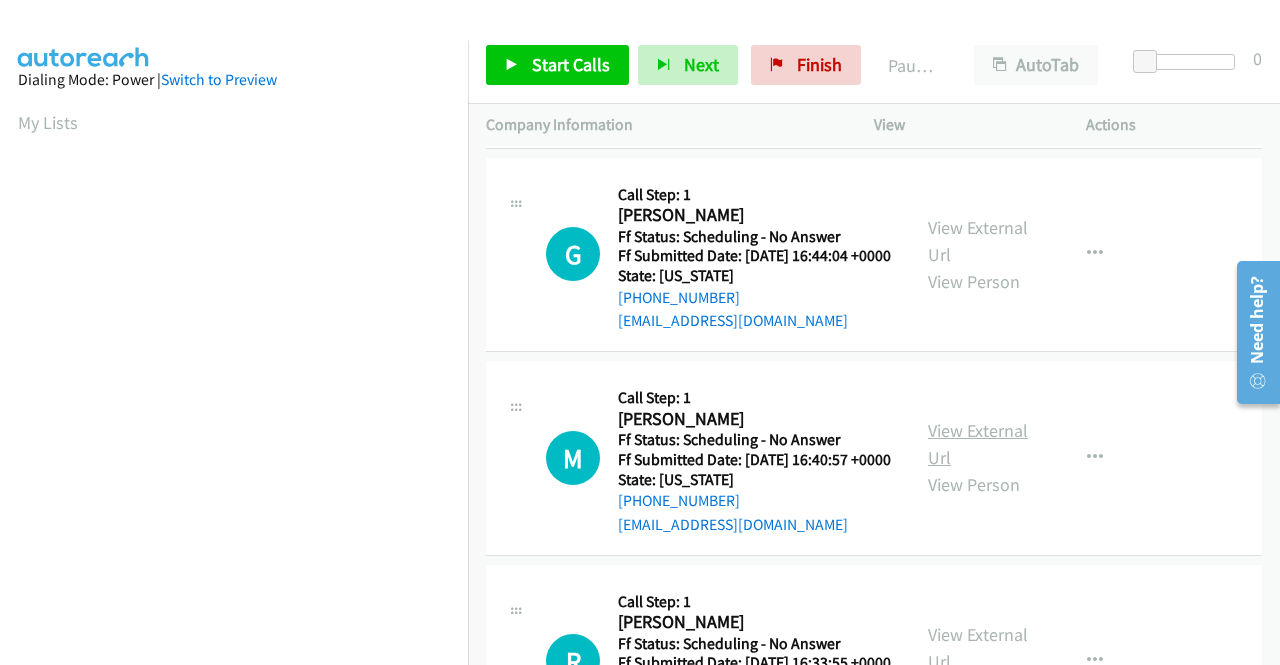 click on "View External Url" at bounding box center (978, 444) 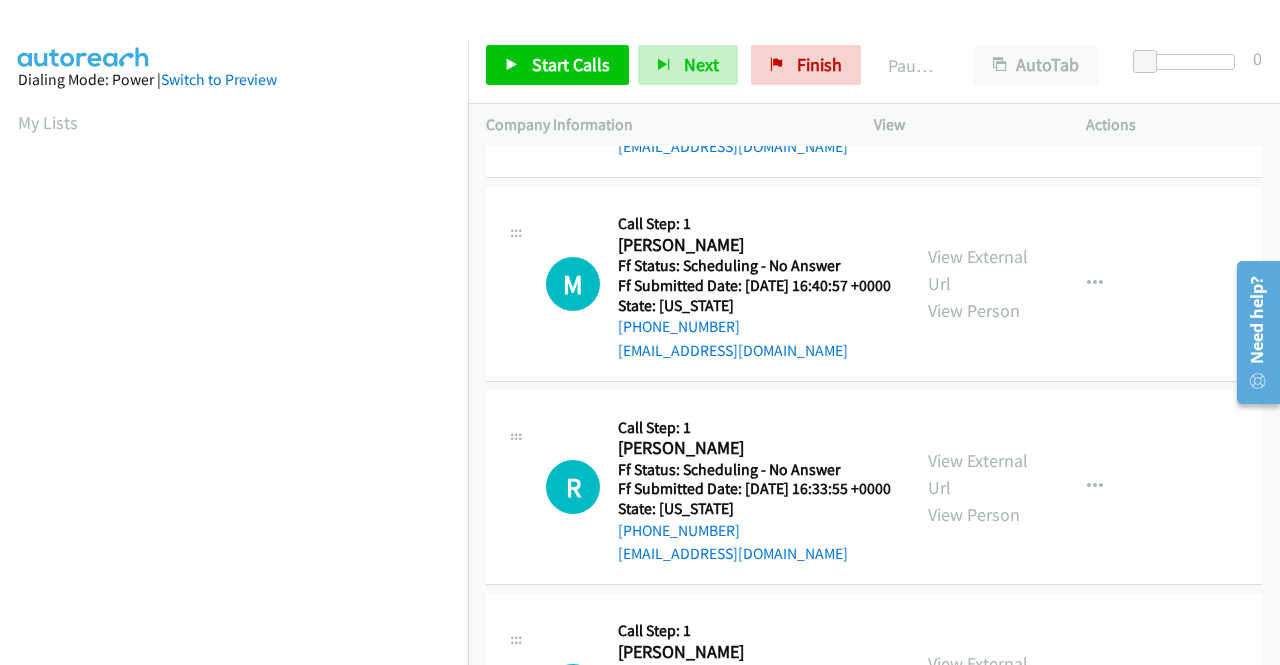scroll, scrollTop: 600, scrollLeft: 0, axis: vertical 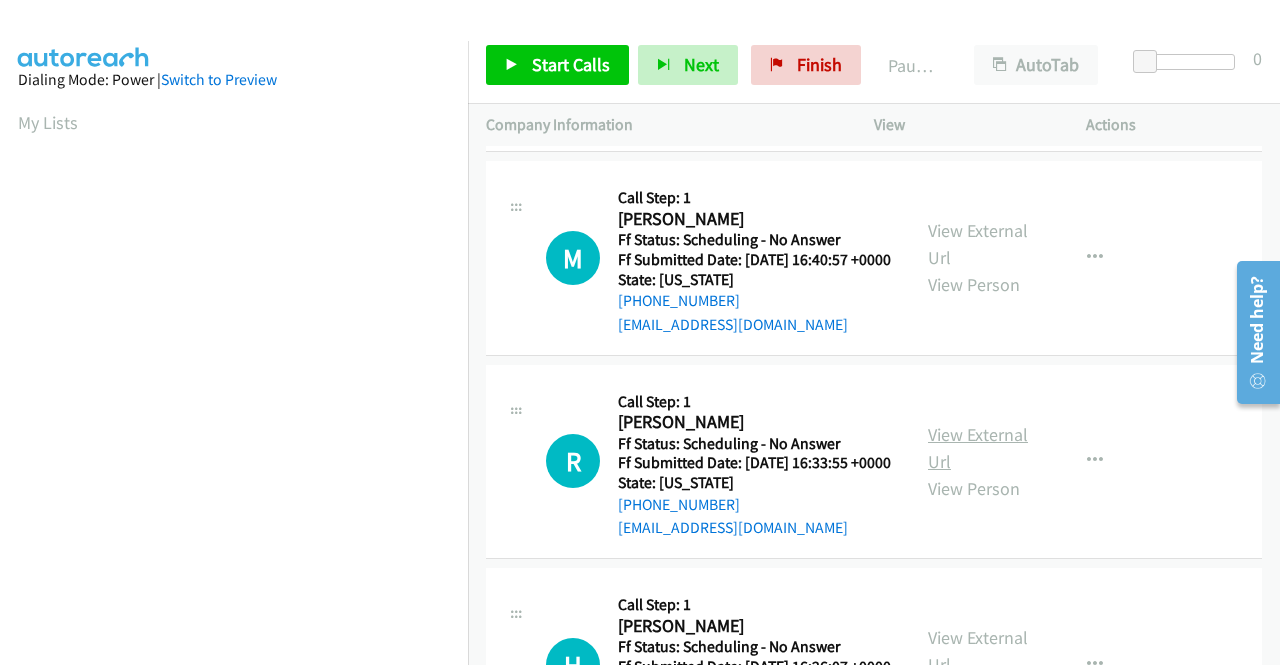 click on "View External Url" at bounding box center [978, 448] 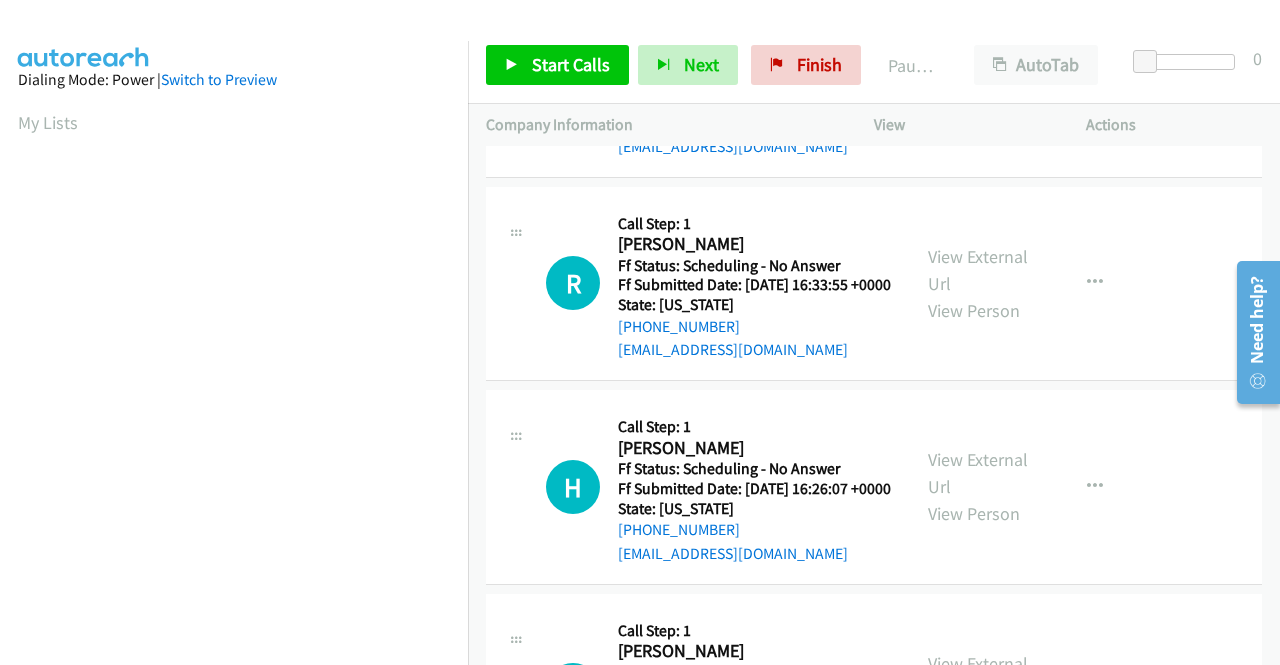 scroll, scrollTop: 900, scrollLeft: 0, axis: vertical 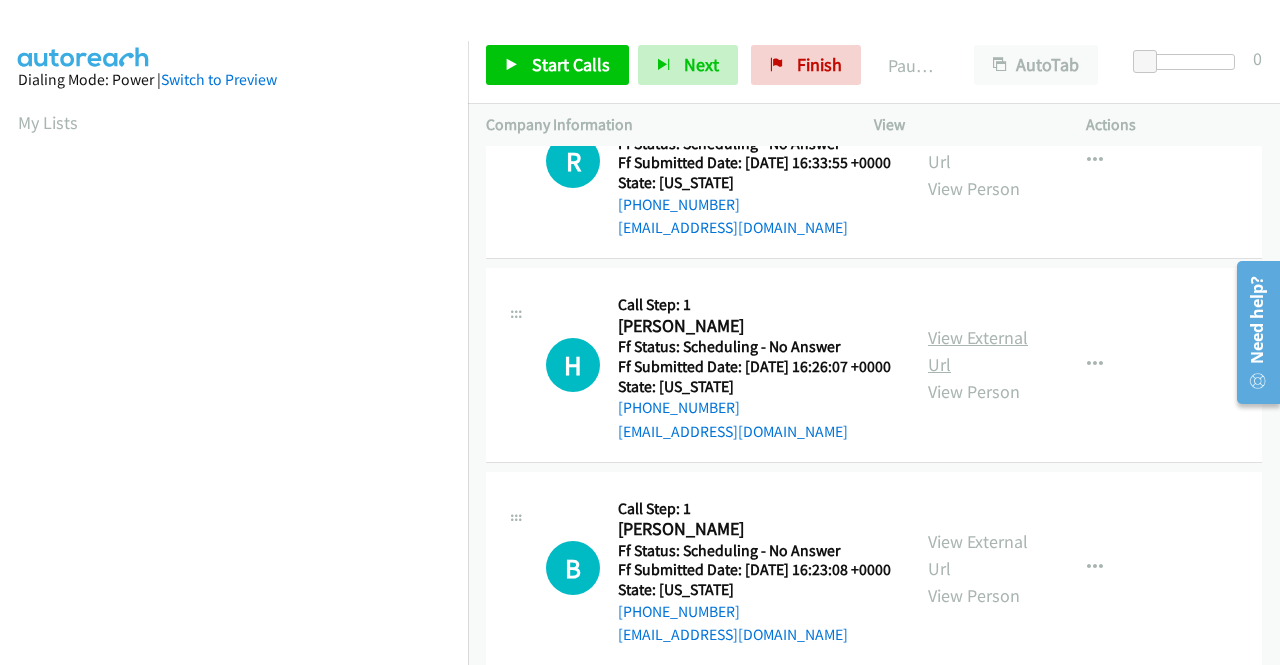 click on "View External Url" at bounding box center [978, 351] 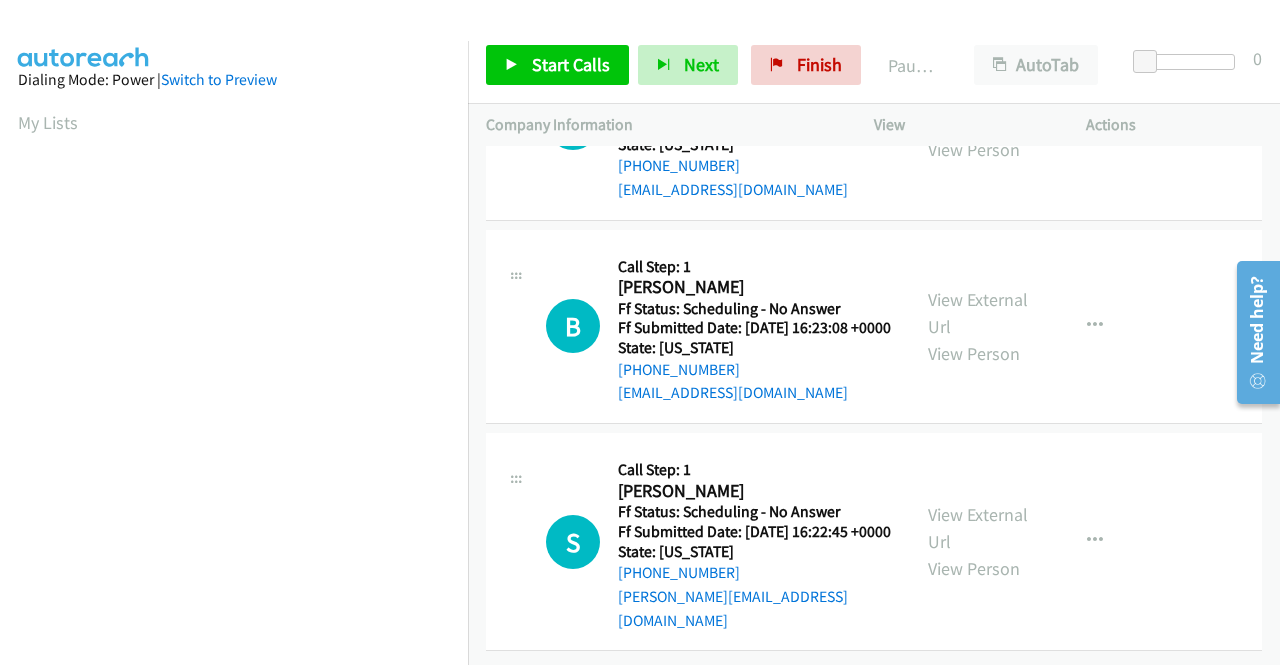 scroll, scrollTop: 1200, scrollLeft: 0, axis: vertical 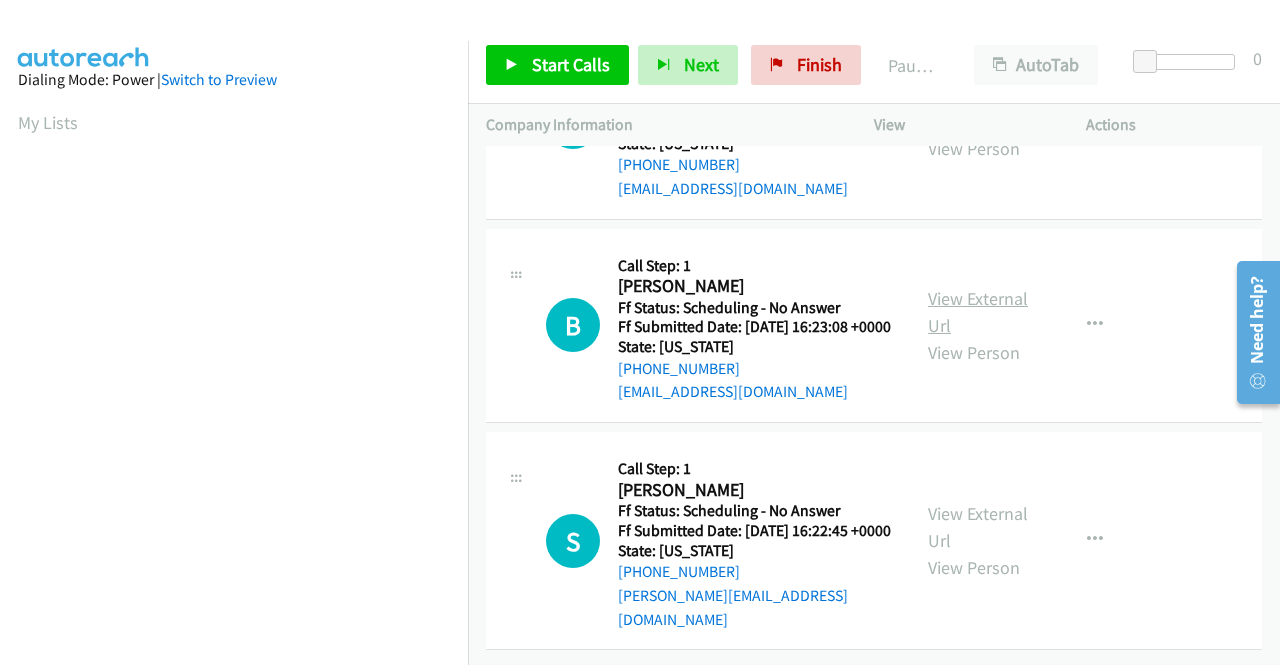 click on "View External Url" at bounding box center (978, 312) 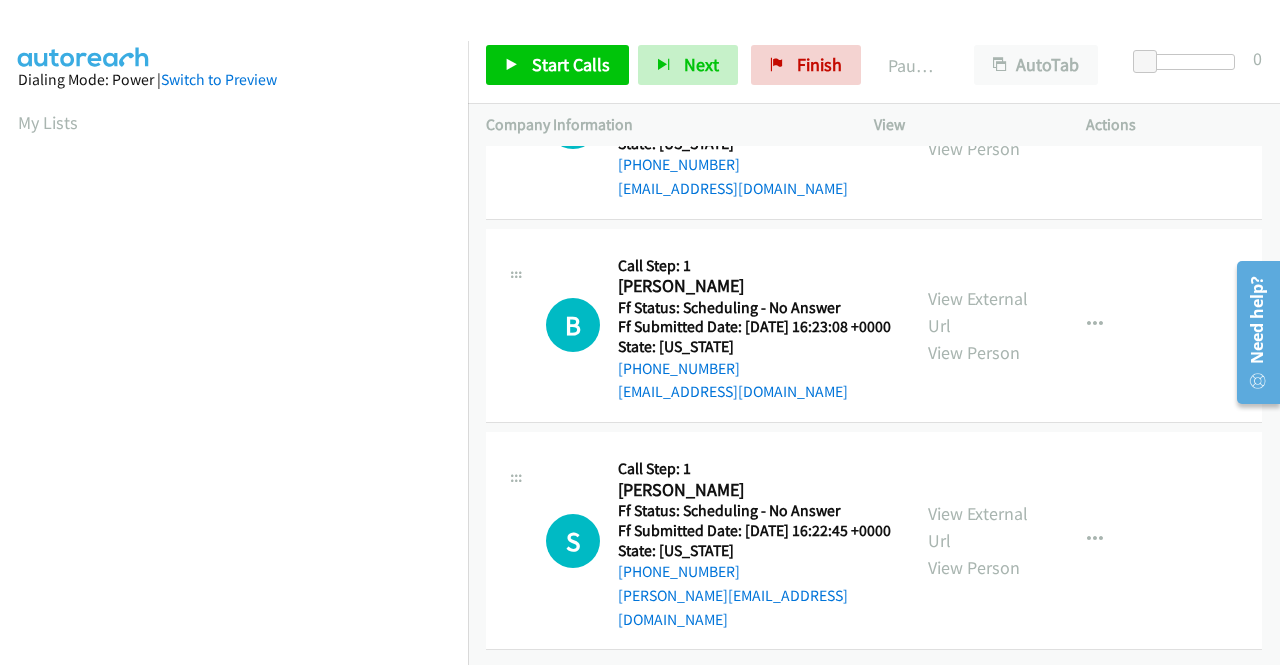 scroll, scrollTop: 1288, scrollLeft: 0, axis: vertical 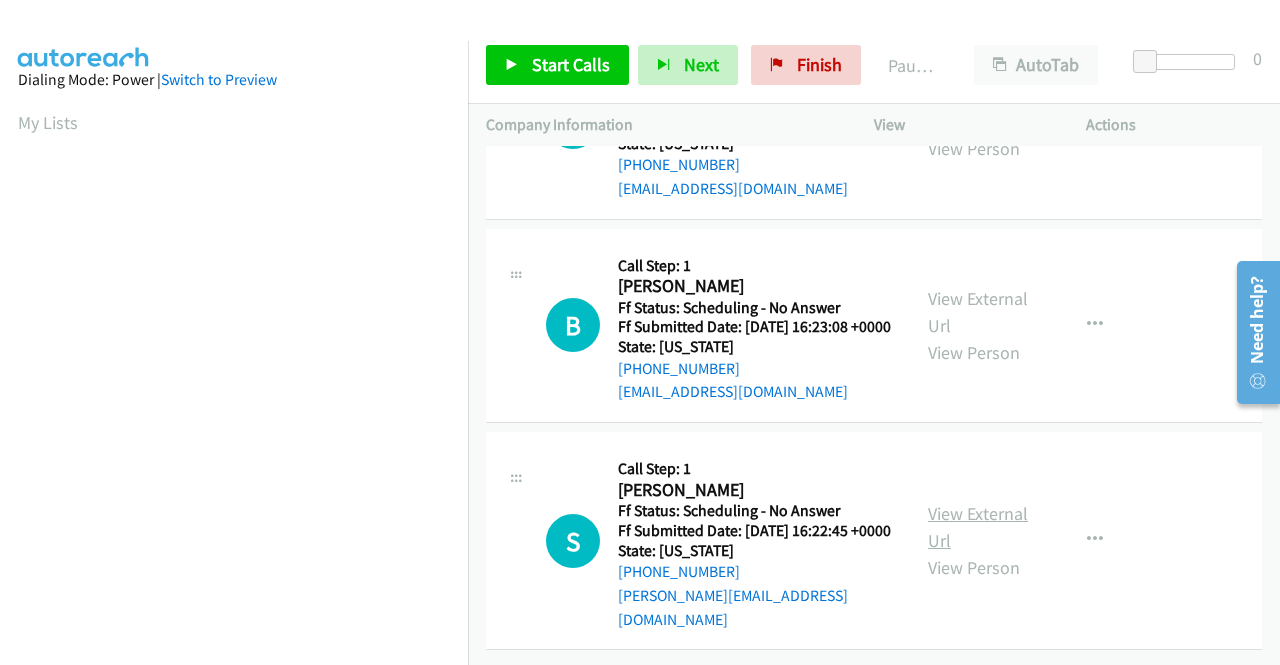 click on "View External Url" at bounding box center [978, 527] 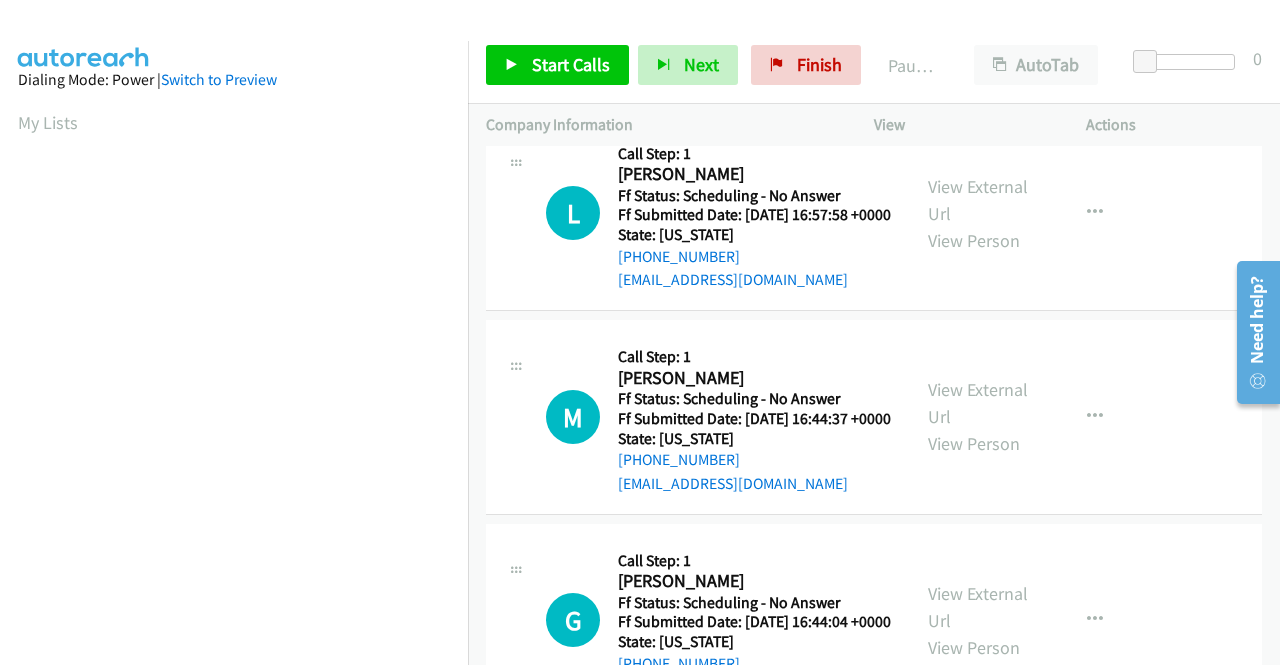 scroll, scrollTop: 0, scrollLeft: 0, axis: both 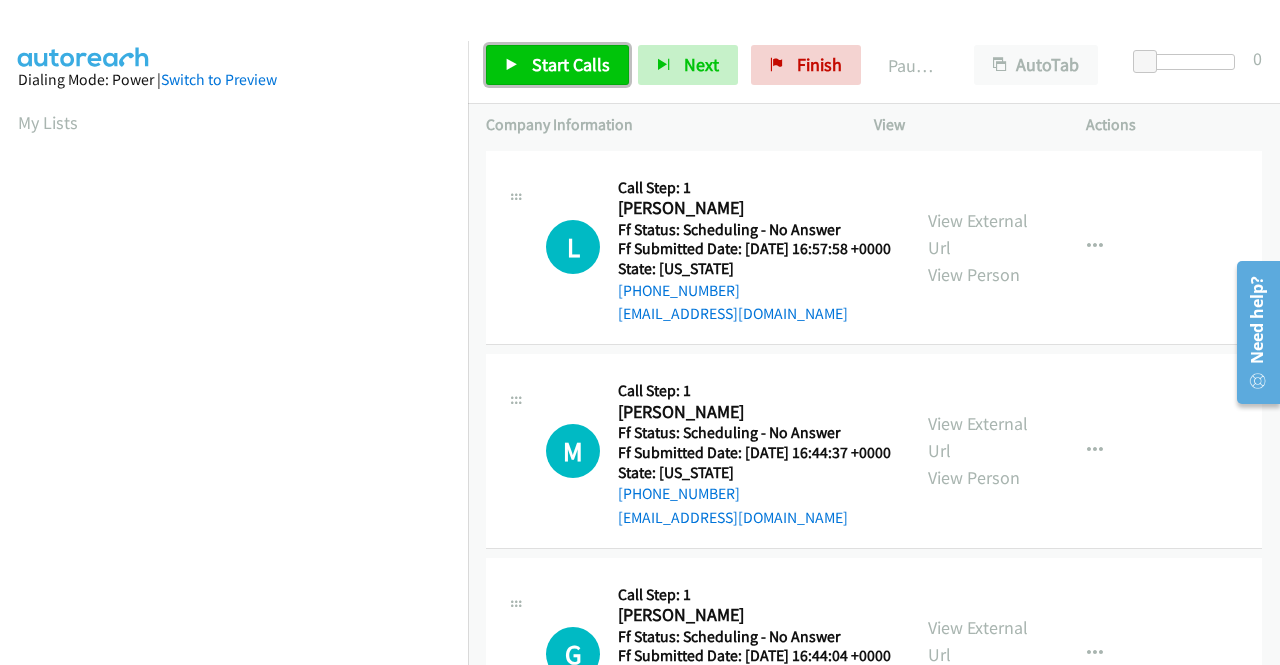 click on "Start Calls" at bounding box center [571, 64] 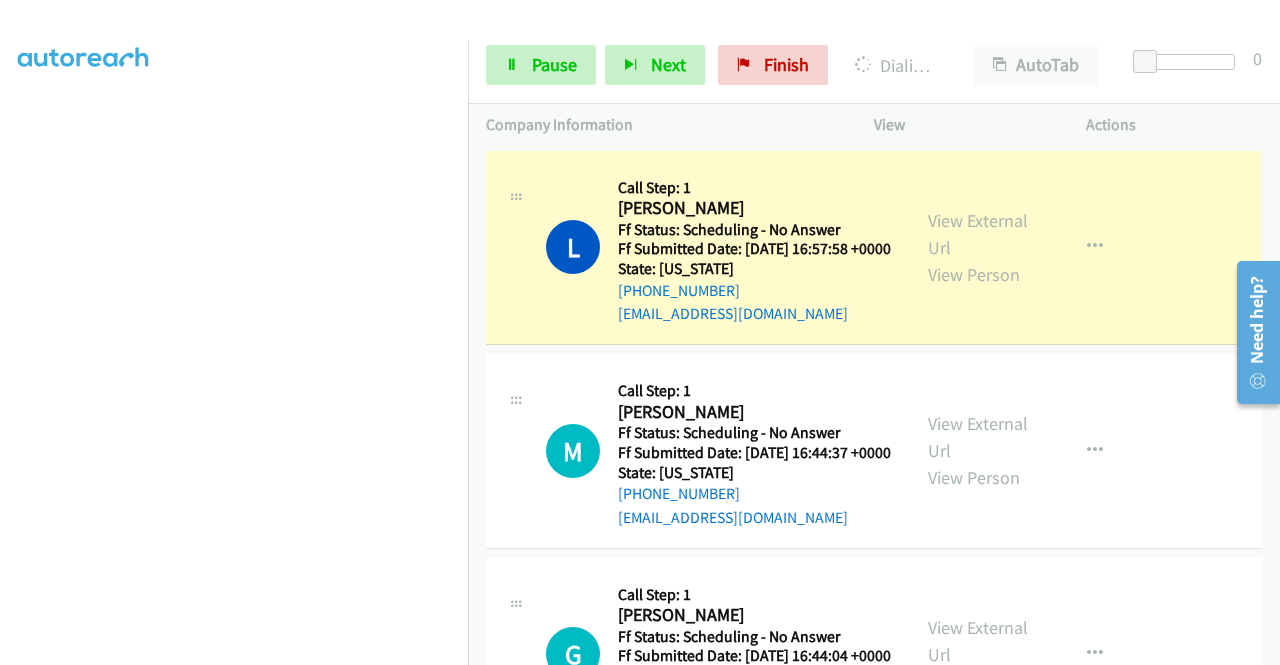 scroll, scrollTop: 456, scrollLeft: 0, axis: vertical 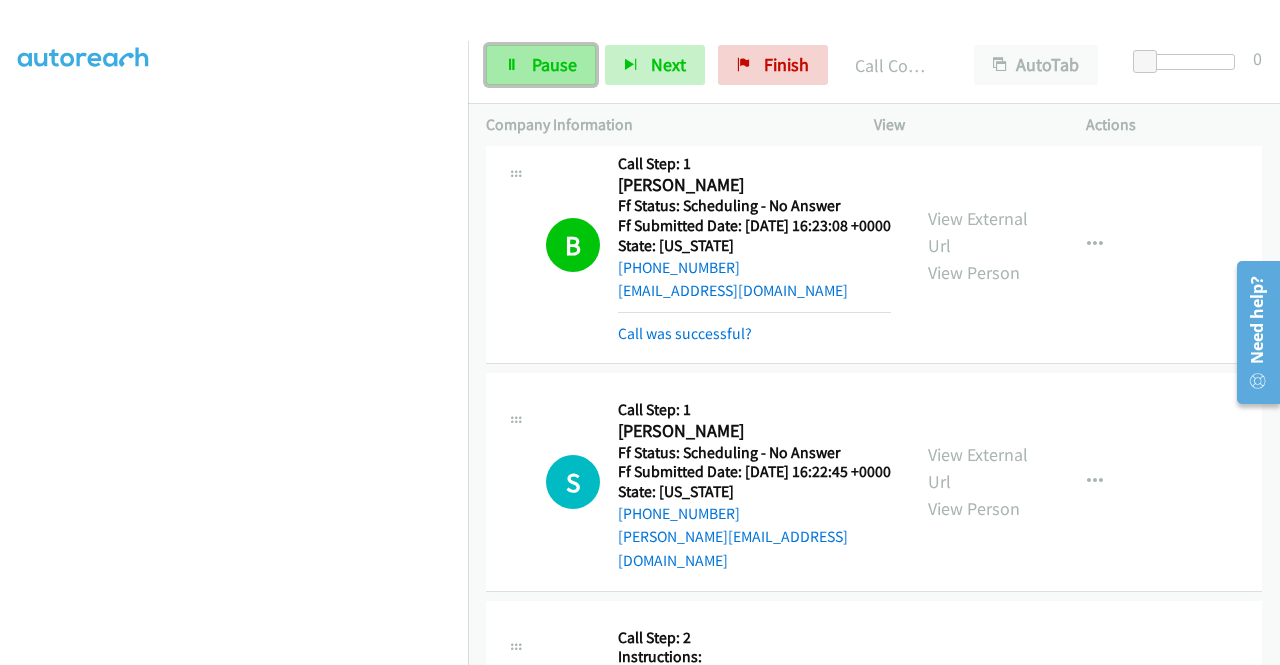 click on "Pause" at bounding box center (554, 64) 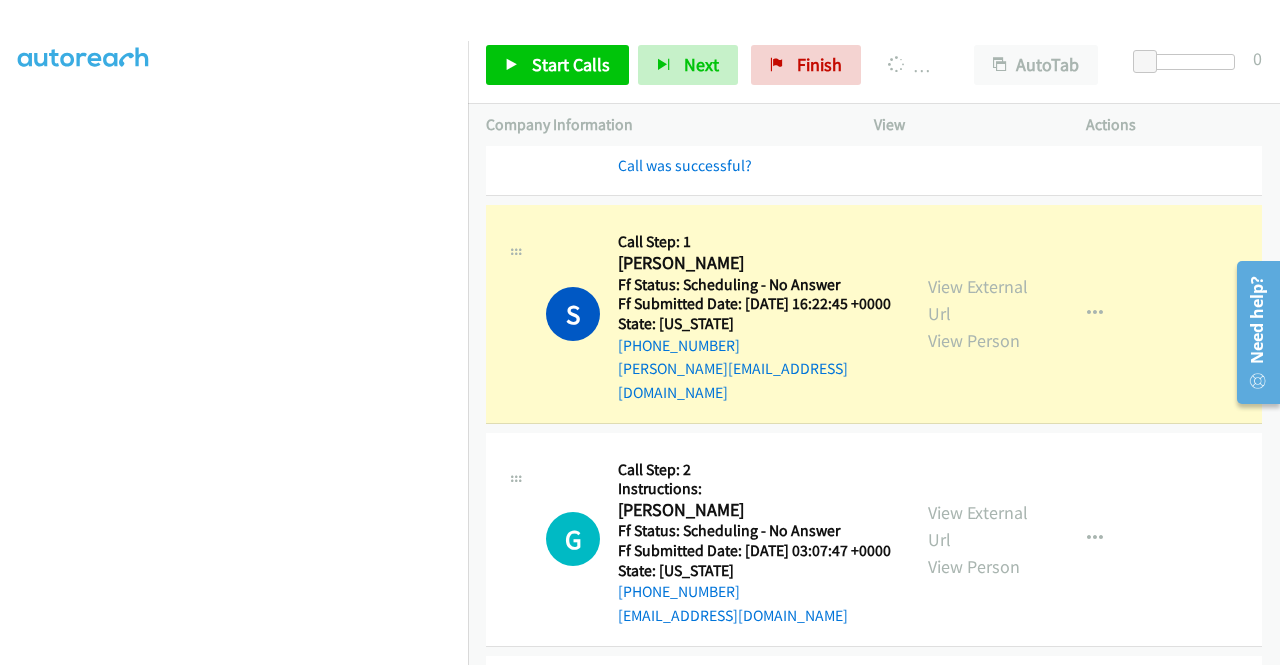 scroll, scrollTop: 1700, scrollLeft: 0, axis: vertical 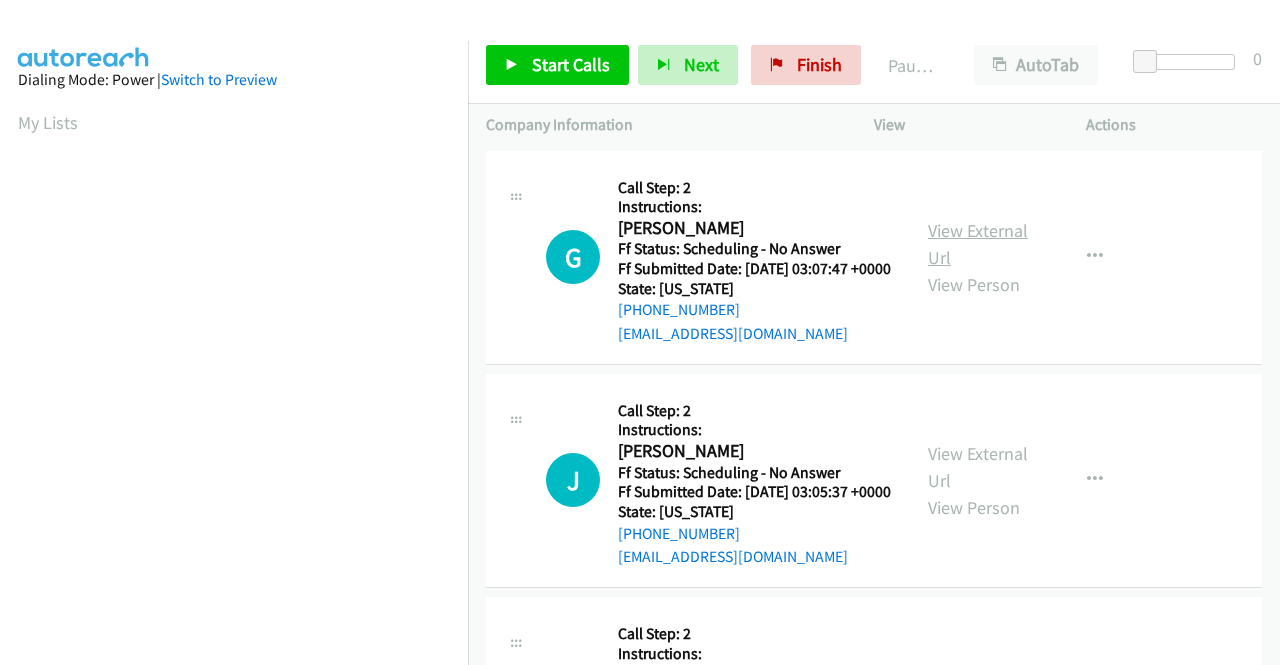 click on "View External Url" at bounding box center (978, 244) 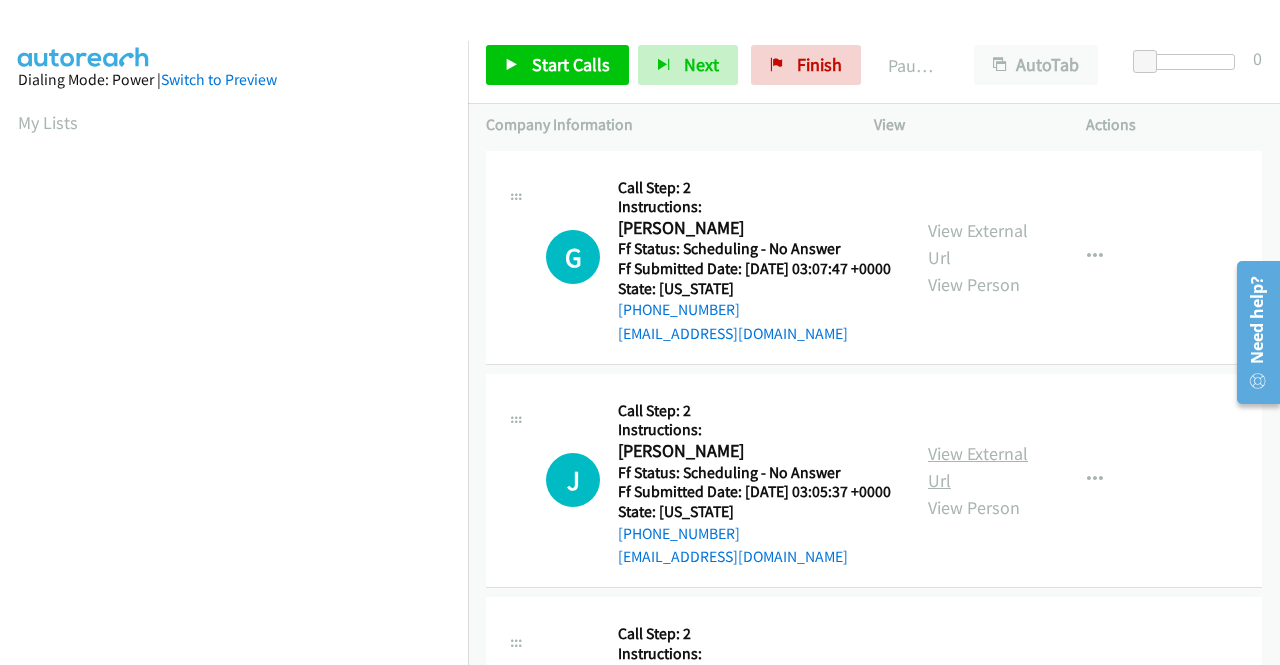 click on "View External Url" at bounding box center (978, 467) 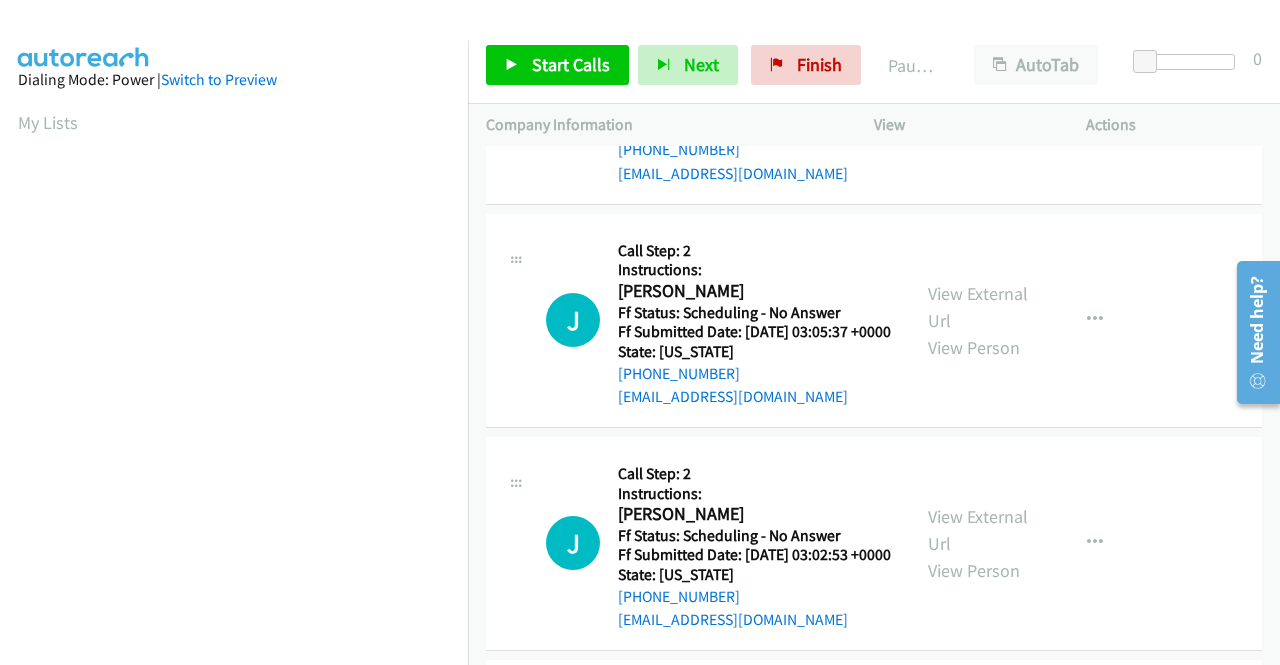 scroll, scrollTop: 200, scrollLeft: 0, axis: vertical 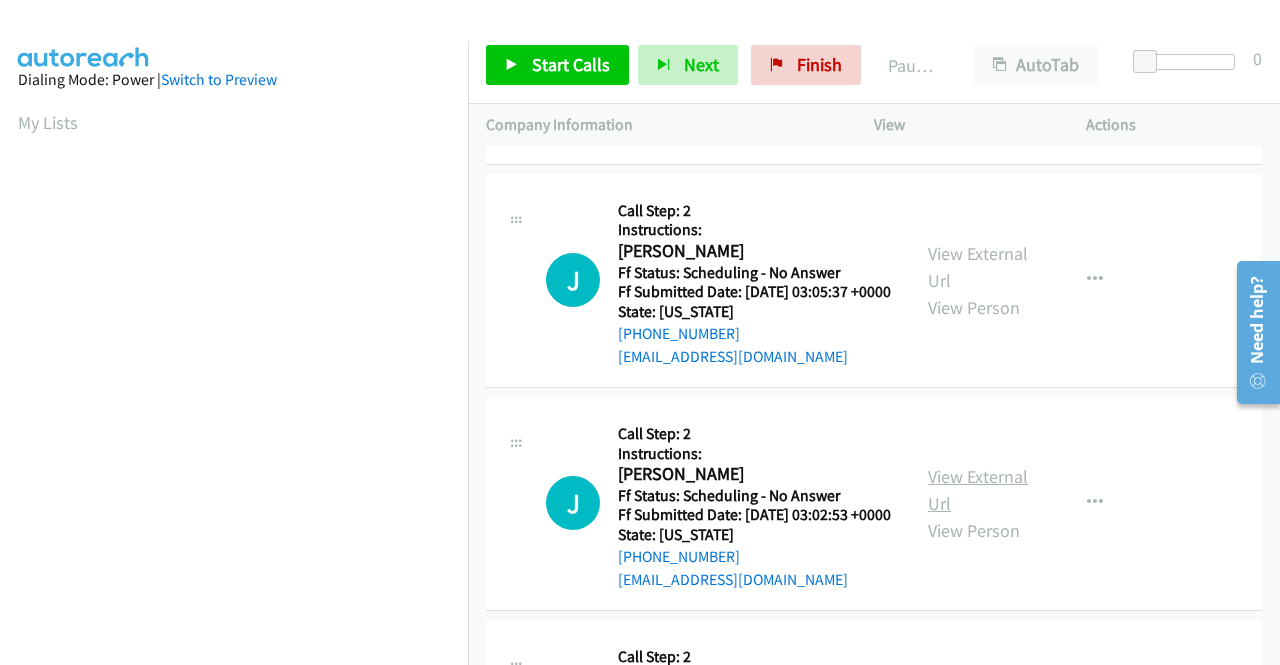 click on "View External Url" at bounding box center [978, 490] 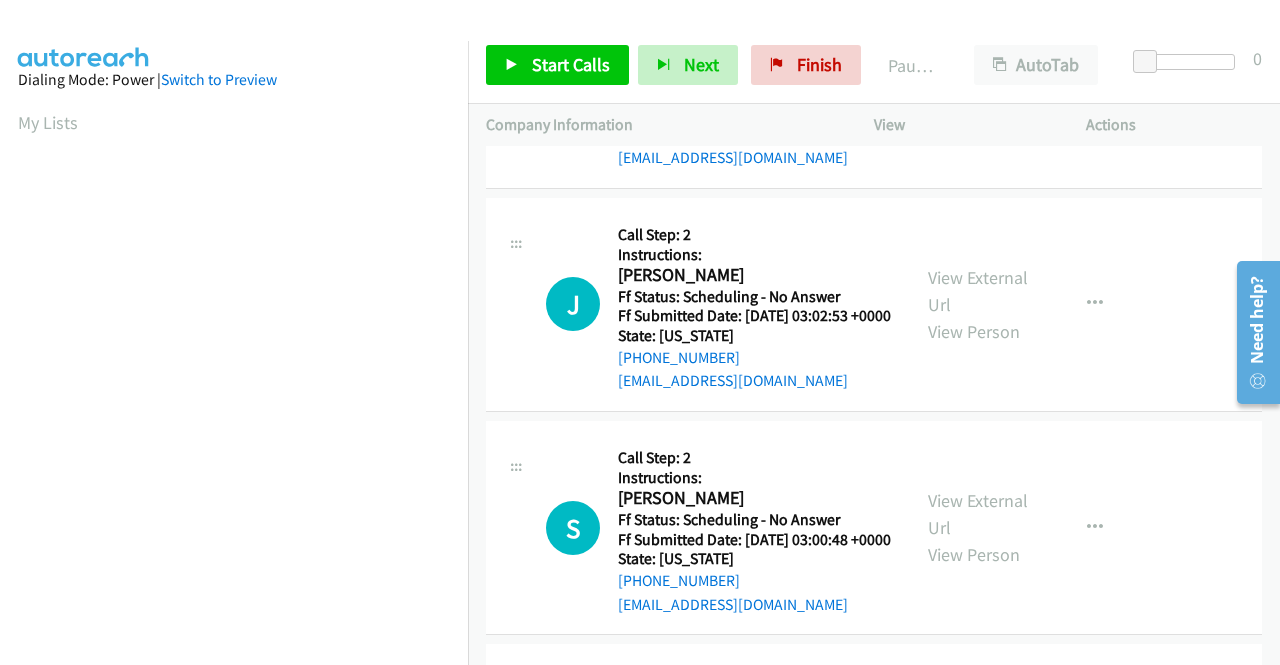 scroll, scrollTop: 400, scrollLeft: 0, axis: vertical 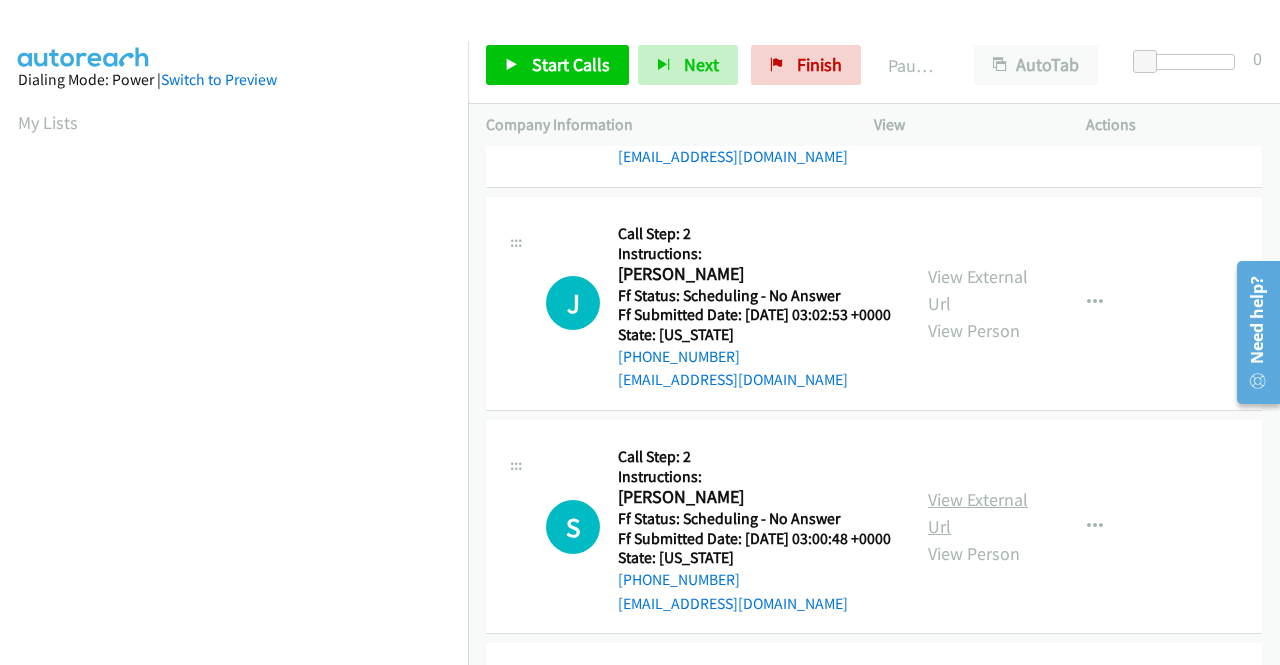 click on "View External Url" at bounding box center (978, 513) 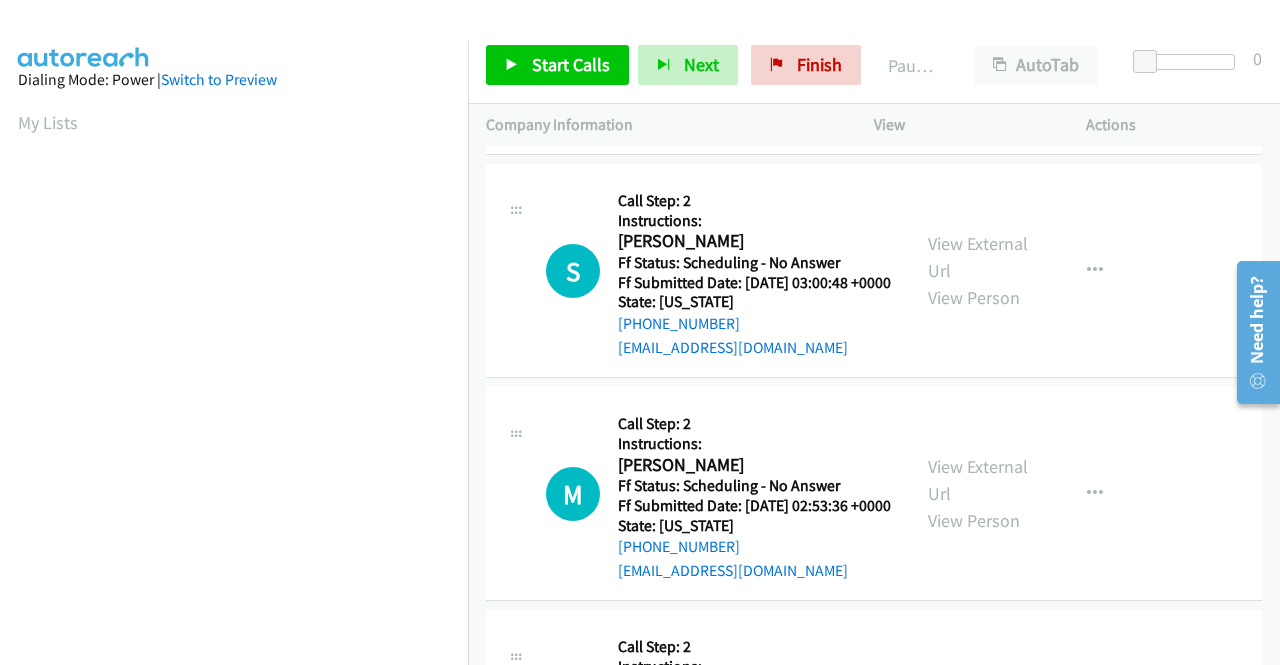 scroll, scrollTop: 700, scrollLeft: 0, axis: vertical 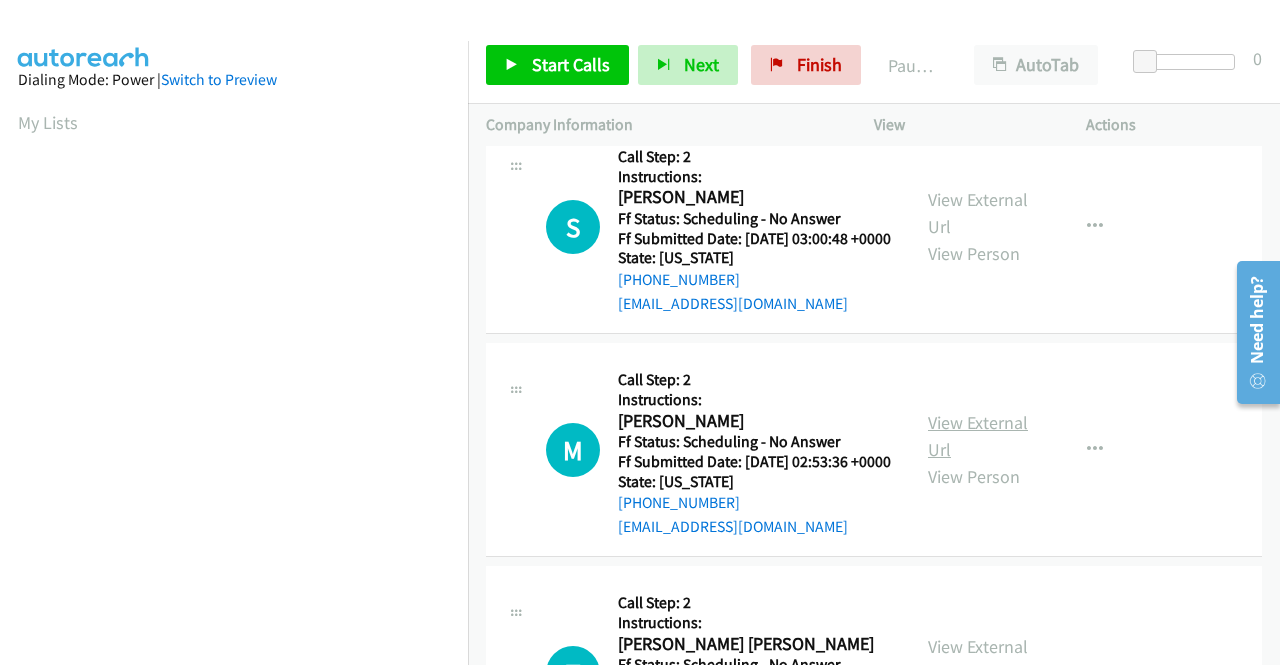 click on "View External Url" at bounding box center (978, 436) 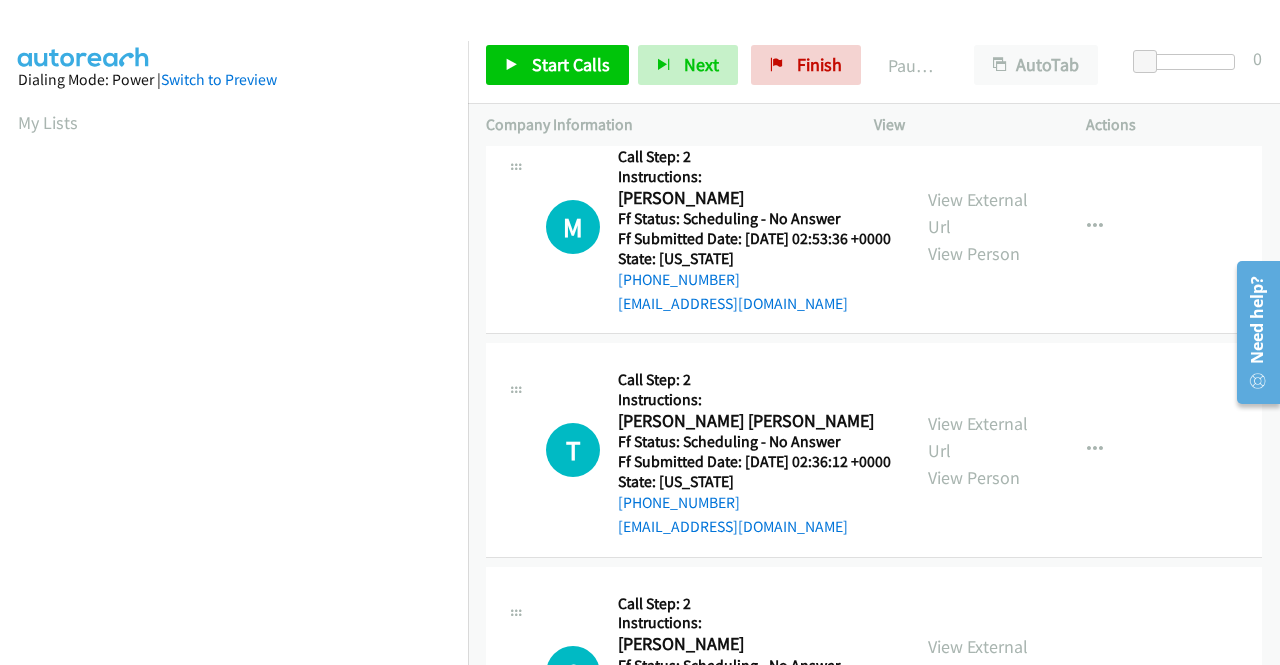 scroll, scrollTop: 1000, scrollLeft: 0, axis: vertical 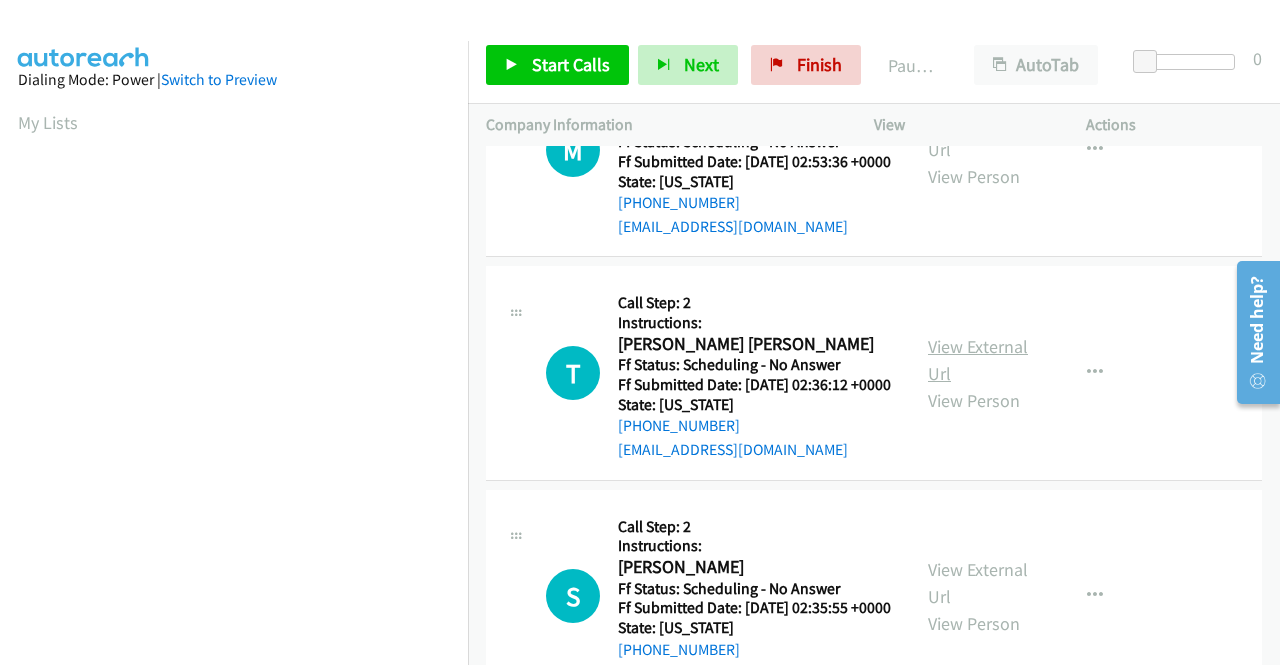 click on "View External Url" at bounding box center (978, 360) 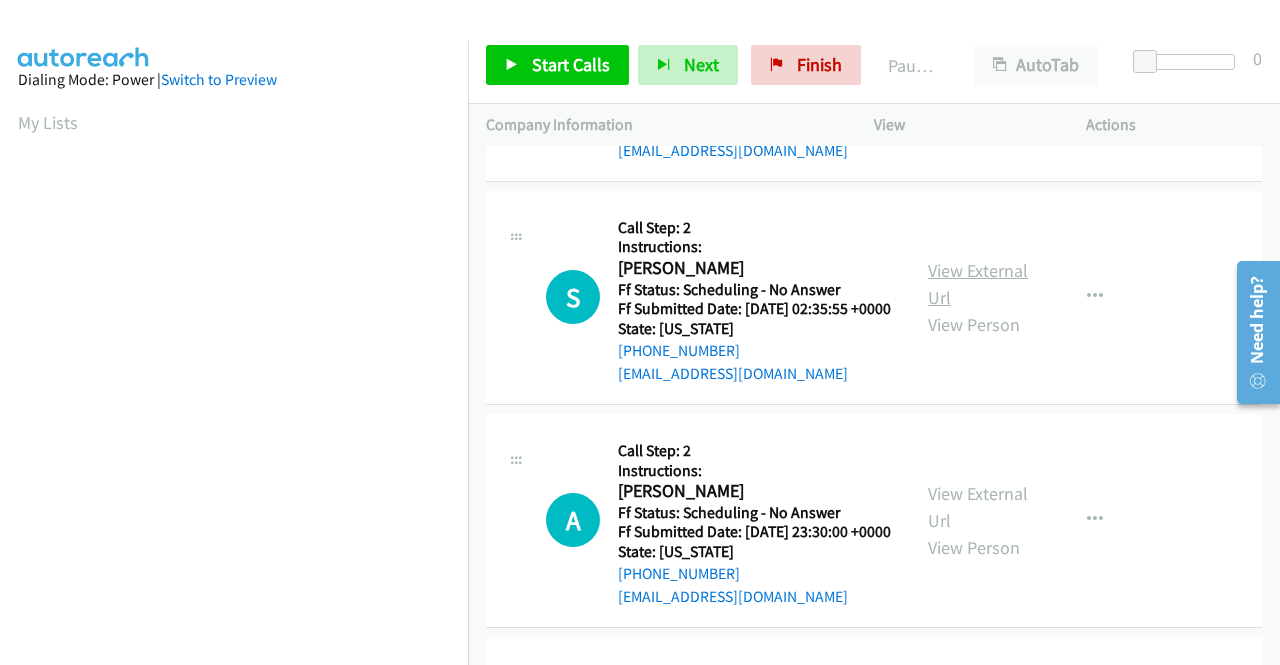 scroll, scrollTop: 1300, scrollLeft: 0, axis: vertical 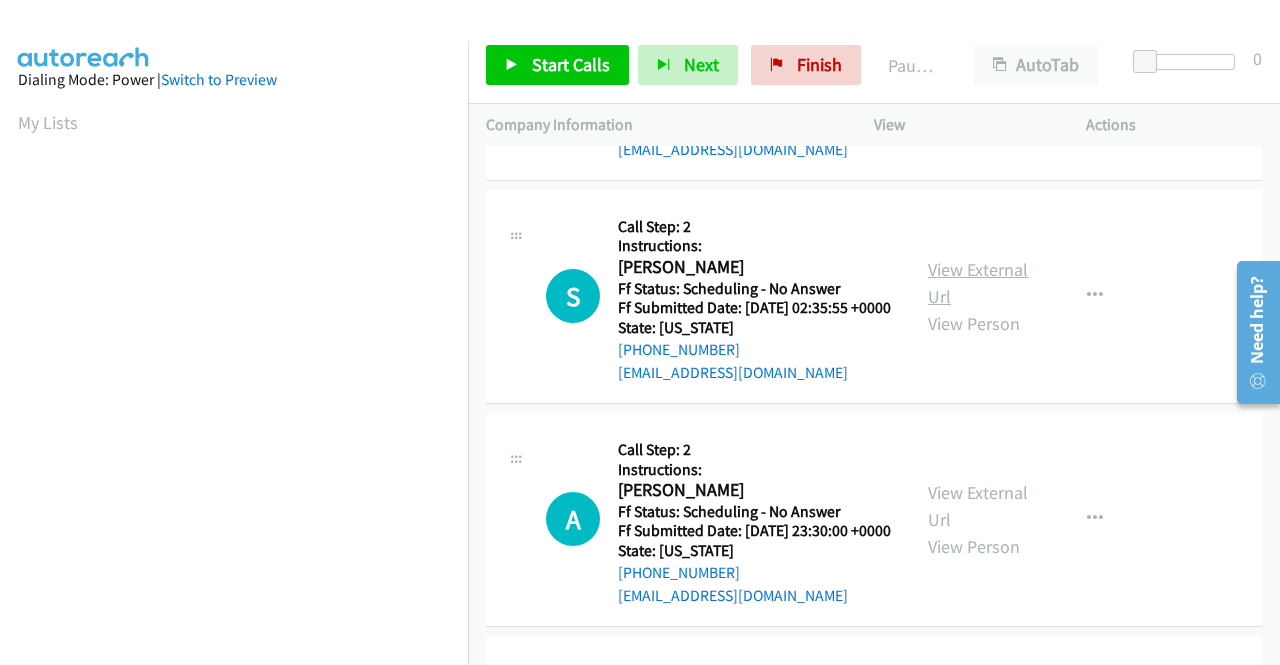 click on "View External Url" at bounding box center (978, 283) 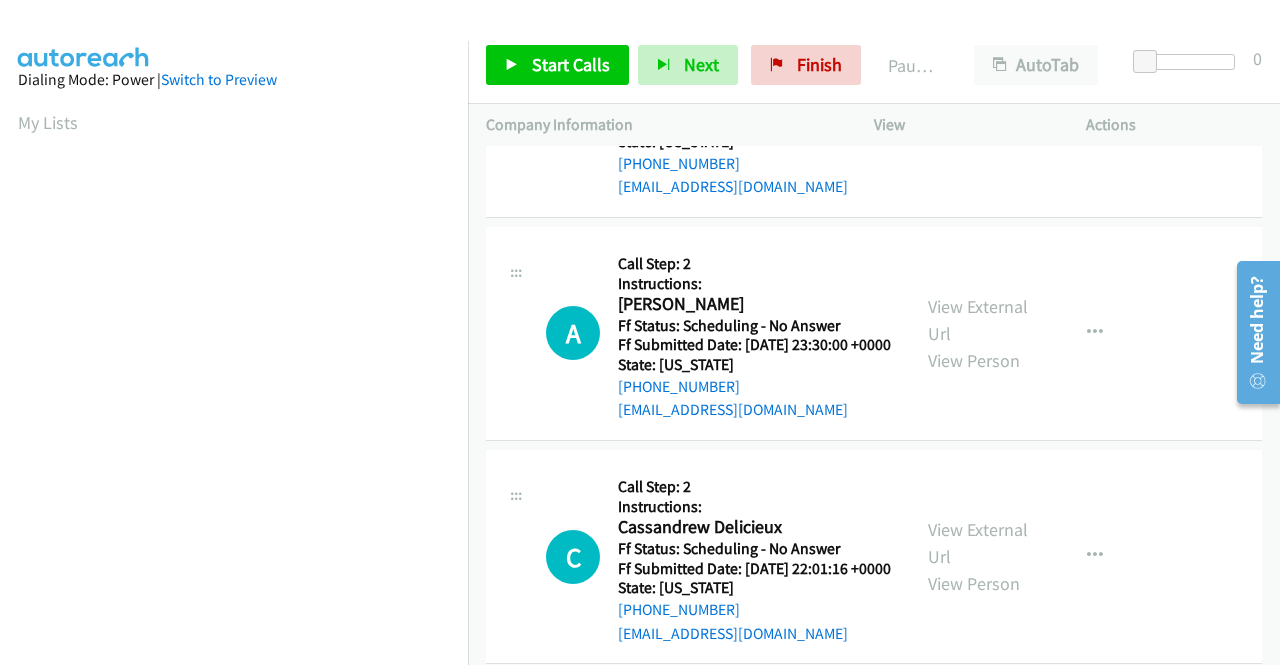 scroll, scrollTop: 1500, scrollLeft: 0, axis: vertical 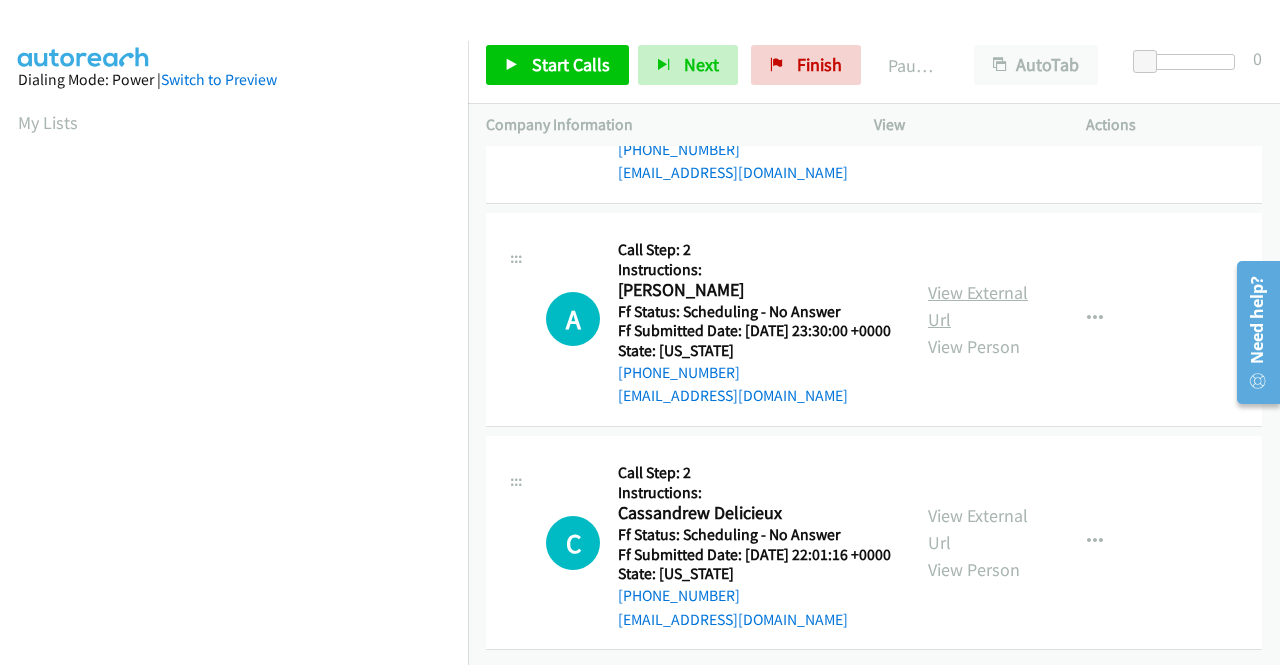 click on "View External Url" at bounding box center [978, 306] 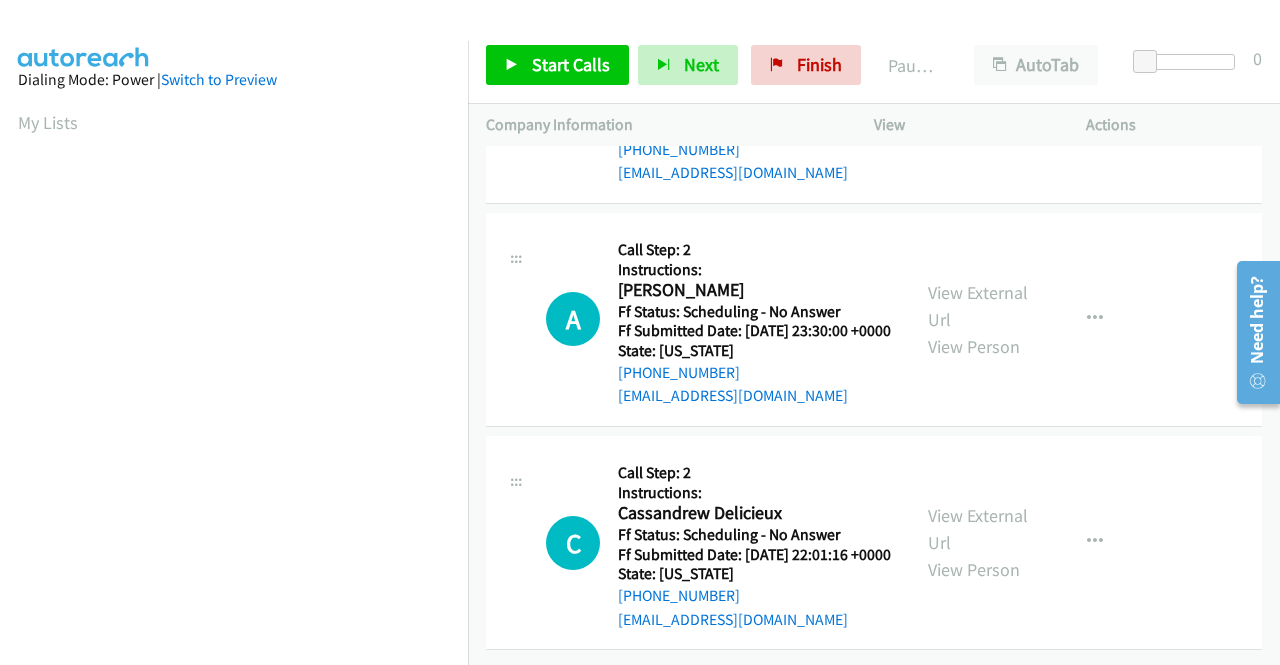 scroll, scrollTop: 1688, scrollLeft: 0, axis: vertical 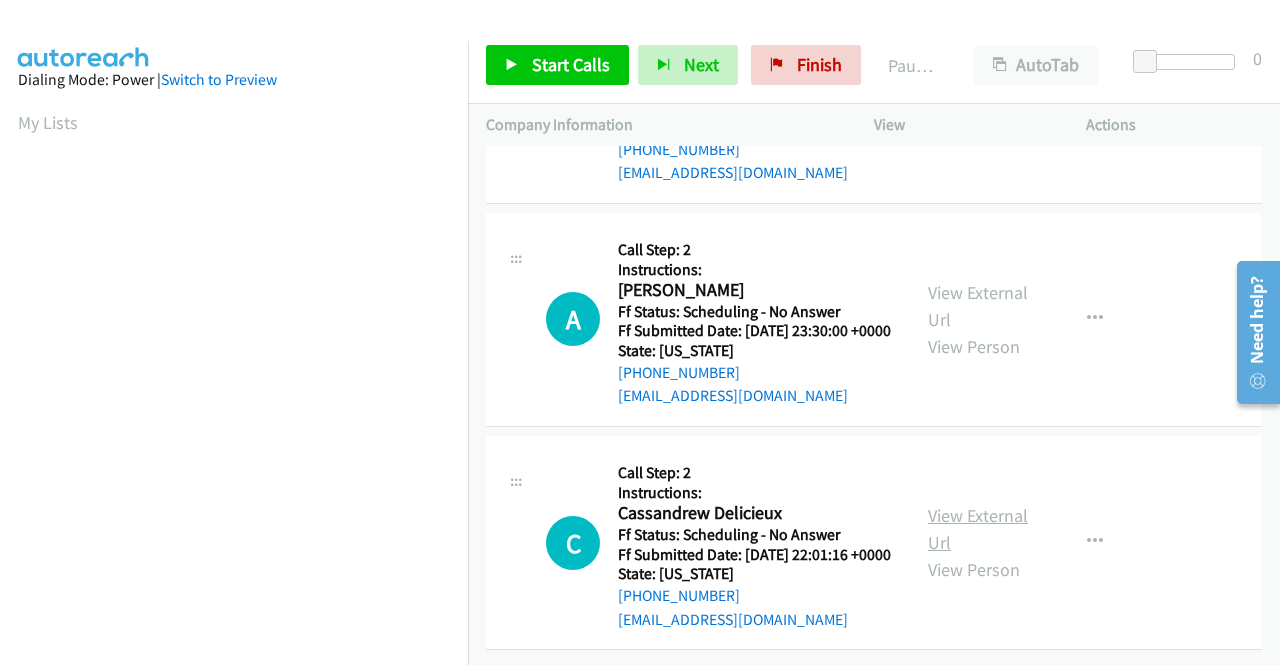 click on "View External Url" at bounding box center (978, 529) 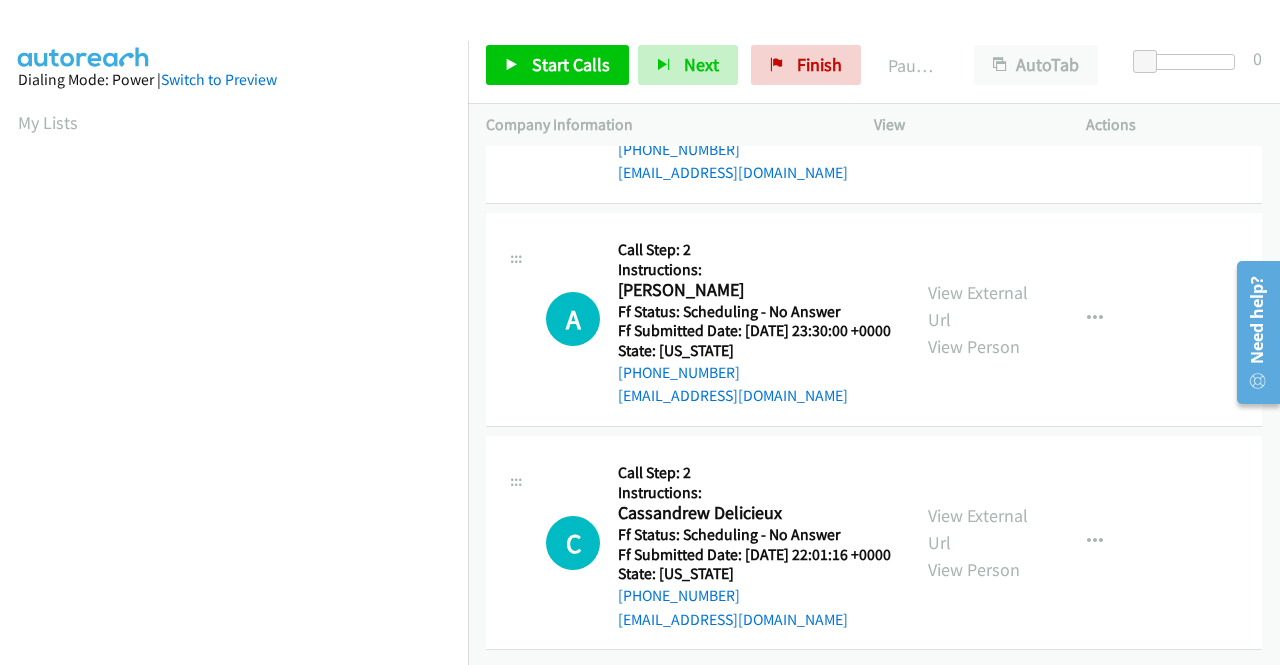 scroll, scrollTop: 0, scrollLeft: 0, axis: both 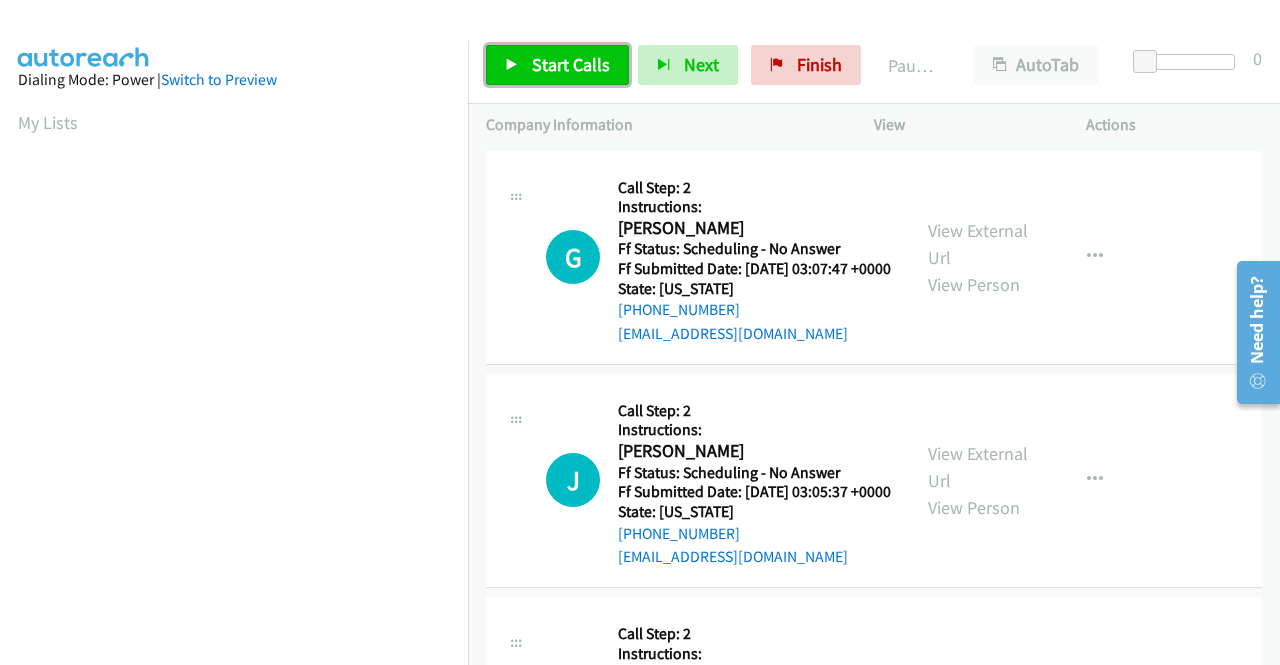 click at bounding box center (512, 66) 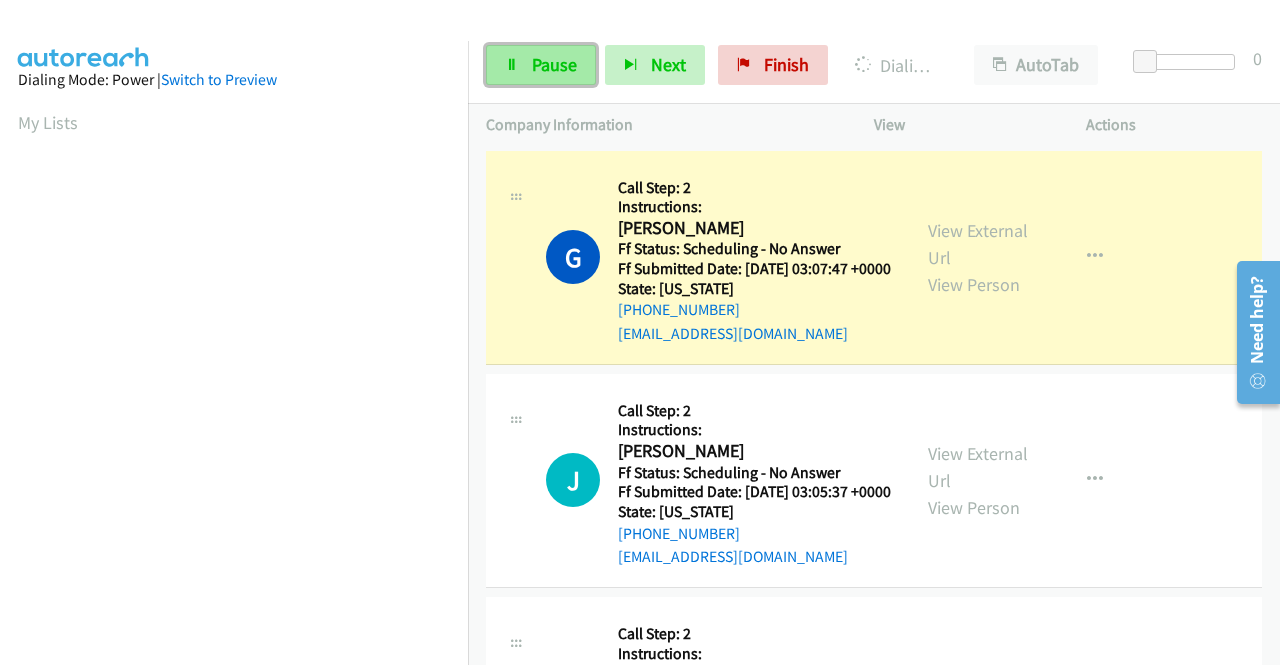 click on "Pause" at bounding box center (541, 65) 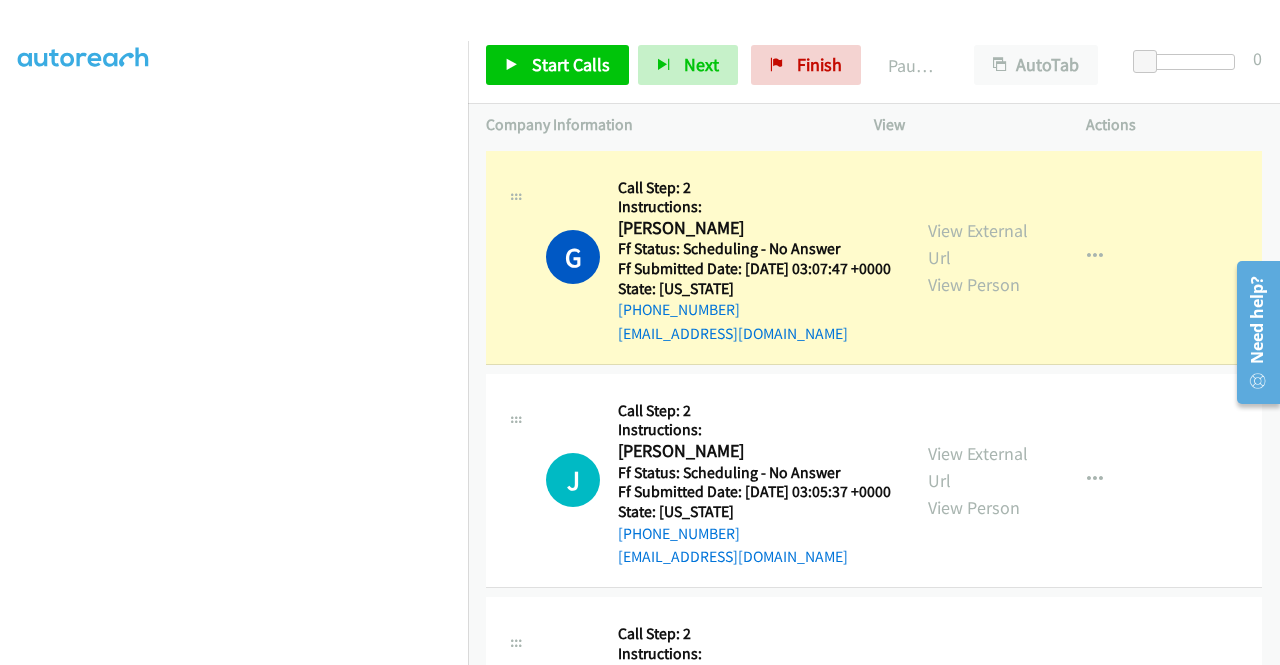 scroll, scrollTop: 456, scrollLeft: 0, axis: vertical 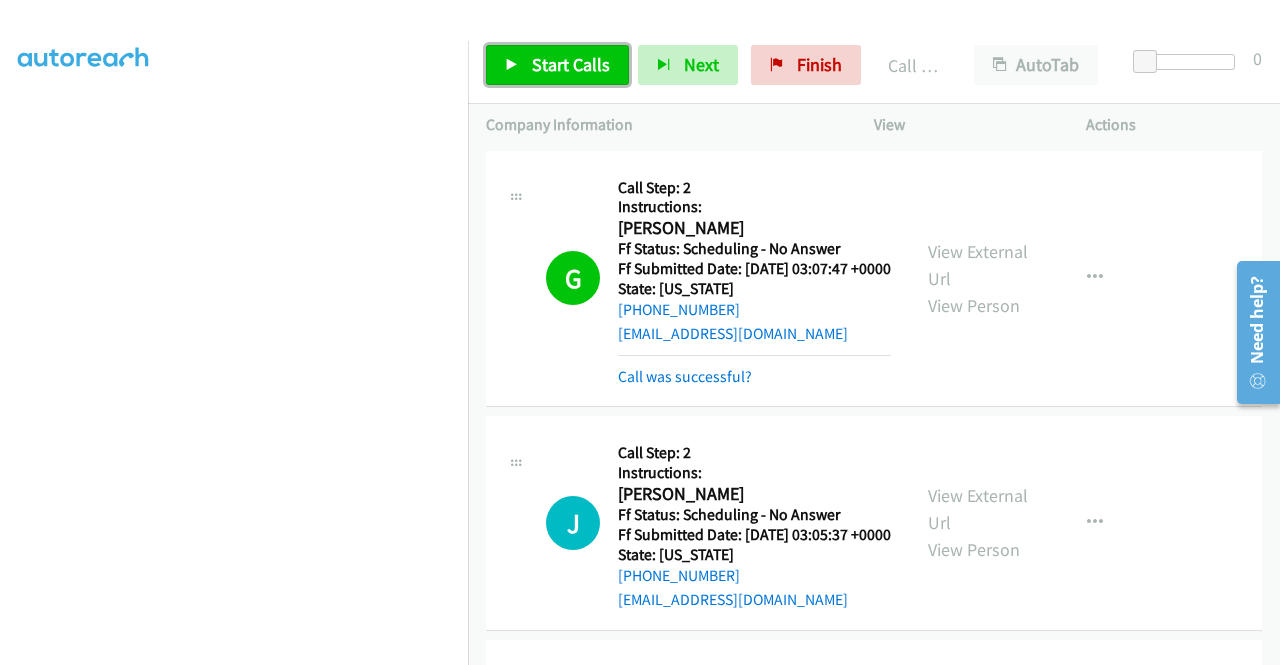 click on "Start Calls" at bounding box center (571, 64) 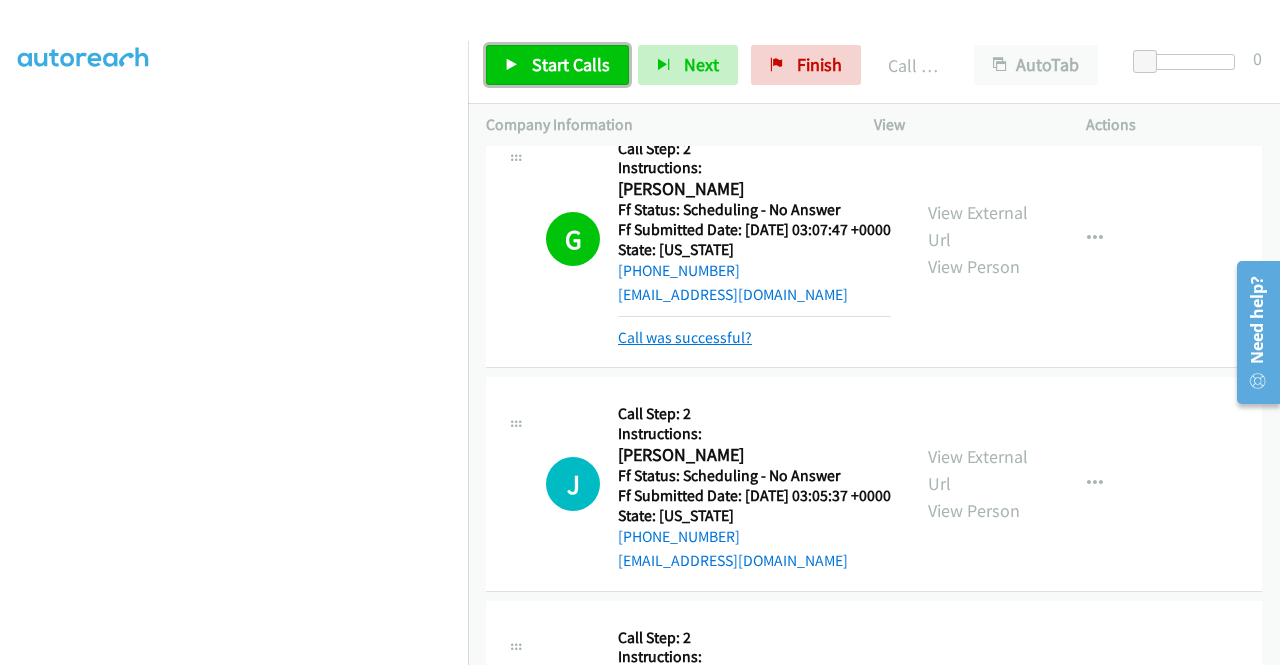 scroll, scrollTop: 100, scrollLeft: 0, axis: vertical 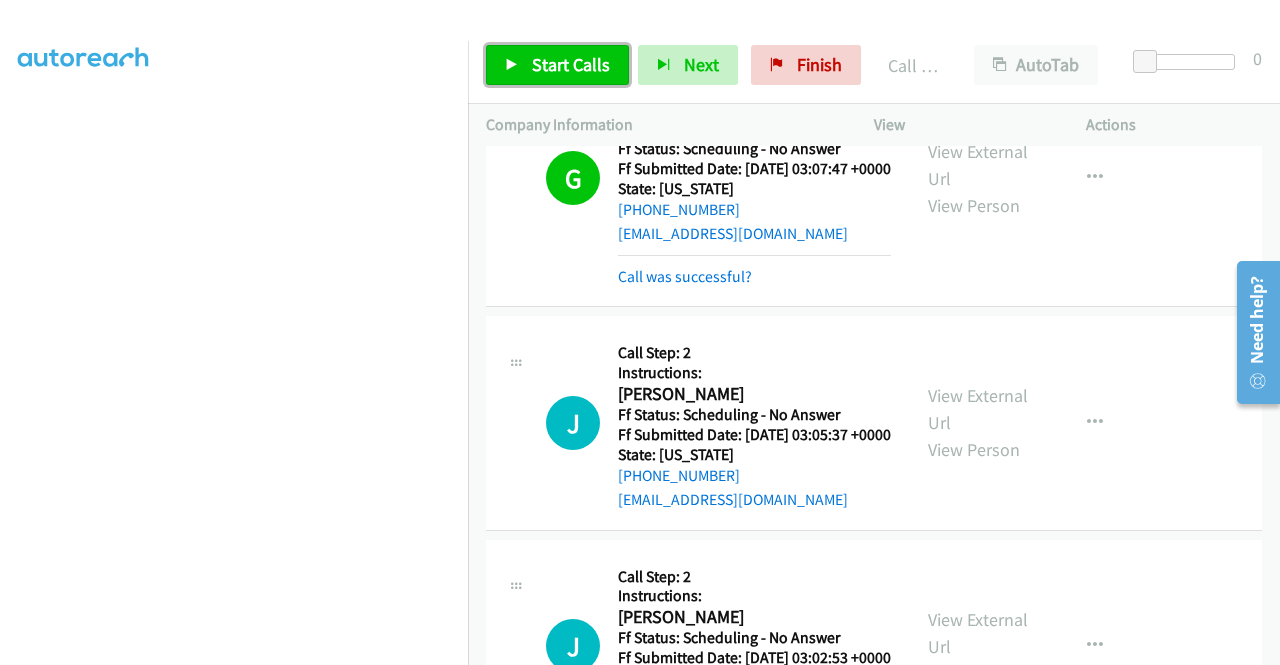 click on "Start Calls" at bounding box center (571, 64) 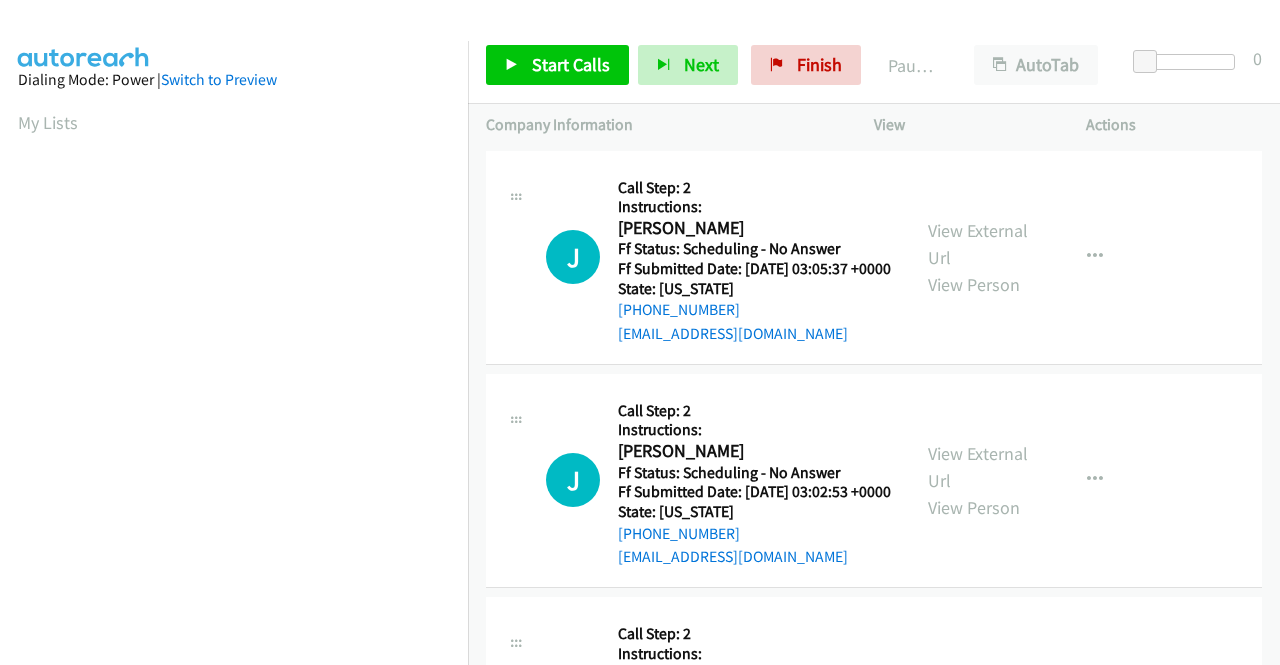 scroll, scrollTop: 0, scrollLeft: 0, axis: both 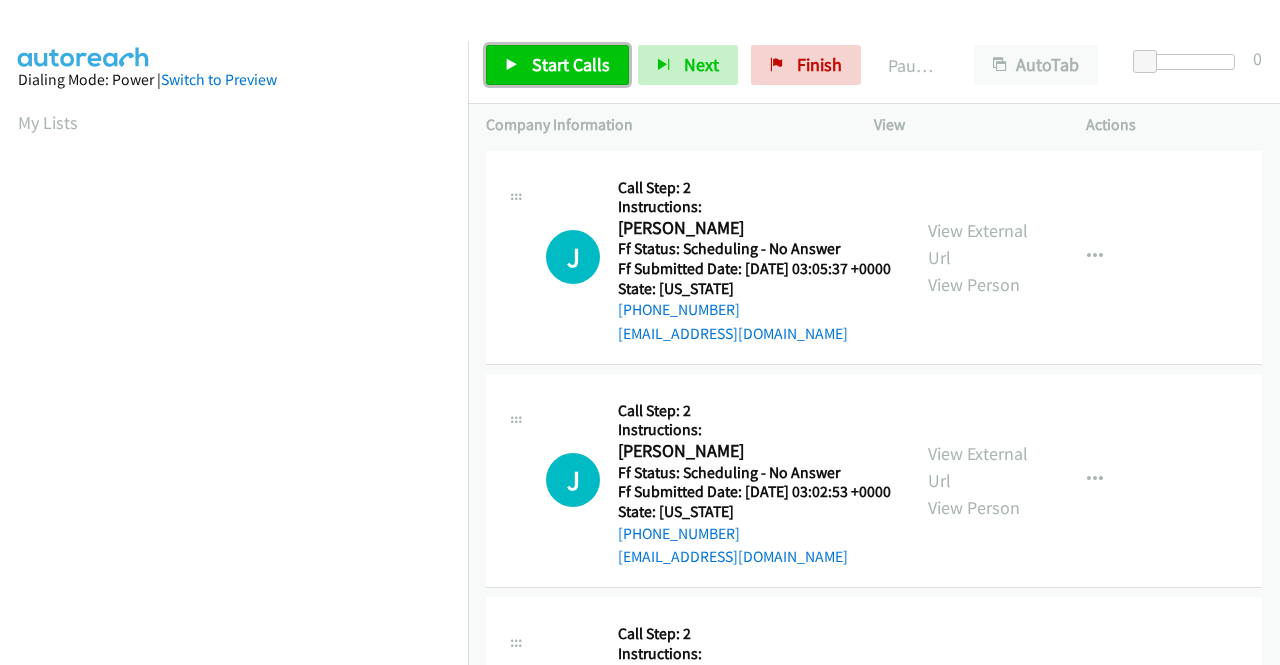 click on "Start Calls" at bounding box center [557, 65] 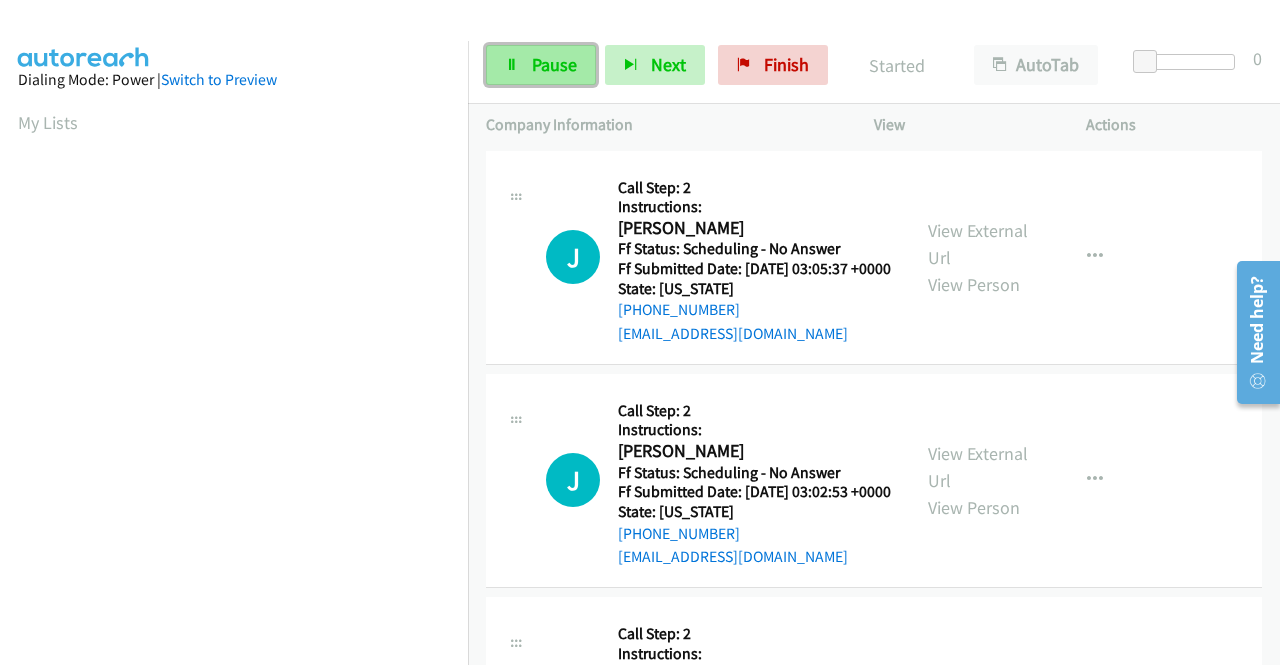 click on "Pause" at bounding box center [541, 65] 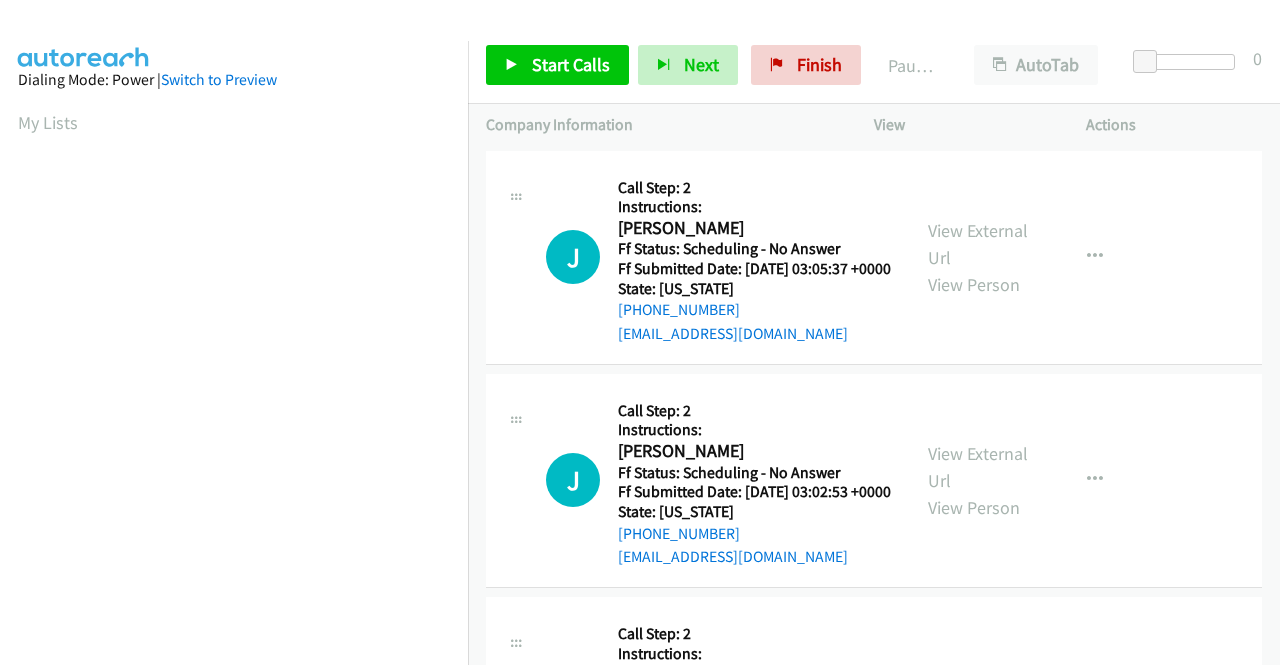 scroll, scrollTop: 0, scrollLeft: 0, axis: both 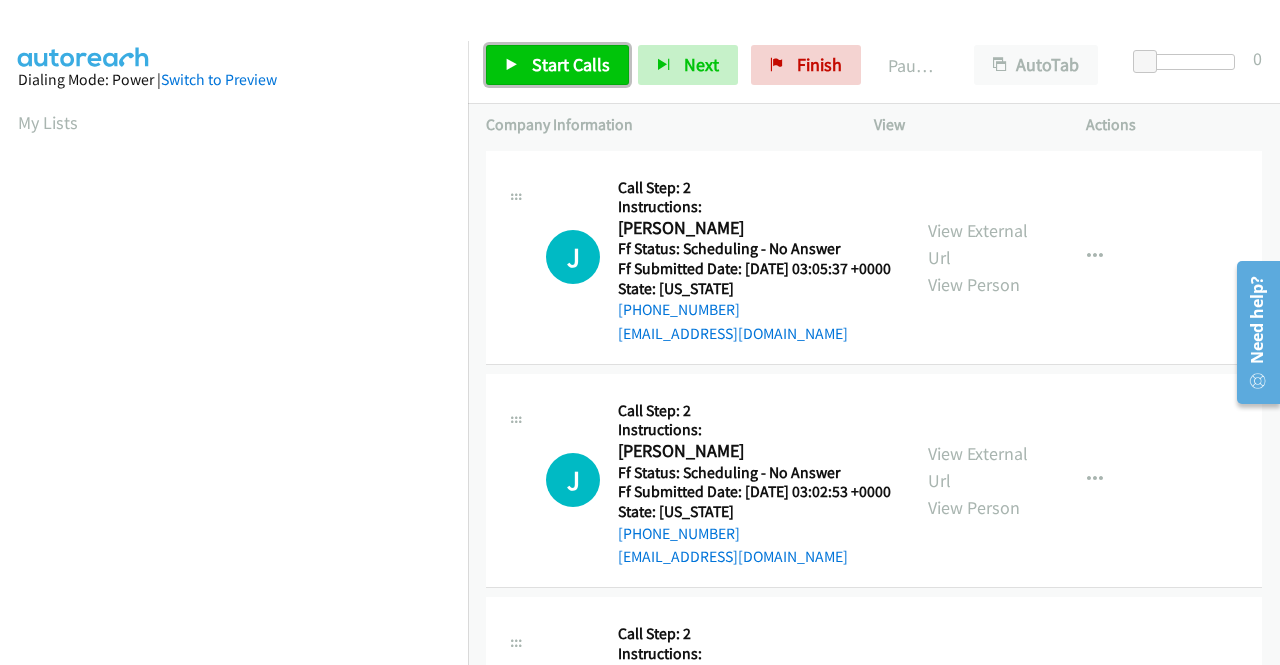 click on "Start Calls" at bounding box center [557, 65] 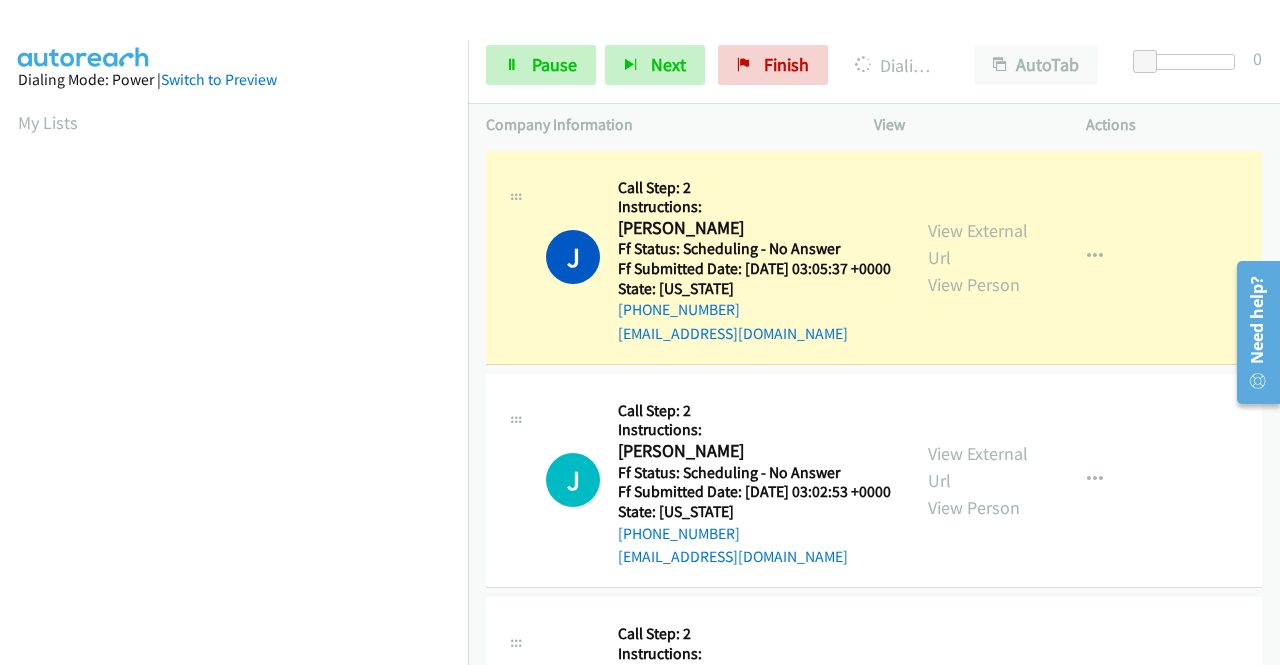 scroll, scrollTop: 456, scrollLeft: 0, axis: vertical 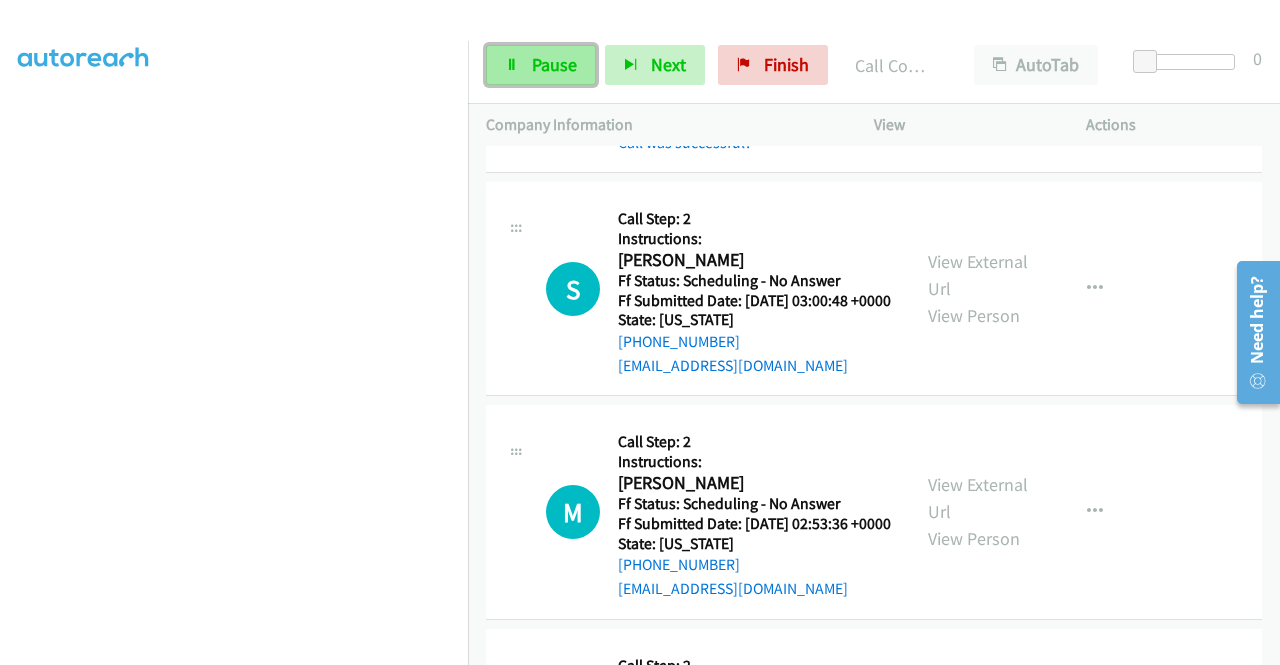 click on "Pause" at bounding box center [541, 65] 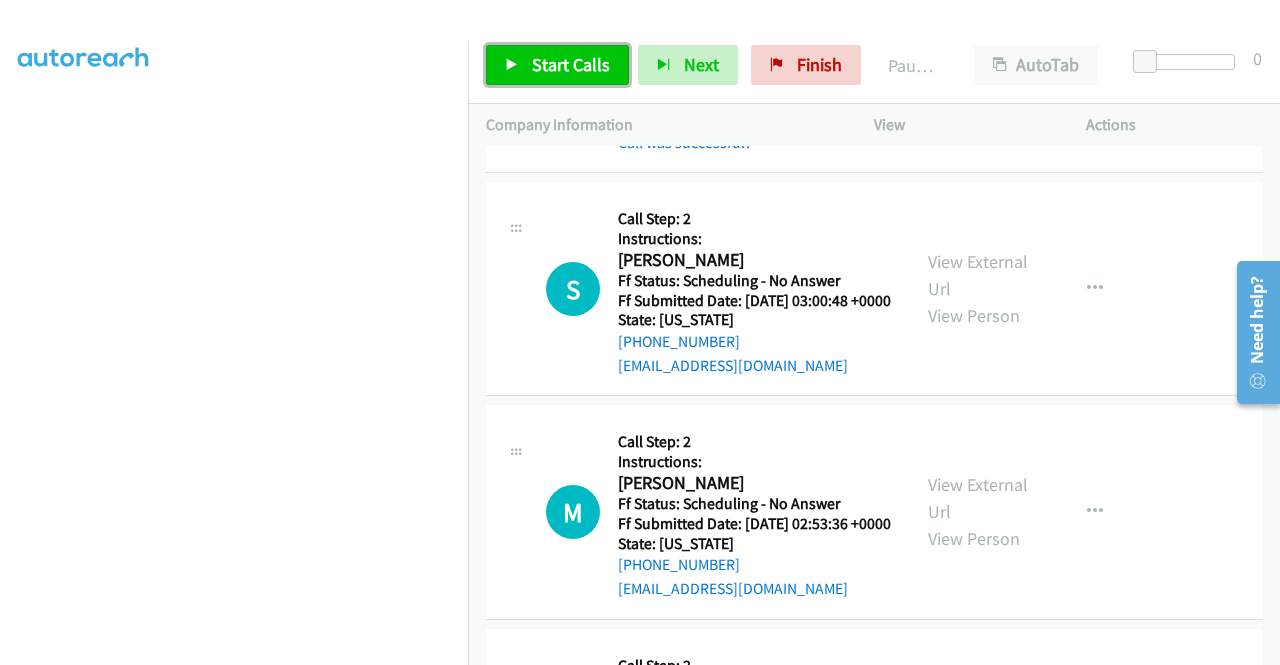 click on "Start Calls" at bounding box center (557, 65) 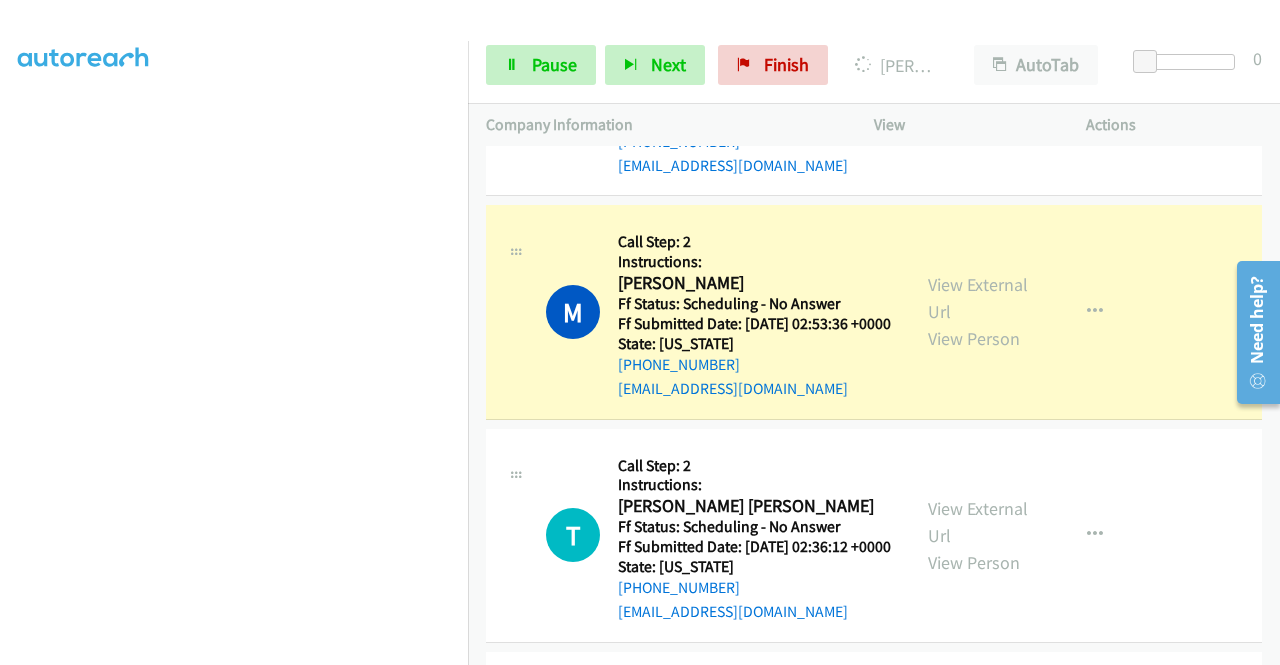 scroll, scrollTop: 800, scrollLeft: 0, axis: vertical 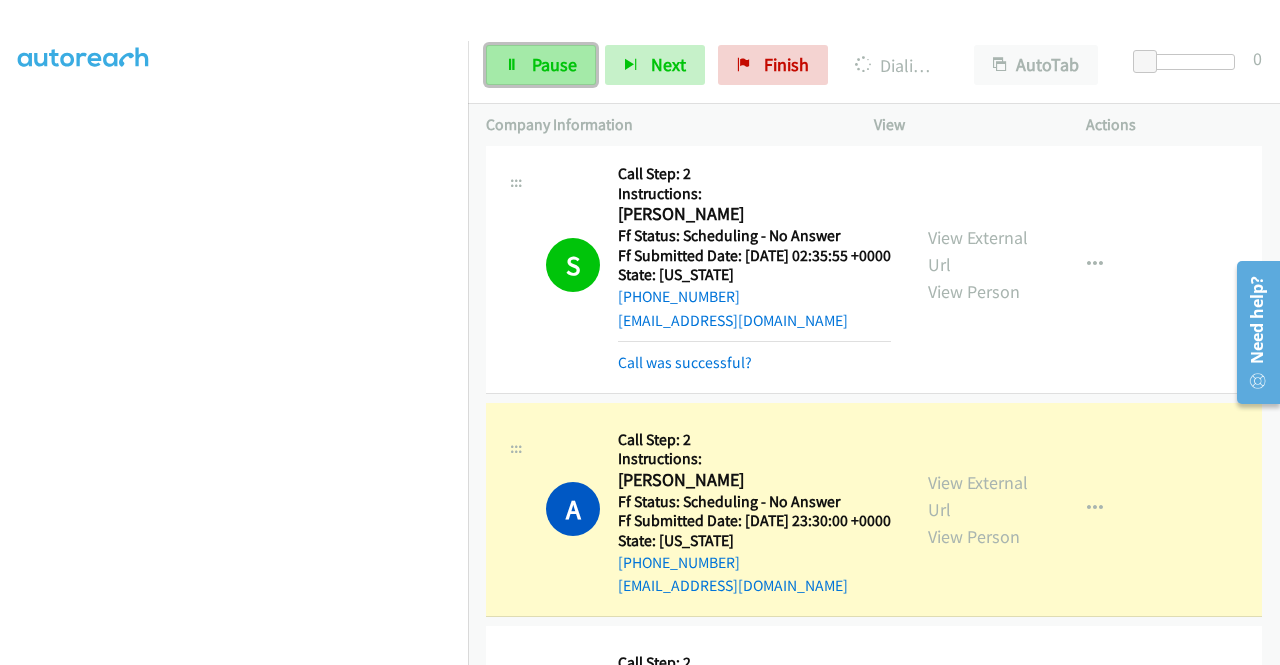 click on "Pause" at bounding box center (554, 64) 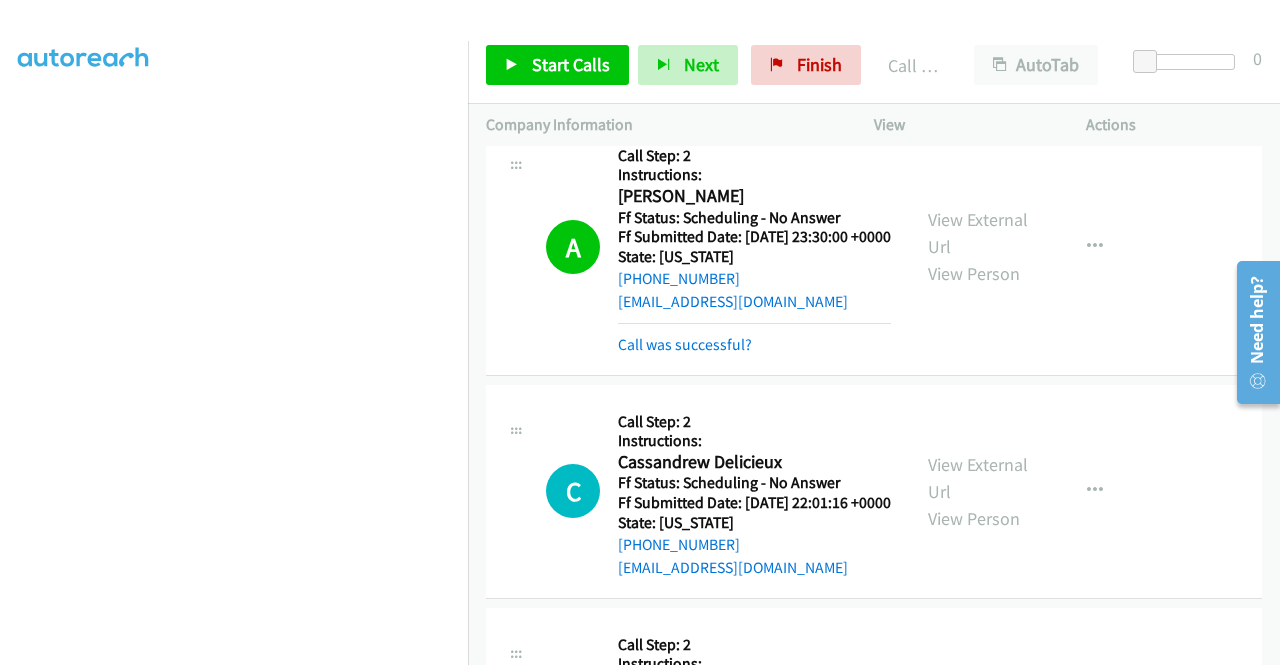 scroll, scrollTop: 1600, scrollLeft: 0, axis: vertical 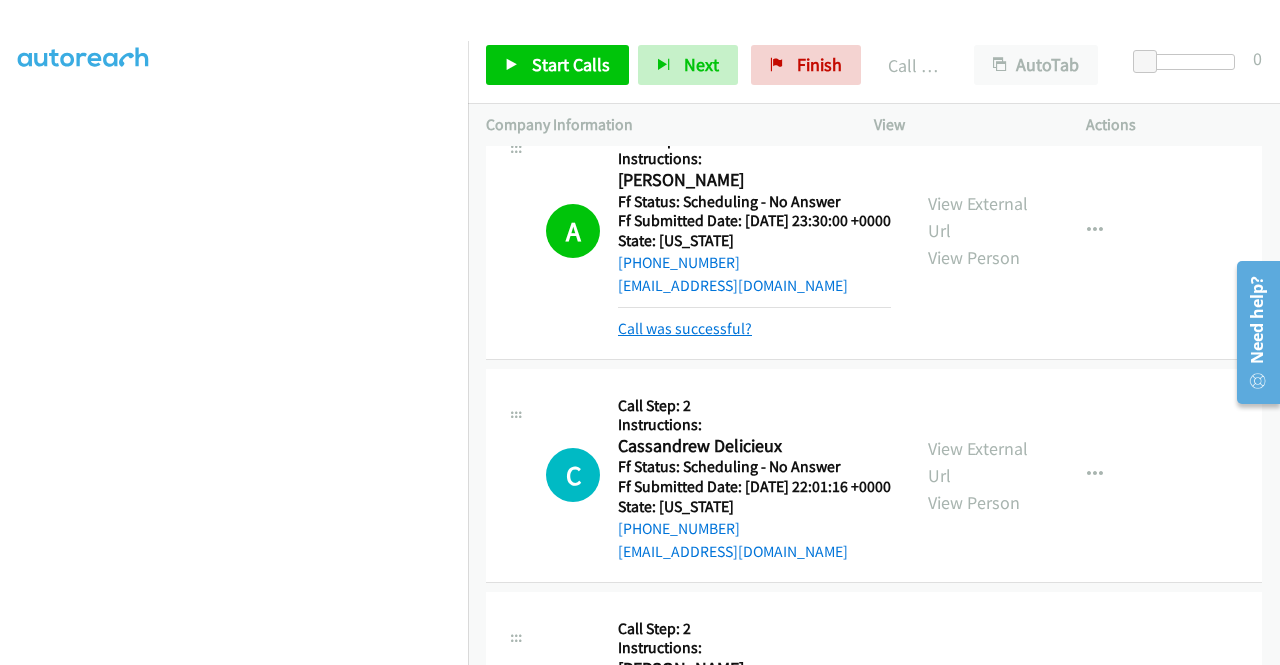 click on "Call was successful?" at bounding box center [685, 328] 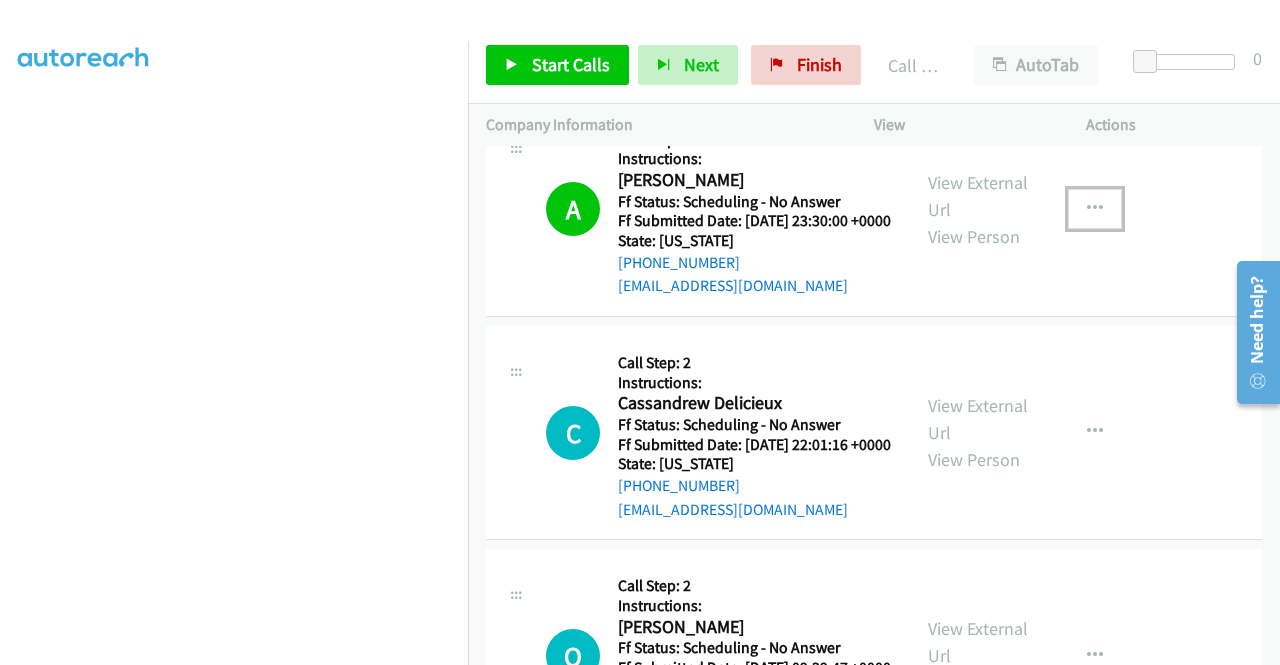 click at bounding box center (1095, 209) 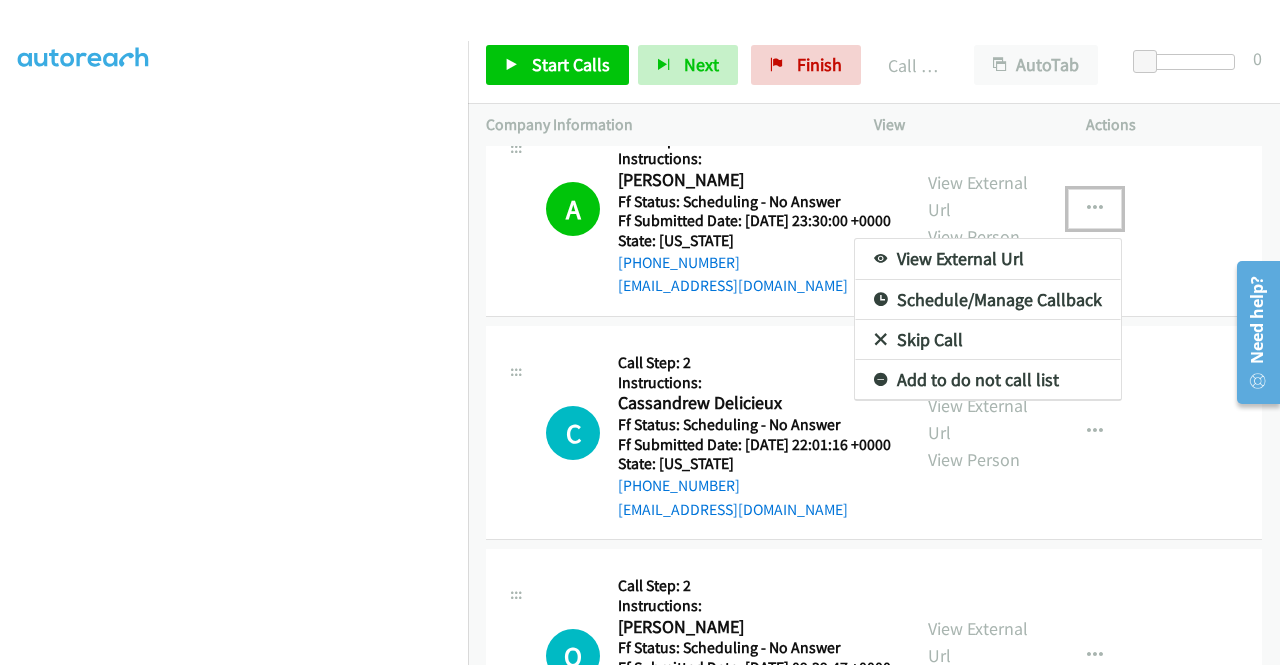 click on "Add to do not call list" at bounding box center (988, 380) 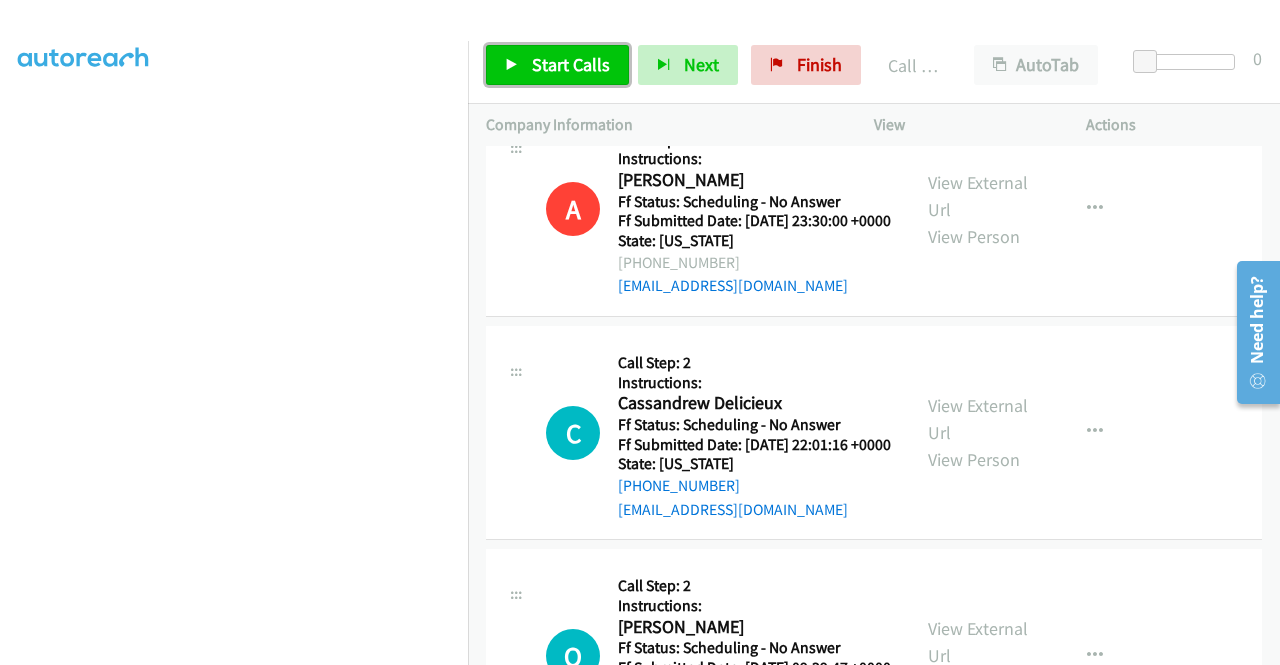 click on "Start Calls" at bounding box center (571, 64) 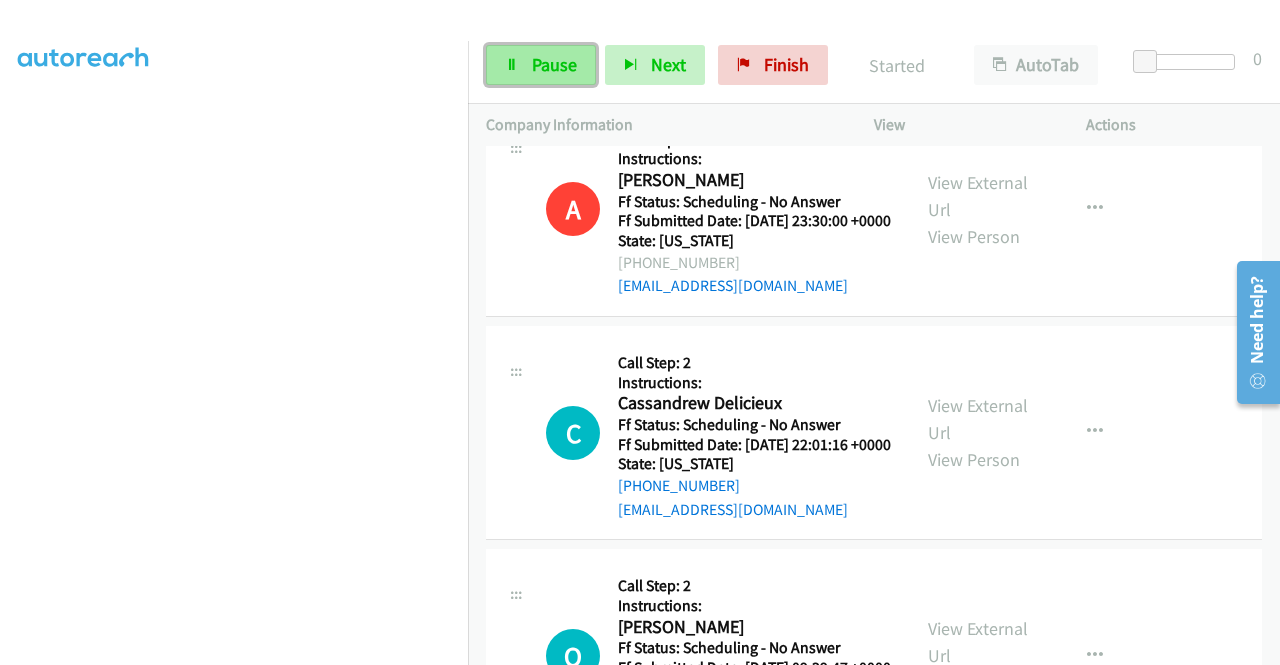 click on "Pause" at bounding box center [554, 64] 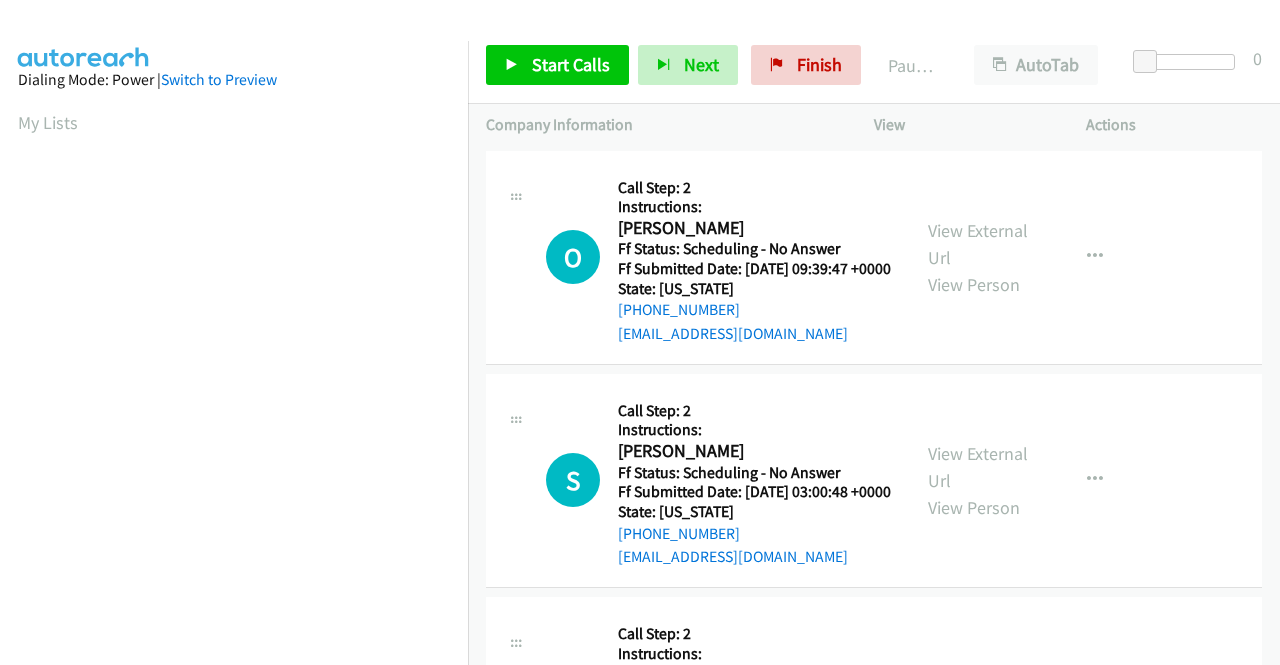 scroll, scrollTop: 0, scrollLeft: 0, axis: both 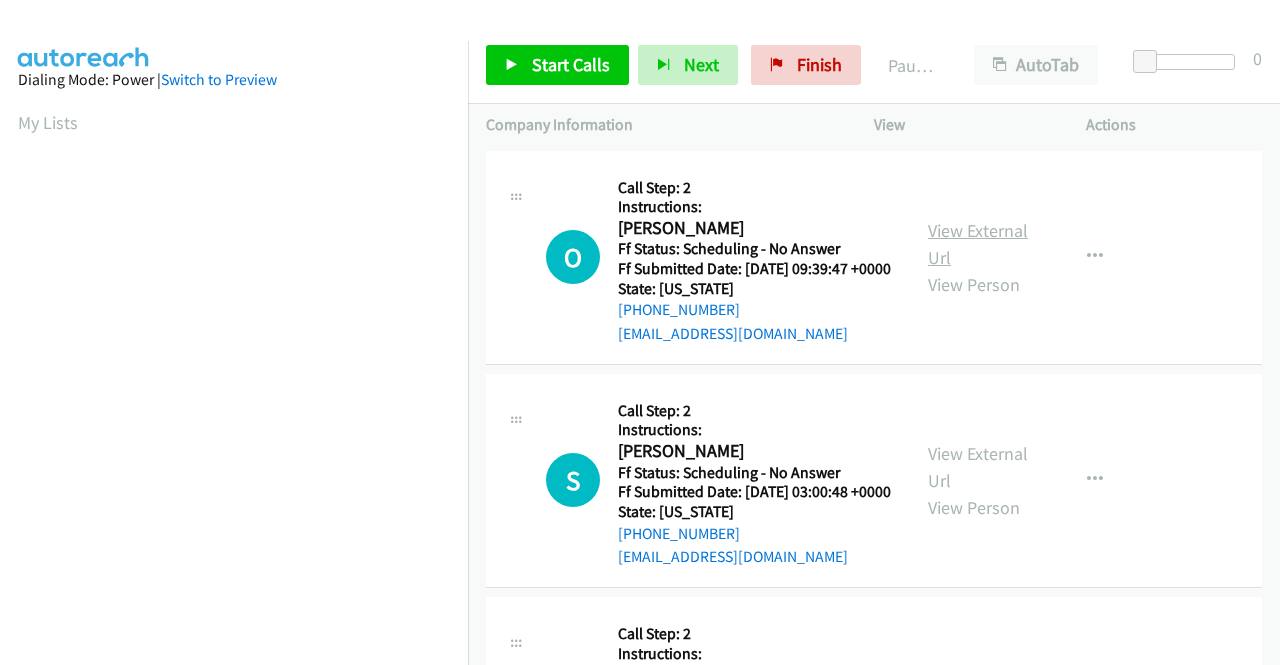 click on "View External Url" at bounding box center (978, 244) 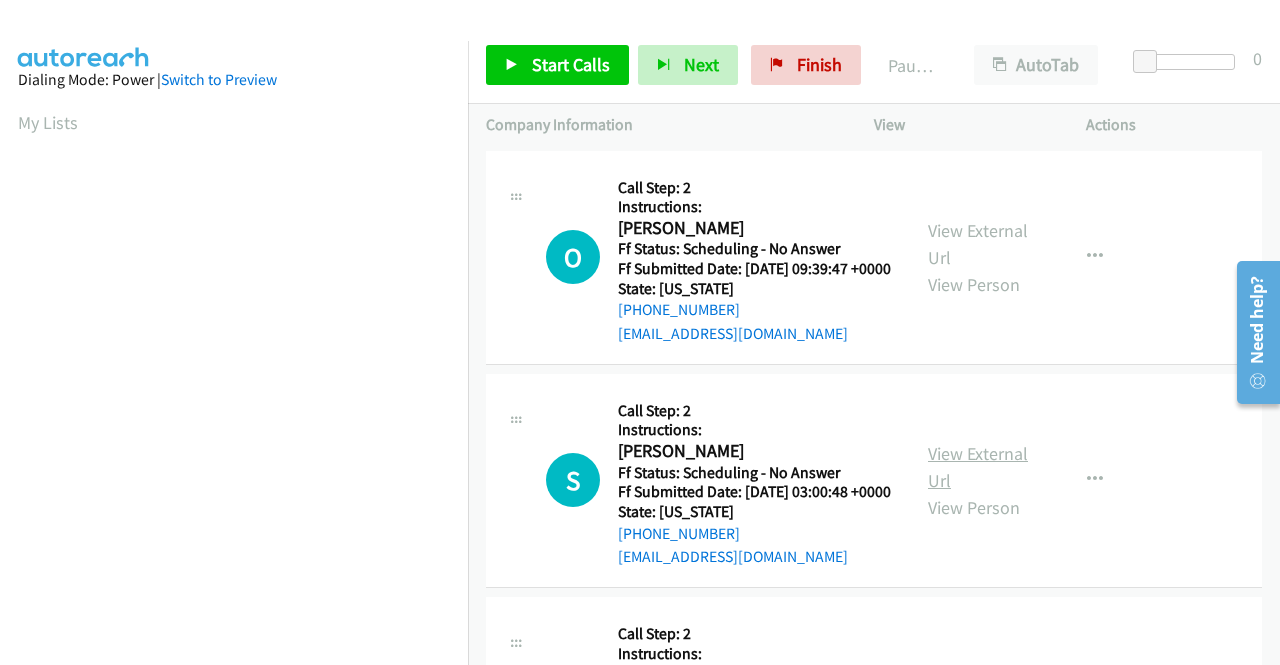 click on "View External Url" at bounding box center [978, 467] 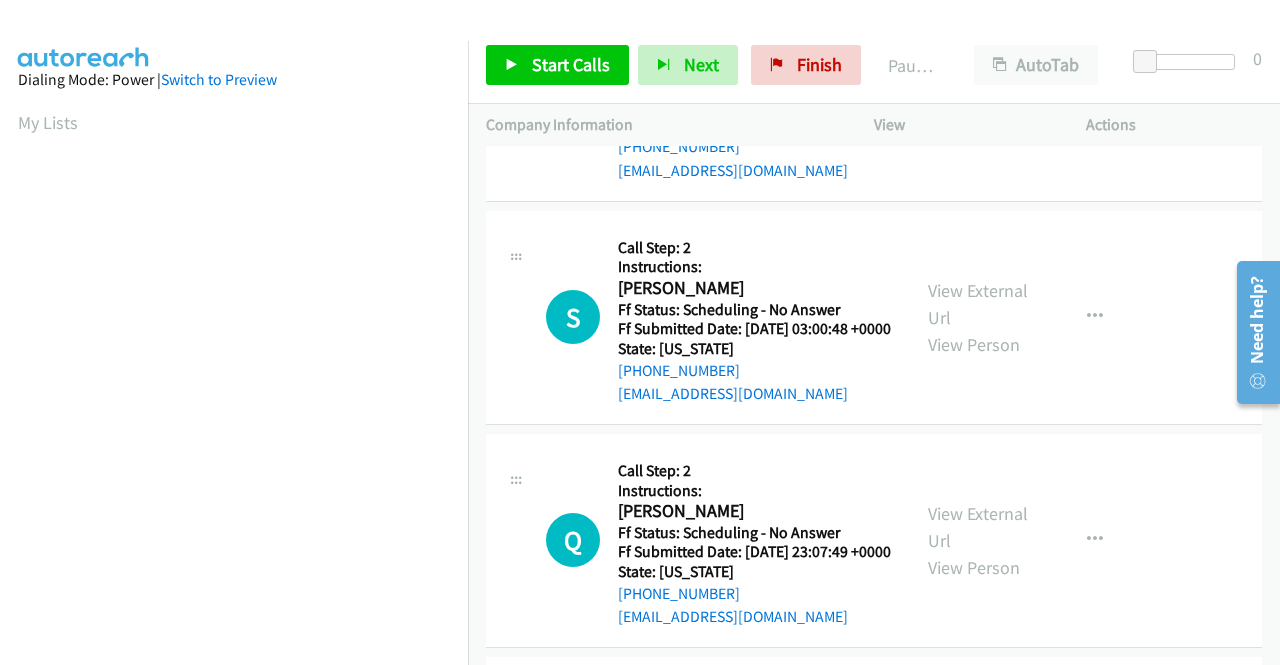 scroll, scrollTop: 200, scrollLeft: 0, axis: vertical 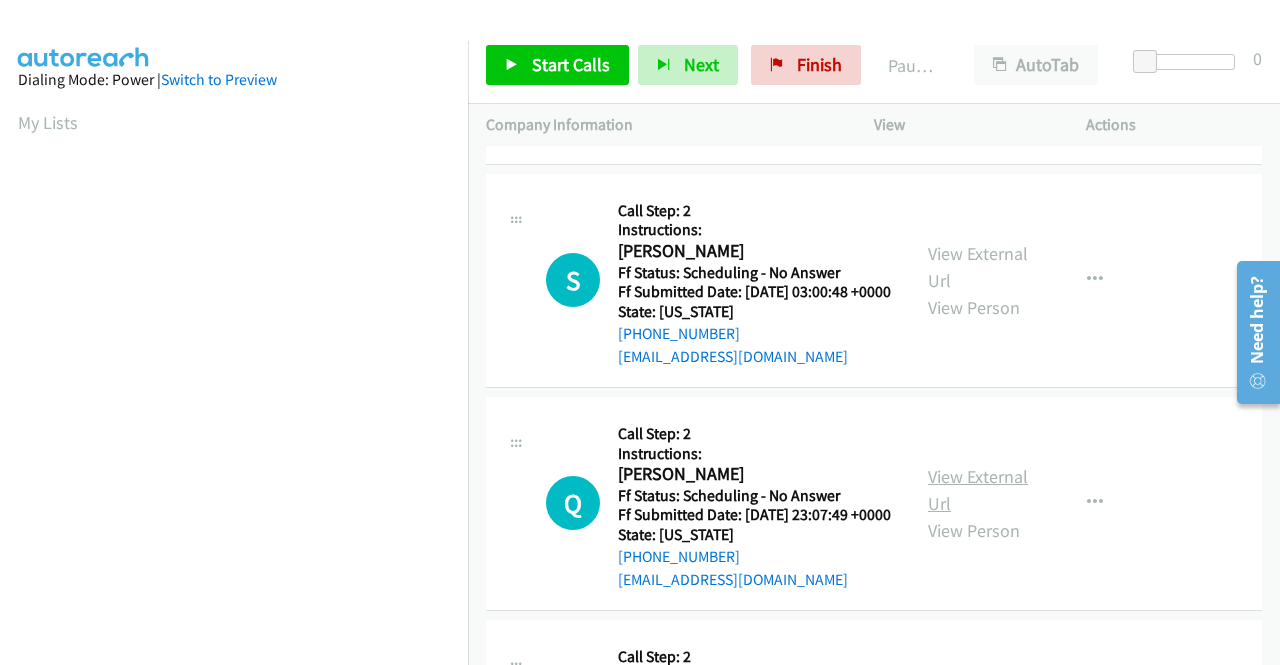 click on "View External Url" at bounding box center (978, 490) 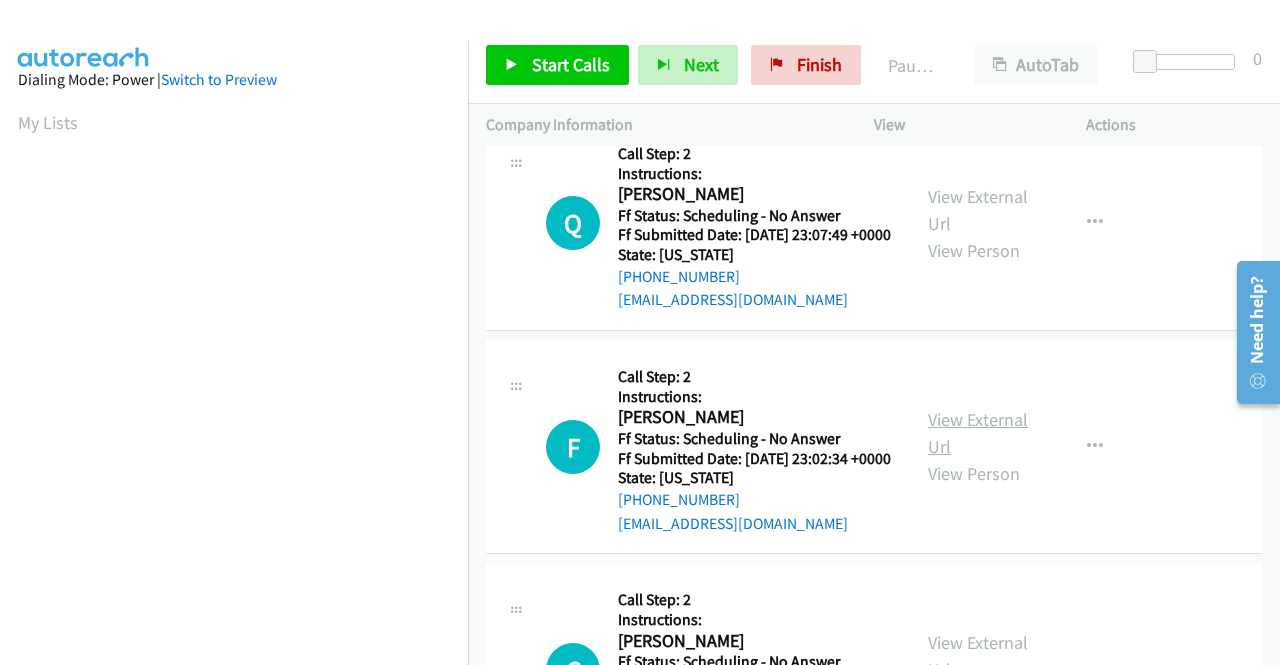 scroll, scrollTop: 500, scrollLeft: 0, axis: vertical 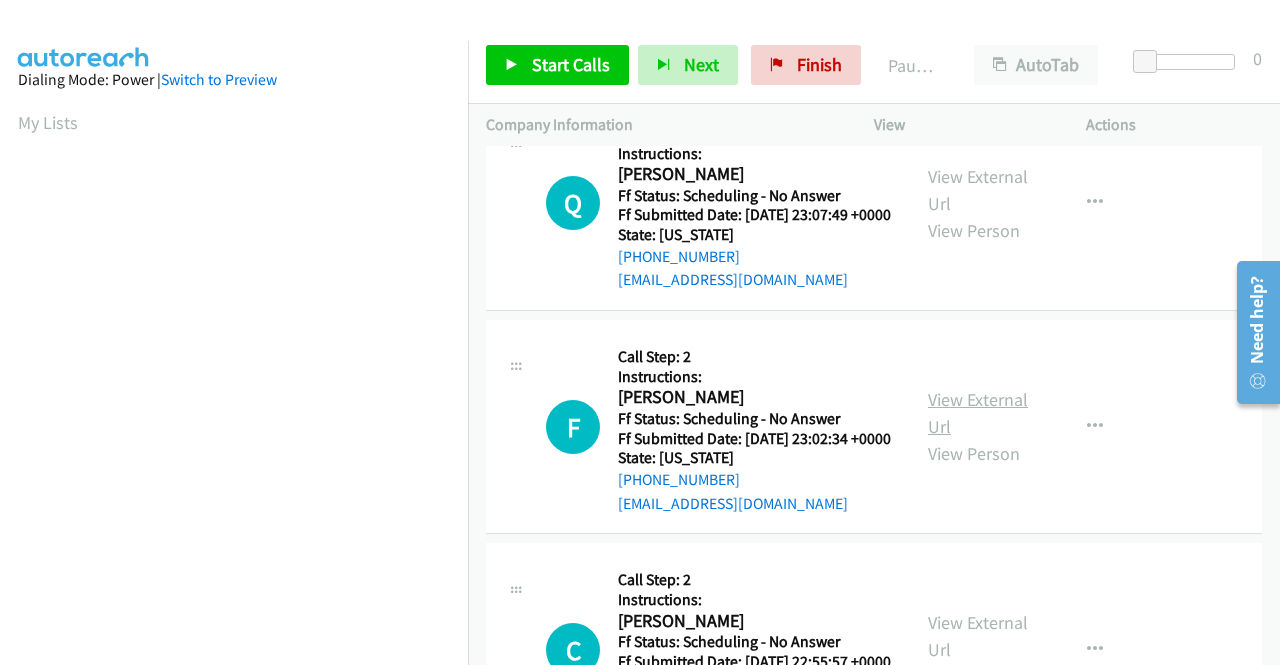 click on "View External Url" at bounding box center (978, 413) 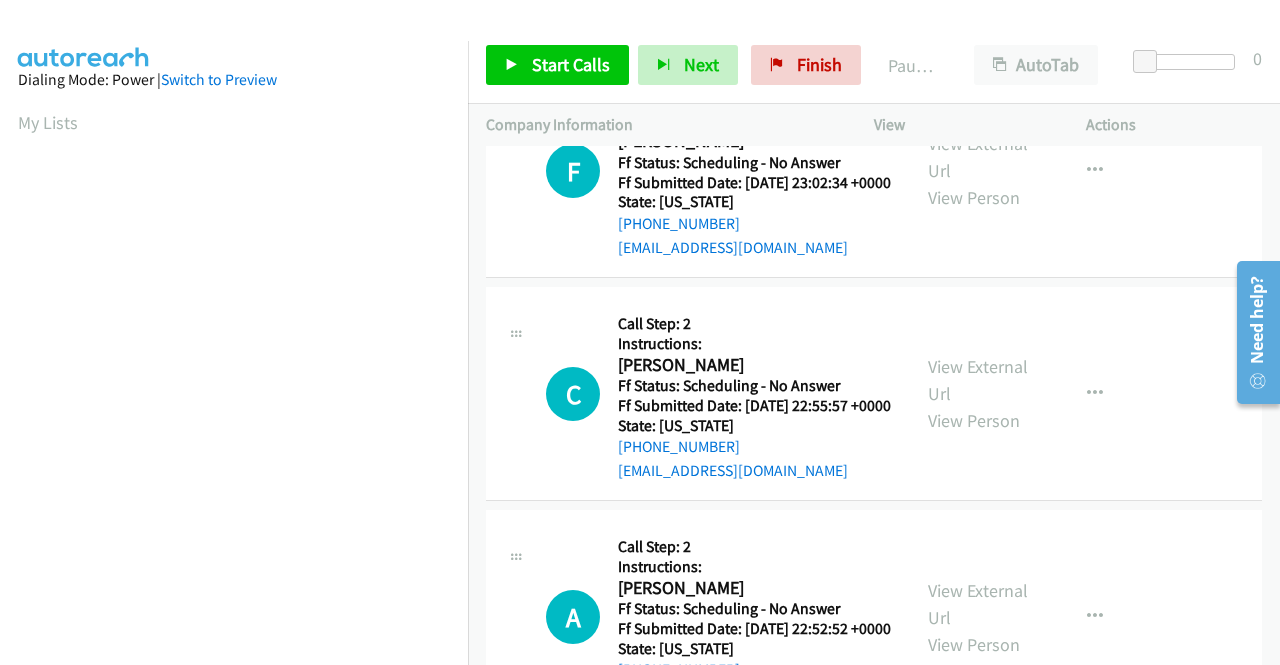 scroll, scrollTop: 800, scrollLeft: 0, axis: vertical 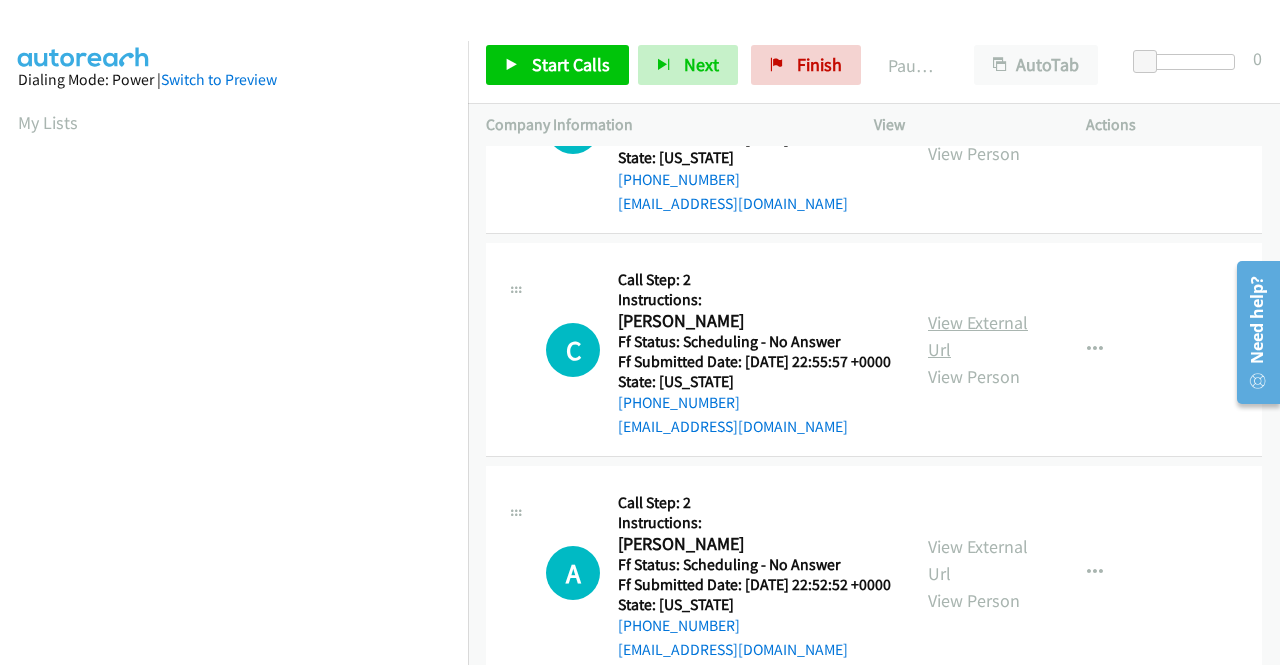 click on "View External Url" at bounding box center (978, 336) 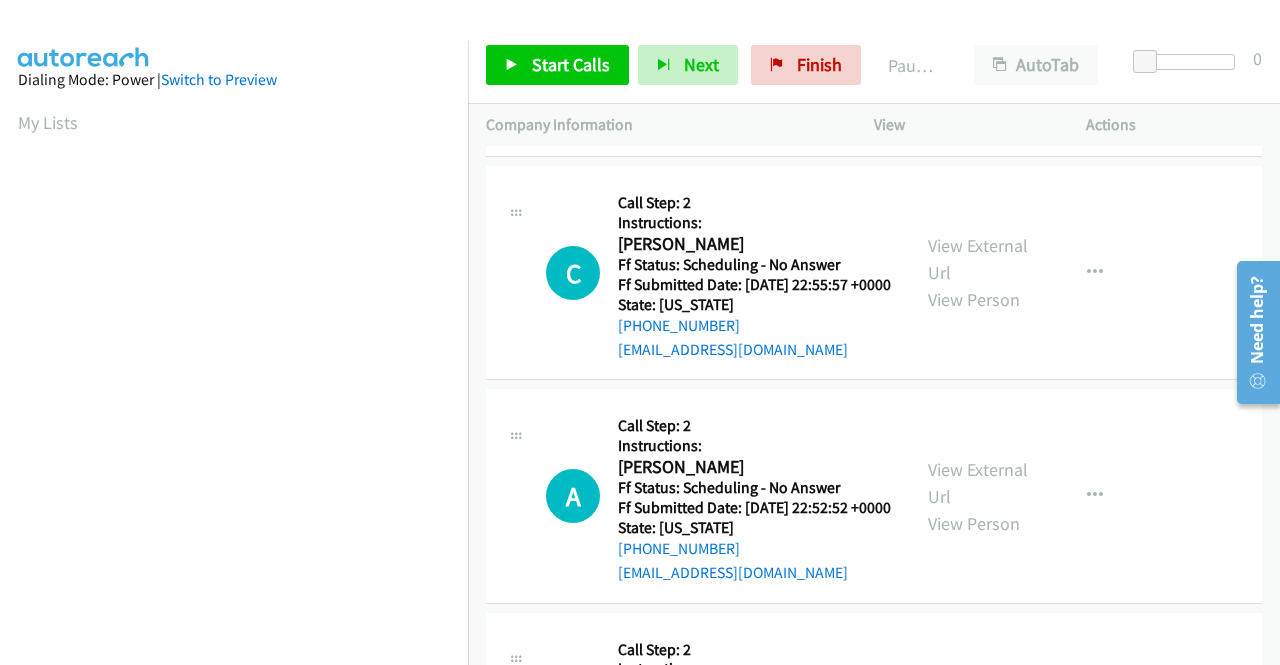 scroll, scrollTop: 1000, scrollLeft: 0, axis: vertical 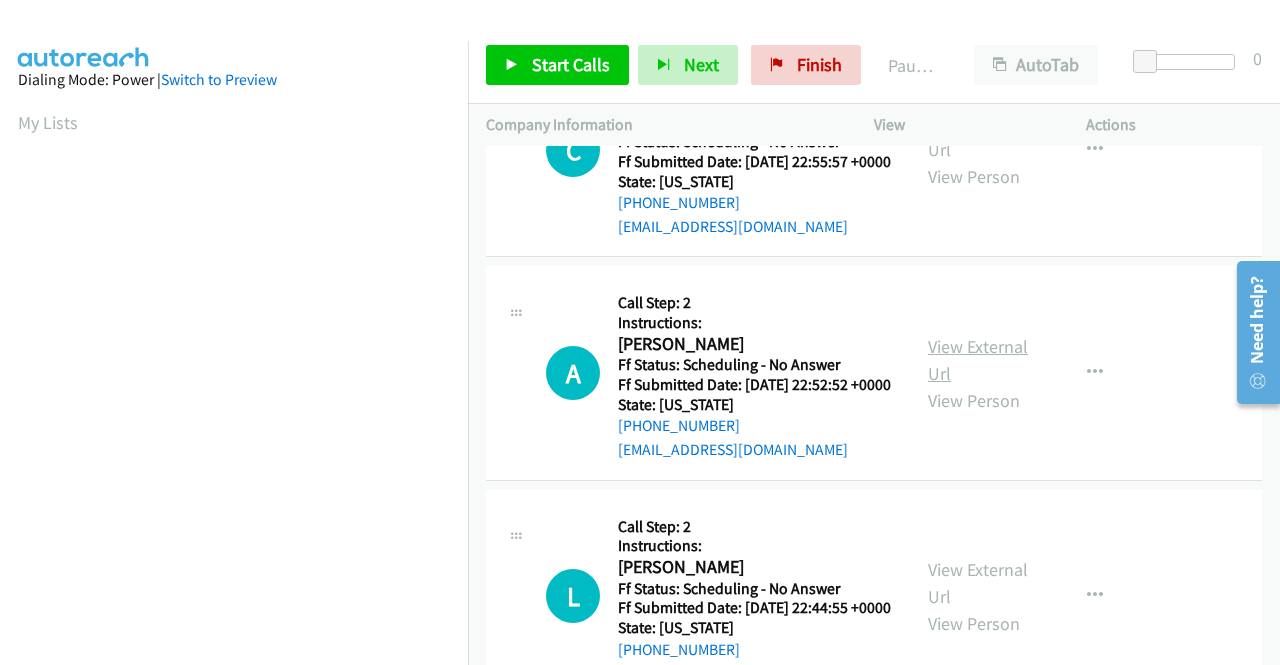click on "View External Url" at bounding box center [978, 360] 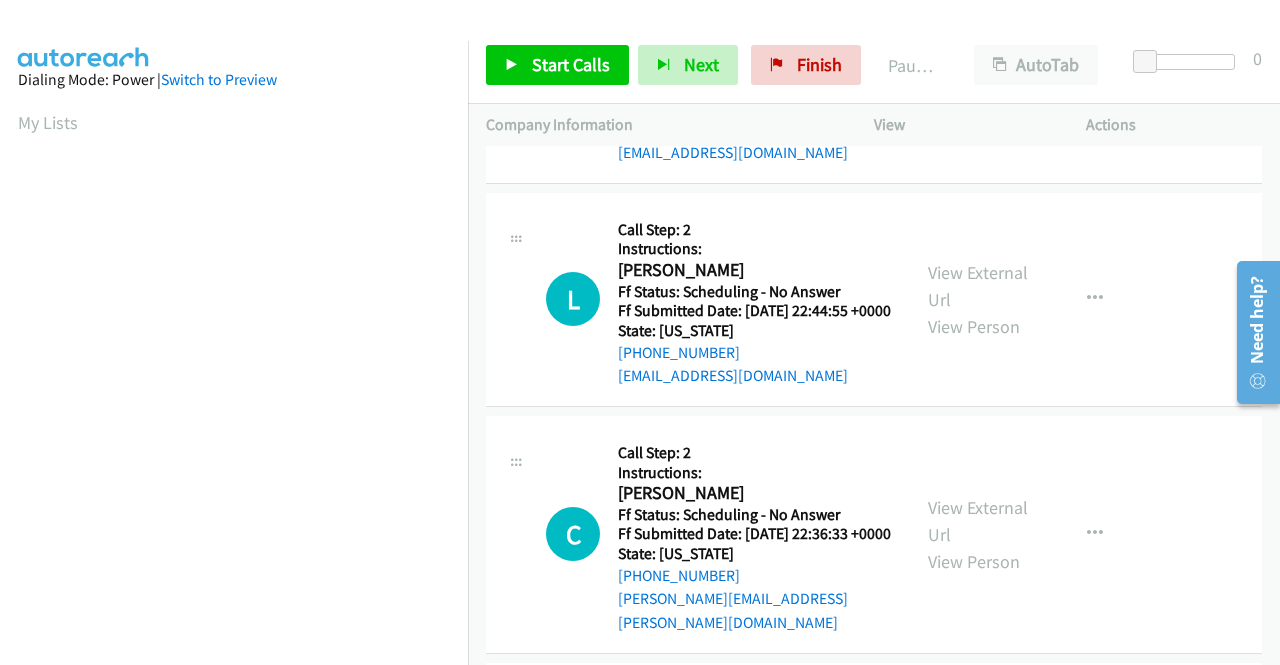 scroll, scrollTop: 1300, scrollLeft: 0, axis: vertical 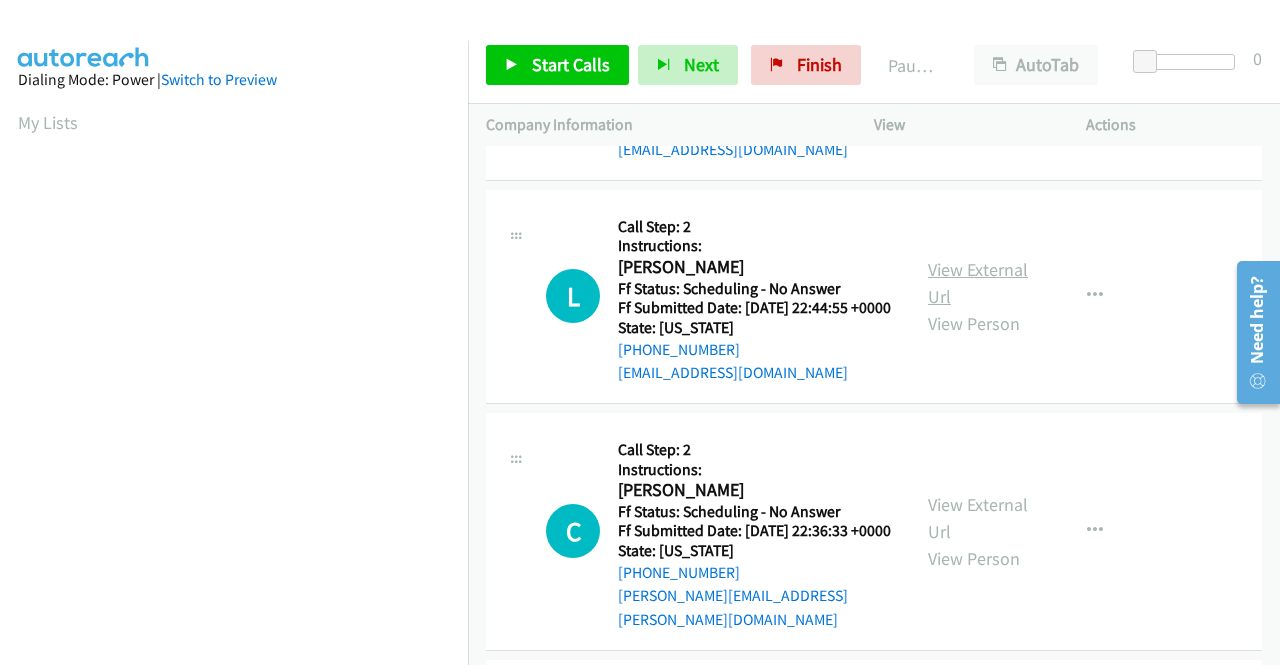 click on "View External Url" at bounding box center (978, 283) 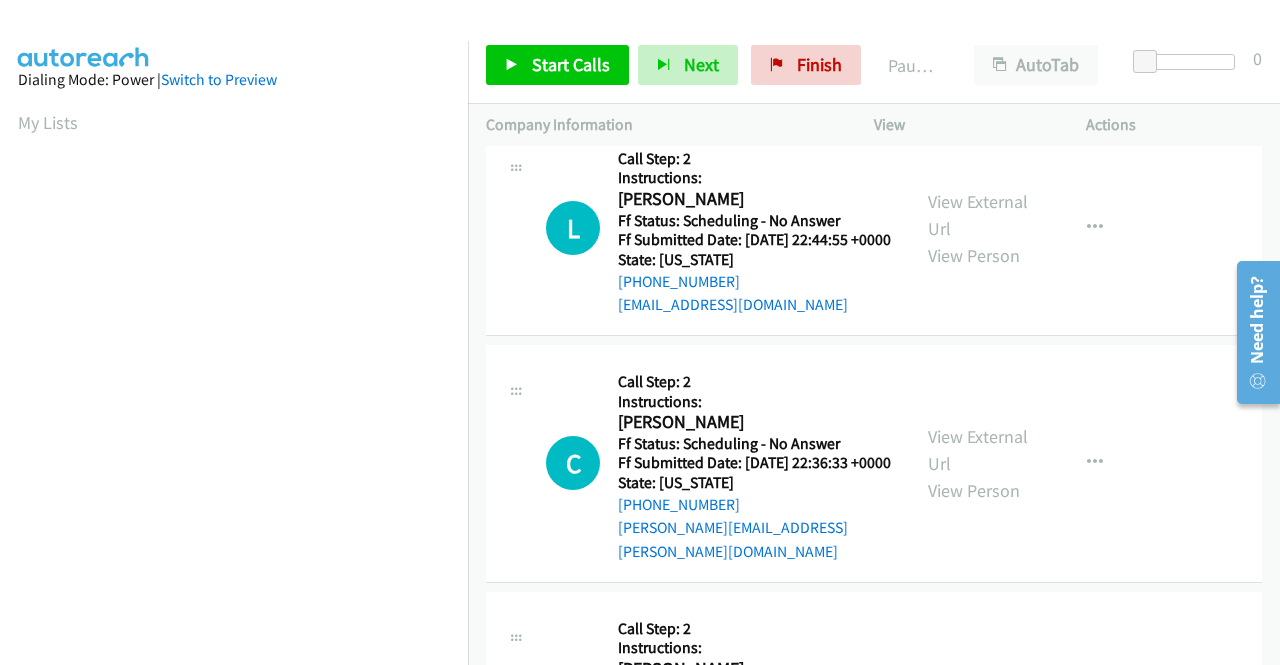 scroll, scrollTop: 1500, scrollLeft: 0, axis: vertical 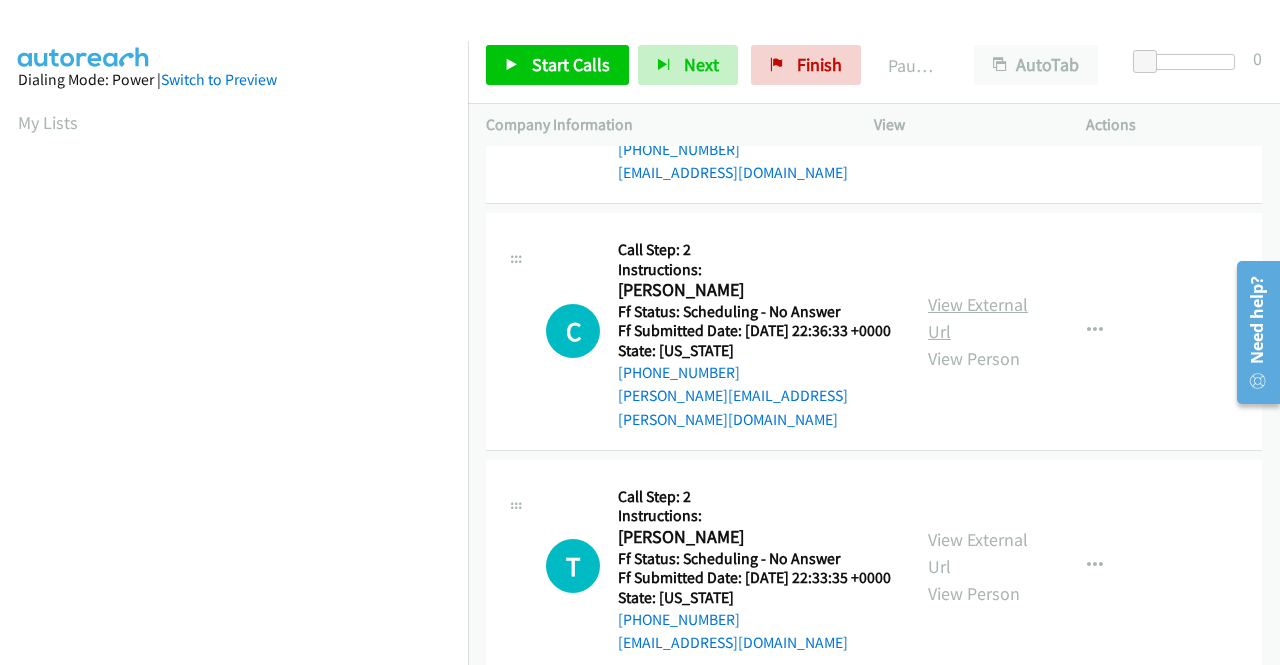 click on "View External Url" at bounding box center (978, 318) 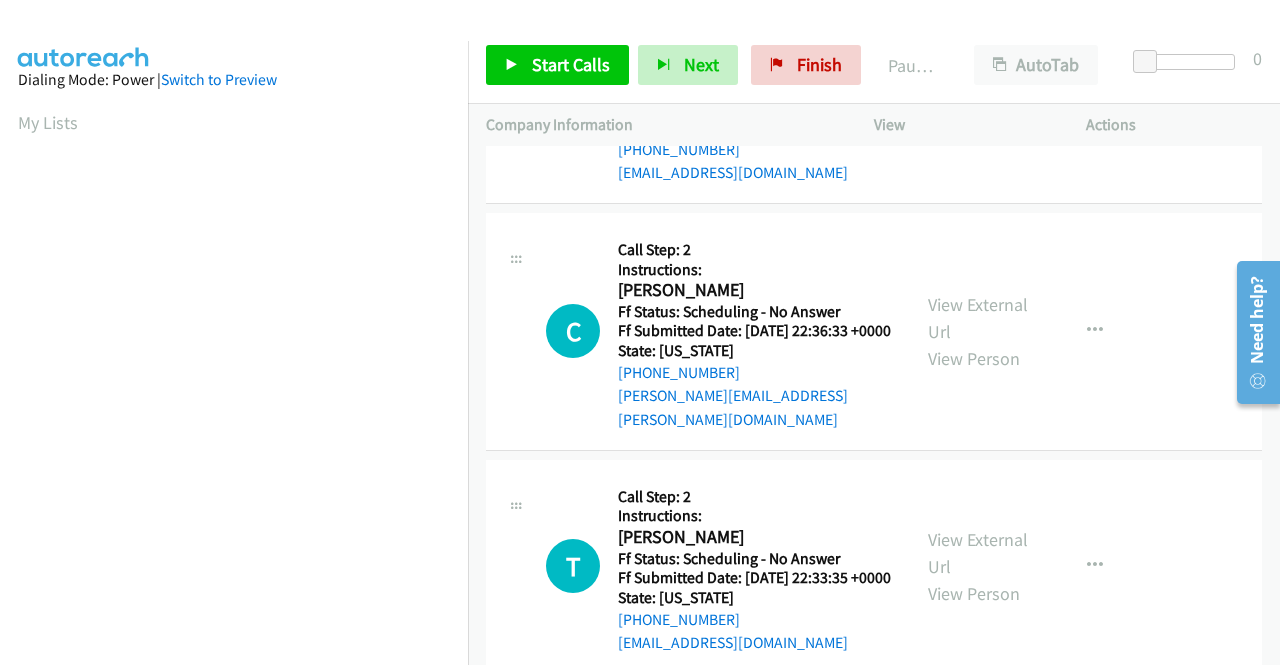 scroll, scrollTop: 1700, scrollLeft: 0, axis: vertical 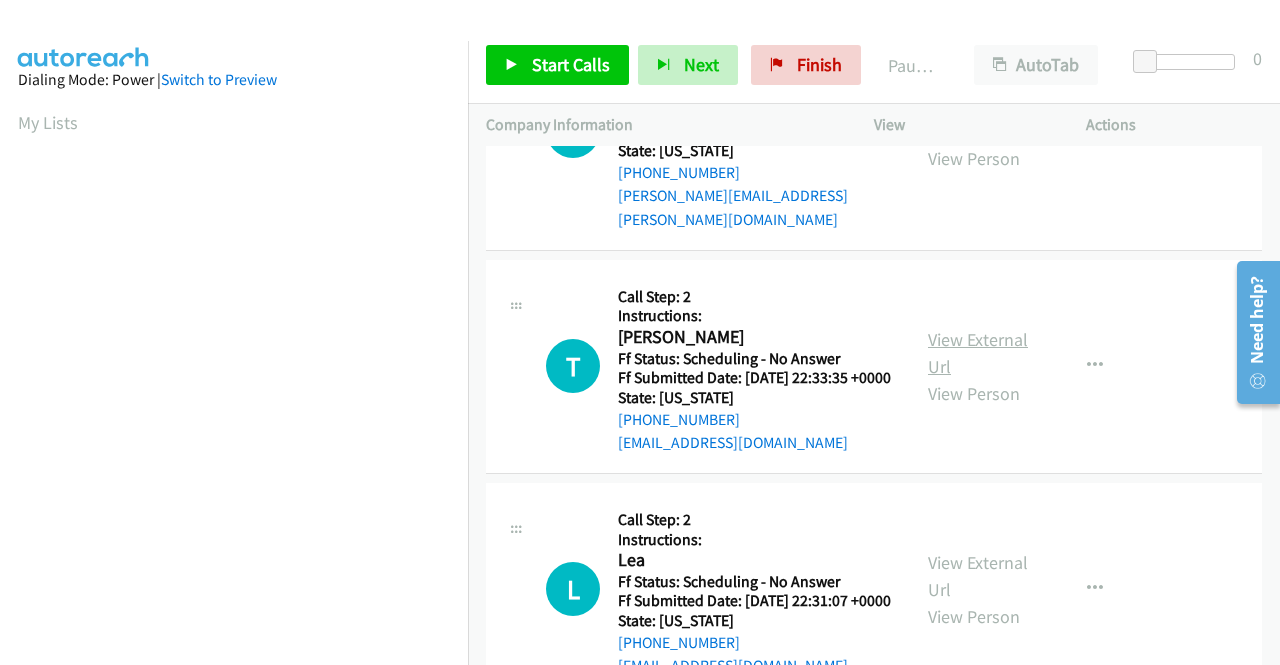 click on "View External Url" at bounding box center [978, 353] 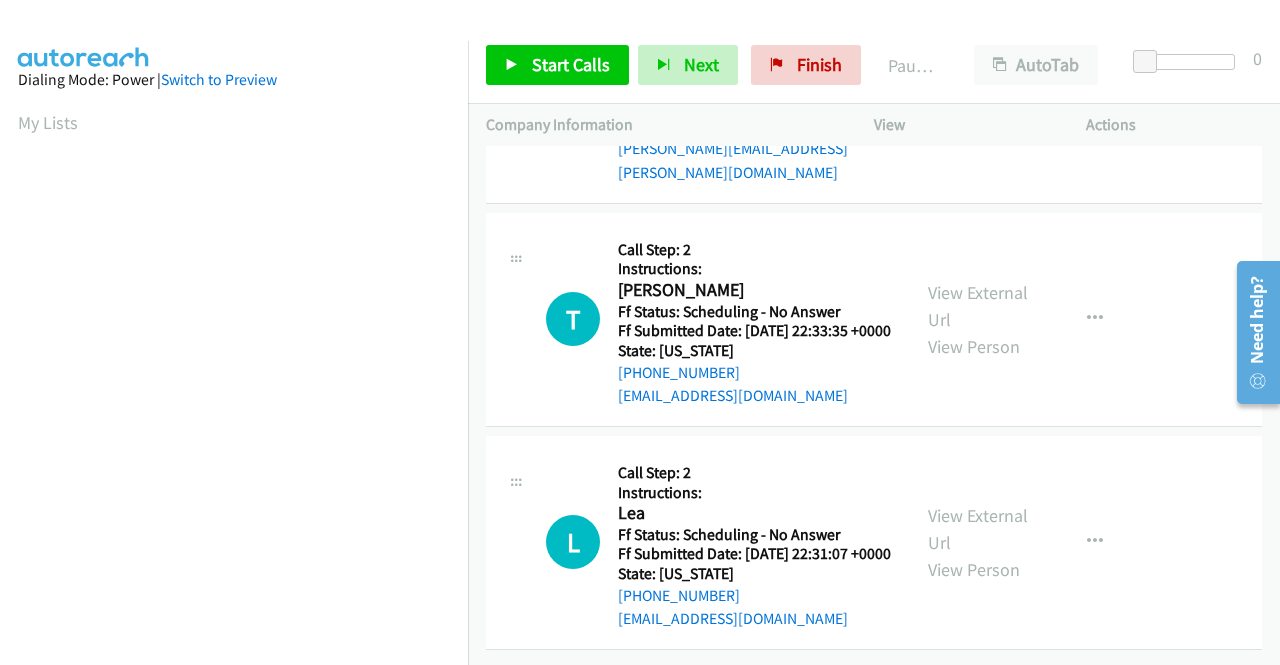 scroll, scrollTop: 1900, scrollLeft: 0, axis: vertical 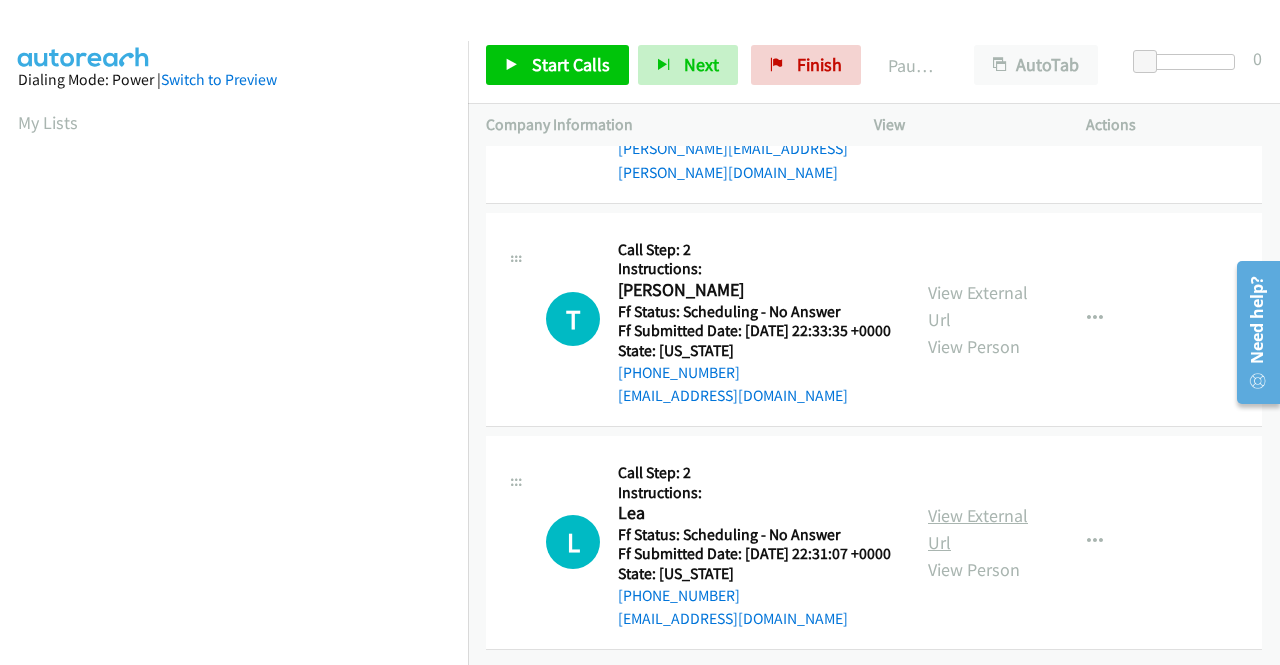 click on "View External Url" at bounding box center (978, 529) 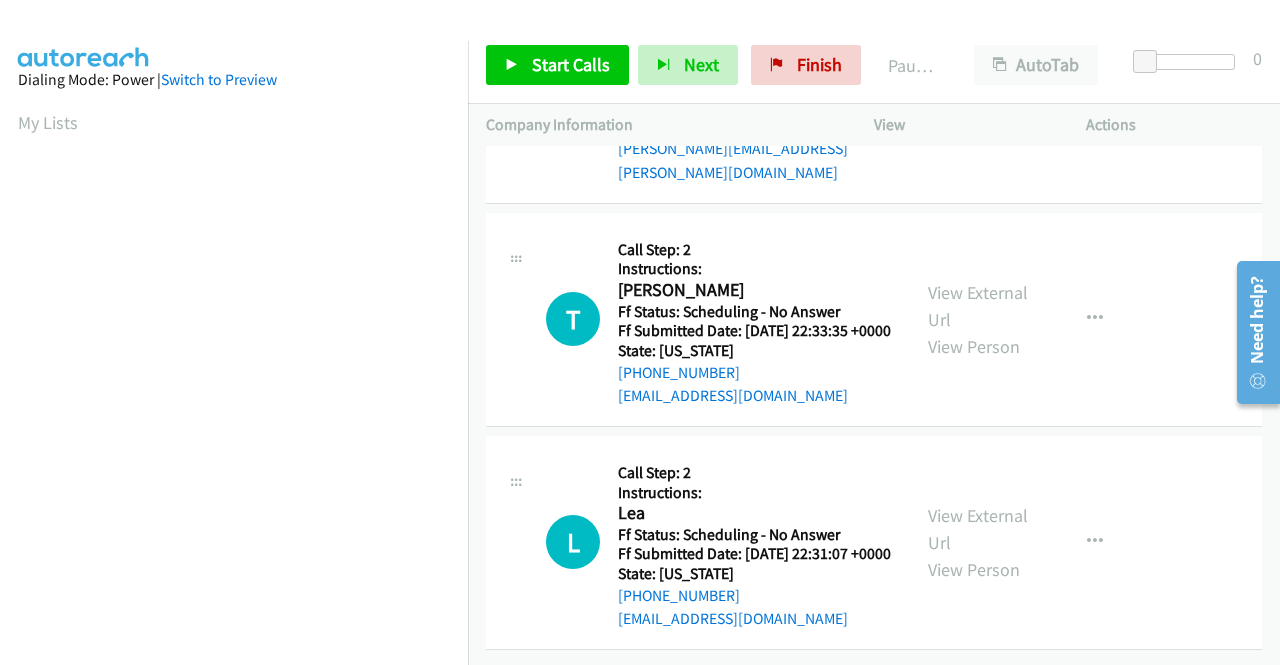 scroll, scrollTop: 1931, scrollLeft: 0, axis: vertical 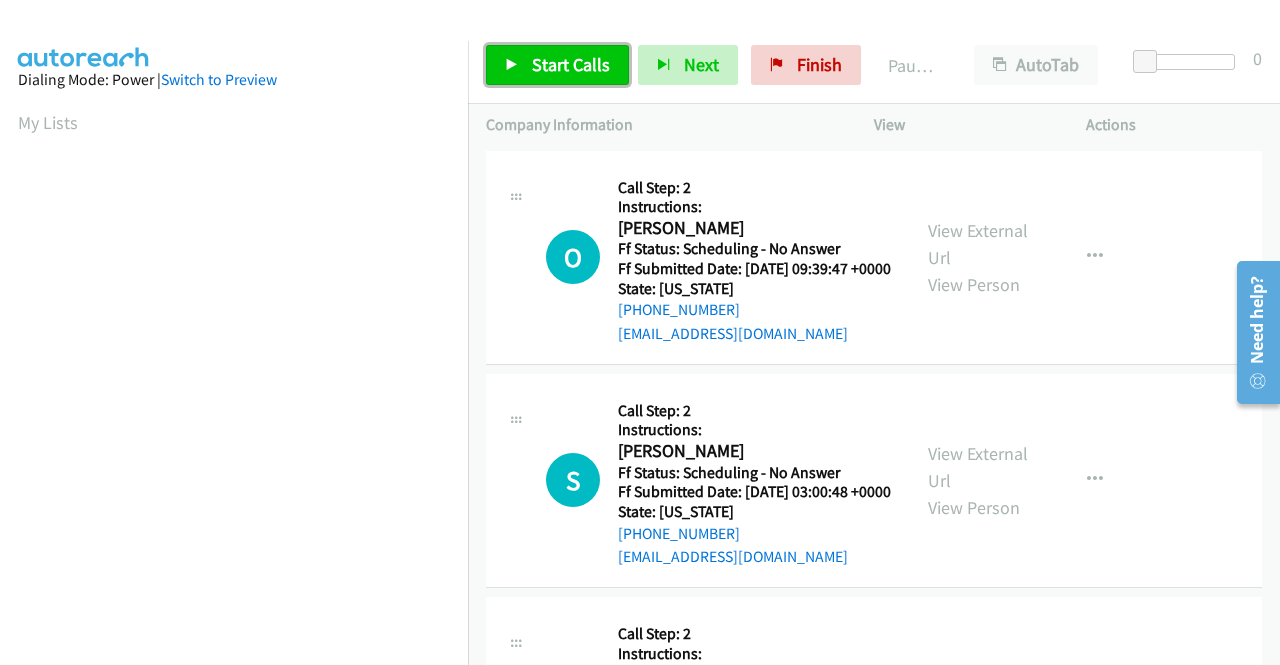 click on "Start Calls" at bounding box center [571, 64] 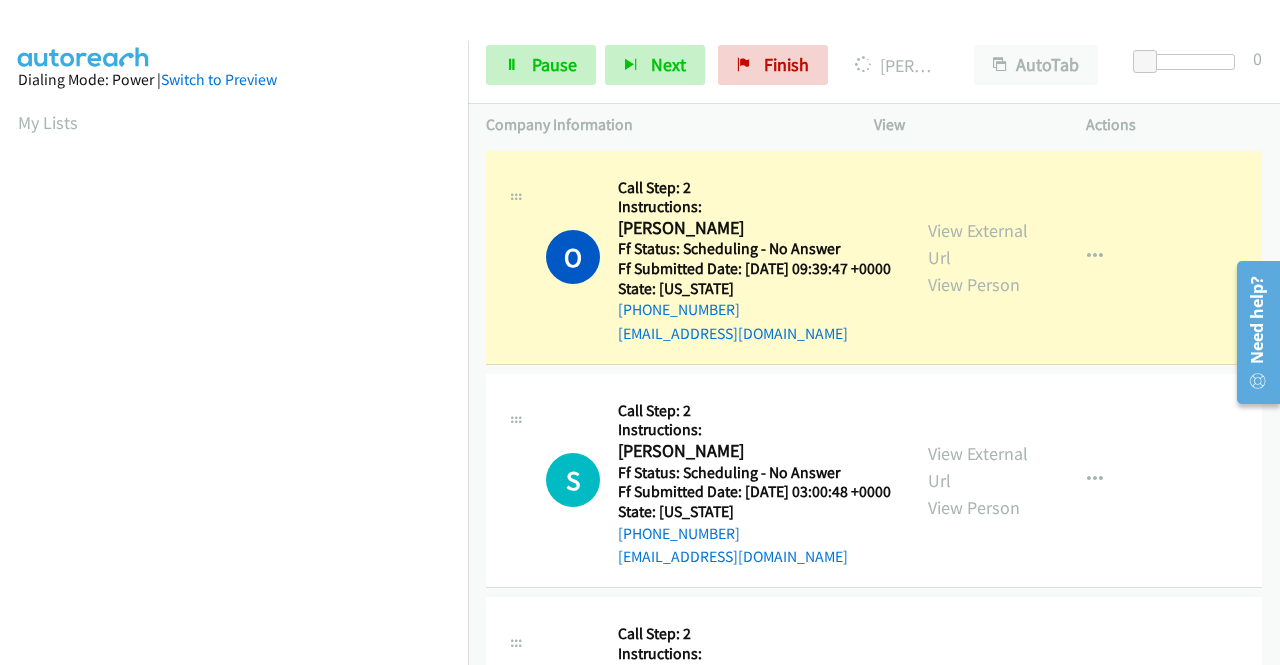 scroll, scrollTop: 456, scrollLeft: 0, axis: vertical 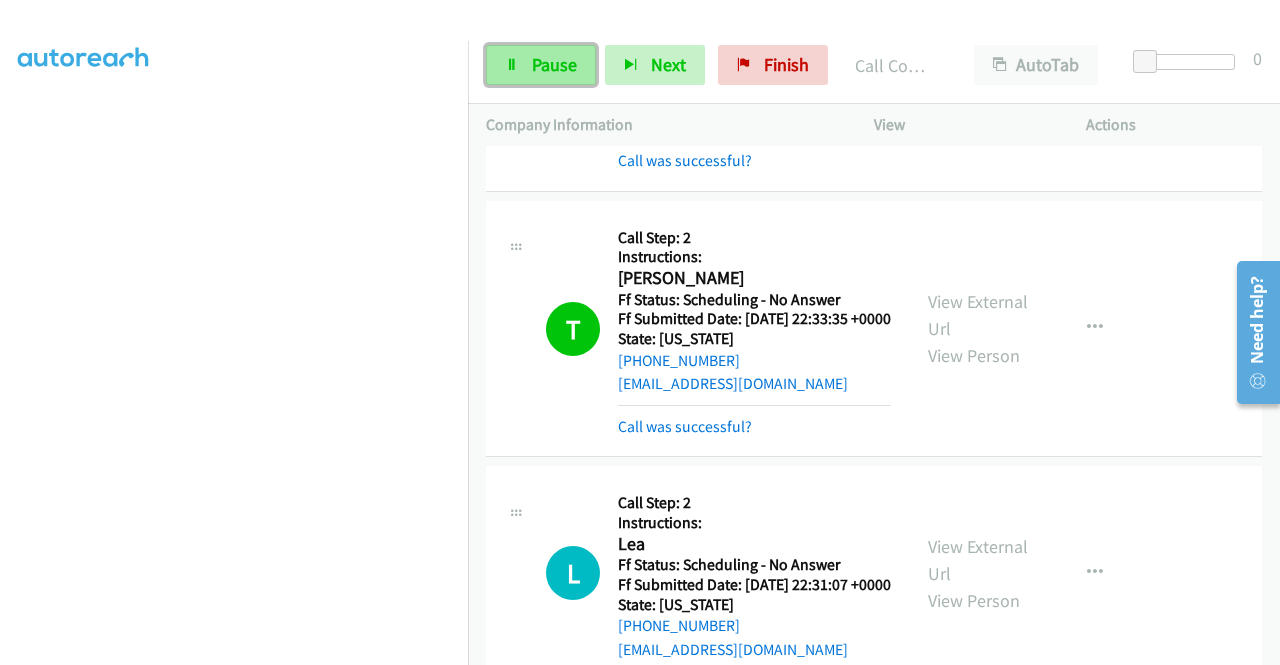 click on "Pause" at bounding box center (554, 64) 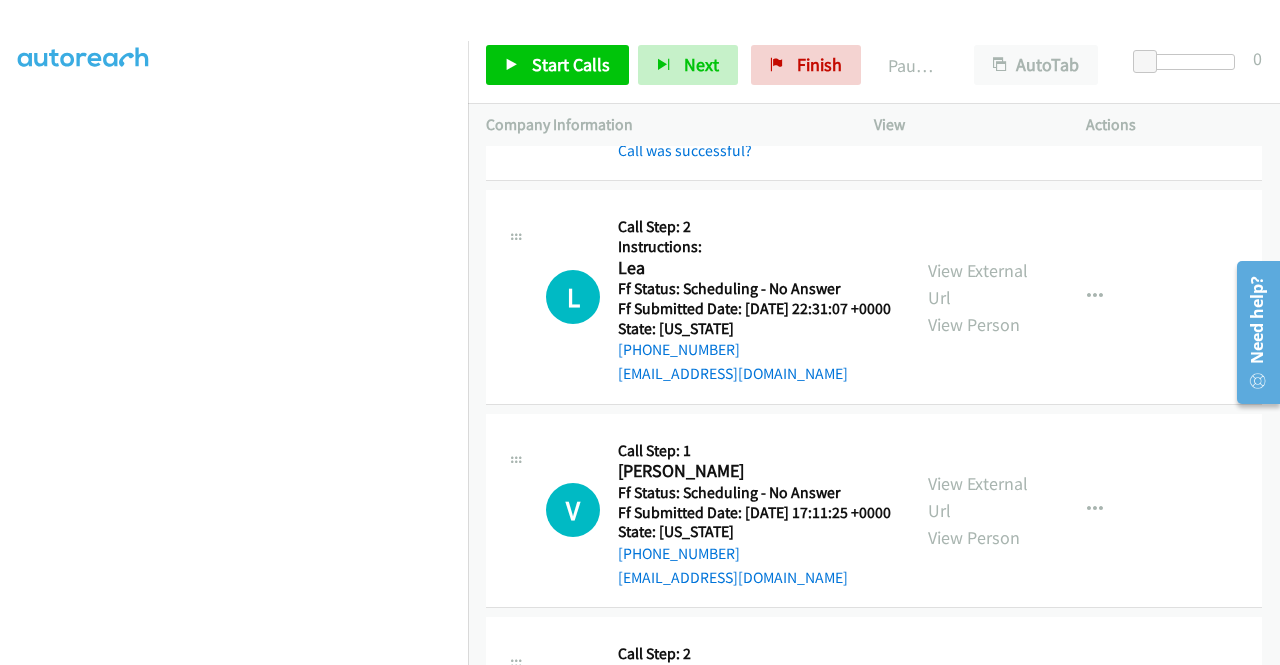 scroll, scrollTop: 2400, scrollLeft: 0, axis: vertical 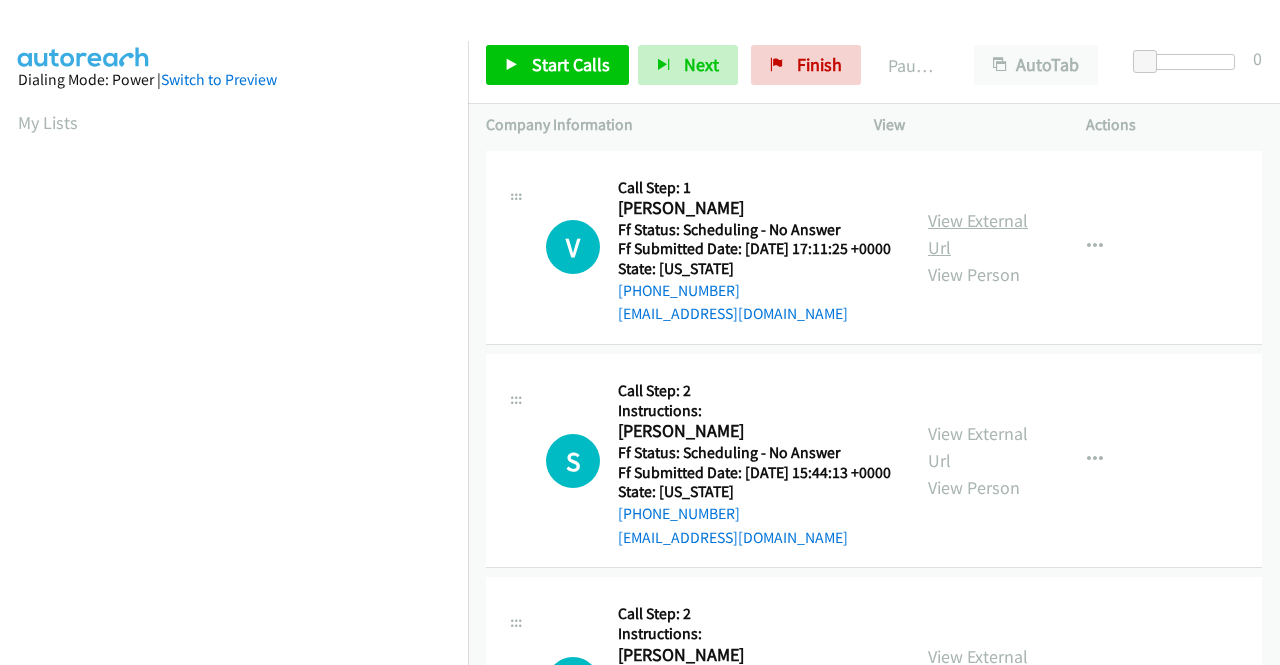 click on "View External Url" at bounding box center (978, 234) 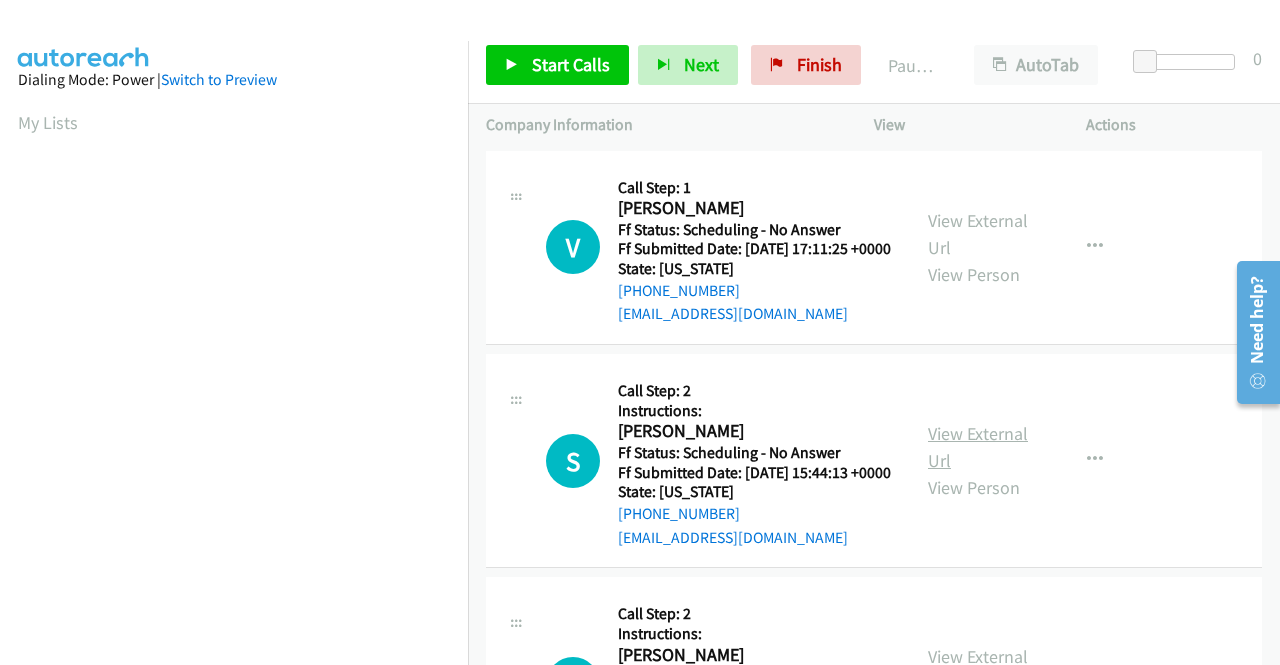 click on "View External Url" at bounding box center (978, 447) 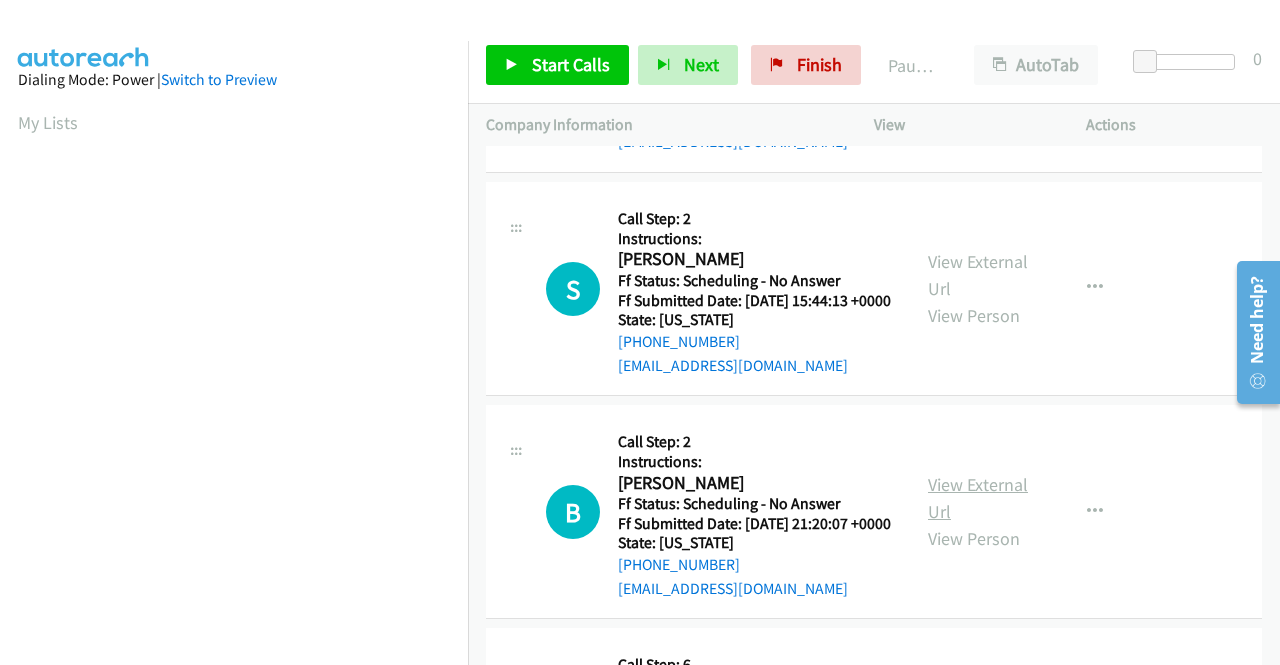 scroll, scrollTop: 200, scrollLeft: 0, axis: vertical 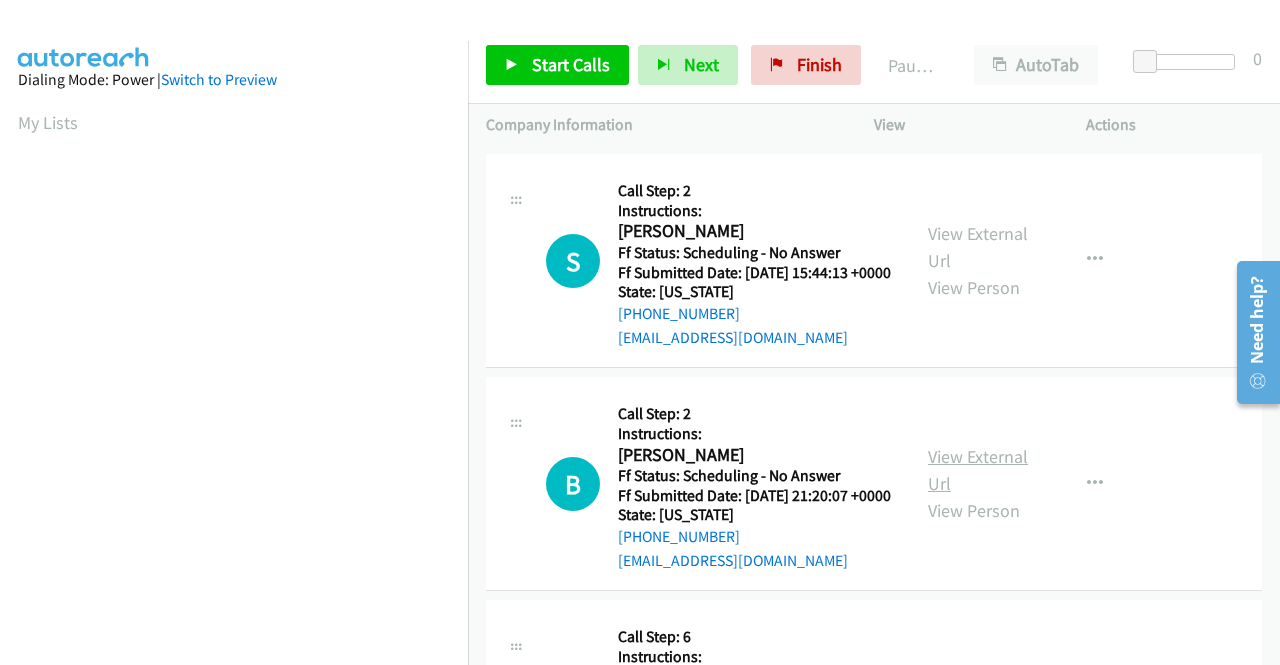 click on "View External Url" at bounding box center [978, 470] 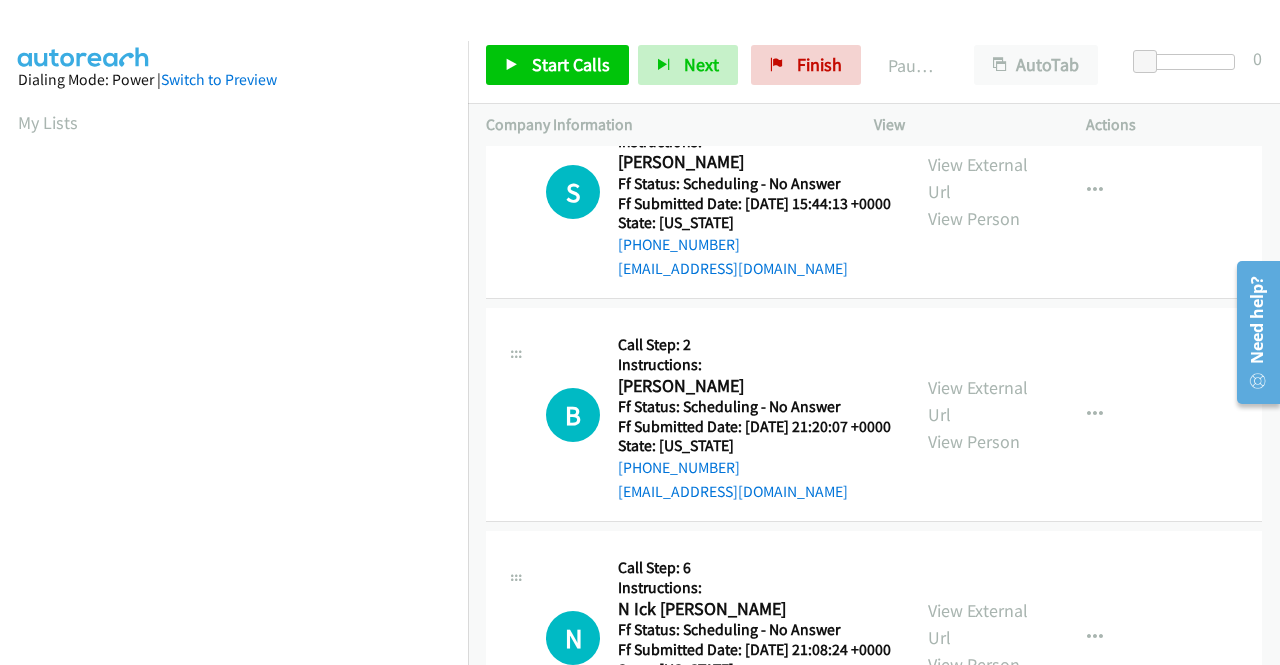 scroll, scrollTop: 400, scrollLeft: 0, axis: vertical 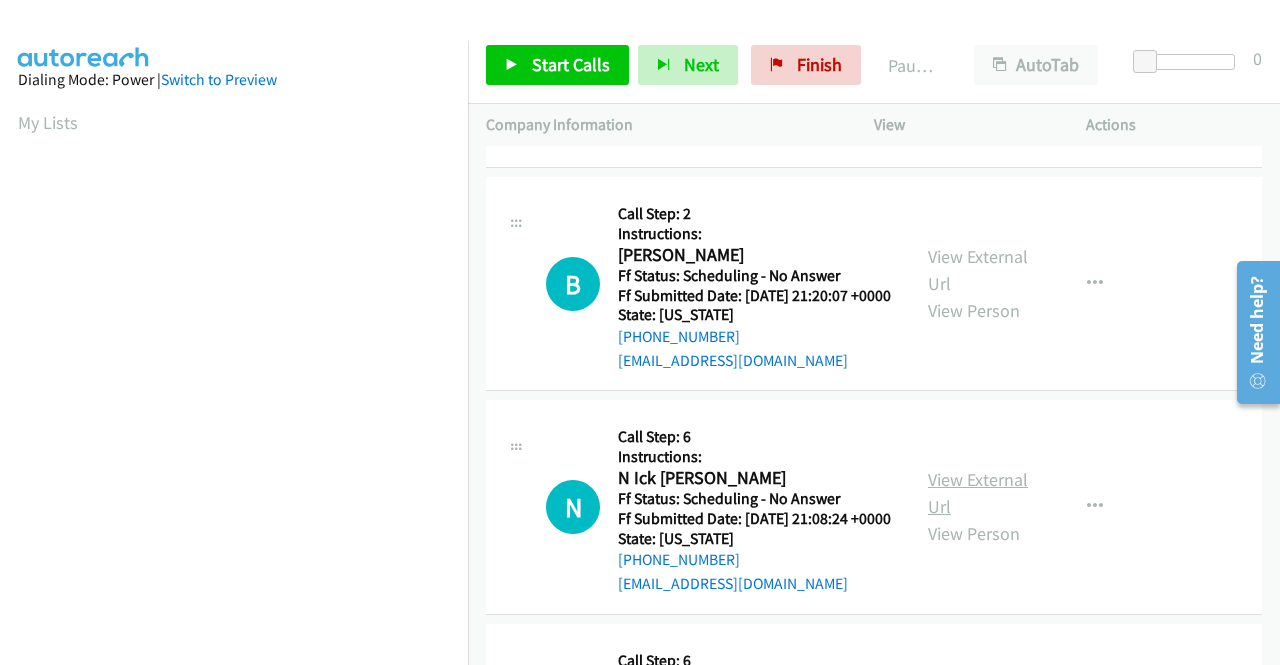 click on "View External Url" at bounding box center (978, 493) 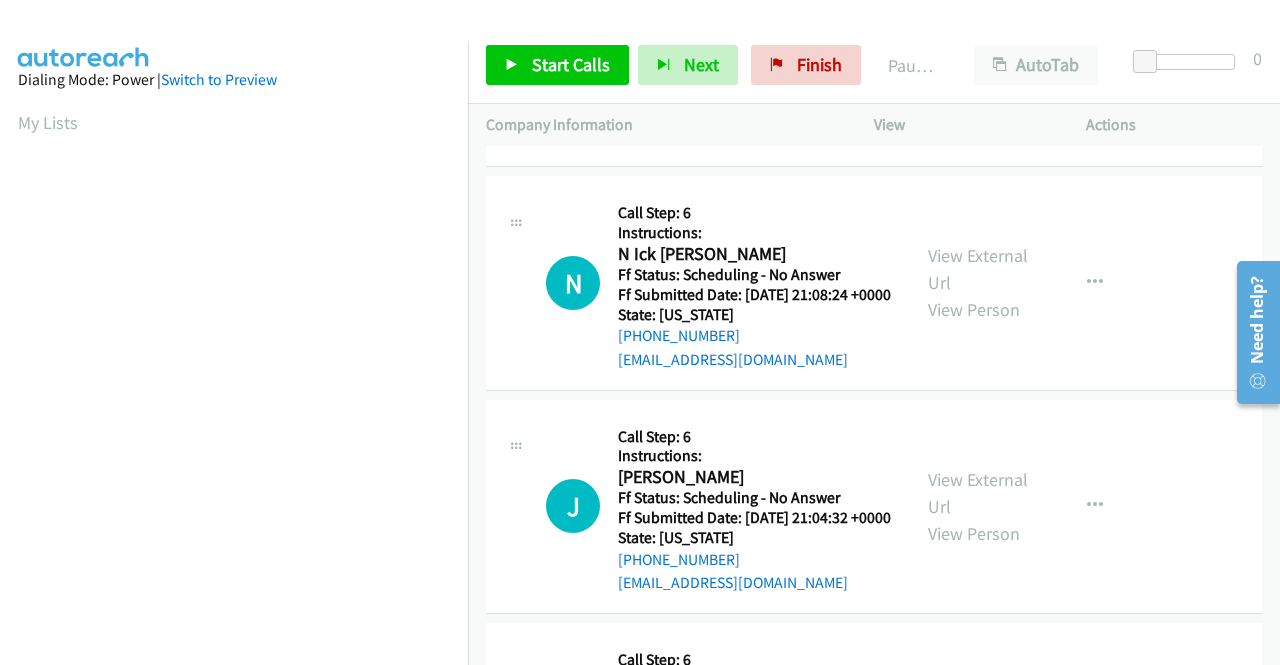 scroll, scrollTop: 700, scrollLeft: 0, axis: vertical 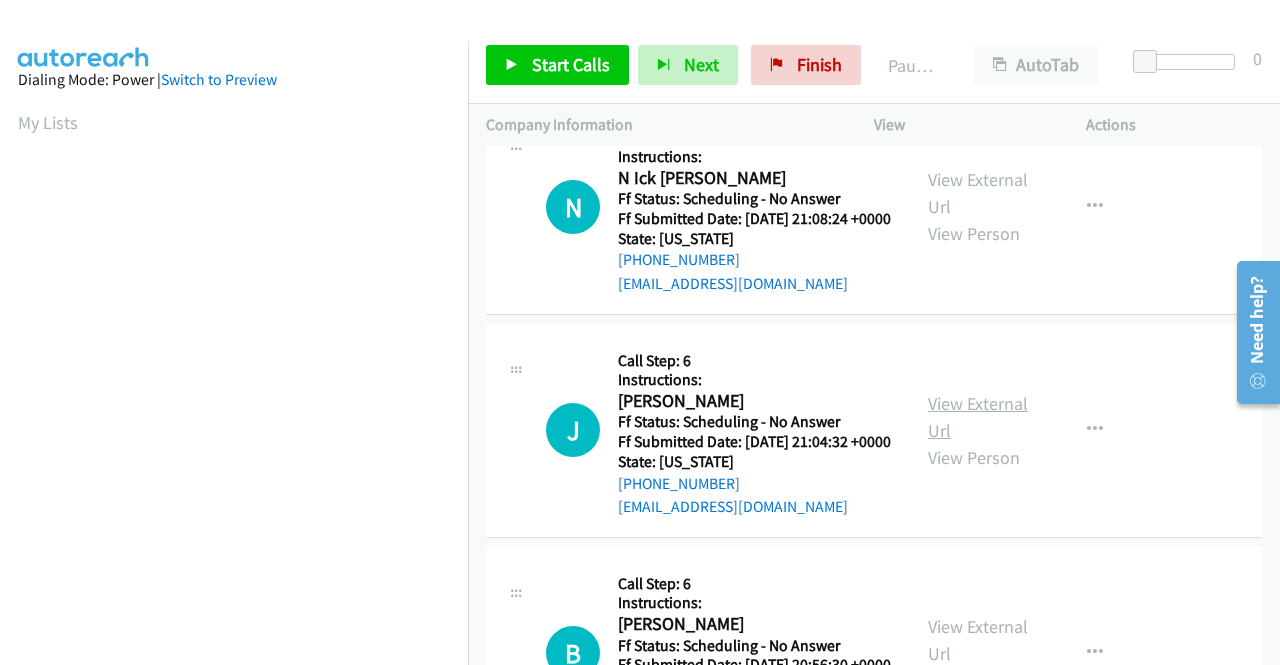 click on "View External Url" at bounding box center (978, 417) 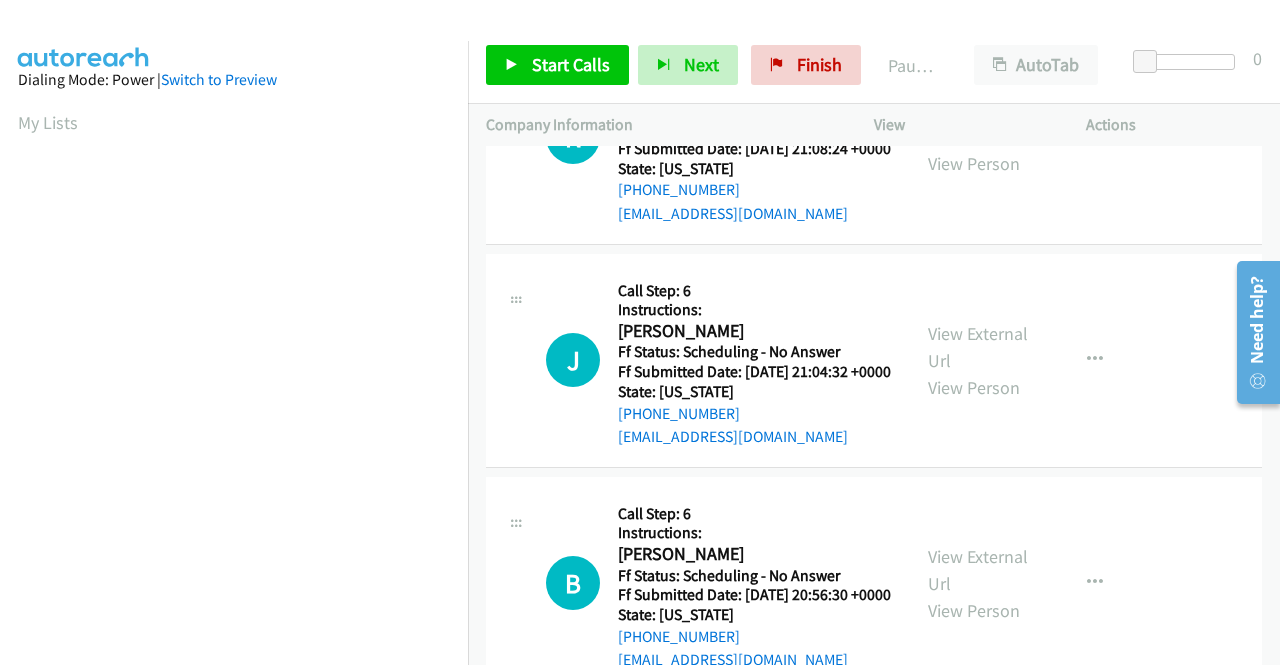 scroll, scrollTop: 900, scrollLeft: 0, axis: vertical 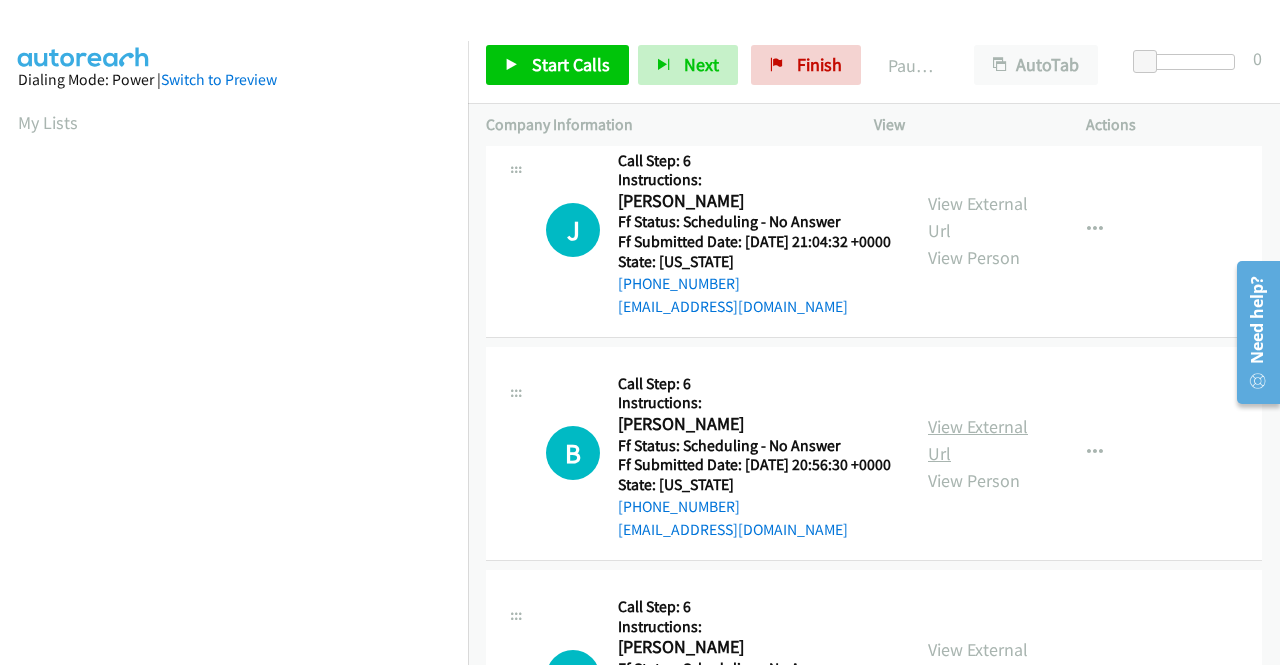 click on "View External Url" at bounding box center [978, 440] 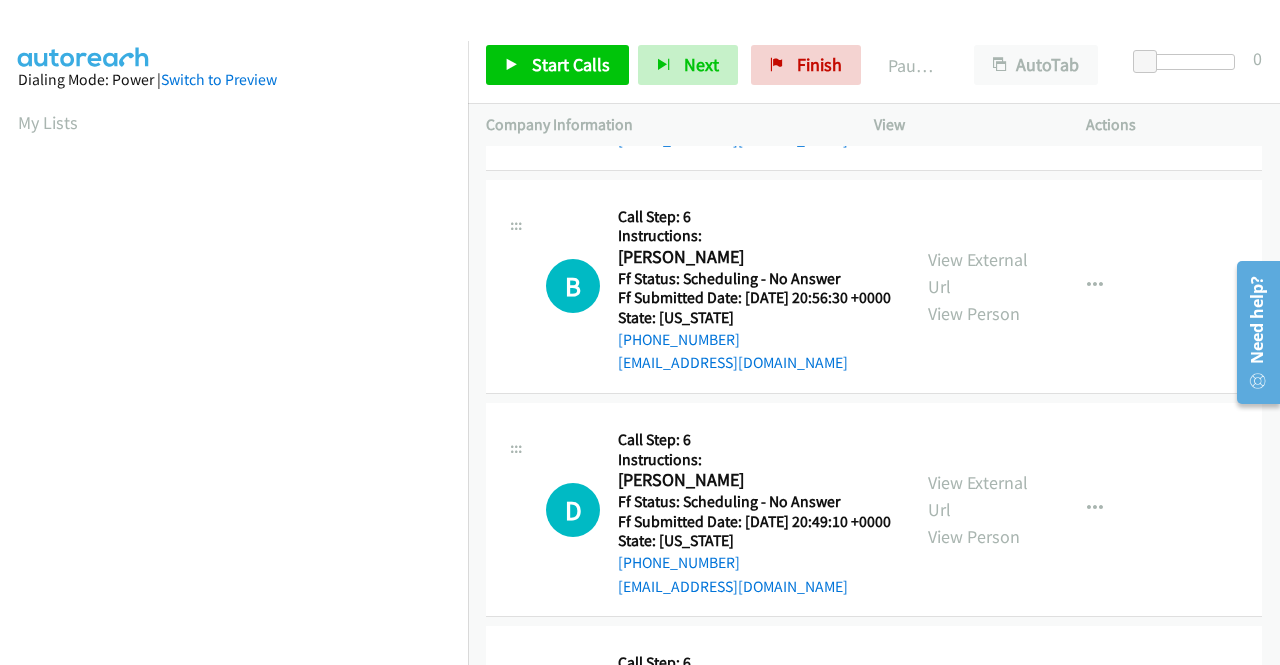 scroll, scrollTop: 1100, scrollLeft: 0, axis: vertical 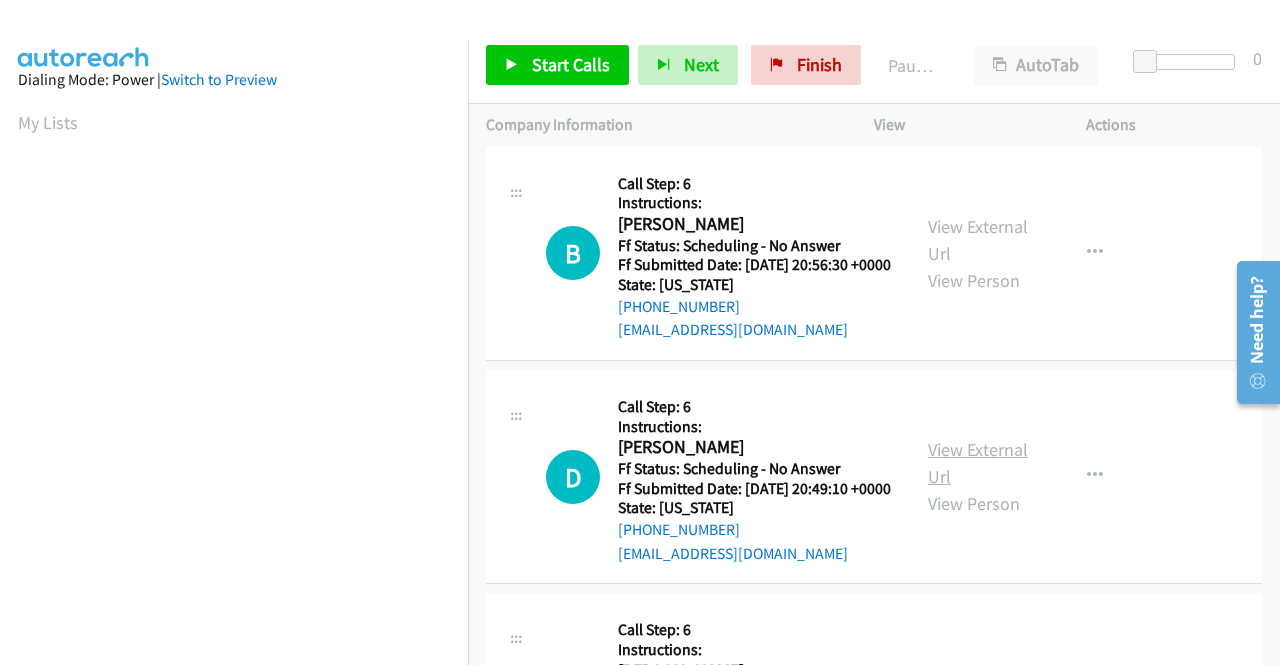 click on "View External Url" at bounding box center [978, 463] 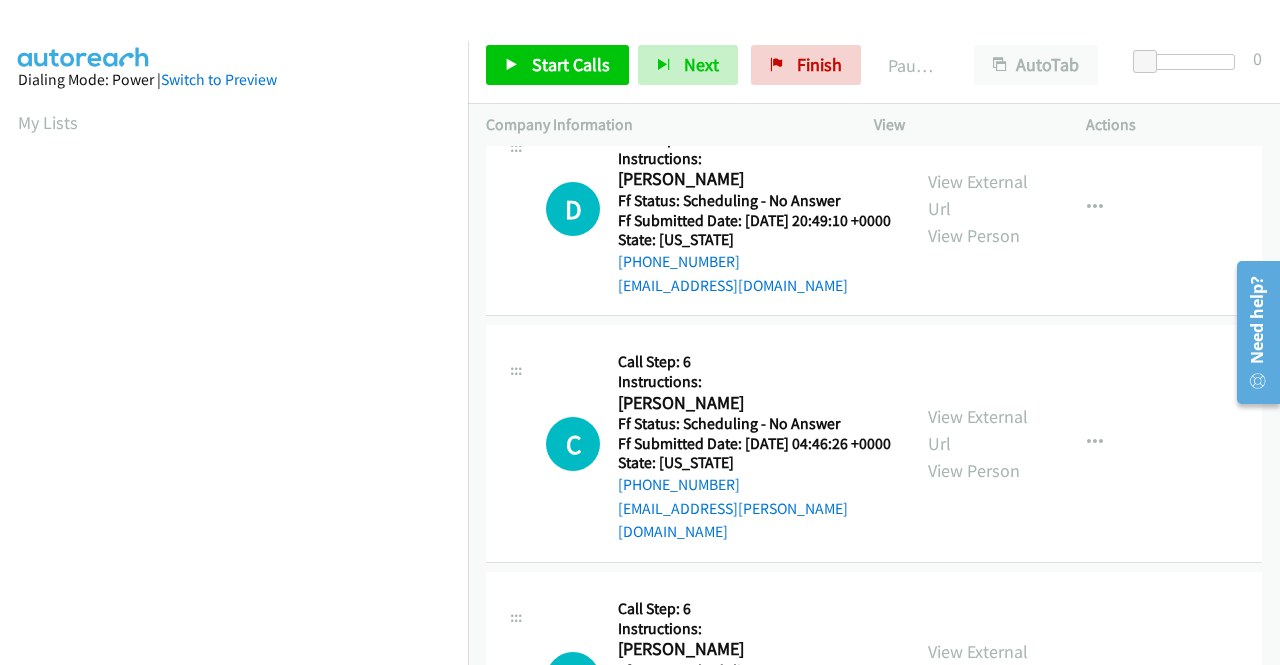 scroll, scrollTop: 1400, scrollLeft: 0, axis: vertical 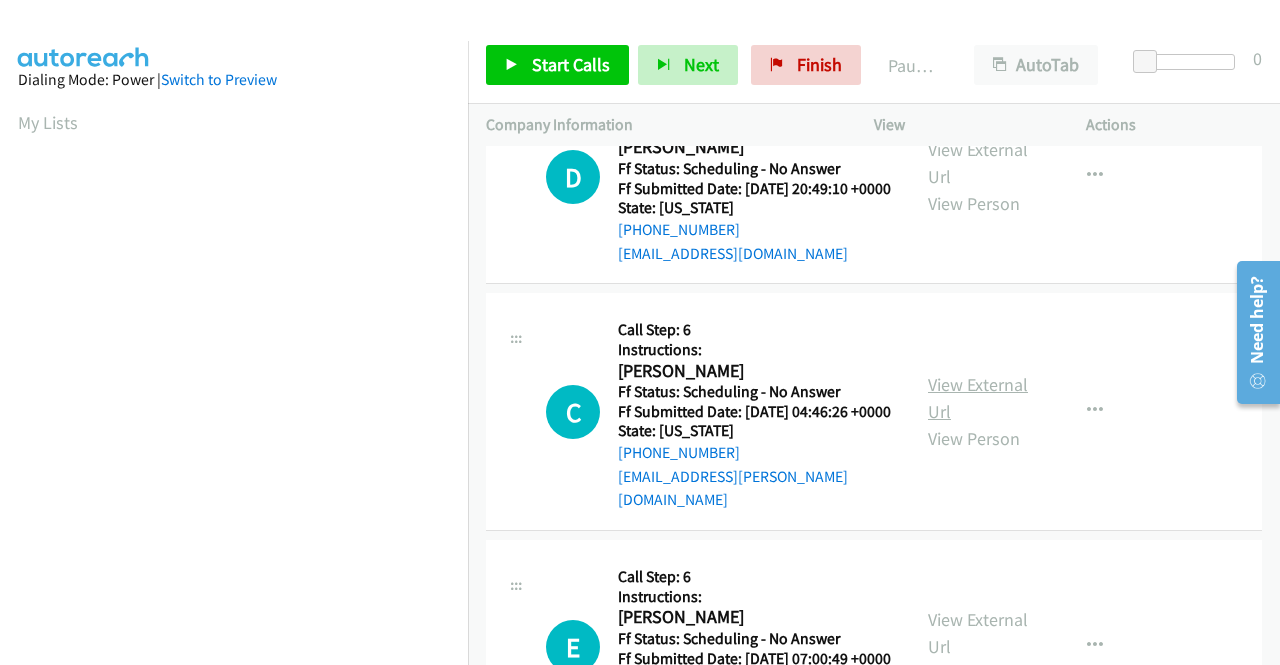 click on "View External Url" at bounding box center [978, 398] 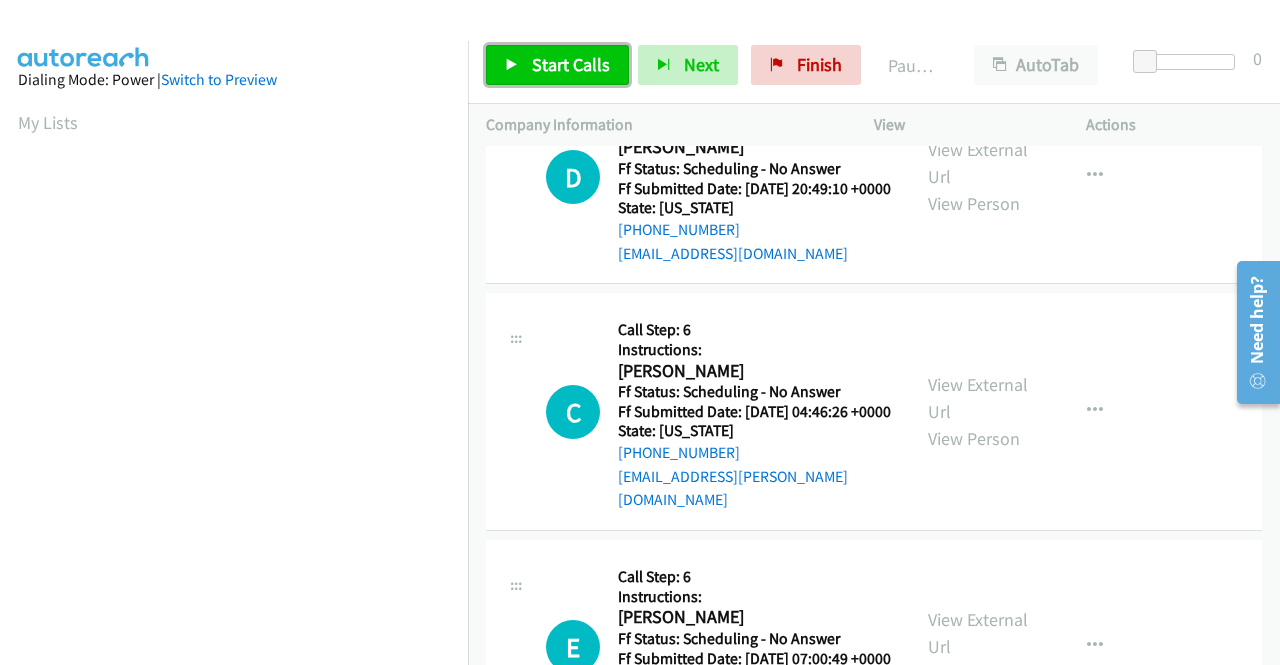 click on "Start Calls" at bounding box center (557, 65) 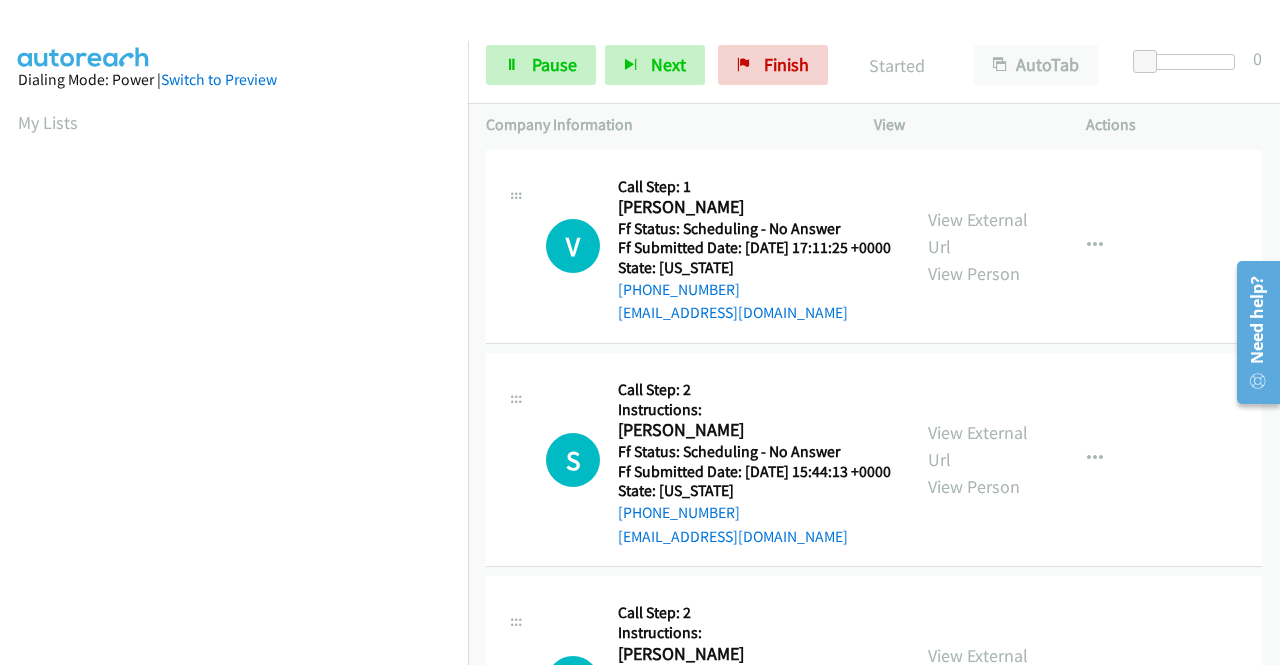 scroll, scrollTop: 0, scrollLeft: 0, axis: both 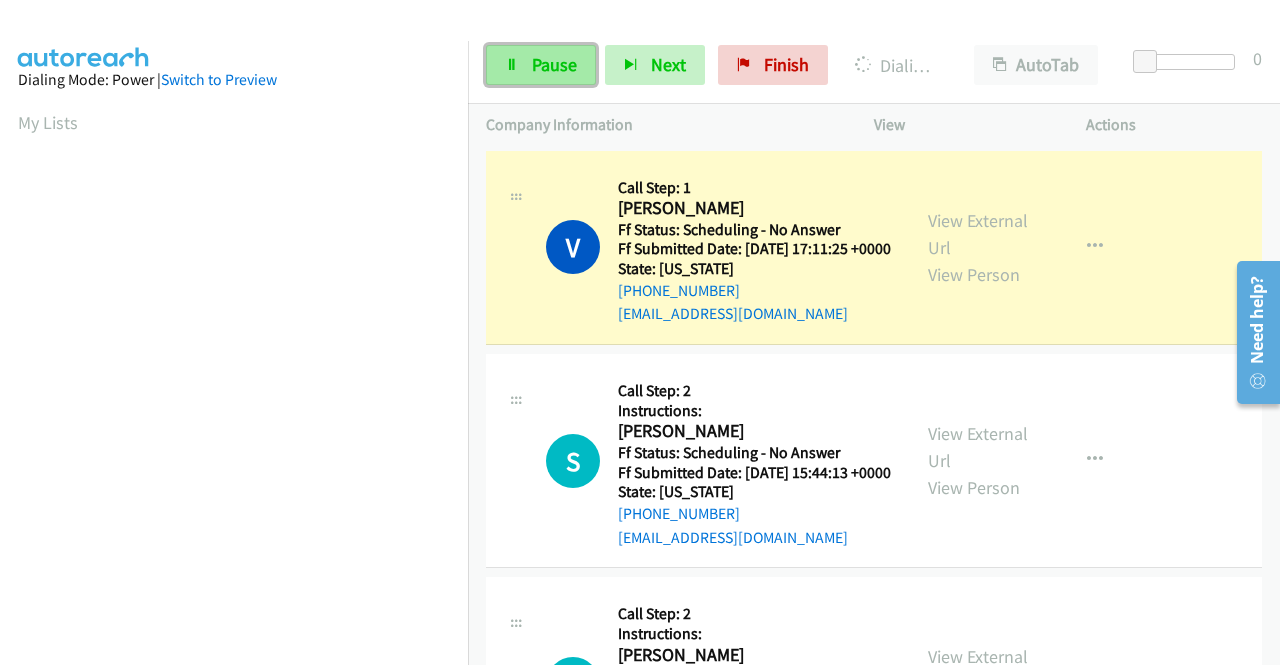 click on "Pause" at bounding box center (554, 64) 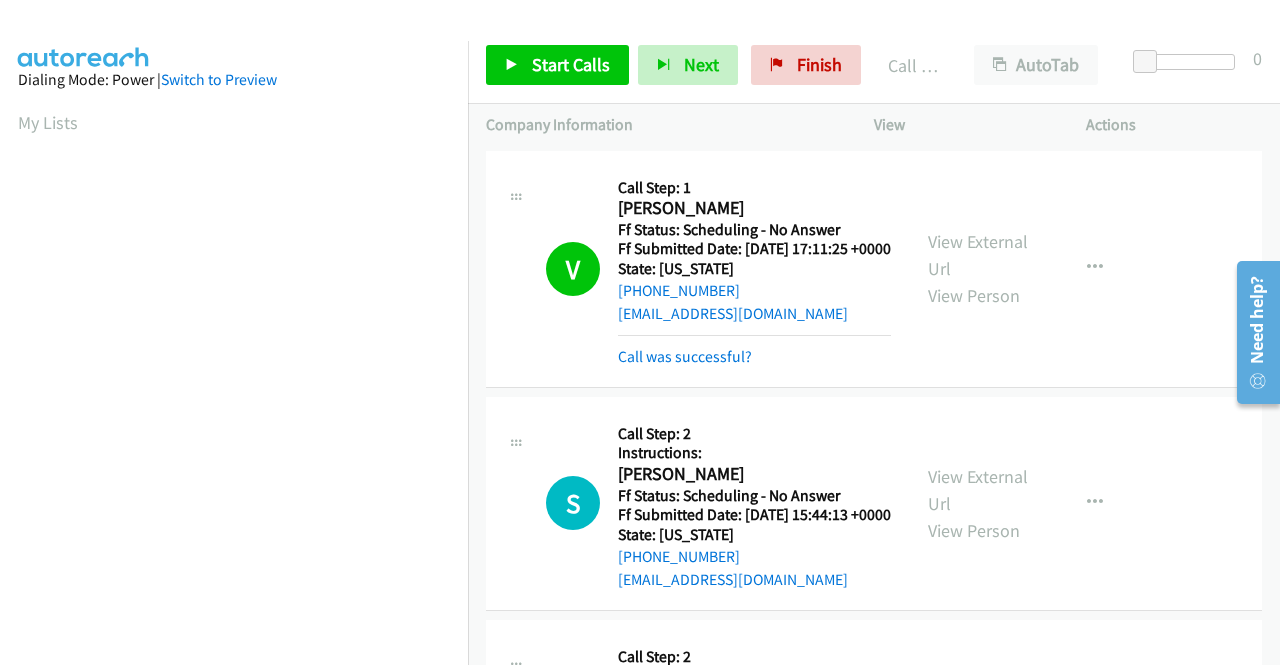 scroll, scrollTop: 456, scrollLeft: 0, axis: vertical 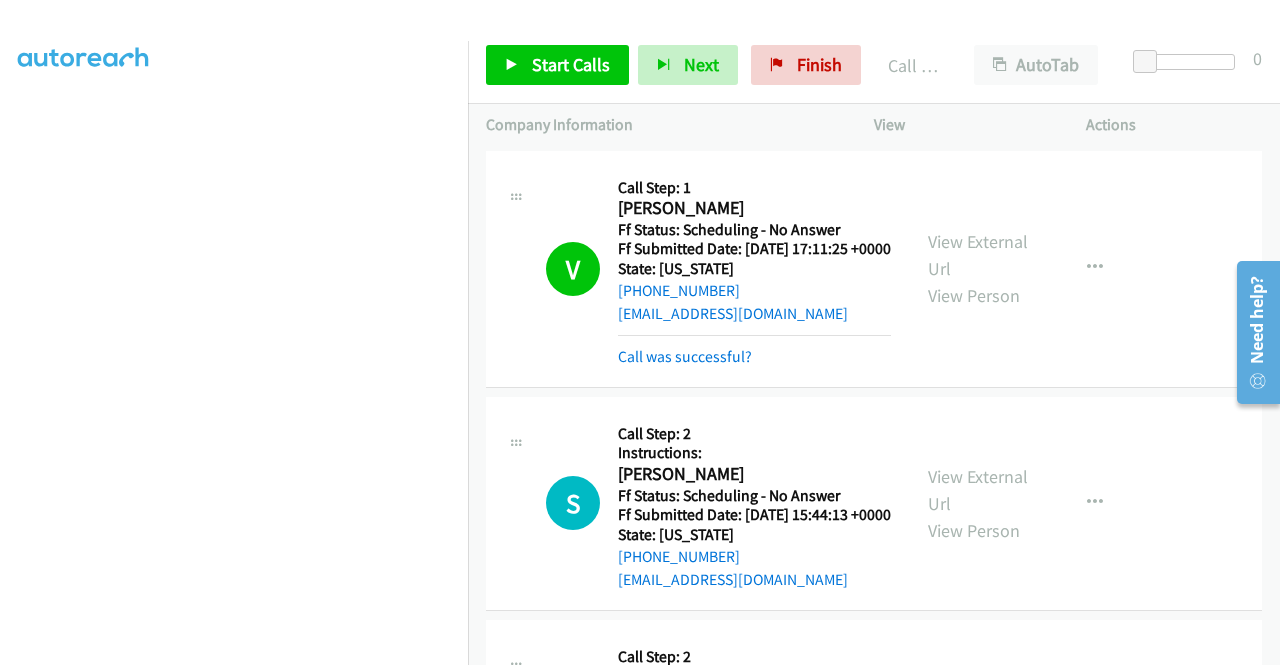 click on "Call was successful?" at bounding box center (754, 357) 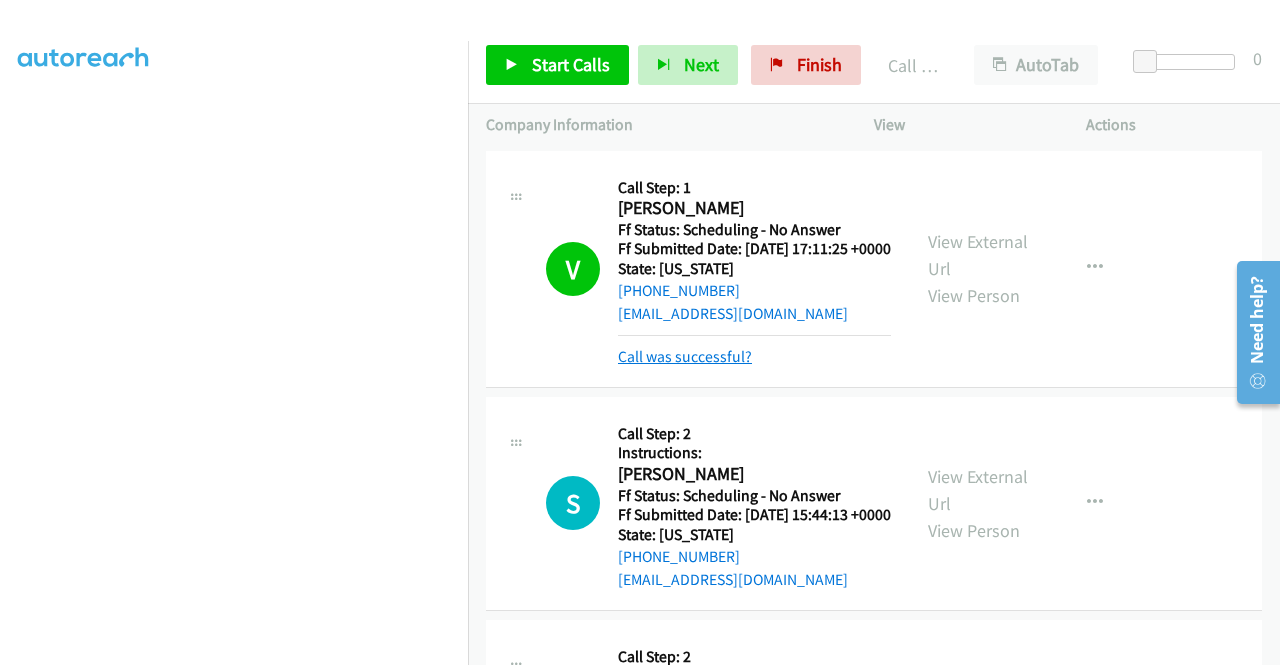 click on "Call was successful?" at bounding box center [685, 356] 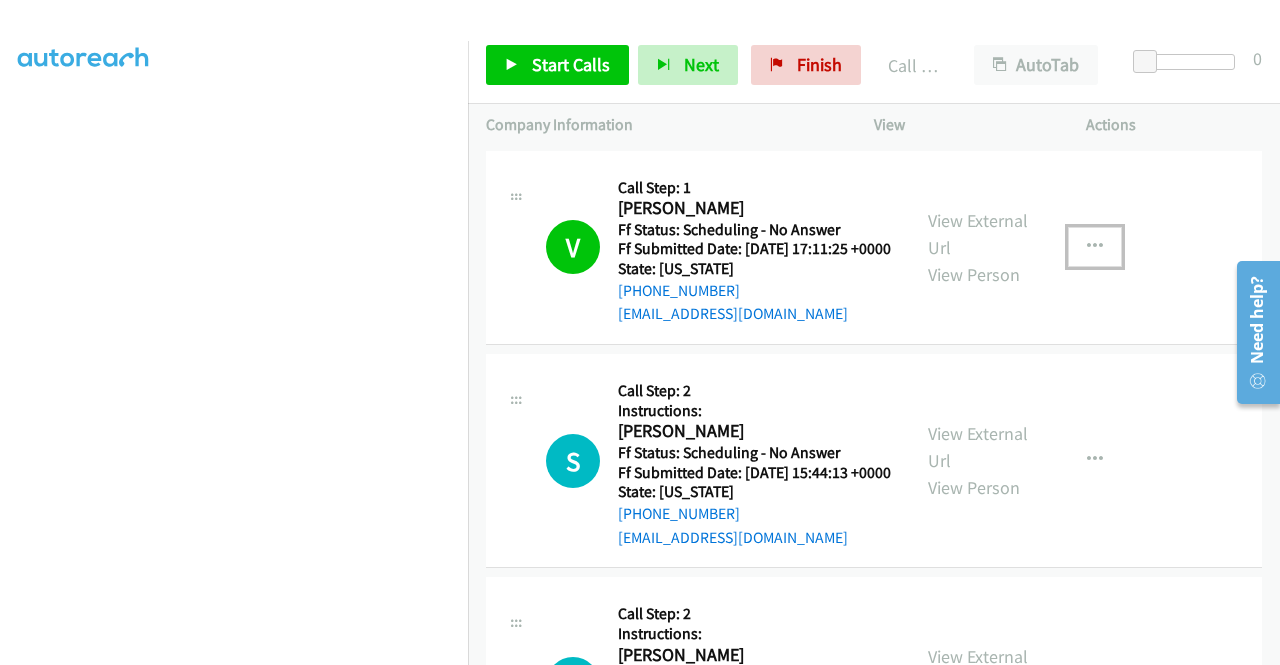 click at bounding box center [1095, 247] 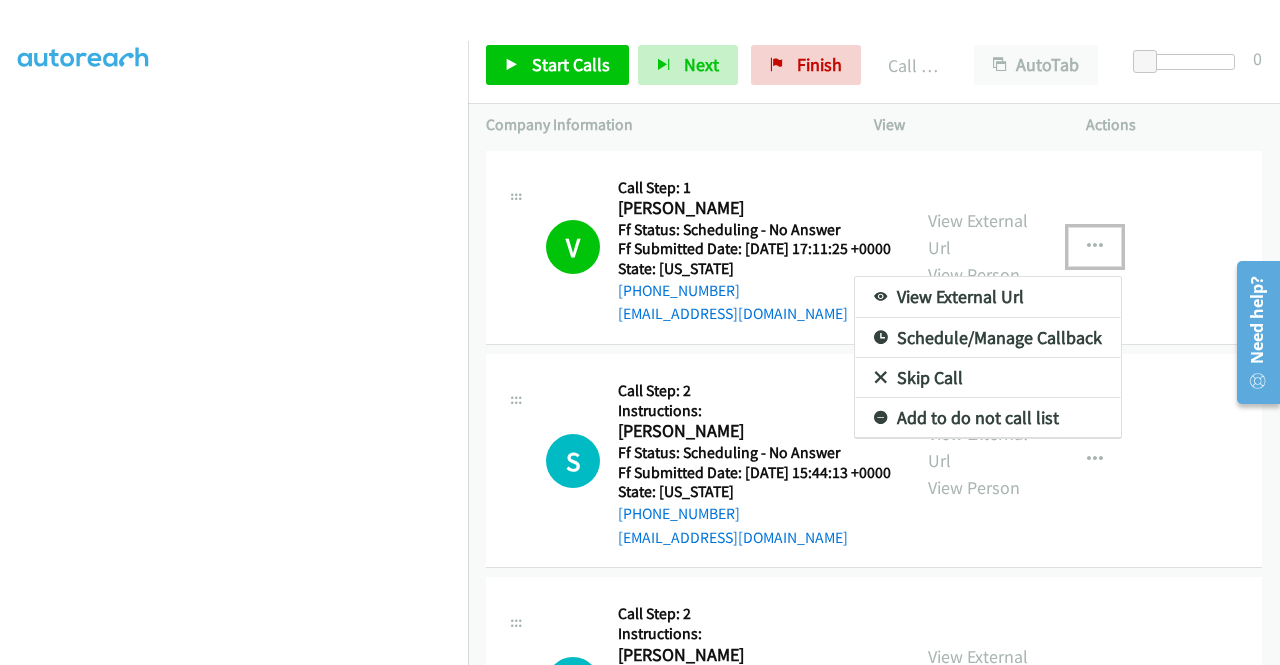 click on "Add to do not call list" at bounding box center [988, 418] 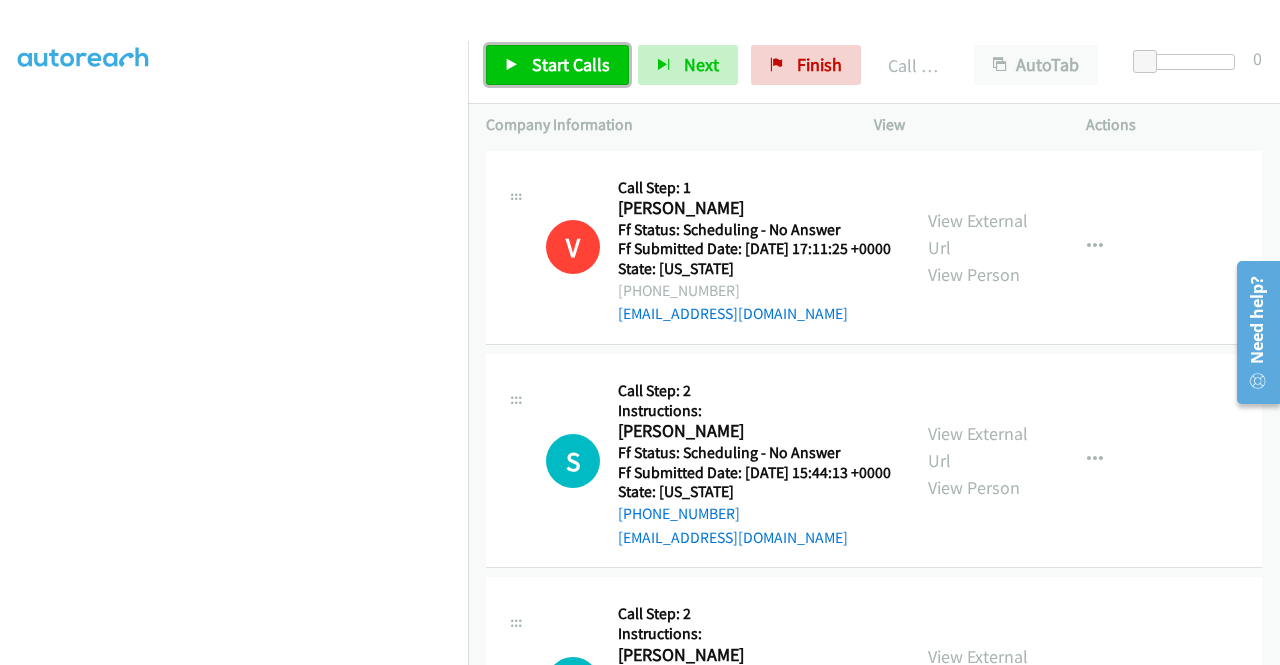 click on "Start Calls" at bounding box center [557, 65] 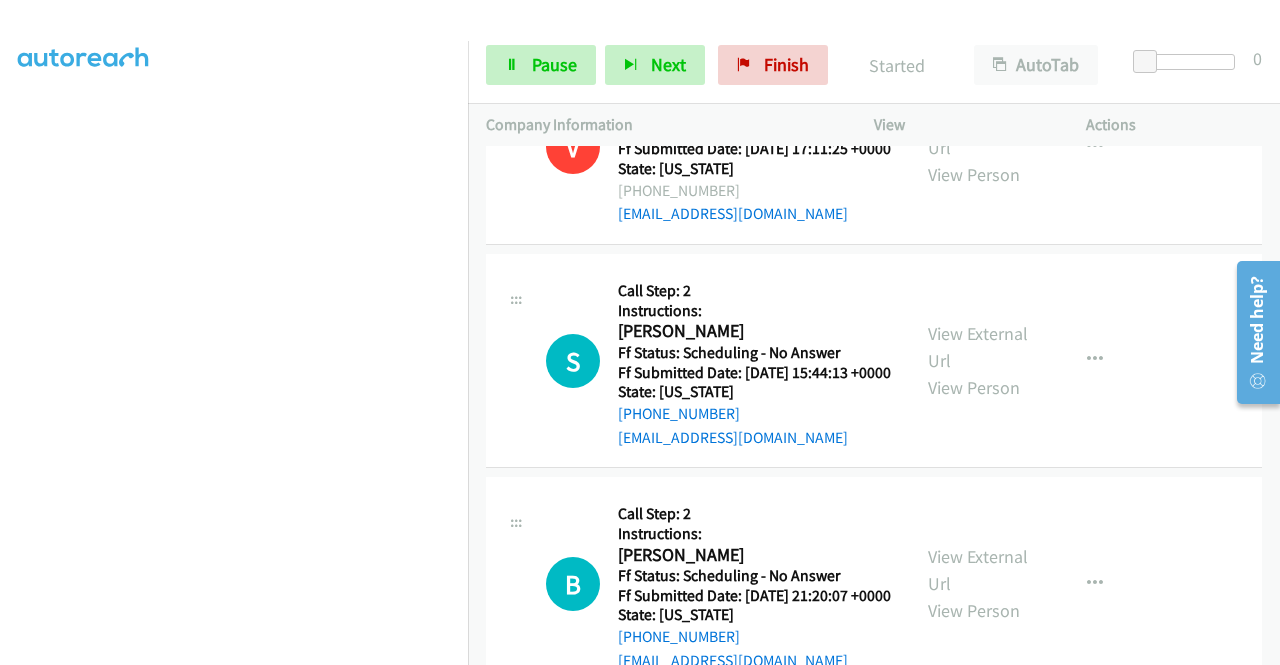 scroll, scrollTop: 200, scrollLeft: 0, axis: vertical 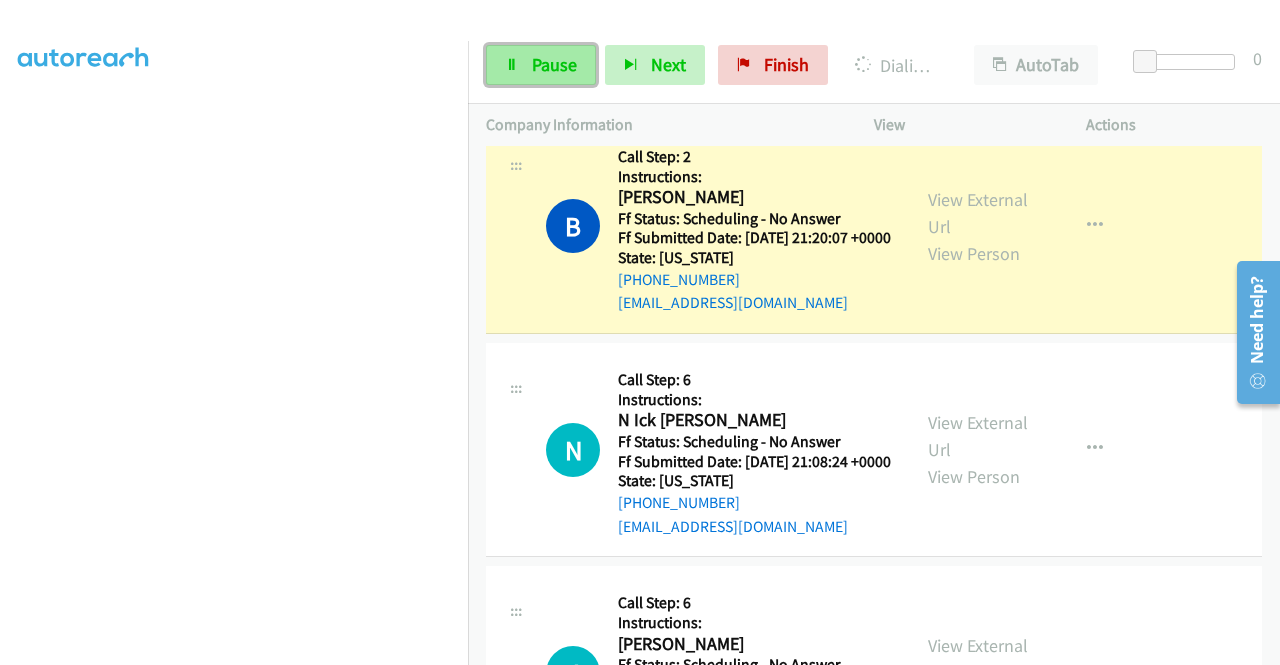 click on "Pause" at bounding box center (541, 65) 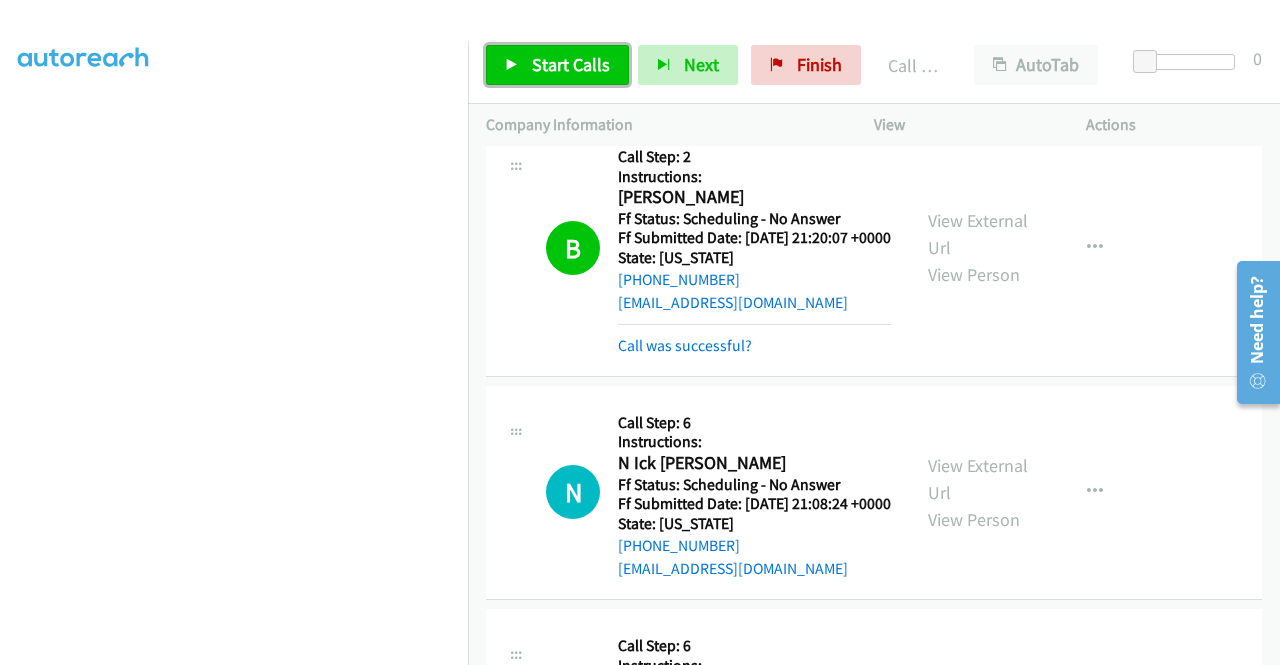 click on "Start Calls" at bounding box center (571, 64) 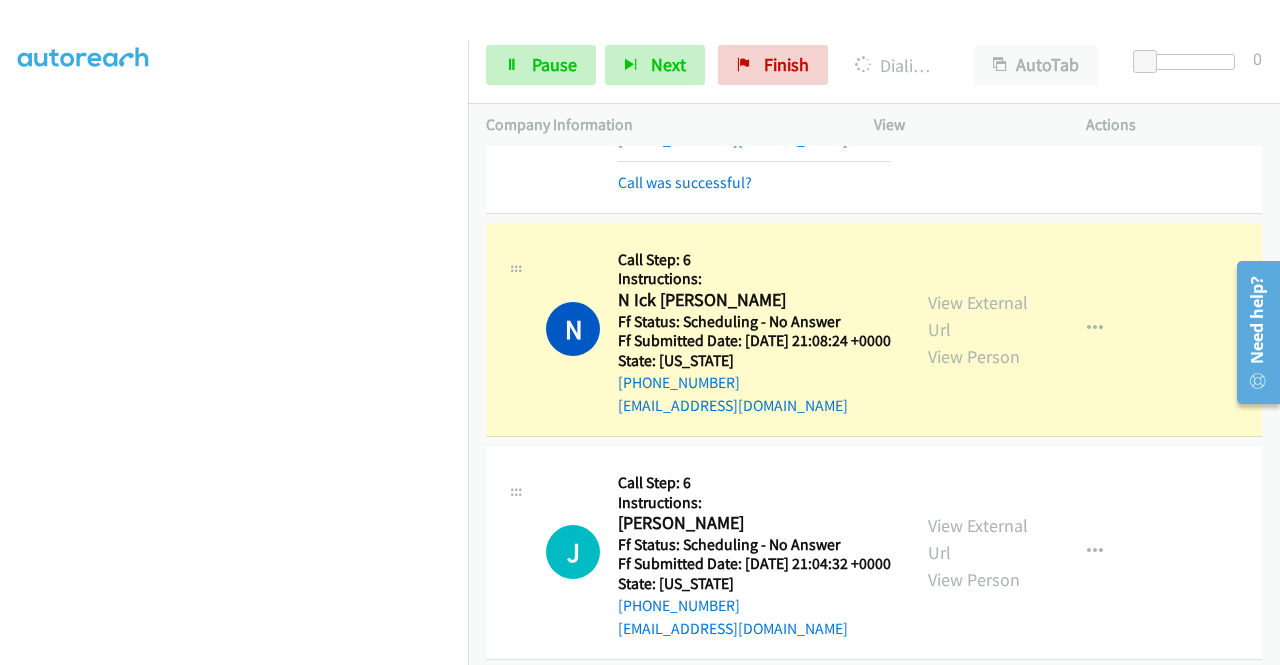 scroll, scrollTop: 700, scrollLeft: 0, axis: vertical 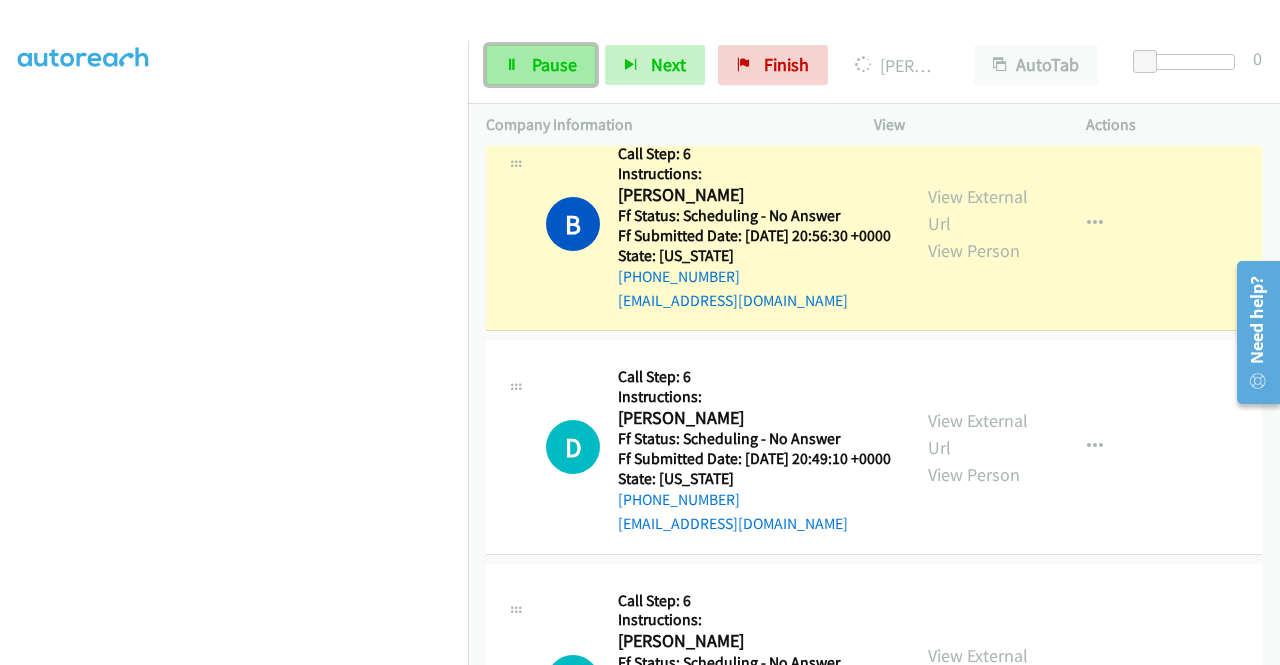 click on "Pause" at bounding box center (554, 64) 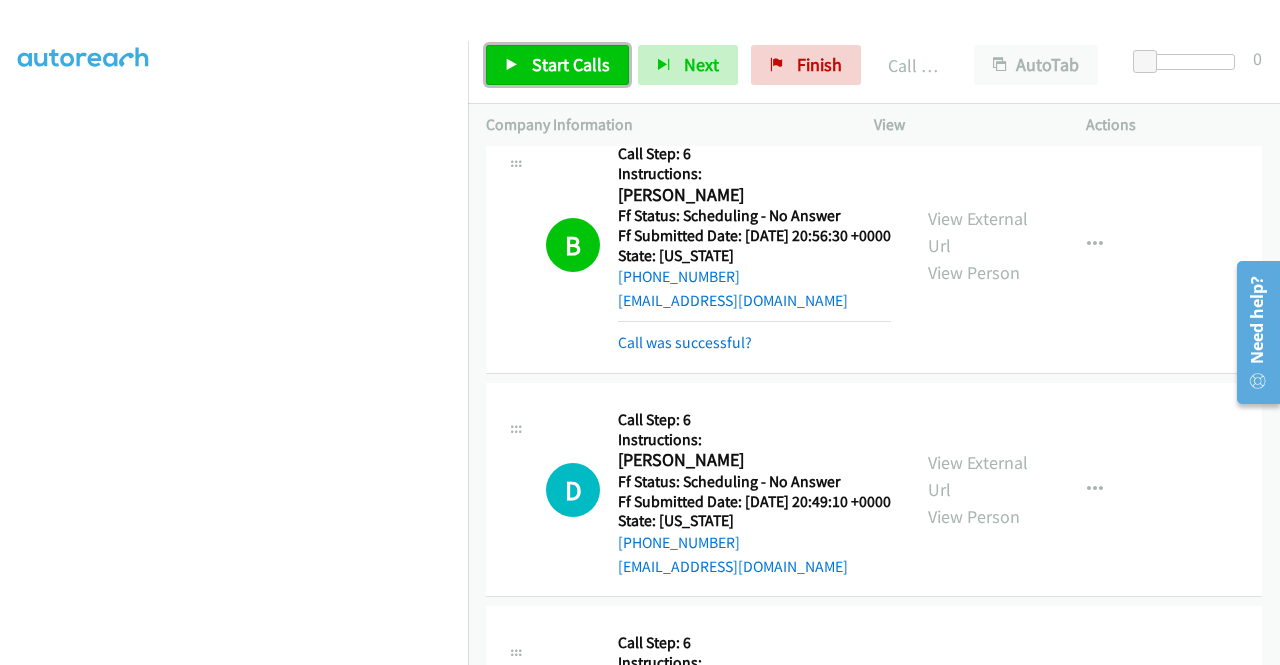 click on "Start Calls" at bounding box center [571, 64] 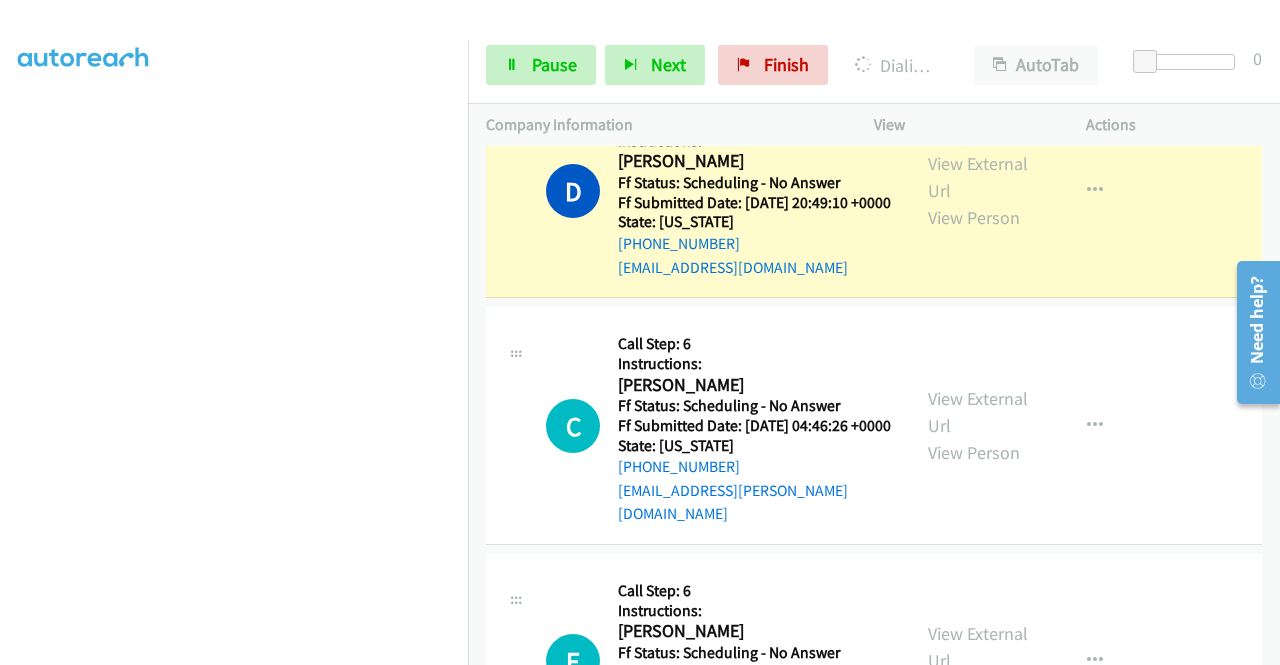 scroll, scrollTop: 1600, scrollLeft: 0, axis: vertical 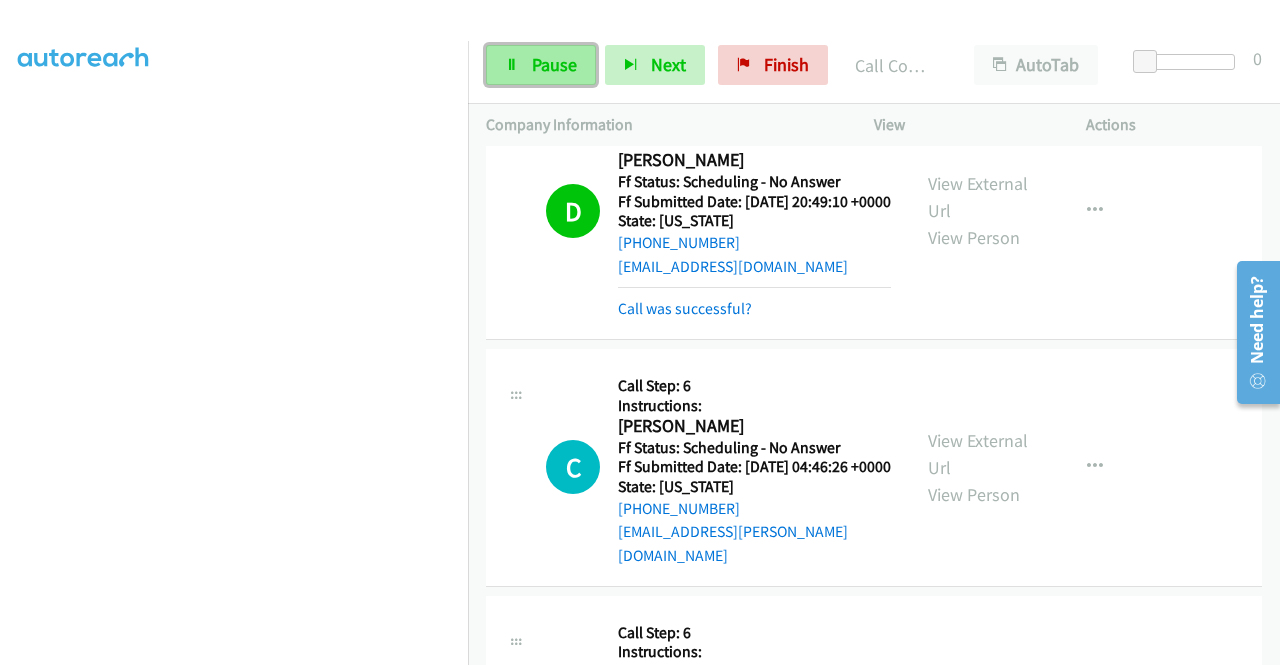 click on "Pause" at bounding box center [554, 64] 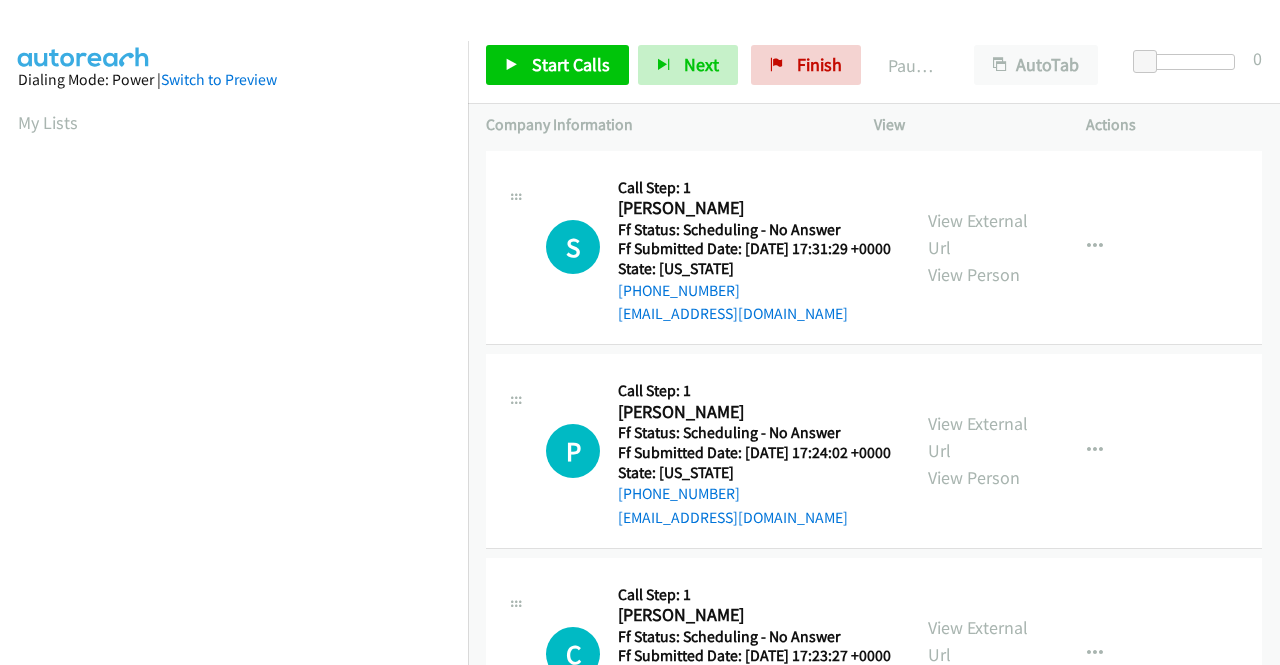scroll, scrollTop: 0, scrollLeft: 0, axis: both 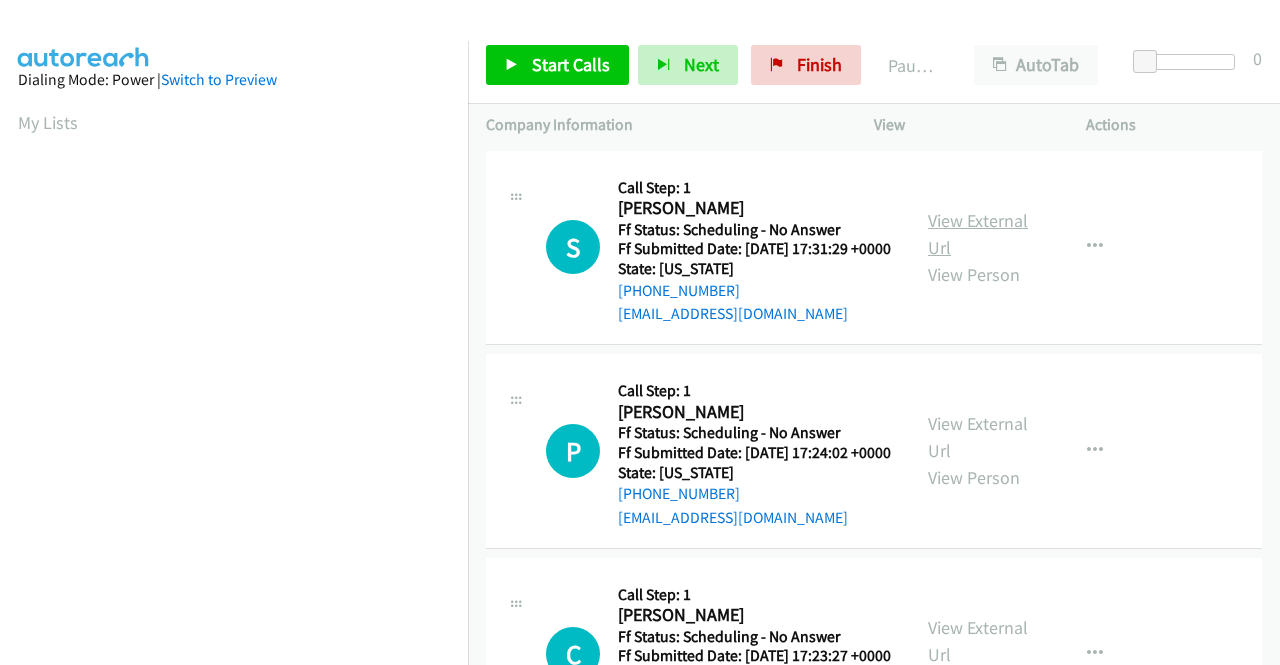 click on "View External Url" at bounding box center (978, 234) 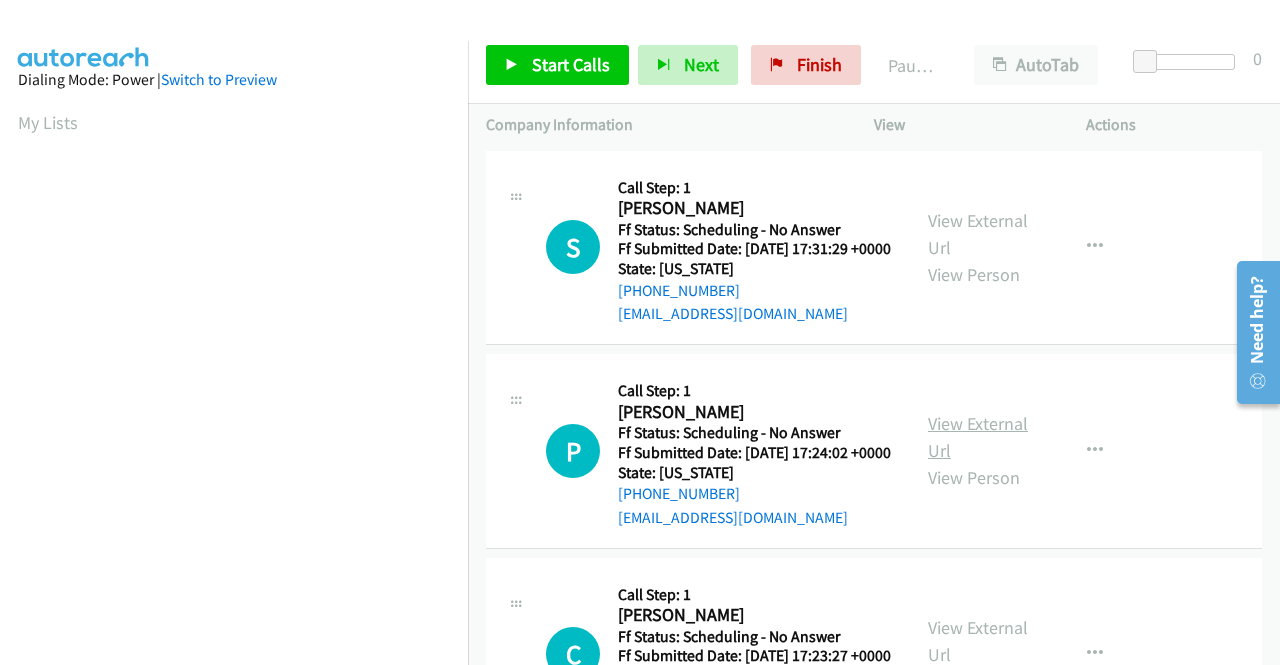 click on "View External Url" at bounding box center (978, 437) 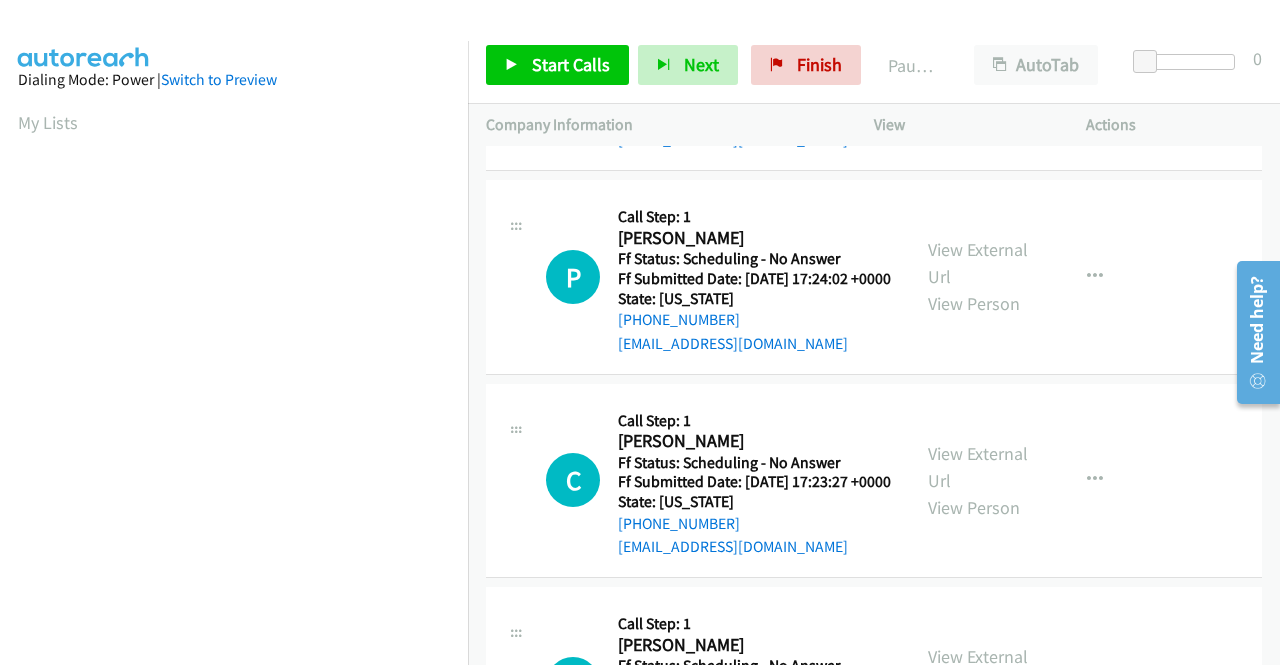 scroll, scrollTop: 200, scrollLeft: 0, axis: vertical 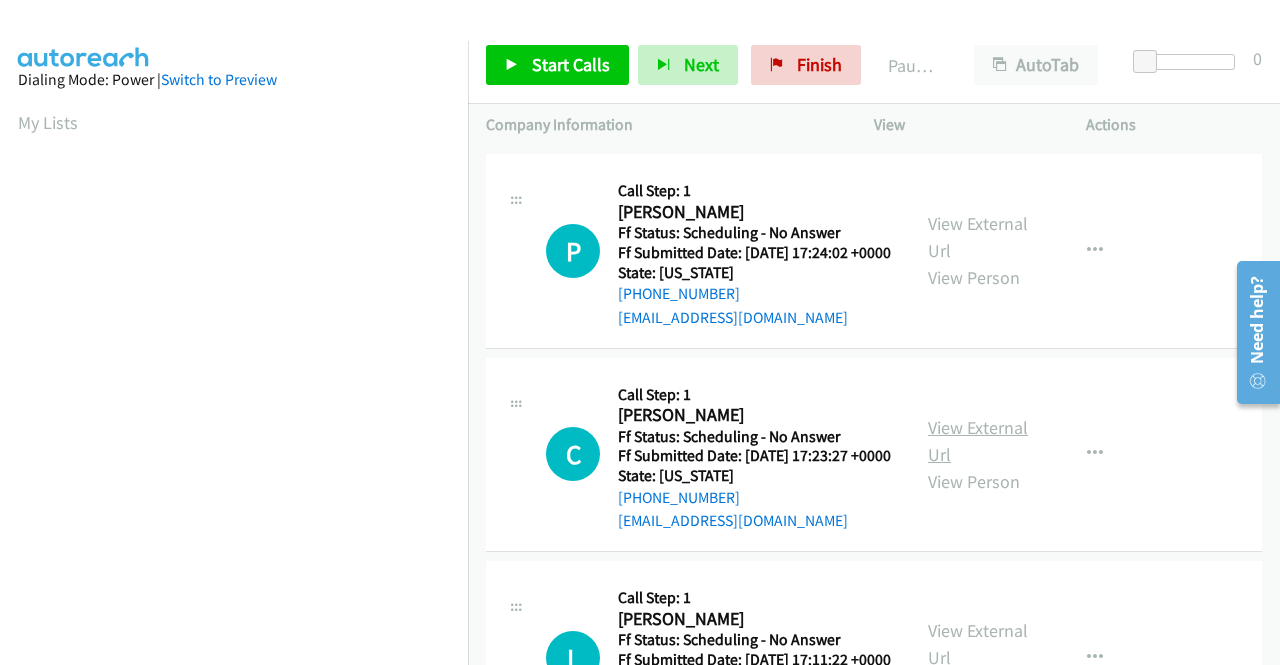 click on "View External Url" at bounding box center [978, 441] 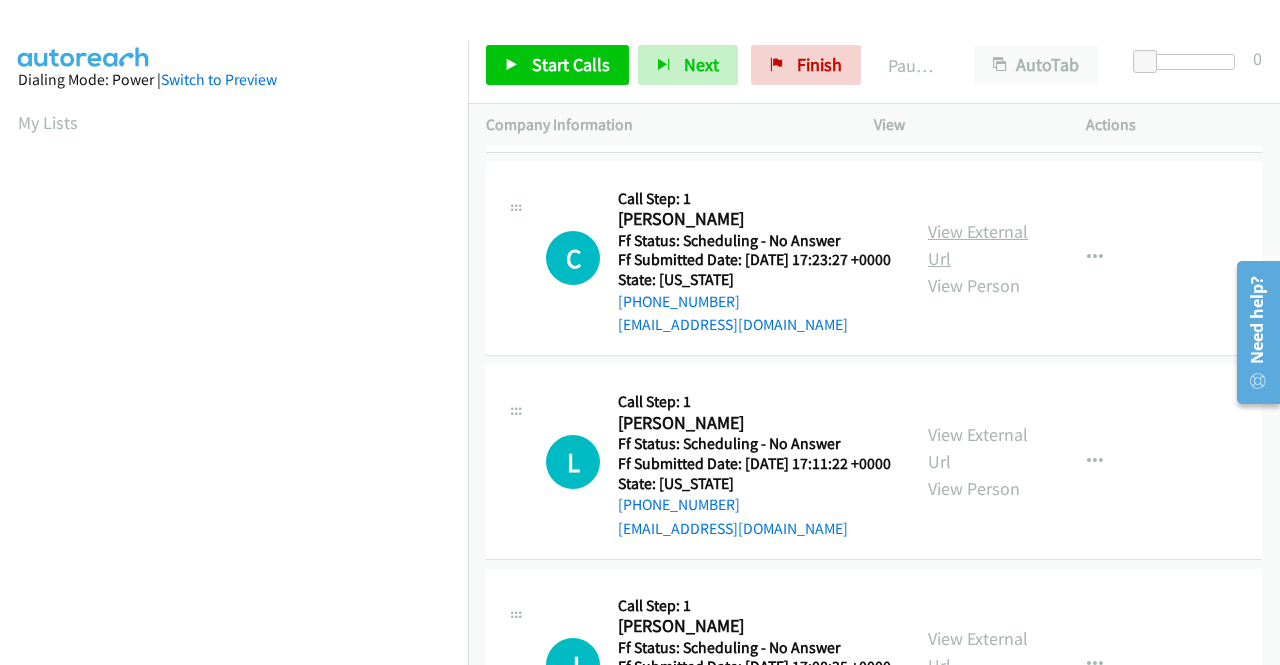 scroll, scrollTop: 400, scrollLeft: 0, axis: vertical 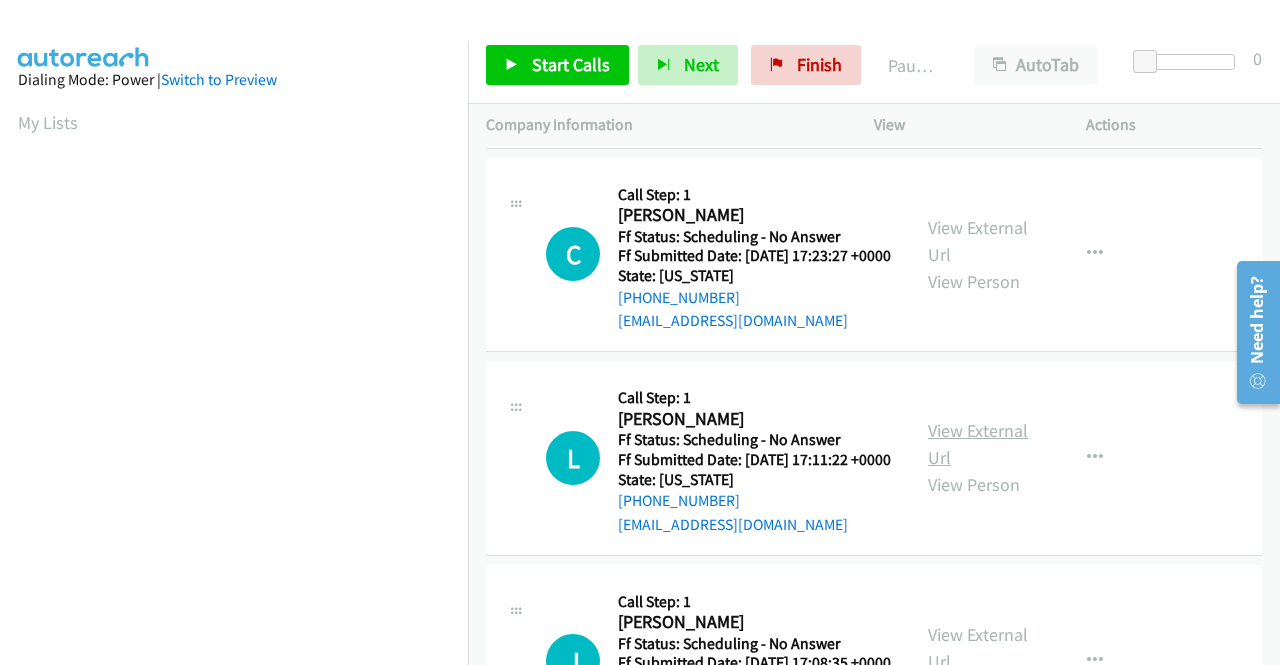 click on "View External Url" at bounding box center (978, 444) 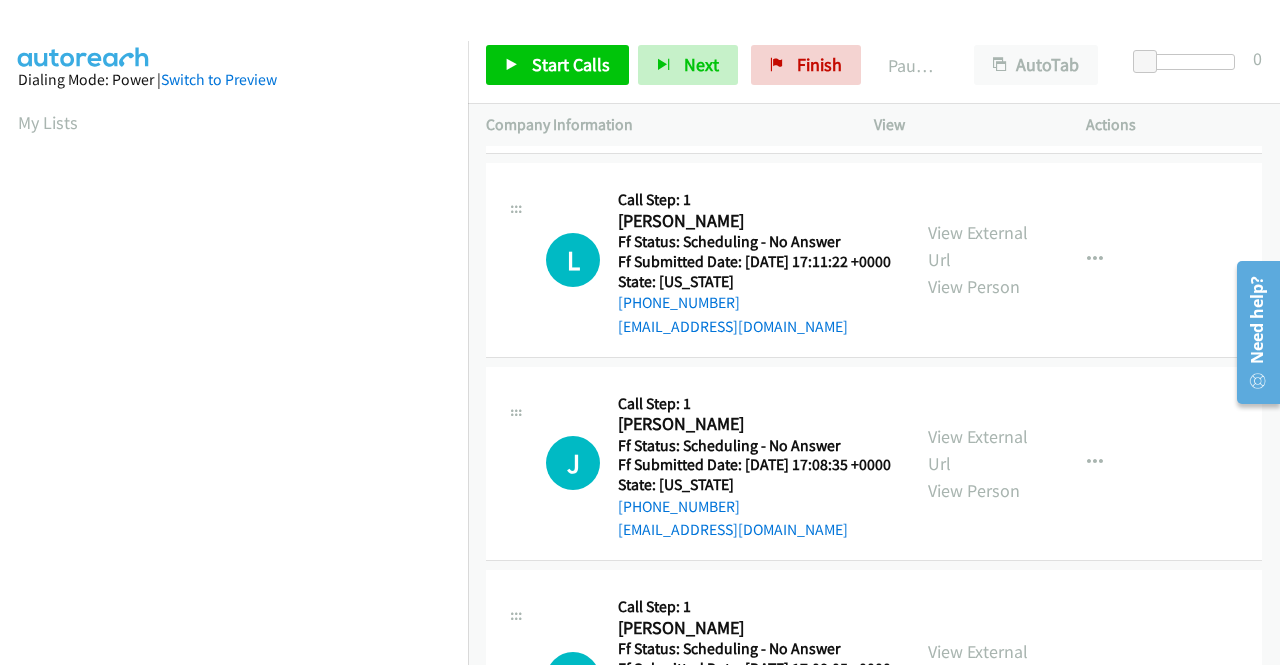 scroll, scrollTop: 600, scrollLeft: 0, axis: vertical 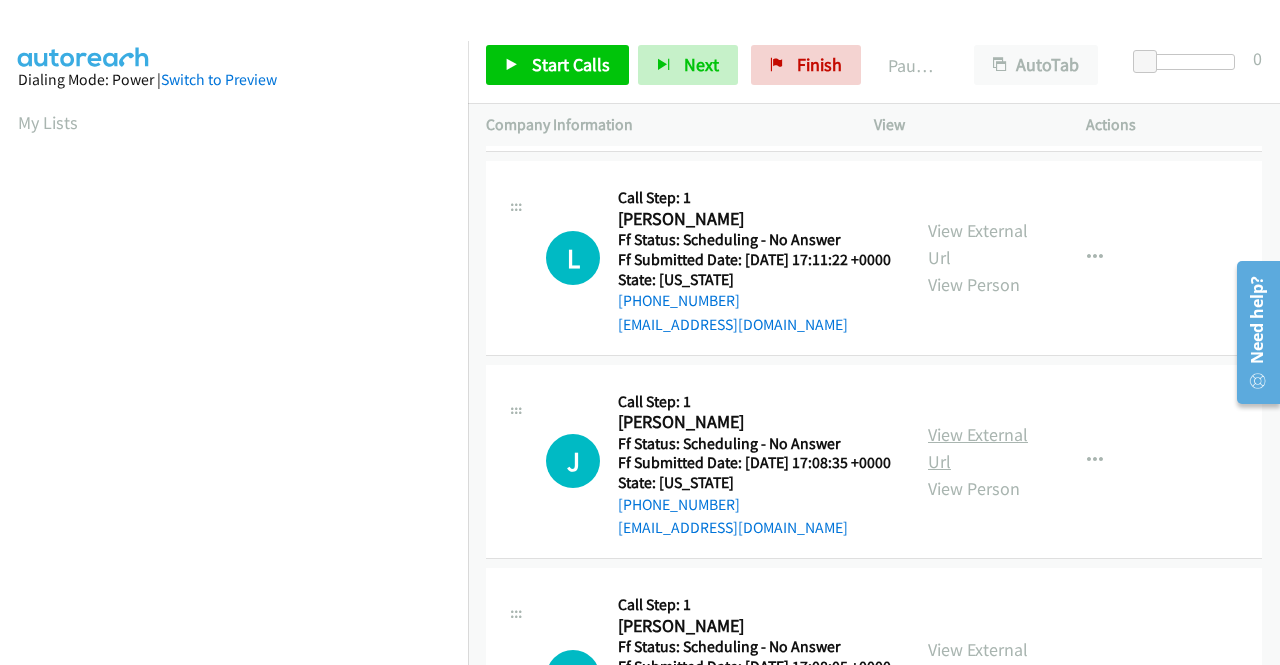 click on "View External Url" at bounding box center (978, 448) 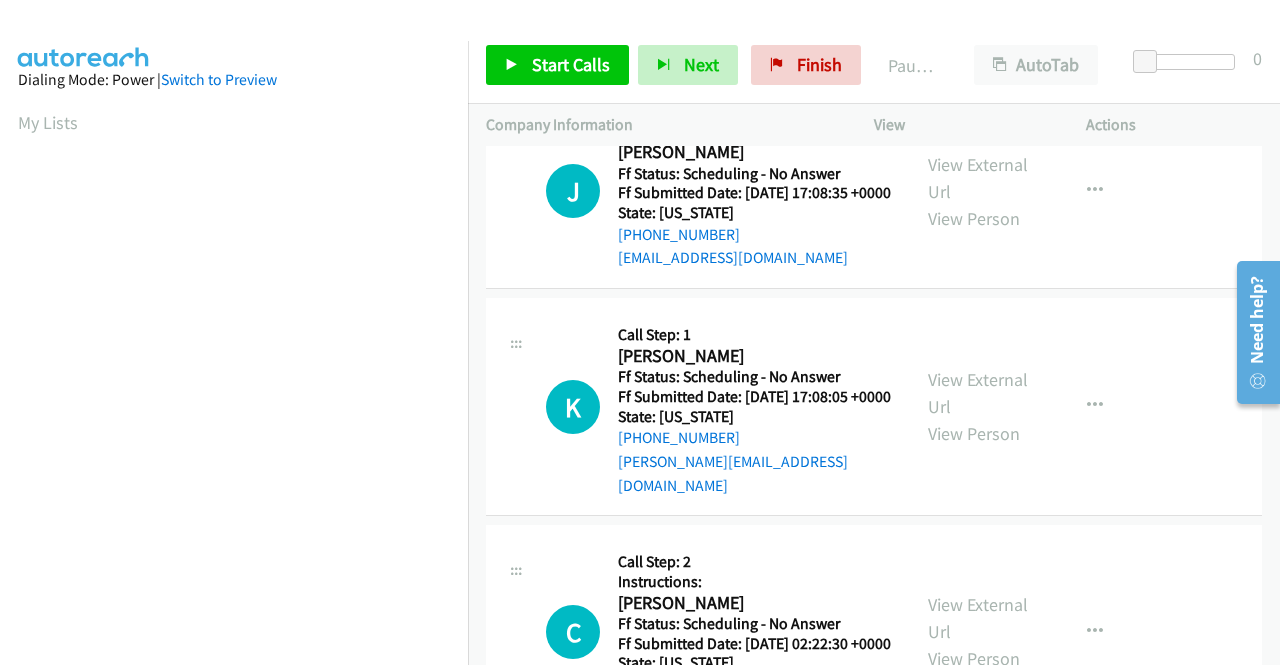 scroll, scrollTop: 900, scrollLeft: 0, axis: vertical 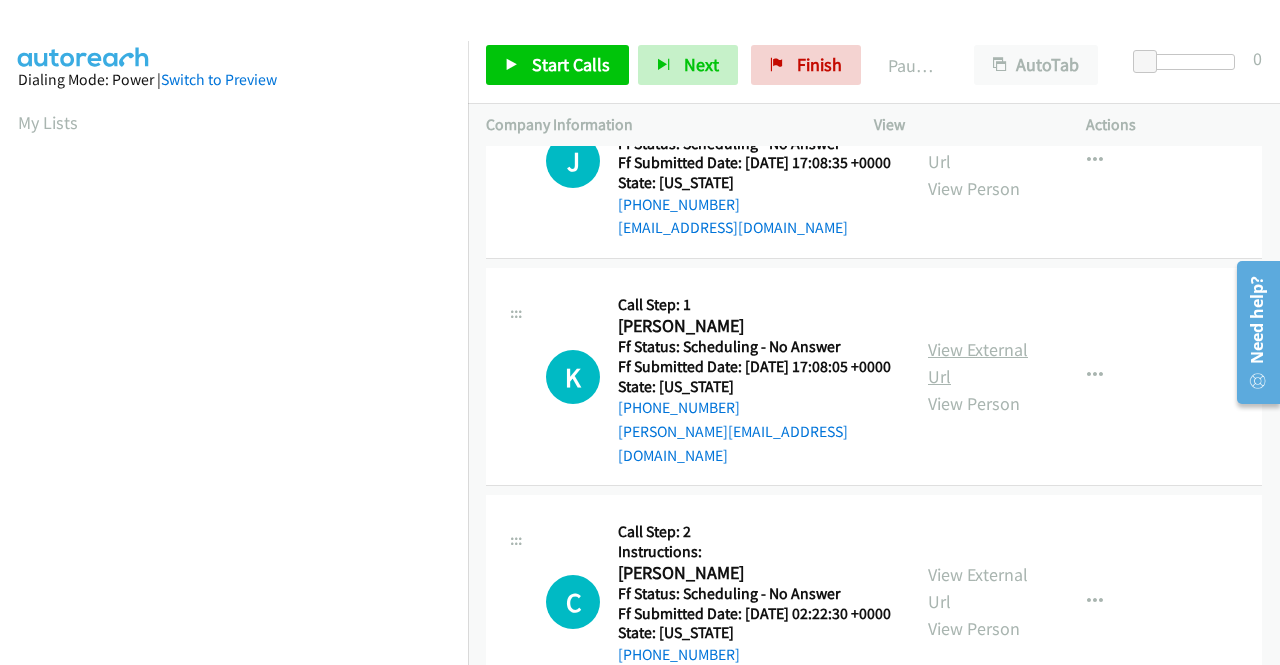 click on "View External Url" at bounding box center [978, 363] 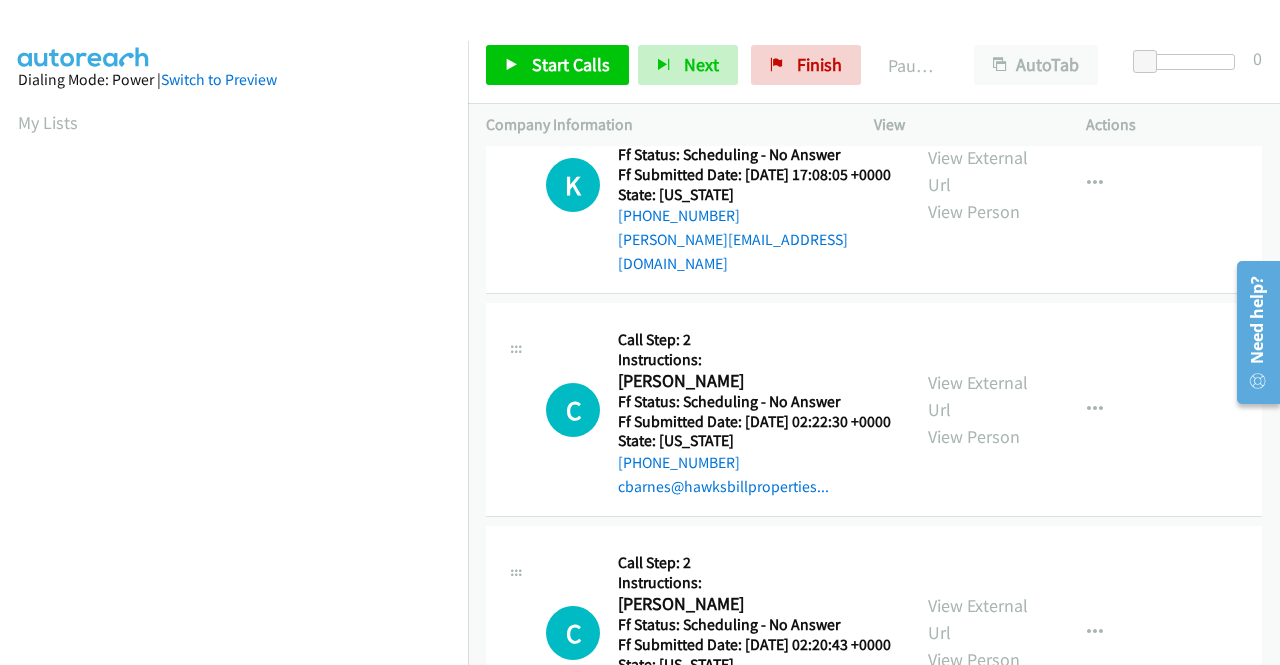 scroll, scrollTop: 1100, scrollLeft: 0, axis: vertical 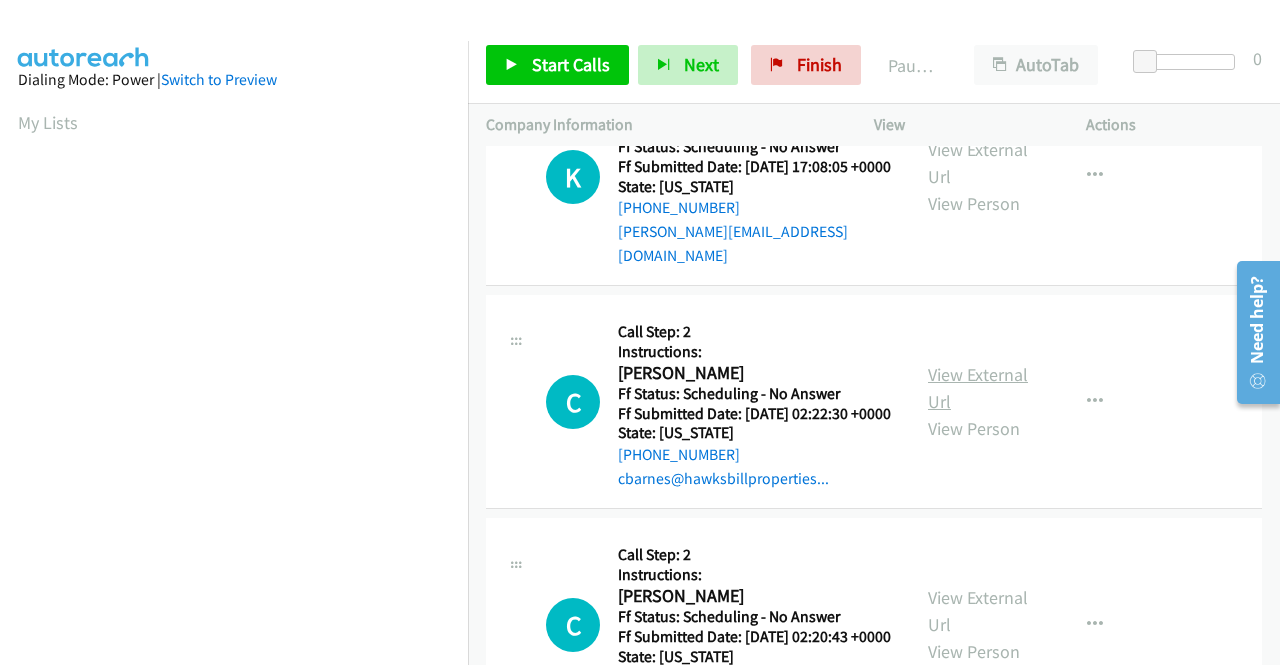 click on "View External Url" at bounding box center [978, 388] 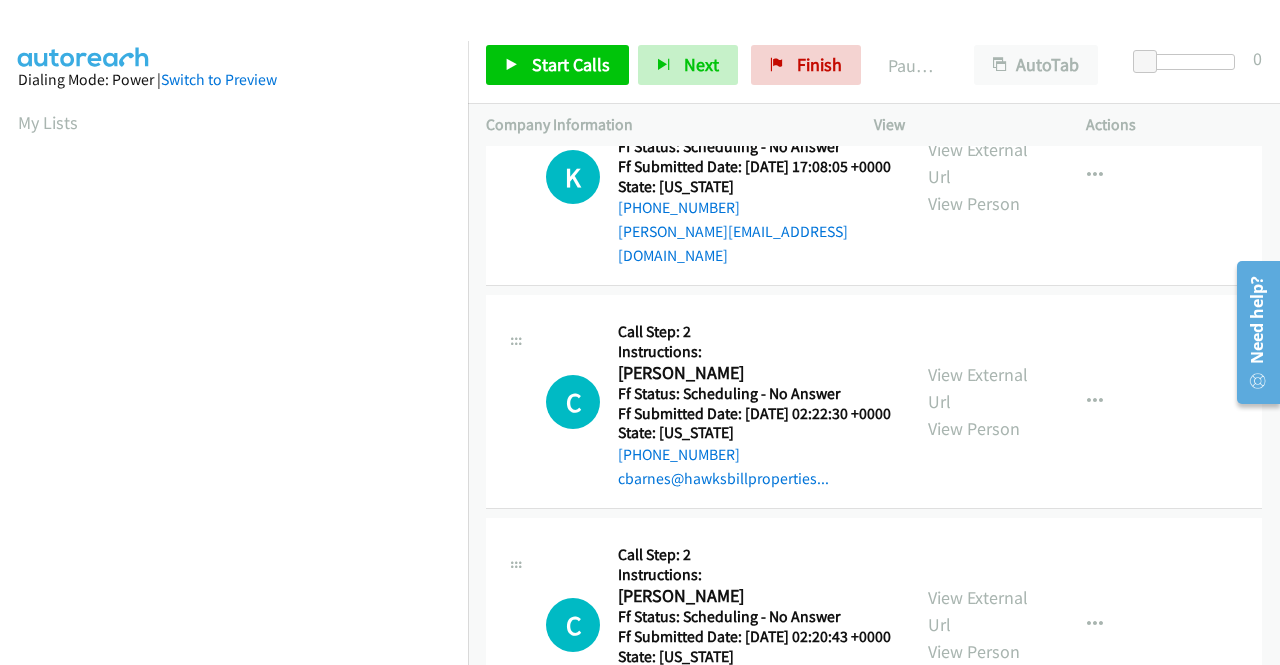 scroll, scrollTop: 1300, scrollLeft: 0, axis: vertical 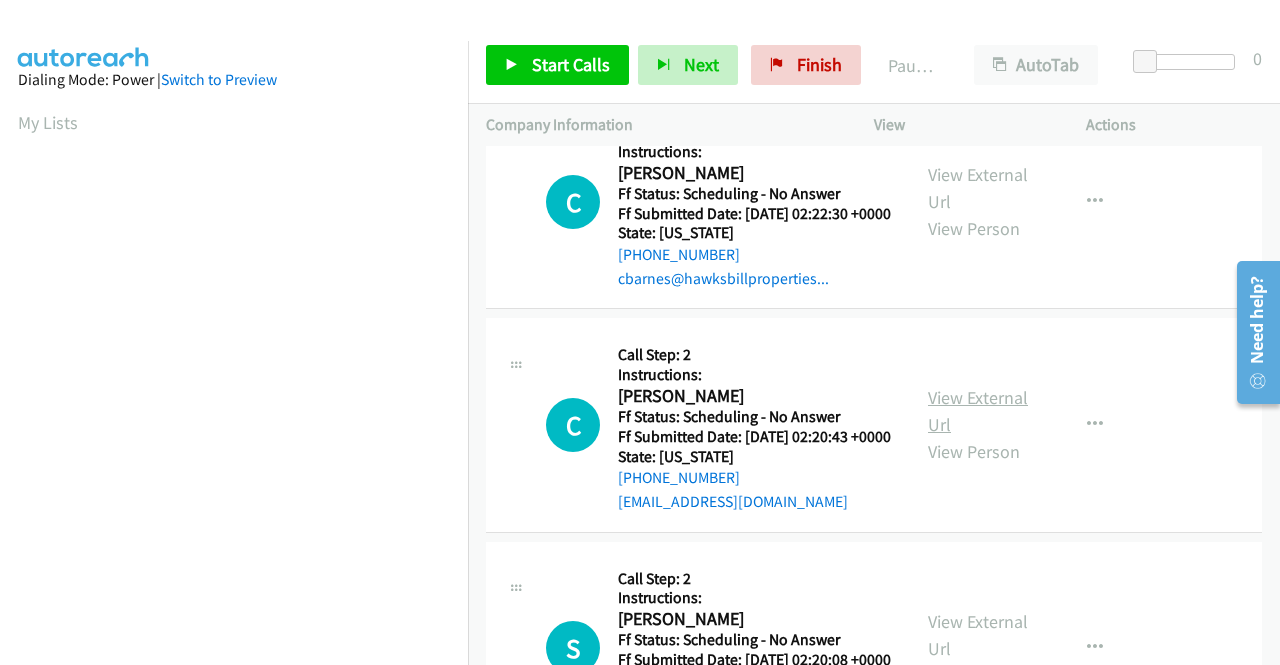 click on "View External Url" at bounding box center (978, 411) 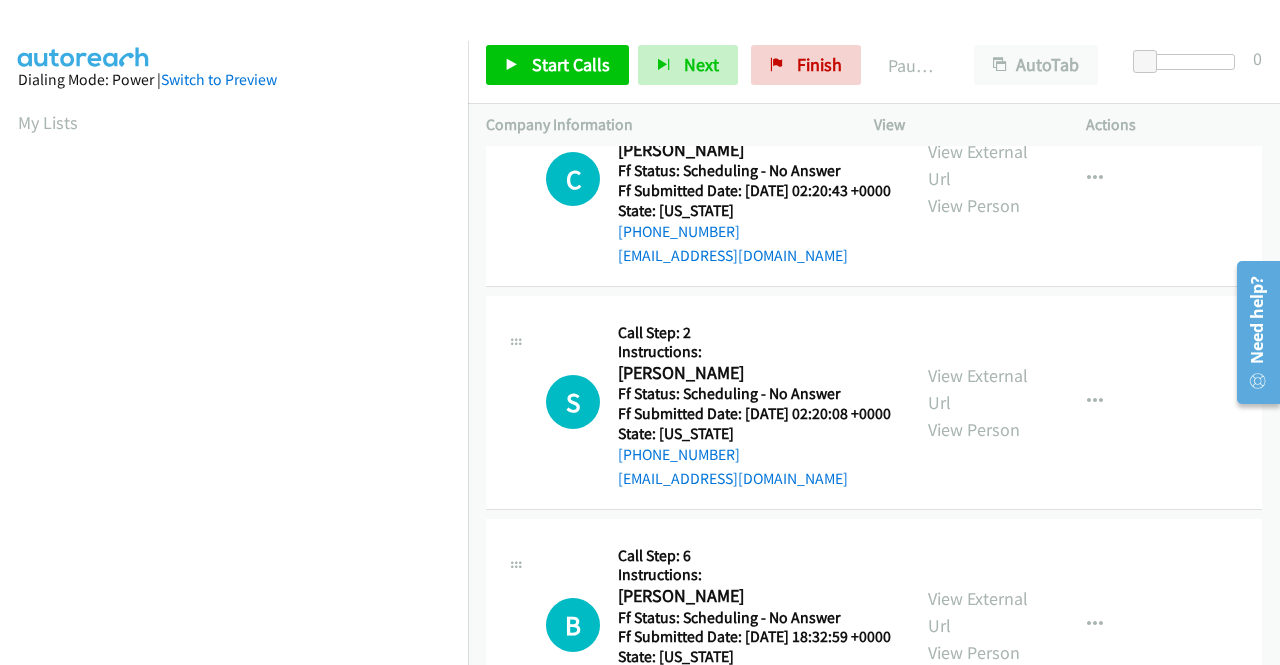 scroll, scrollTop: 1600, scrollLeft: 0, axis: vertical 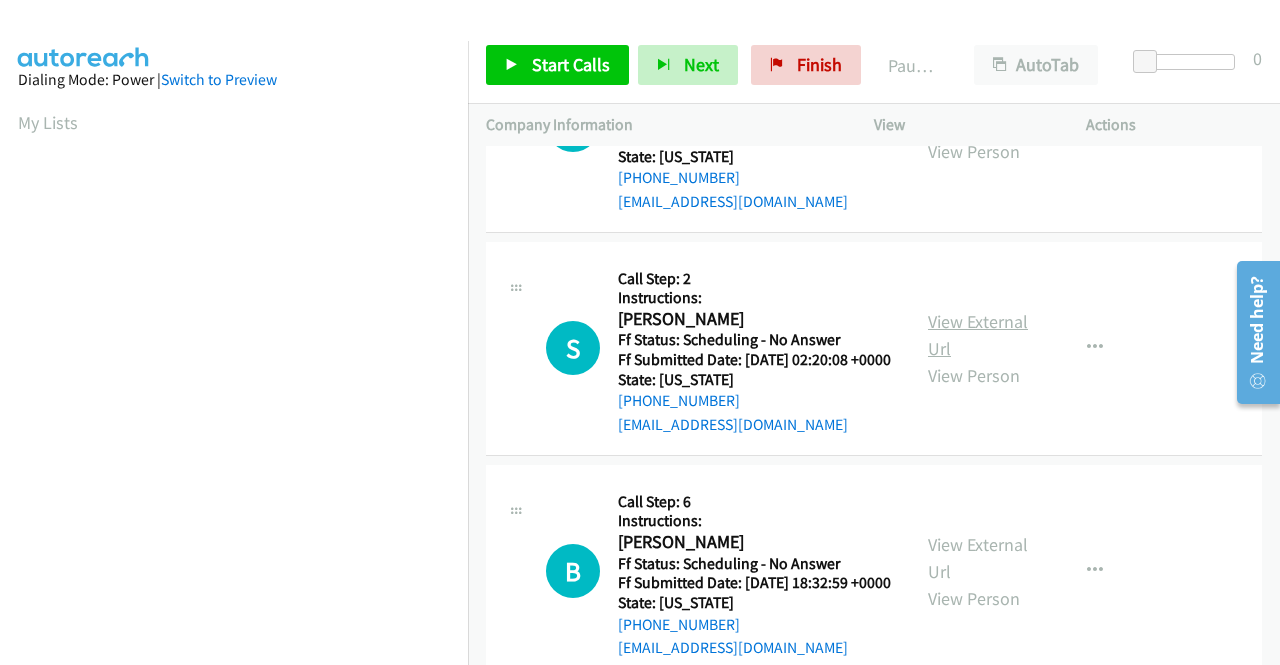 click on "View External Url" at bounding box center (978, 335) 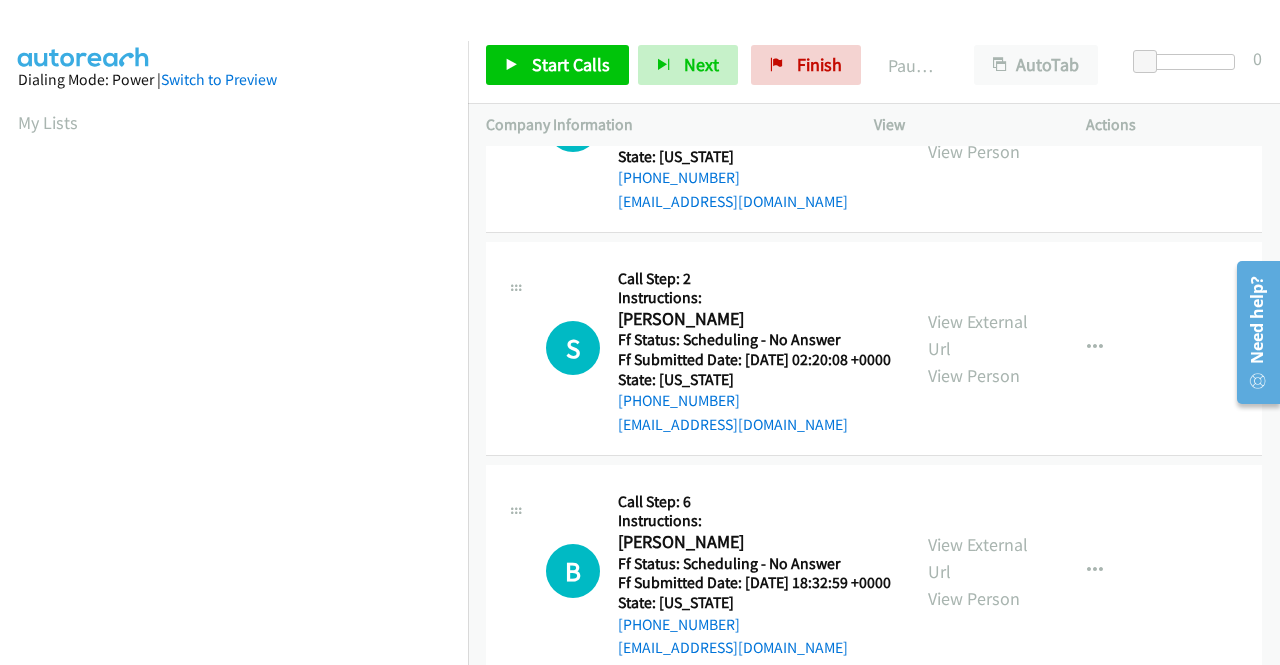 scroll, scrollTop: 1700, scrollLeft: 0, axis: vertical 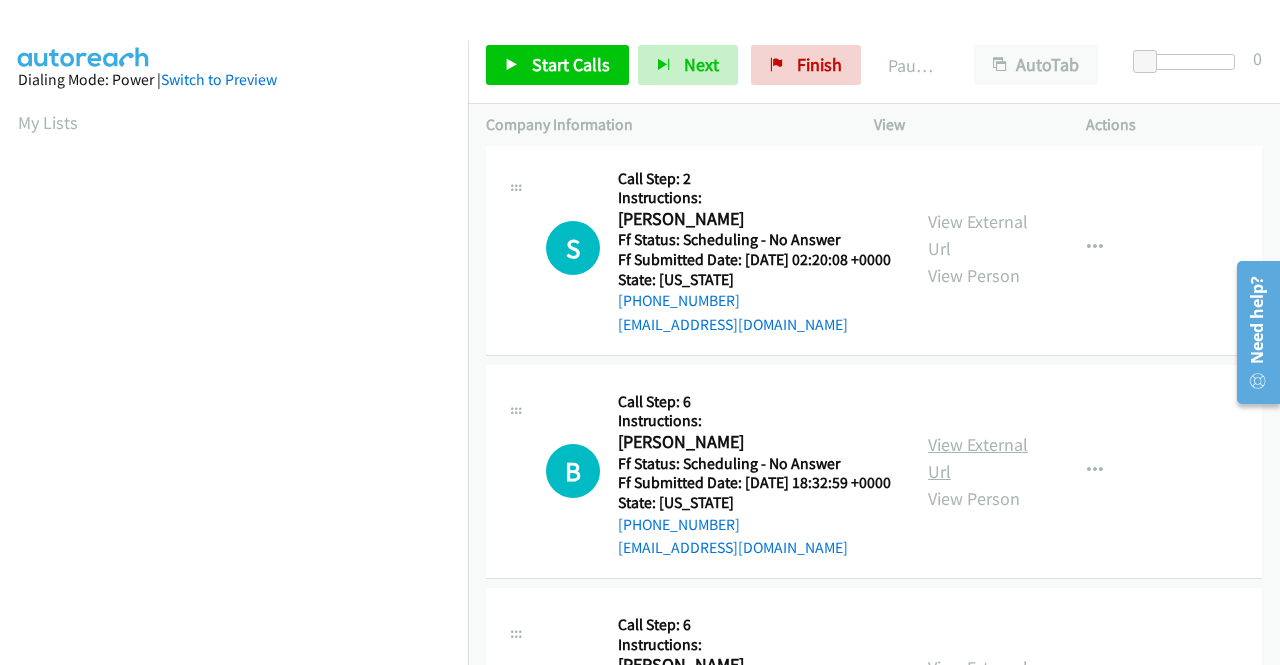 click on "View External Url" at bounding box center (978, 458) 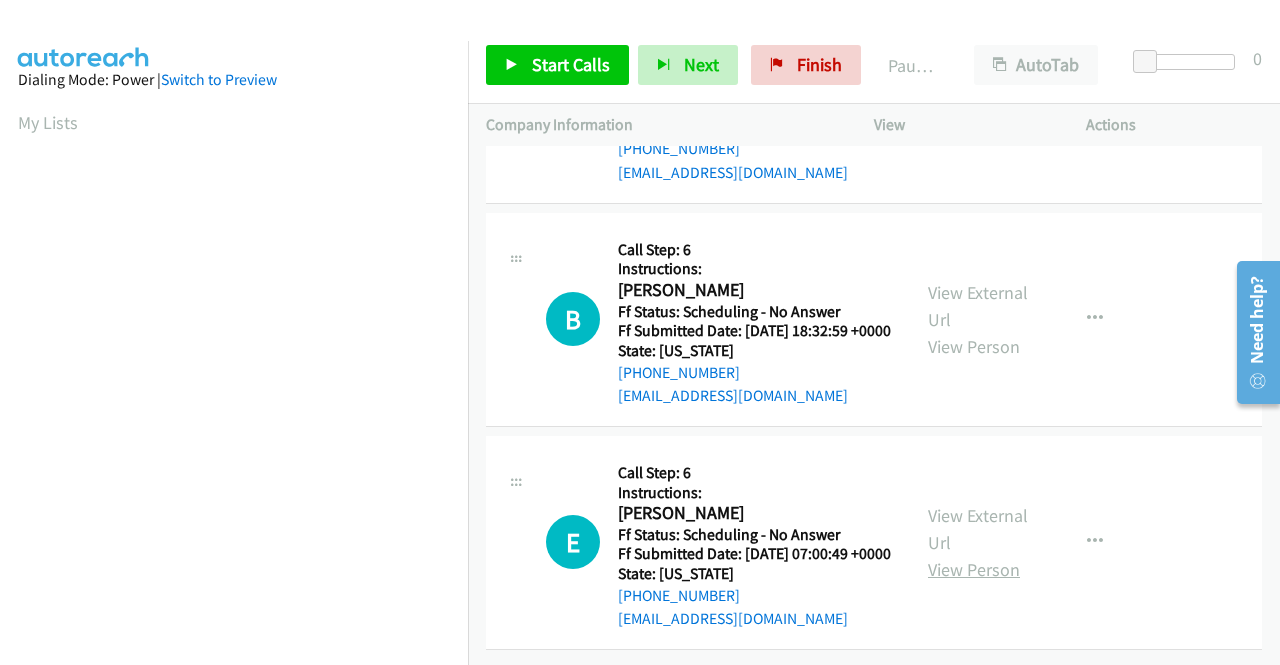 scroll, scrollTop: 2056, scrollLeft: 0, axis: vertical 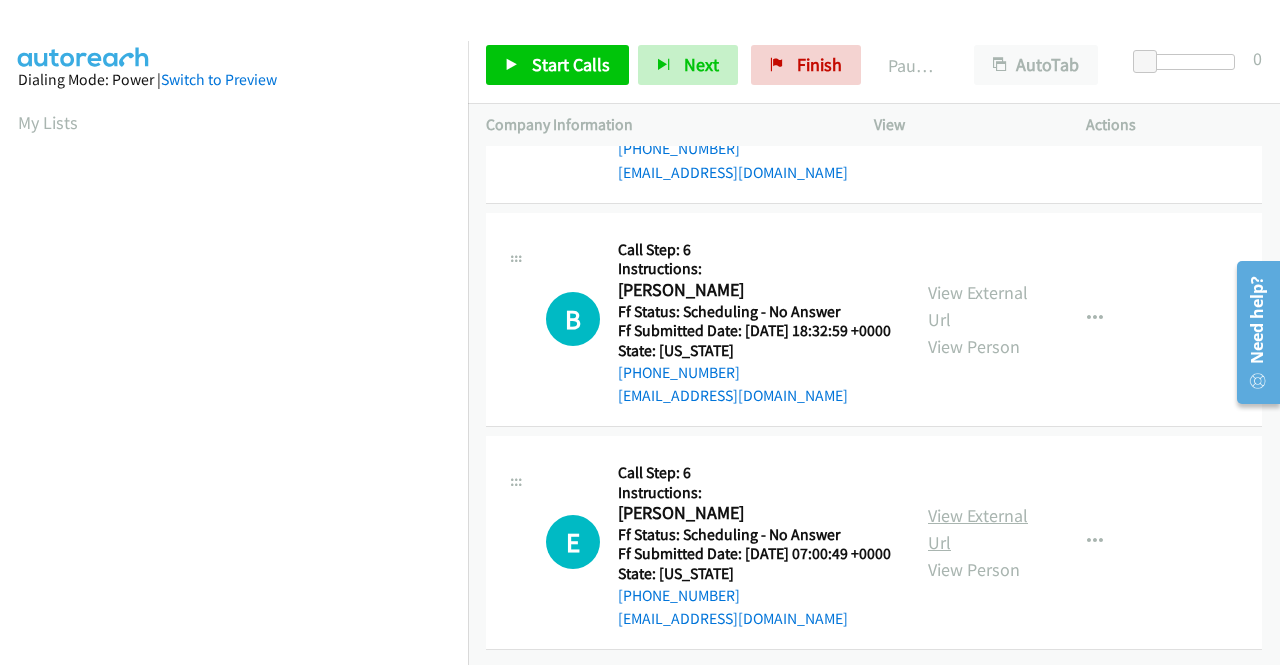 click on "View External Url" at bounding box center (978, 529) 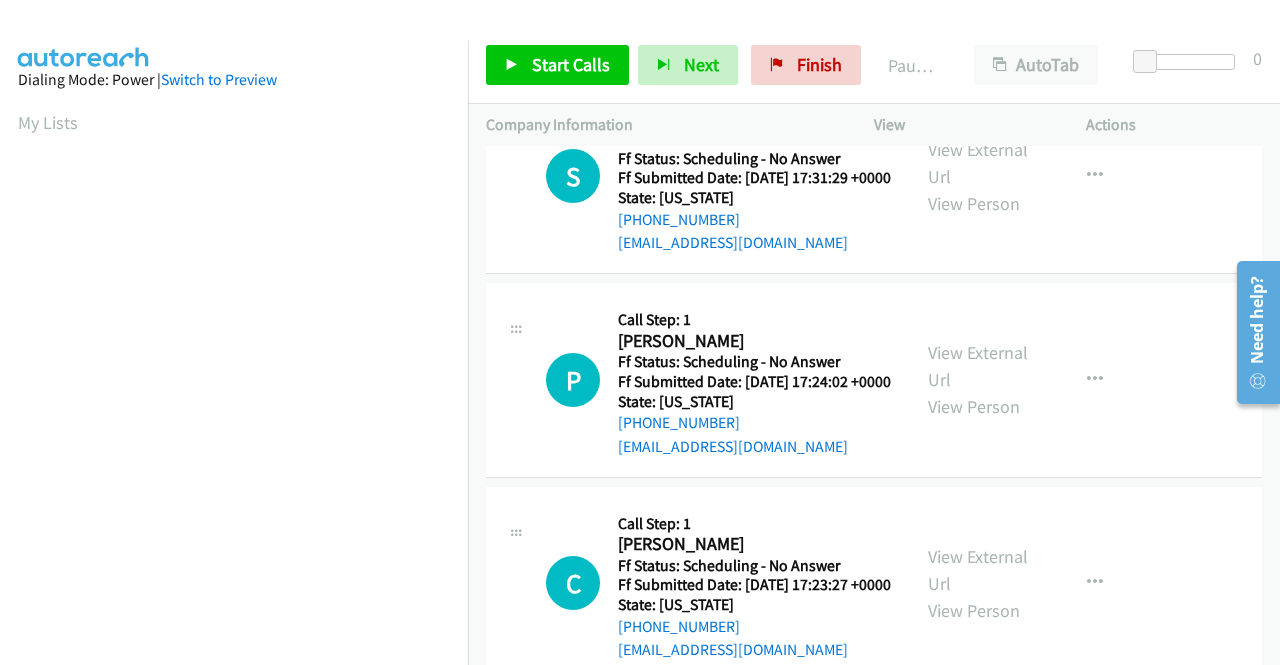 scroll, scrollTop: 0, scrollLeft: 0, axis: both 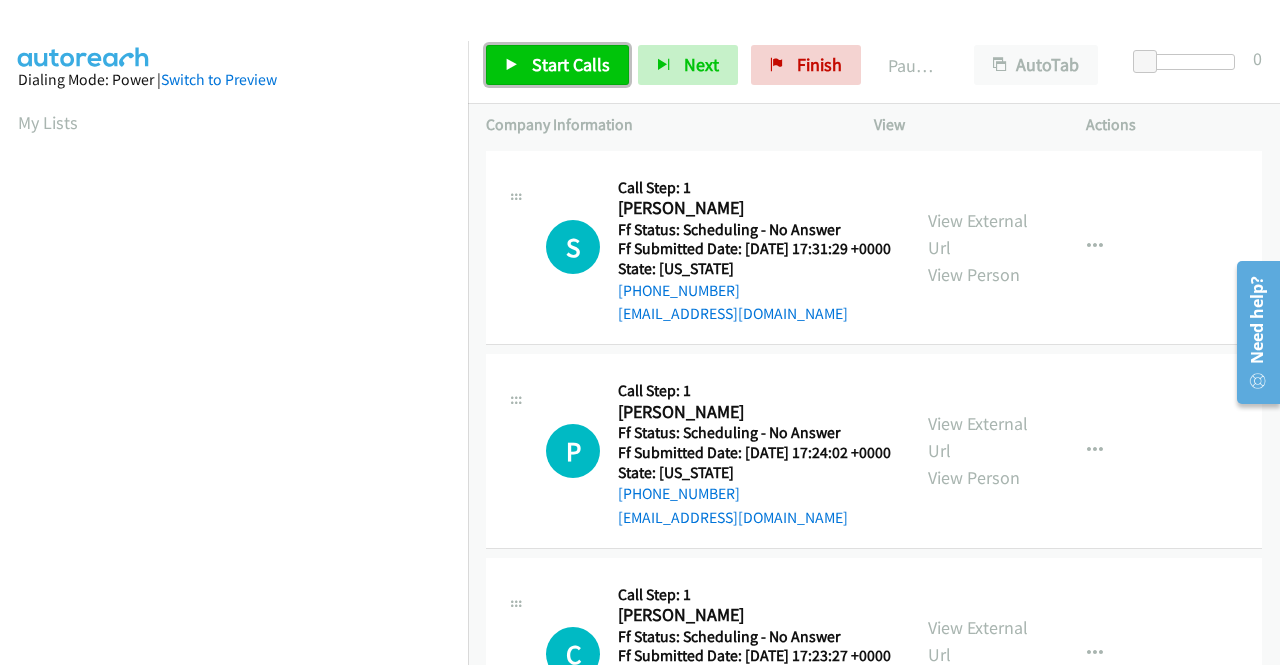 click on "Start Calls" at bounding box center (571, 64) 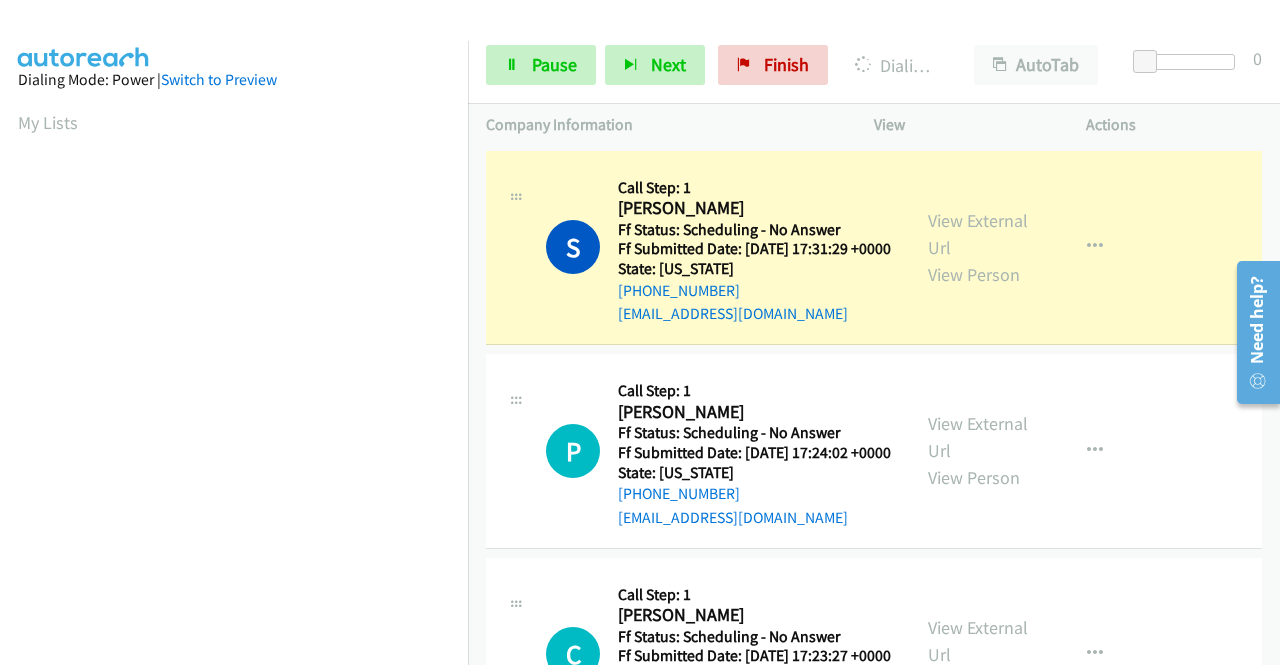 scroll, scrollTop: 456, scrollLeft: 0, axis: vertical 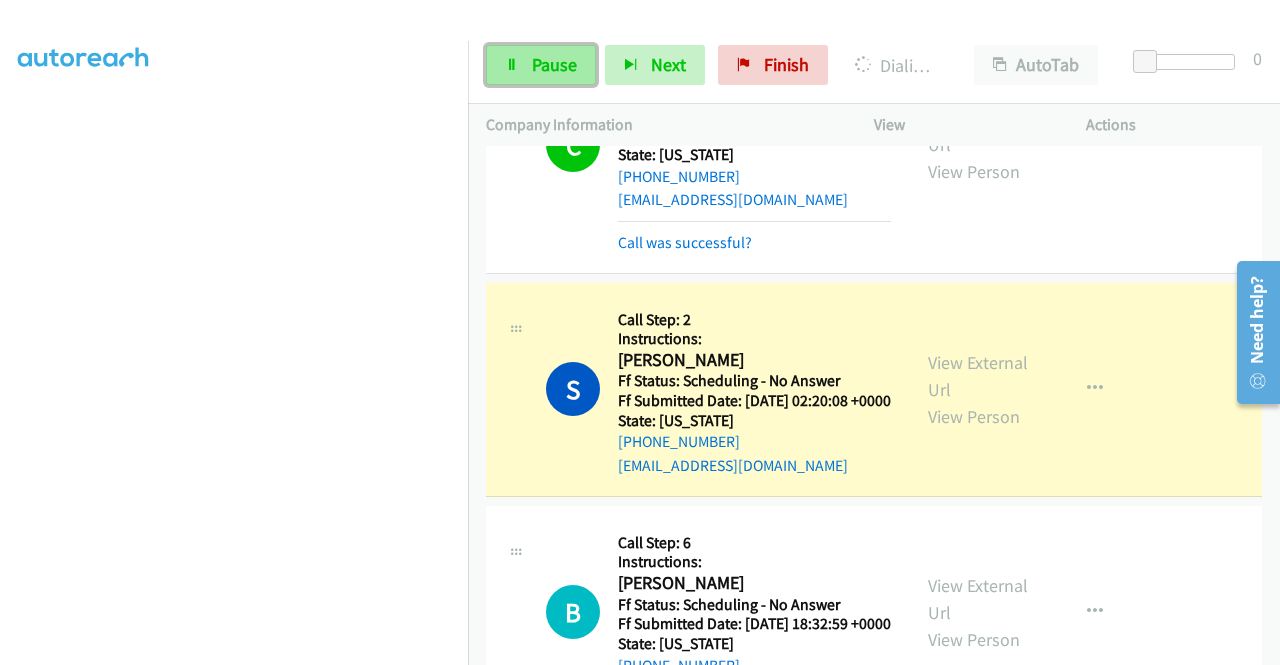 click on "Pause" at bounding box center [554, 64] 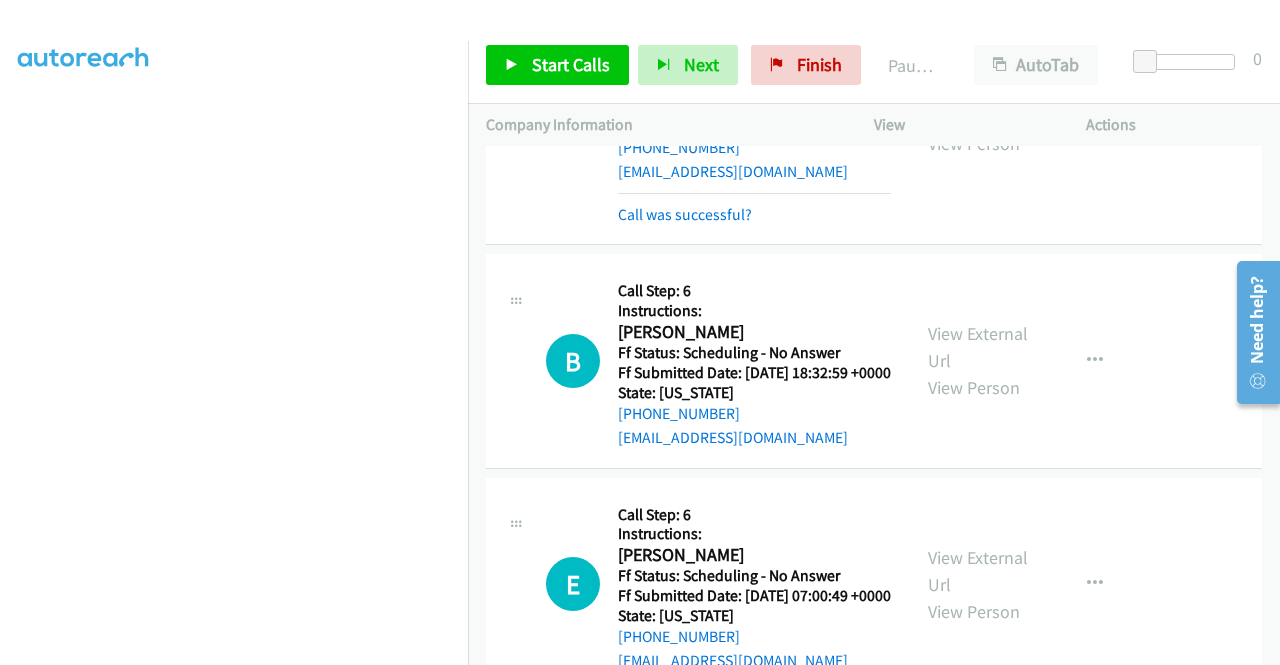 scroll, scrollTop: 2200, scrollLeft: 0, axis: vertical 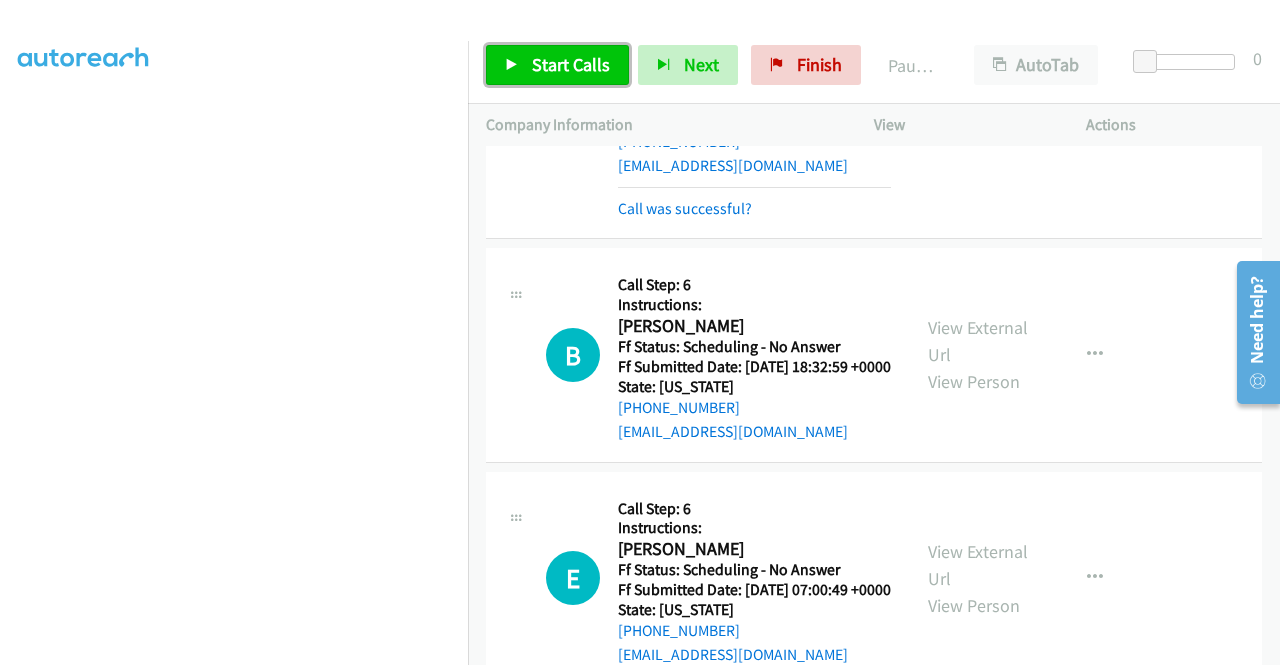 click on "Start Calls" at bounding box center (571, 64) 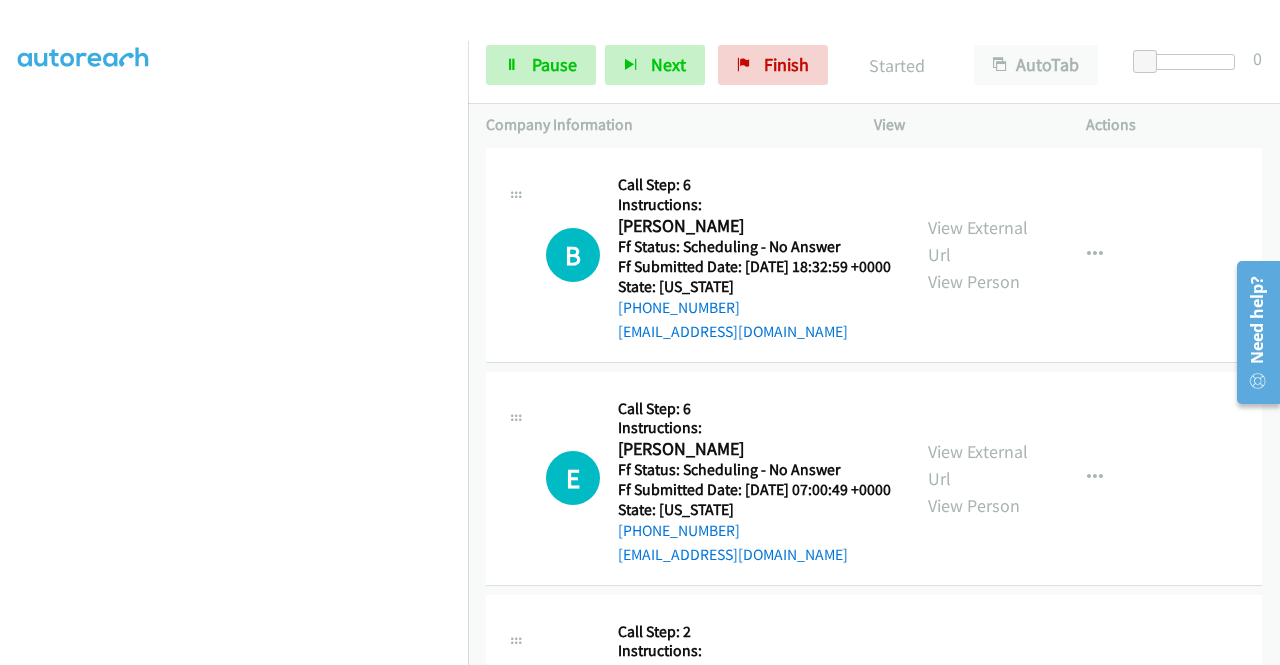 scroll, scrollTop: 2400, scrollLeft: 0, axis: vertical 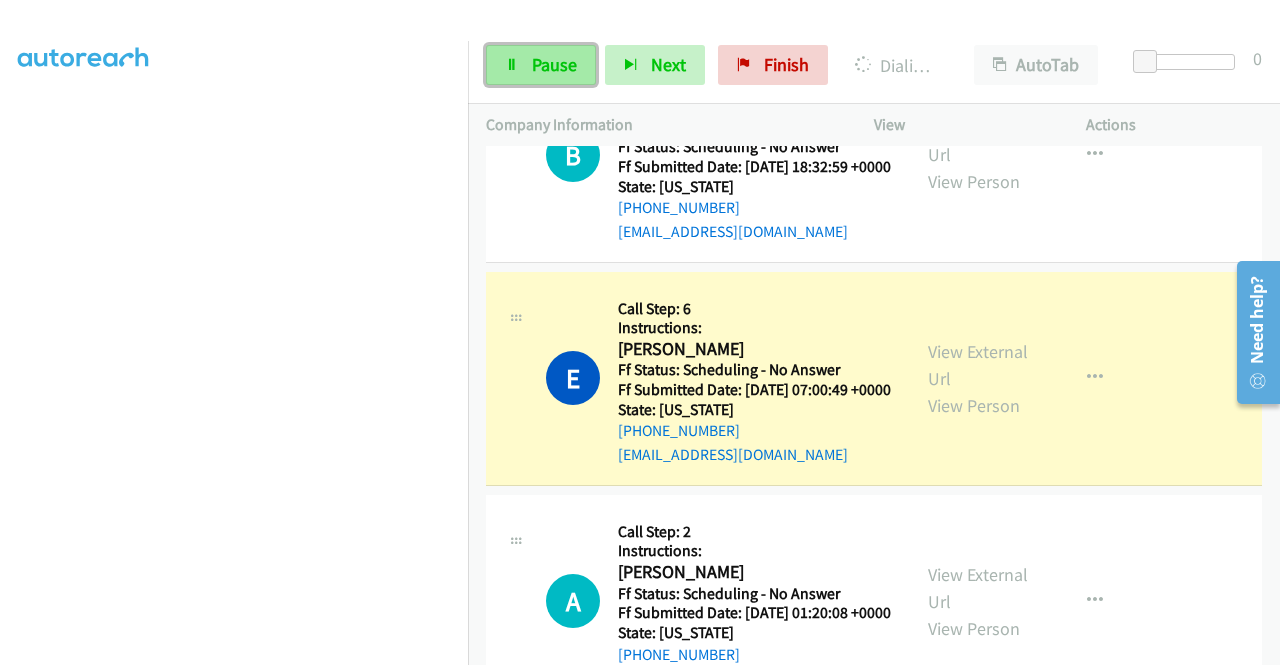 click on "Pause" at bounding box center [554, 64] 